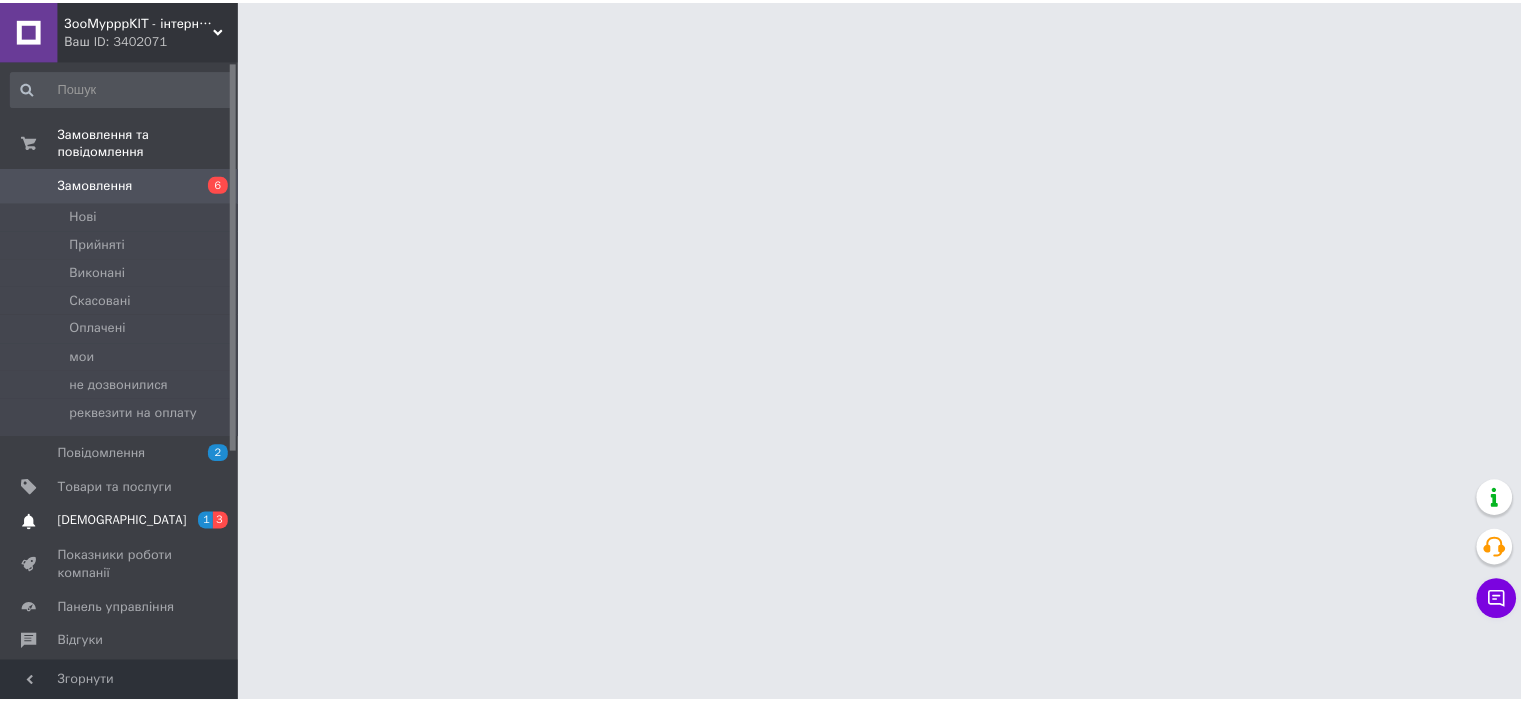 scroll, scrollTop: 0, scrollLeft: 0, axis: both 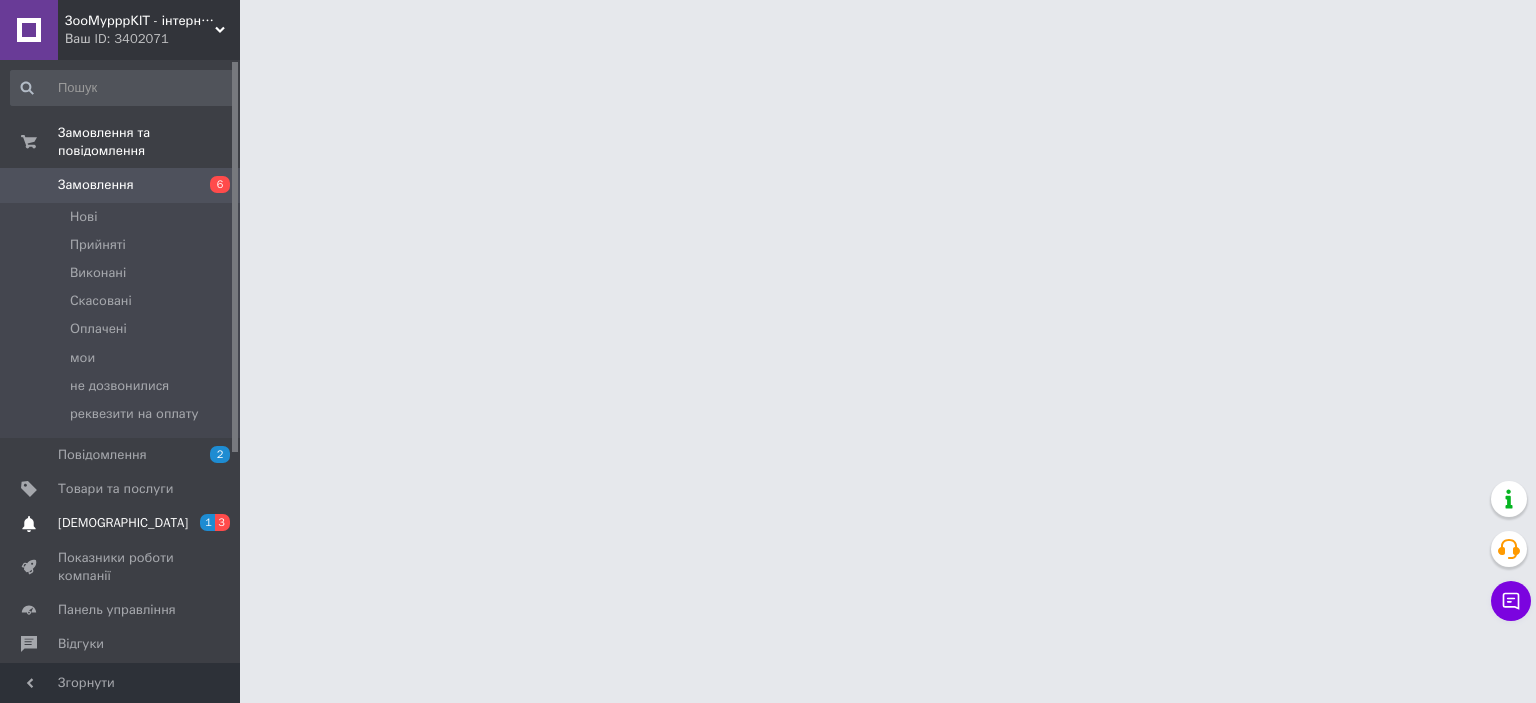 click on "[DEMOGRAPHIC_DATA]" at bounding box center (123, 523) 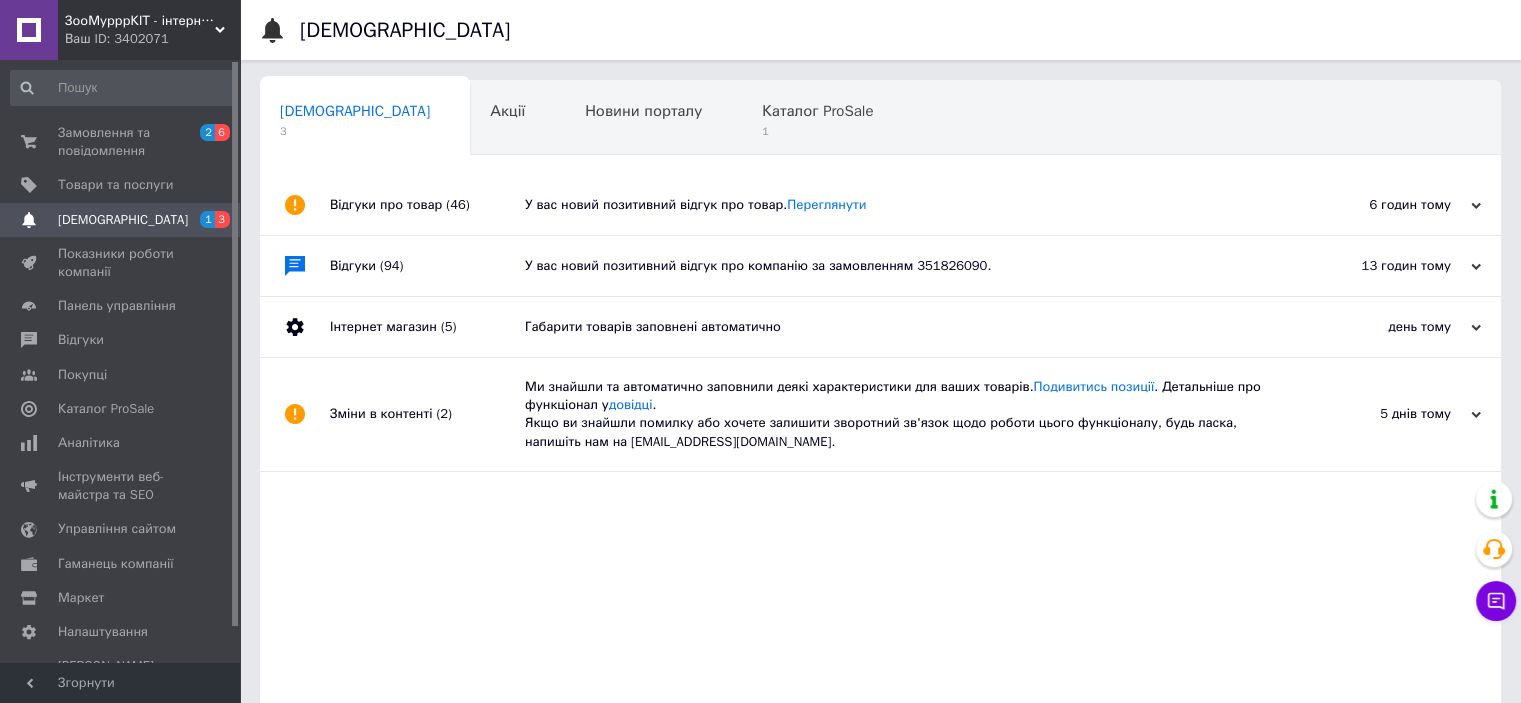 click on "У вас новий позитивний відгук про товар.  [GEOGRAPHIC_DATA]" at bounding box center (903, 205) 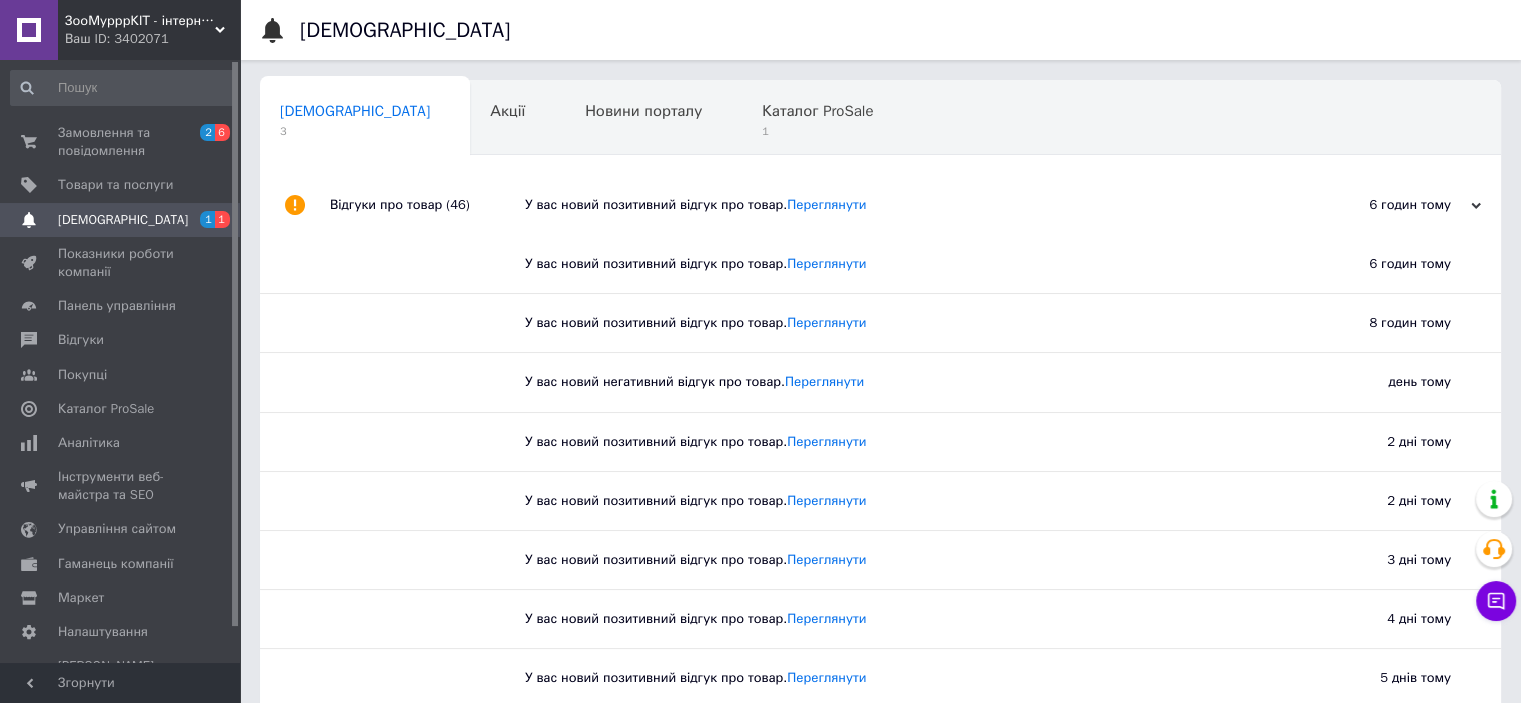 click on "У вас новий позитивний відгук про товар.  [GEOGRAPHIC_DATA]" at bounding box center [903, 205] 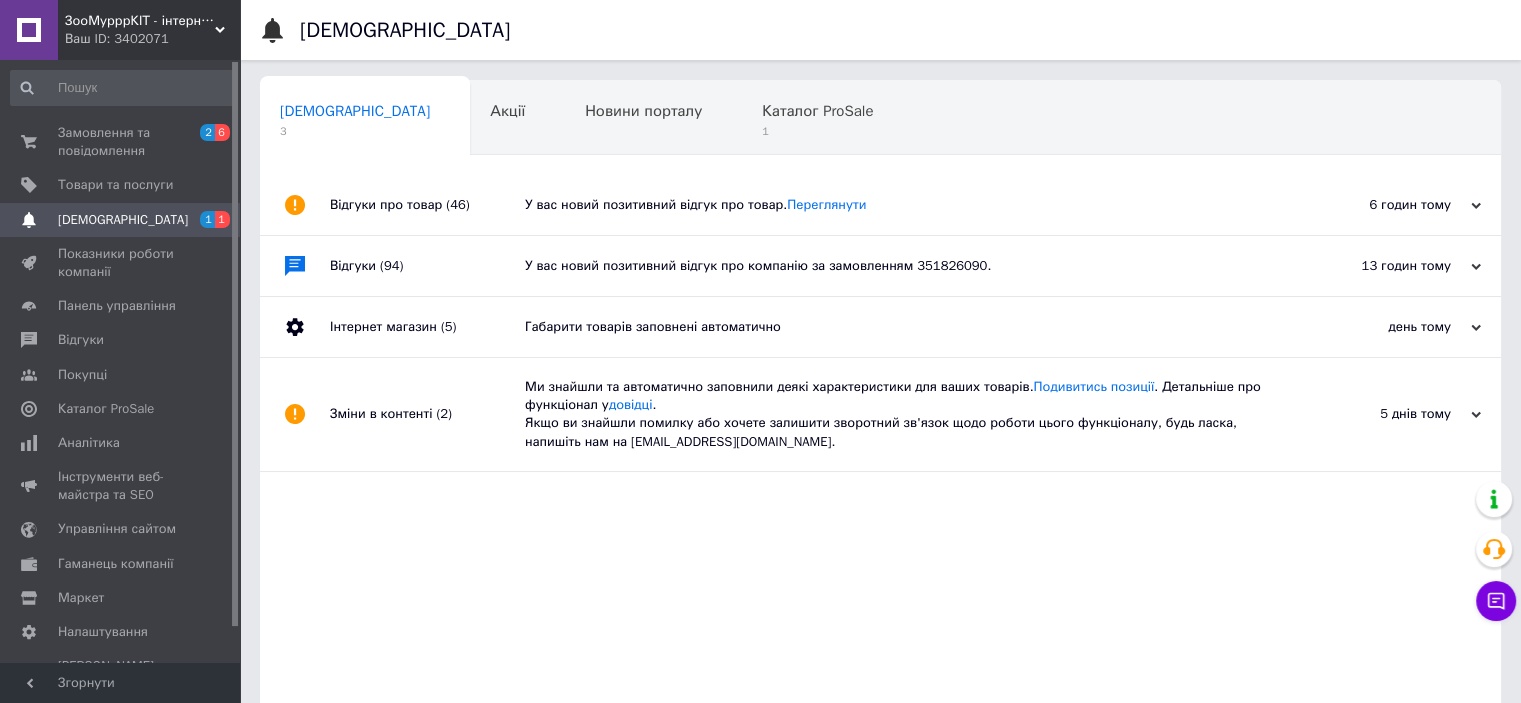 click on "У вас новий позитивний відгук про компанію за замовленням 351826090." at bounding box center (903, 266) 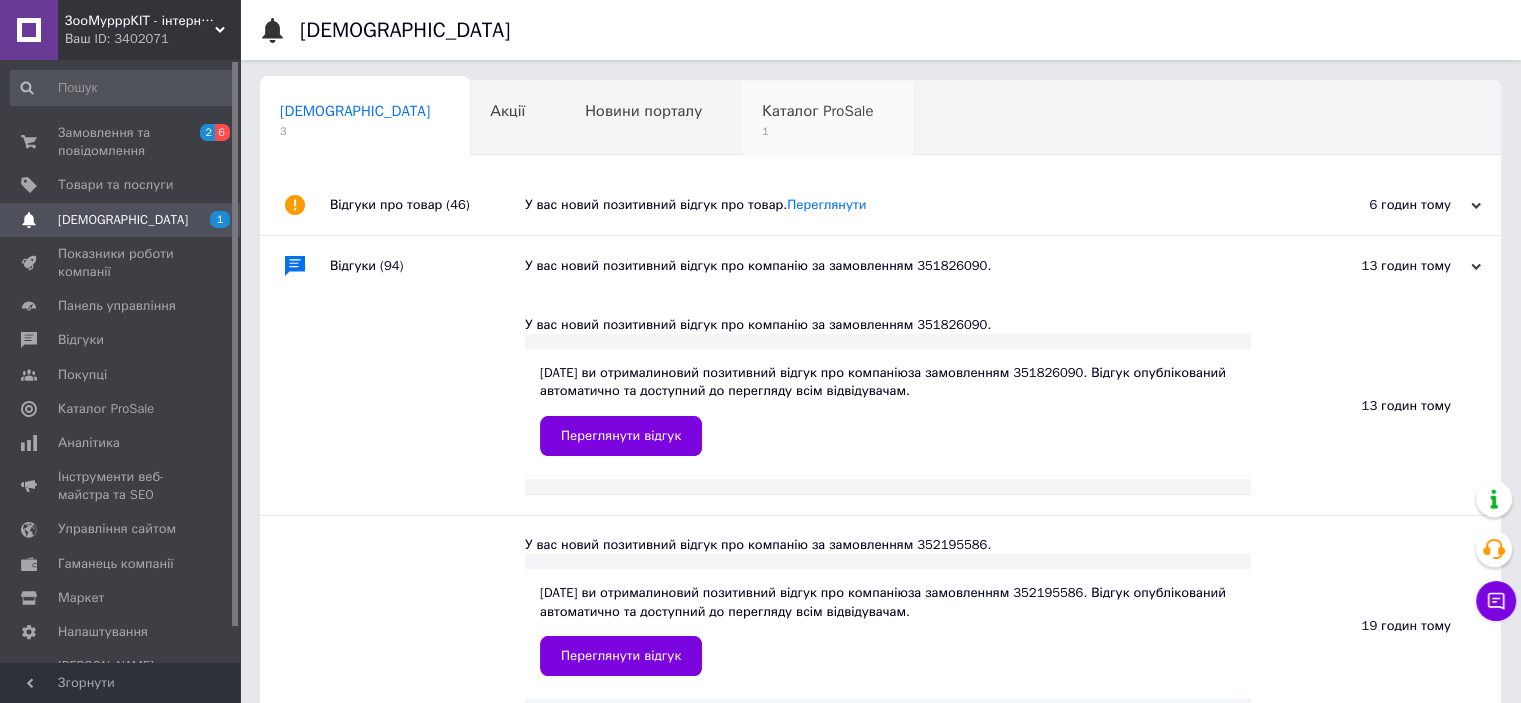 click on "Каталог ProSale" at bounding box center (817, 111) 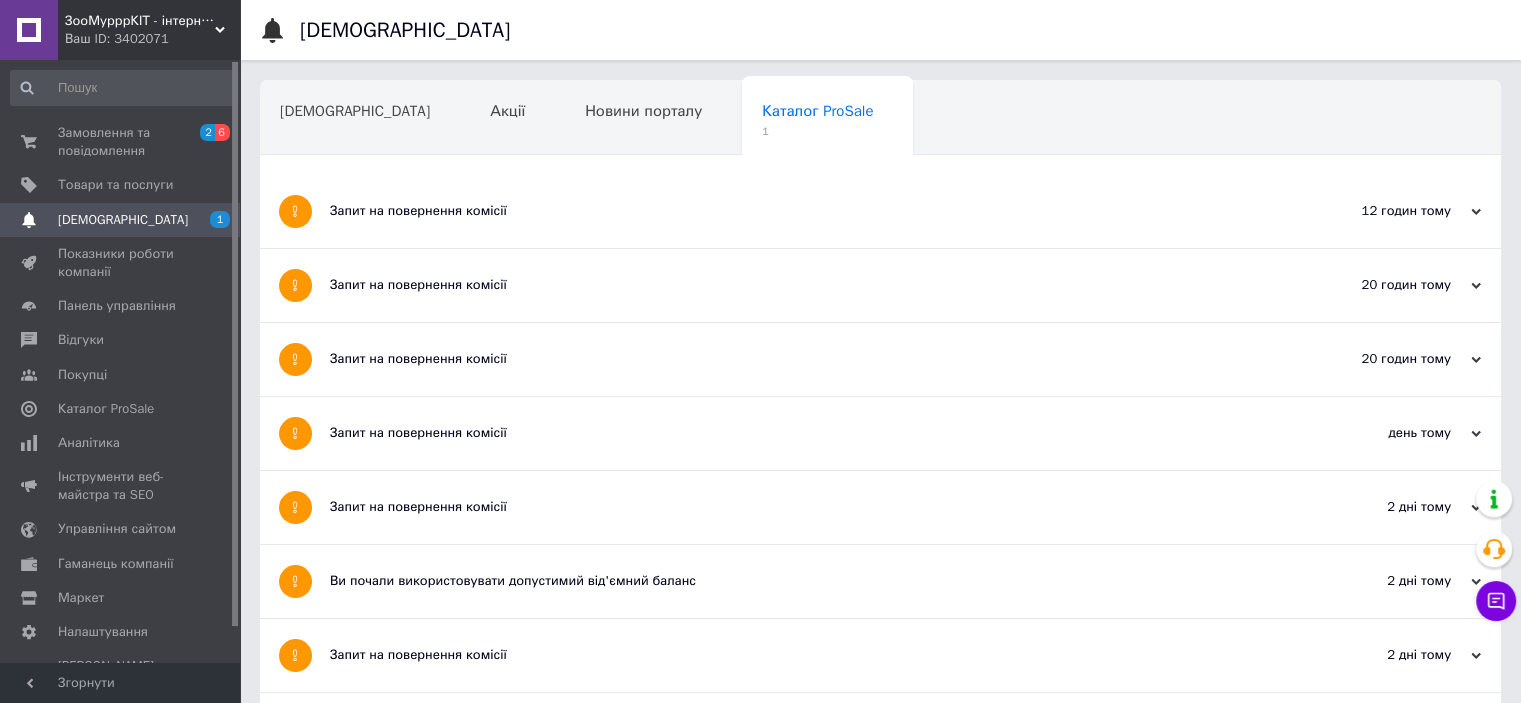 click on "Запит на повернення комісії" at bounding box center (805, 211) 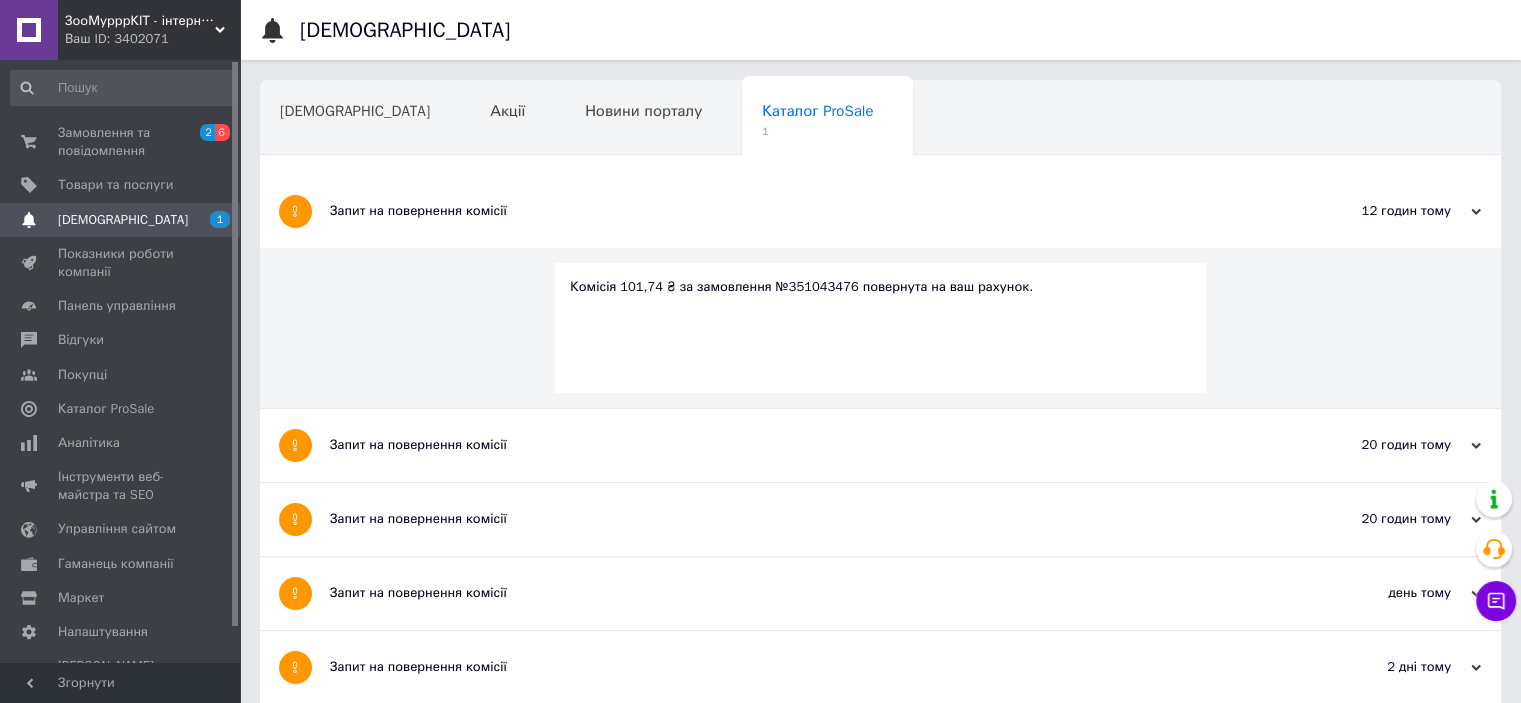 click on "Запит на повернення комісії" at bounding box center [805, 211] 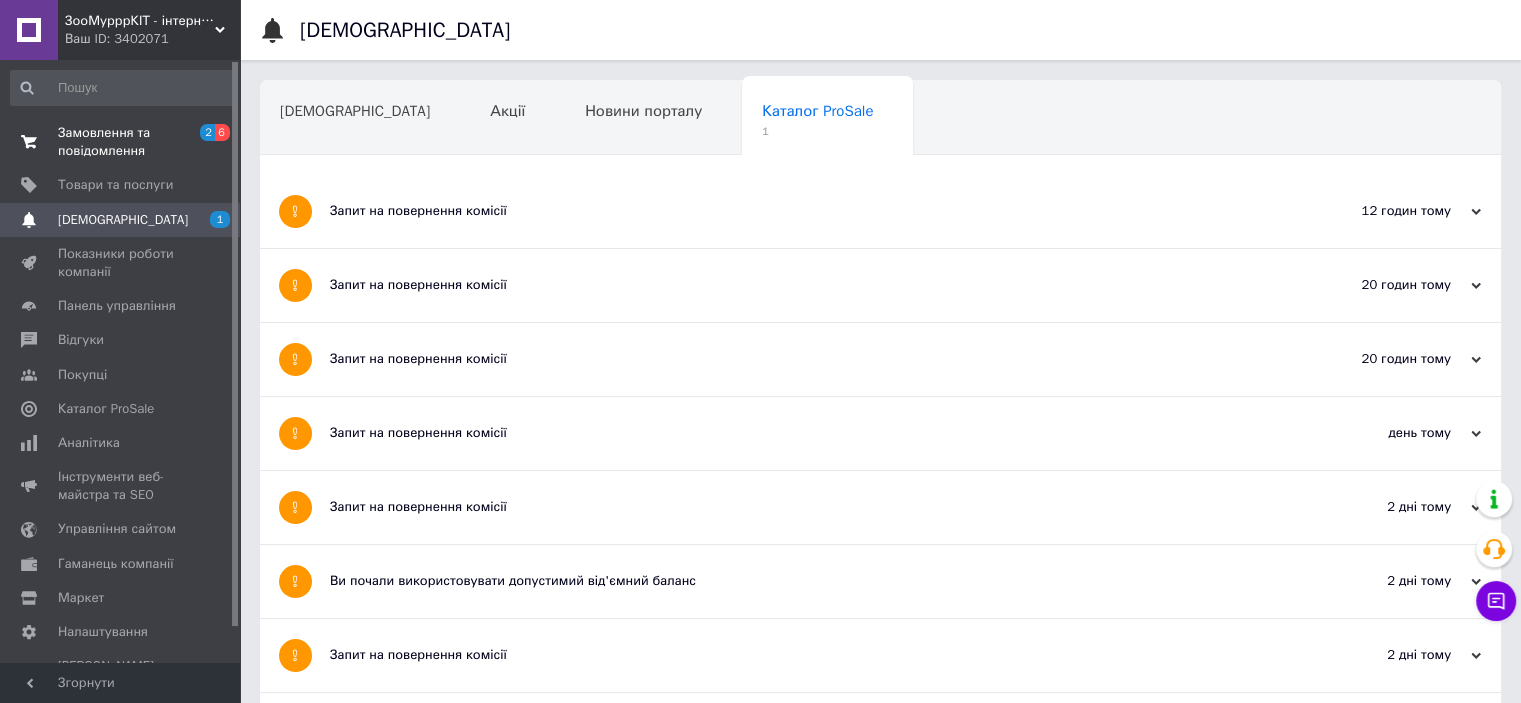 click on "Замовлення та повідомлення" at bounding box center (121, 142) 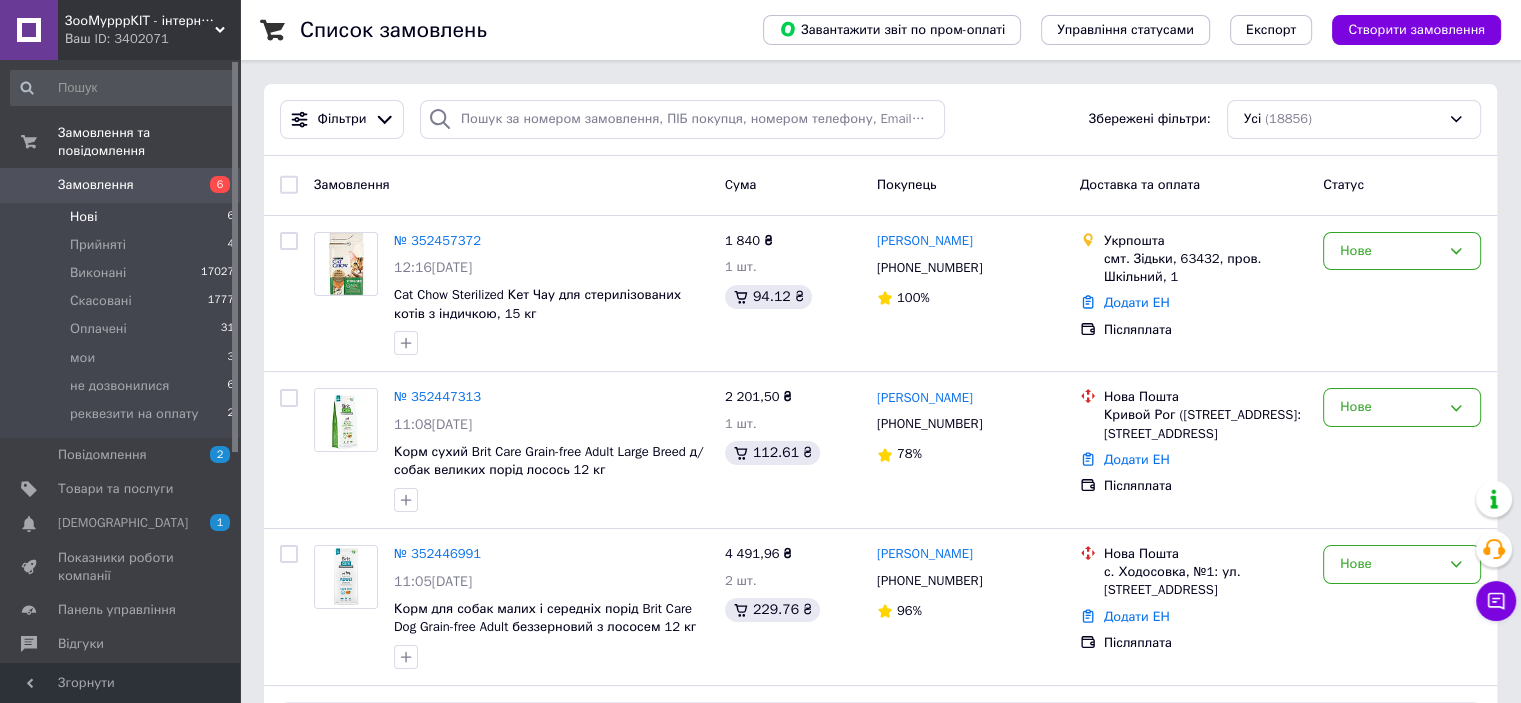 click on "Нові 6" at bounding box center [123, 217] 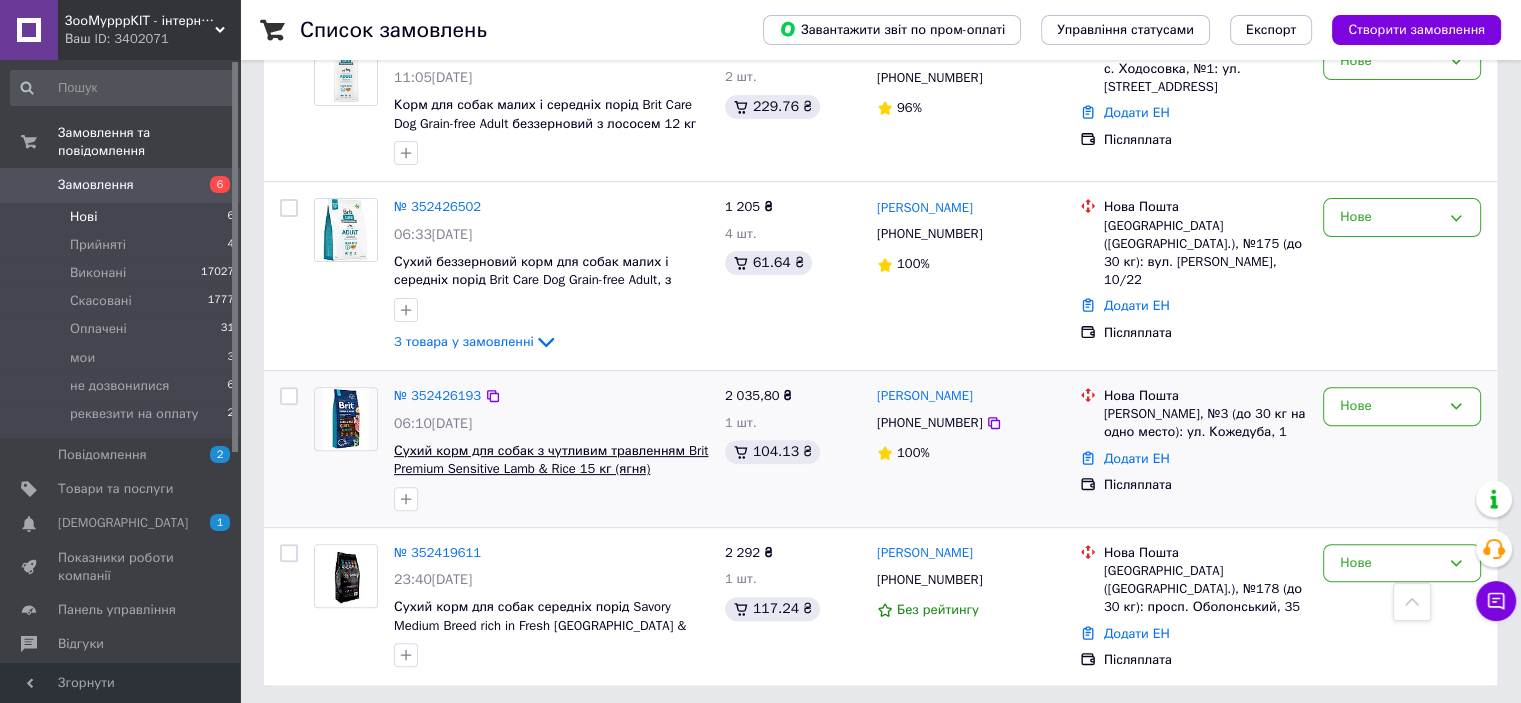 scroll, scrollTop: 579, scrollLeft: 0, axis: vertical 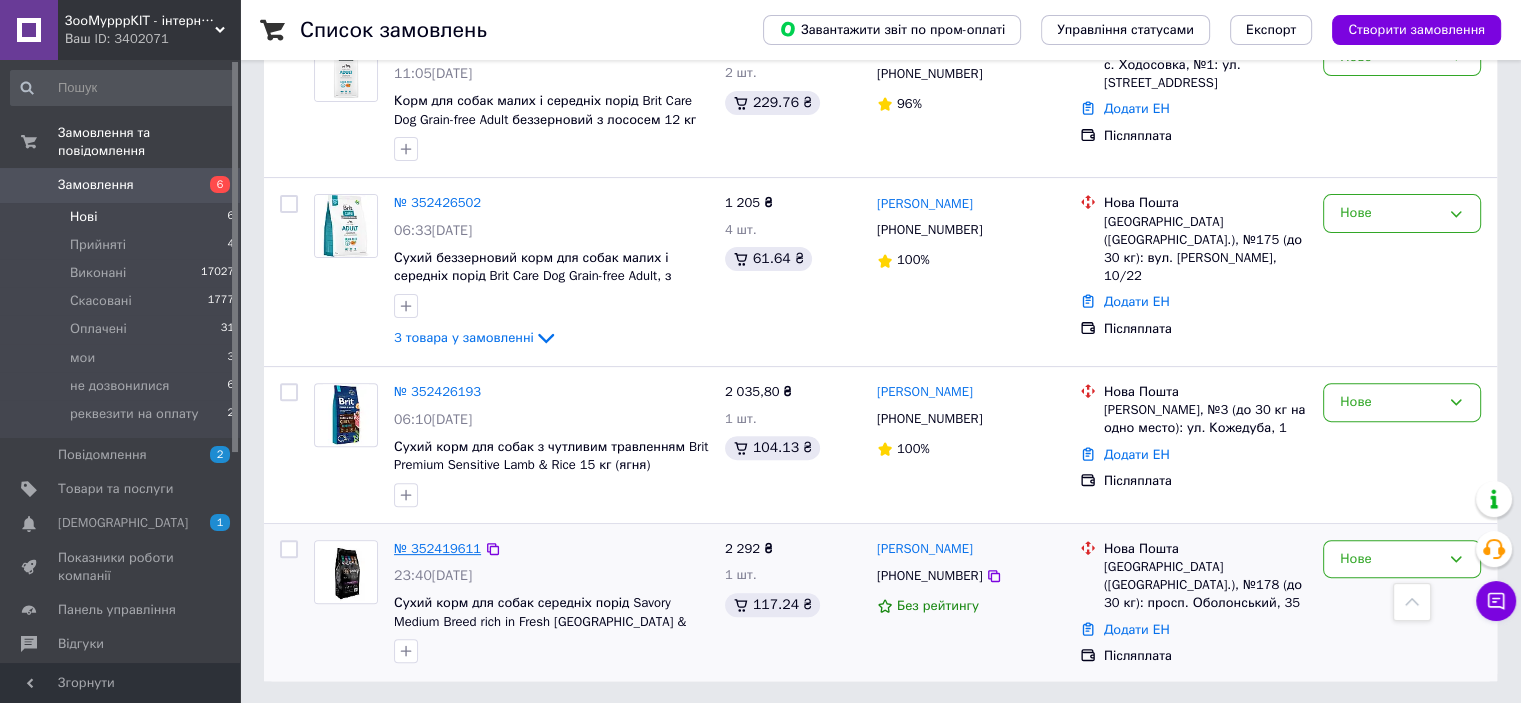 click on "№ 352419611" at bounding box center (437, 548) 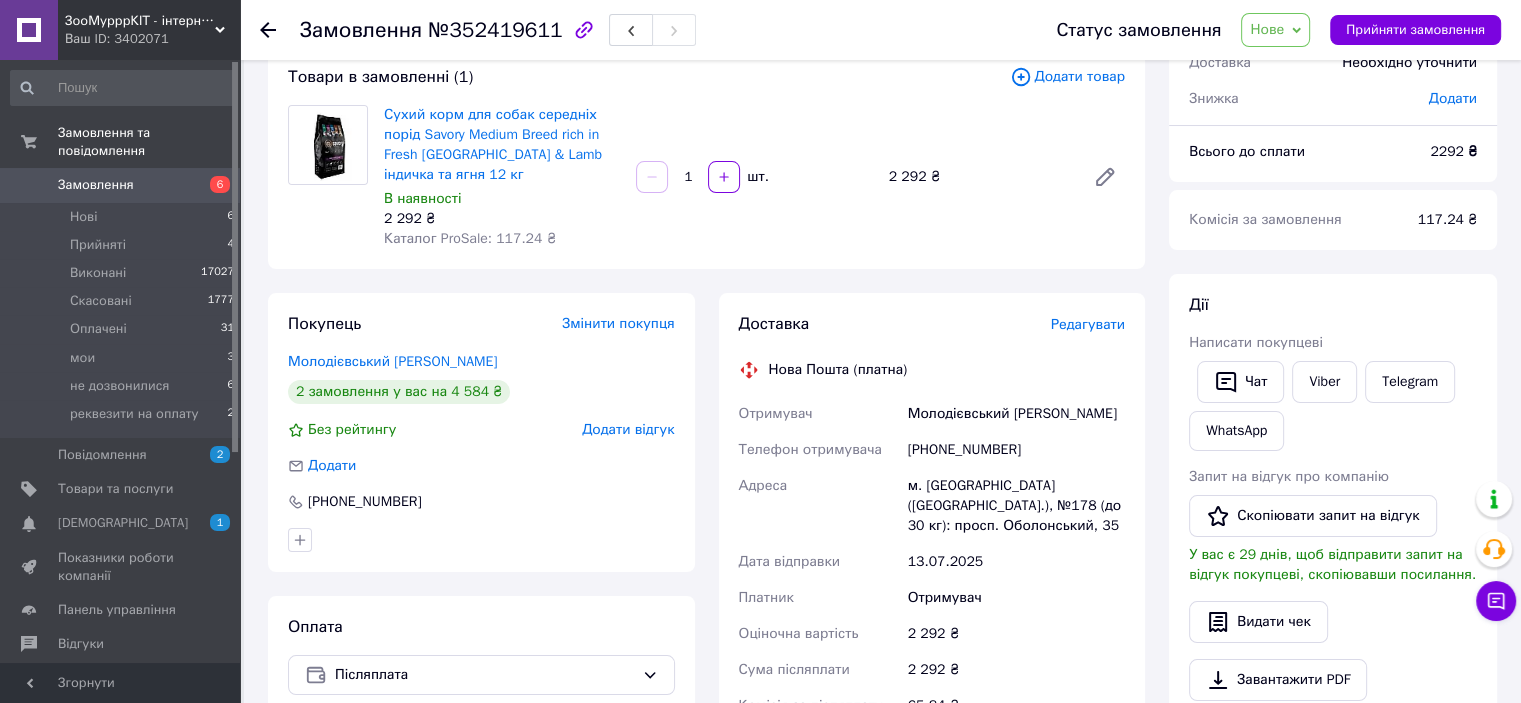 scroll, scrollTop: 200, scrollLeft: 0, axis: vertical 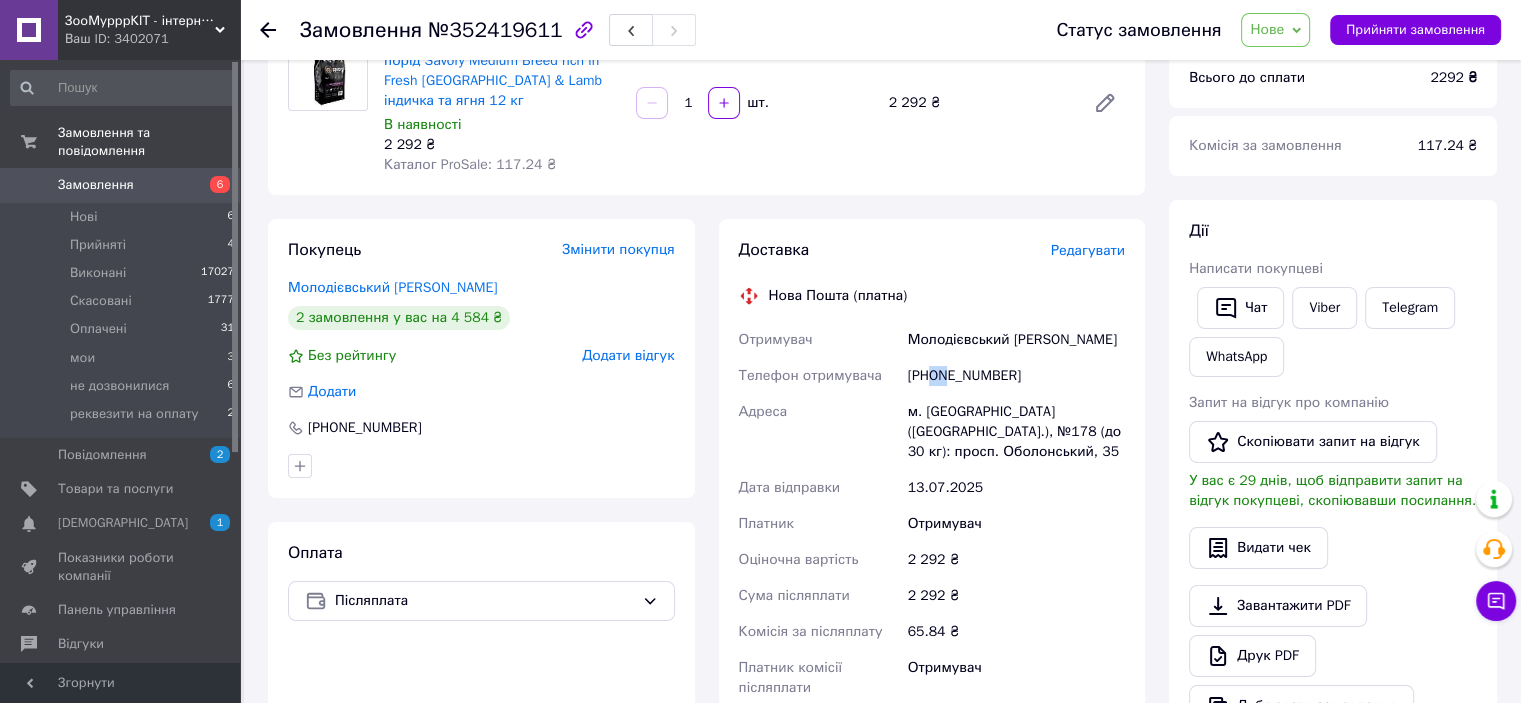 drag, startPoint x: 932, startPoint y: 374, endPoint x: 1100, endPoint y: 387, distance: 168.50223 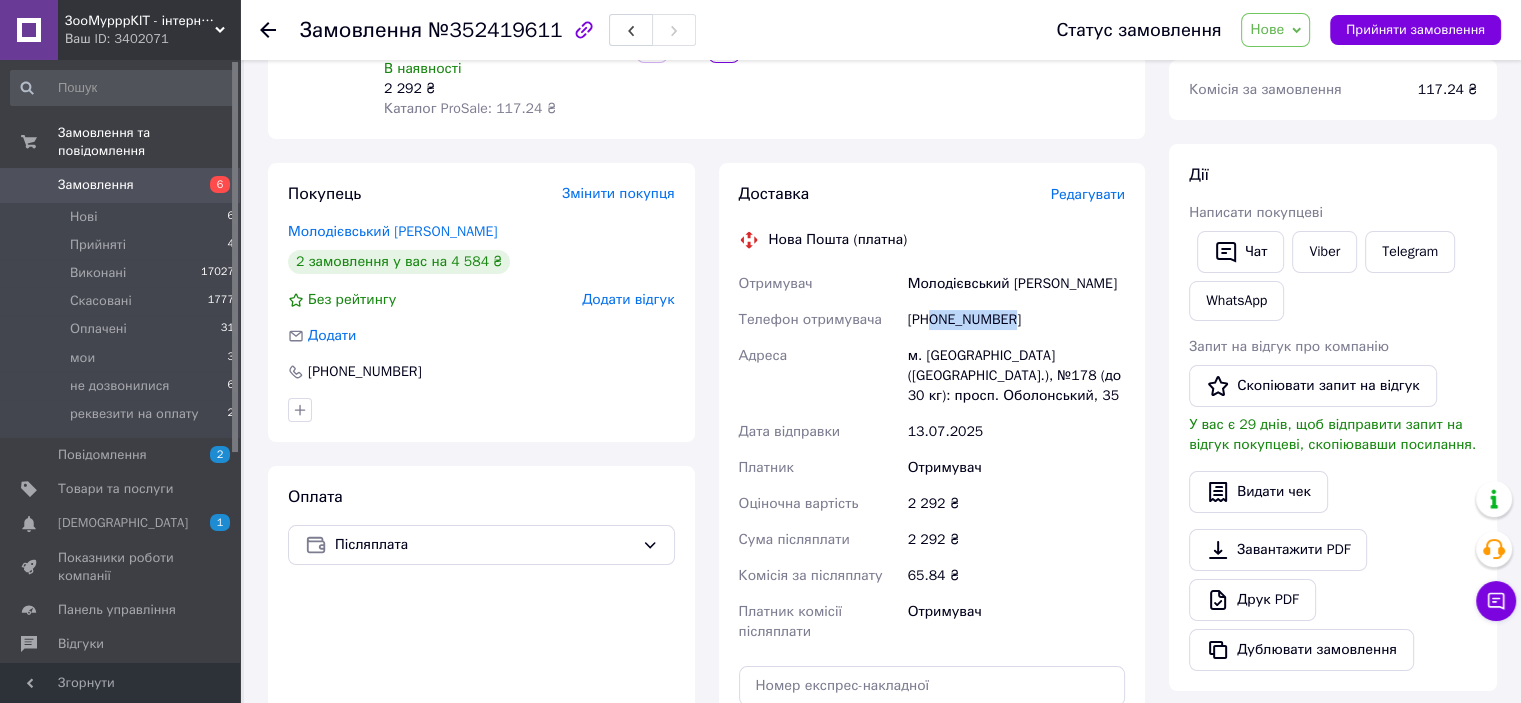 scroll, scrollTop: 400, scrollLeft: 0, axis: vertical 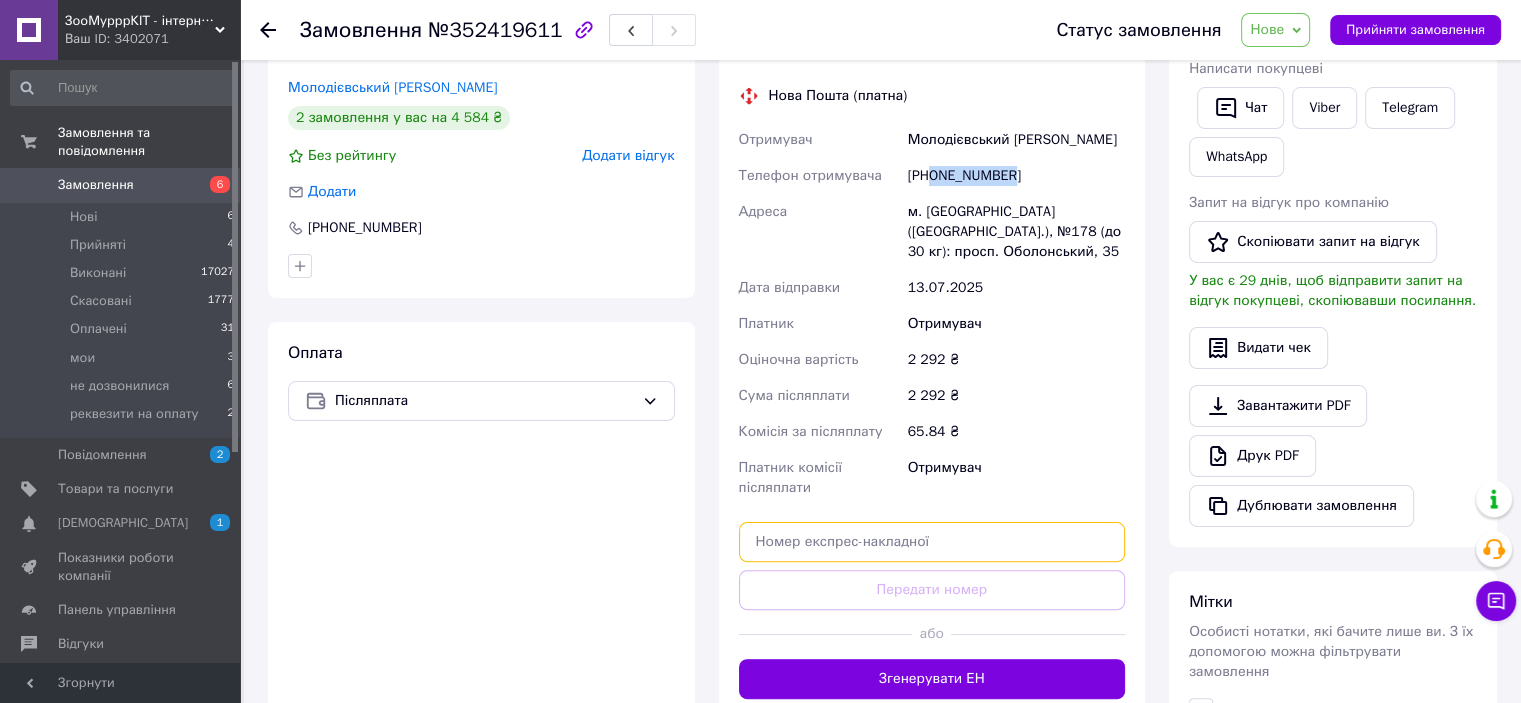 click at bounding box center (932, 542) 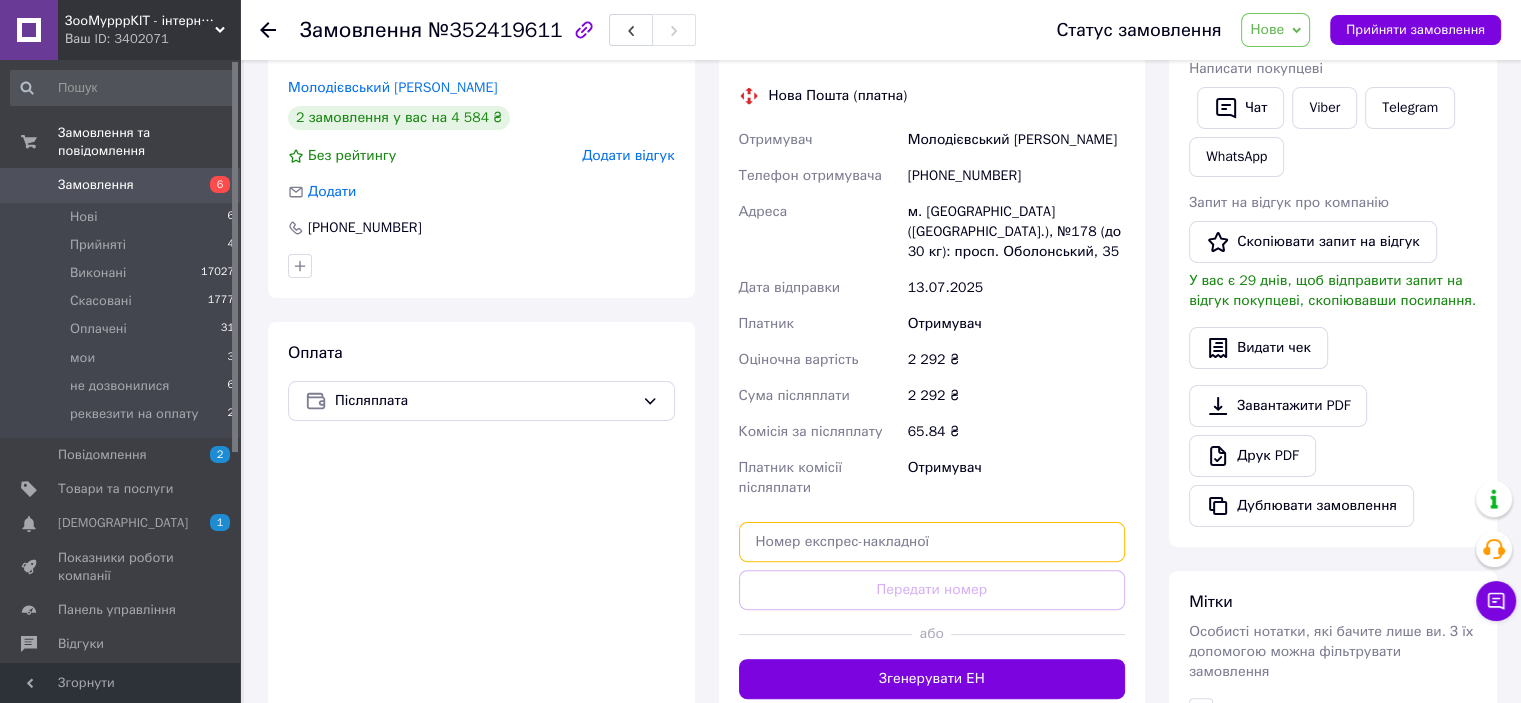 paste on "20451204728380" 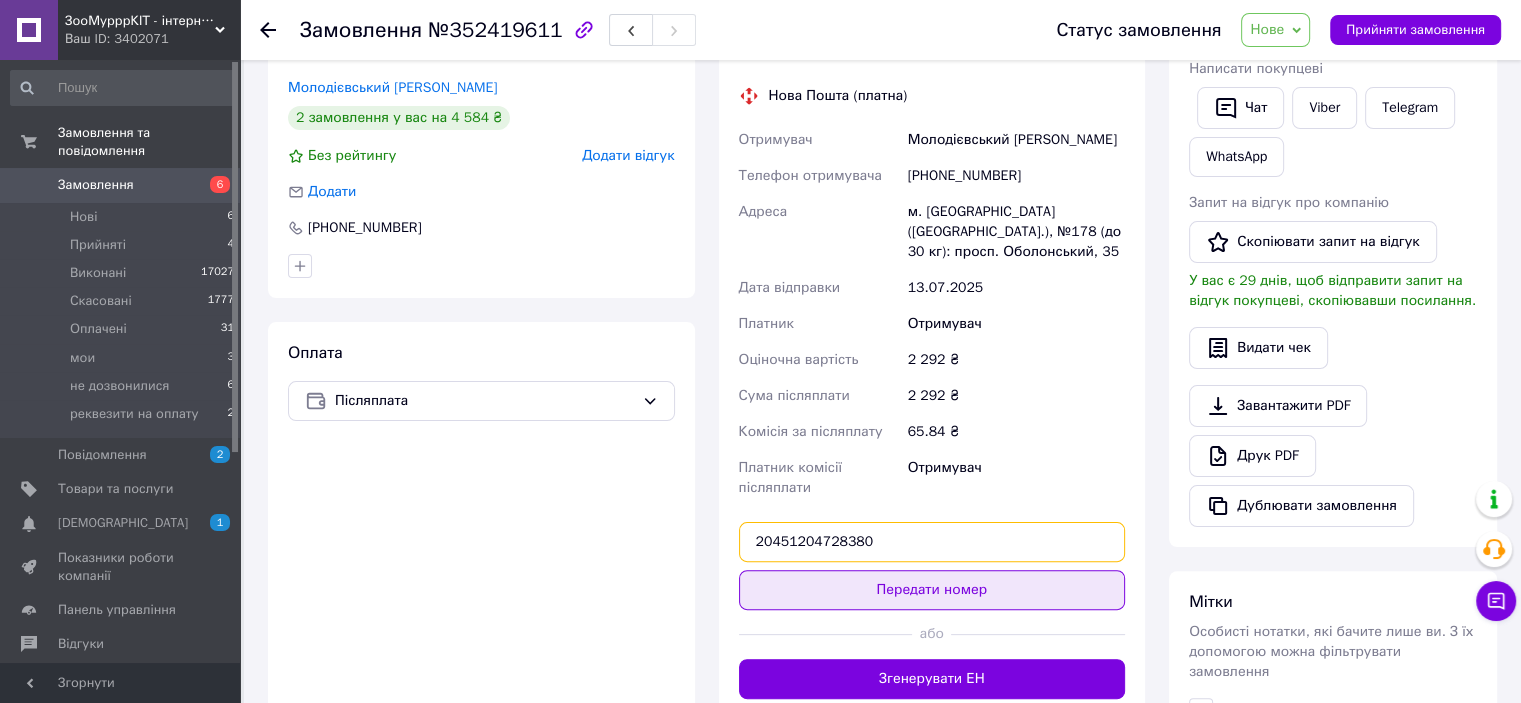 type on "20451204728380" 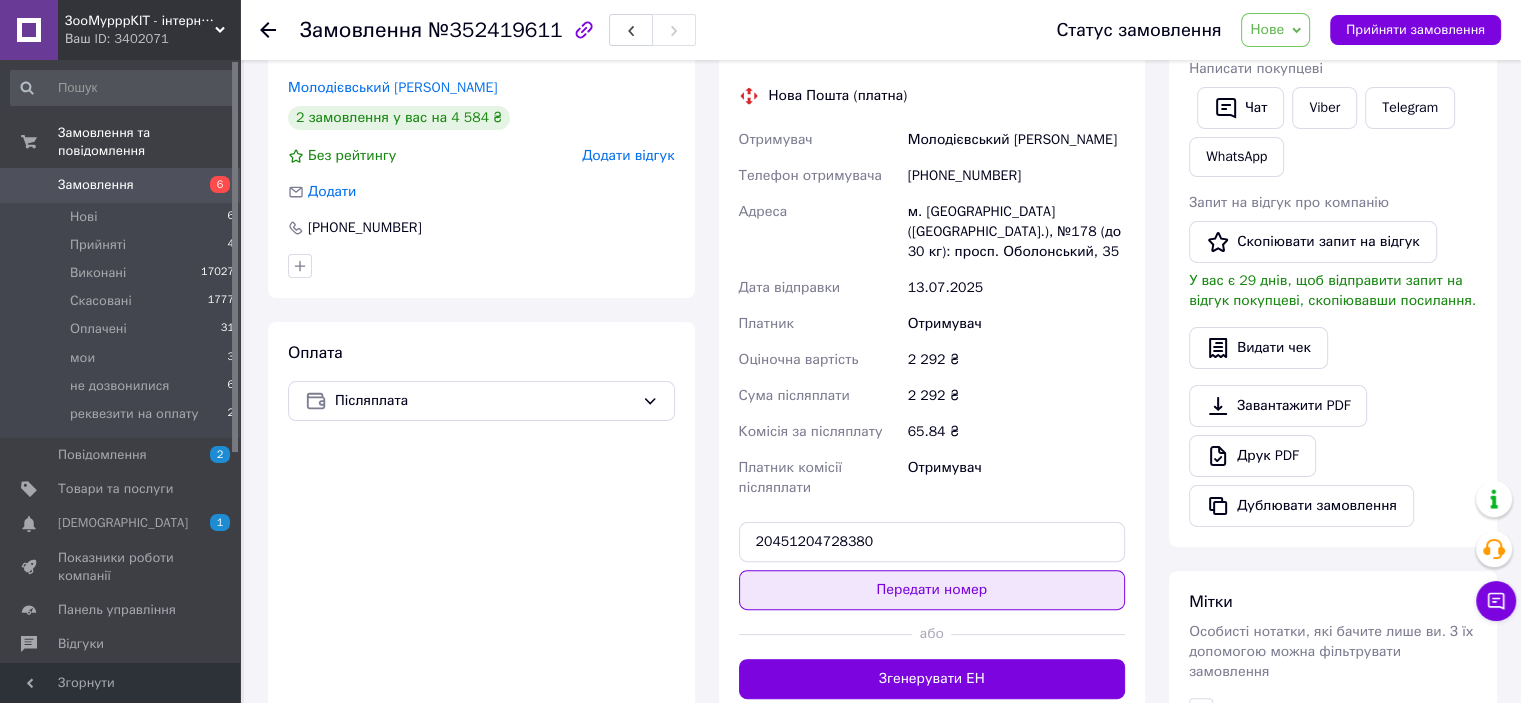 click on "Передати номер" at bounding box center (932, 590) 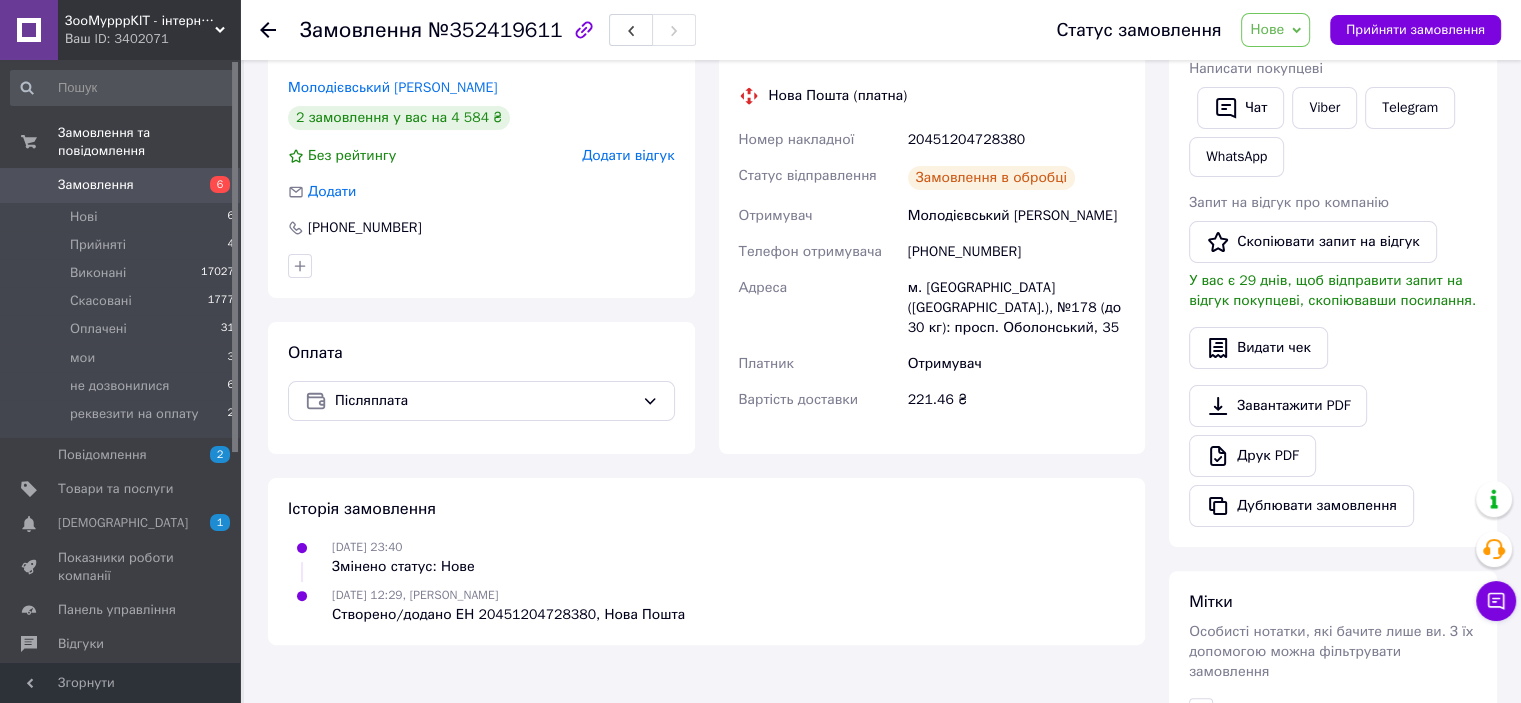 click 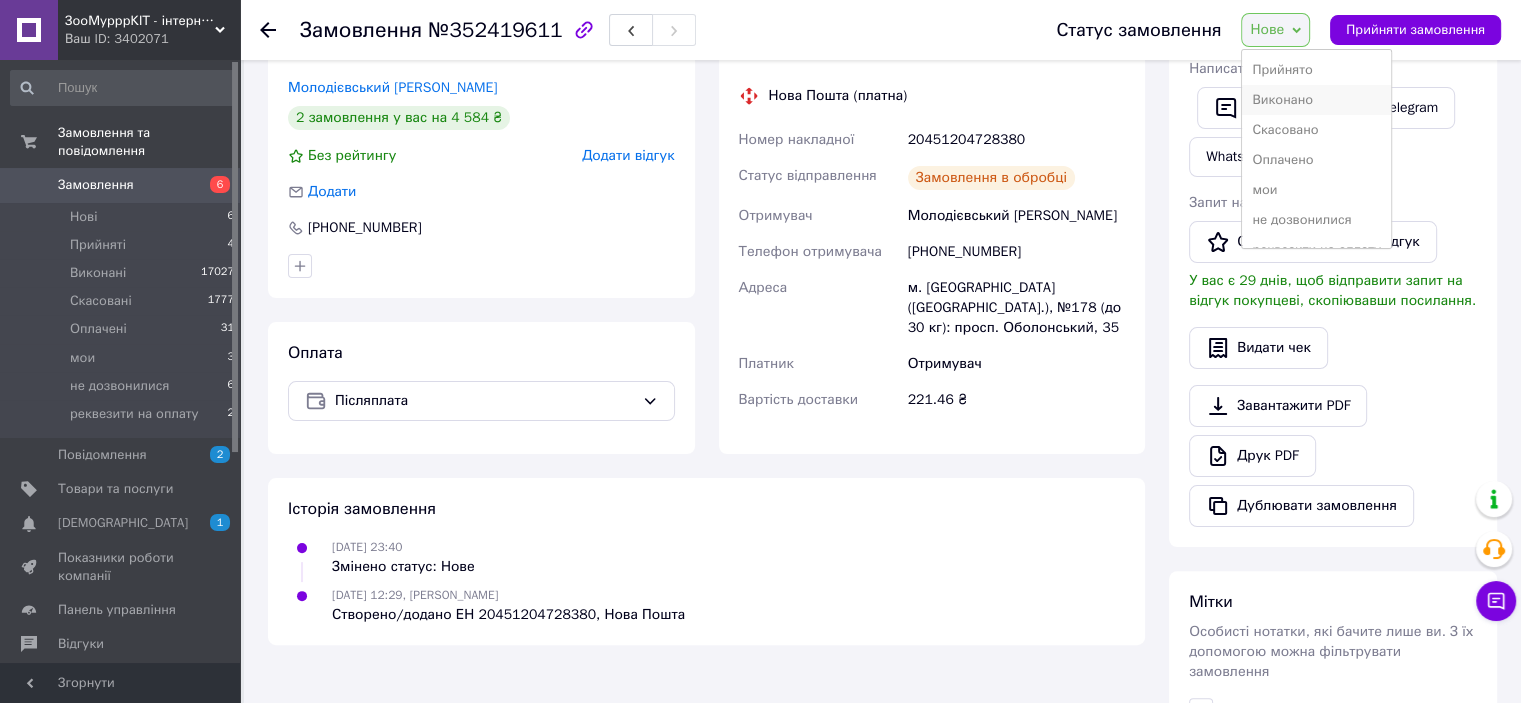 click on "Виконано" at bounding box center [1316, 100] 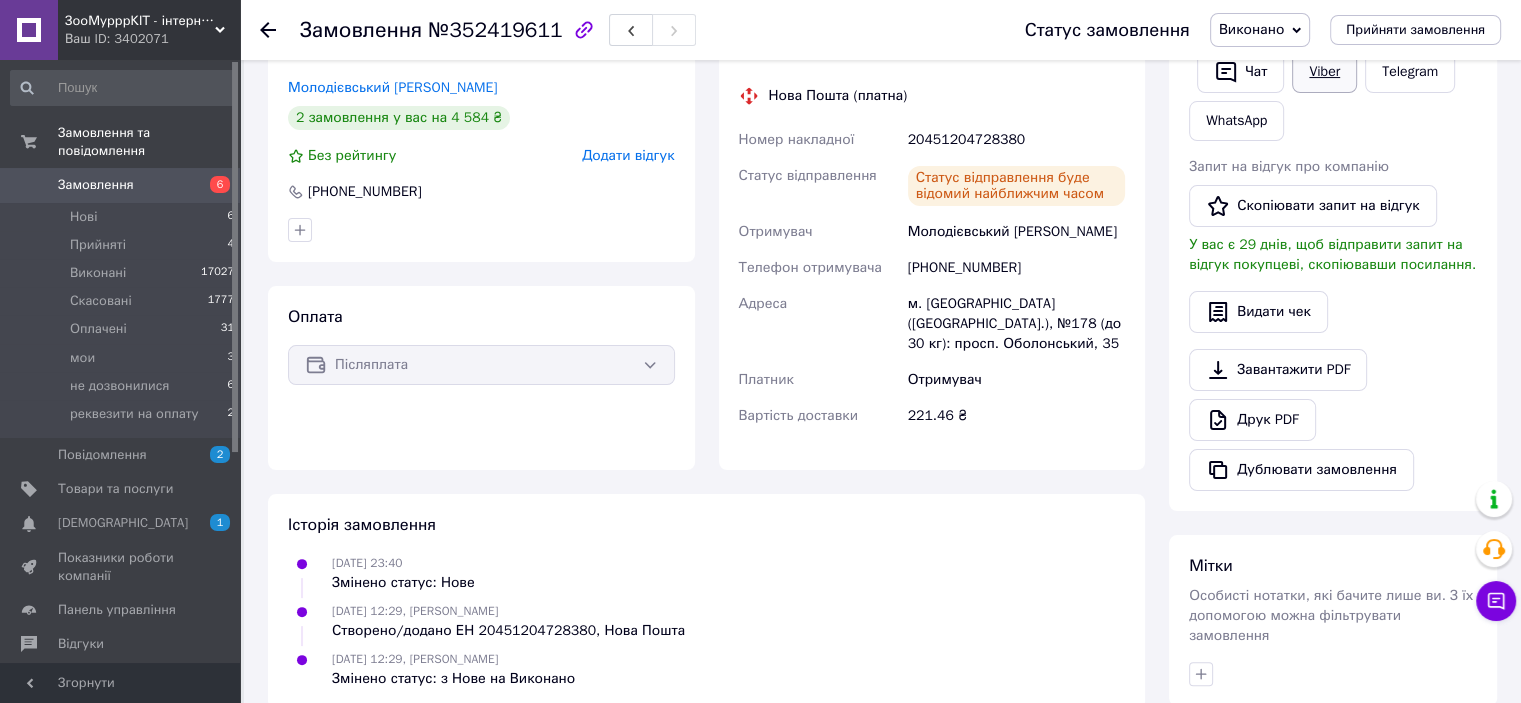 click on "Viber" at bounding box center [1324, 72] 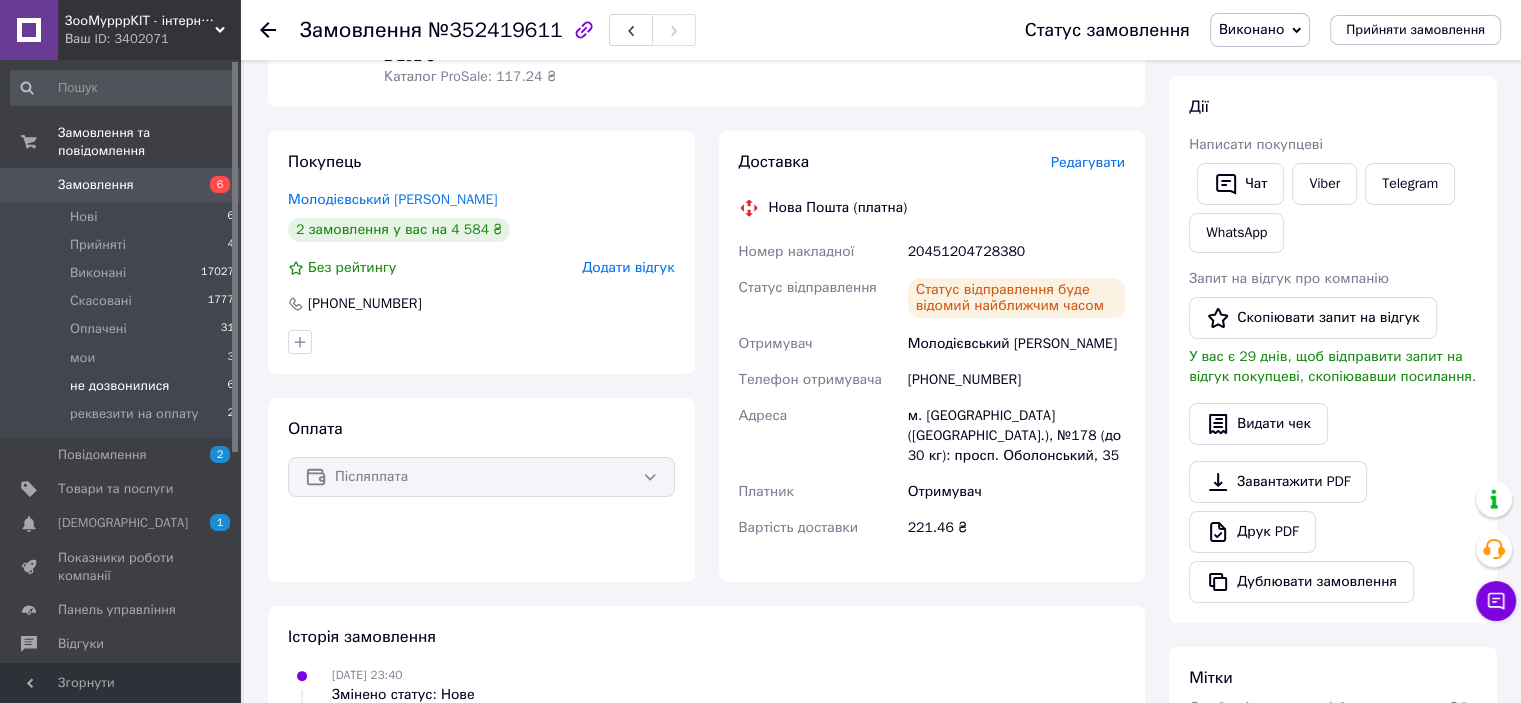 scroll, scrollTop: 300, scrollLeft: 0, axis: vertical 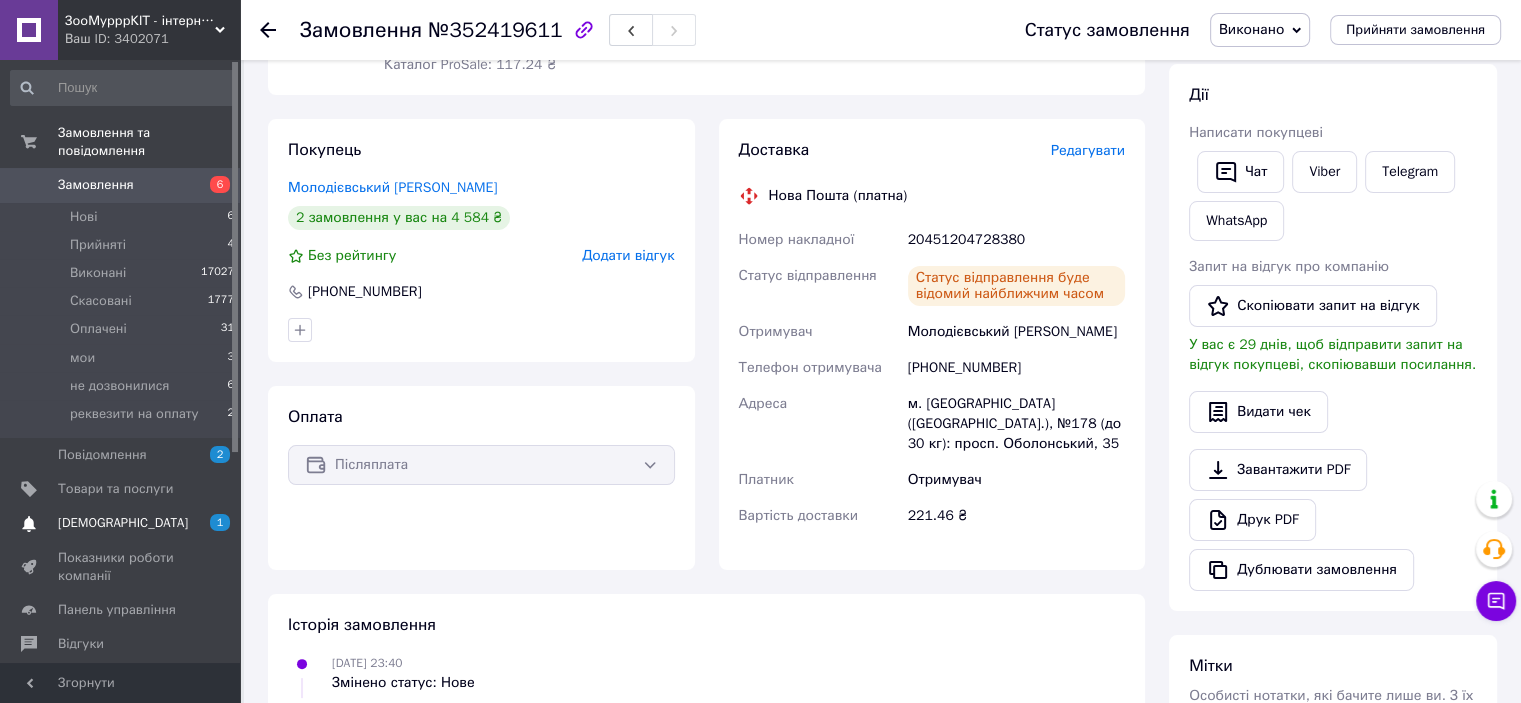 click on "[DEMOGRAPHIC_DATA]" at bounding box center (121, 523) 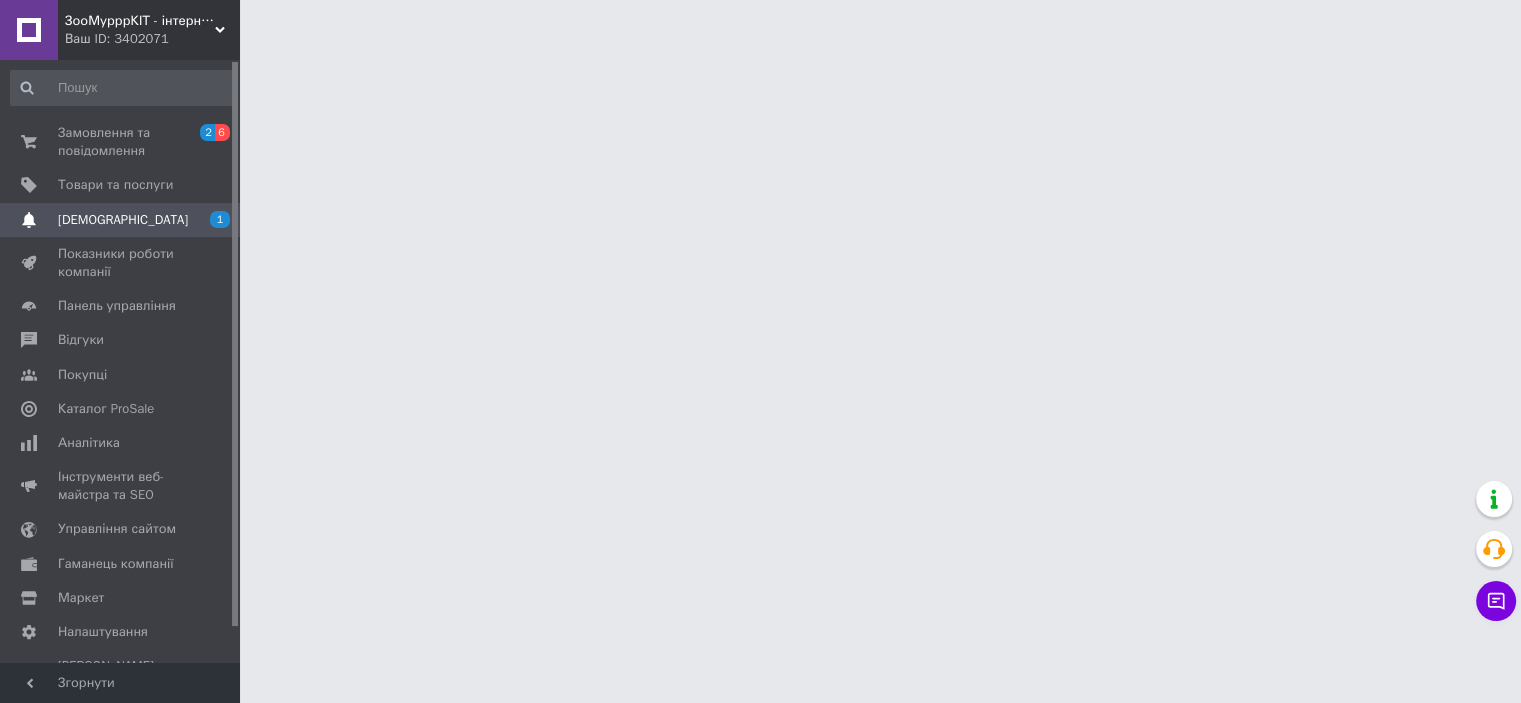 scroll, scrollTop: 0, scrollLeft: 0, axis: both 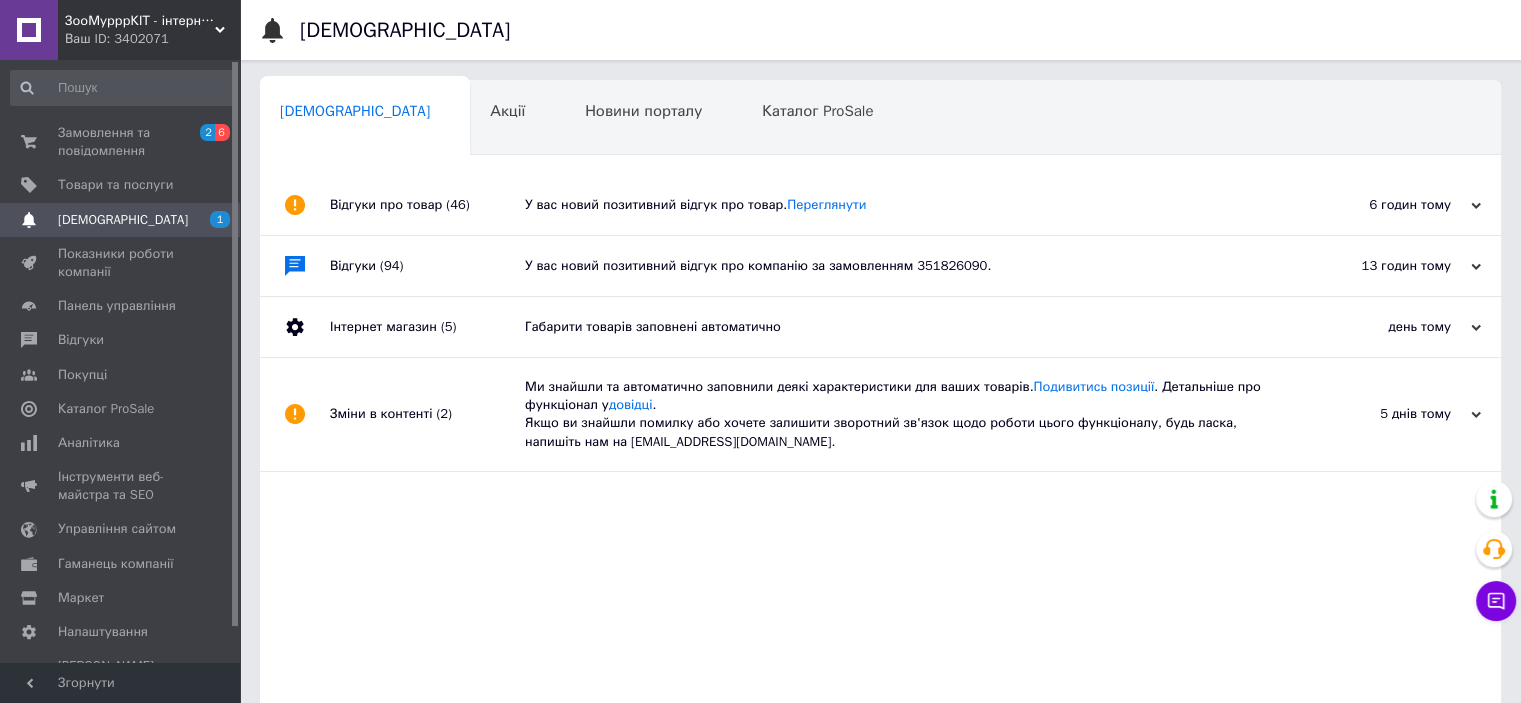 click on "У вас новий позитивний відгук про товар.  Переглянути" at bounding box center [903, 205] 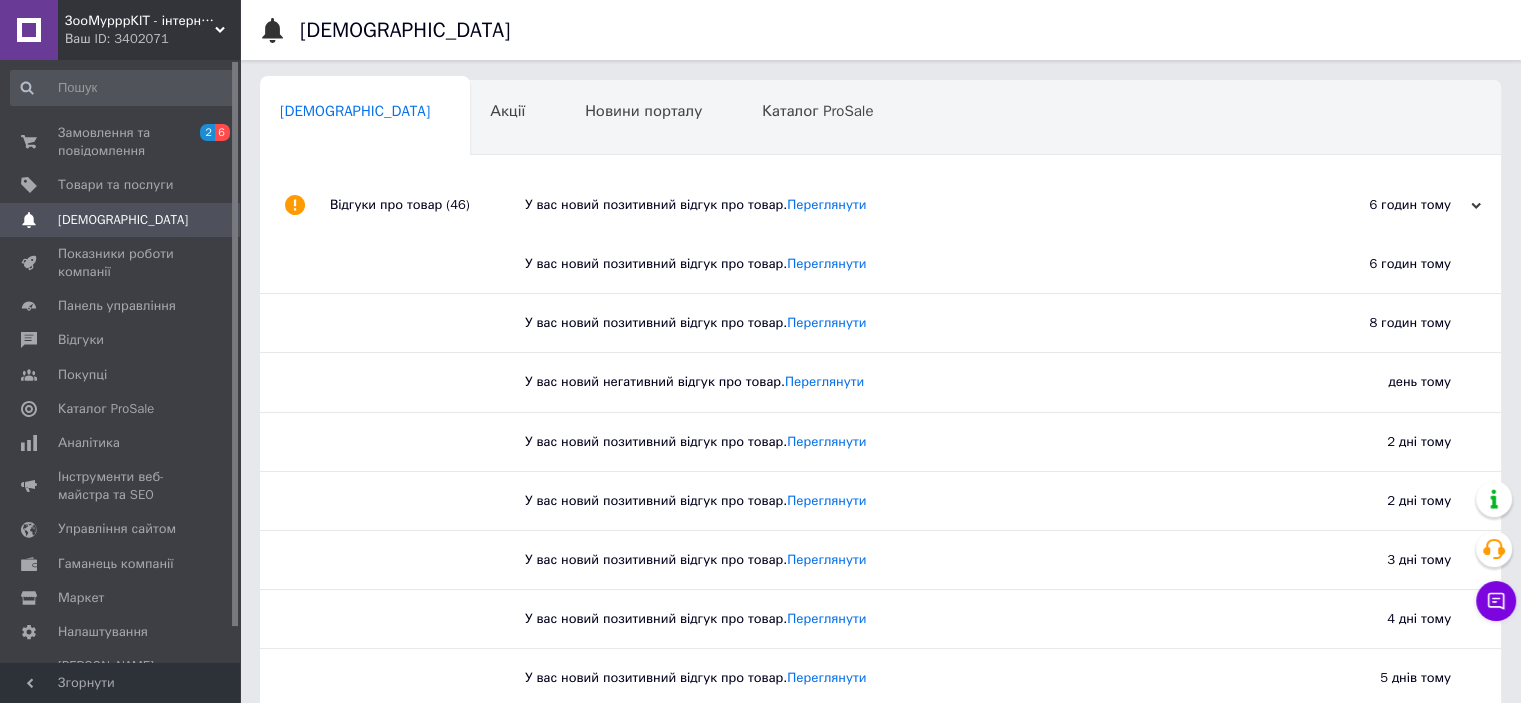 click on "Відгуки про товар   (46)" at bounding box center (427, 205) 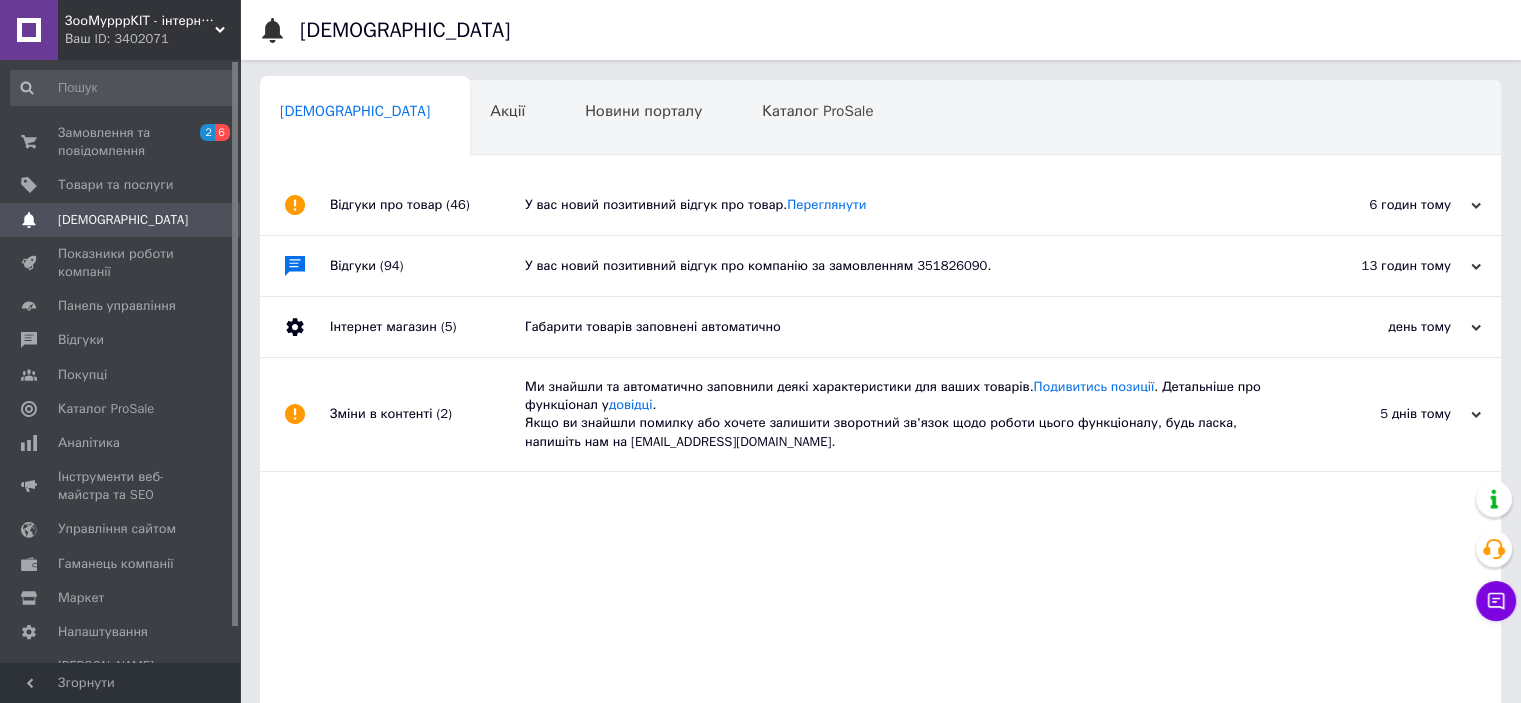 click on "У вас новий позитивний відгук про компанію за замовленням 351826090." at bounding box center (903, 266) 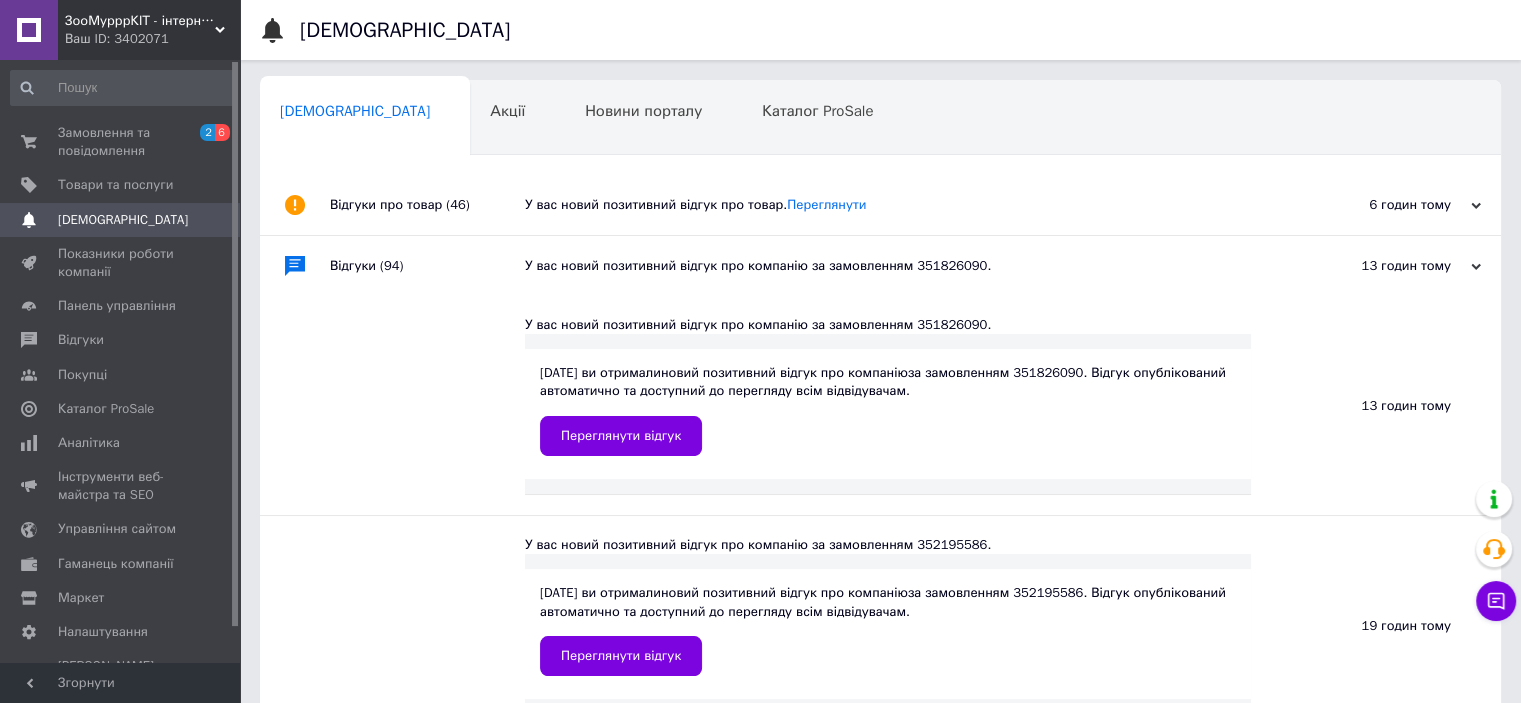 click on "Відгуки   (94)" at bounding box center (427, 266) 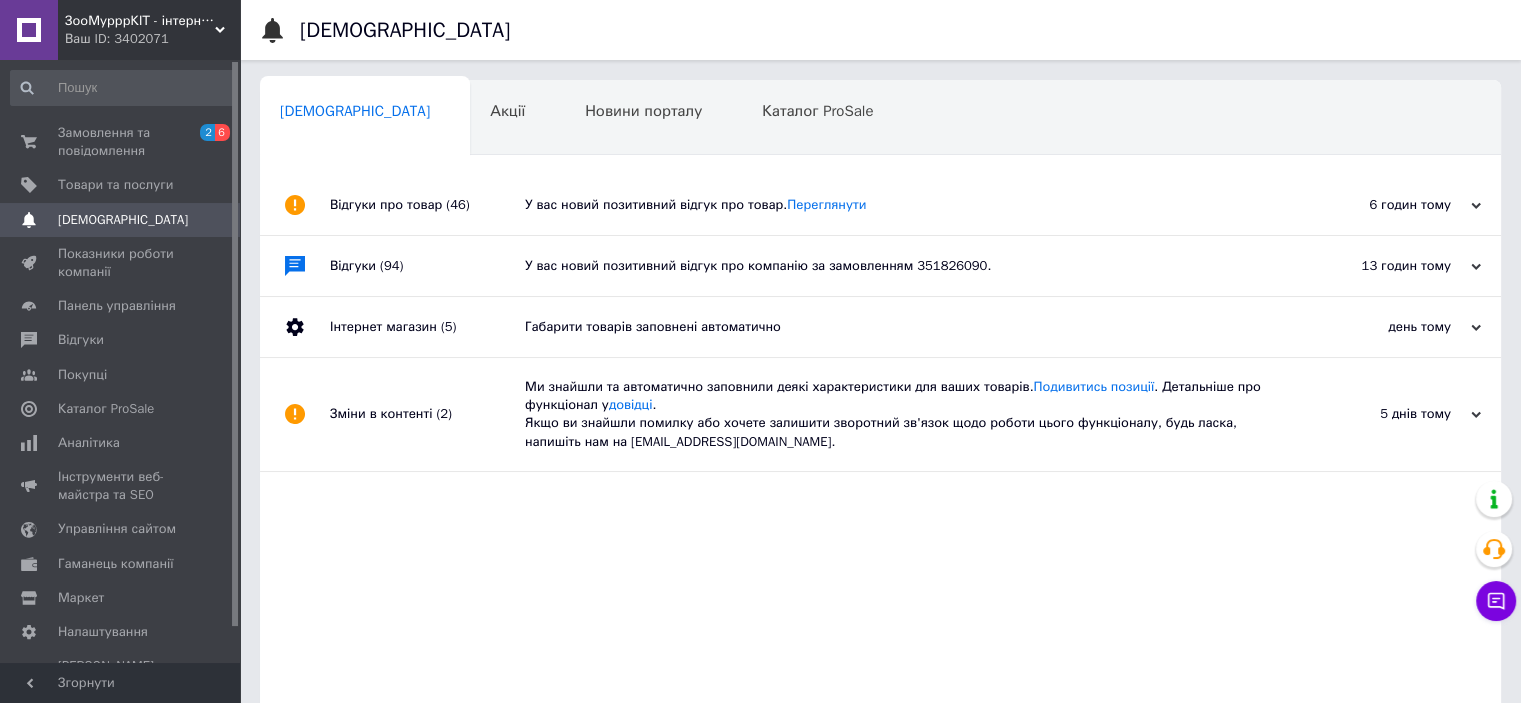 click on "Габарити товарів заповнені автоматично" at bounding box center [903, 327] 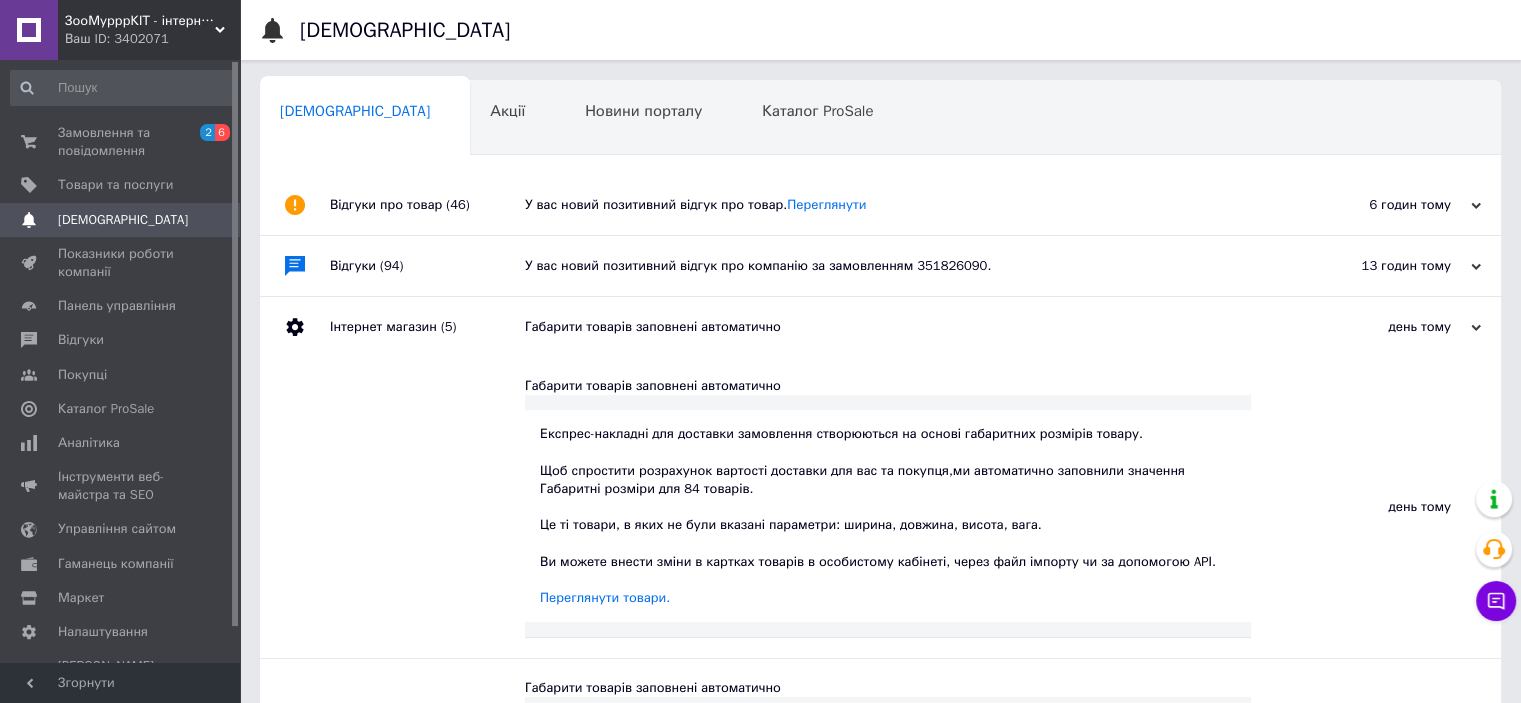 click on "Габарити товарів заповнені автоматично" at bounding box center [903, 327] 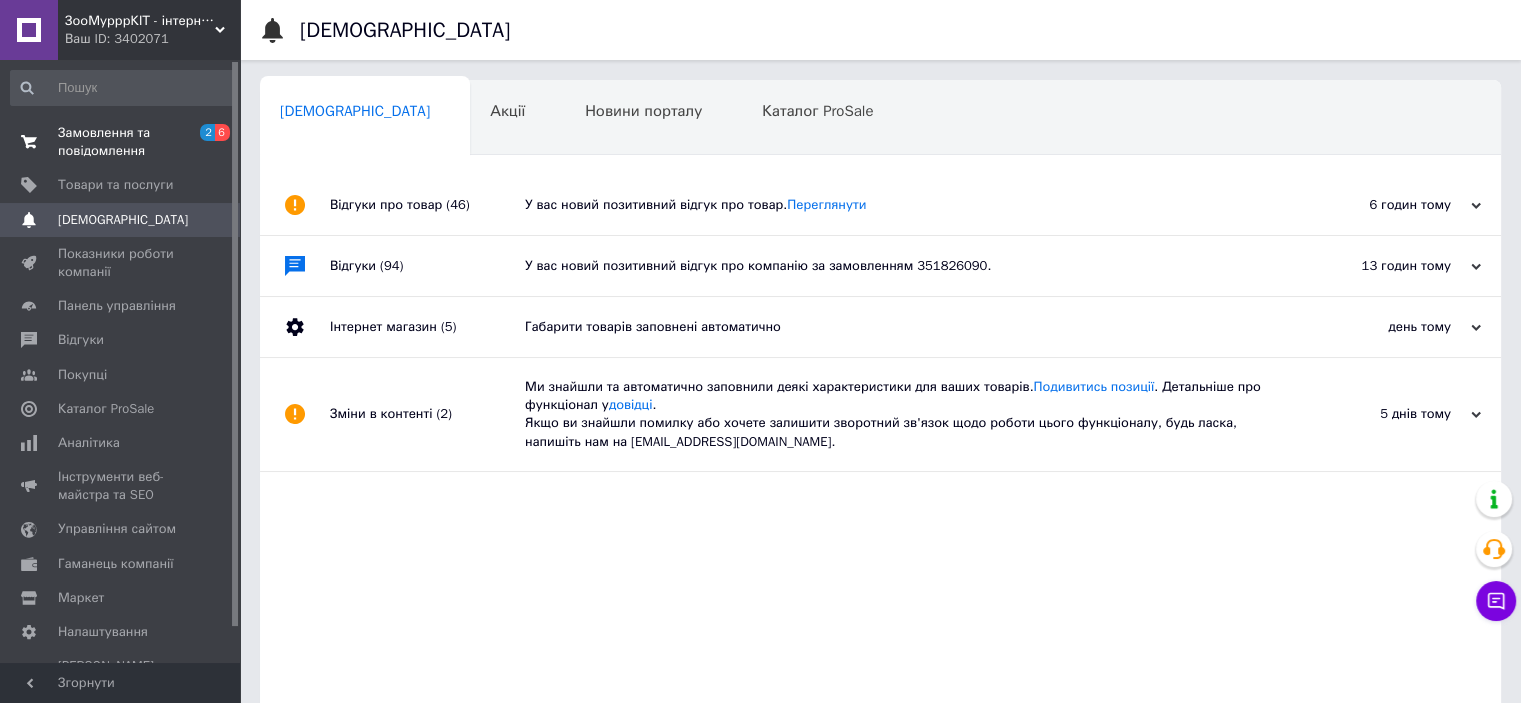 click on "Замовлення та повідомлення" at bounding box center [121, 142] 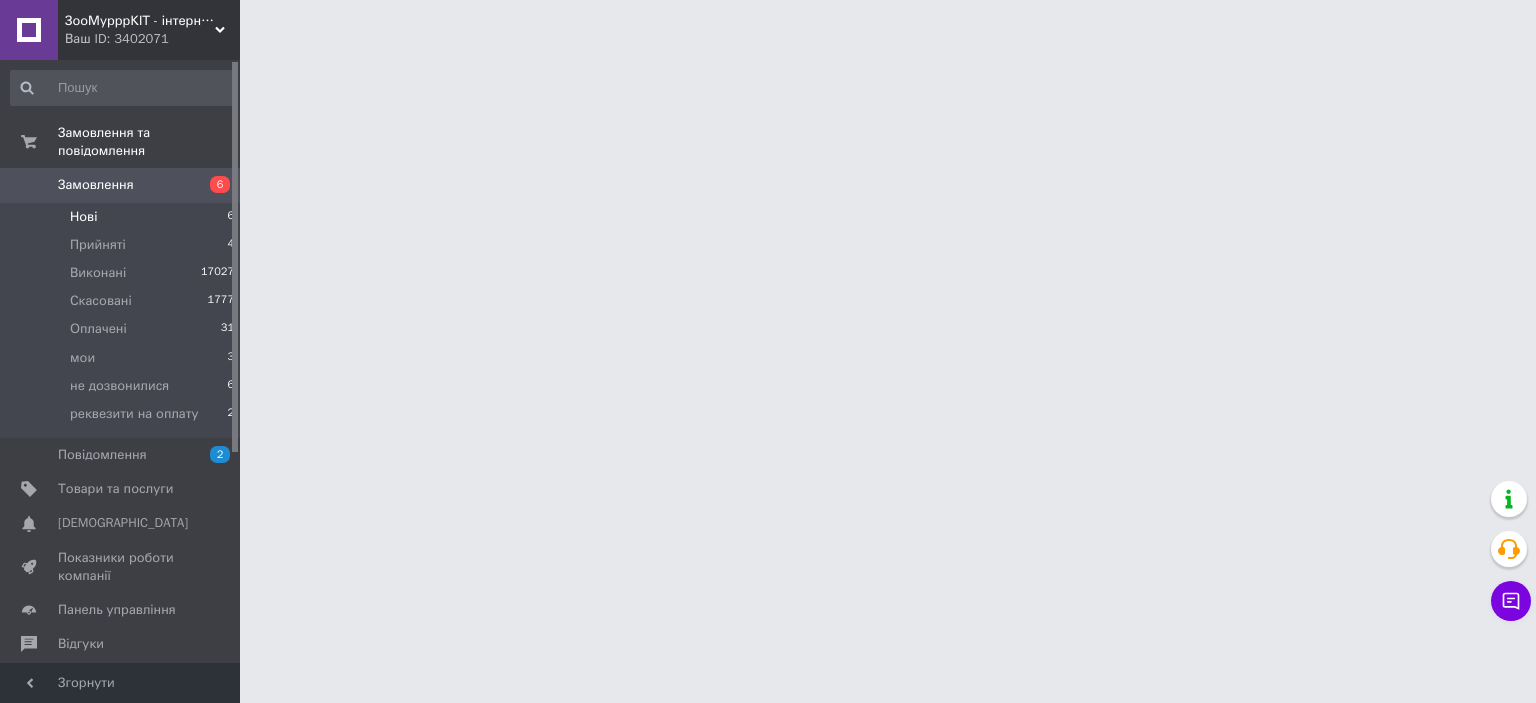 click on "Нові" at bounding box center [83, 217] 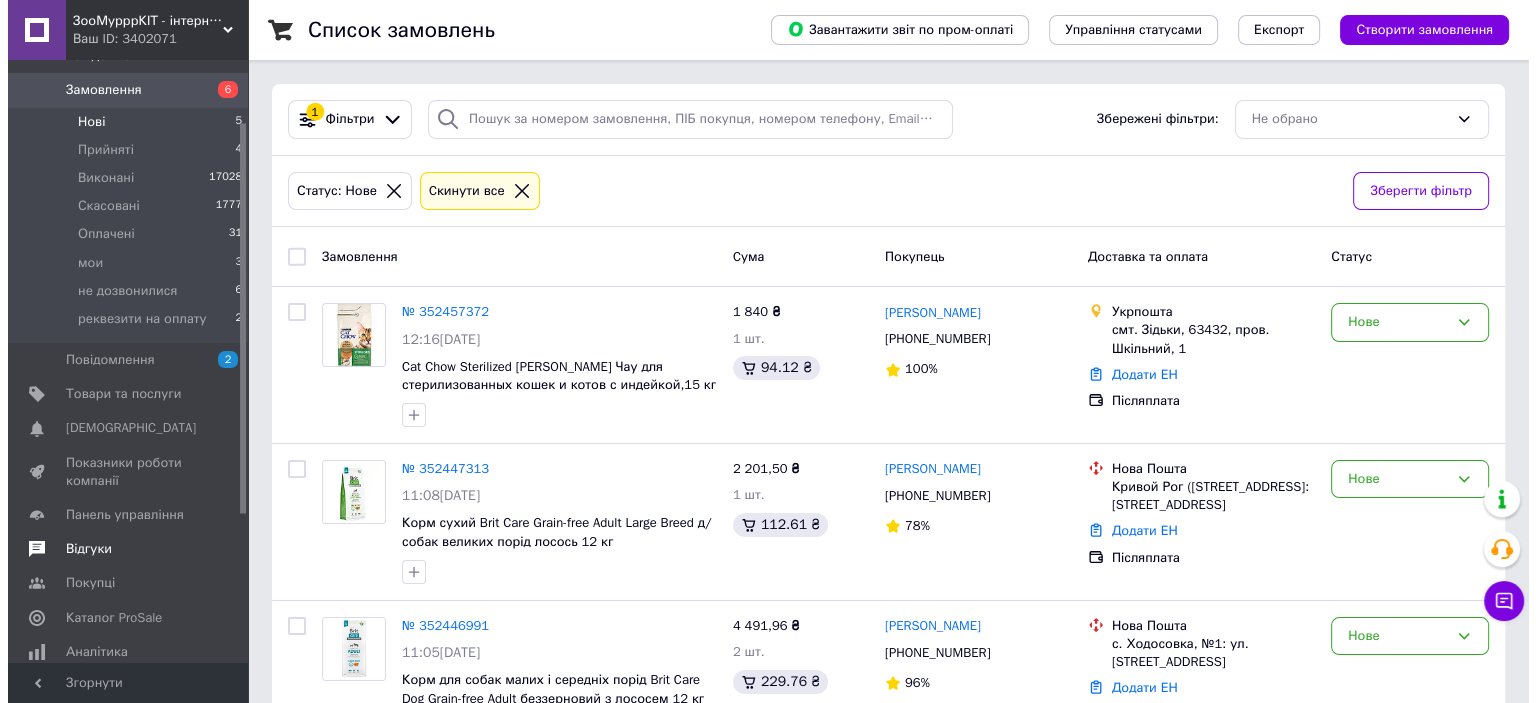 scroll, scrollTop: 100, scrollLeft: 0, axis: vertical 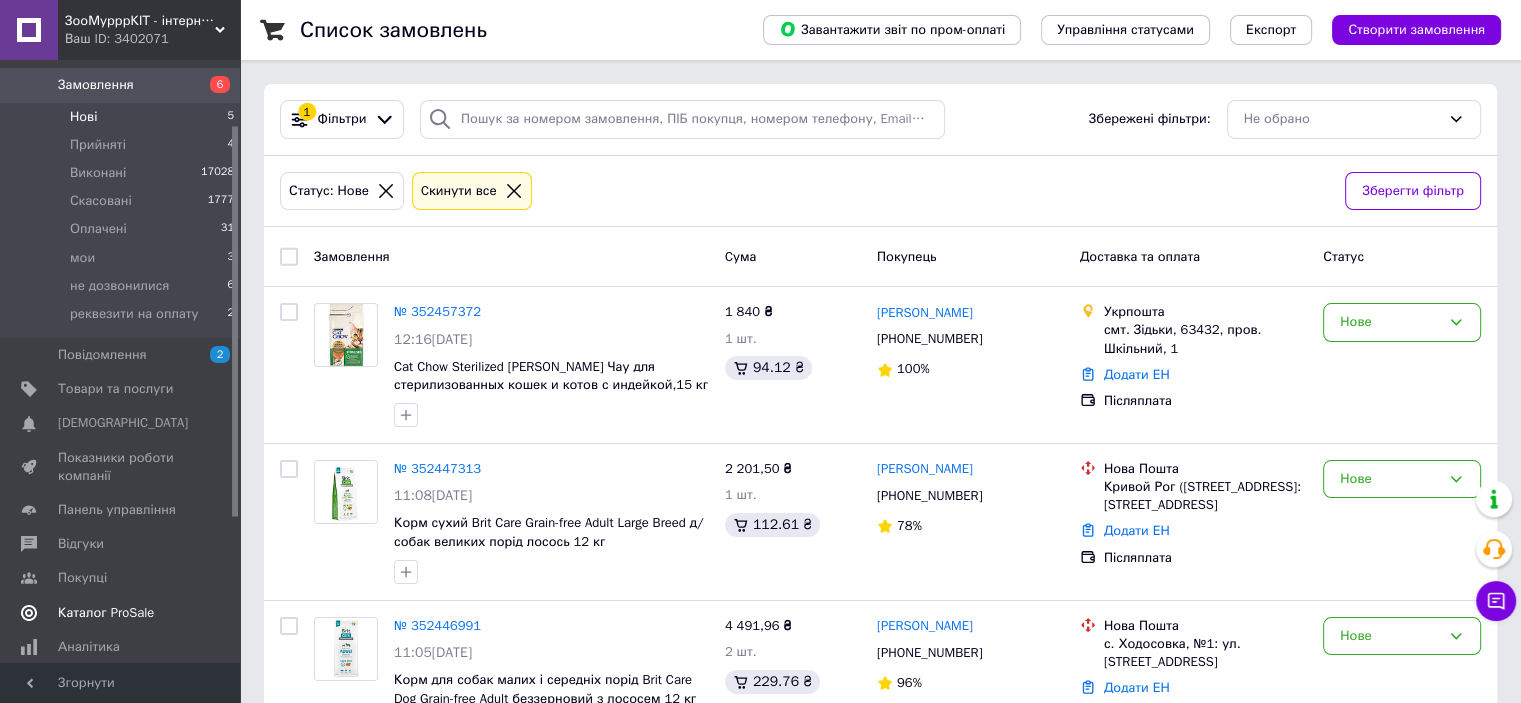 click on "Каталог ProSale" at bounding box center [106, 613] 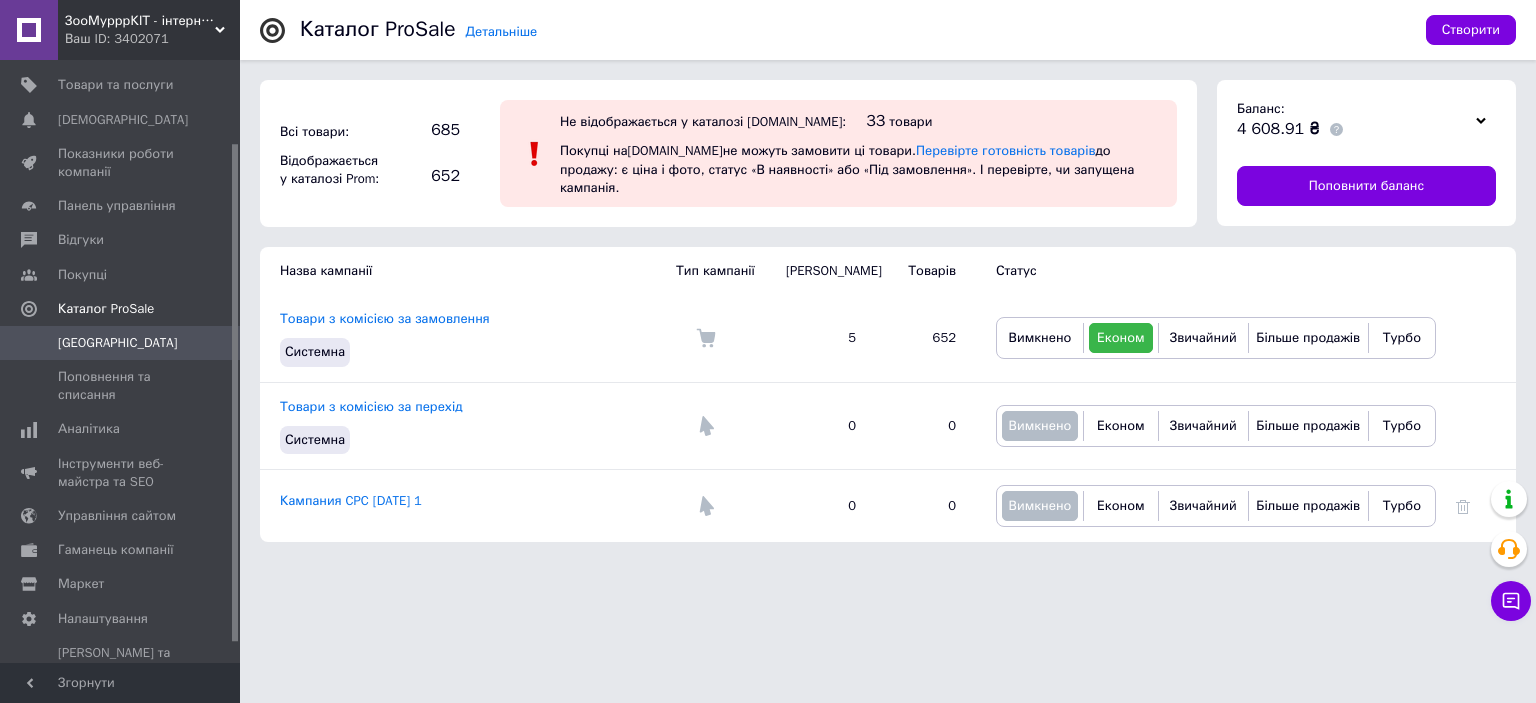 click 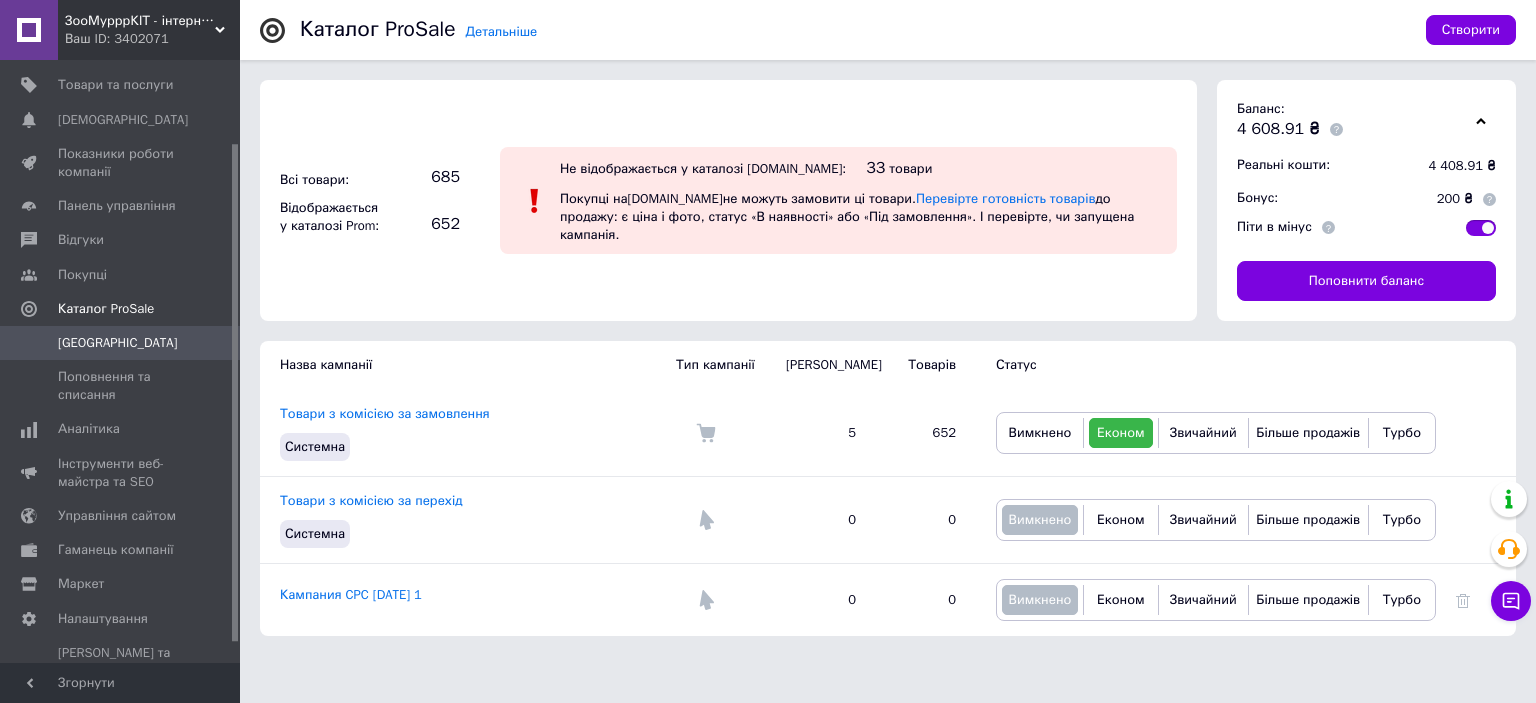 click at bounding box center (1489, 199) 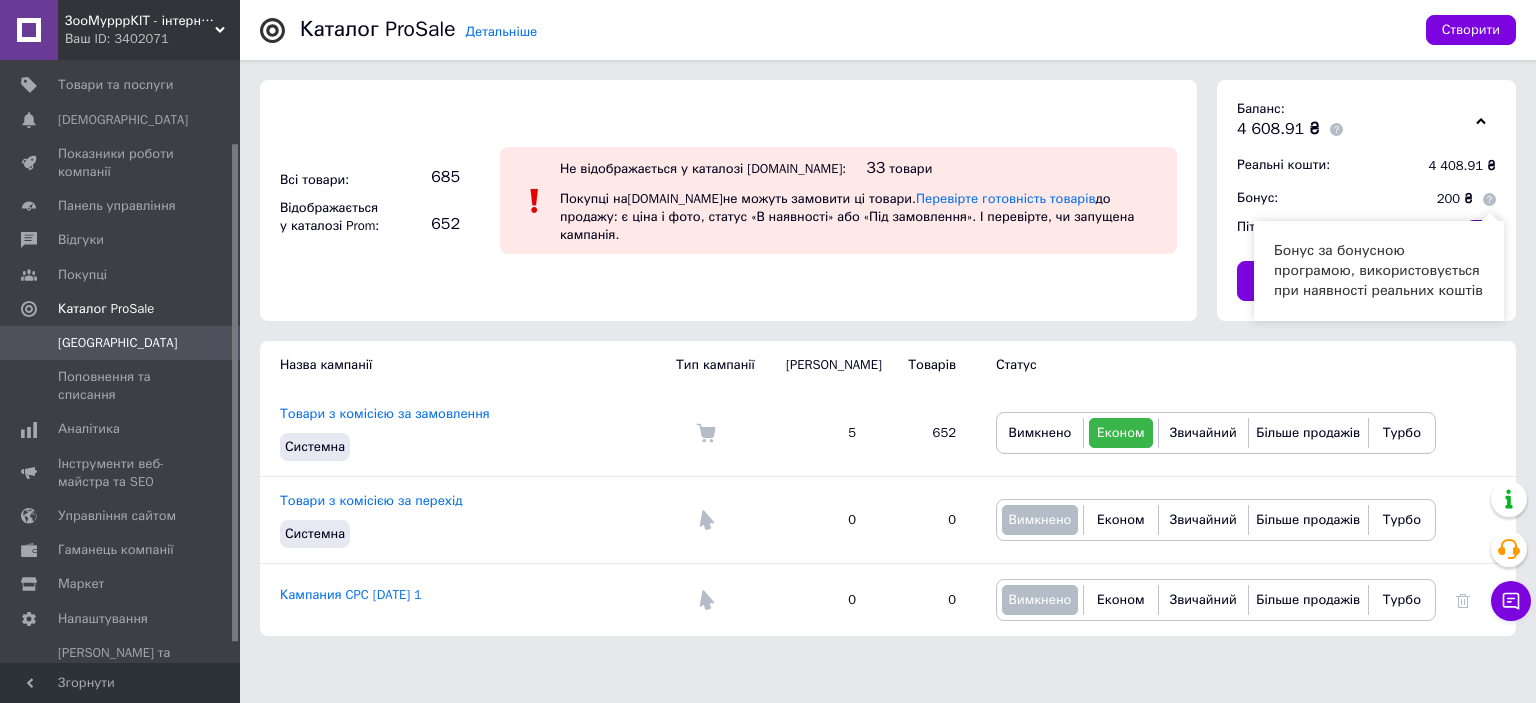 click at bounding box center (1489, 199) 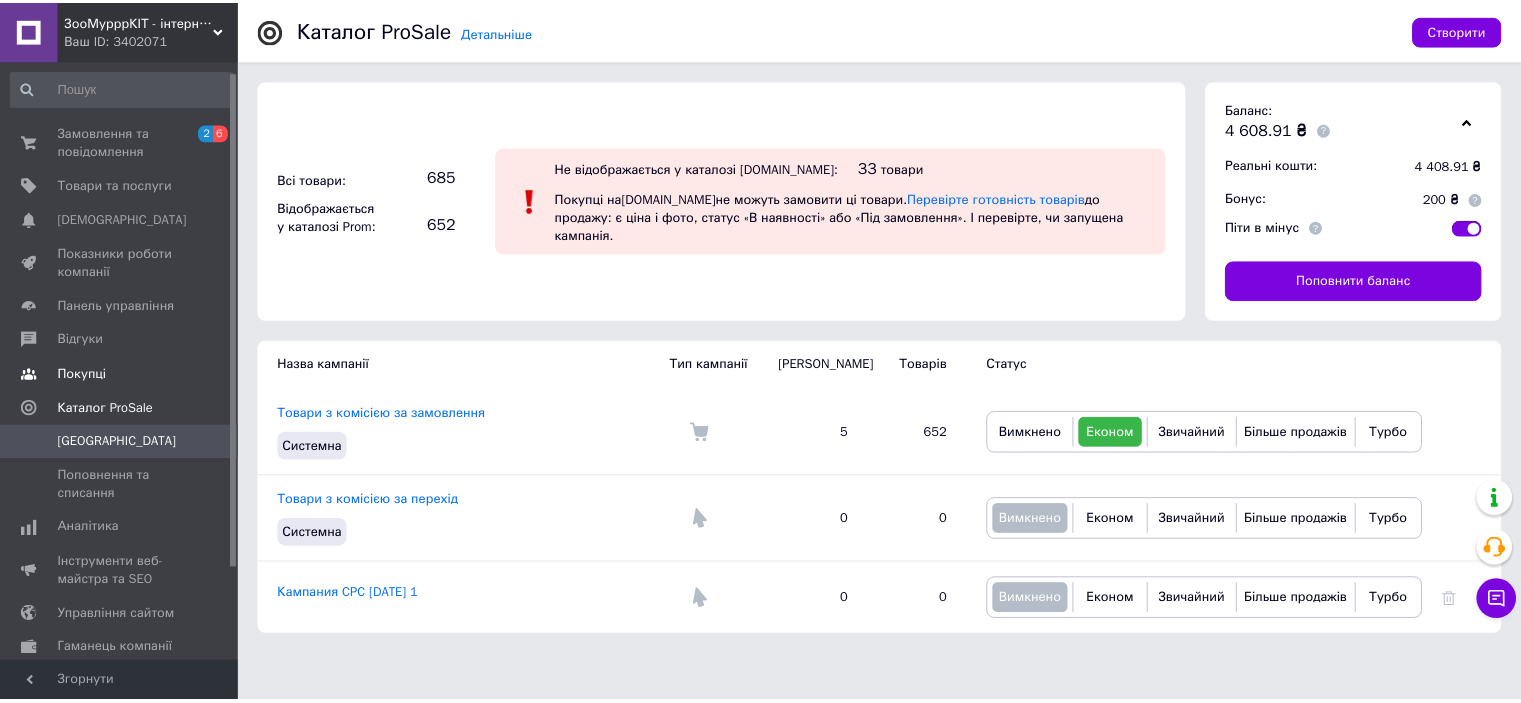 scroll, scrollTop: 0, scrollLeft: 0, axis: both 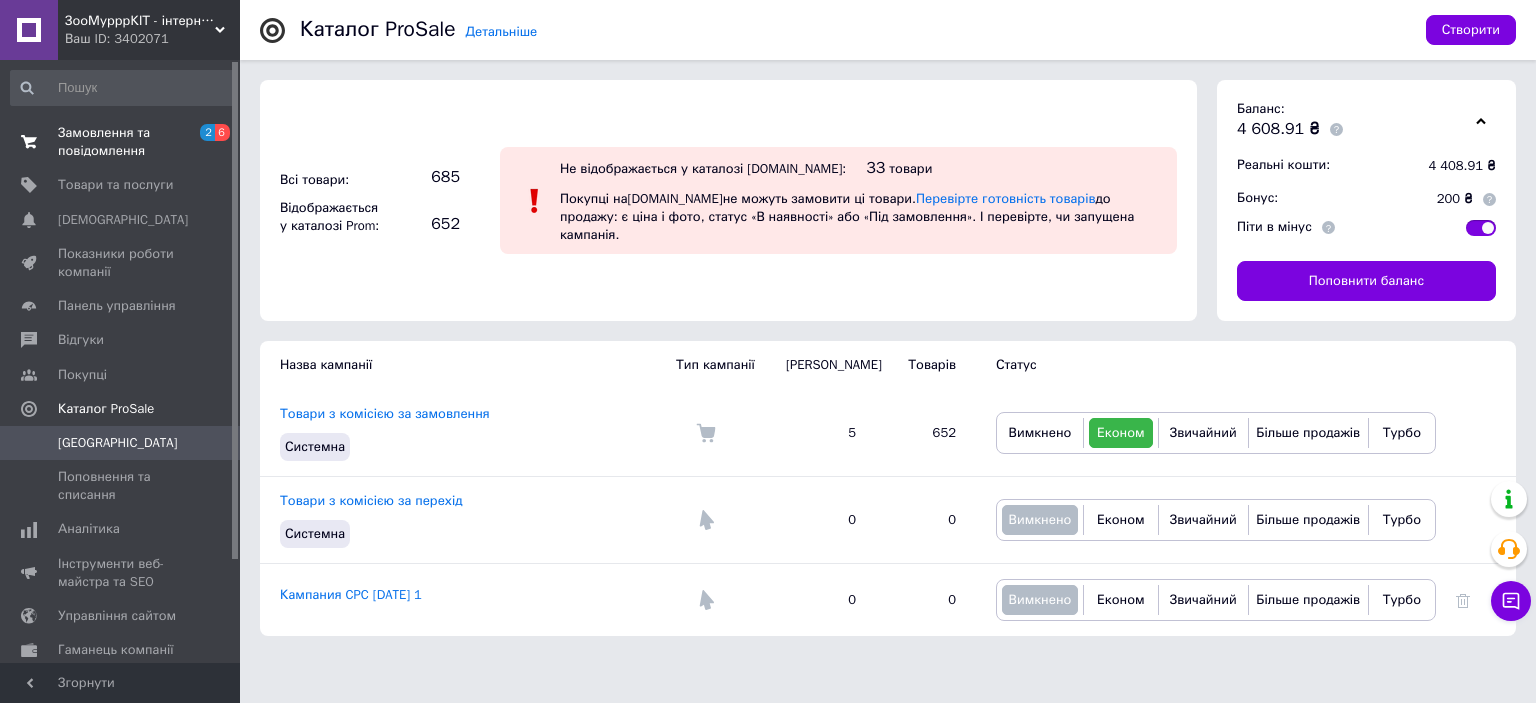 click on "Замовлення та повідомлення" at bounding box center [121, 142] 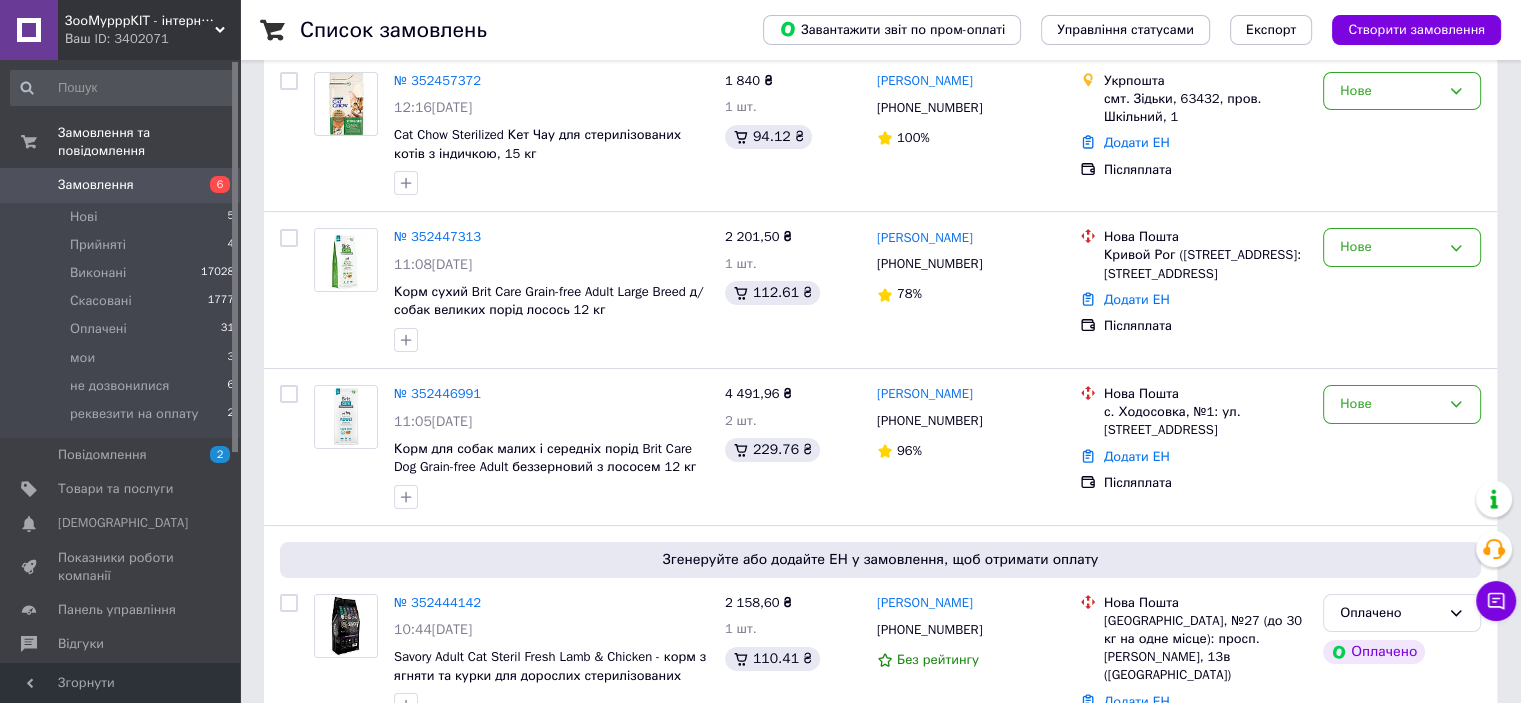 scroll, scrollTop: 112, scrollLeft: 0, axis: vertical 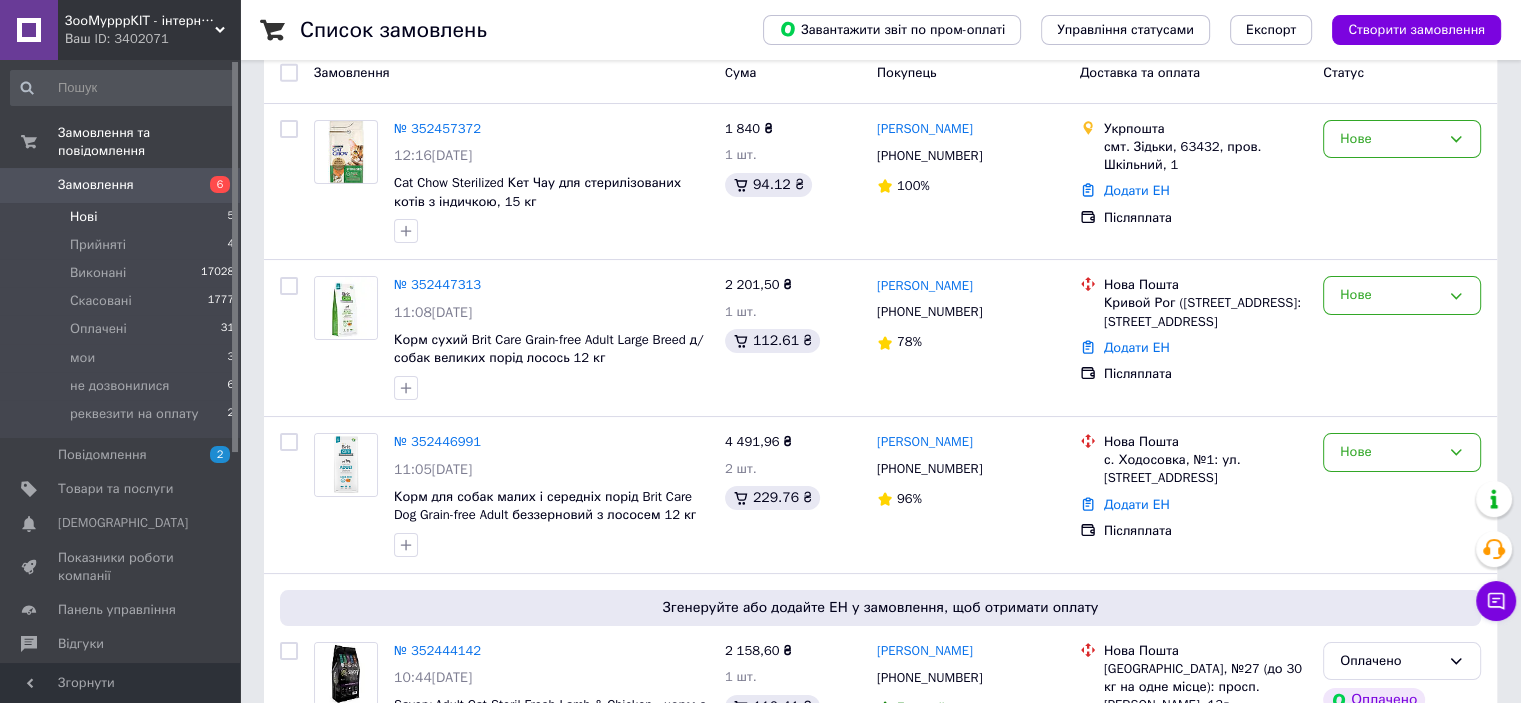 click on "Нові 5" at bounding box center (123, 217) 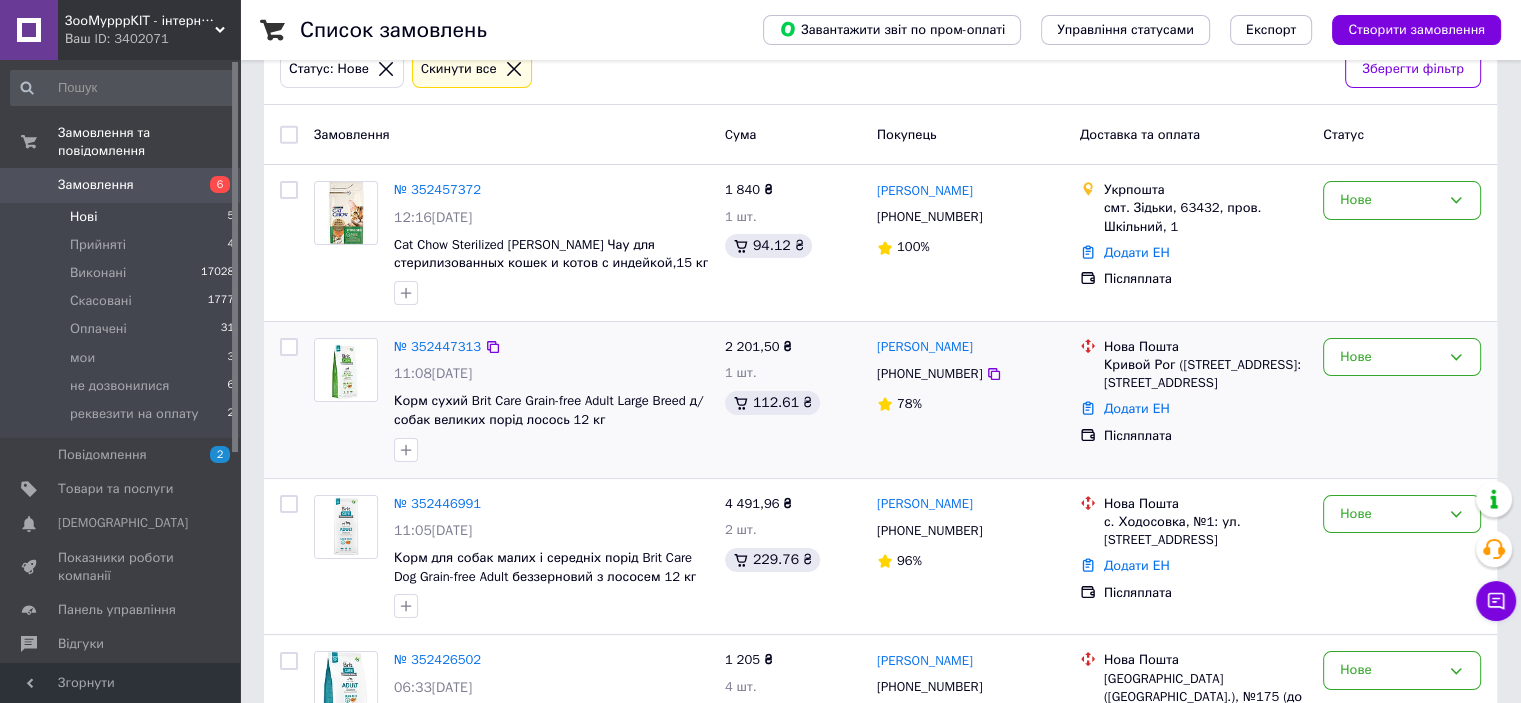 scroll, scrollTop: 422, scrollLeft: 0, axis: vertical 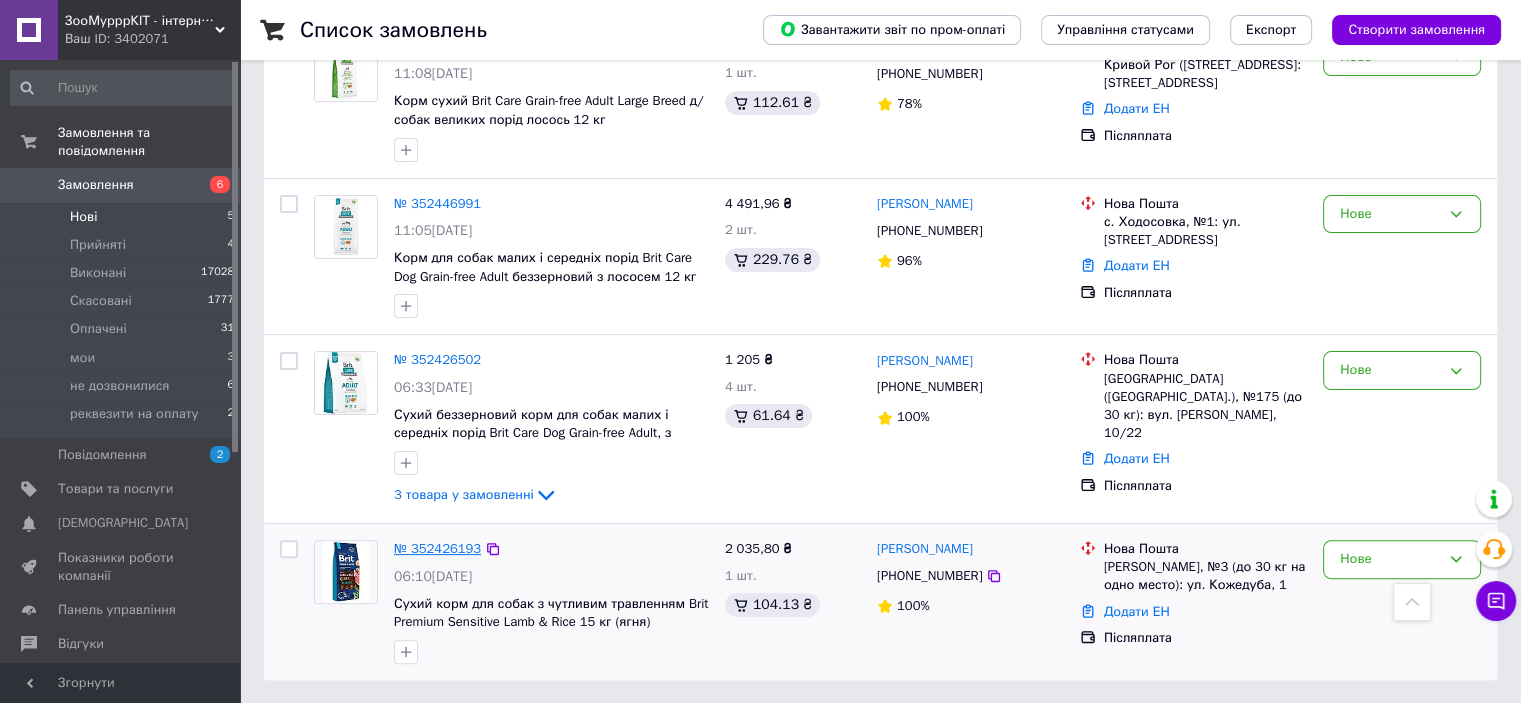 click on "№ 352426193" at bounding box center [437, 548] 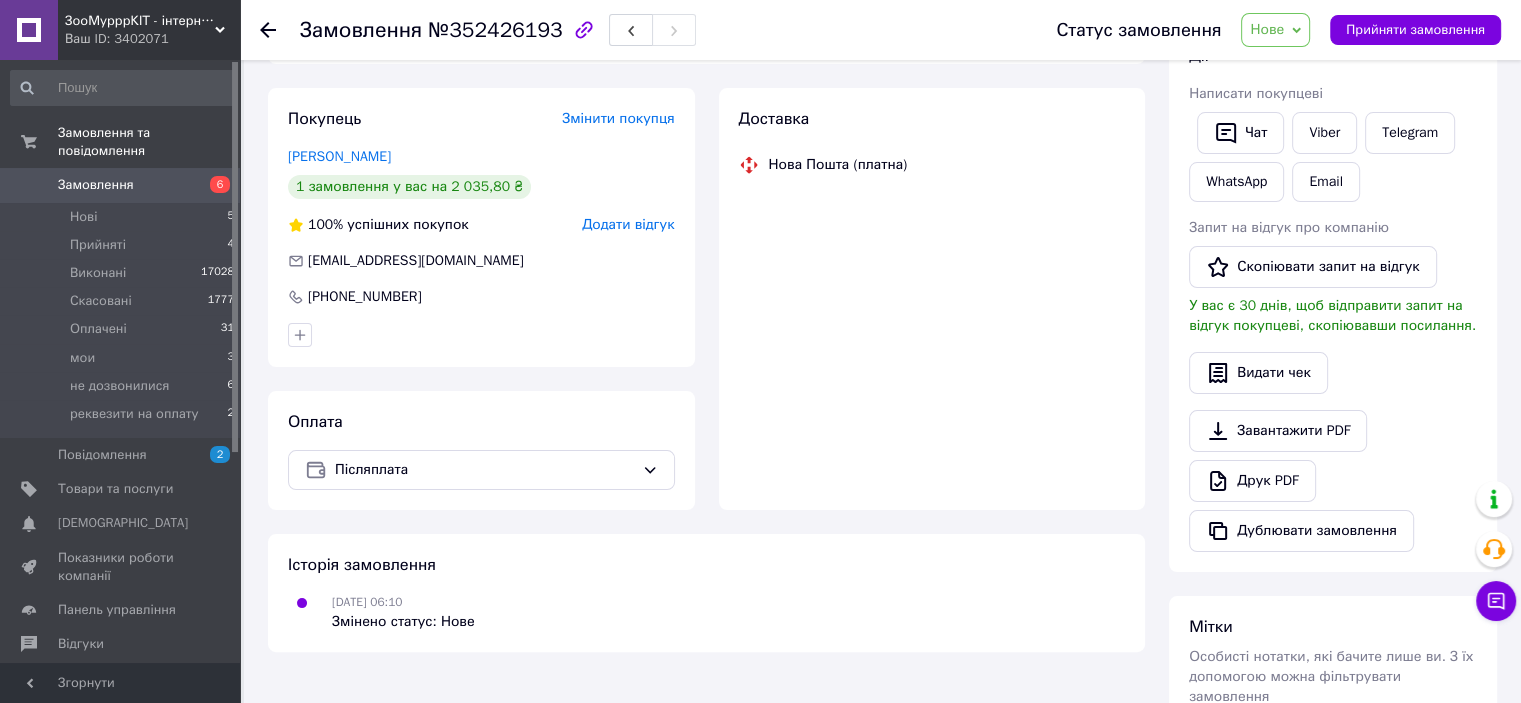 scroll, scrollTop: 222, scrollLeft: 0, axis: vertical 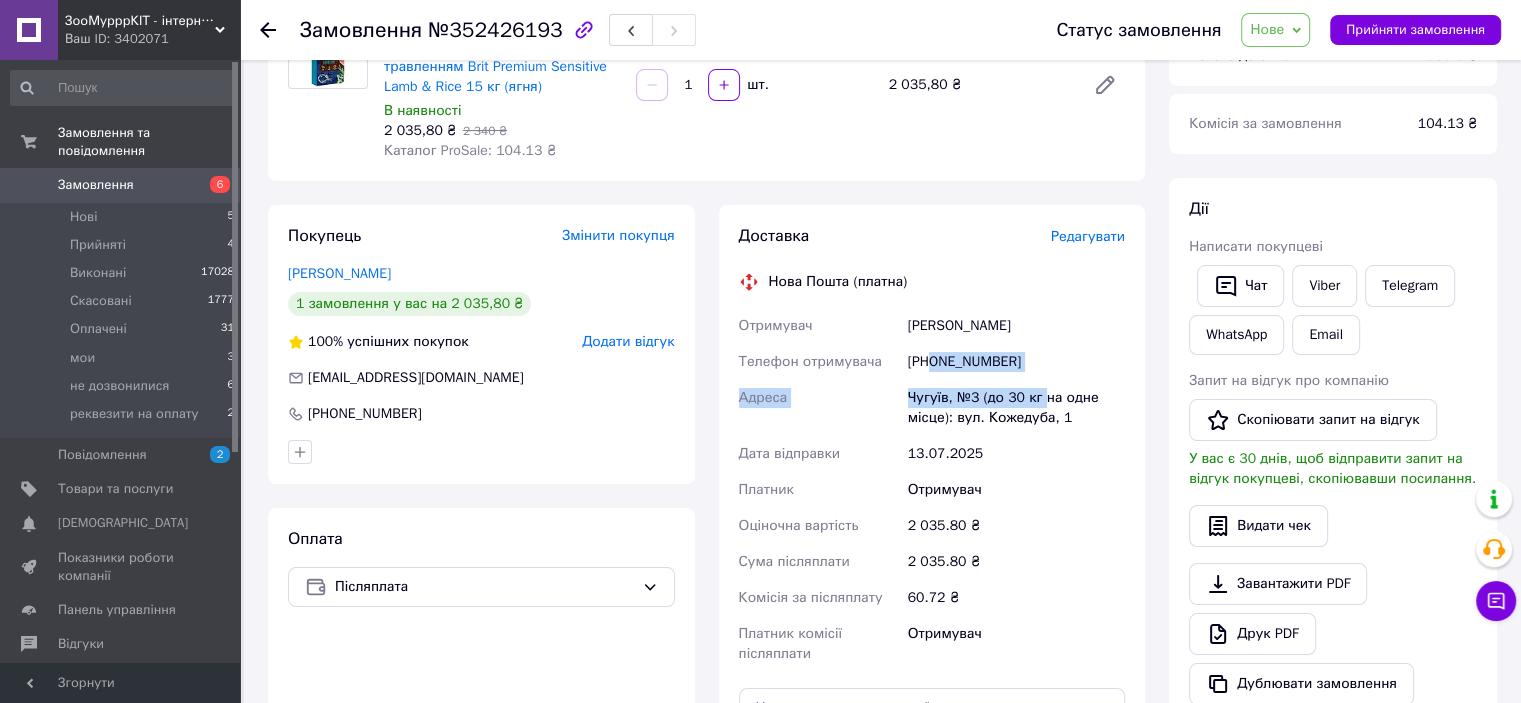 drag, startPoint x: 932, startPoint y: 365, endPoint x: 1036, endPoint y: 385, distance: 105.90562 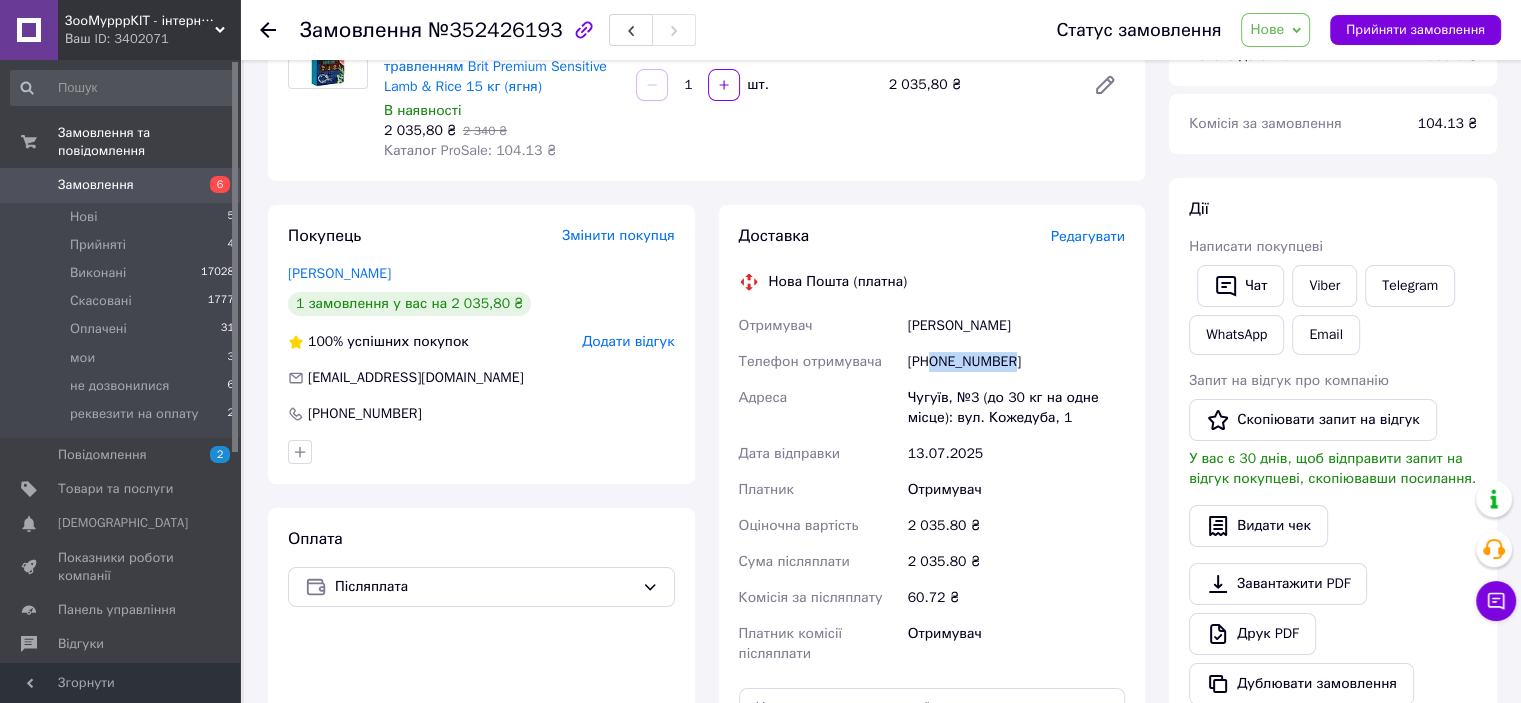 drag, startPoint x: 930, startPoint y: 361, endPoint x: 995, endPoint y: 367, distance: 65.27634 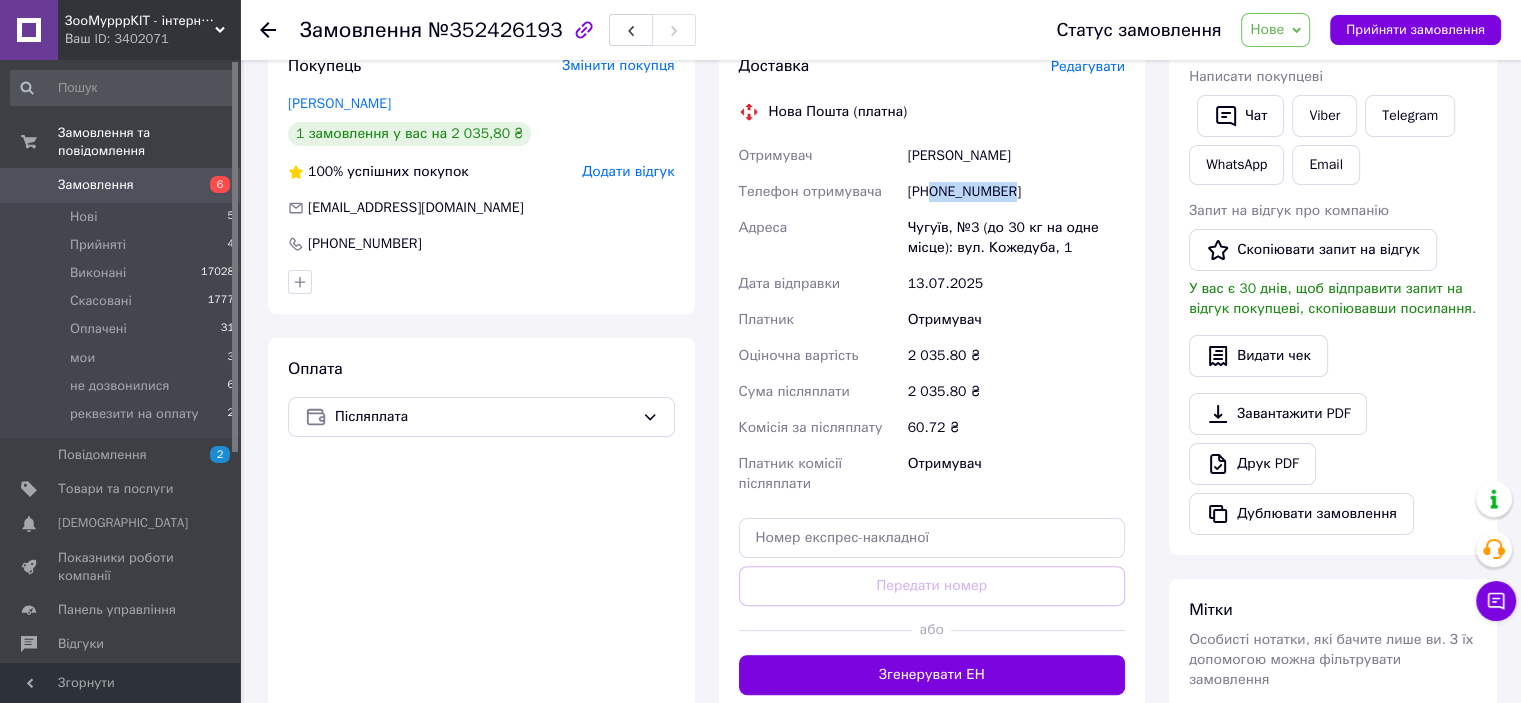 scroll, scrollTop: 422, scrollLeft: 0, axis: vertical 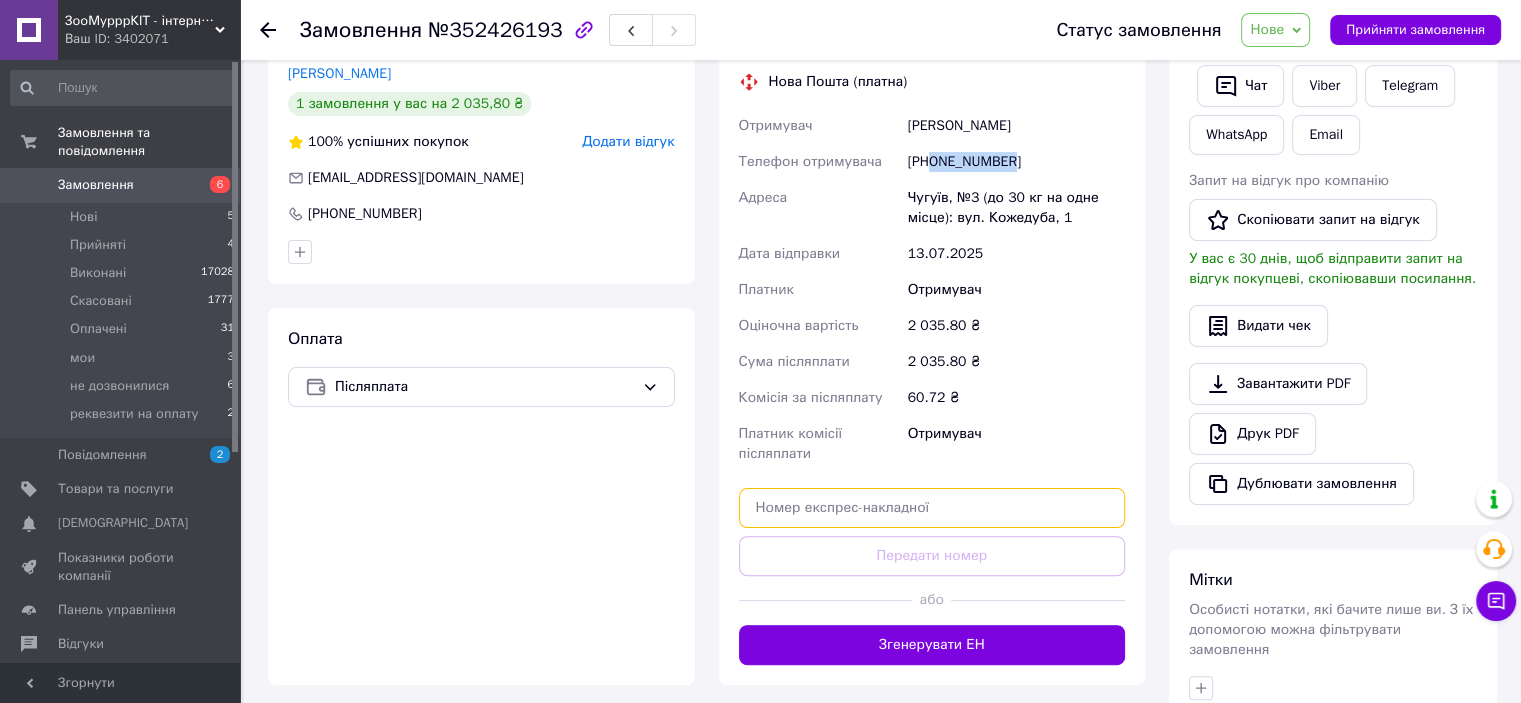 click at bounding box center (932, 508) 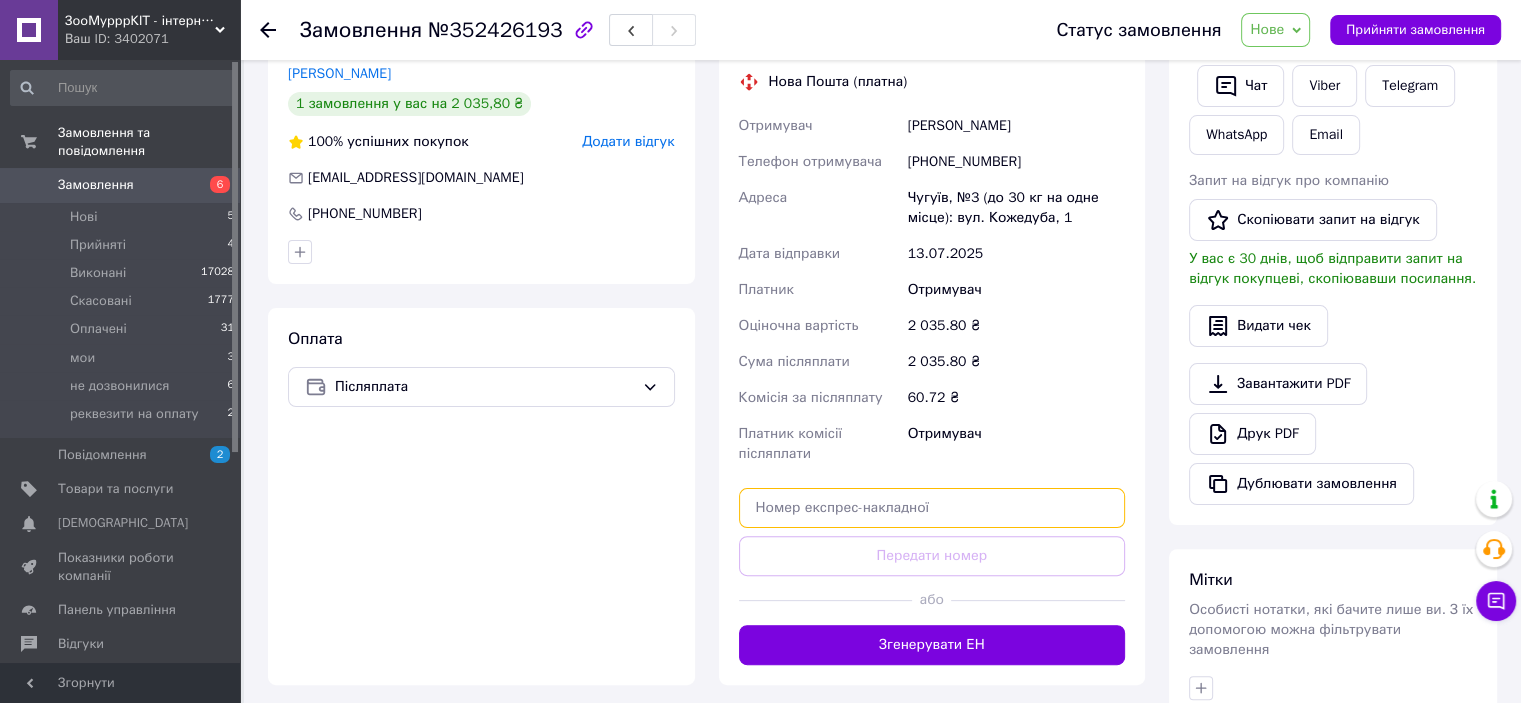 paste on "20451204730992" 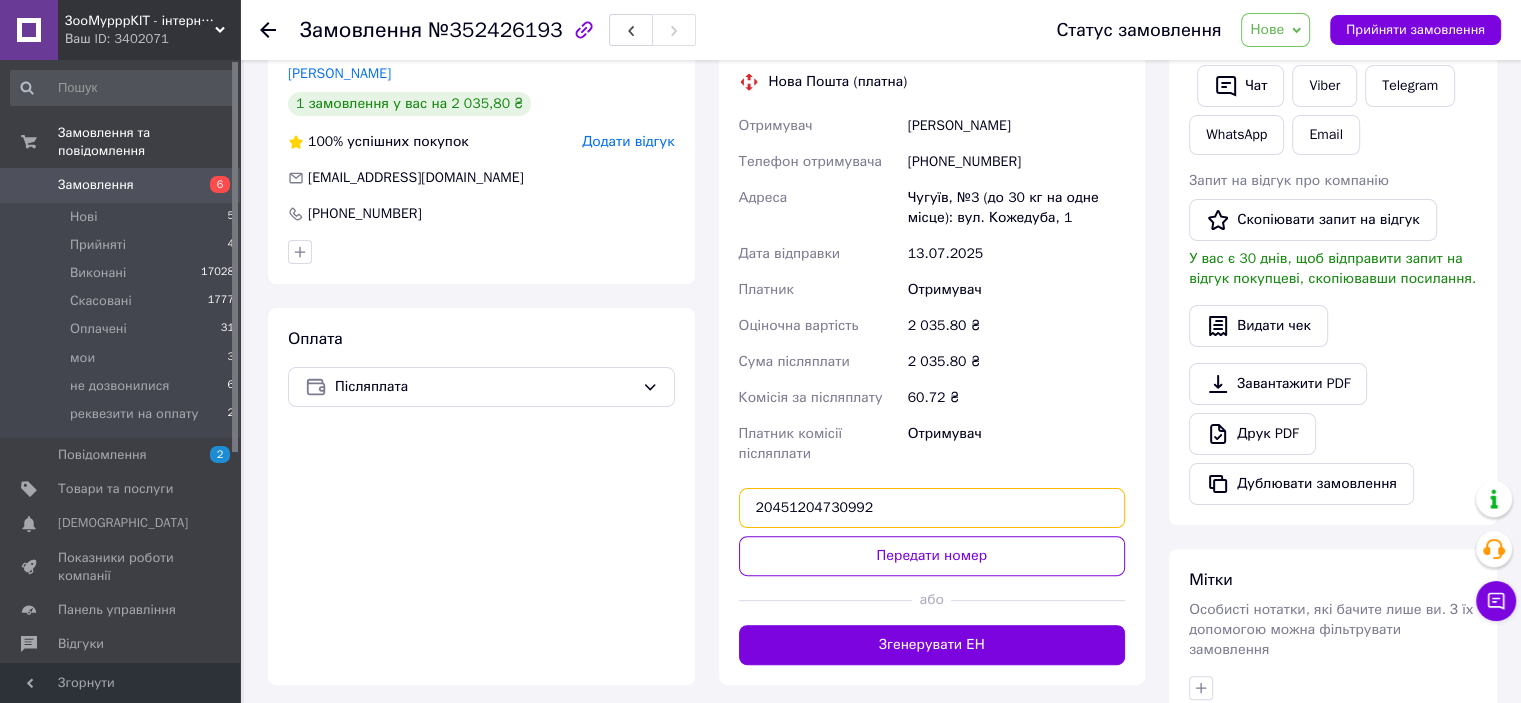 type on "20451204730992" 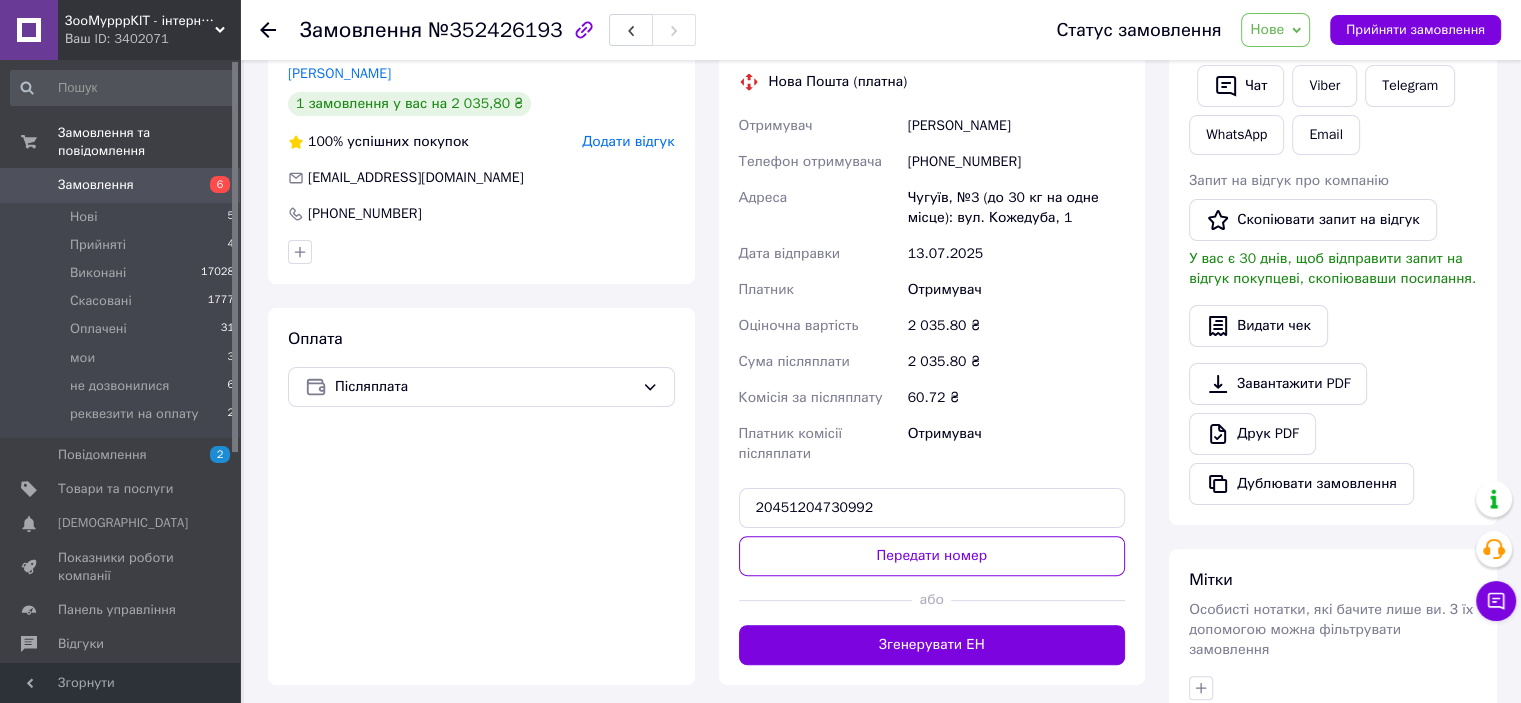click at bounding box center (826, 600) 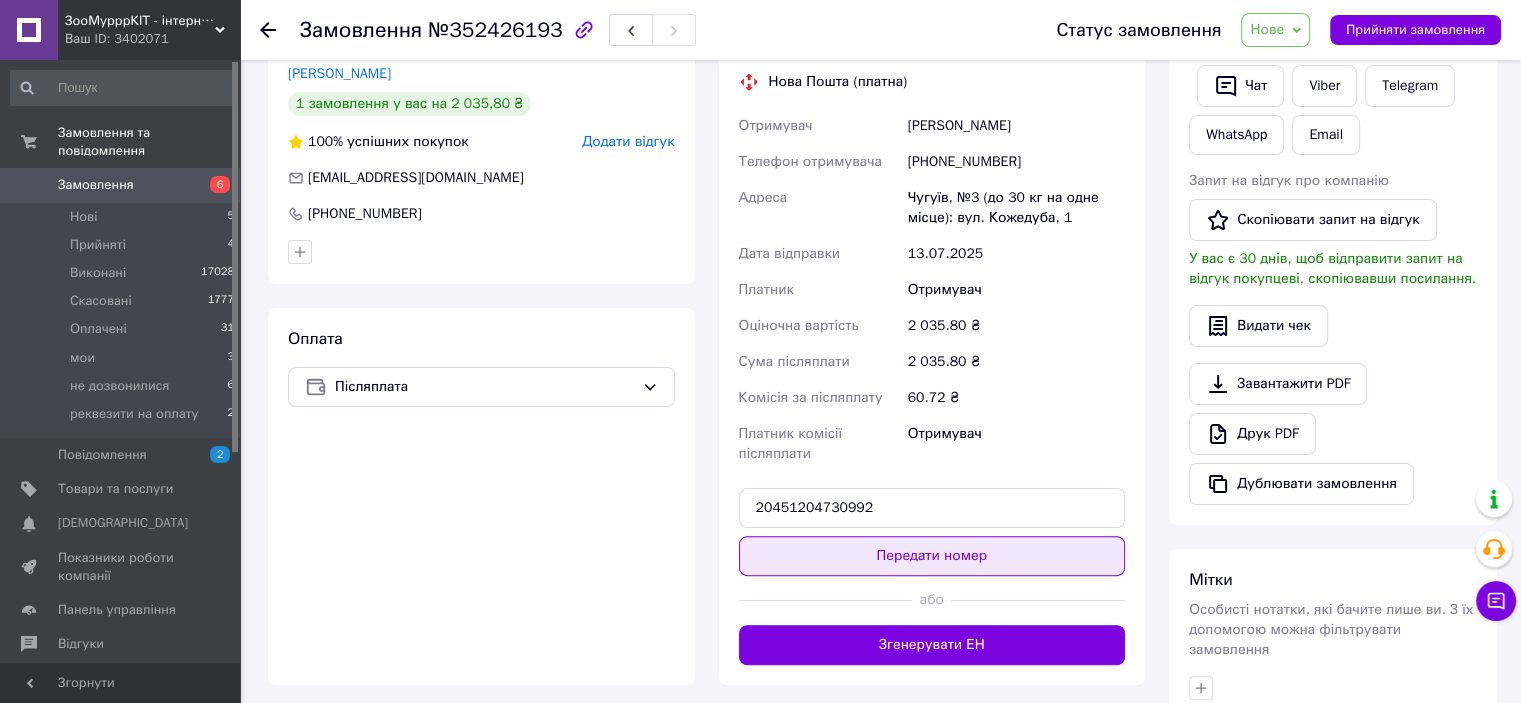 click on "Передати номер" at bounding box center (932, 556) 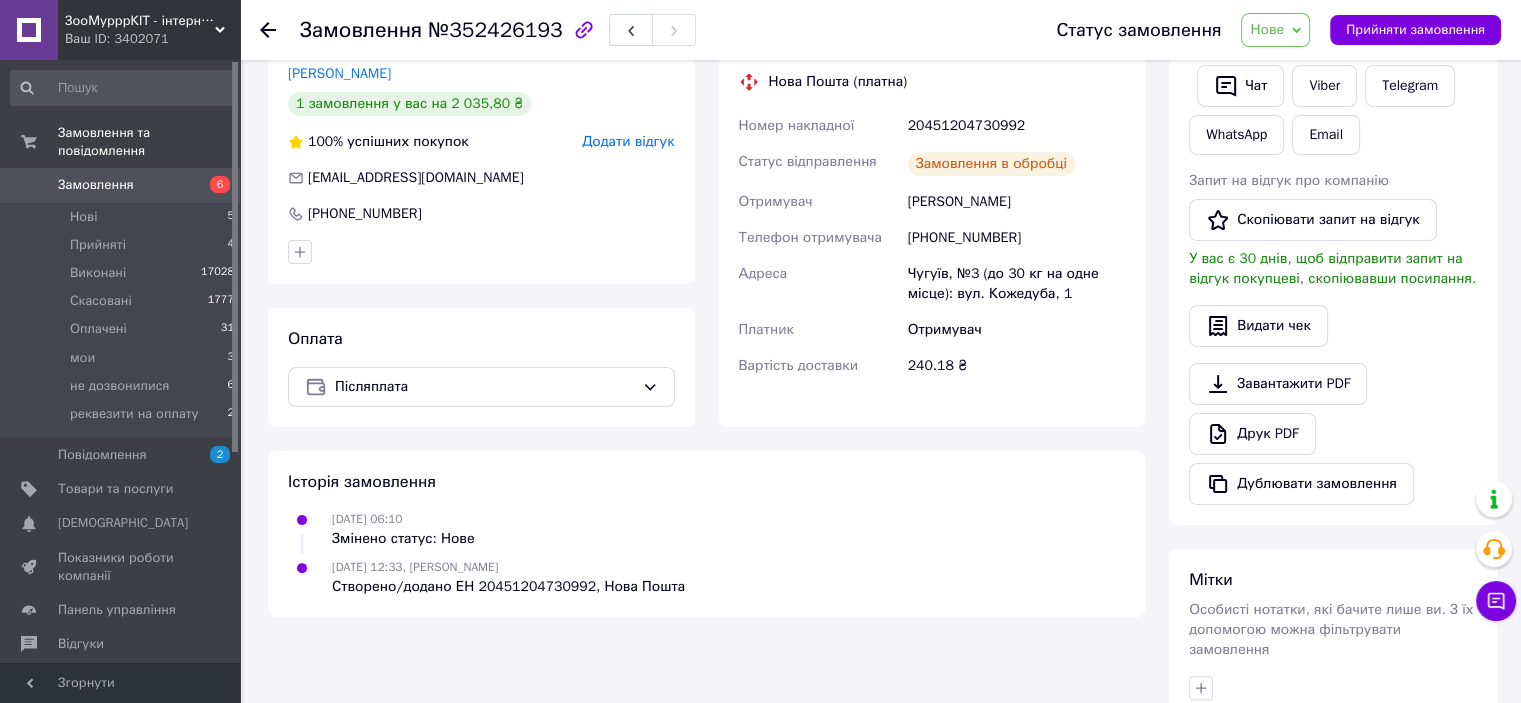 click on "Нове" at bounding box center (1267, 29) 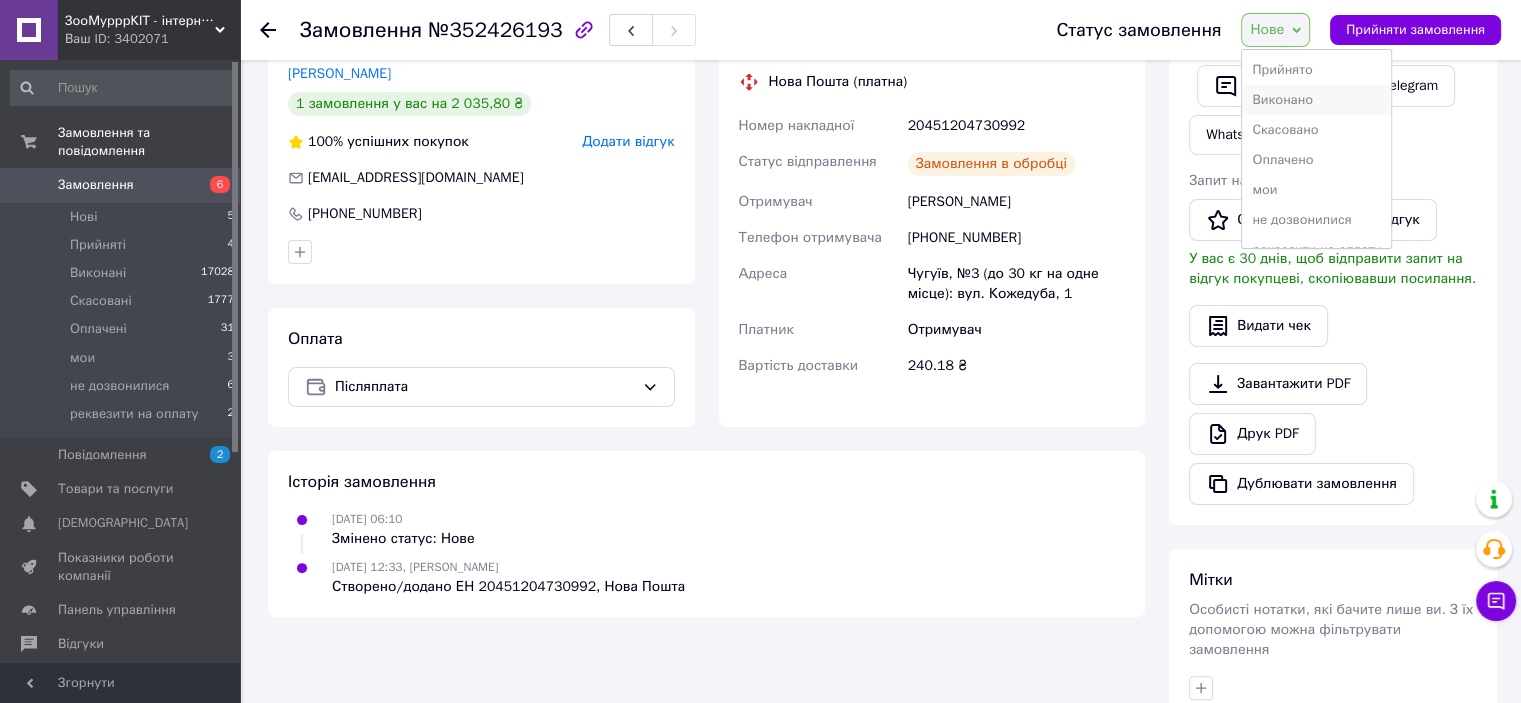 drag, startPoint x: 1303, startPoint y: 99, endPoint x: 1160, endPoint y: 67, distance: 146.53668 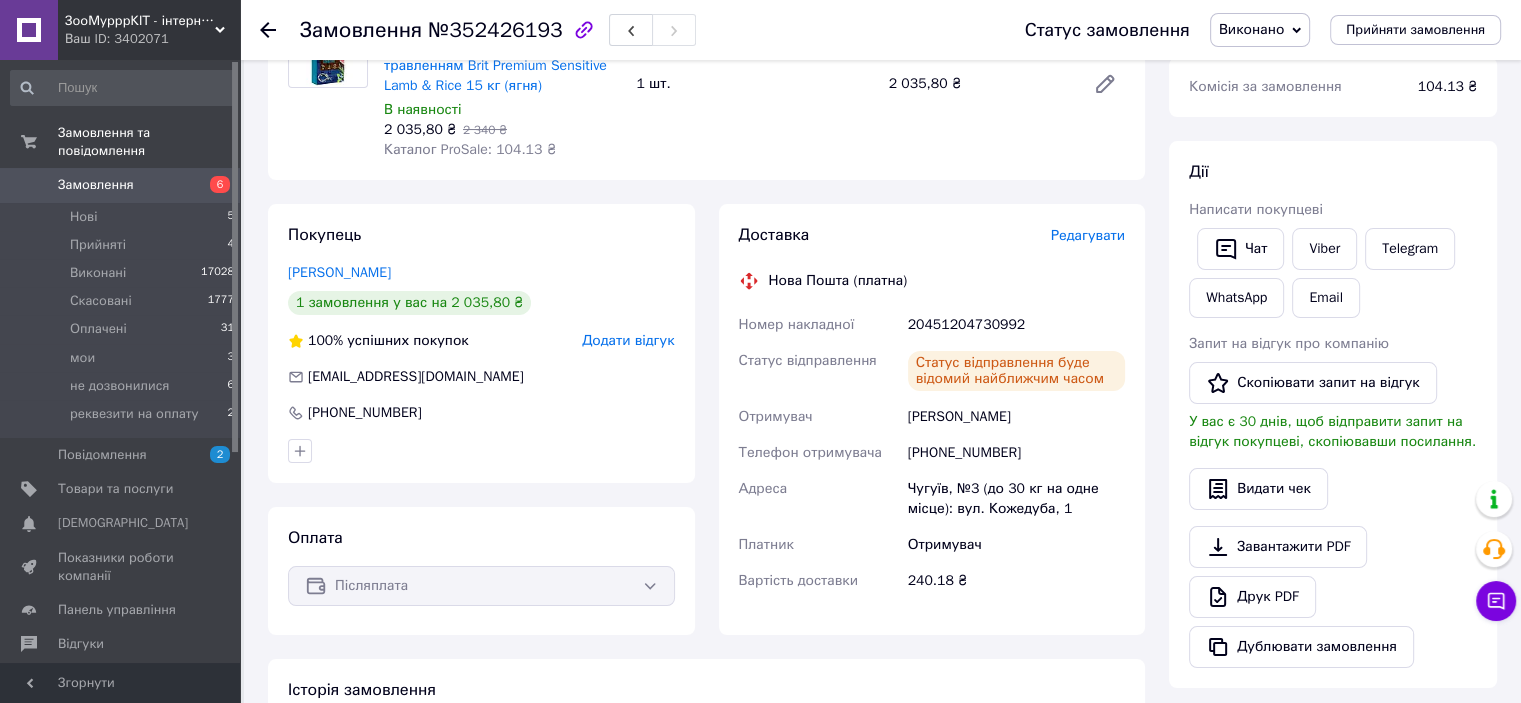 scroll, scrollTop: 222, scrollLeft: 0, axis: vertical 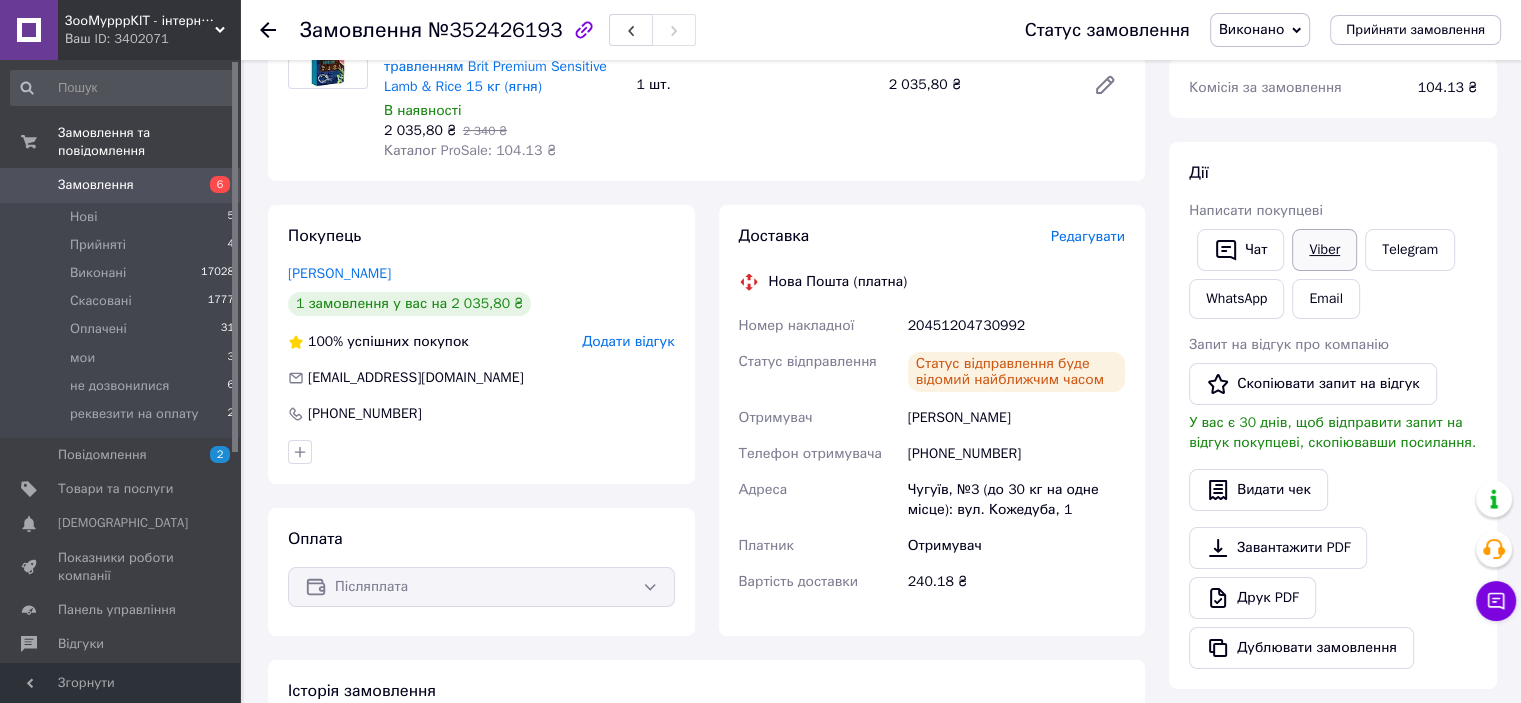click on "Viber" at bounding box center (1324, 250) 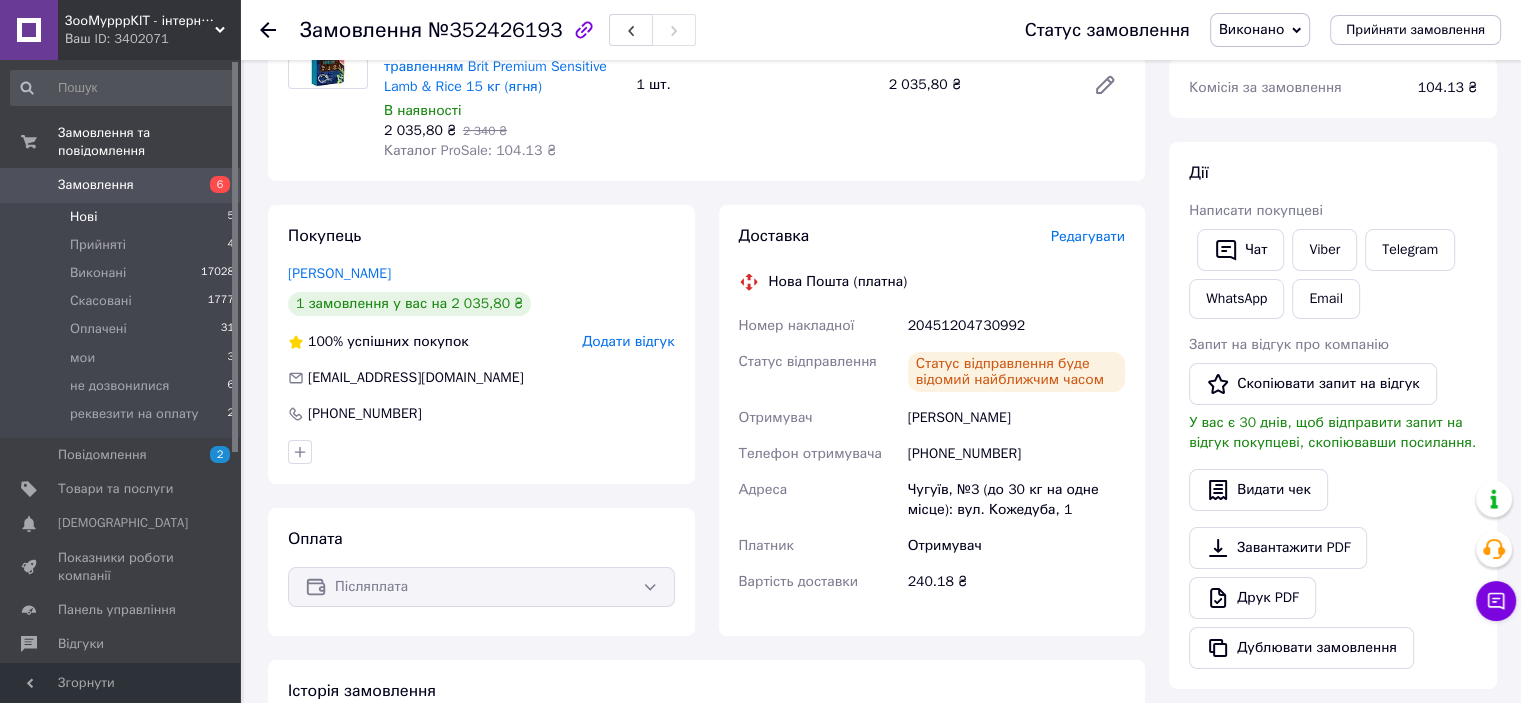 click on "Нові 5" at bounding box center [123, 217] 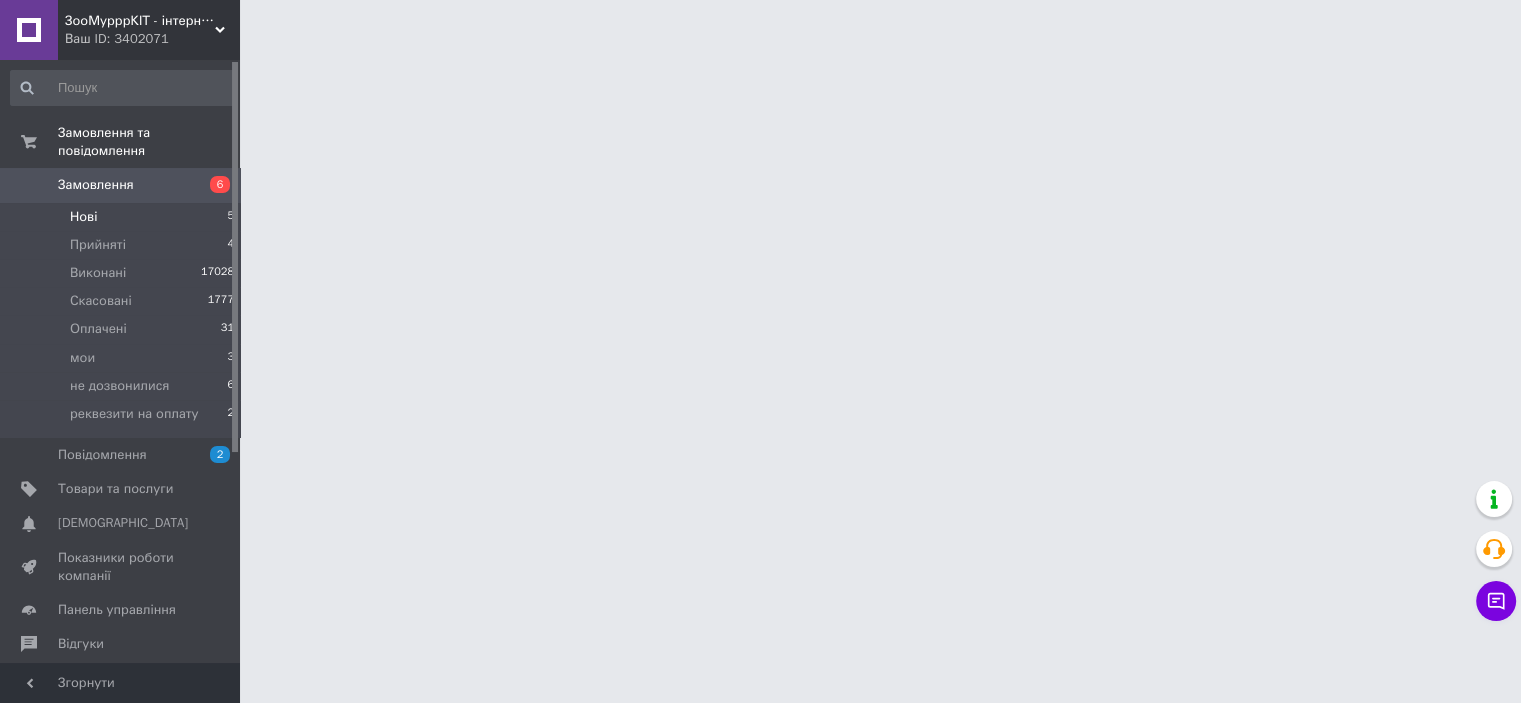scroll, scrollTop: 0, scrollLeft: 0, axis: both 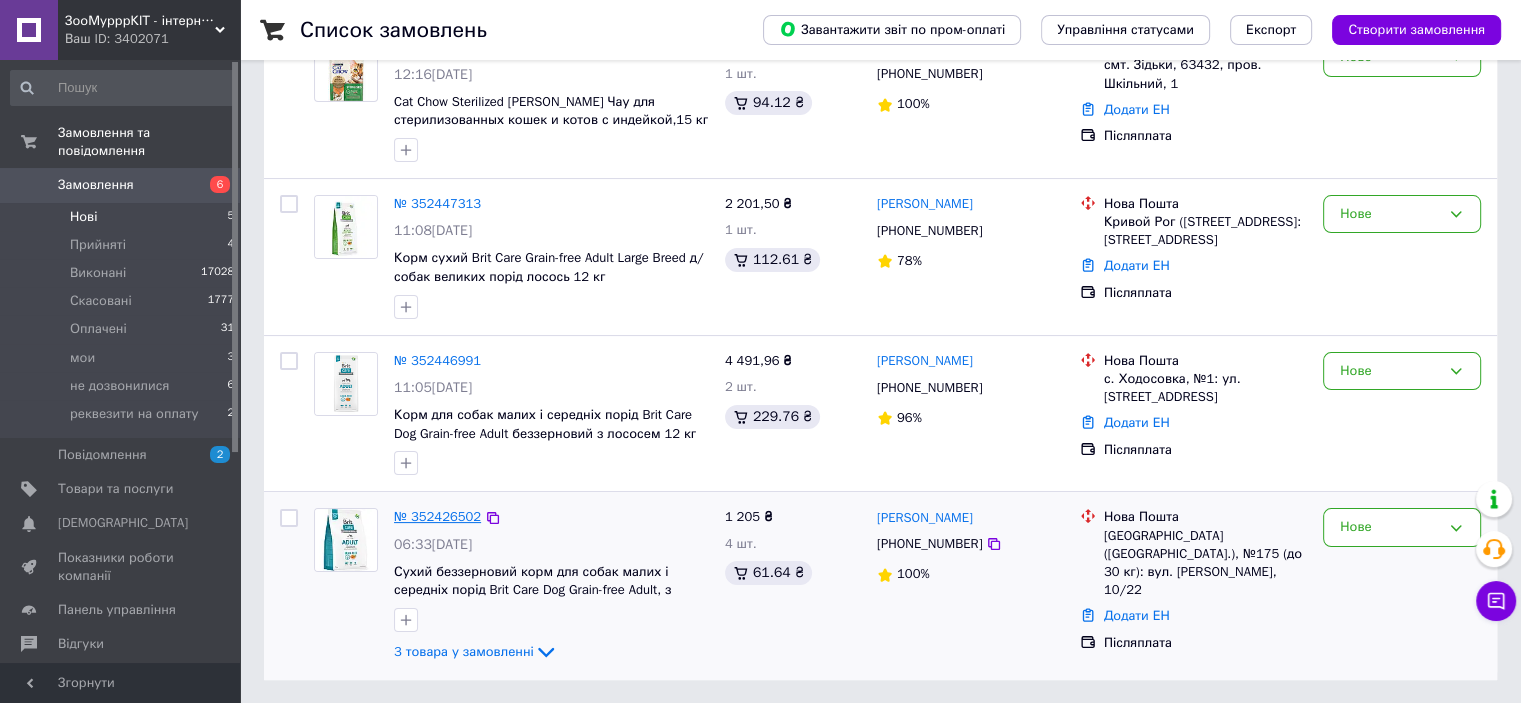 click on "№ 352426502" at bounding box center (437, 516) 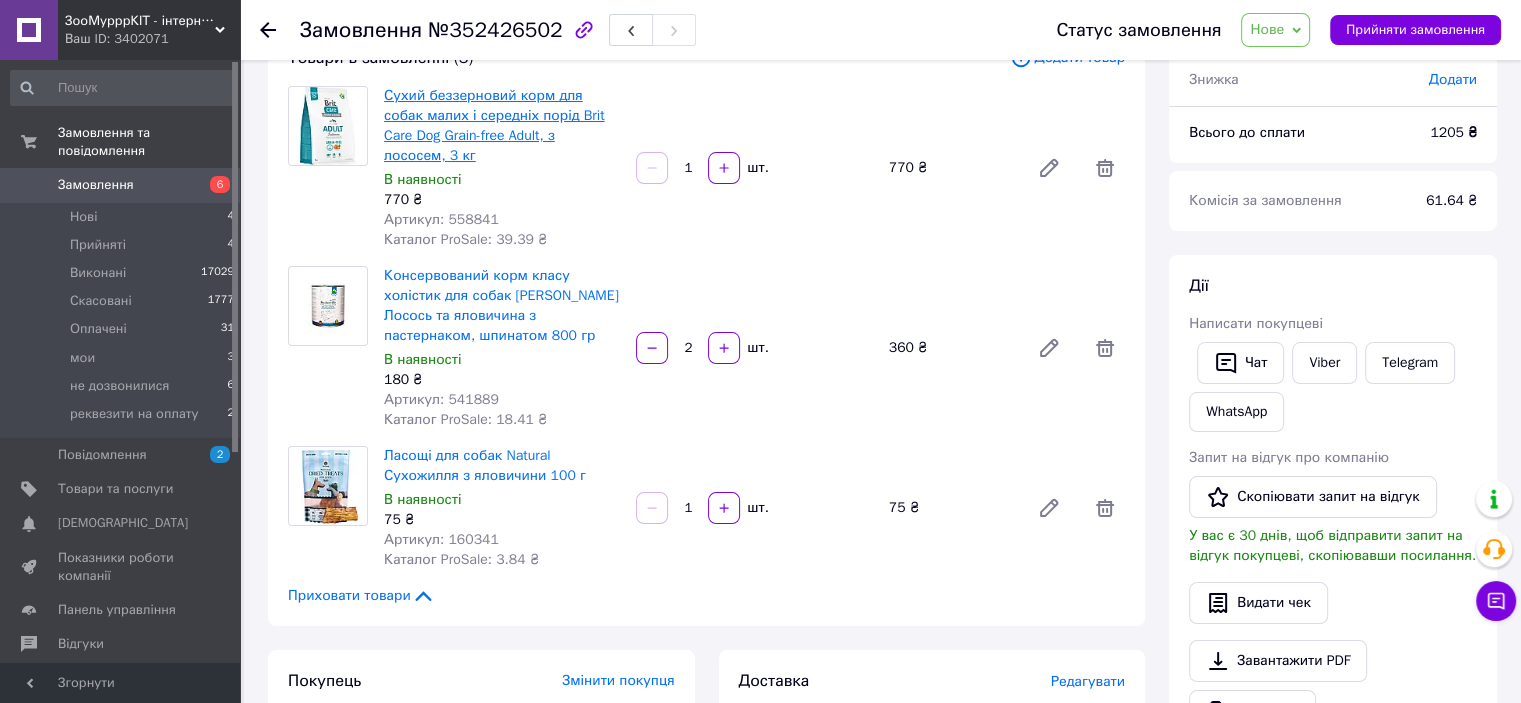 scroll, scrollTop: 200, scrollLeft: 0, axis: vertical 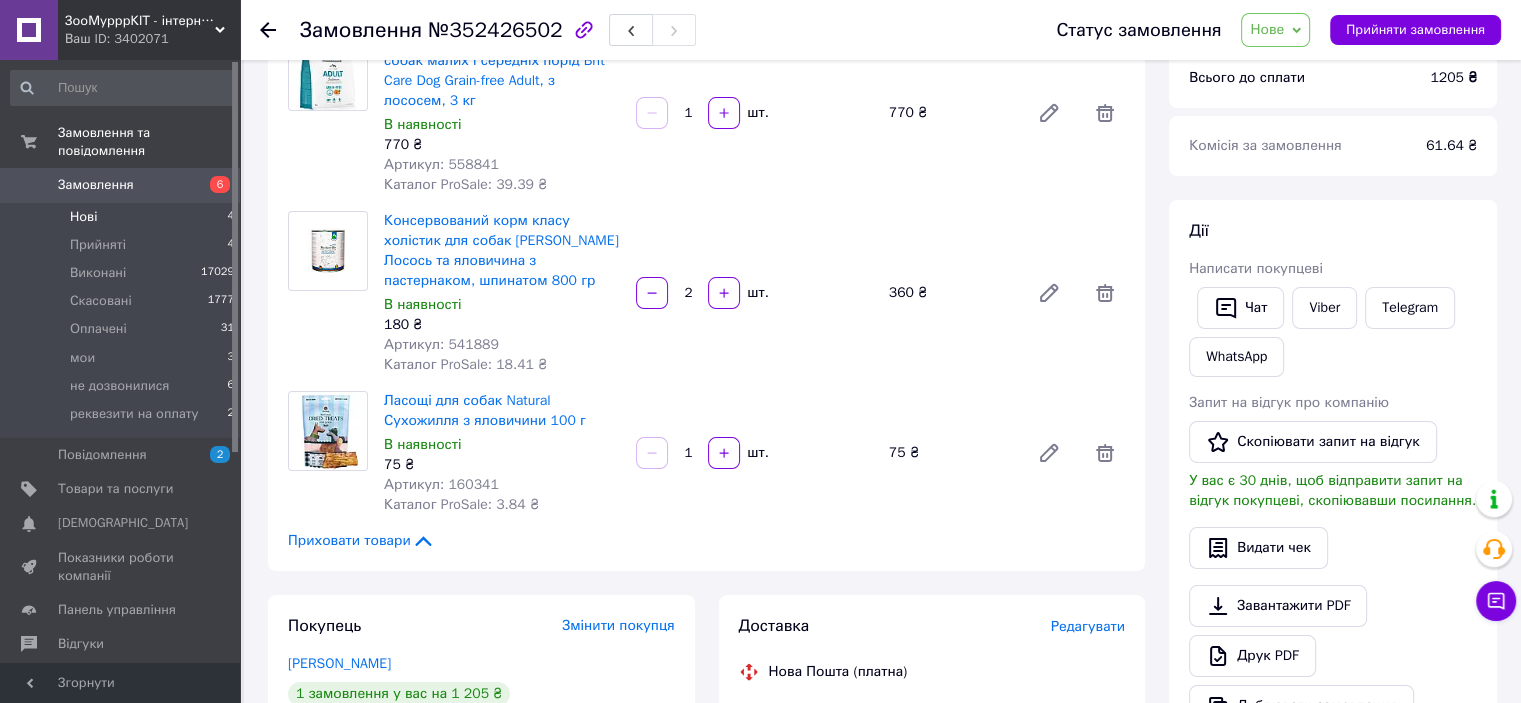click on "Нові" at bounding box center (83, 217) 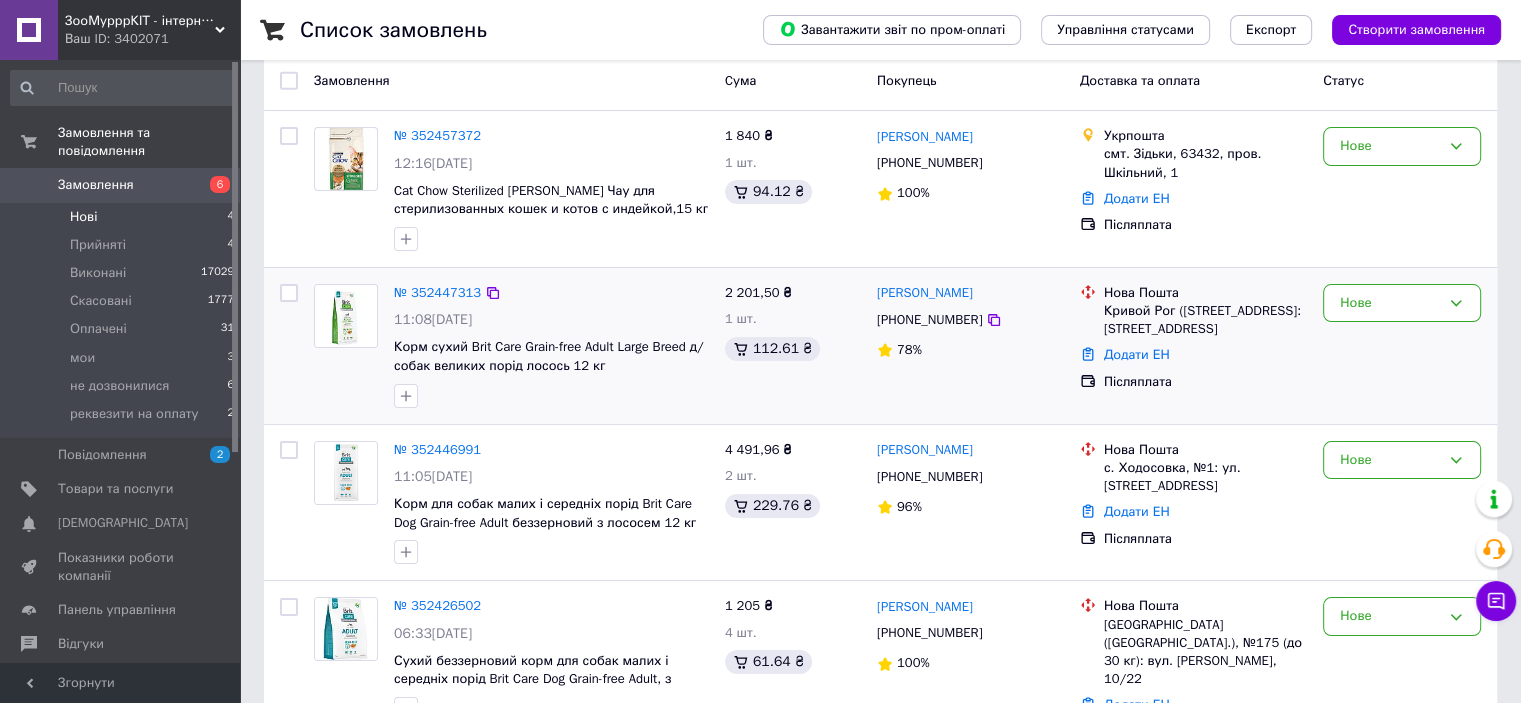 scroll, scrollTop: 265, scrollLeft: 0, axis: vertical 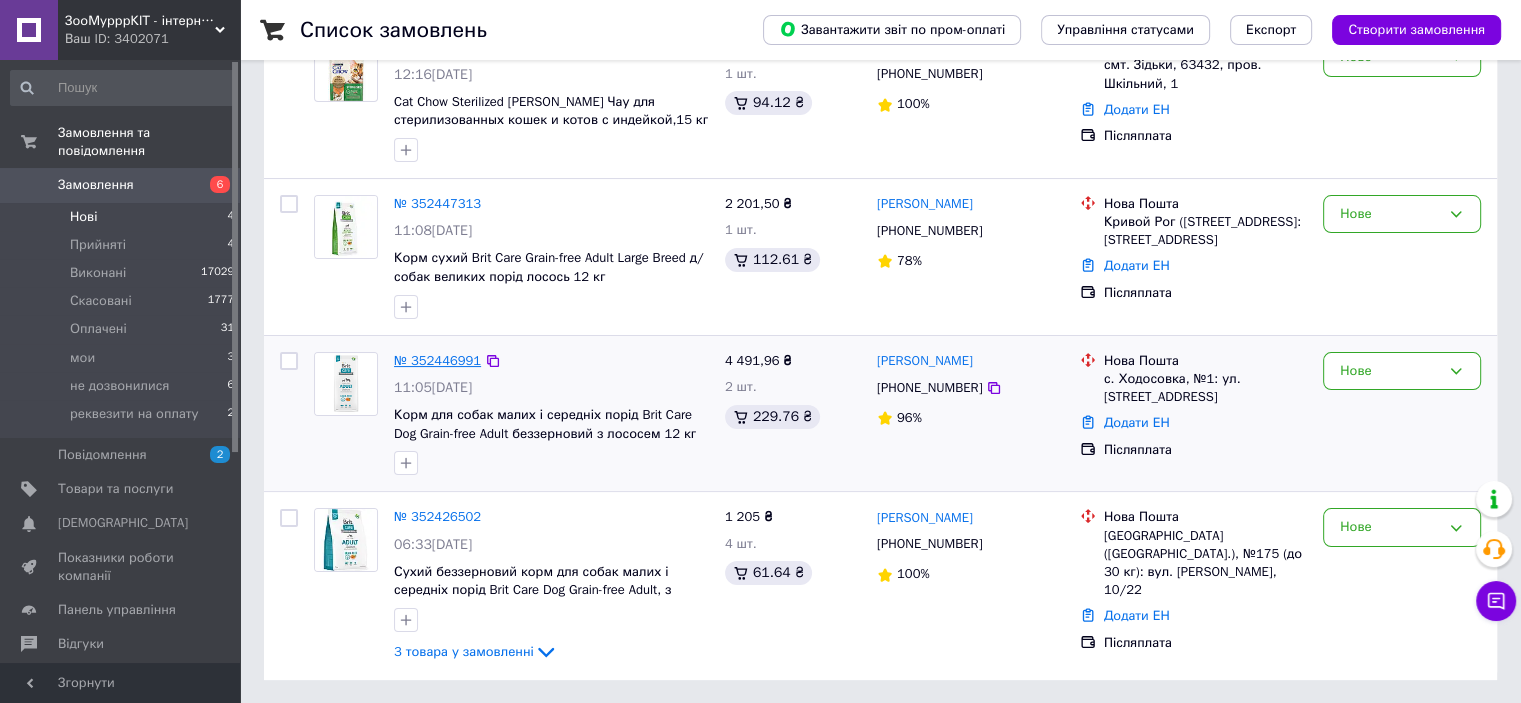 click on "№ 352446991" at bounding box center (437, 360) 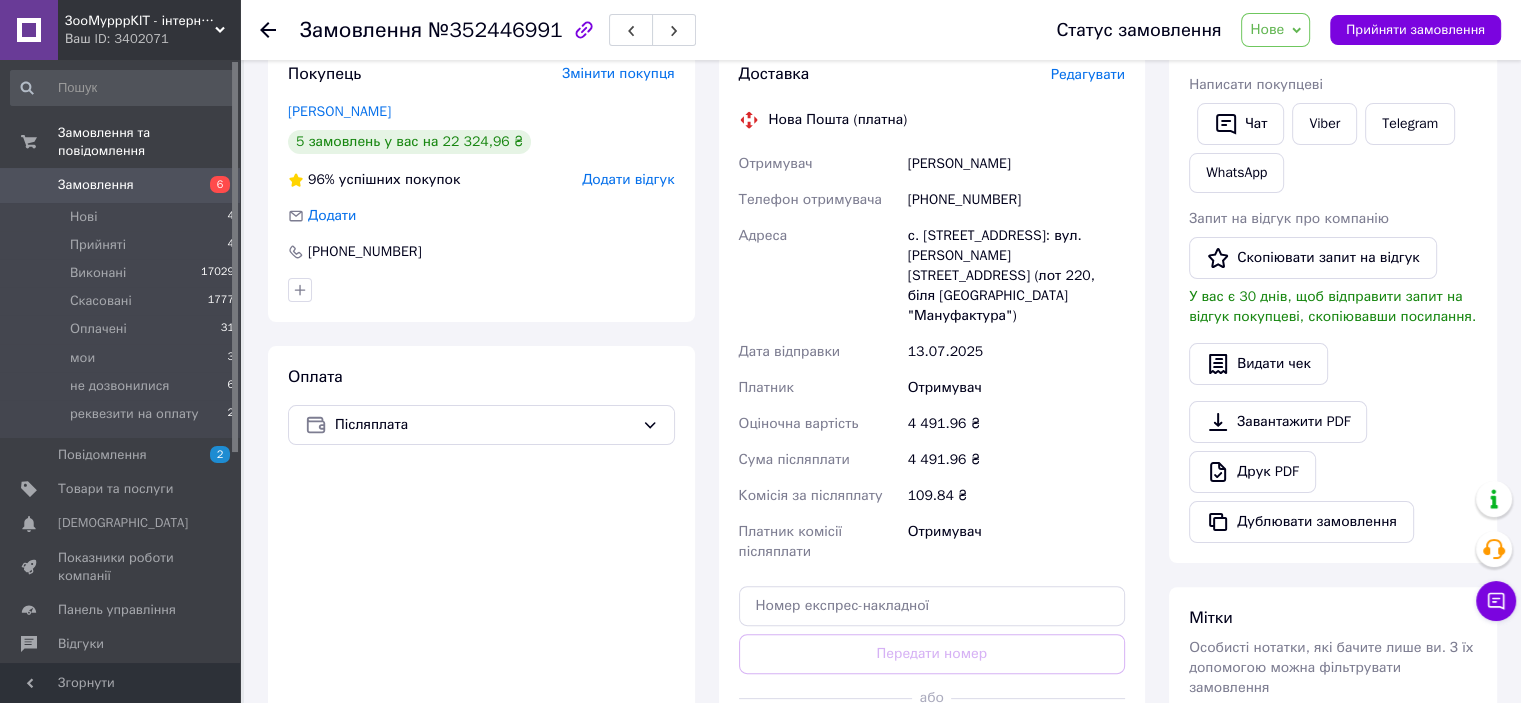 scroll, scrollTop: 365, scrollLeft: 0, axis: vertical 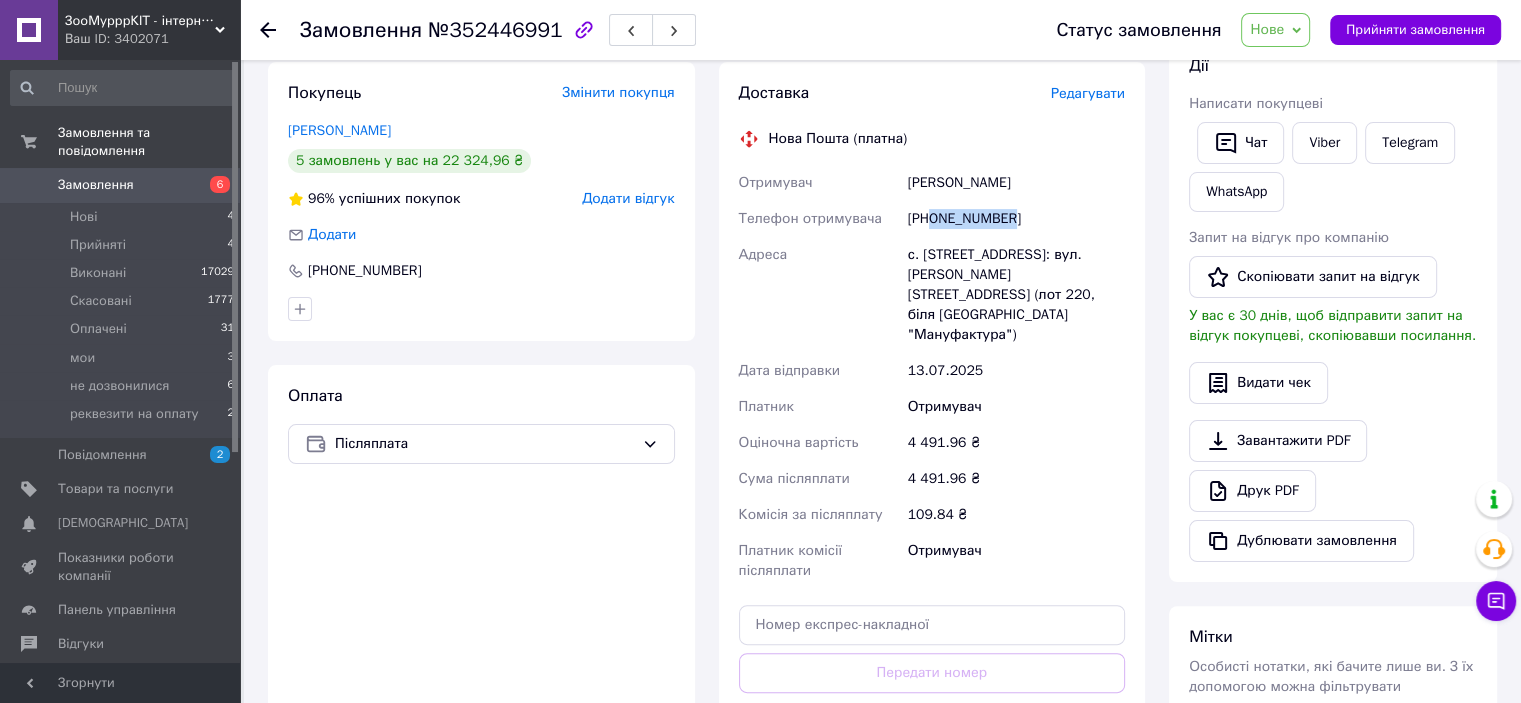 drag, startPoint x: 935, startPoint y: 215, endPoint x: 1040, endPoint y: 227, distance: 105.68349 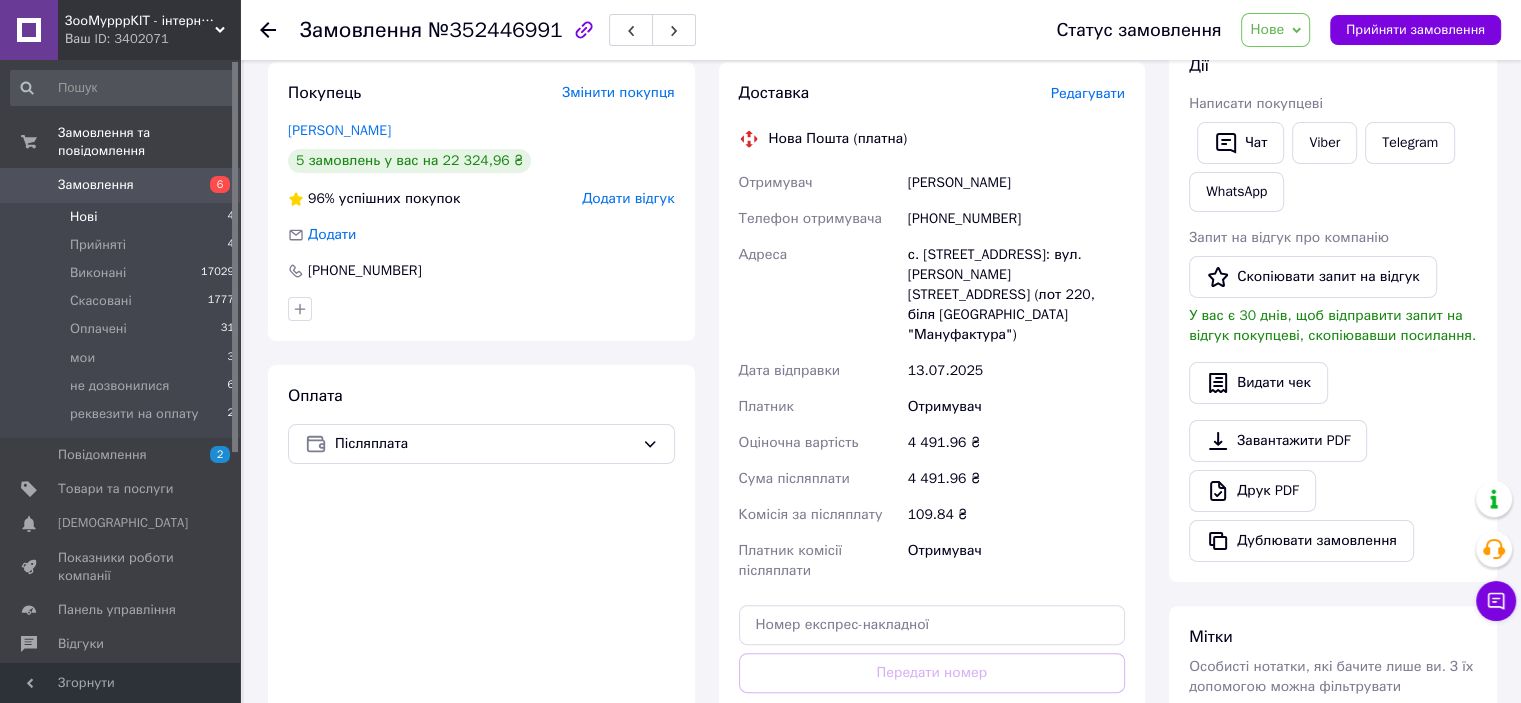 click on "Нові 4" at bounding box center (123, 217) 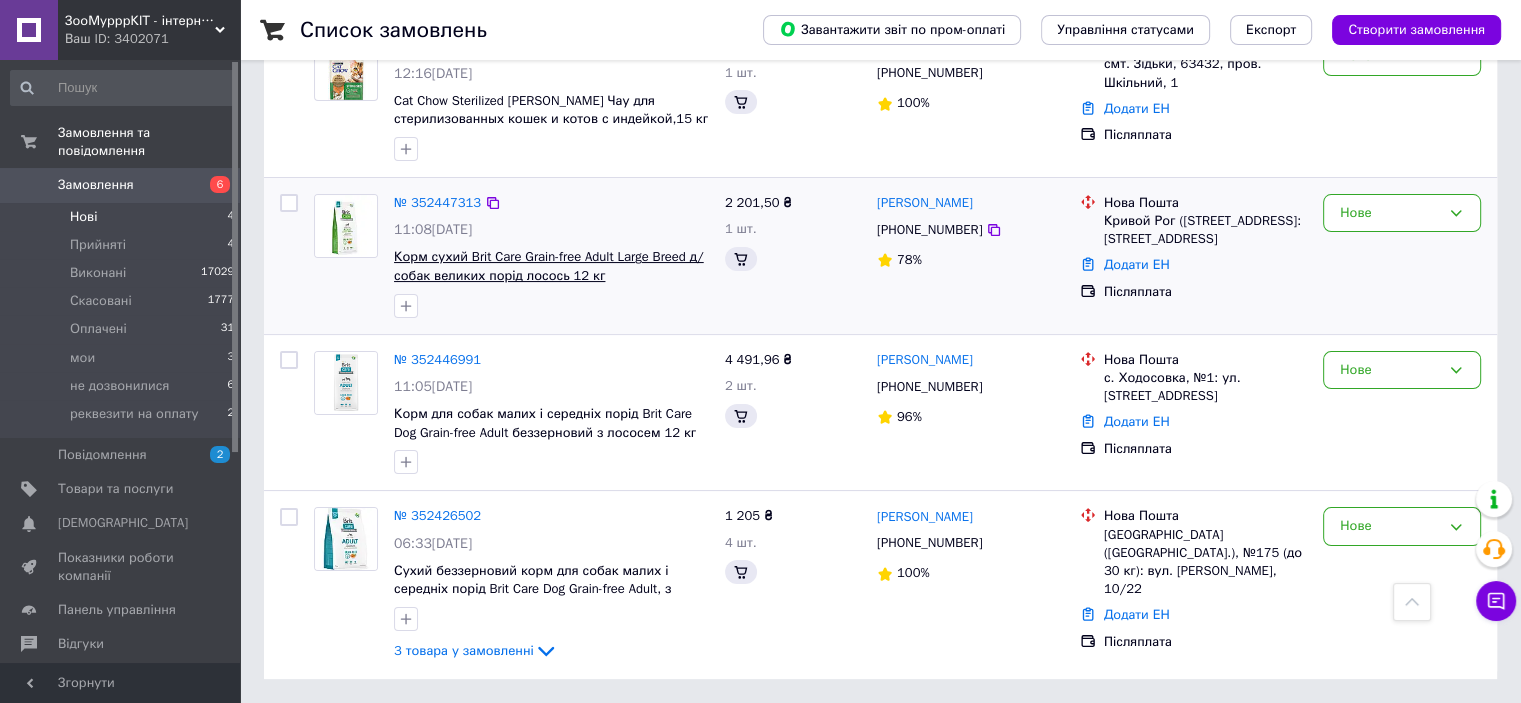 scroll, scrollTop: 265, scrollLeft: 0, axis: vertical 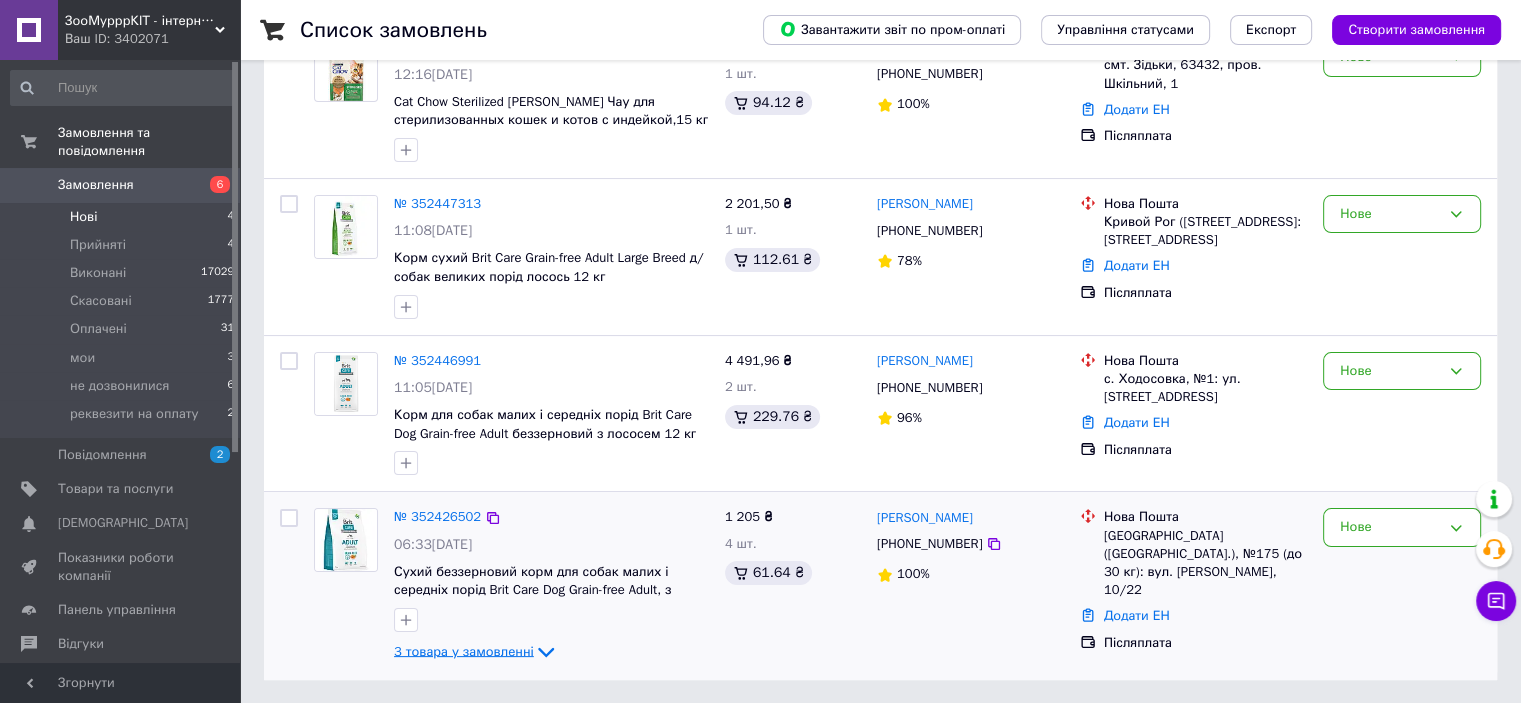 click on "3 товара у замовленні" at bounding box center [464, 651] 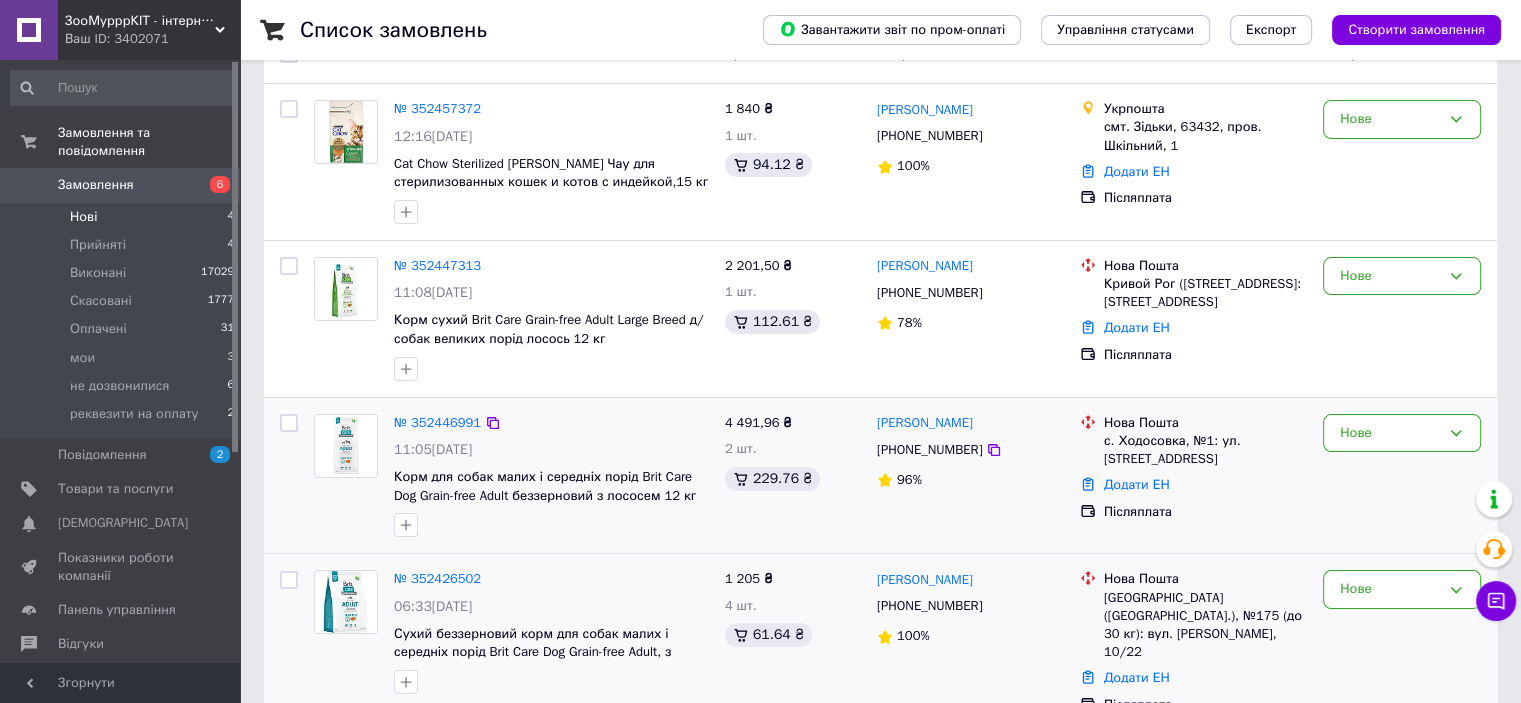 scroll, scrollTop: 206, scrollLeft: 0, axis: vertical 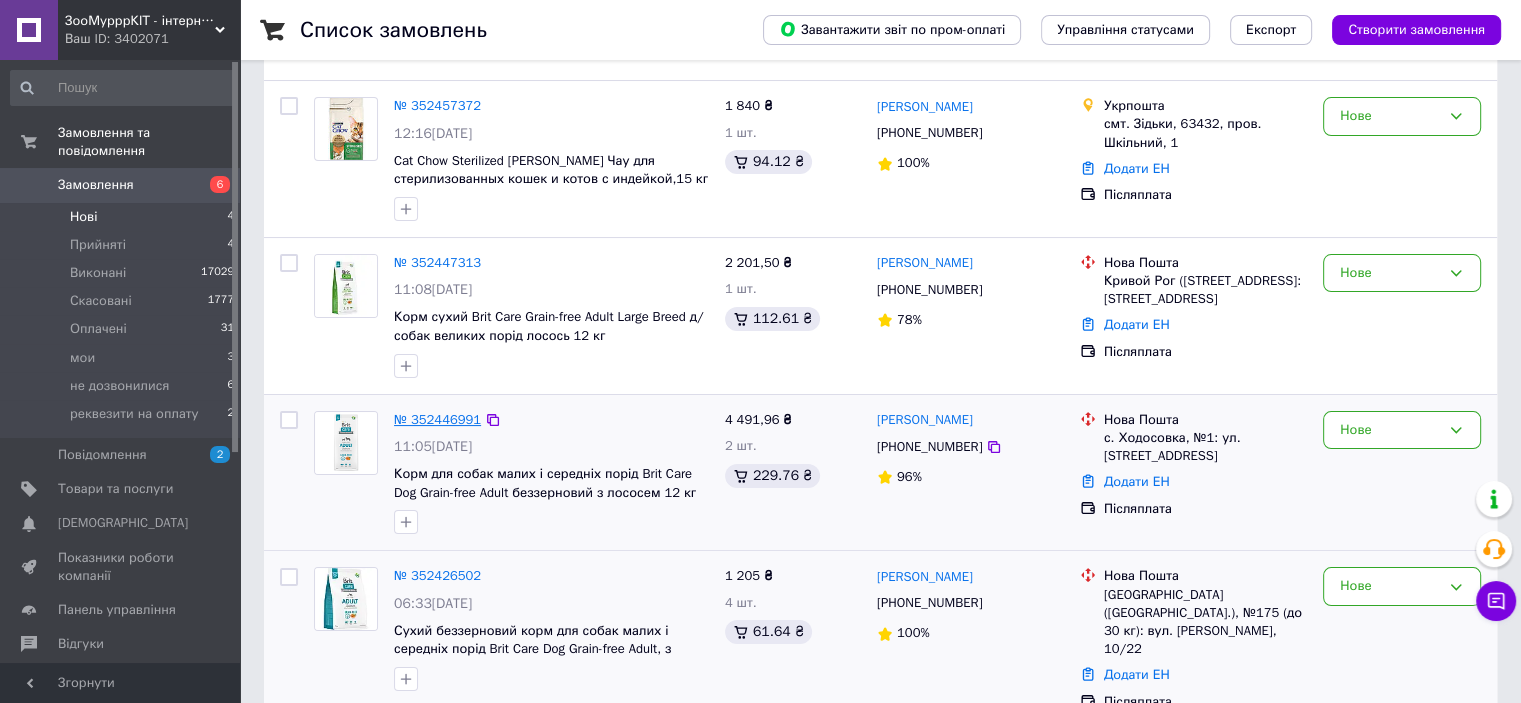 click on "№ 352446991" at bounding box center (437, 419) 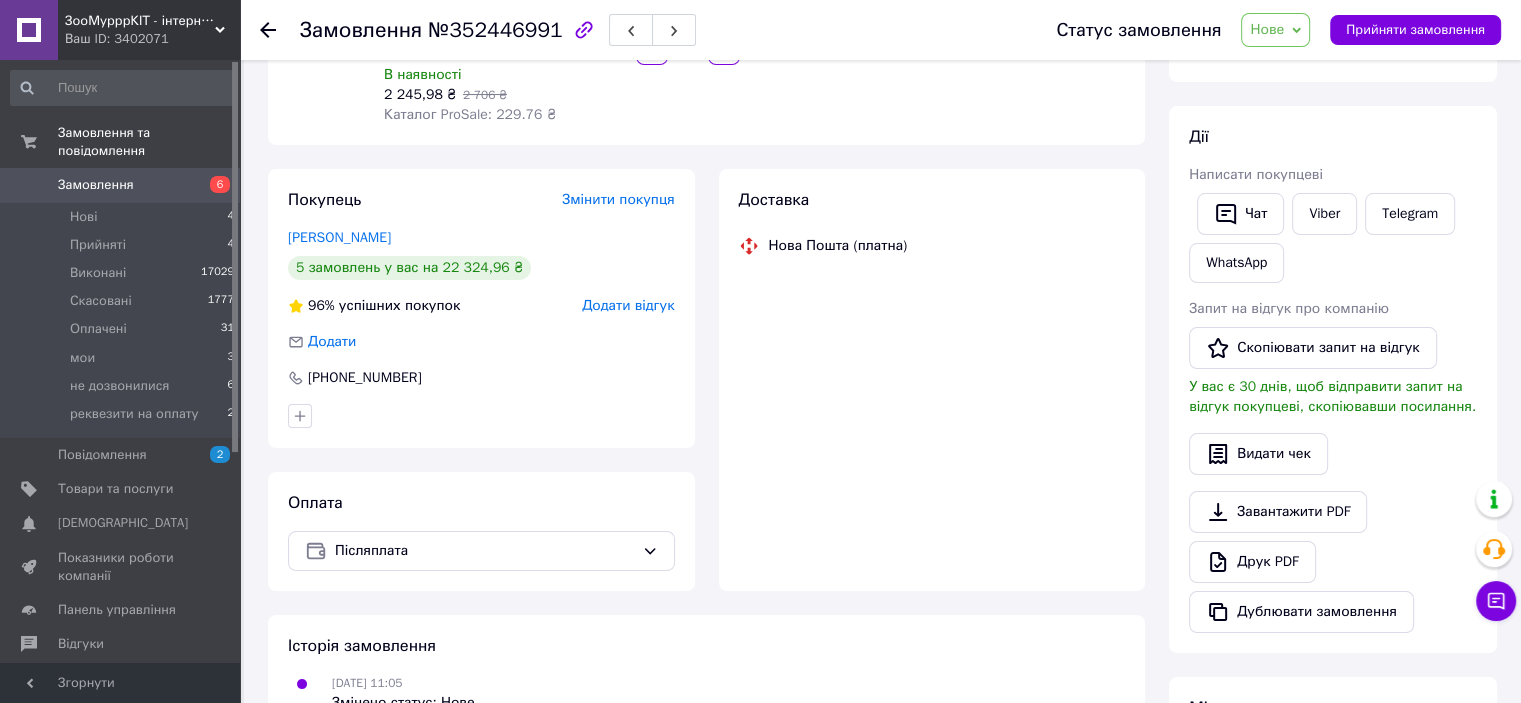scroll, scrollTop: 306, scrollLeft: 0, axis: vertical 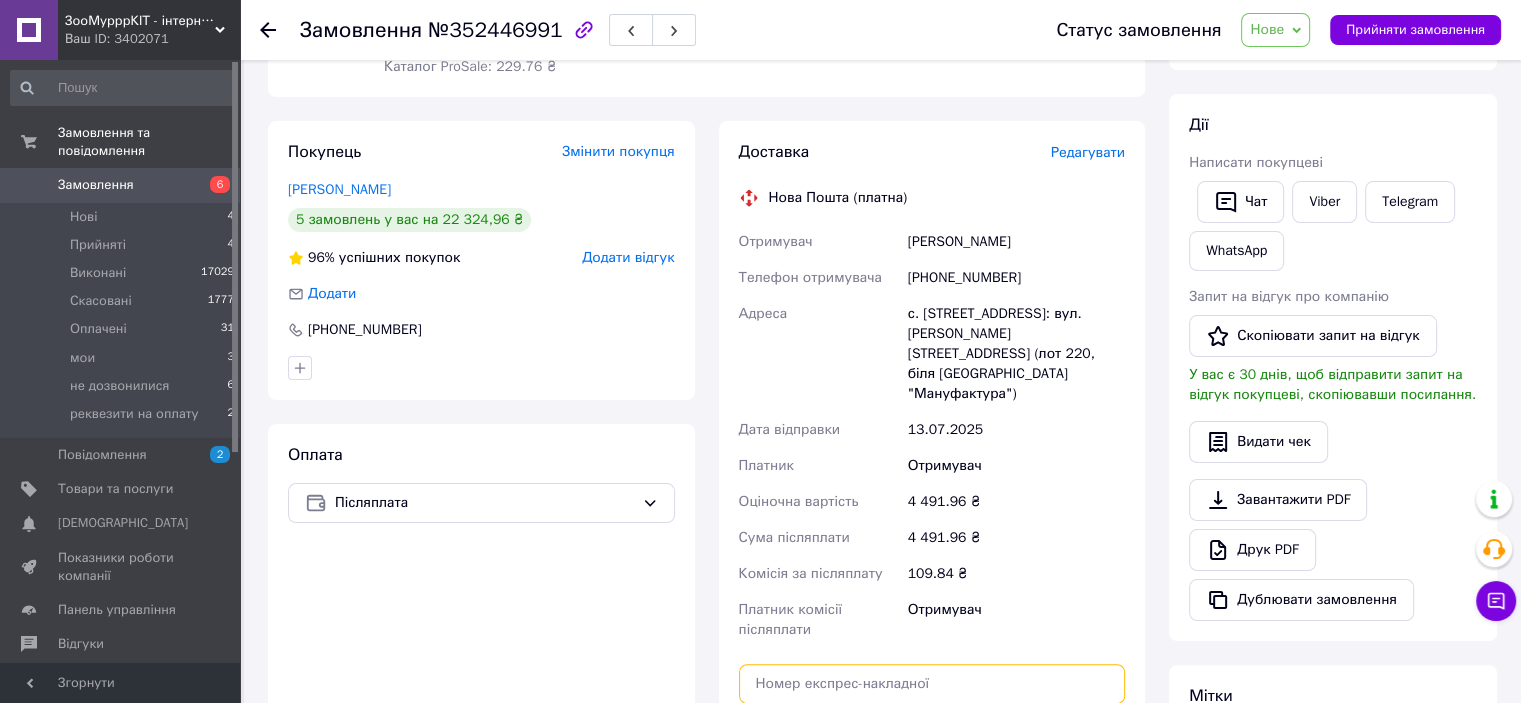 click at bounding box center [932, 684] 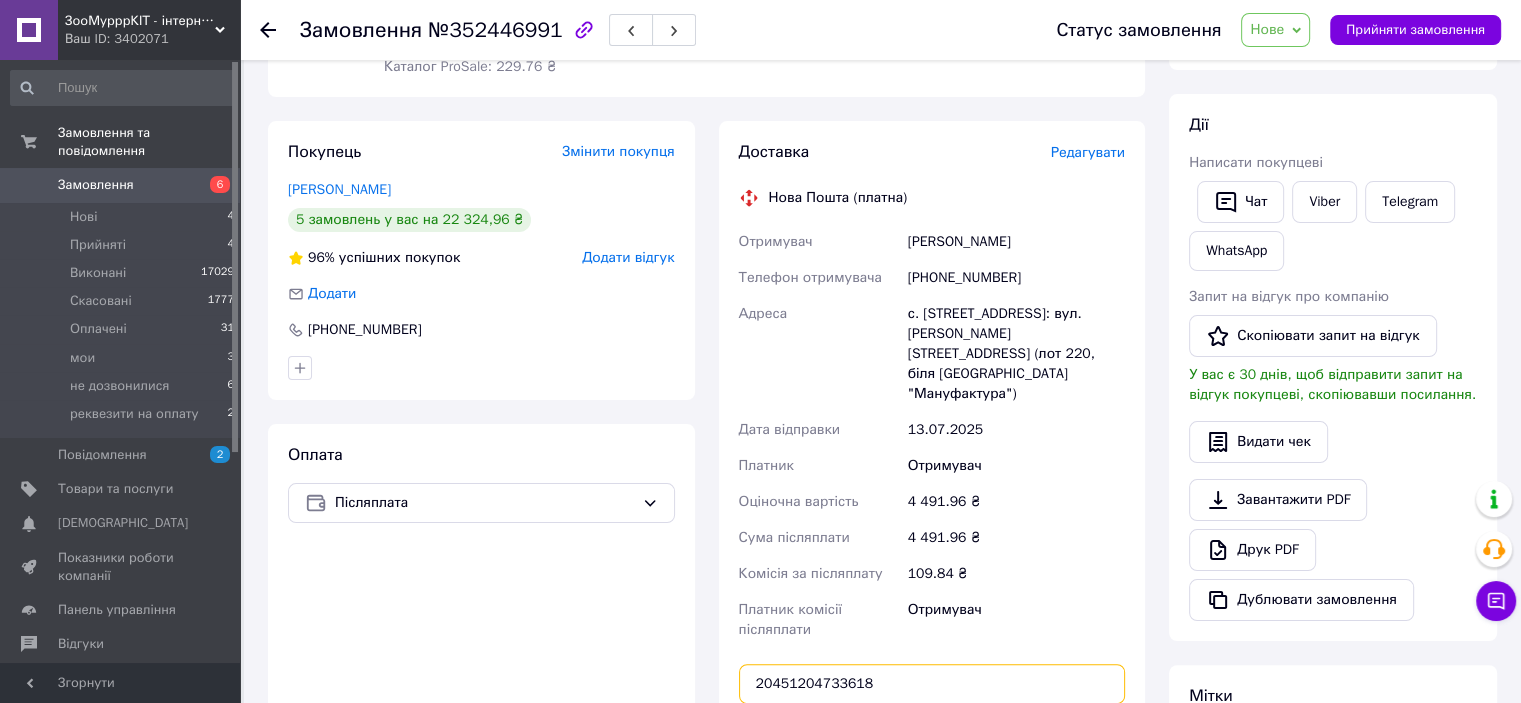 type on "20451204733618" 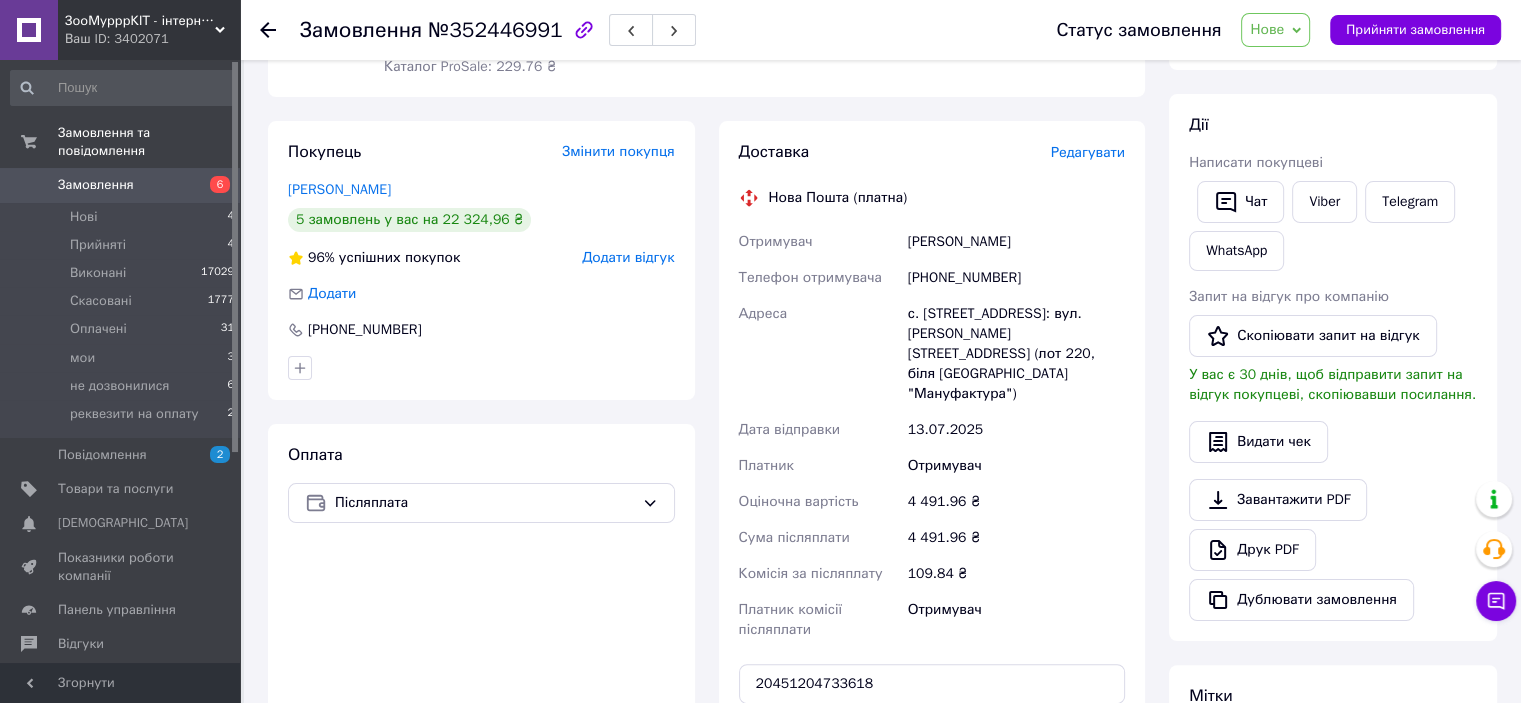 click on "Передати номер" at bounding box center (932, 732) 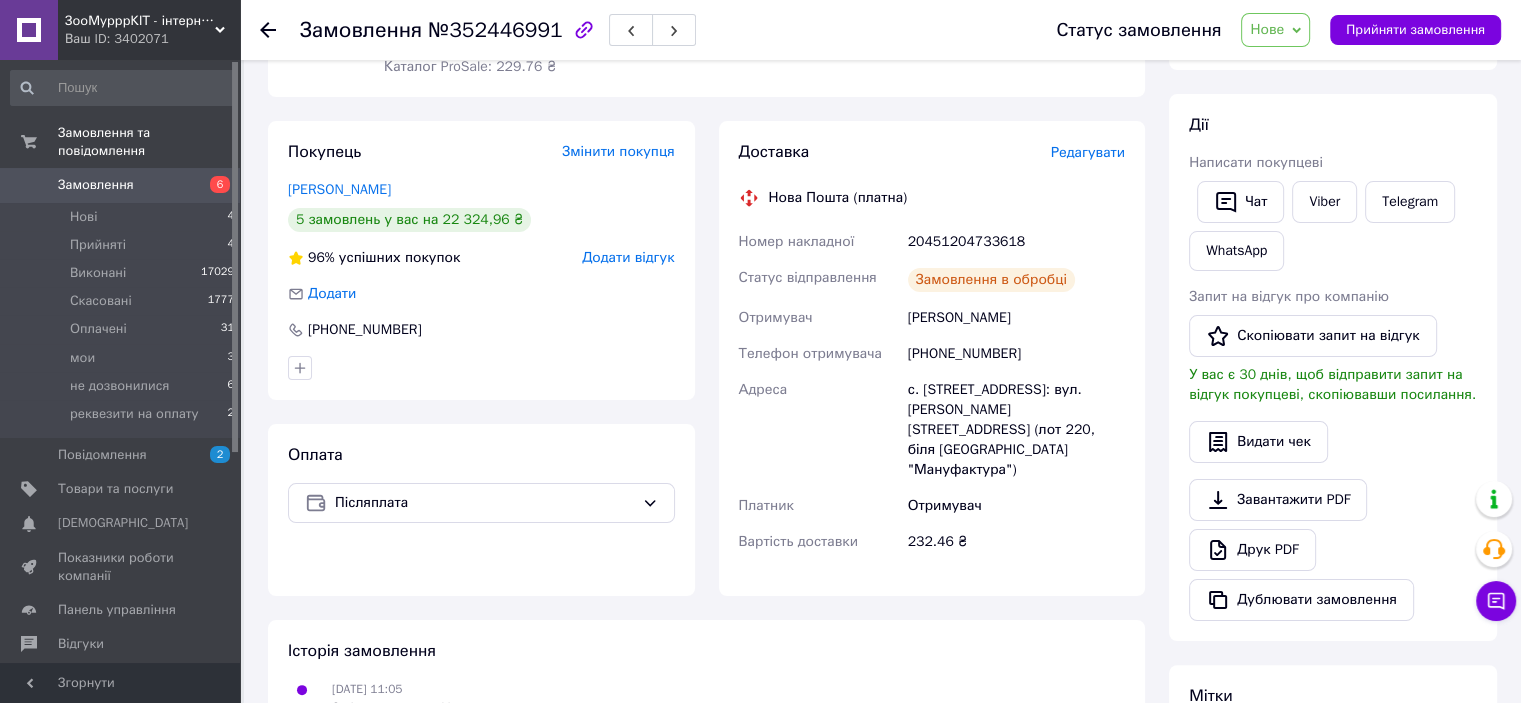 click on "Статус замовлення Нове Прийнято Виконано Скасовано Оплачено мои не дозвонилися реквезити на оплату Прийняти замовлення" at bounding box center [1268, 30] 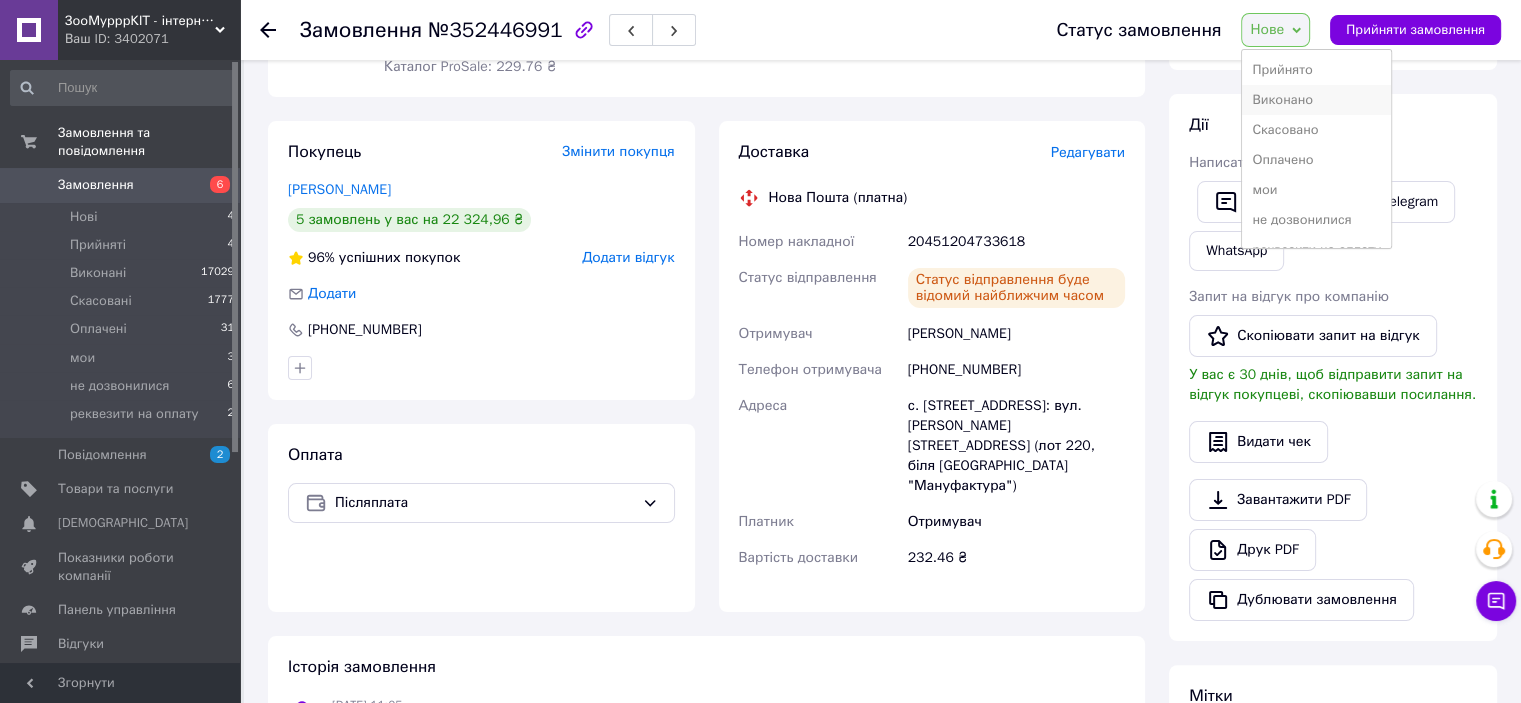 click on "Виконано" at bounding box center [1316, 100] 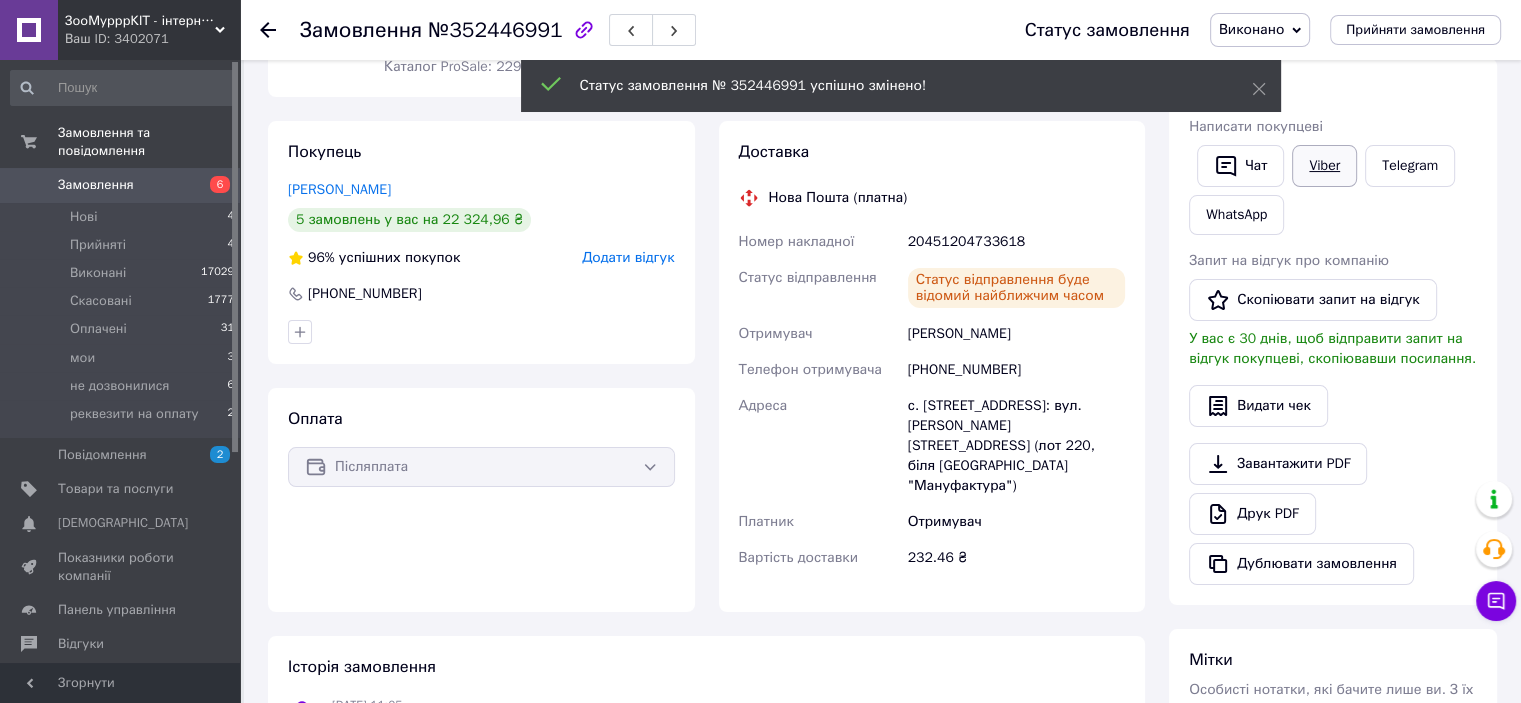 click on "Viber" at bounding box center (1324, 166) 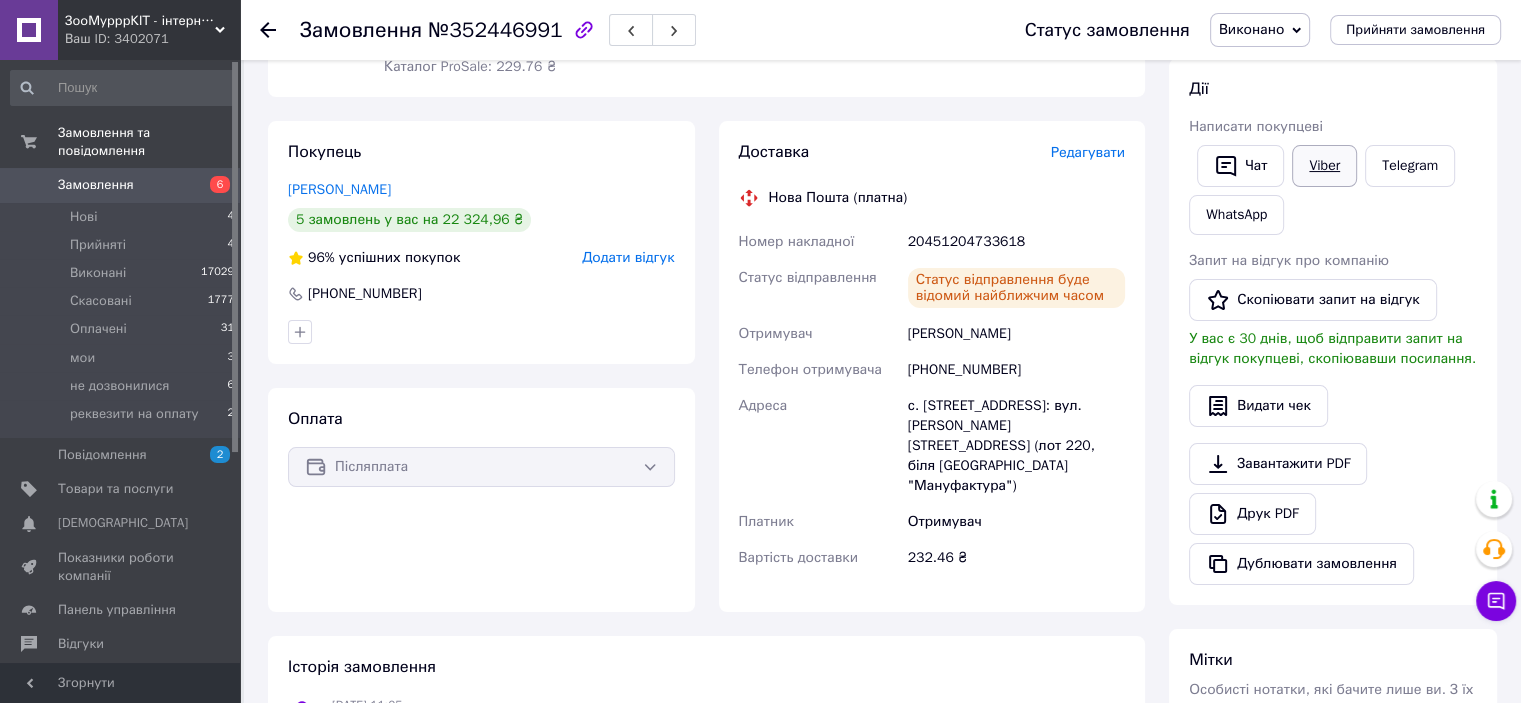 click on "Viber" at bounding box center [1324, 166] 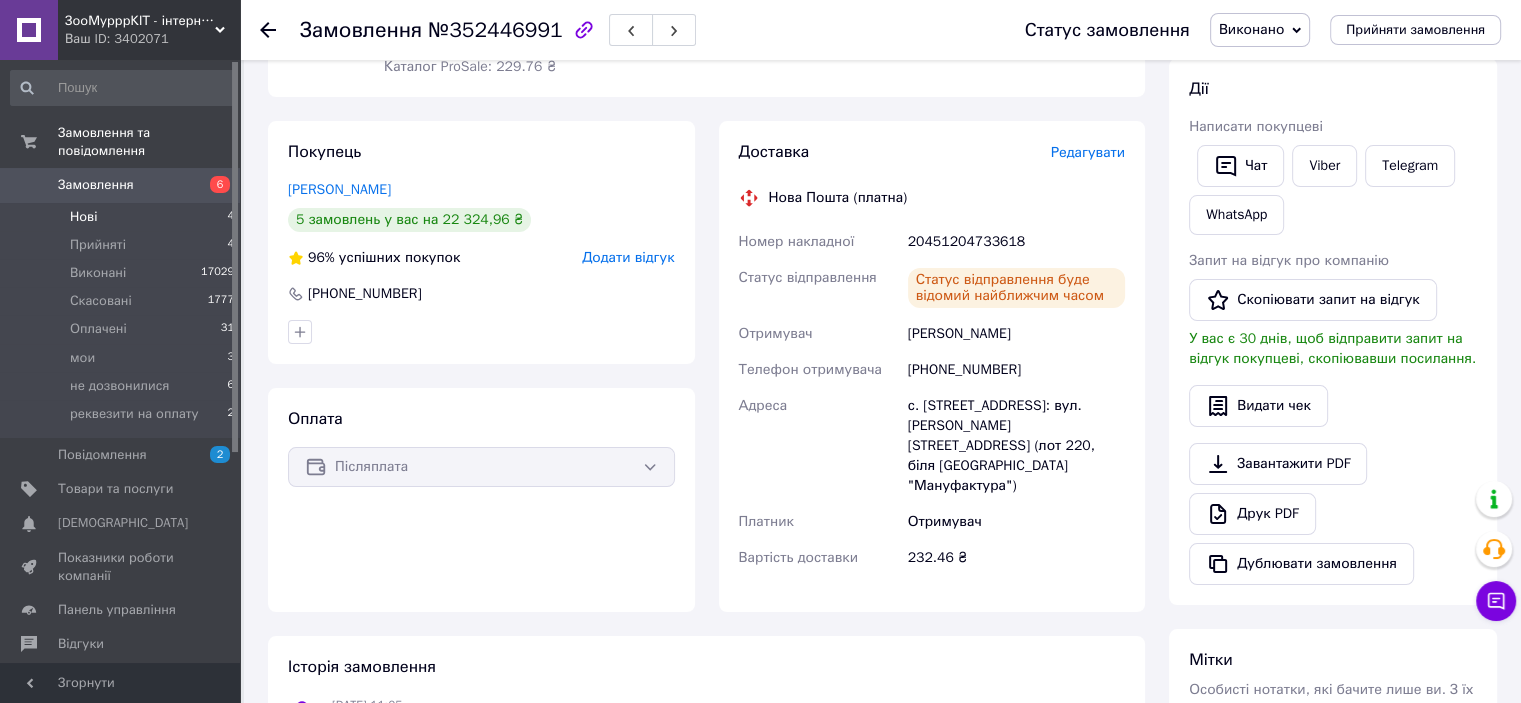 click on "Нові 4" at bounding box center (123, 217) 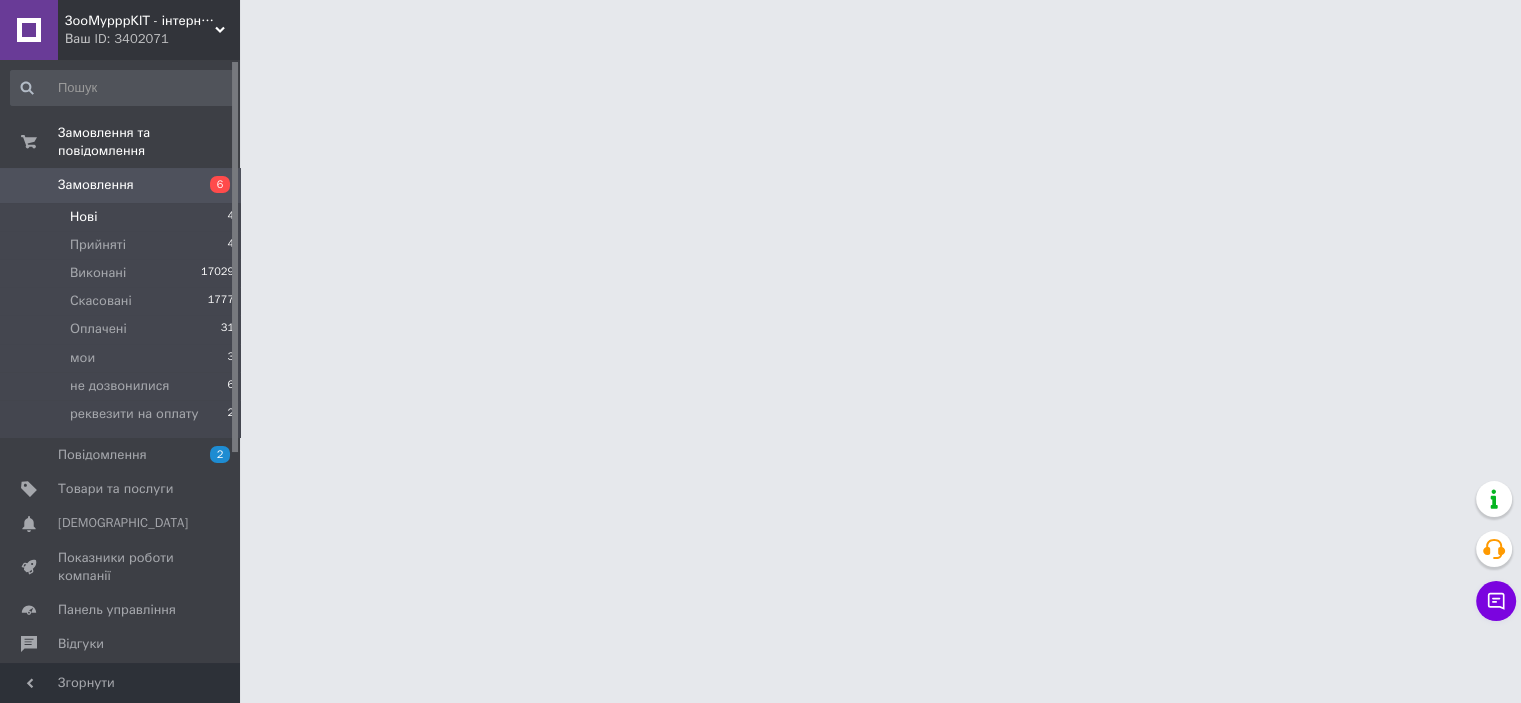 scroll, scrollTop: 0, scrollLeft: 0, axis: both 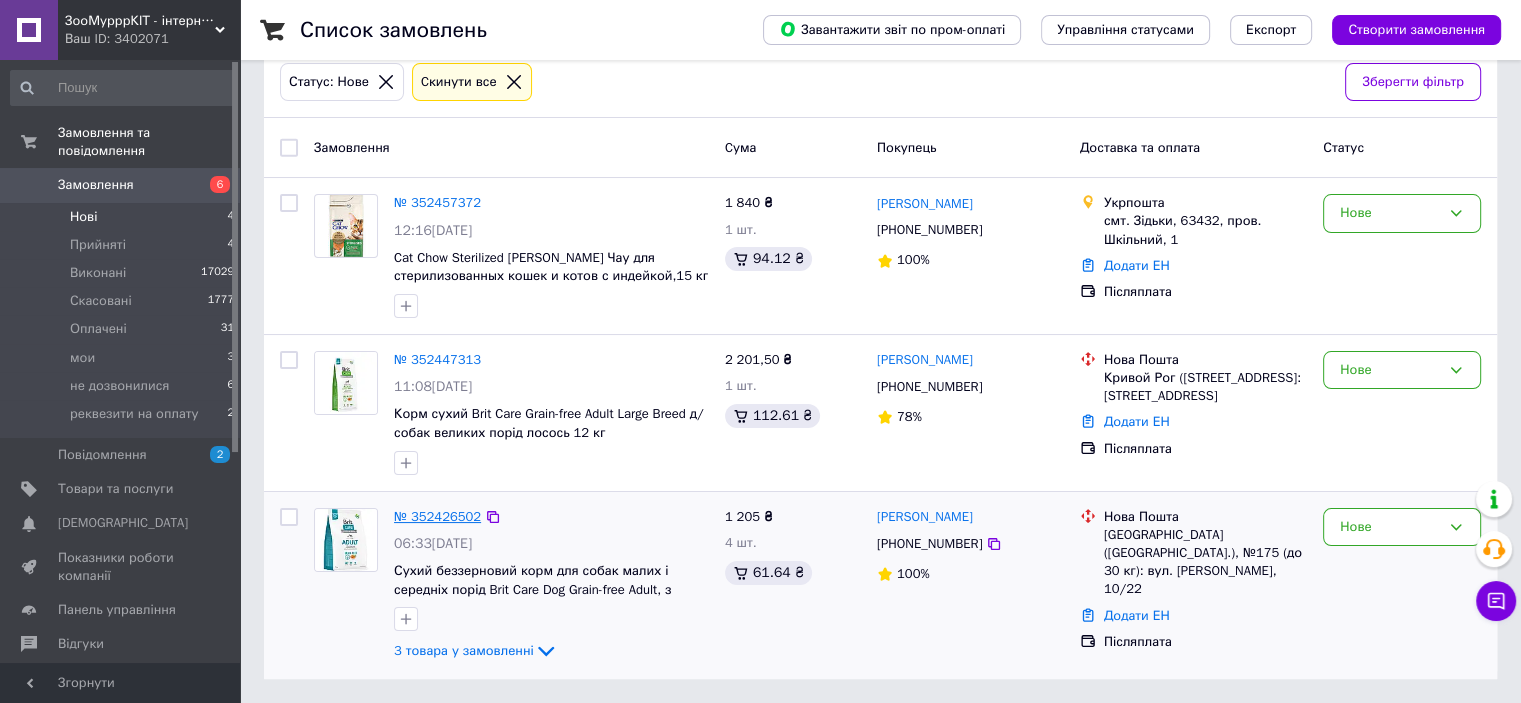 click on "№ 352426502" at bounding box center (437, 516) 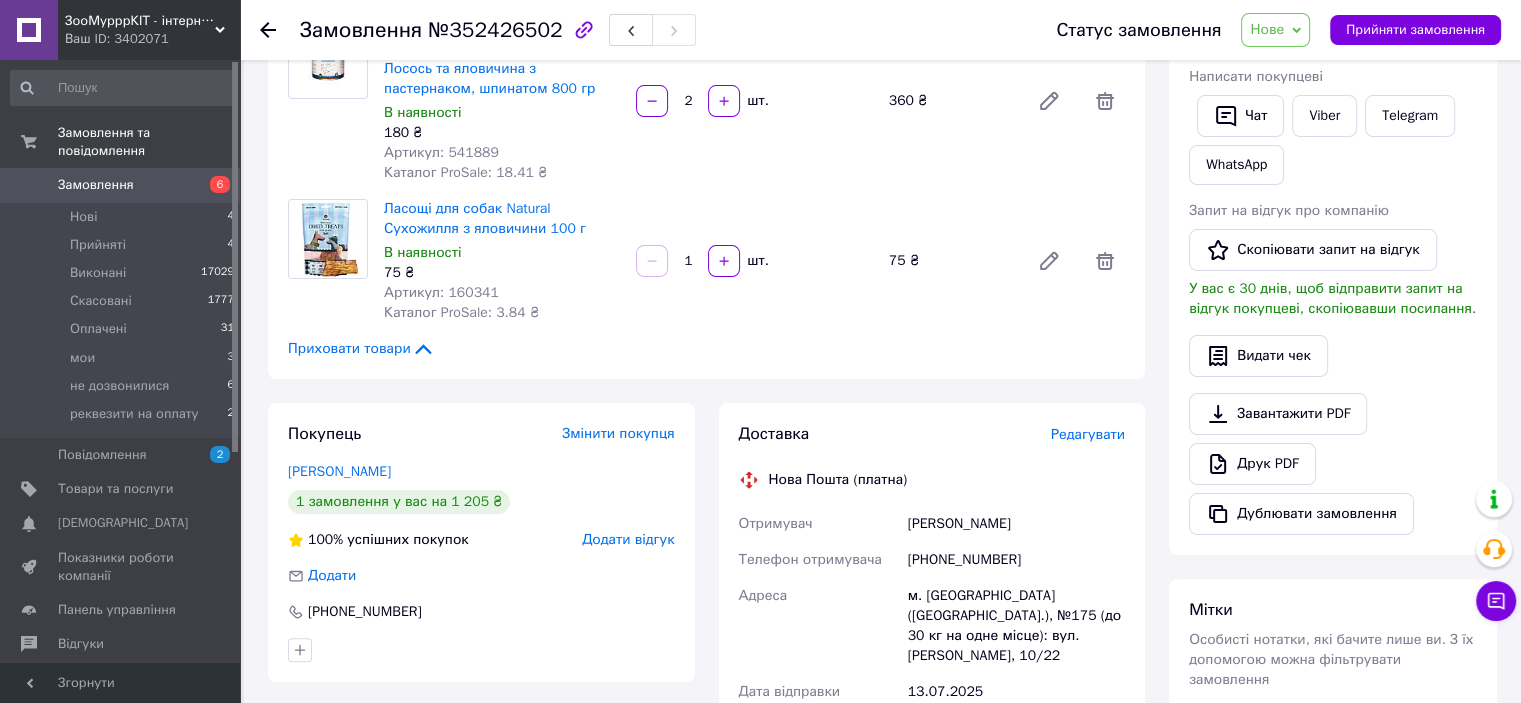 scroll, scrollTop: 509, scrollLeft: 0, axis: vertical 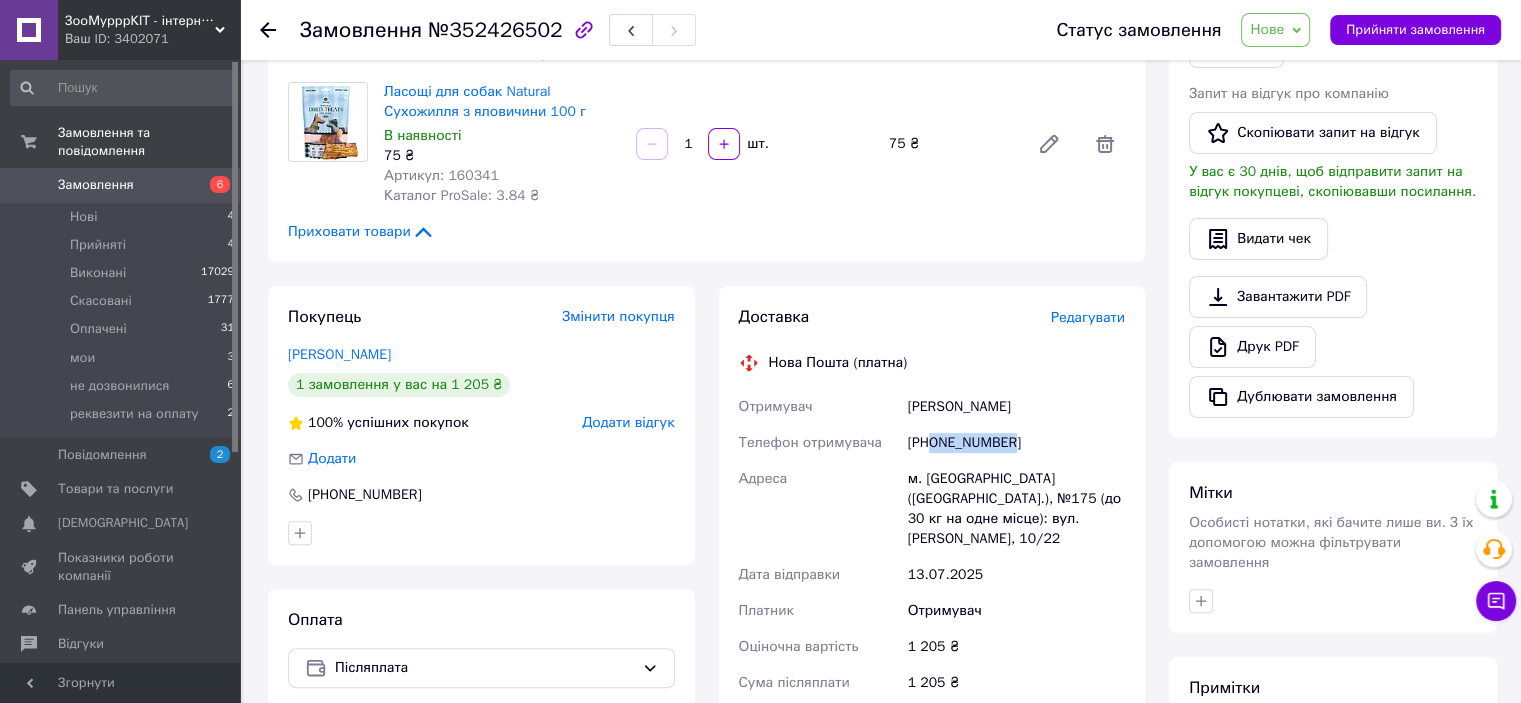 drag, startPoint x: 928, startPoint y: 427, endPoint x: 1038, endPoint y: 427, distance: 110 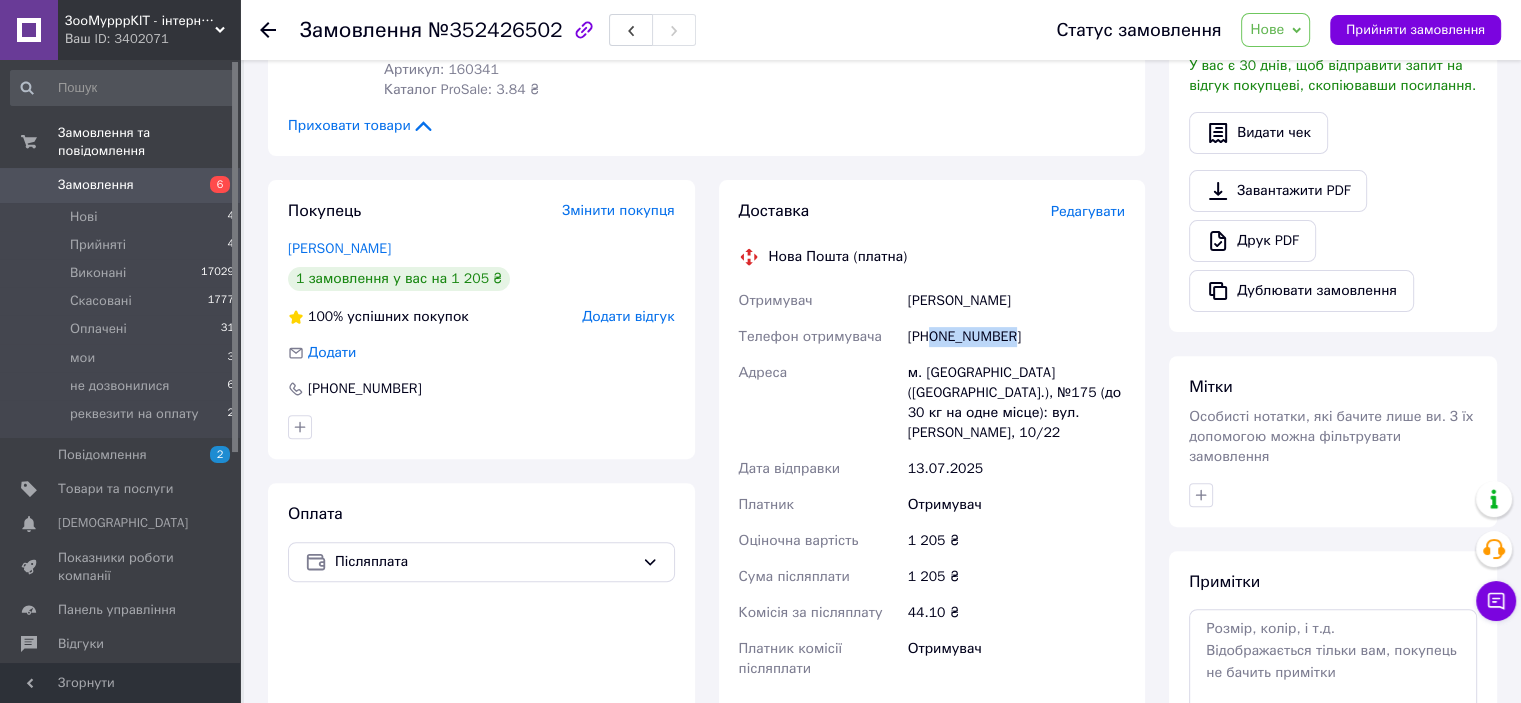 scroll, scrollTop: 809, scrollLeft: 0, axis: vertical 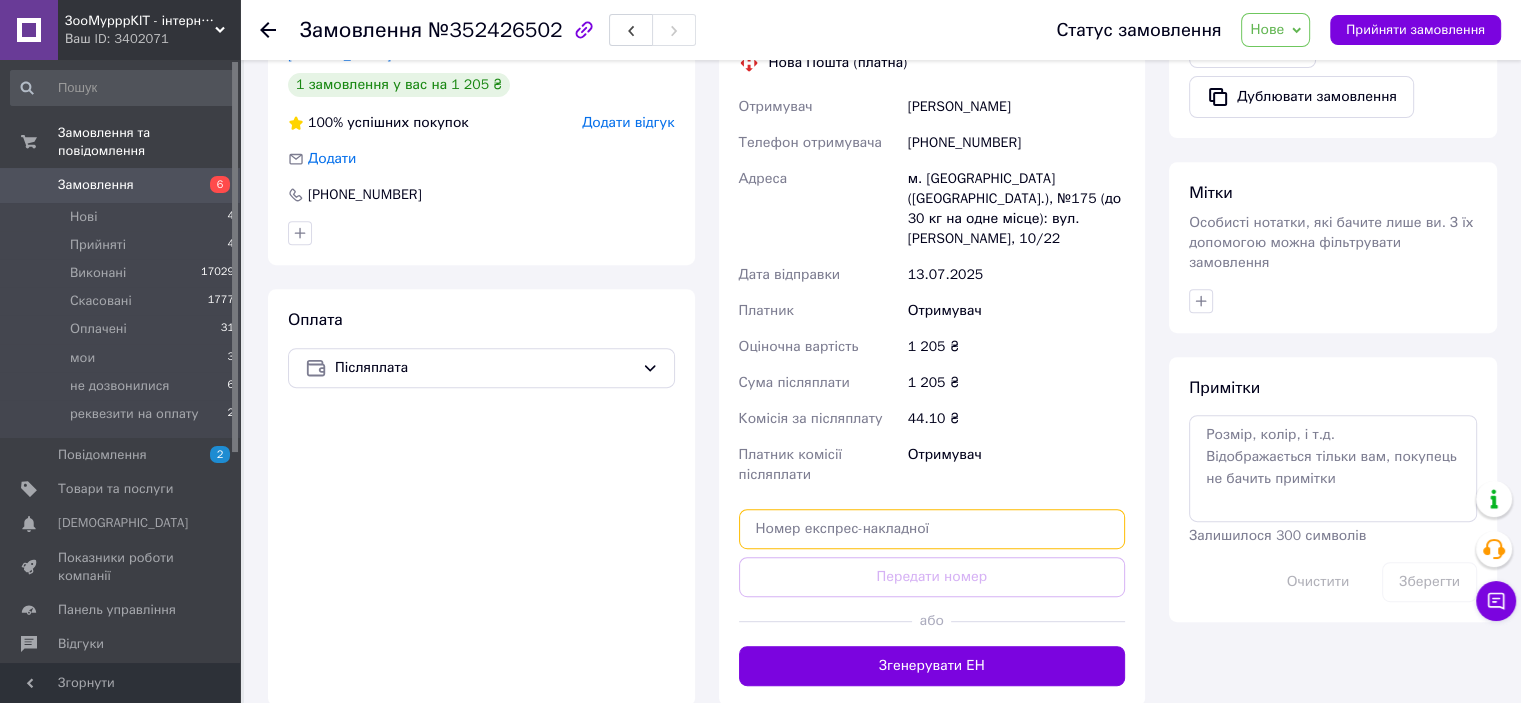 click at bounding box center [932, 529] 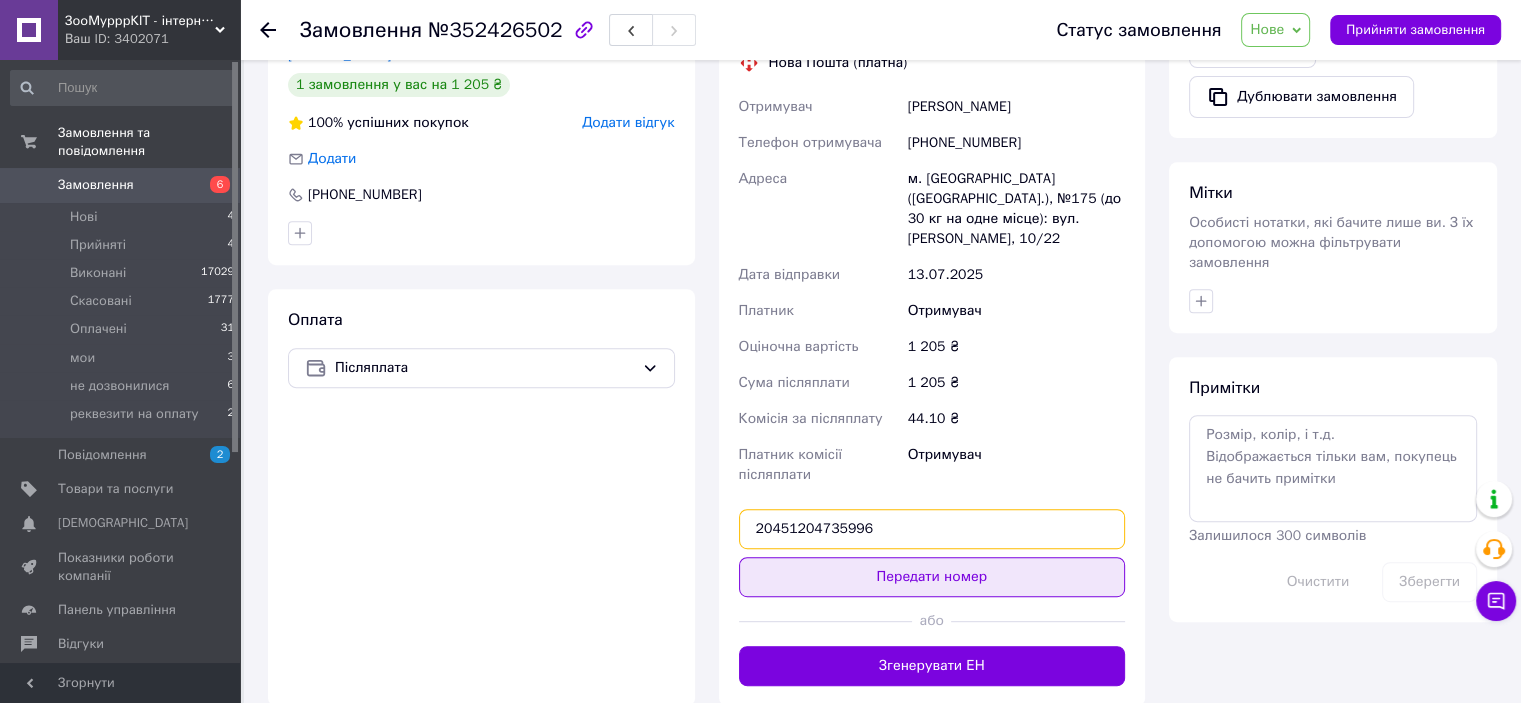 type on "20451204735996" 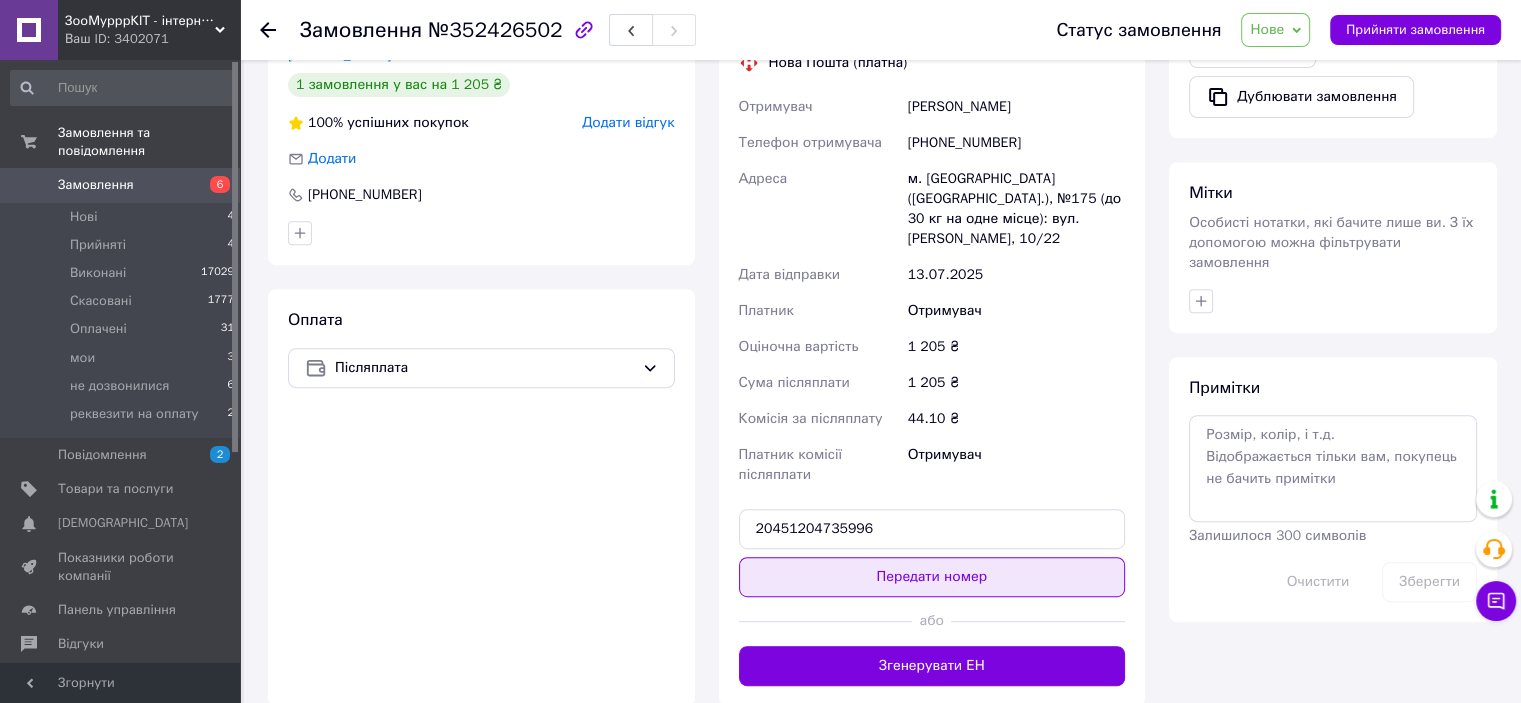 click on "Передати номер" at bounding box center [932, 577] 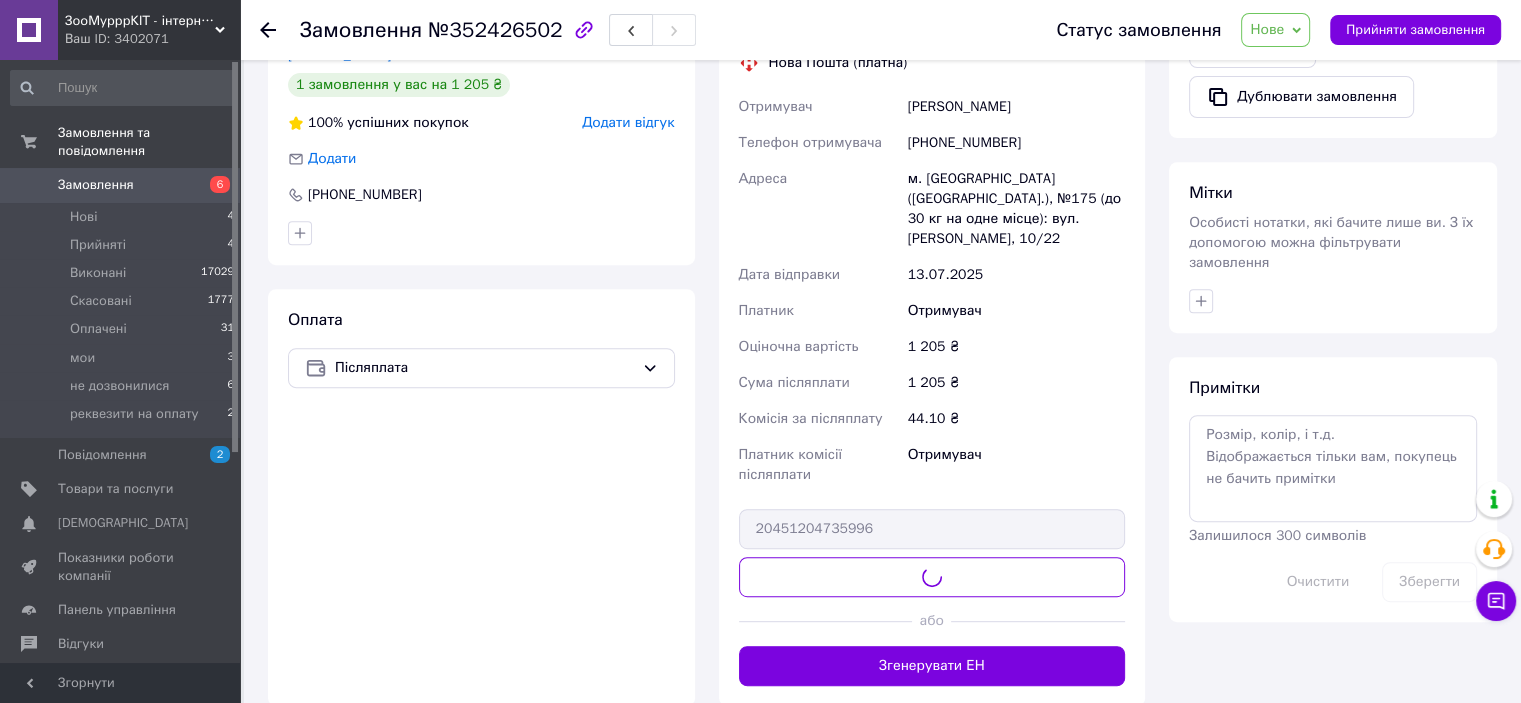 scroll, scrollTop: 728, scrollLeft: 0, axis: vertical 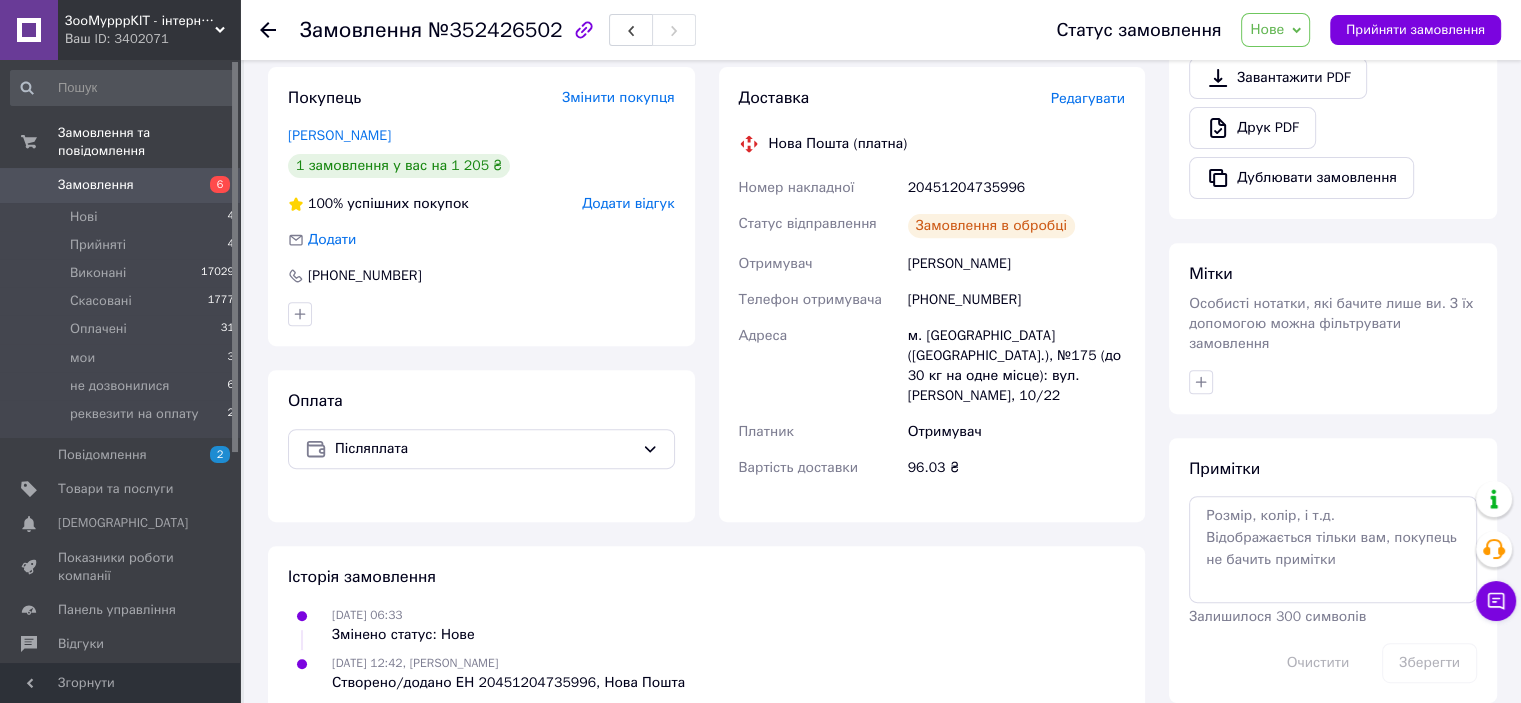 click on "Нове" at bounding box center (1275, 30) 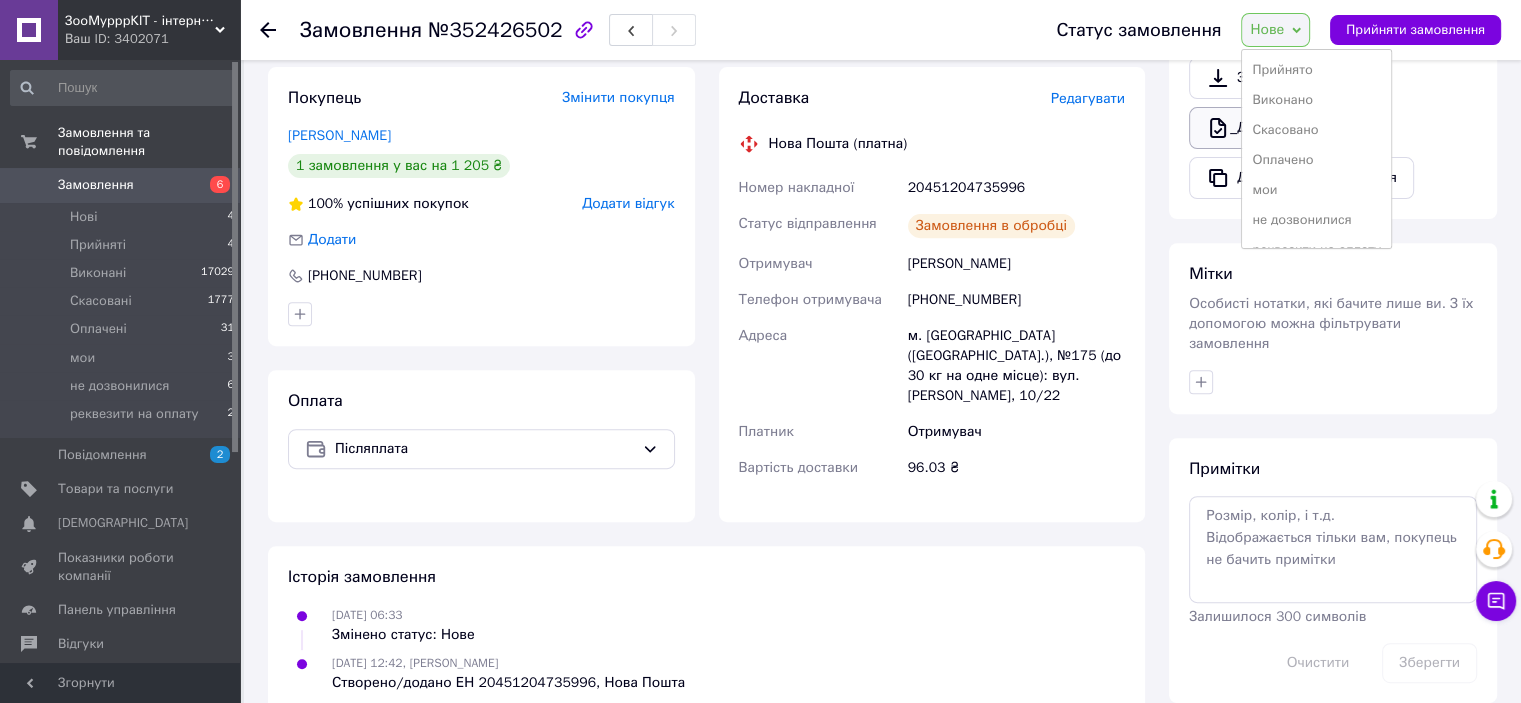 click on "Виконано" at bounding box center [1316, 100] 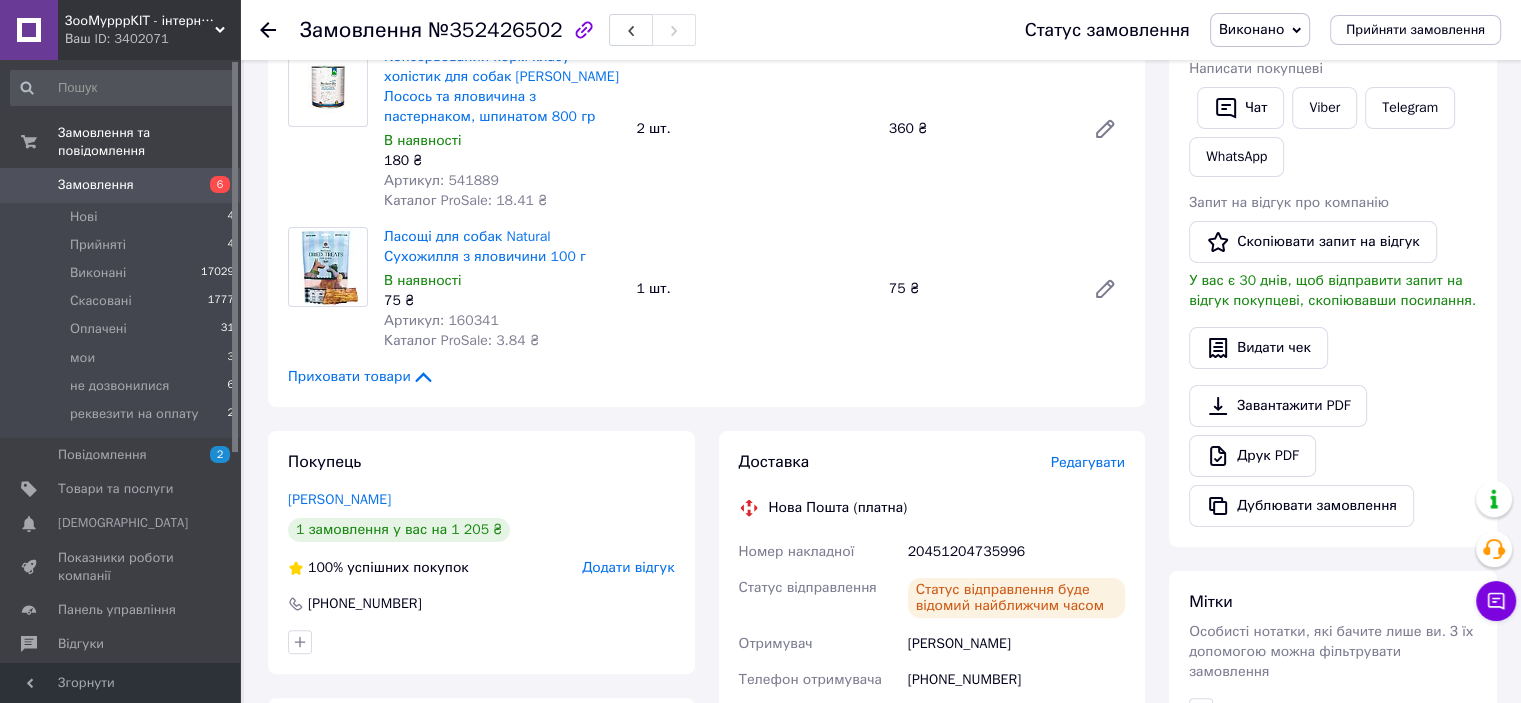 scroll, scrollTop: 328, scrollLeft: 0, axis: vertical 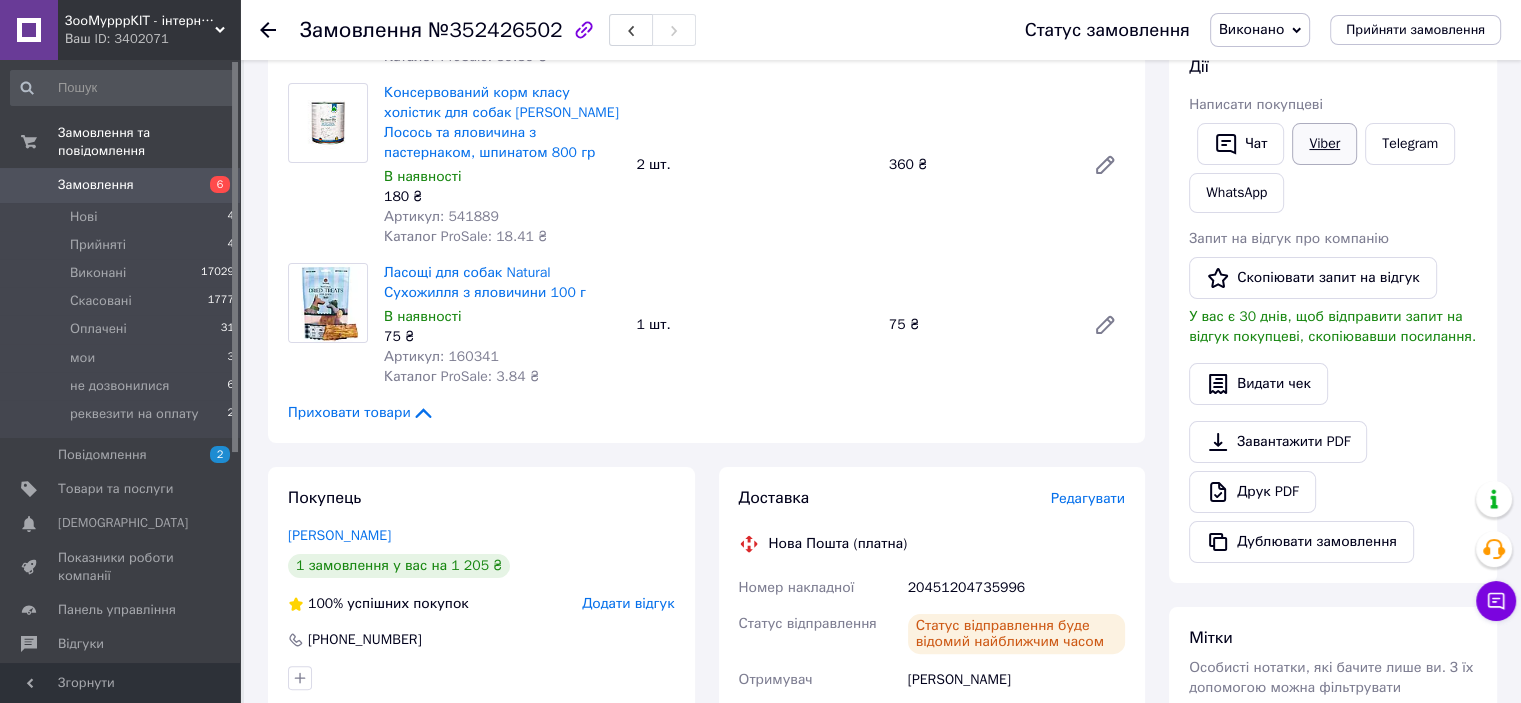 click on "Viber" at bounding box center [1324, 144] 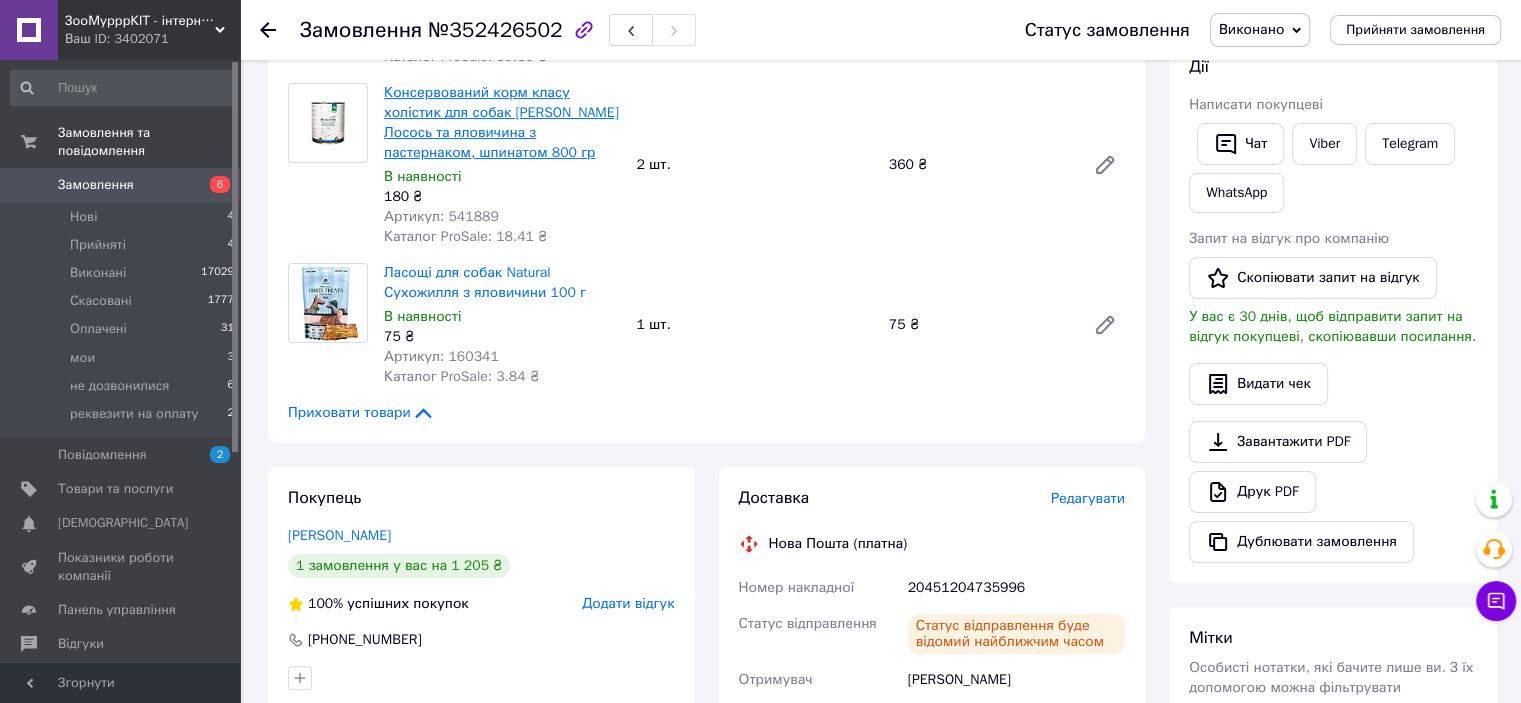 scroll, scrollTop: 128, scrollLeft: 0, axis: vertical 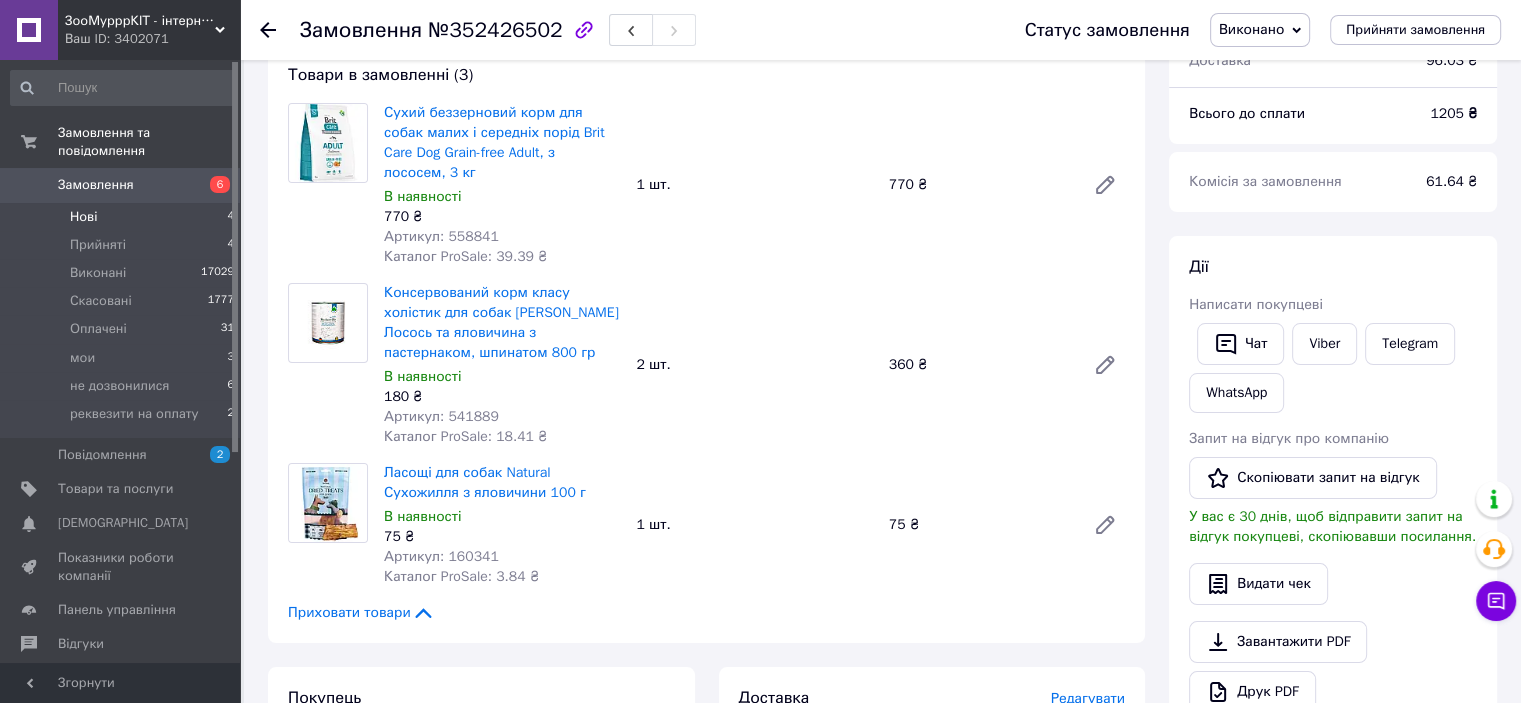 click on "Нові 4" at bounding box center (123, 217) 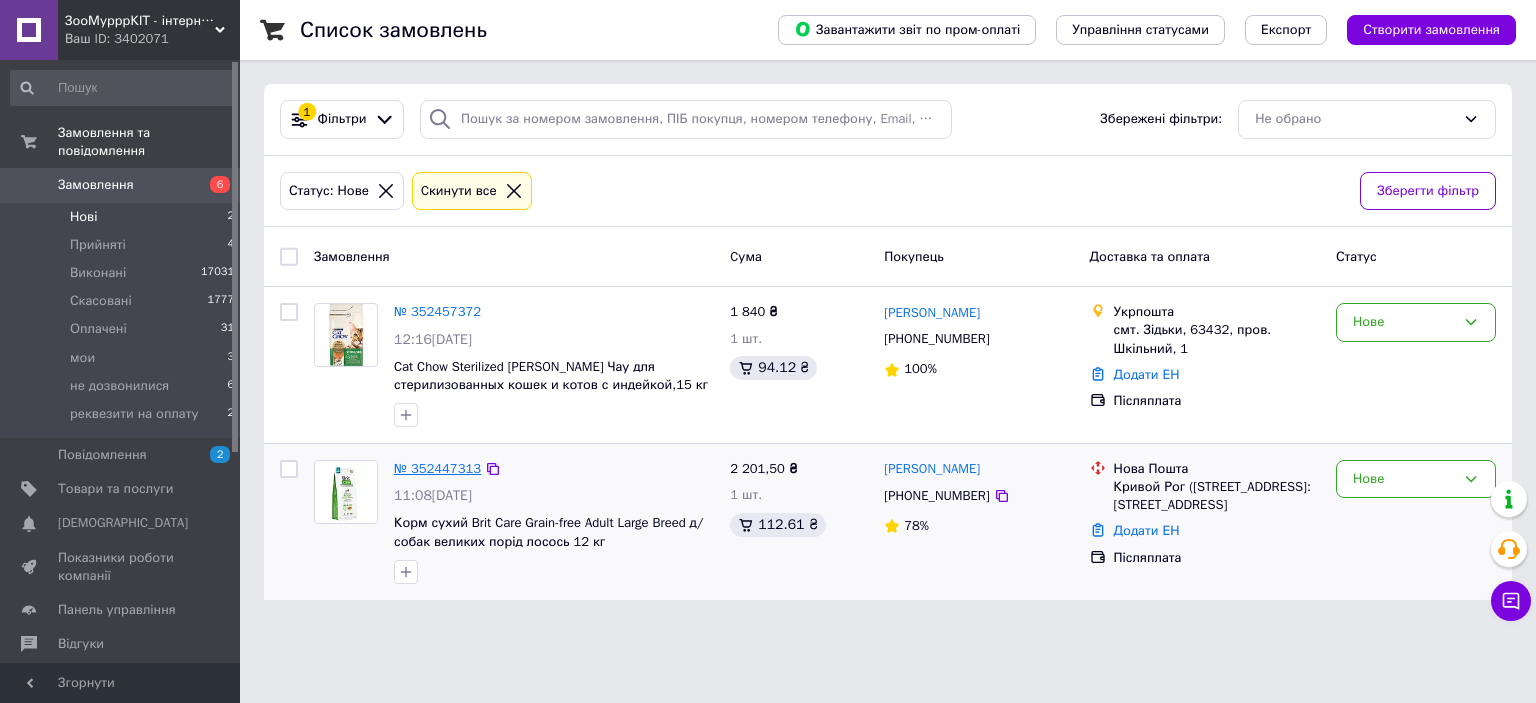 click on "№ 352447313" at bounding box center [437, 468] 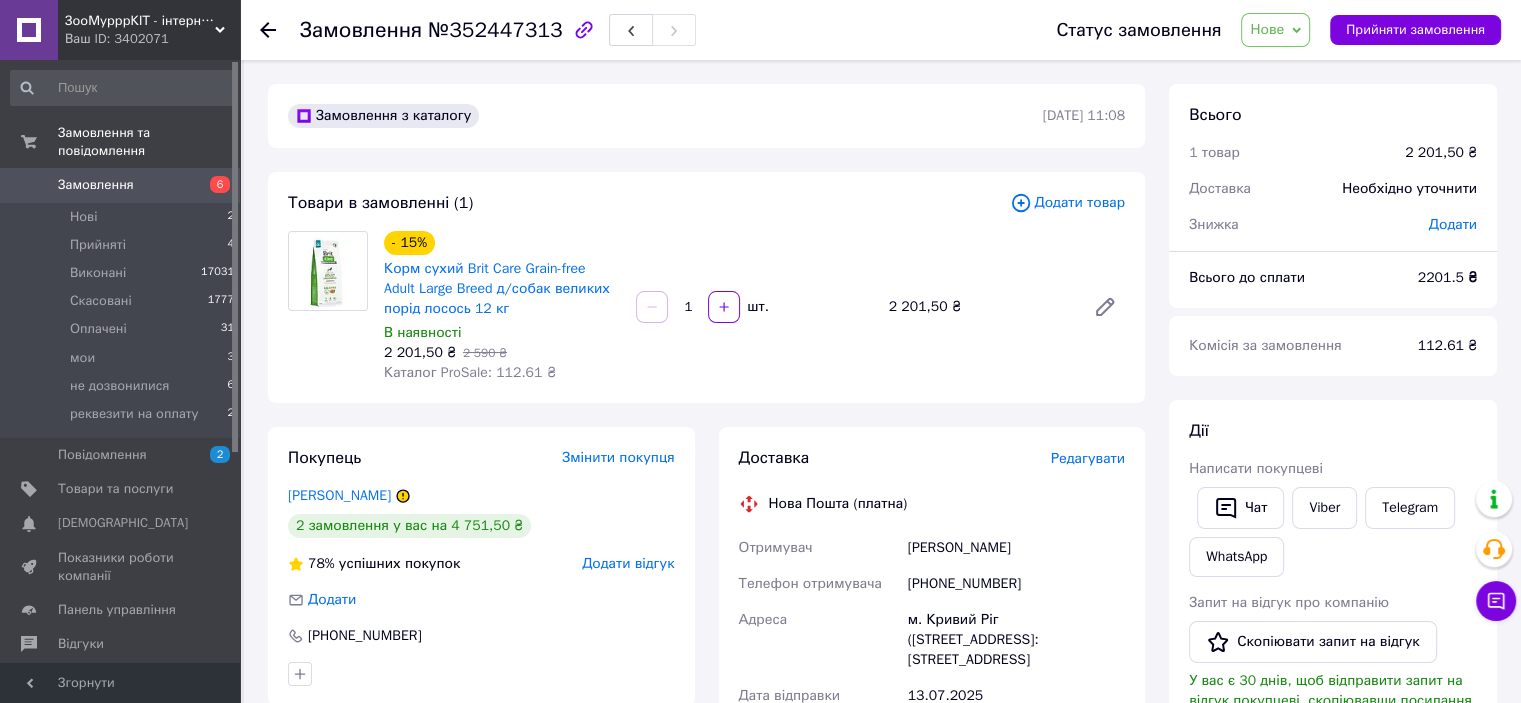 scroll, scrollTop: 200, scrollLeft: 0, axis: vertical 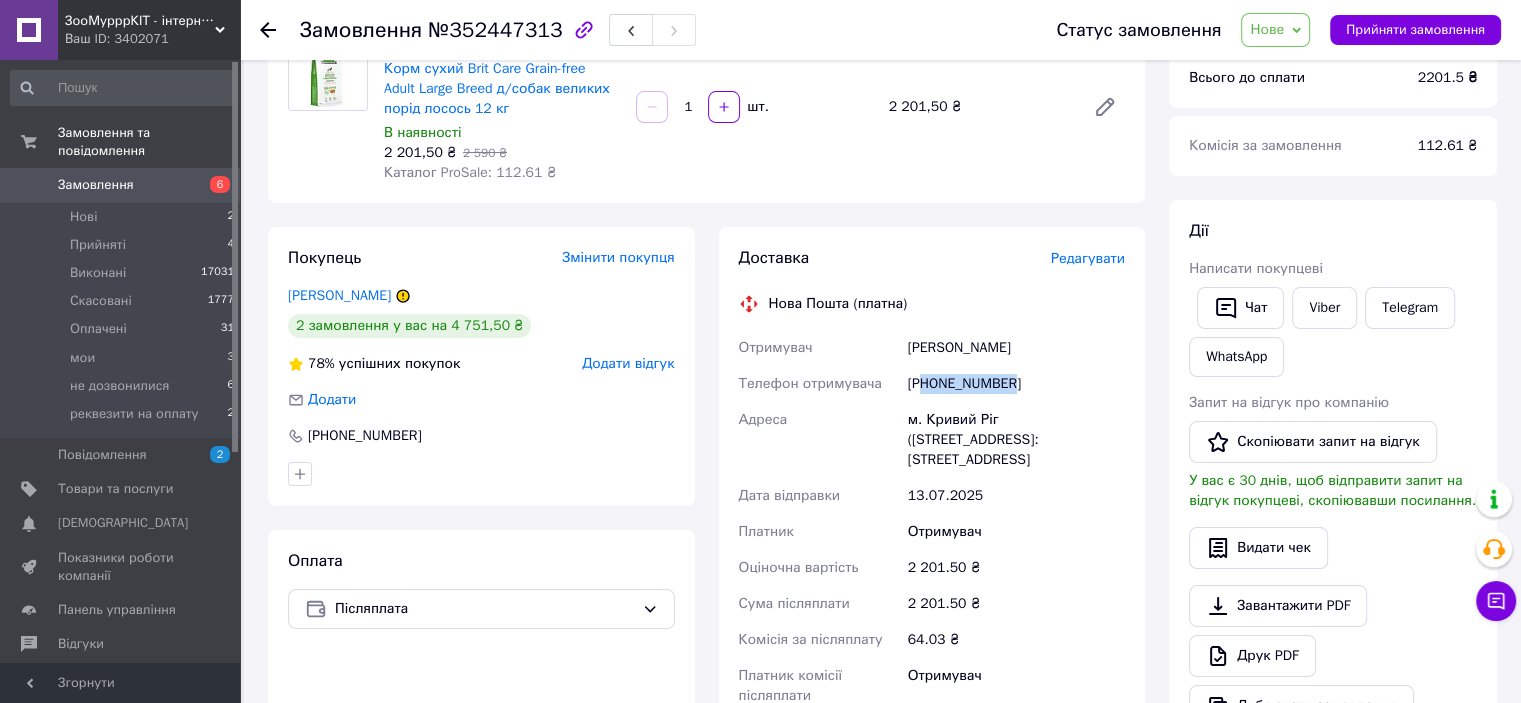 drag, startPoint x: 928, startPoint y: 383, endPoint x: 951, endPoint y: 386, distance: 23.194826 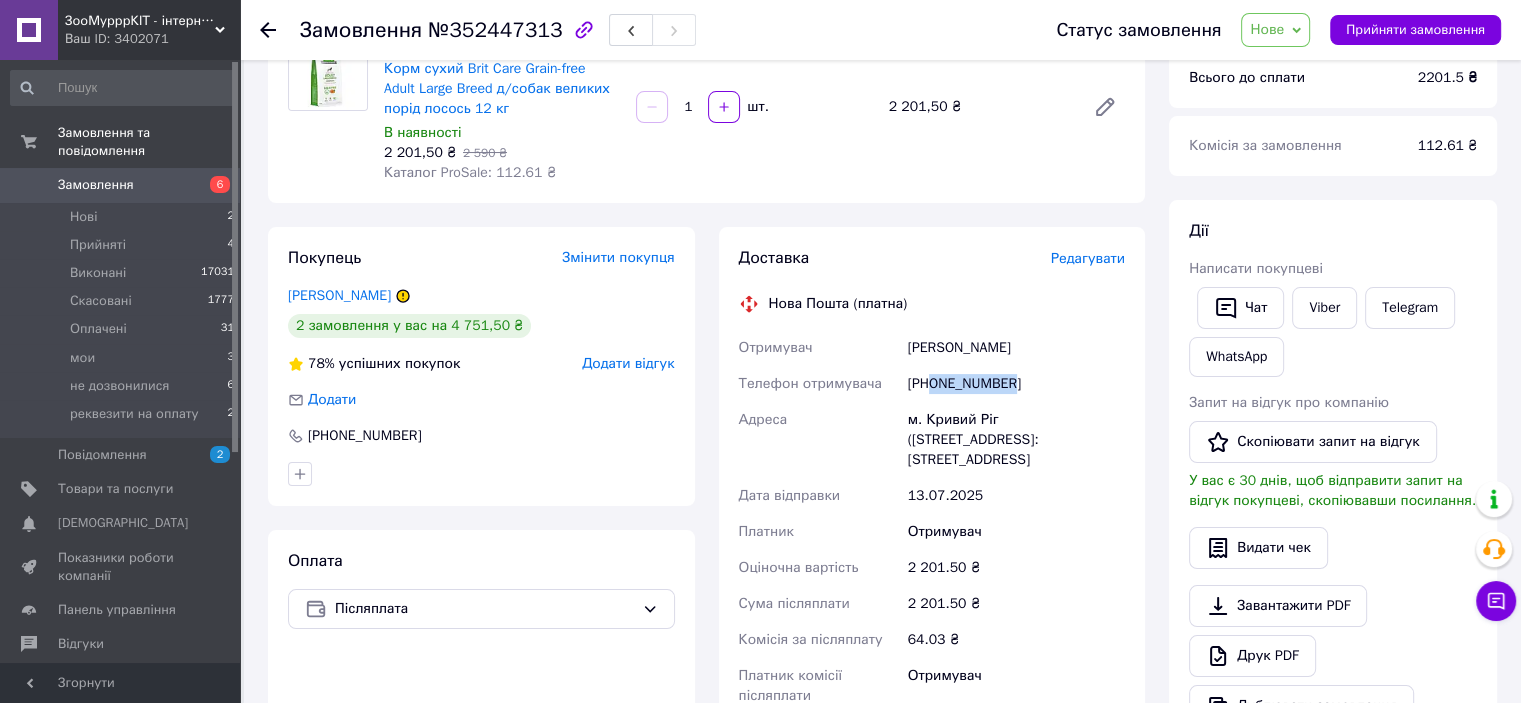 drag, startPoint x: 935, startPoint y: 383, endPoint x: 1016, endPoint y: 387, distance: 81.09871 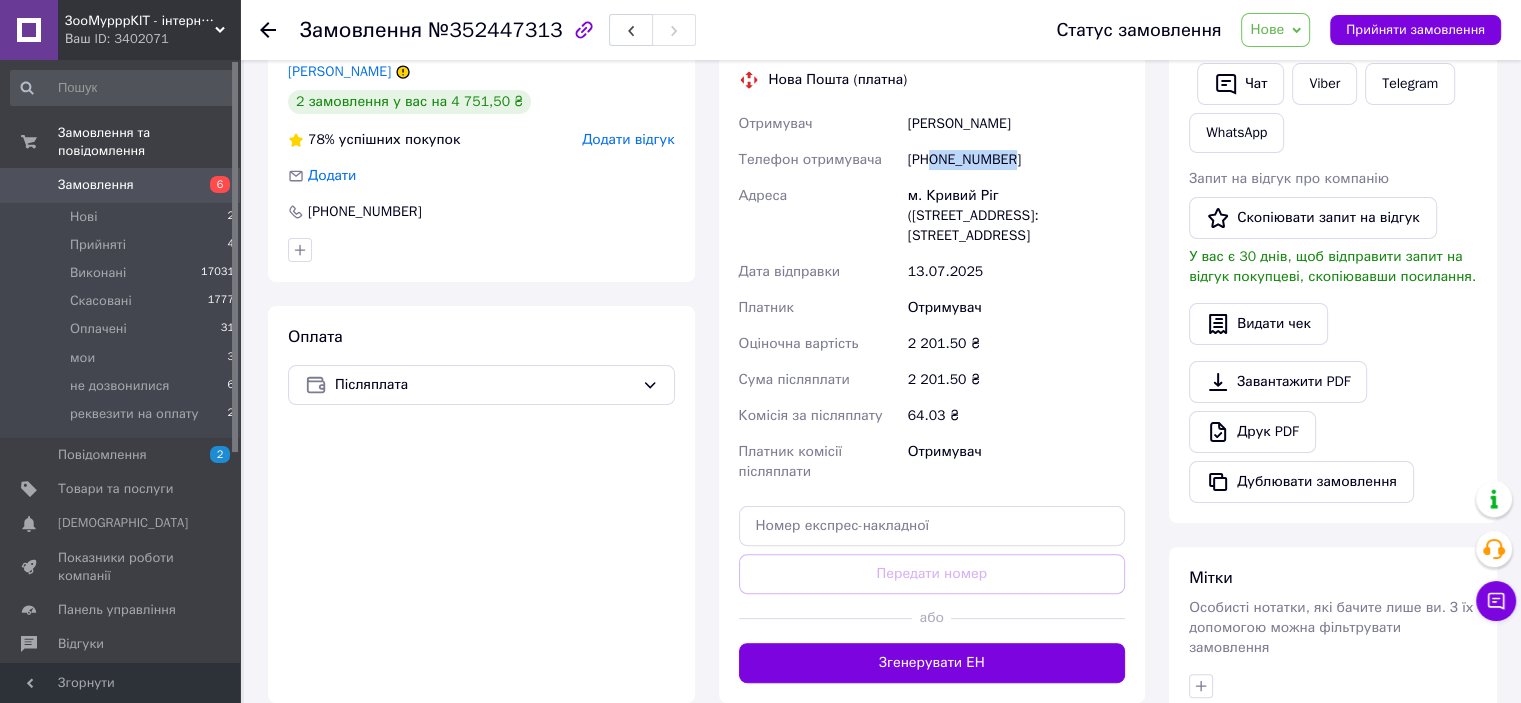scroll, scrollTop: 500, scrollLeft: 0, axis: vertical 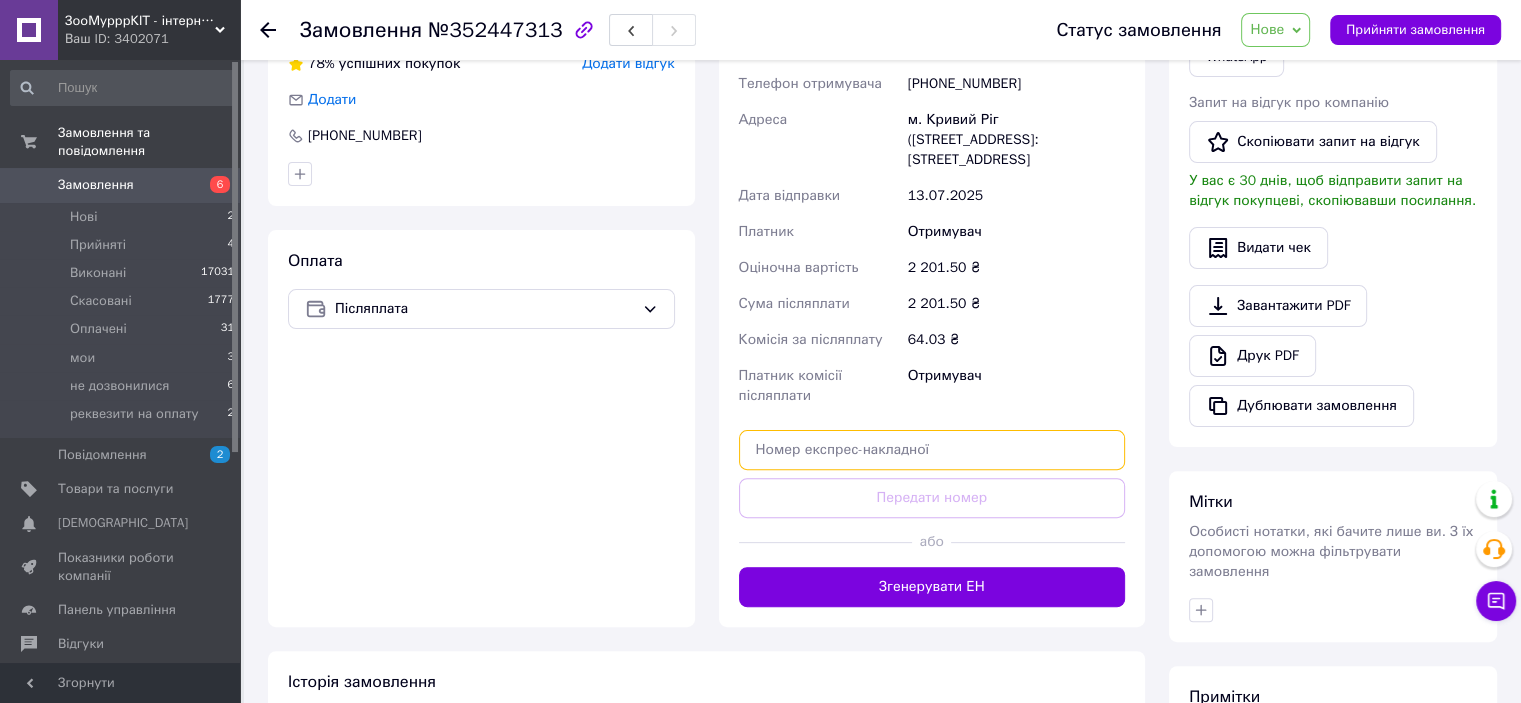 click at bounding box center [932, 450] 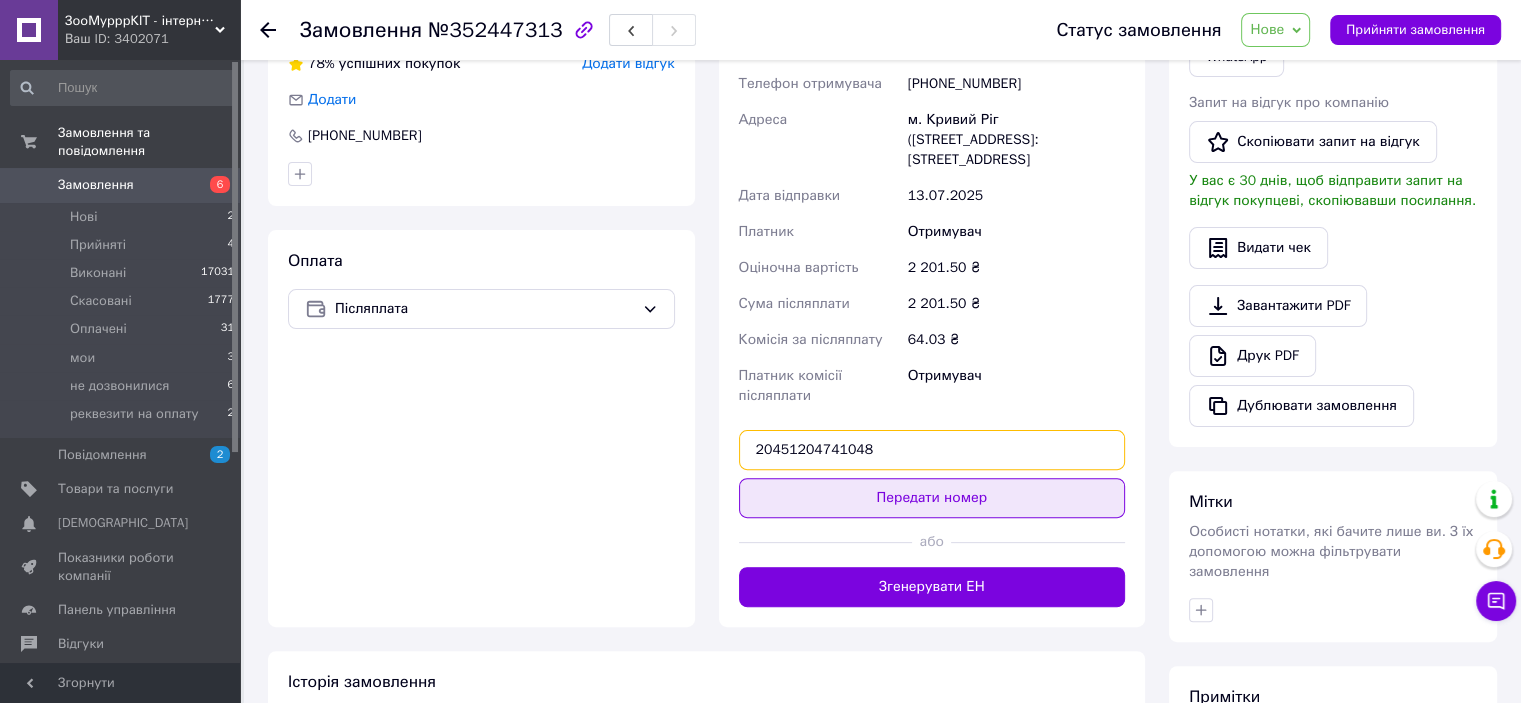 type on "20451204741048" 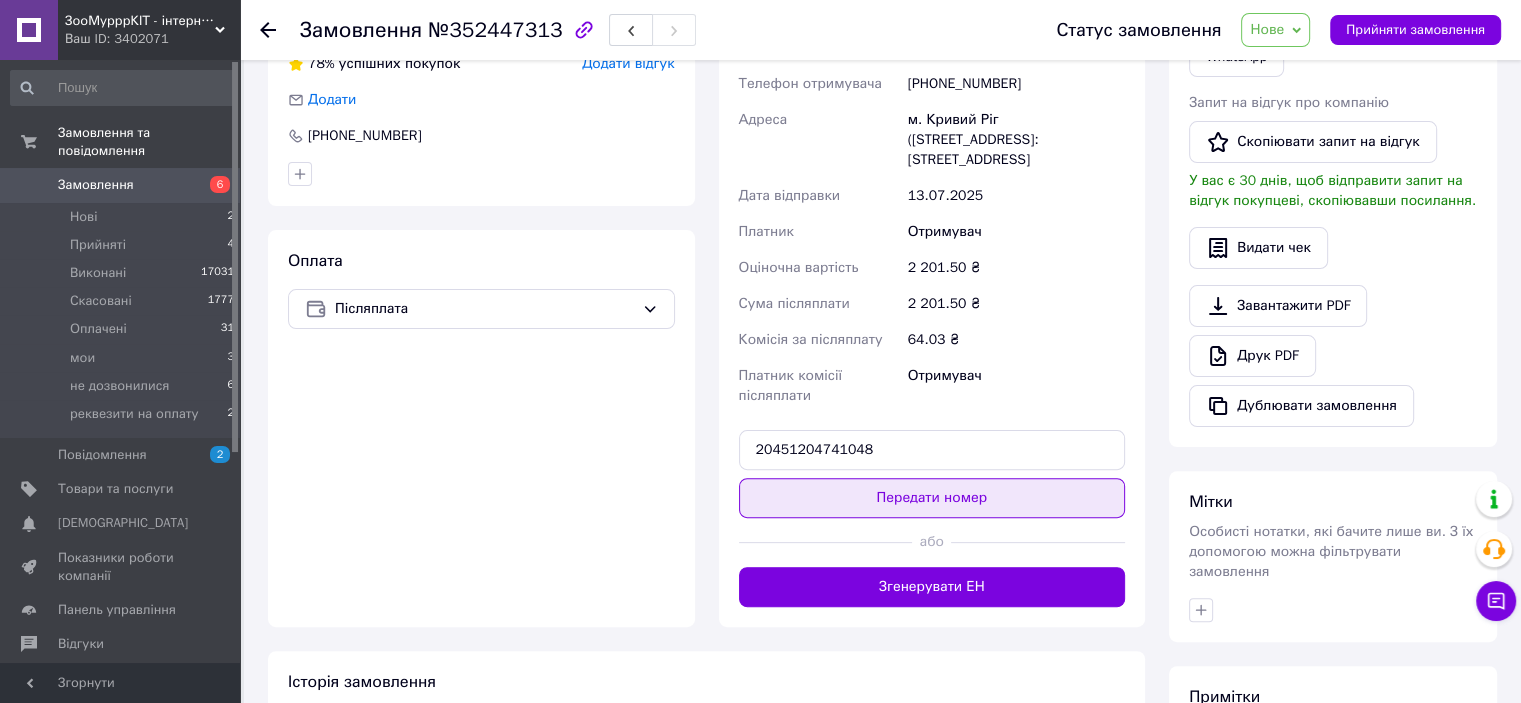 click on "Передати номер" at bounding box center [932, 498] 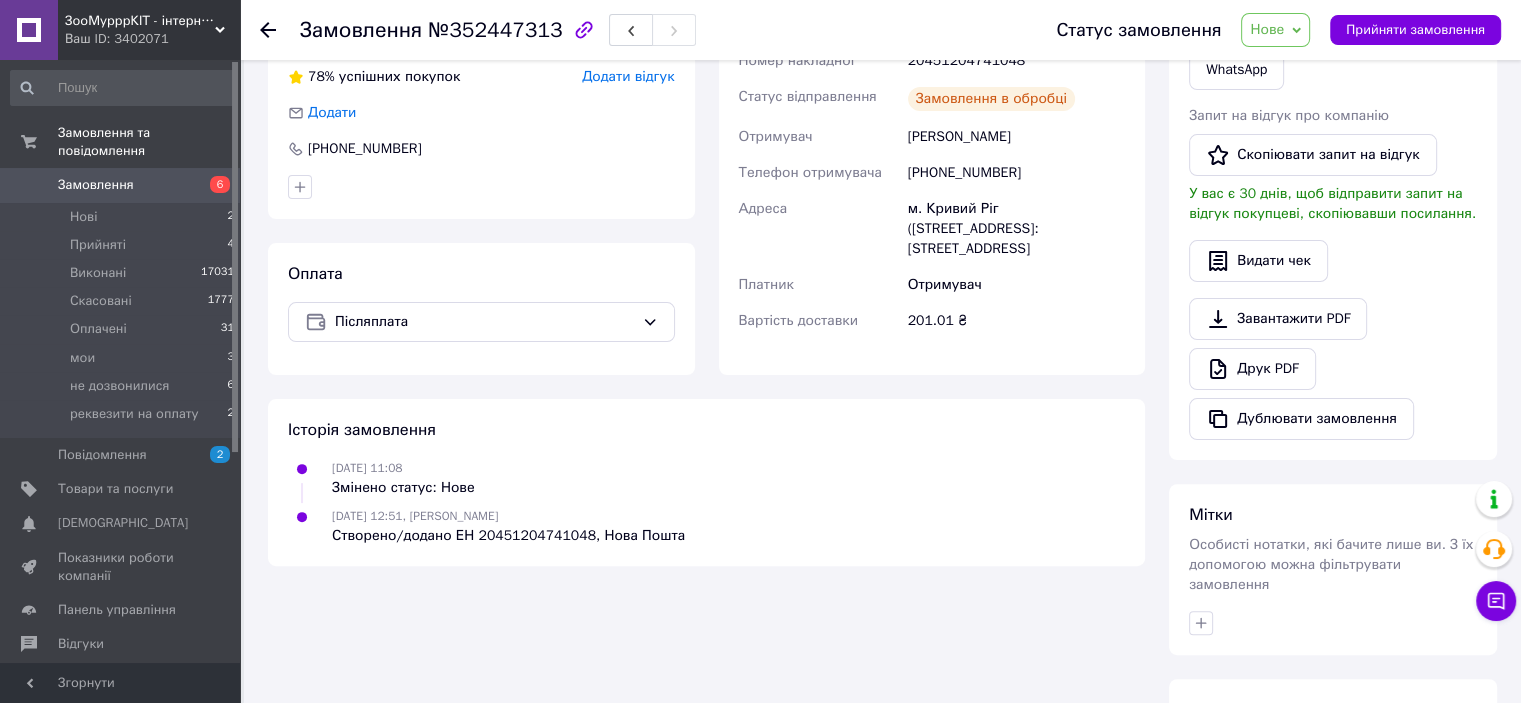 scroll, scrollTop: 300, scrollLeft: 0, axis: vertical 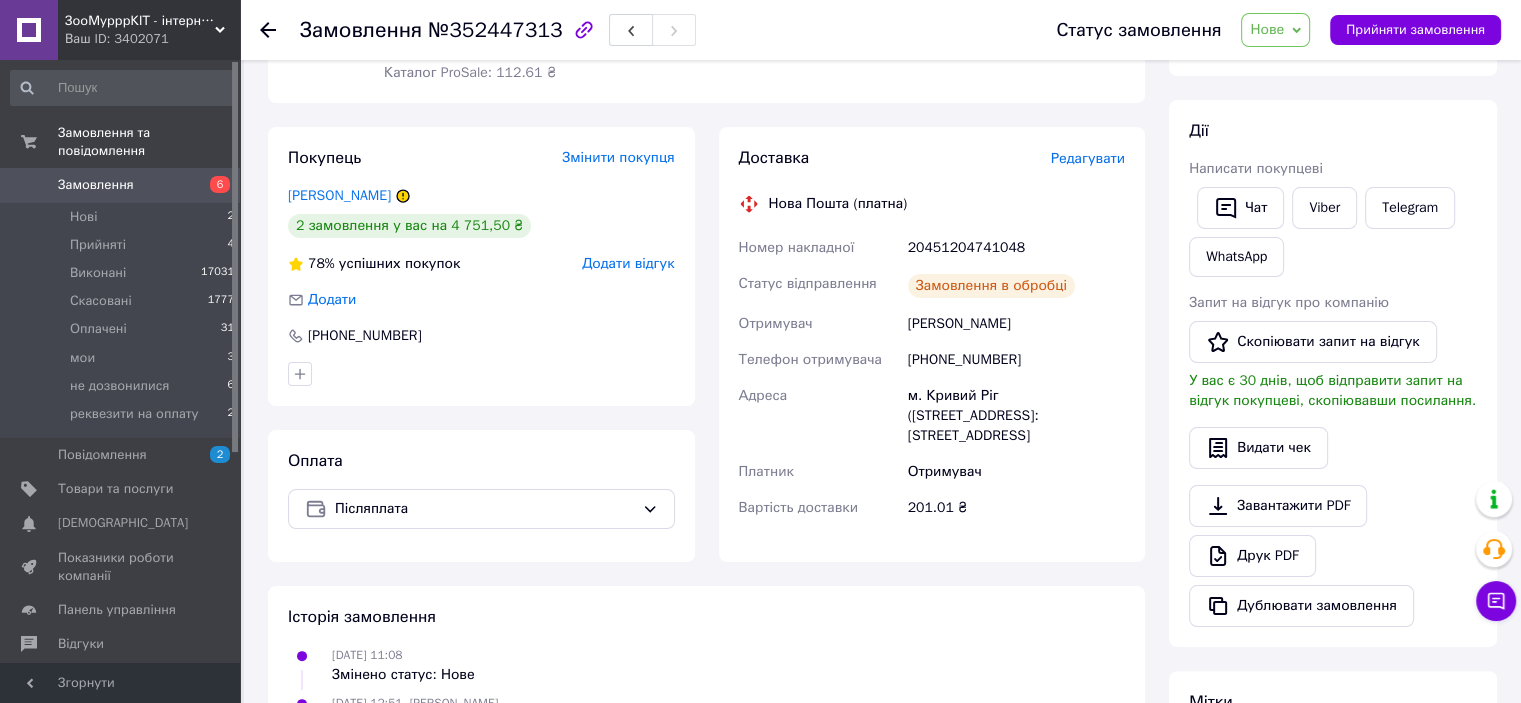 click on "Статус замовлення Нове Прийнято Виконано Скасовано Оплачено мои не дозвонилися реквезити на оплату Прийняти замовлення" at bounding box center [1258, 30] 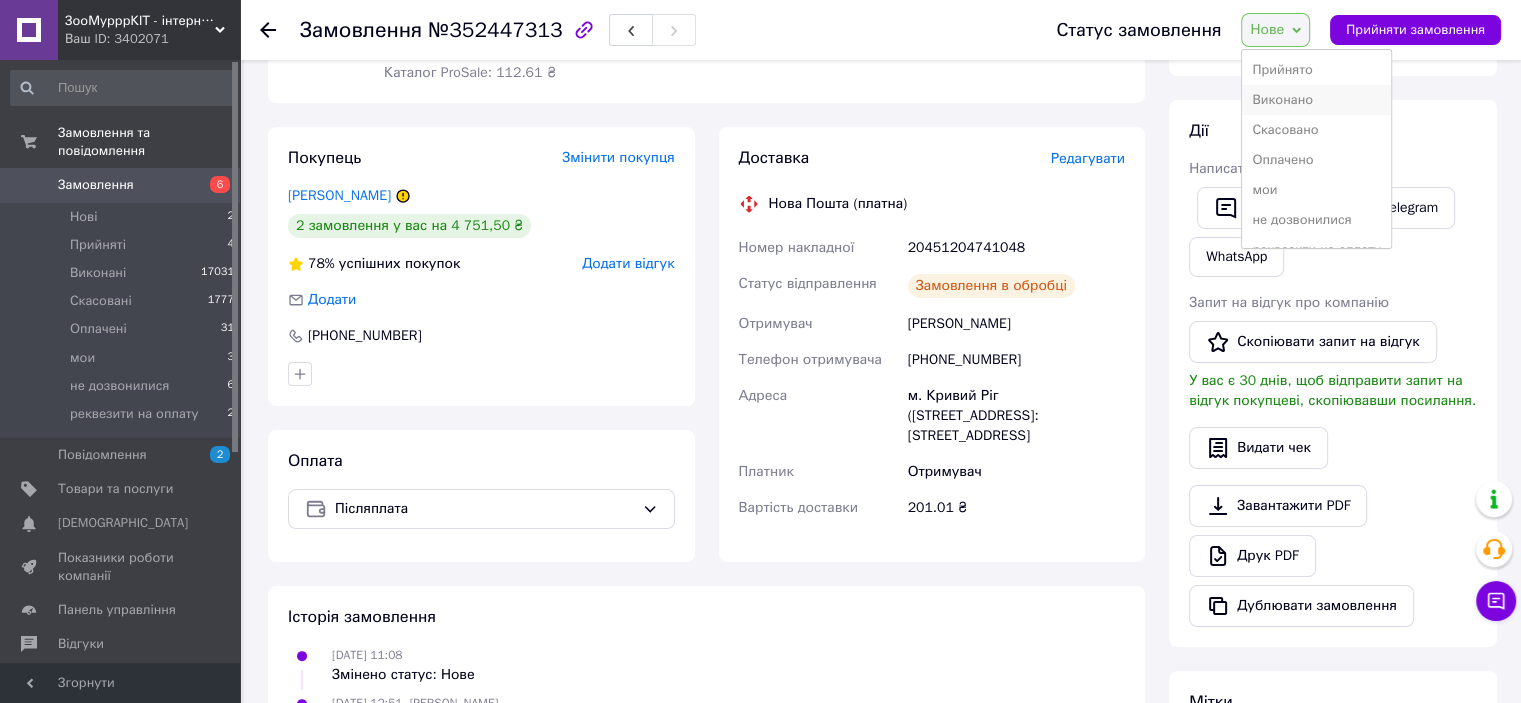 click on "Виконано" at bounding box center [1316, 100] 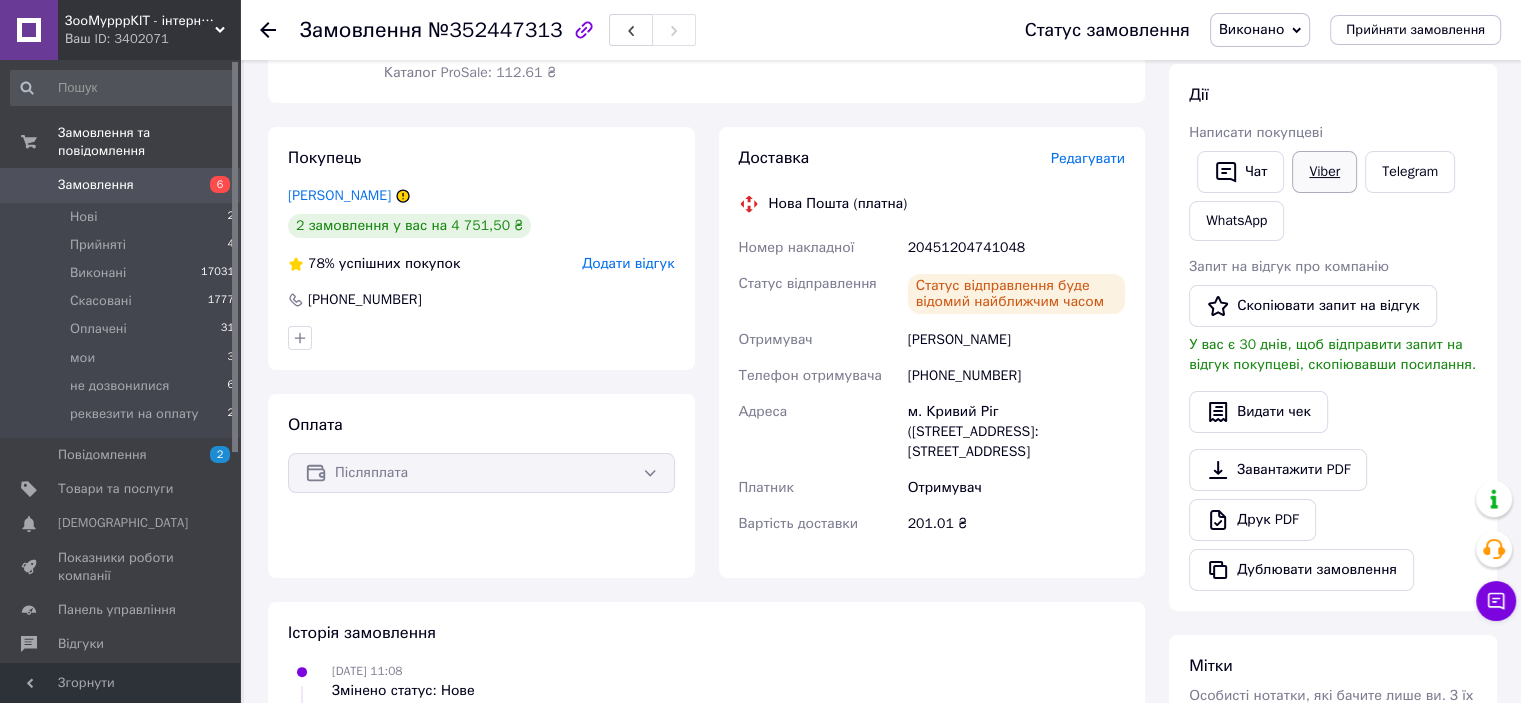 click on "Viber" at bounding box center [1324, 172] 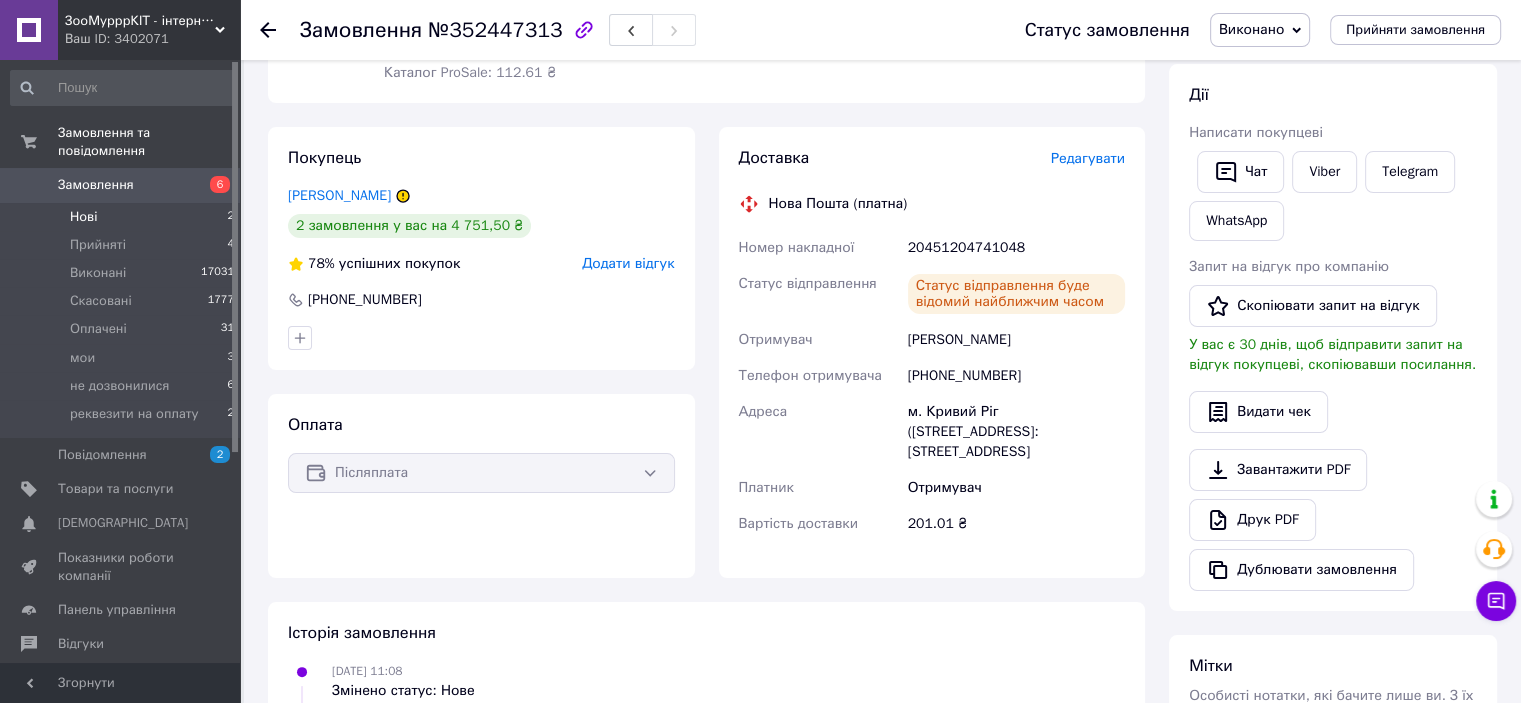 click on "Нові 2" at bounding box center (123, 217) 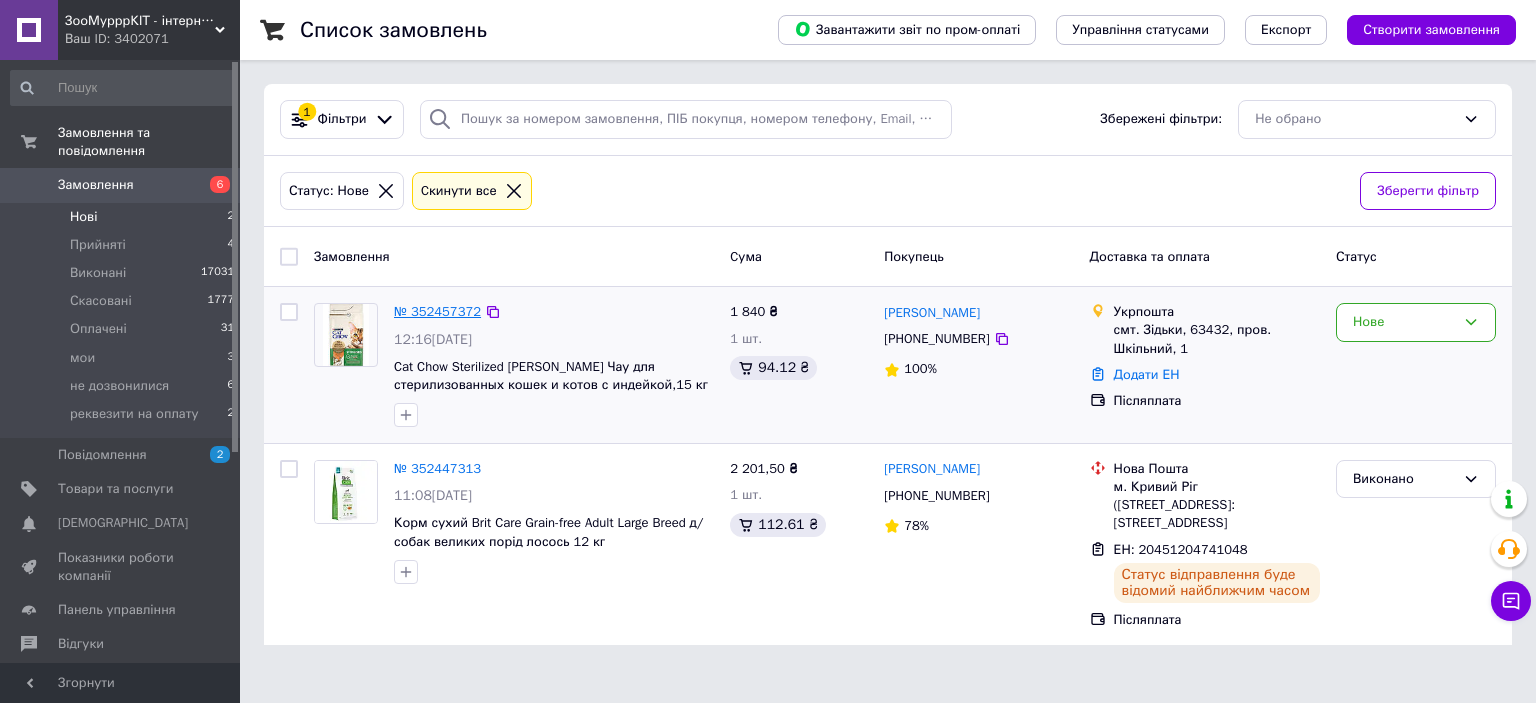 click on "№ 352457372" at bounding box center [437, 311] 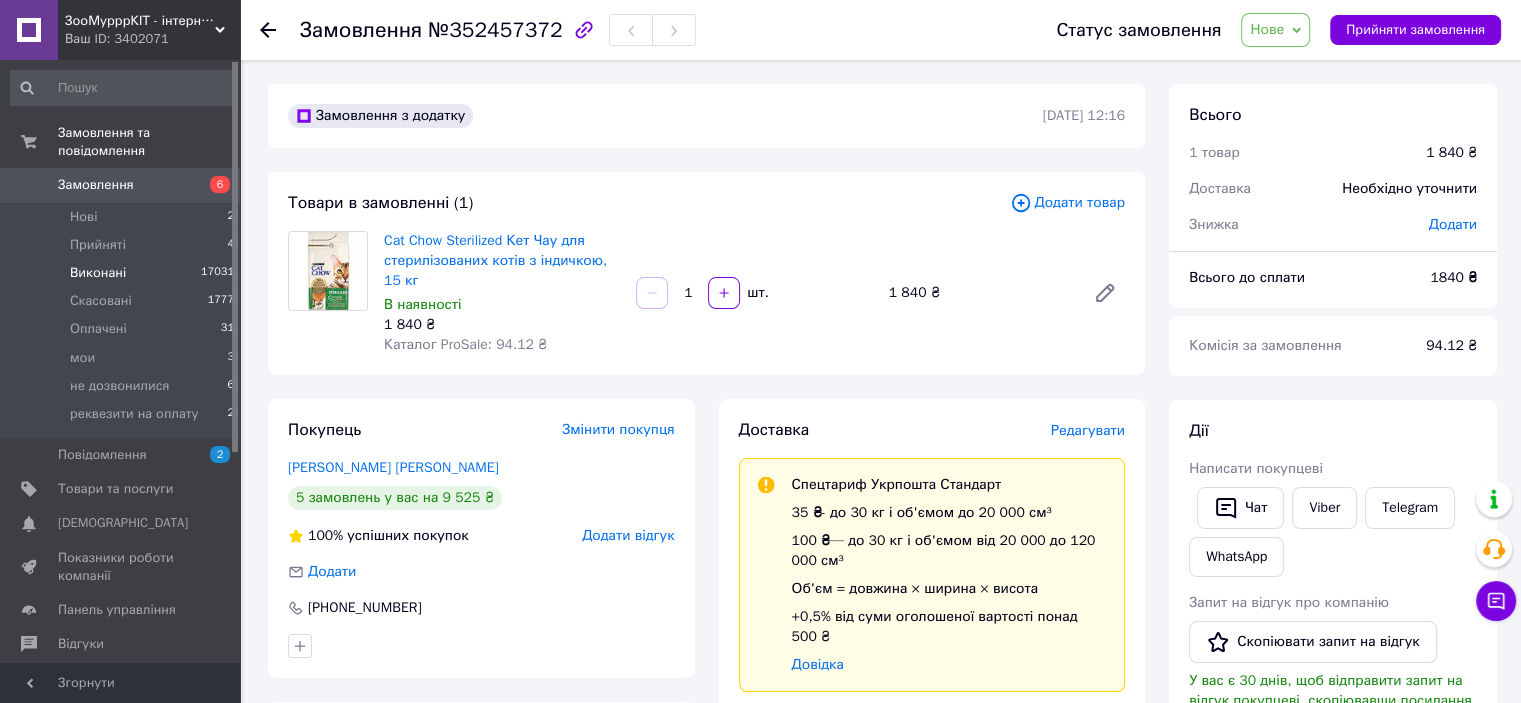 click on "Виконані" at bounding box center [98, 273] 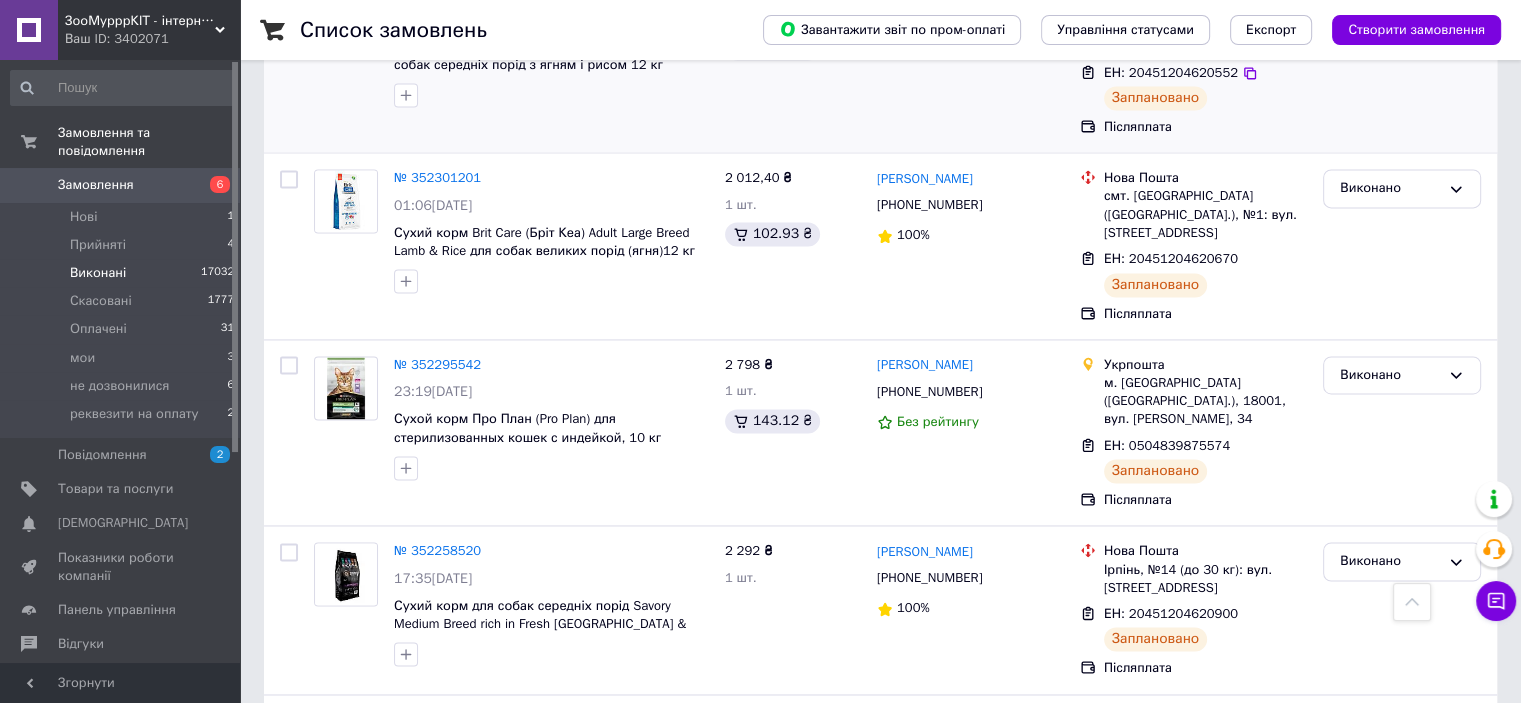 scroll, scrollTop: 3000, scrollLeft: 0, axis: vertical 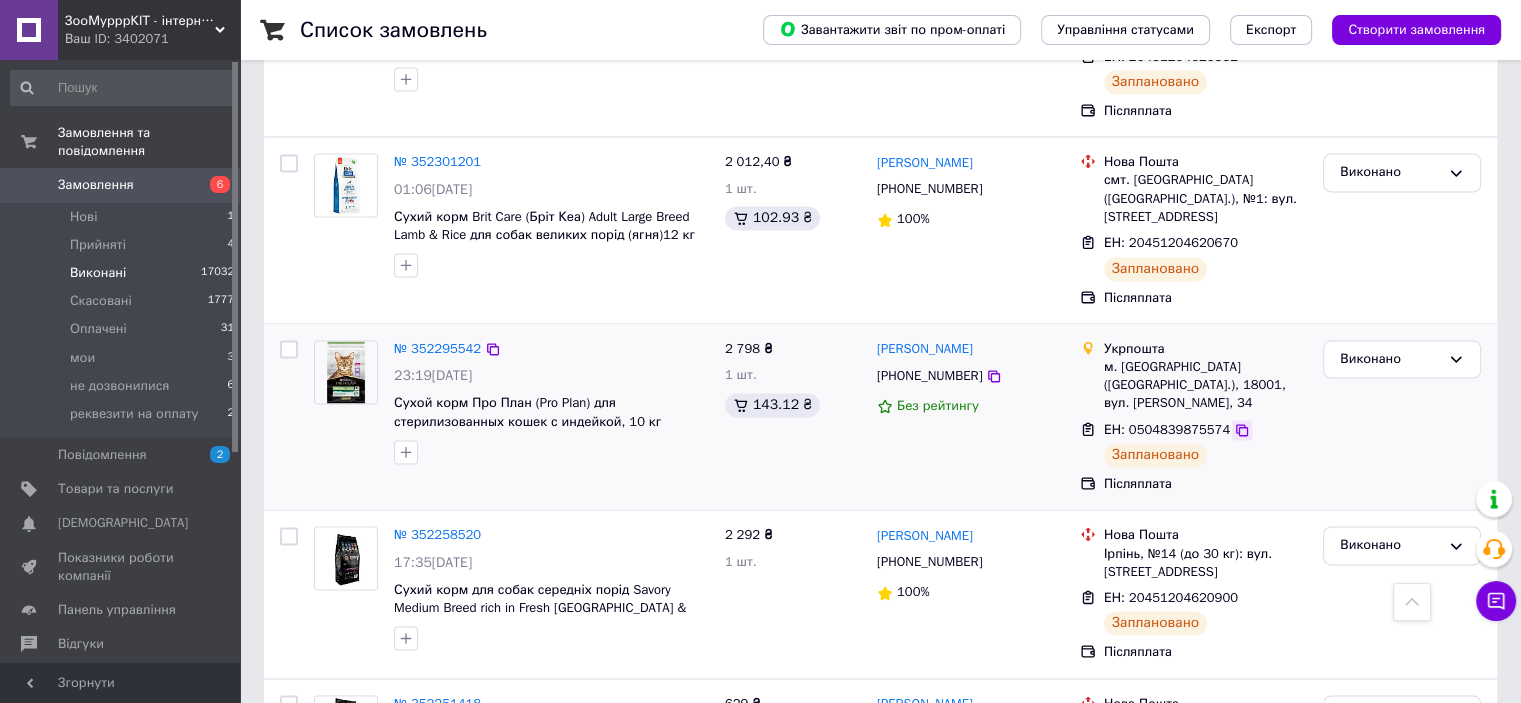 click 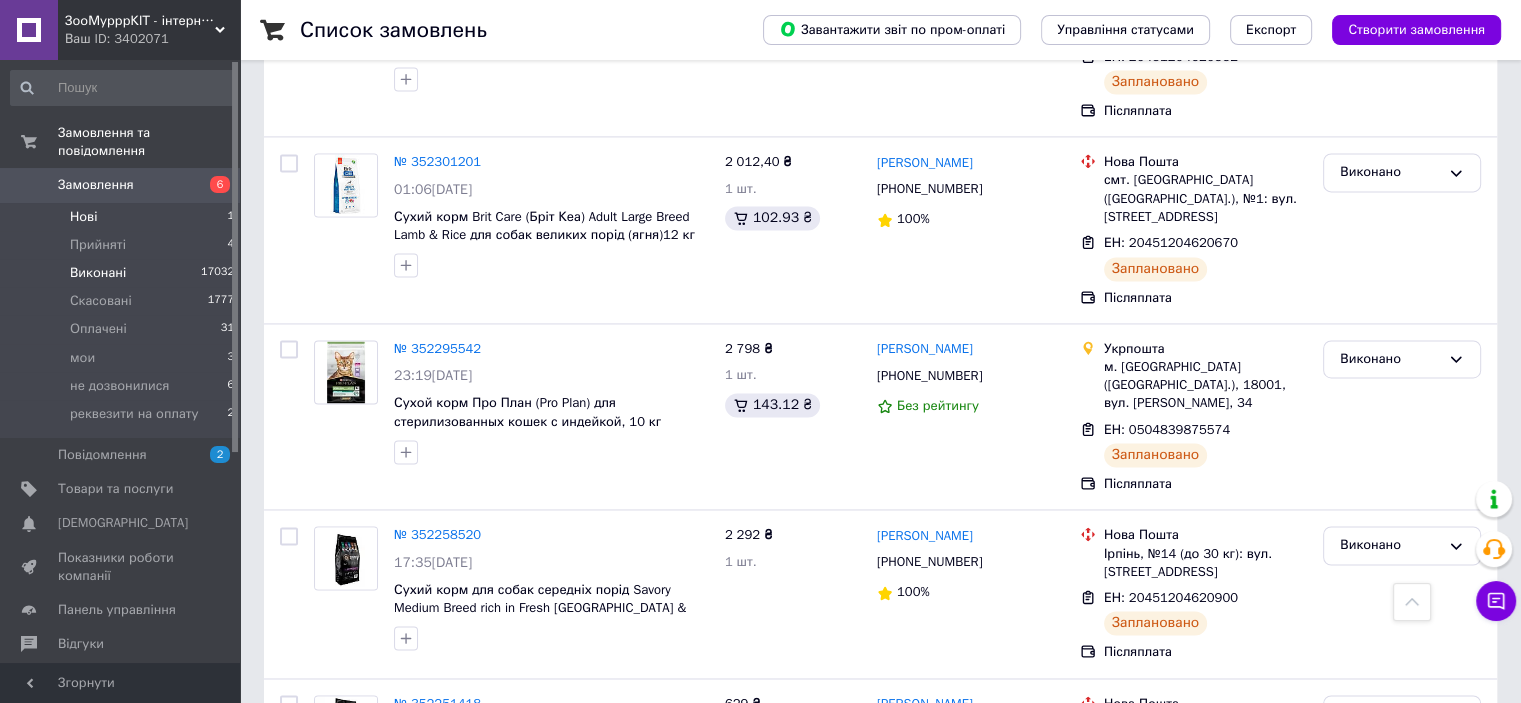 click on "Нові 1" at bounding box center (123, 217) 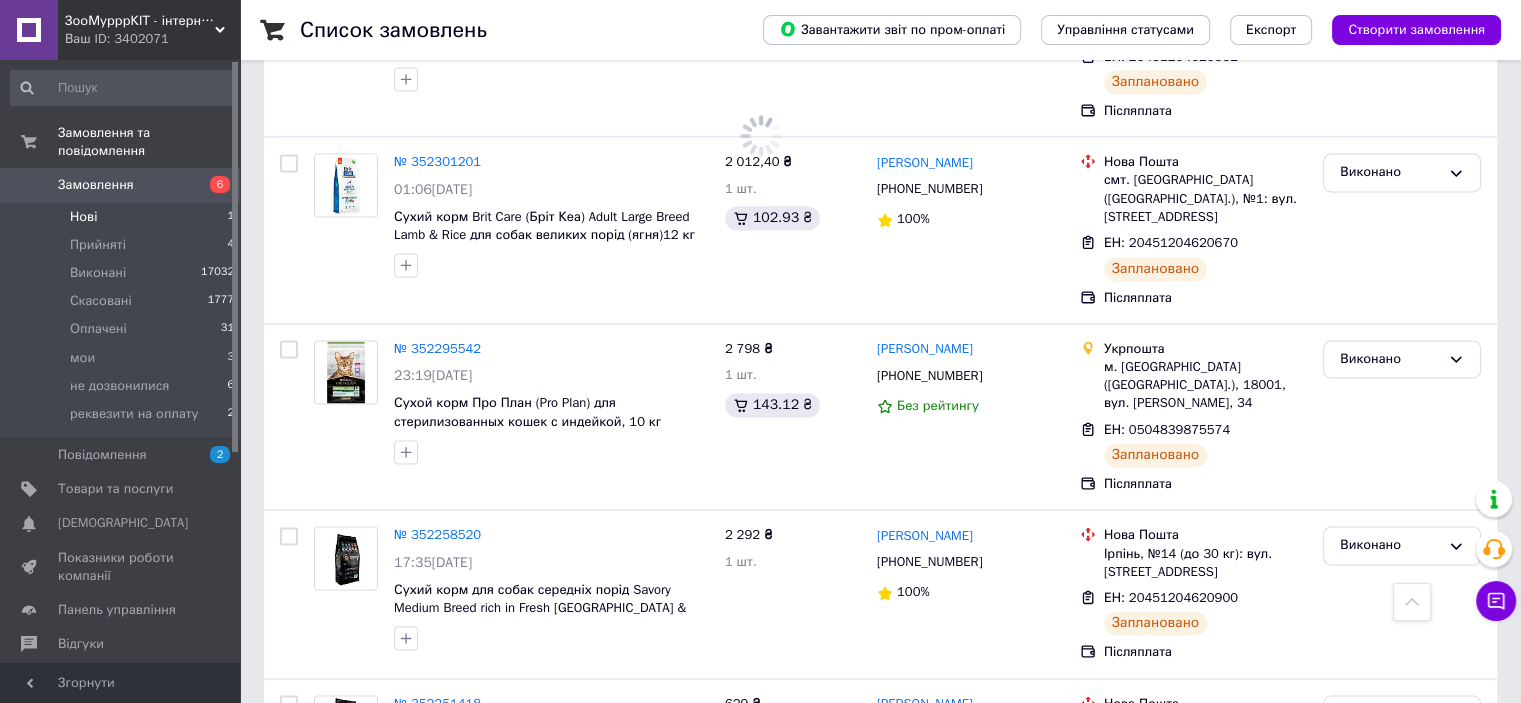 click on "Нові 1" at bounding box center (123, 217) 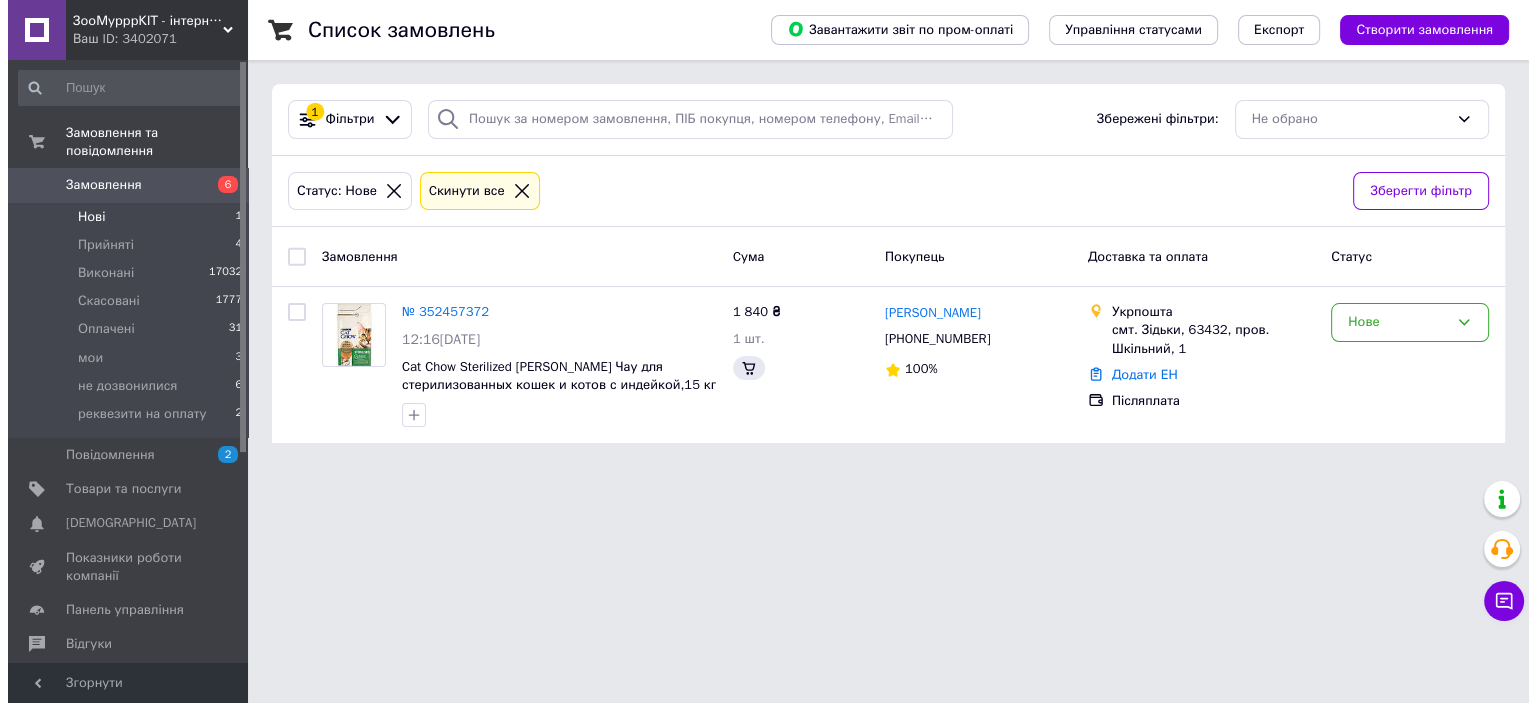 scroll, scrollTop: 0, scrollLeft: 0, axis: both 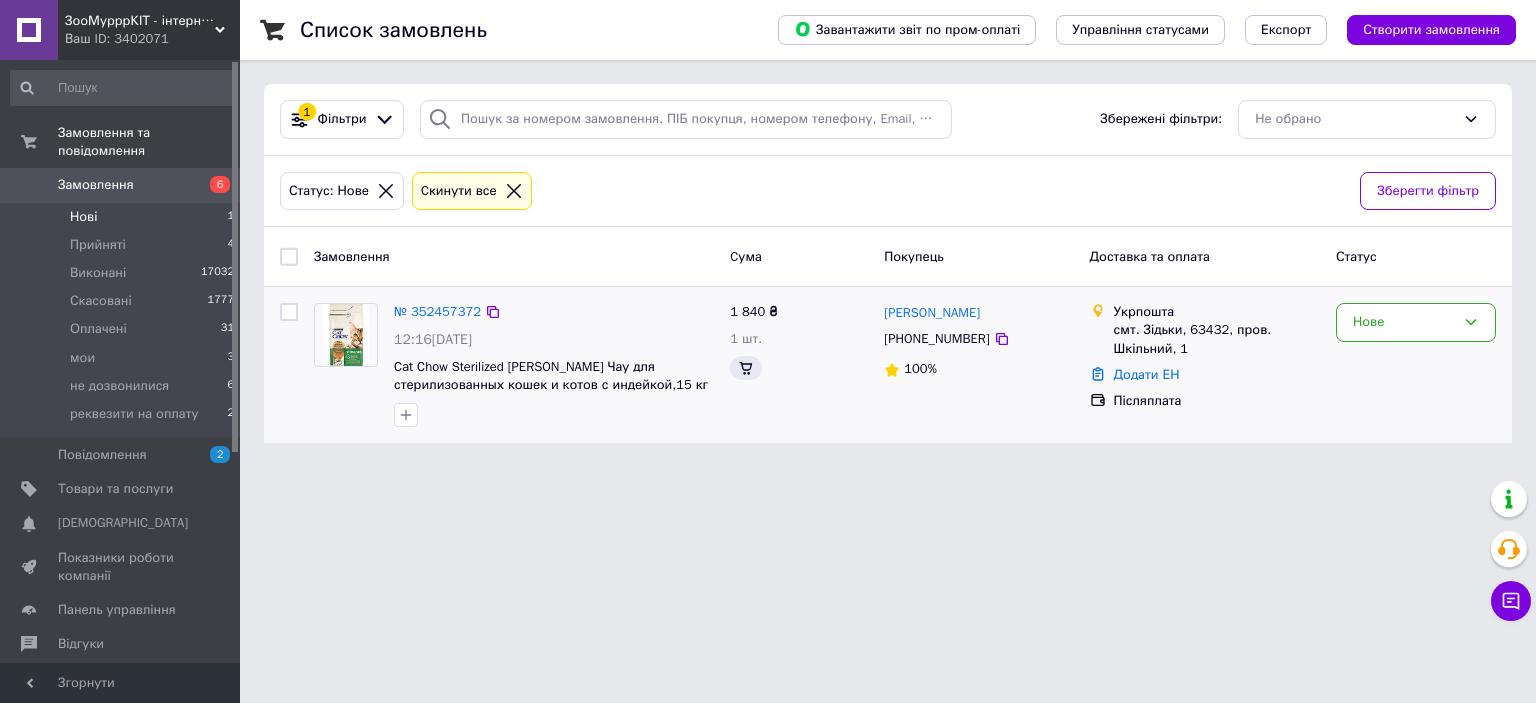 click on "№ 352457372" at bounding box center [437, 312] 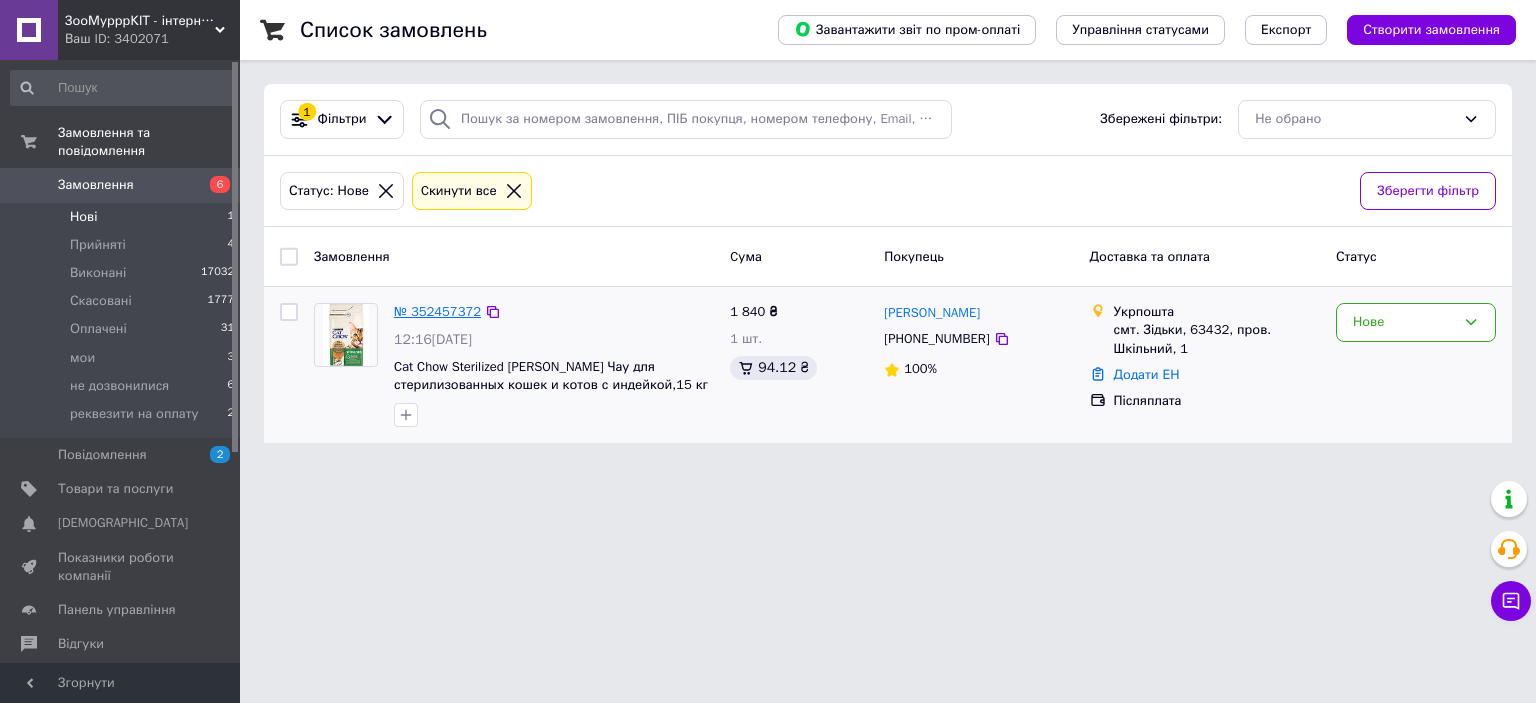click on "№ 352457372" at bounding box center [437, 311] 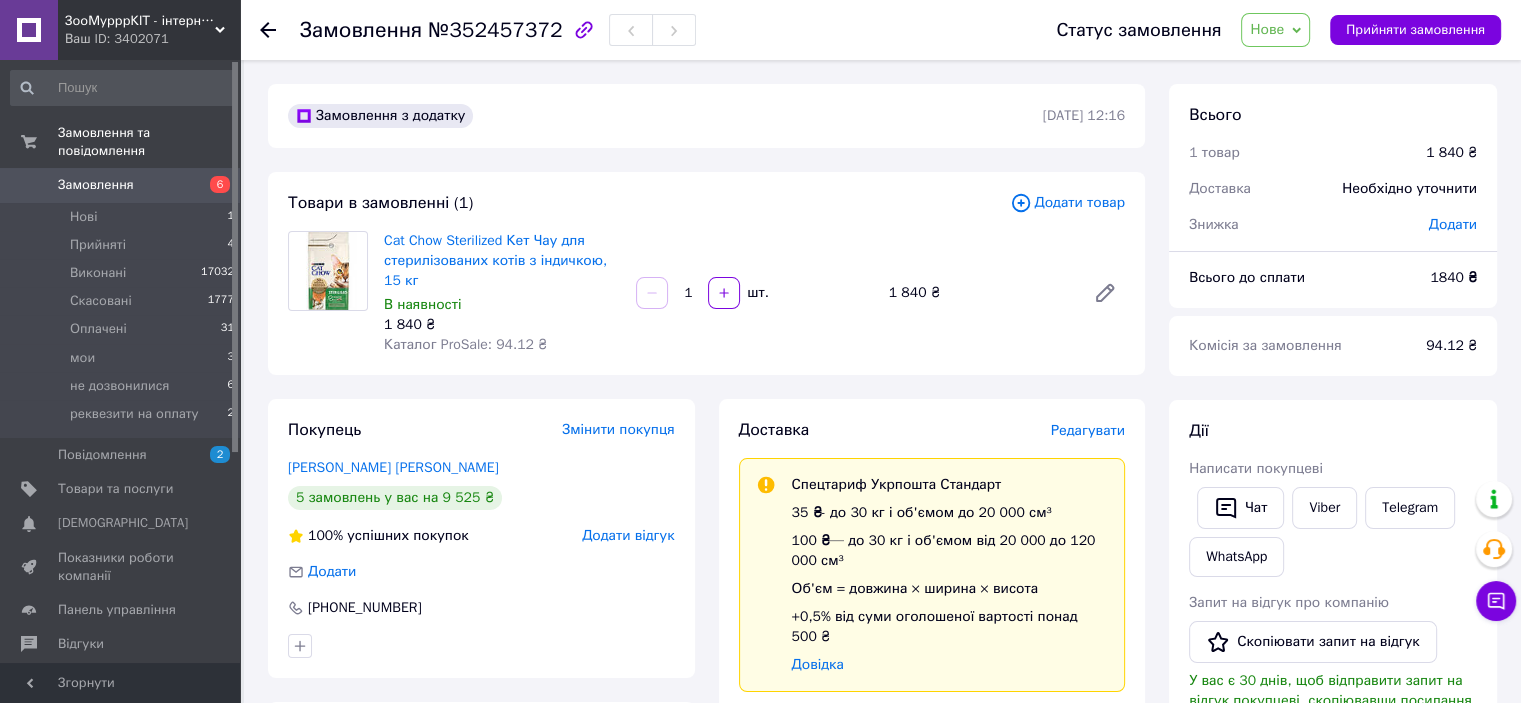 click on "Редагувати" at bounding box center (1088, 430) 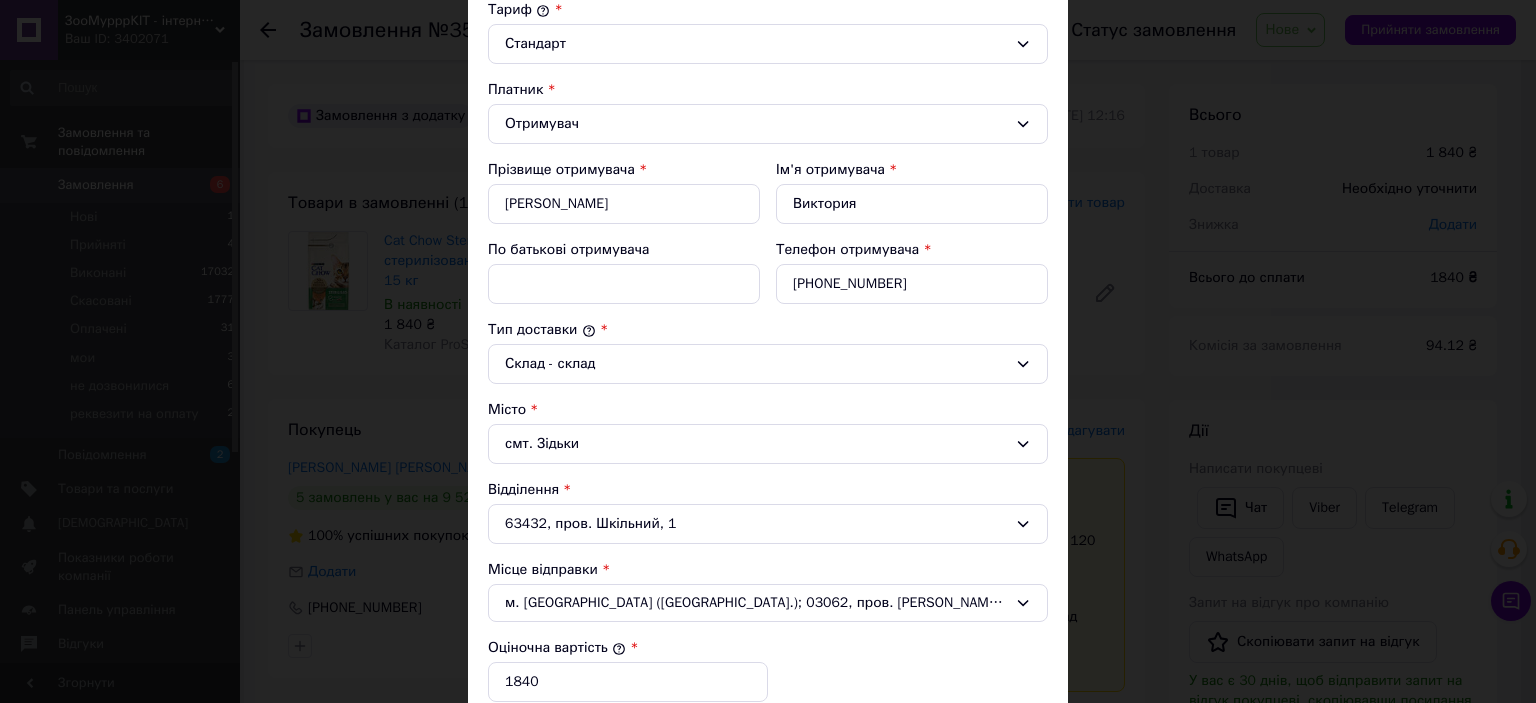 scroll, scrollTop: 500, scrollLeft: 0, axis: vertical 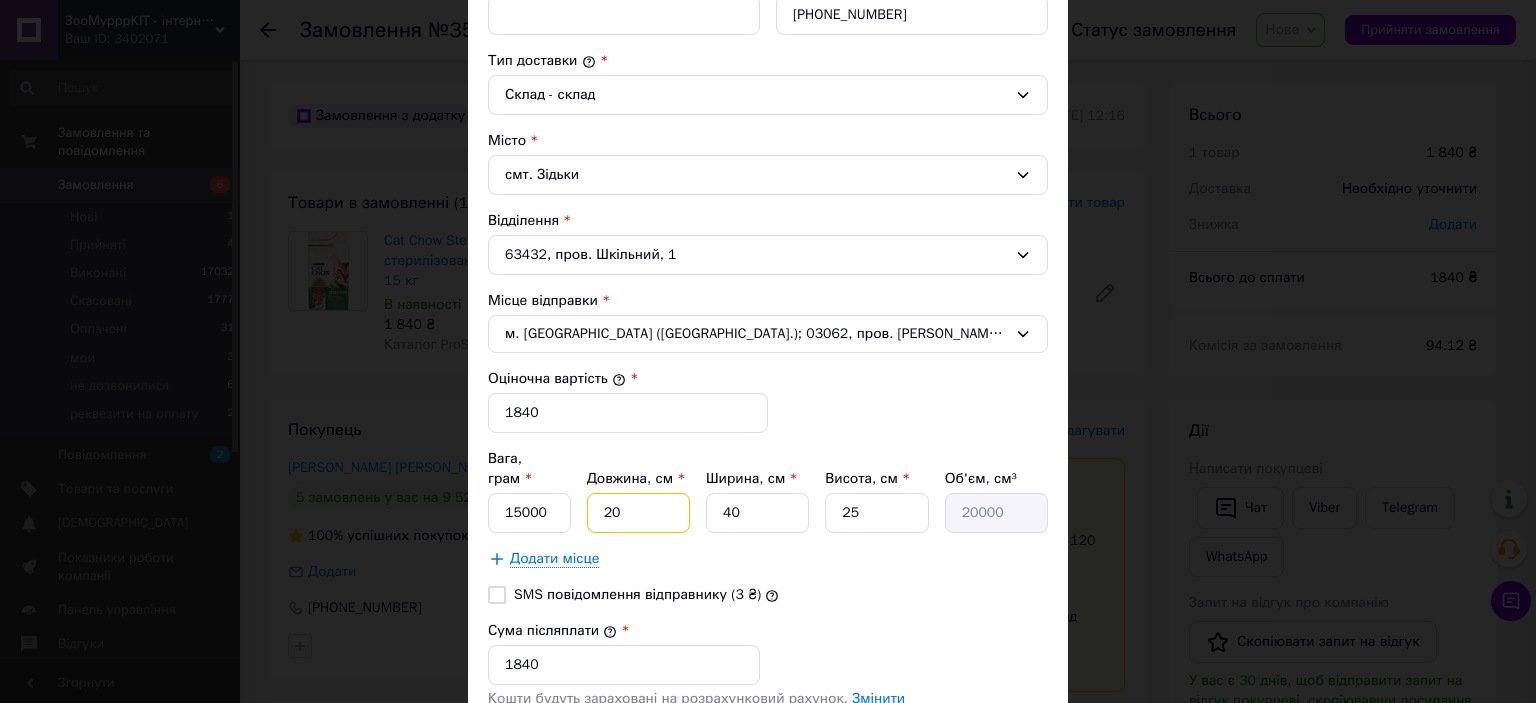 click on "20" at bounding box center (638, 513) 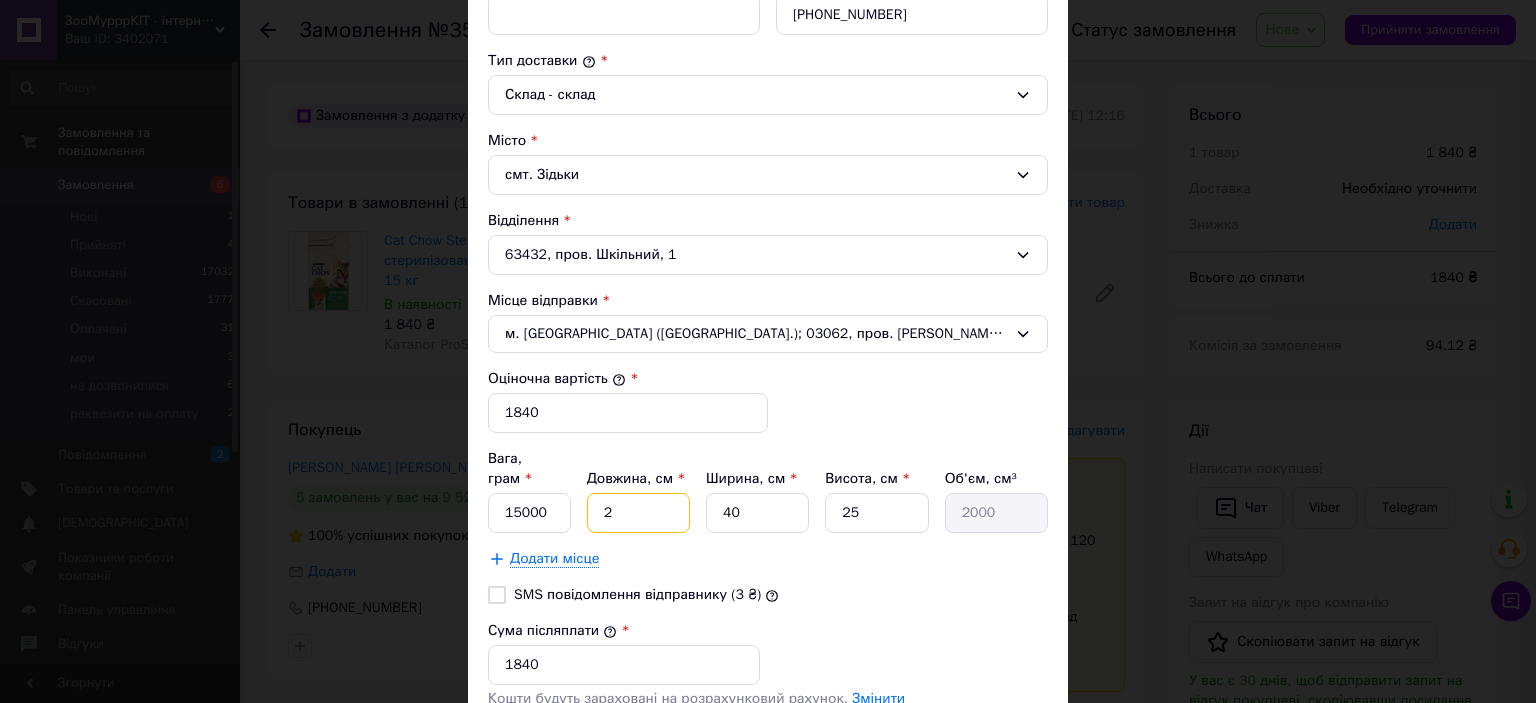 type 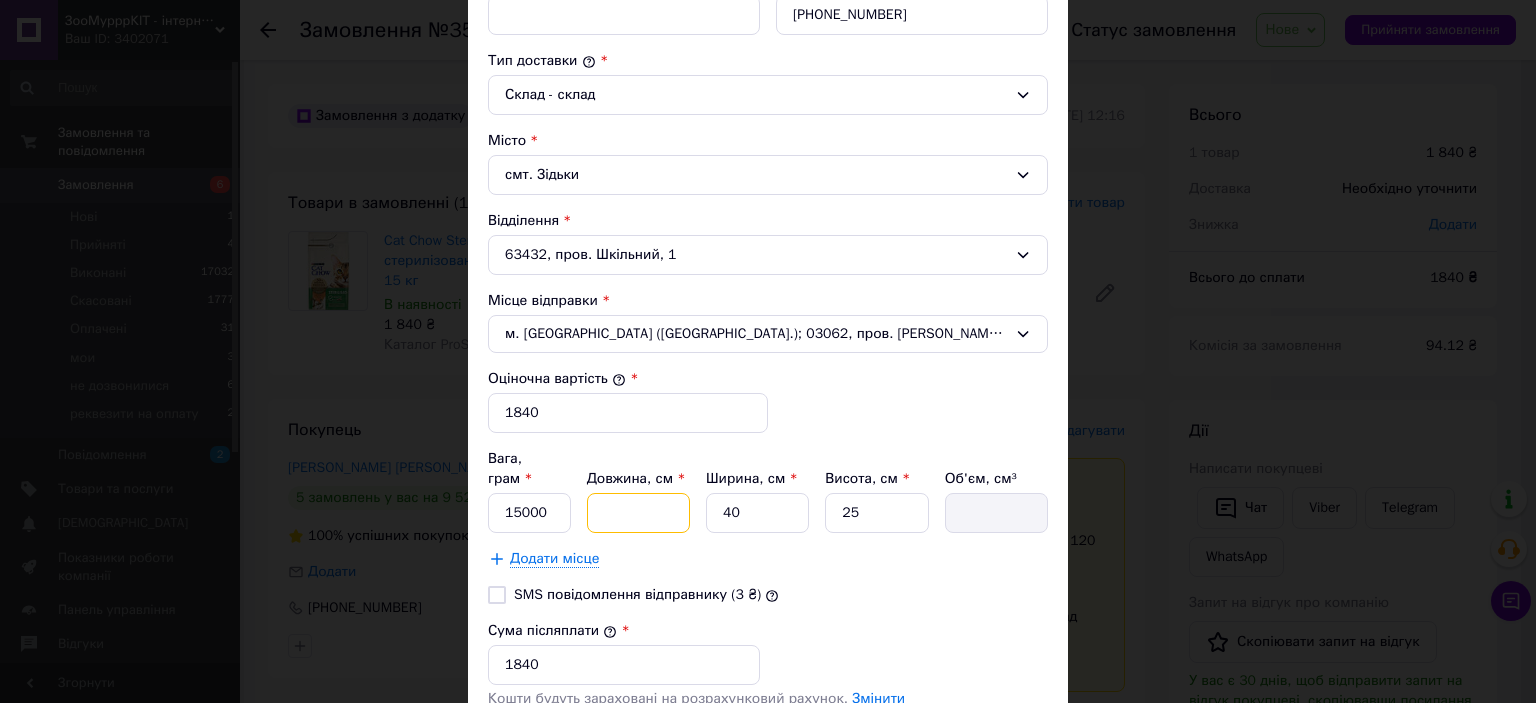 type on "5" 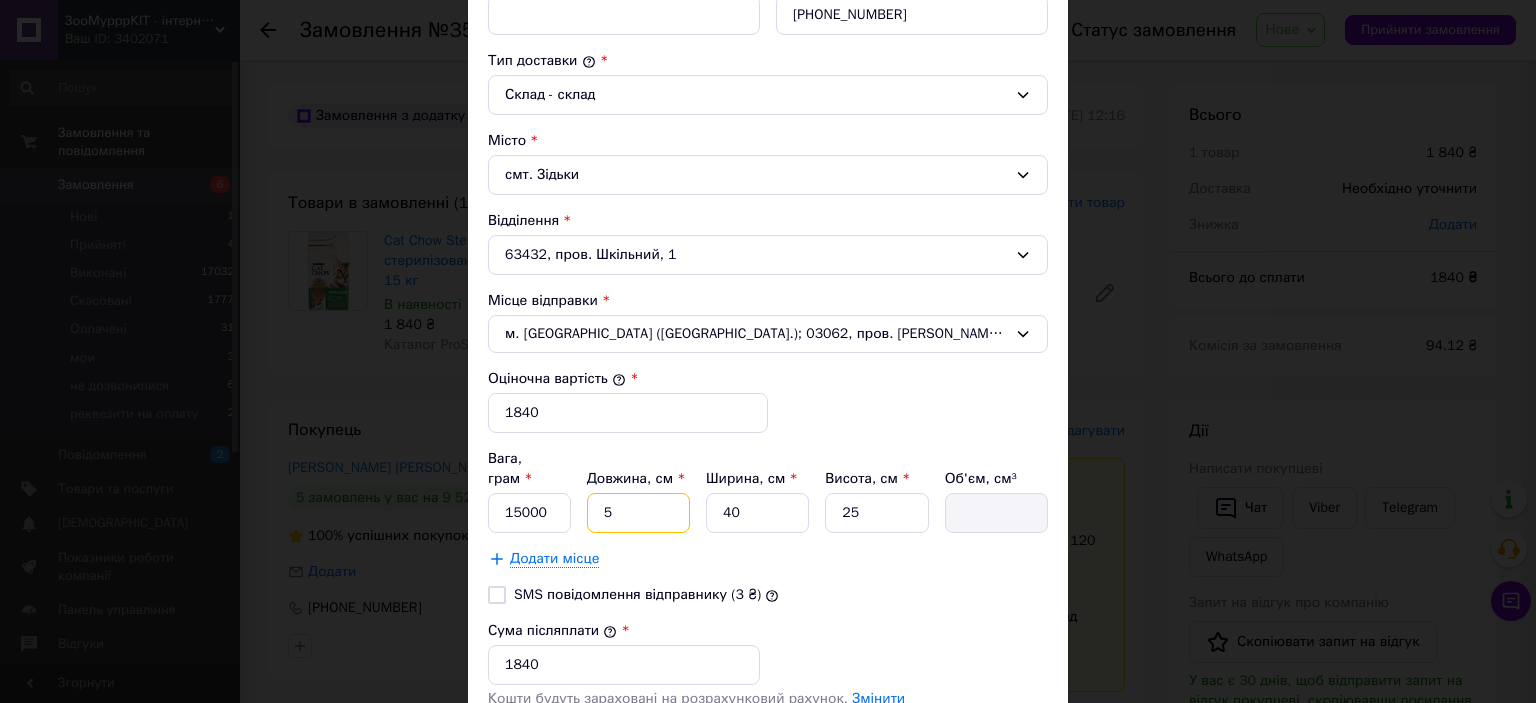 type on "5000" 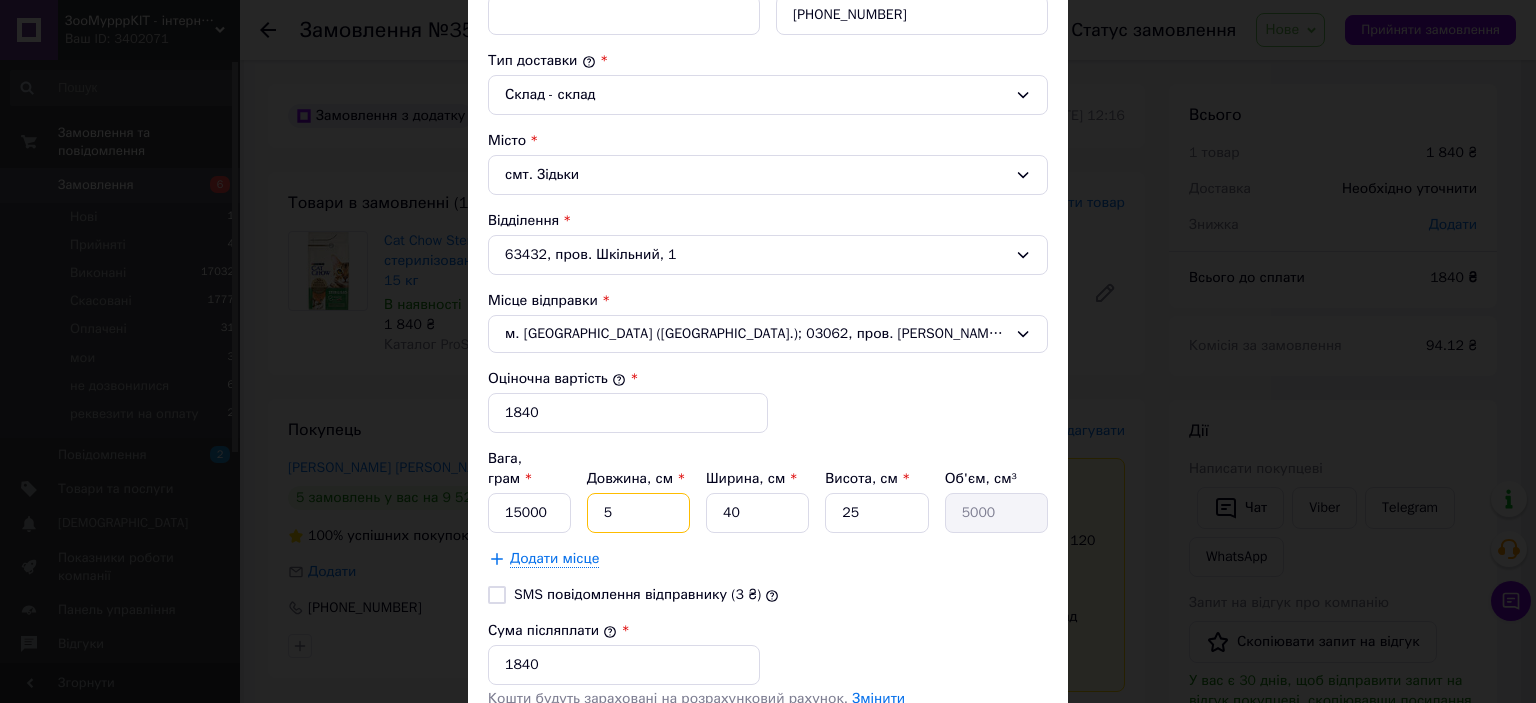 type on "50" 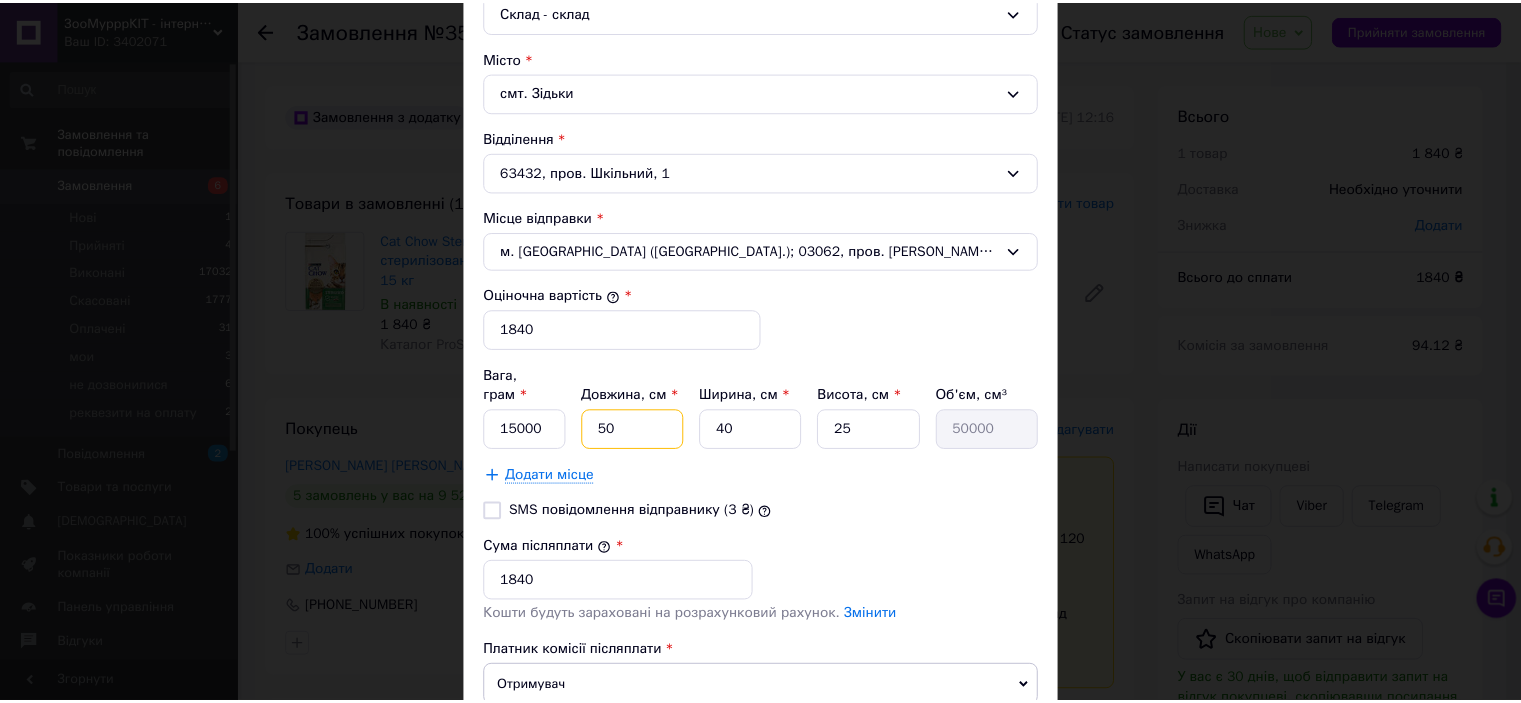 scroll, scrollTop: 728, scrollLeft: 0, axis: vertical 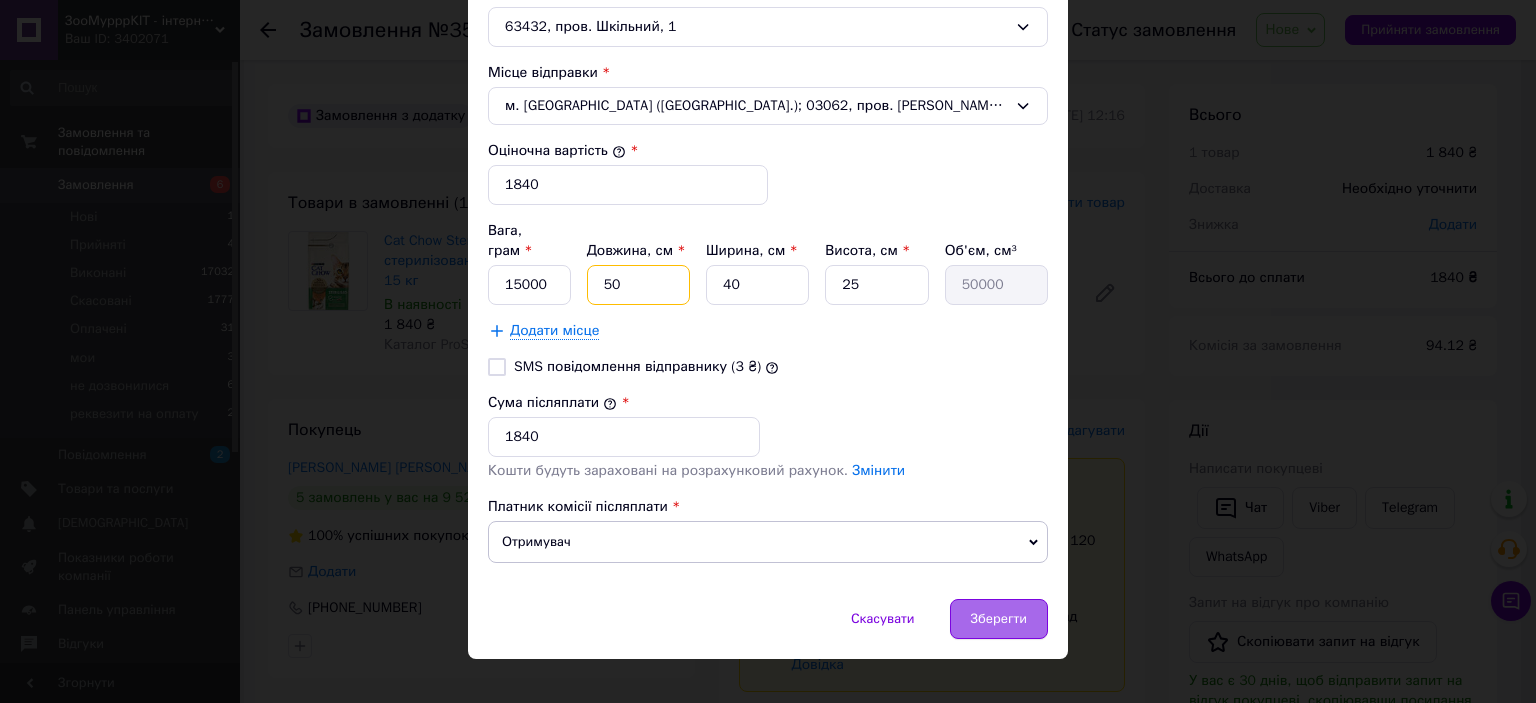 type on "50" 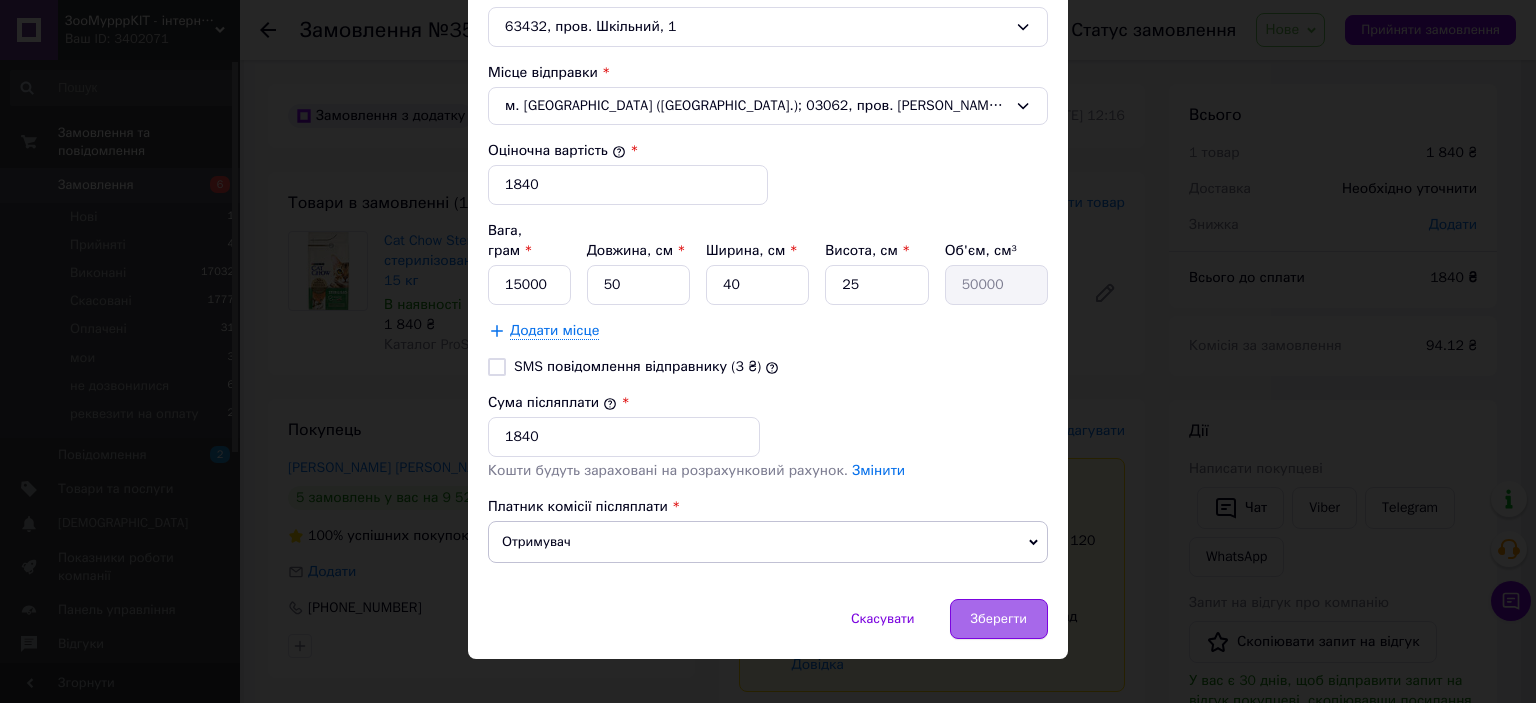 click on "Зберегти" at bounding box center [999, 619] 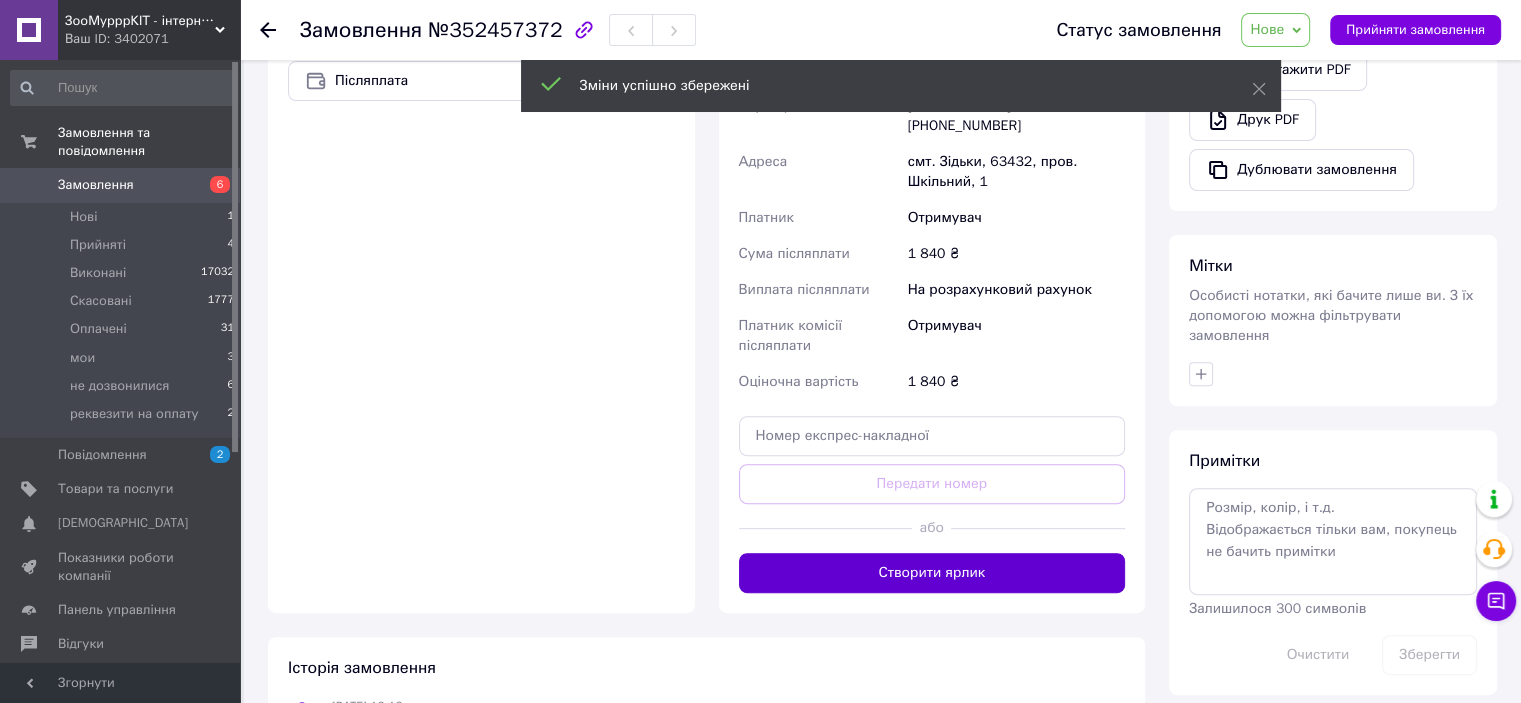 click on "Створити ярлик" at bounding box center (932, 573) 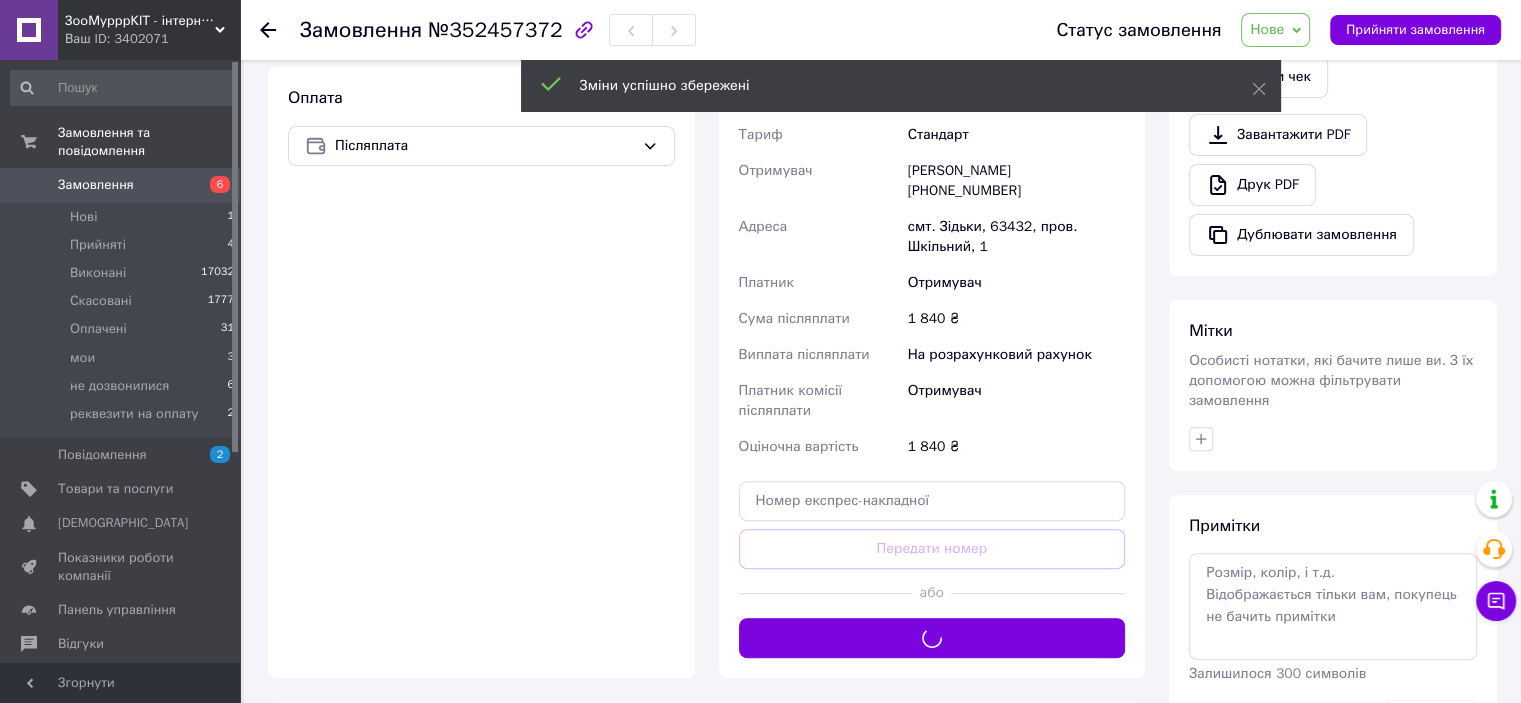 scroll, scrollTop: 600, scrollLeft: 0, axis: vertical 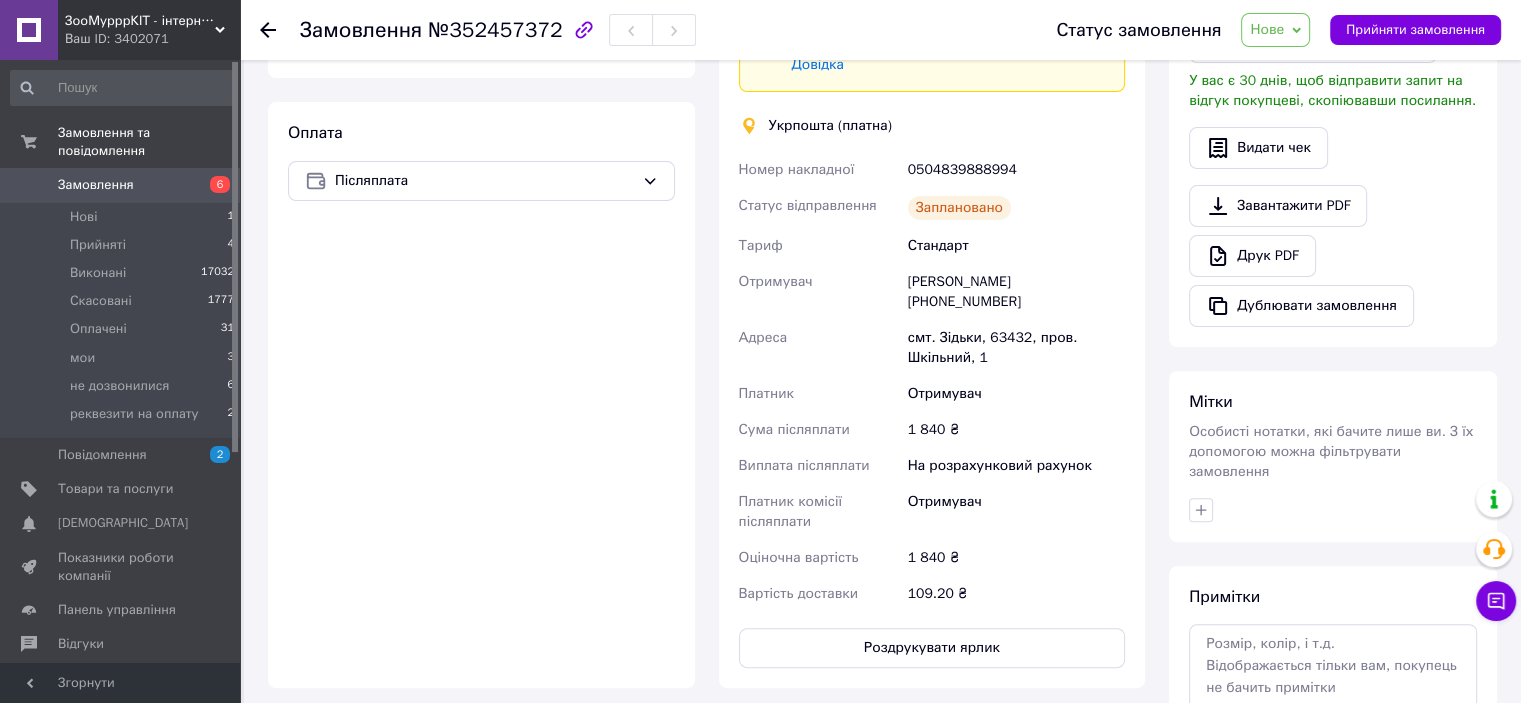 click on "Нове" at bounding box center [1275, 30] 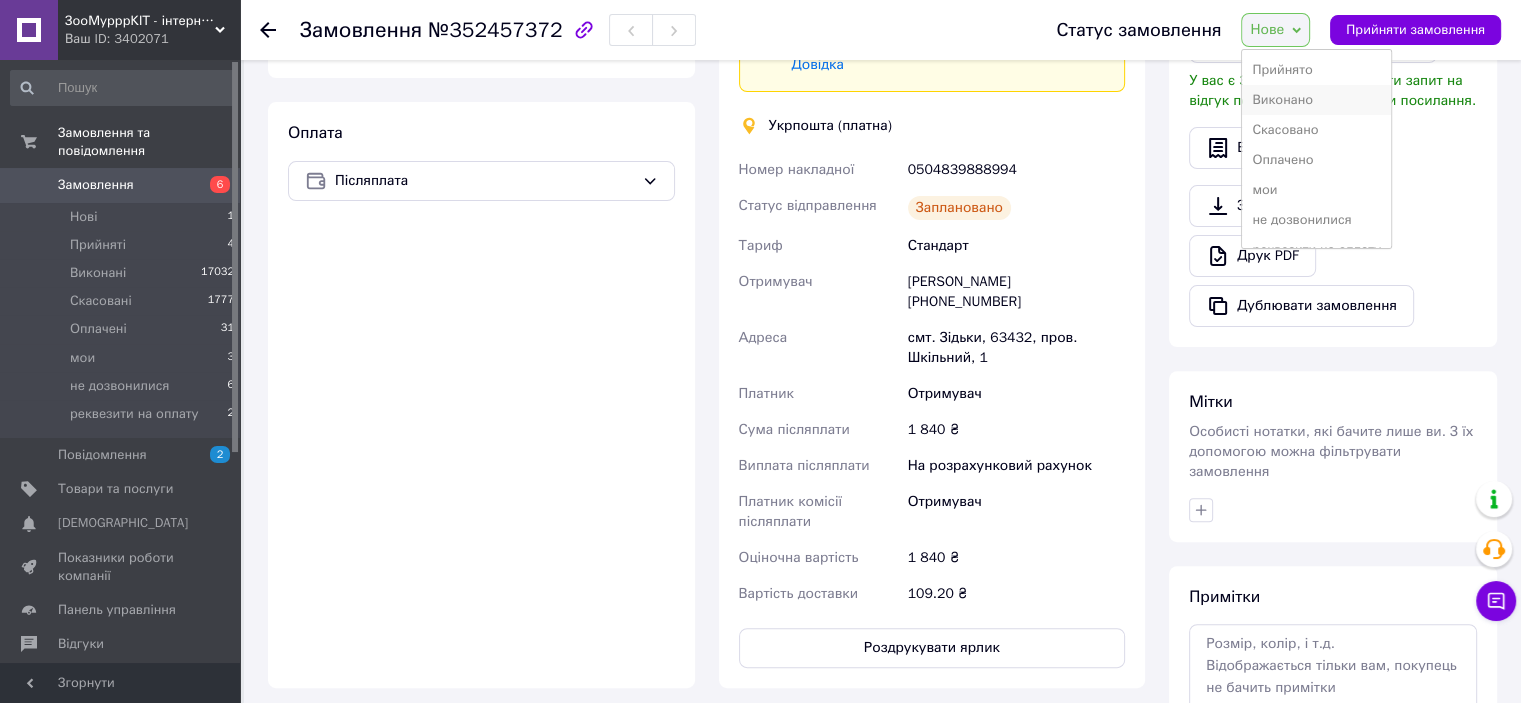 click on "Виконано" at bounding box center (1316, 100) 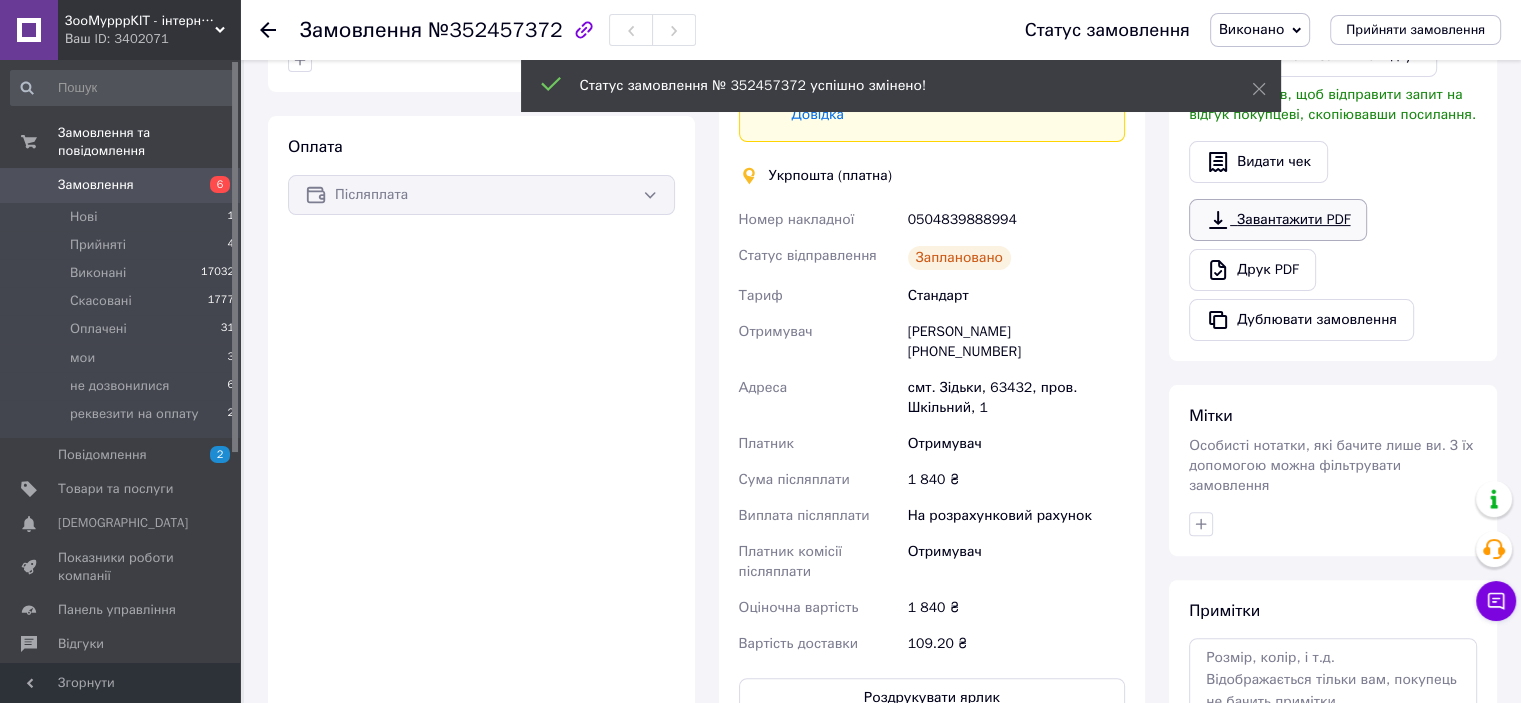 scroll, scrollTop: 264, scrollLeft: 0, axis: vertical 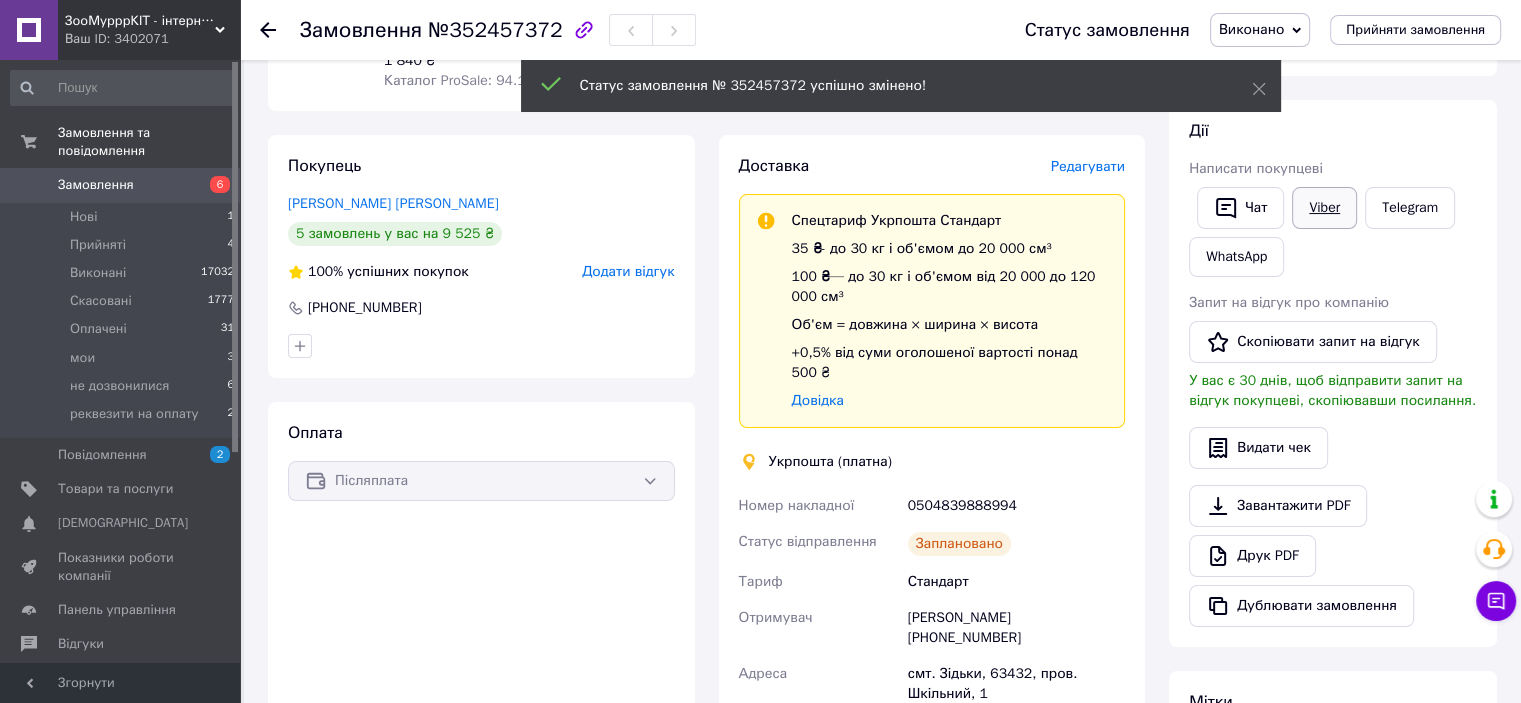 click on "Viber" at bounding box center [1324, 208] 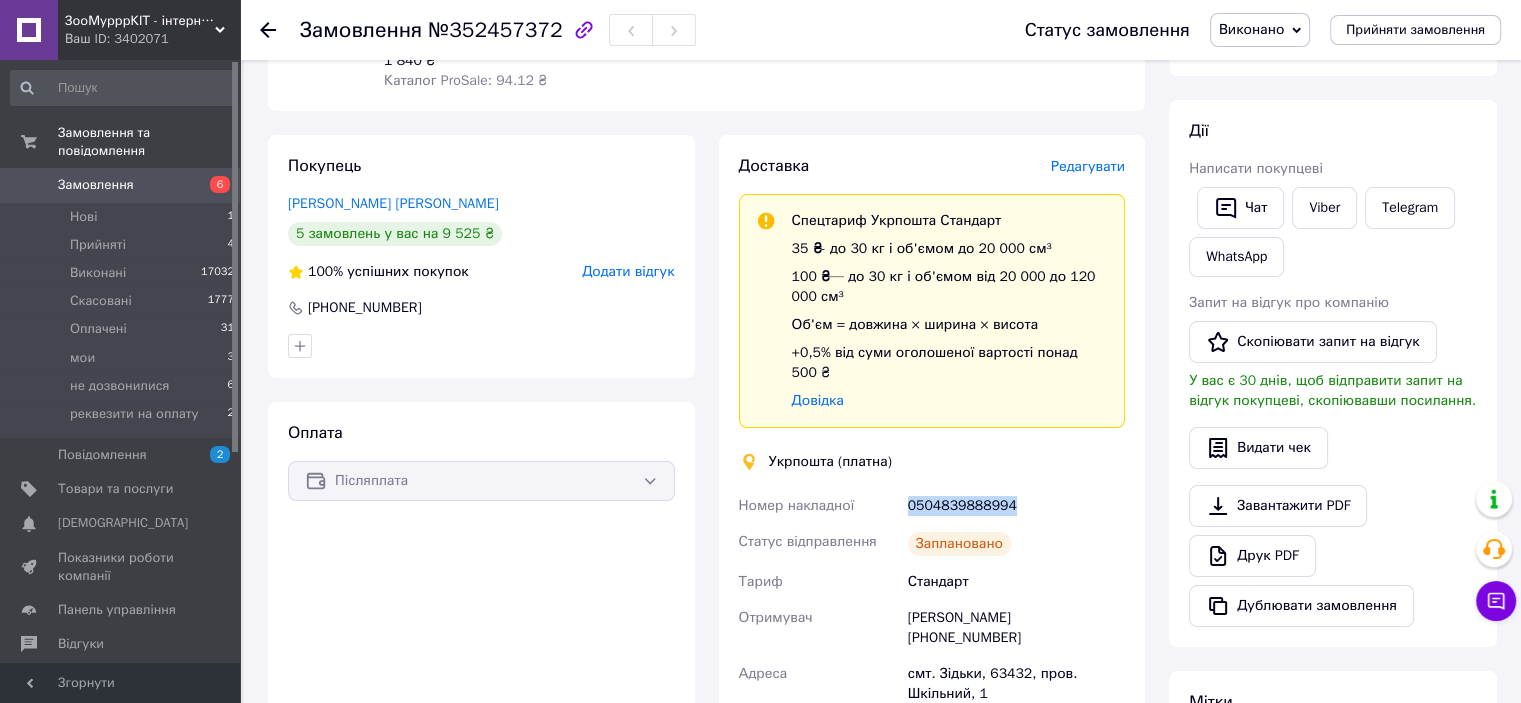 drag, startPoint x: 904, startPoint y: 476, endPoint x: 1021, endPoint y: 487, distance: 117.51595 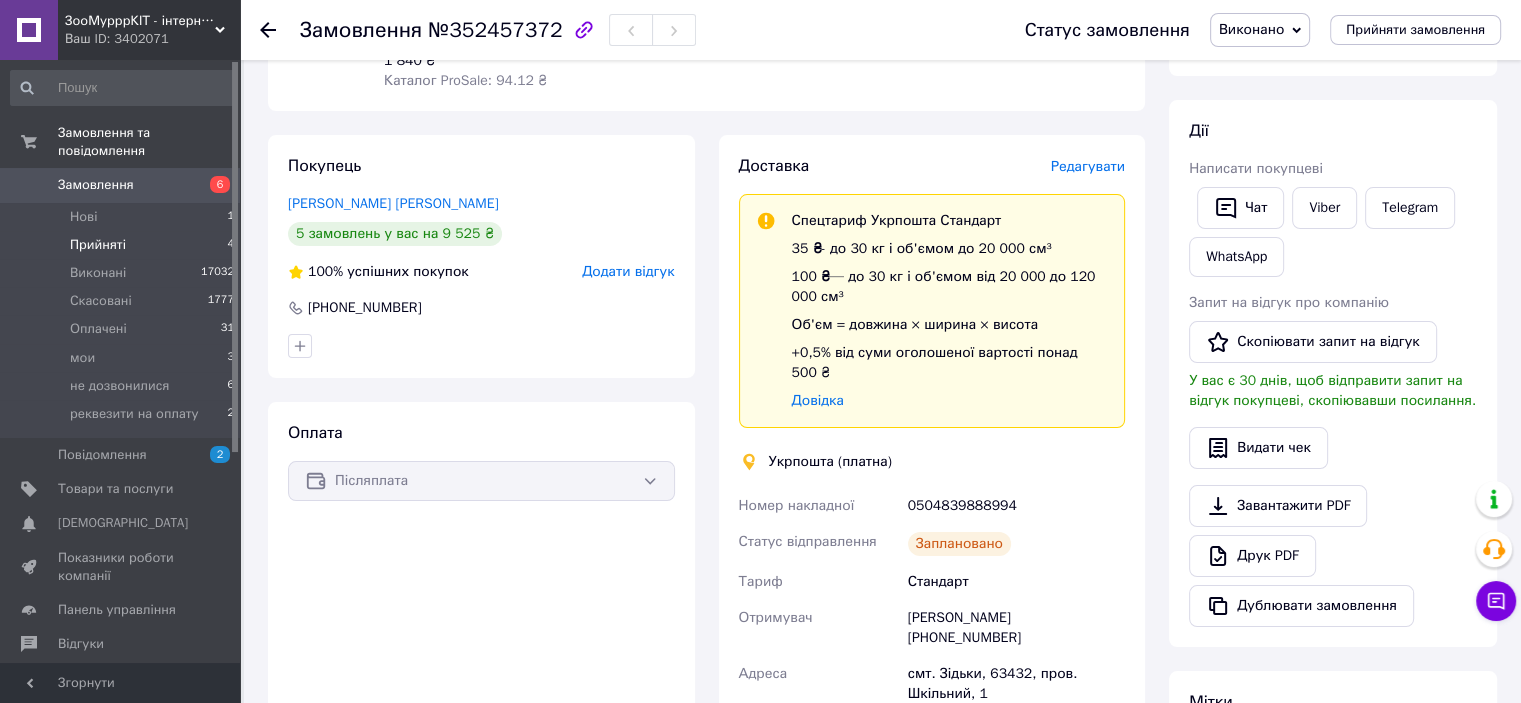 click on "Прийняті 4" at bounding box center [123, 245] 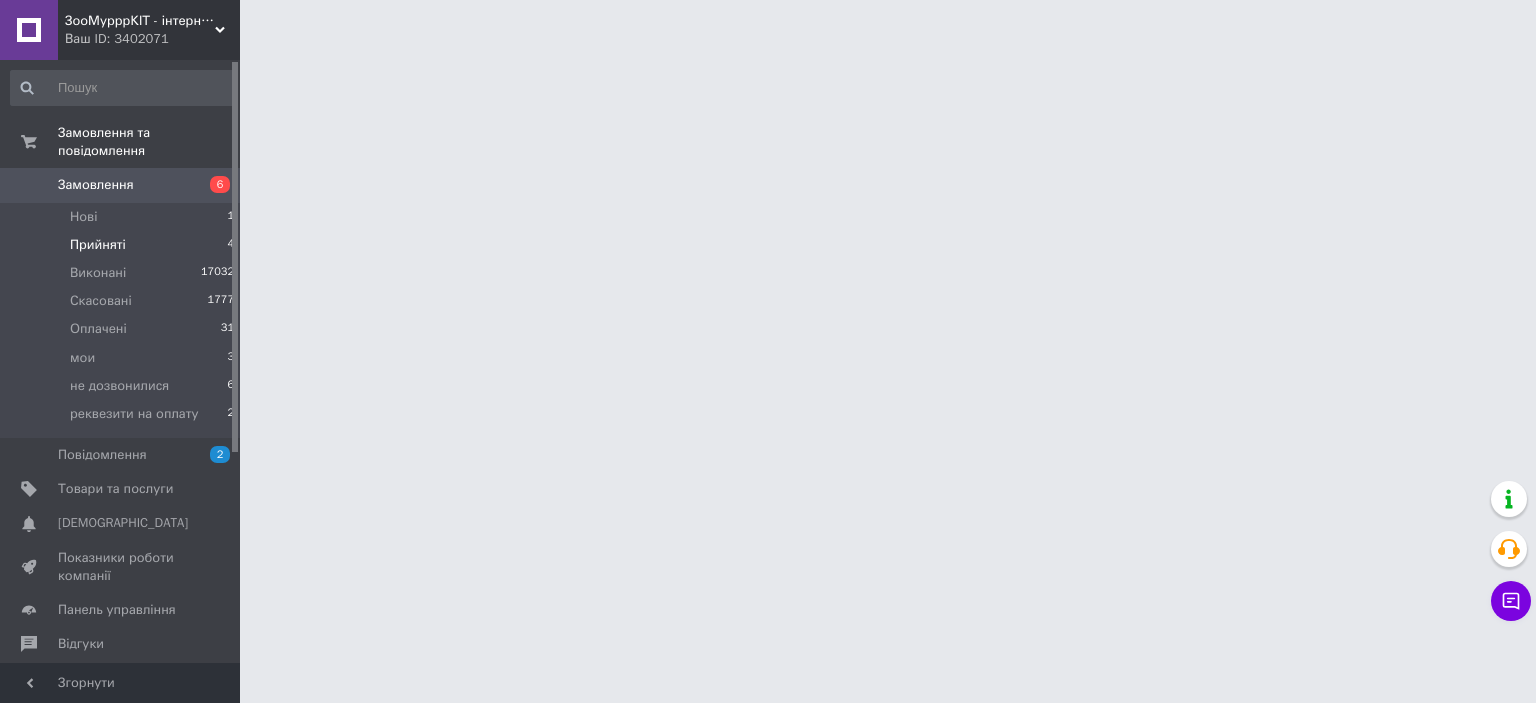 click on "Прийняті 4" at bounding box center [123, 245] 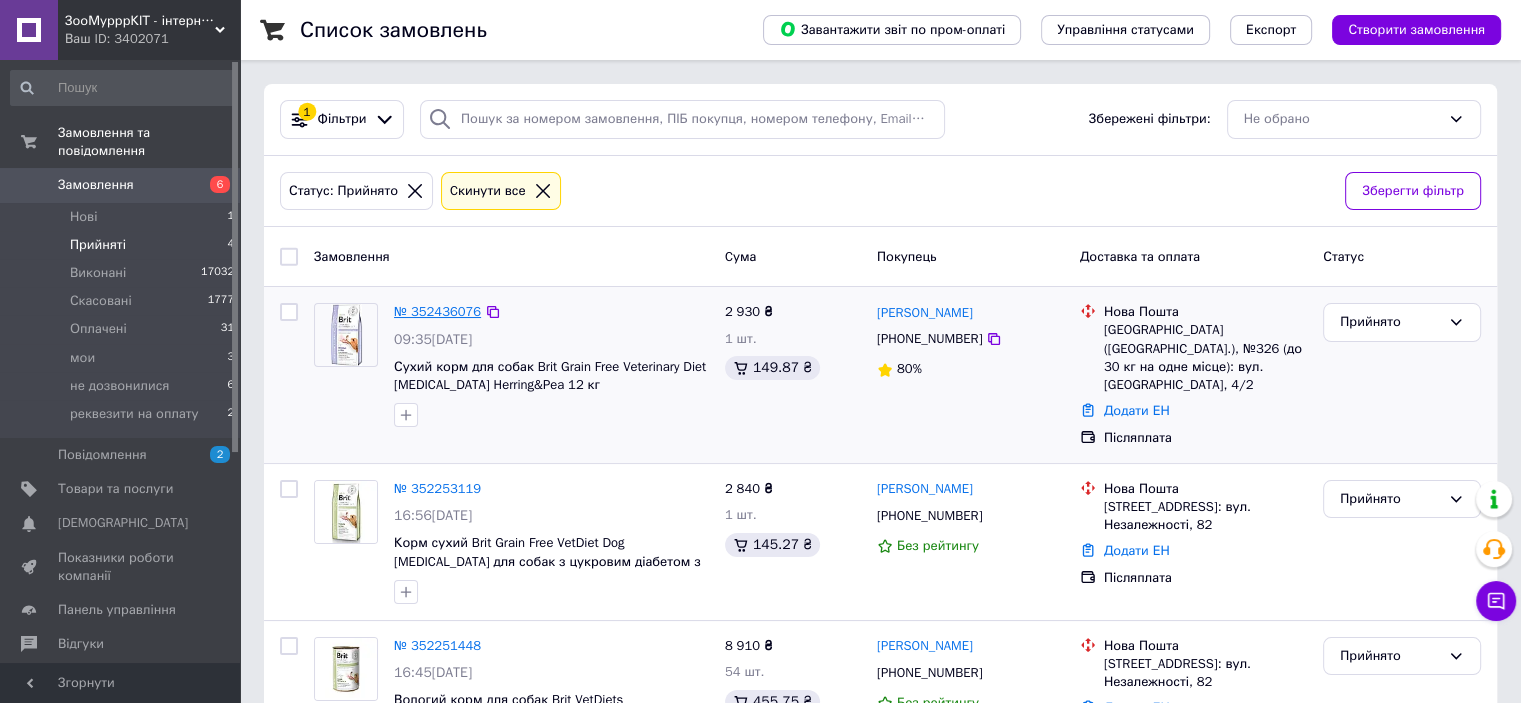 click on "№ 352436076" at bounding box center [437, 311] 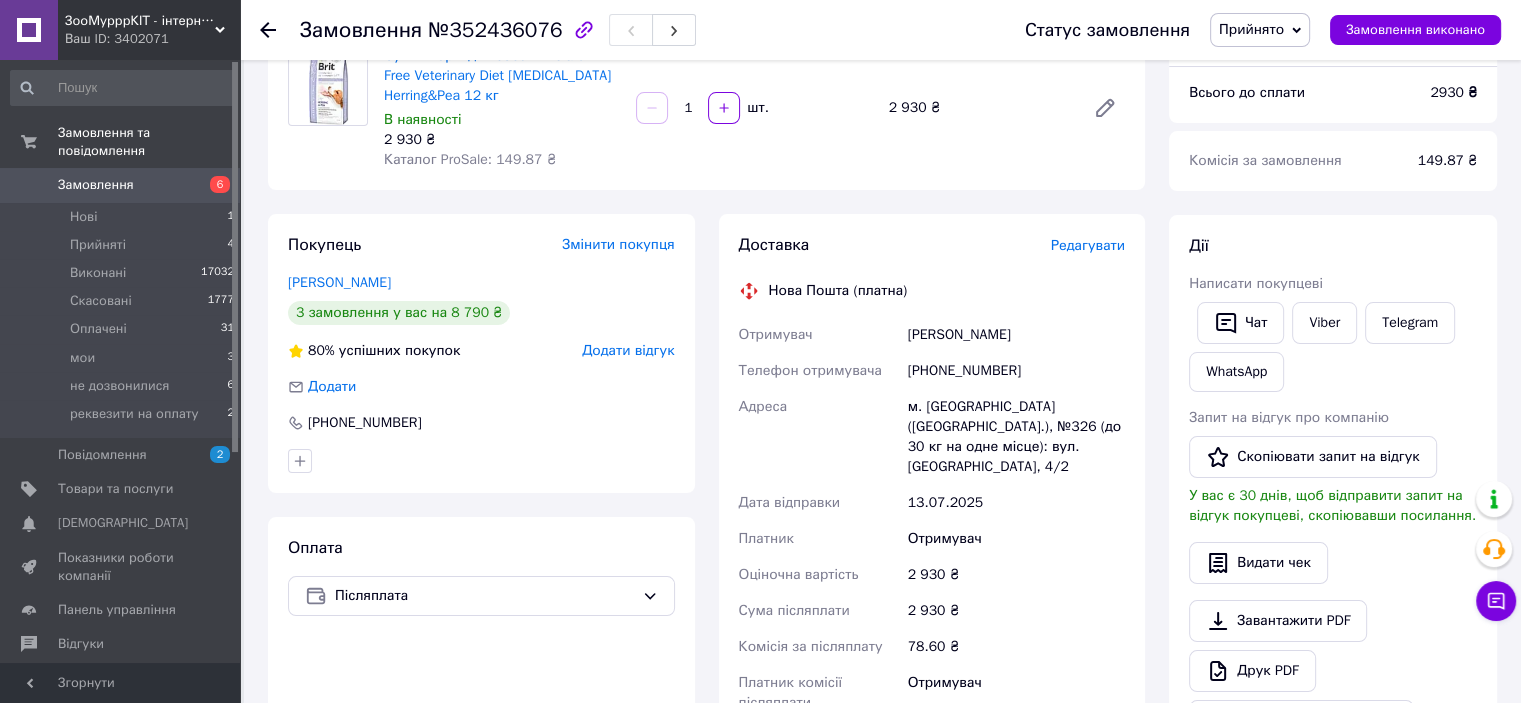 scroll, scrollTop: 300, scrollLeft: 0, axis: vertical 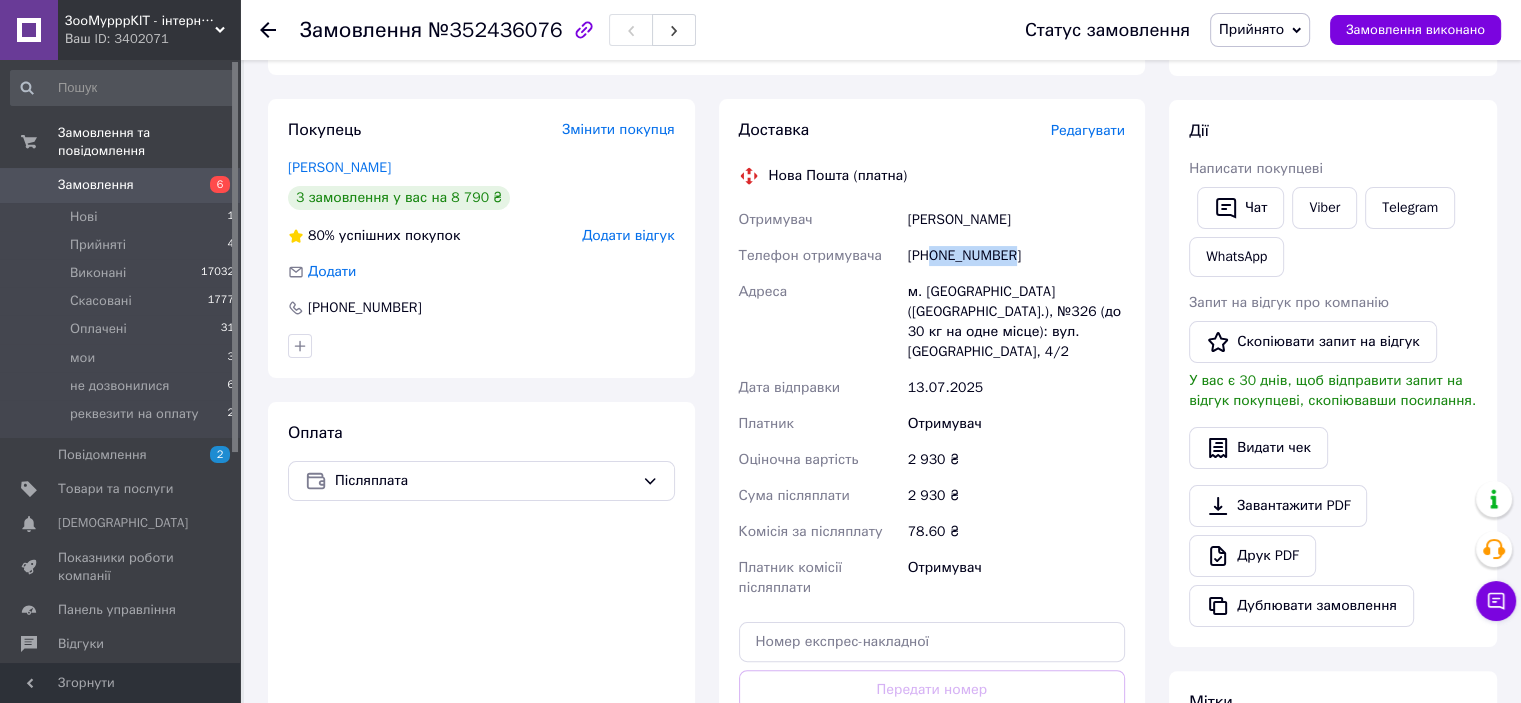 drag, startPoint x: 933, startPoint y: 247, endPoint x: 998, endPoint y: 256, distance: 65.62012 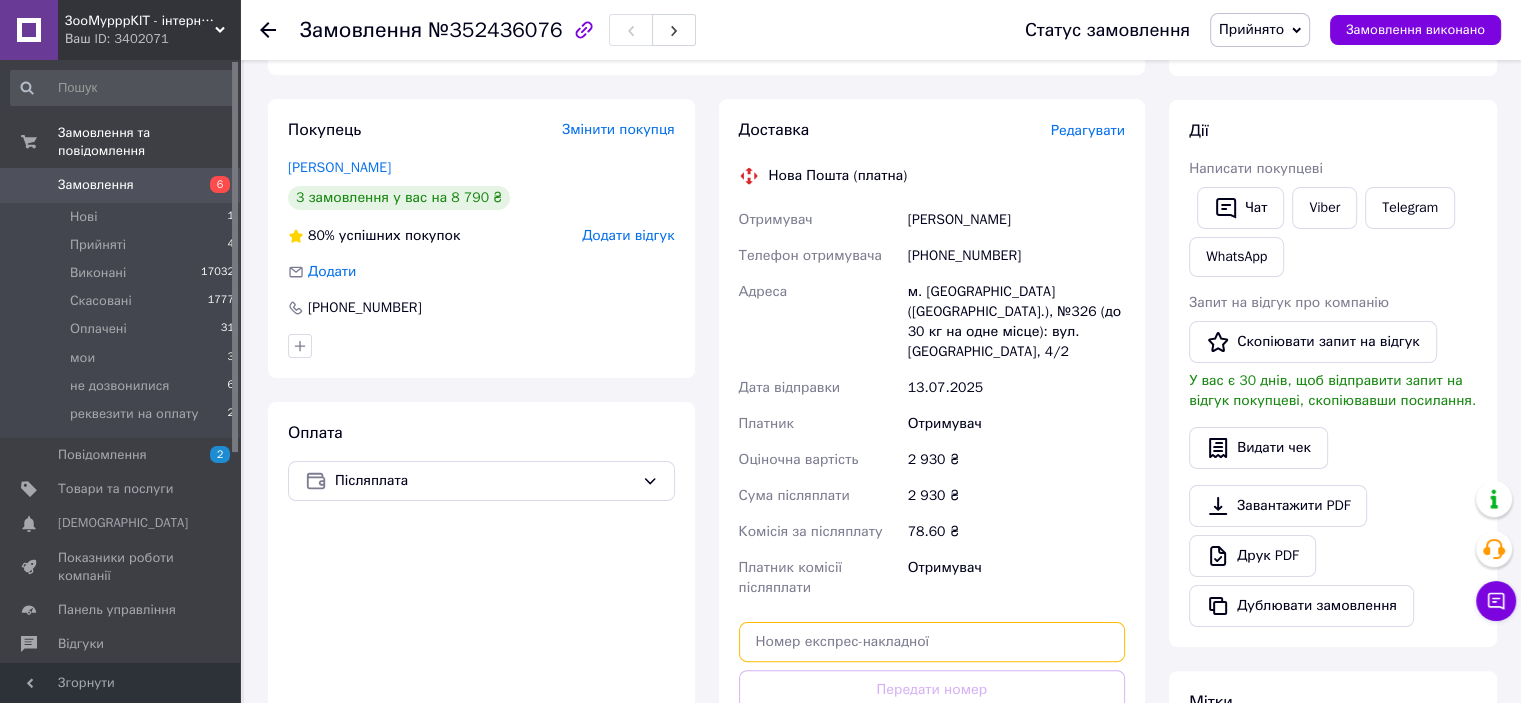 click at bounding box center [932, 642] 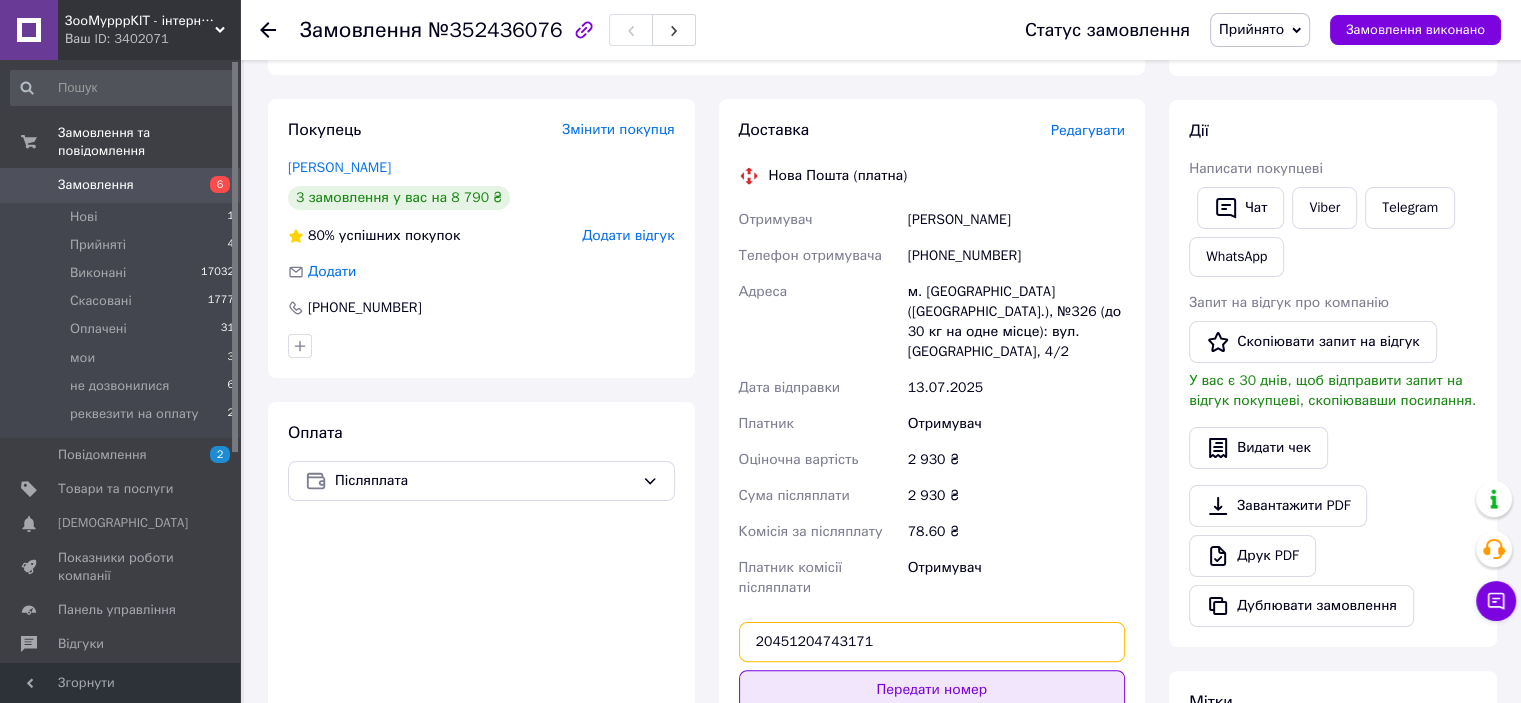 type on "20451204743171" 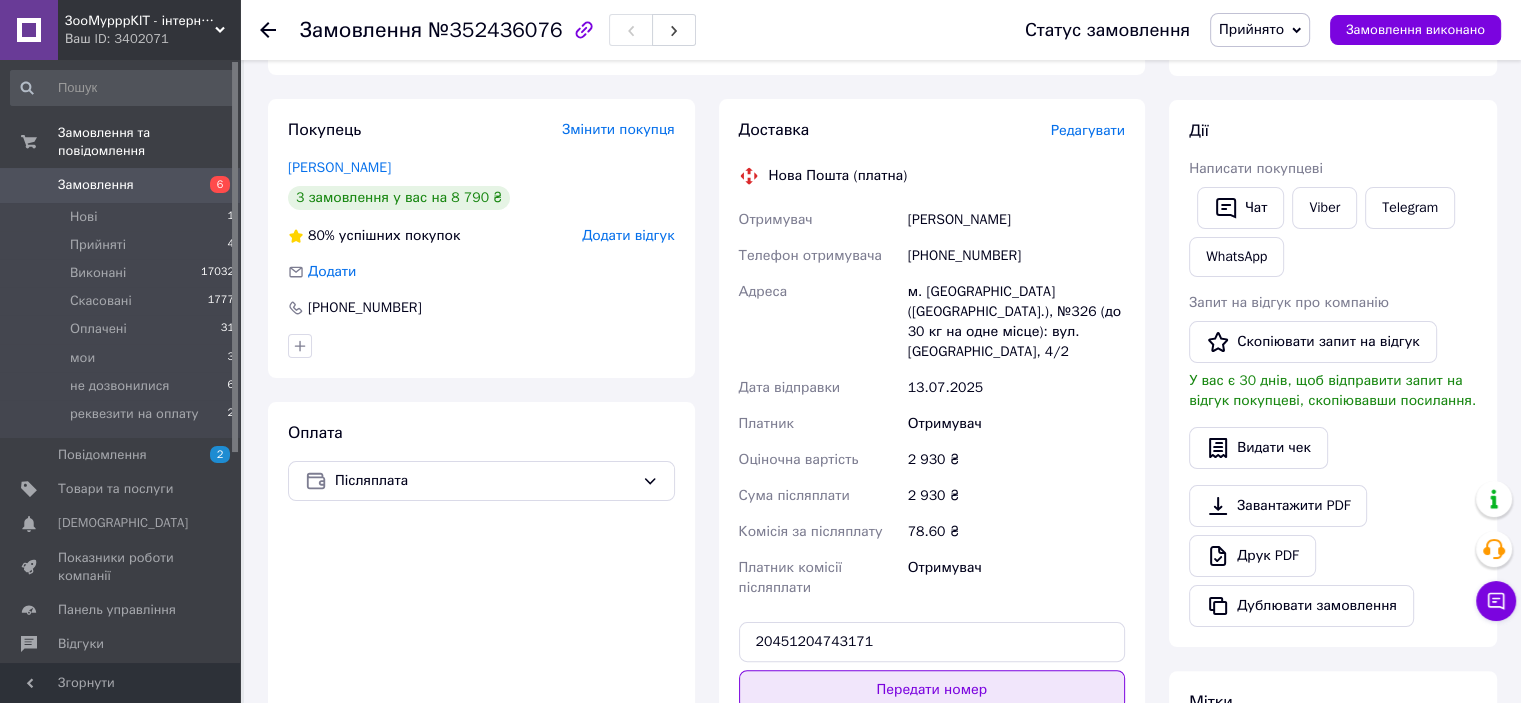 click on "Передати номер" at bounding box center [932, 690] 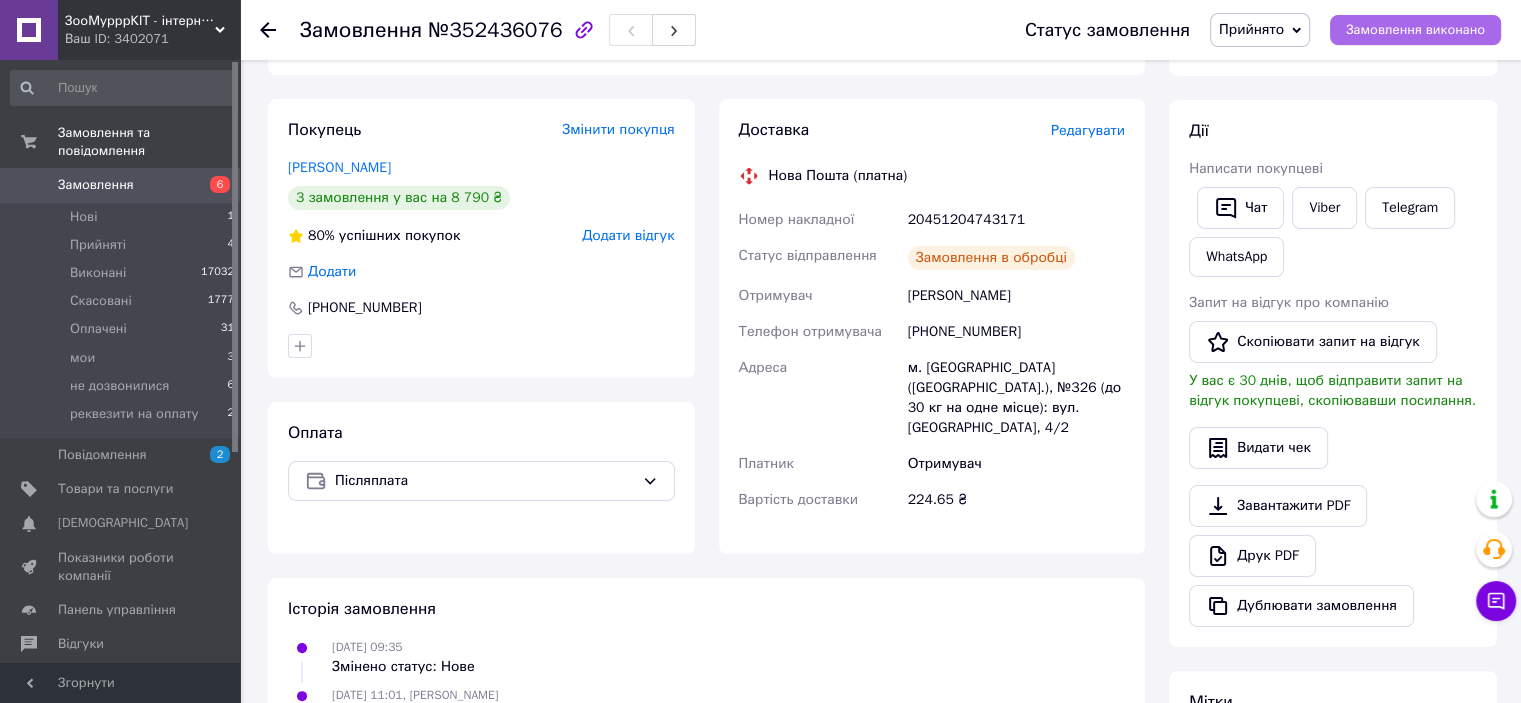 click on "Замовлення виконано" at bounding box center (1415, 30) 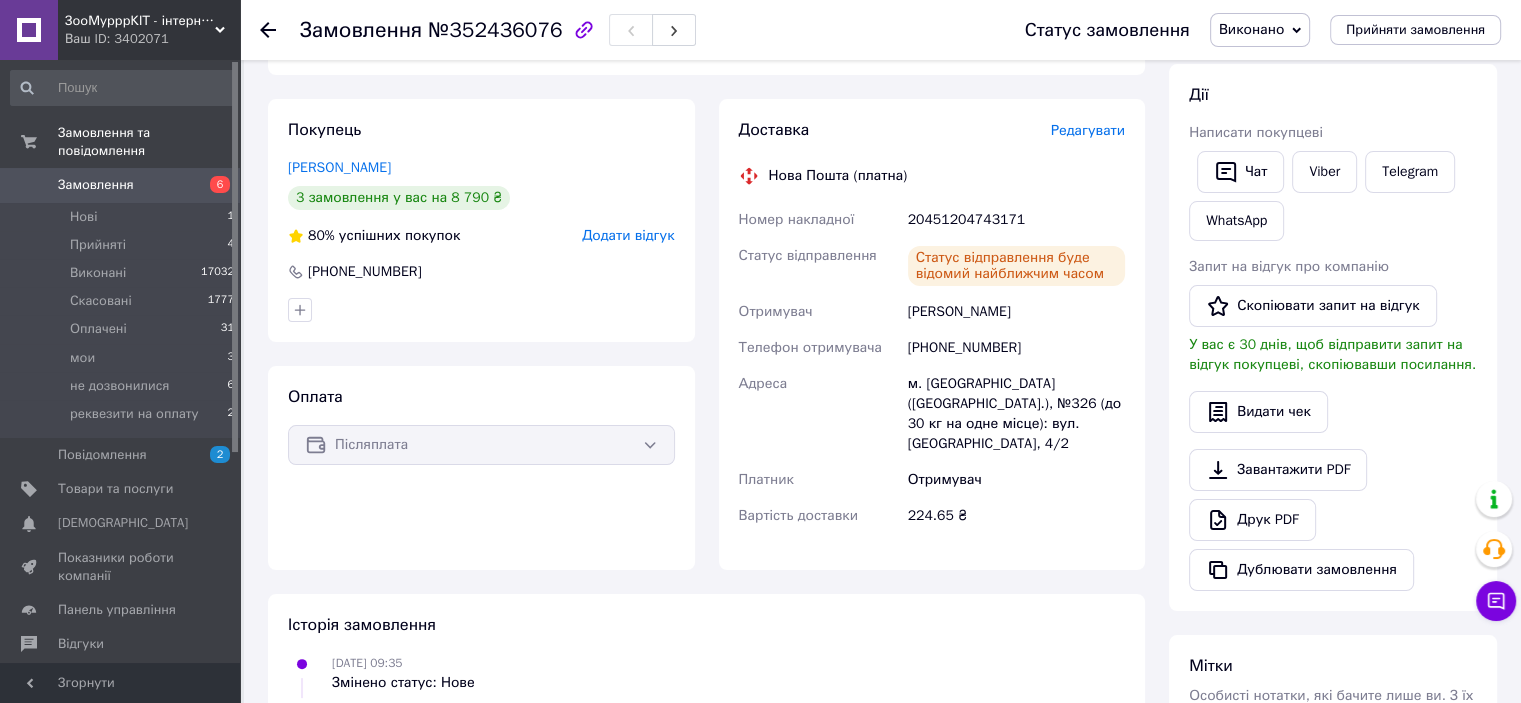 click on "Чат Viber Telegram WhatsApp" at bounding box center (1333, 196) 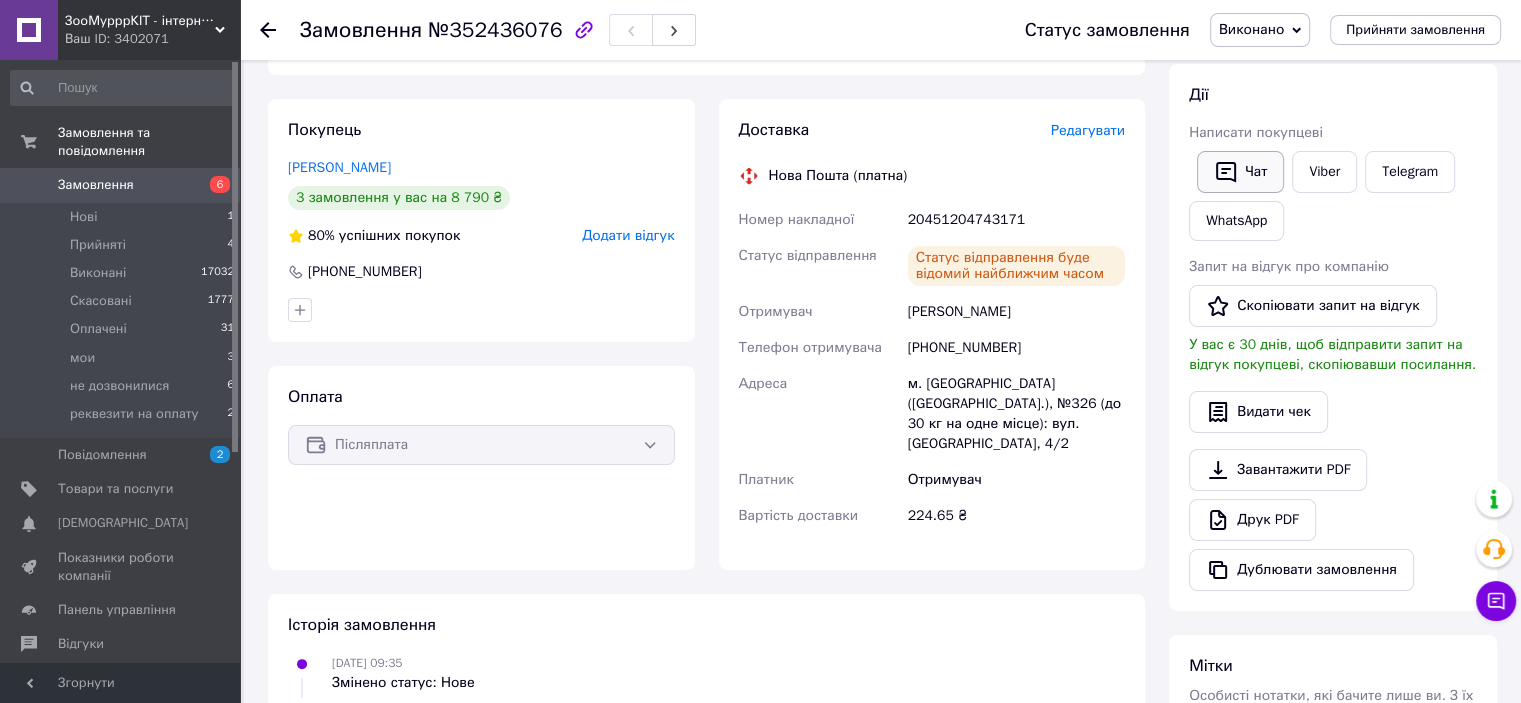 click on "Чат" at bounding box center (1240, 172) 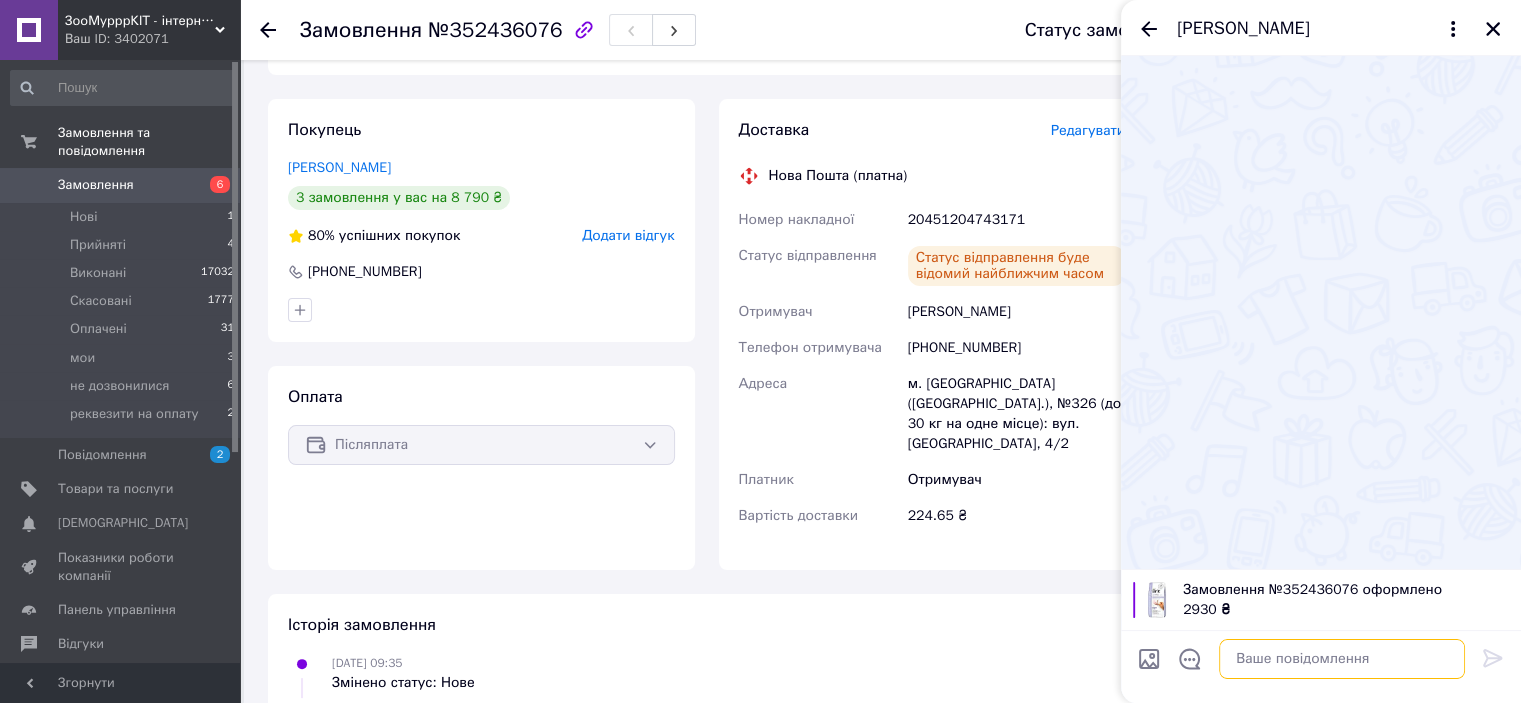 click at bounding box center (1342, 659) 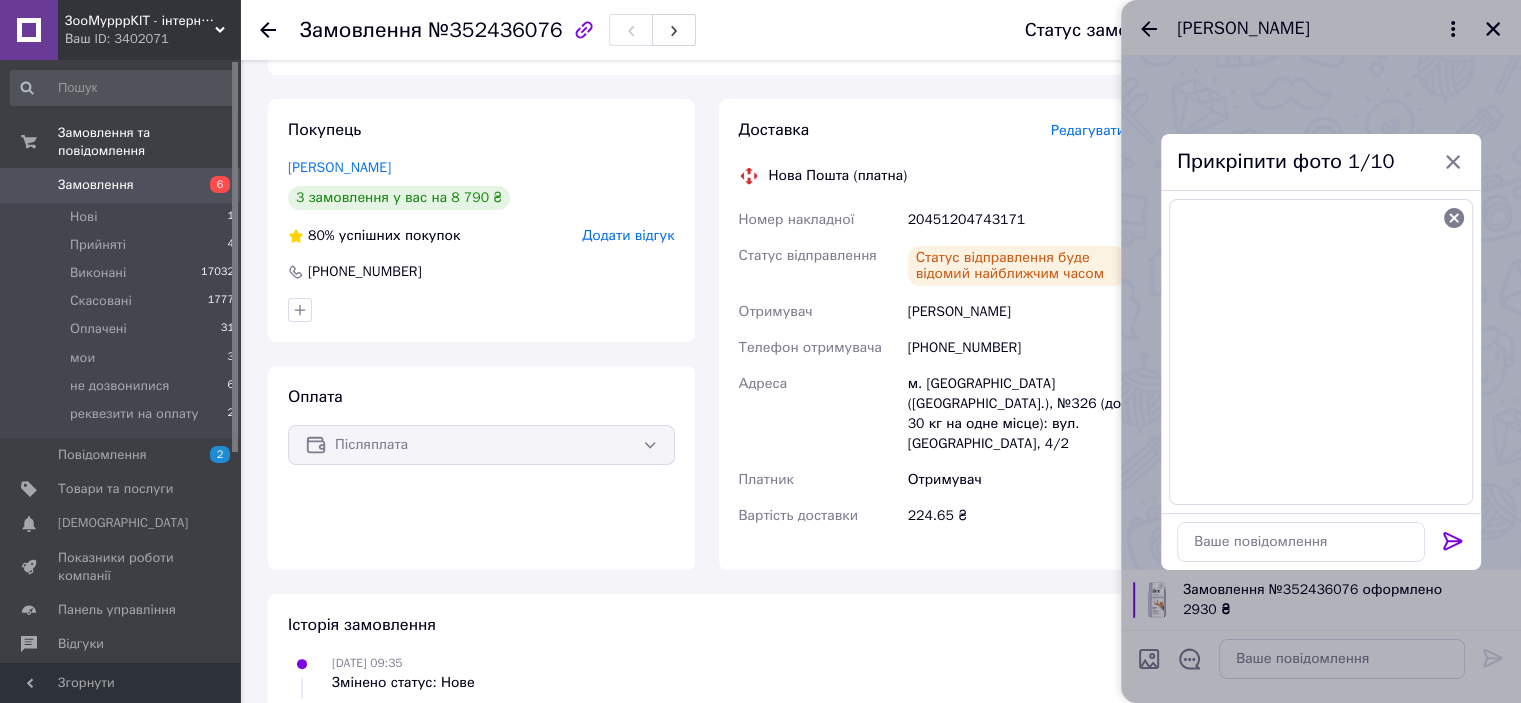 click 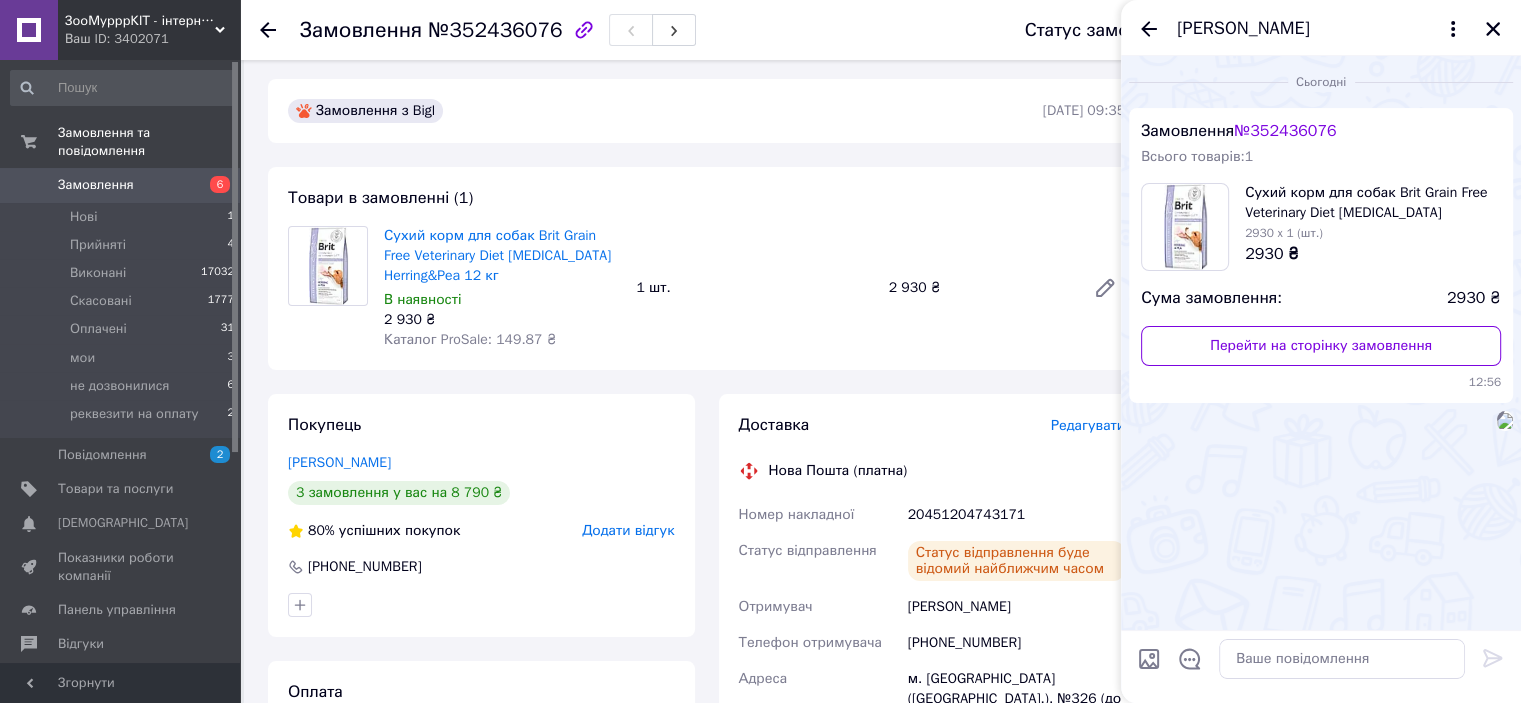 scroll, scrollTop: 0, scrollLeft: 0, axis: both 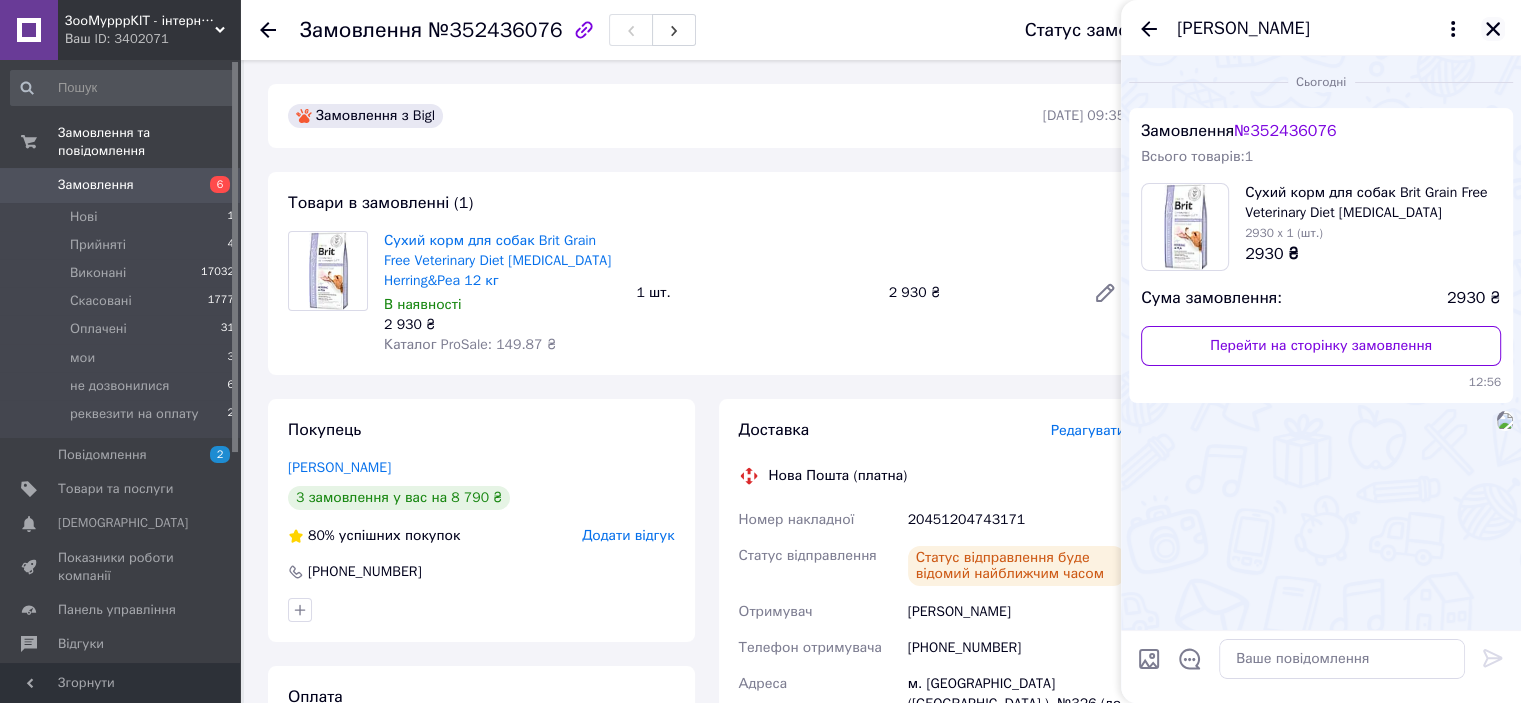 click 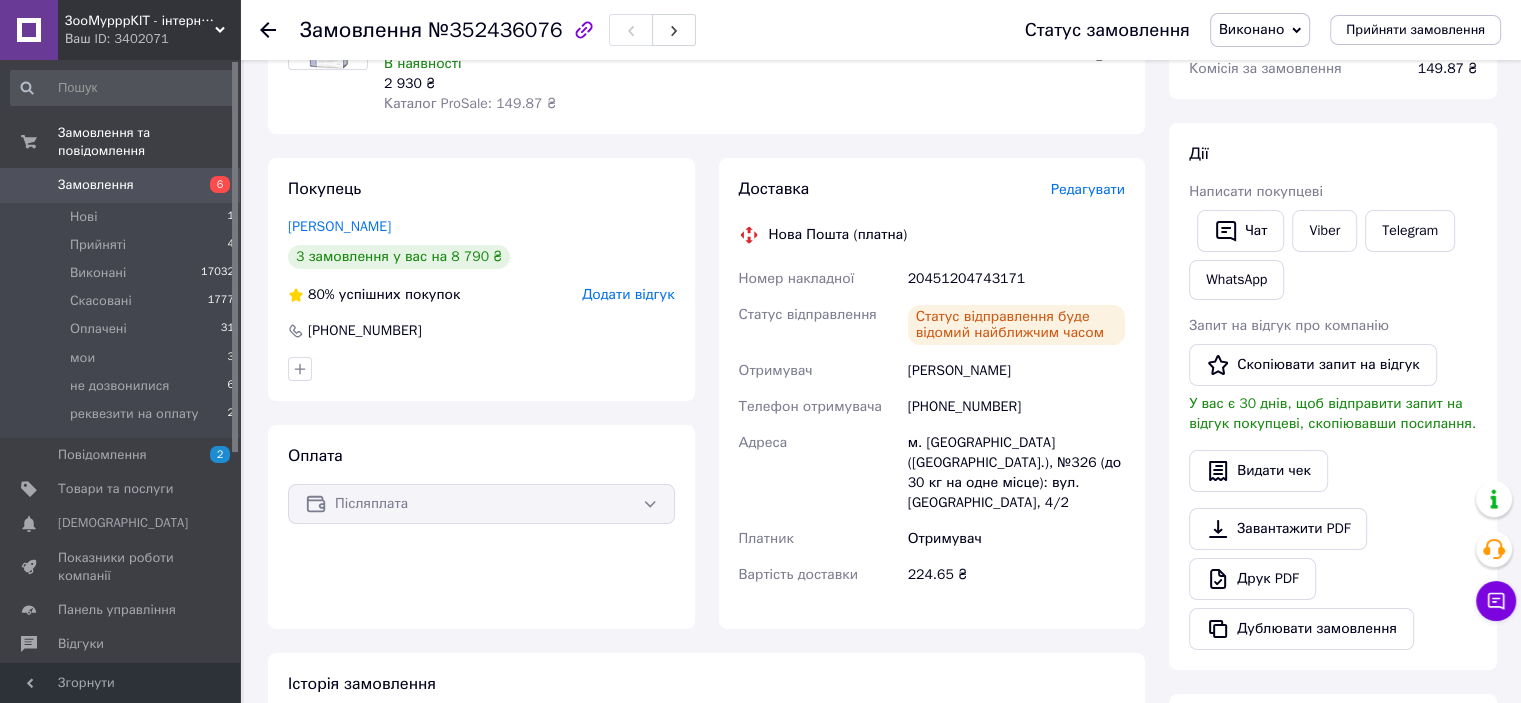 scroll, scrollTop: 300, scrollLeft: 0, axis: vertical 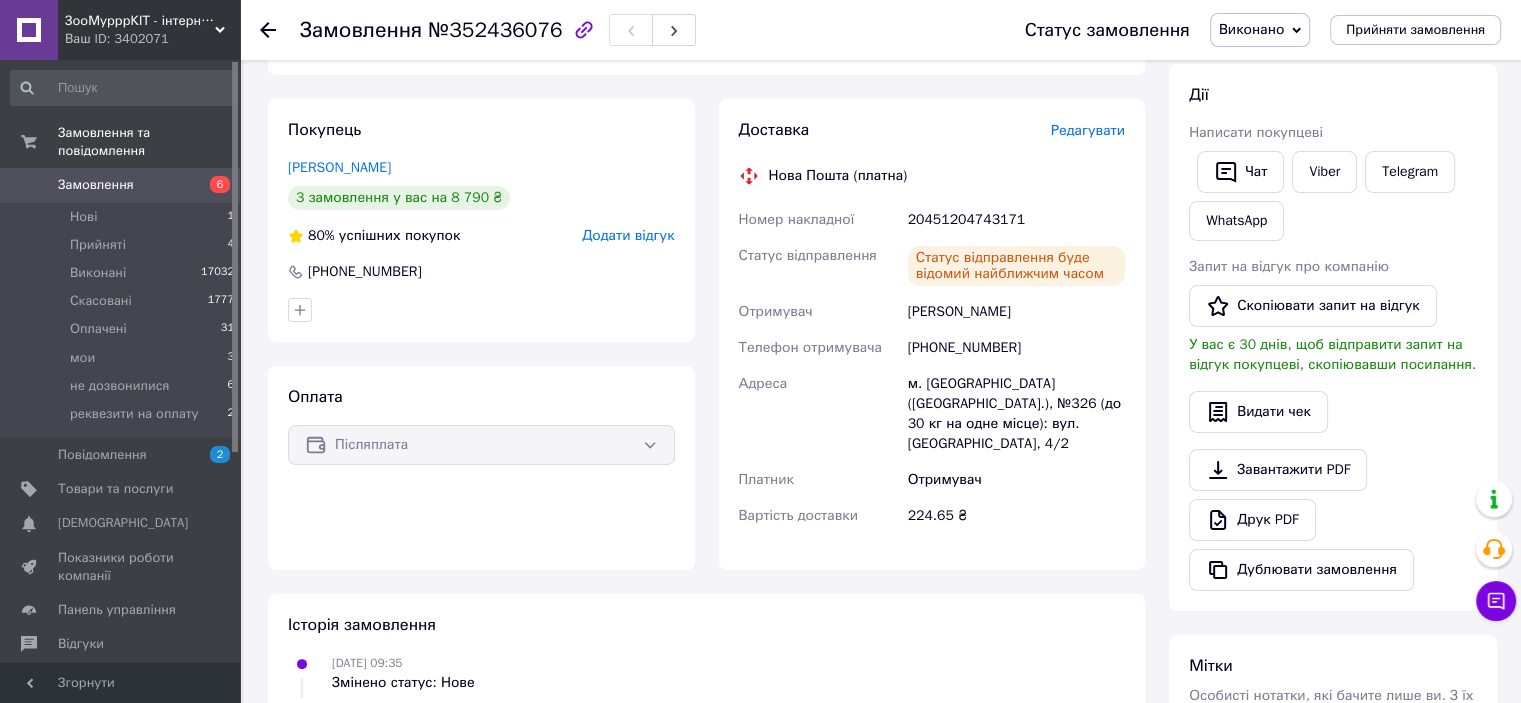 click on "Чат Viber Telegram WhatsApp" at bounding box center [1333, 196] 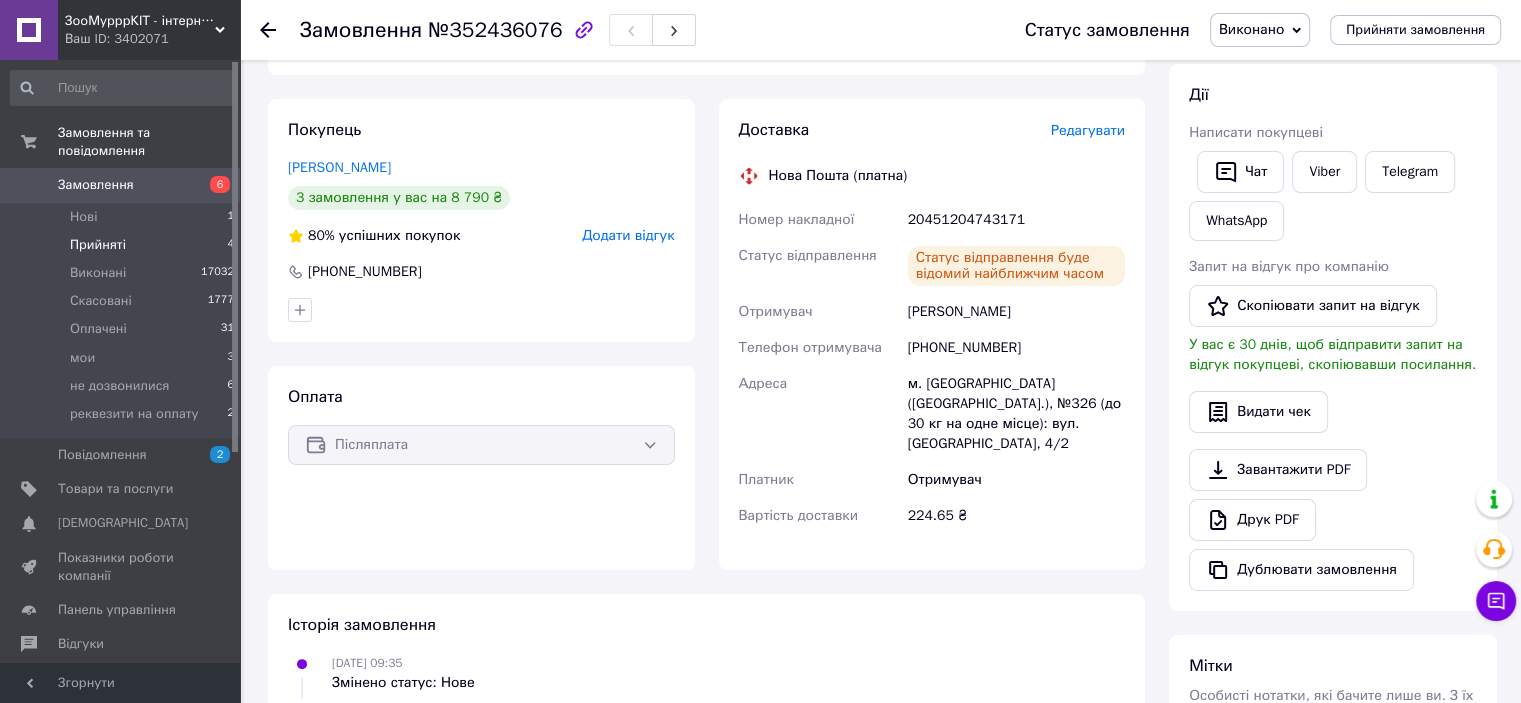click on "Прийняті" at bounding box center (98, 245) 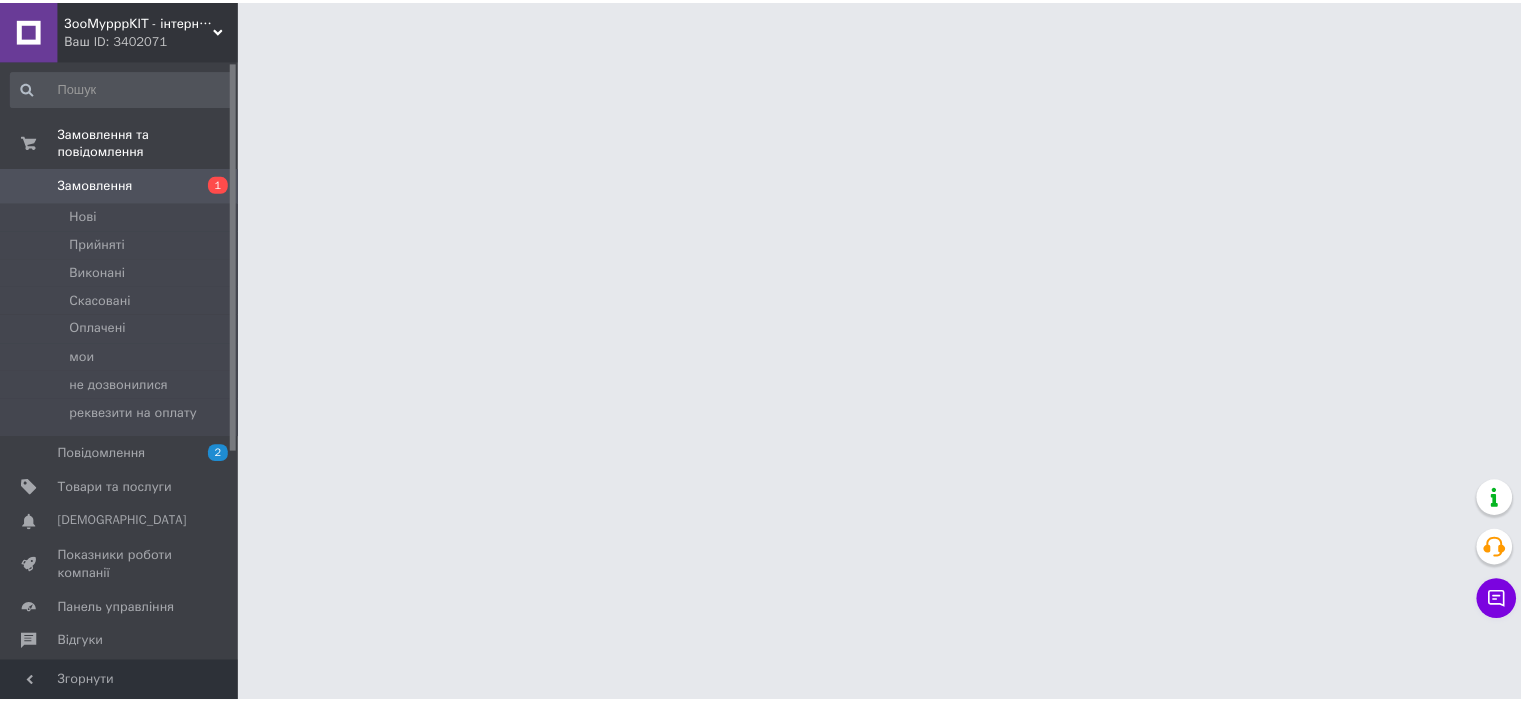 scroll, scrollTop: 0, scrollLeft: 0, axis: both 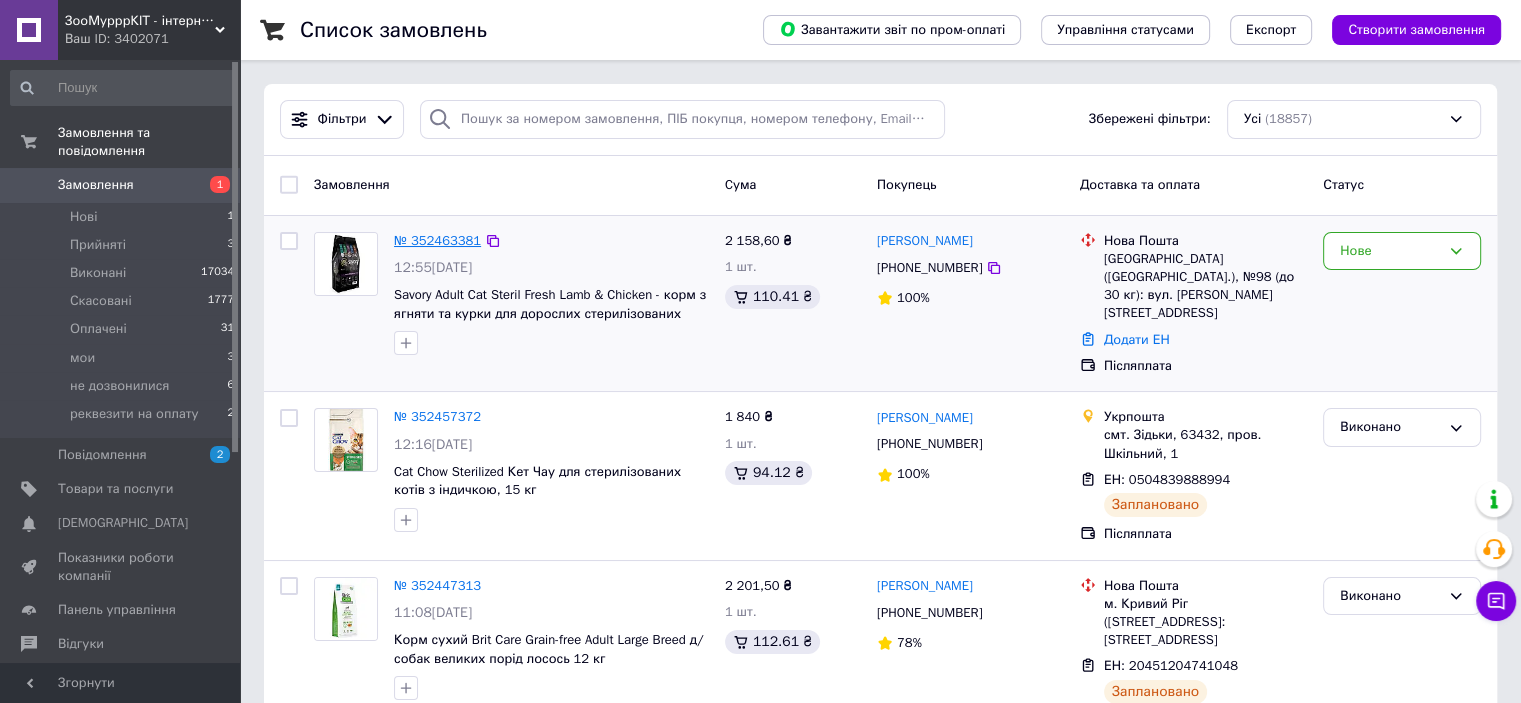 click on "№ 352463381" at bounding box center (437, 240) 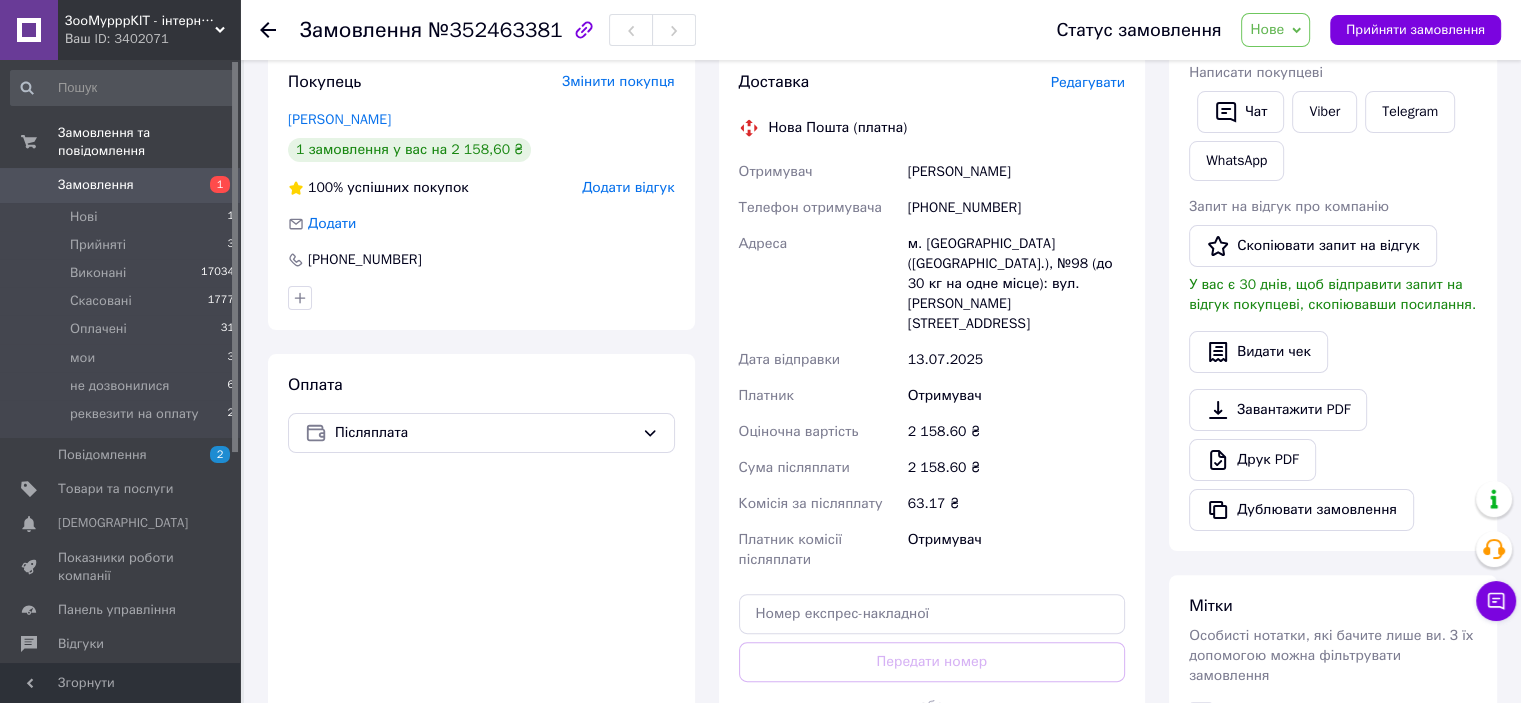scroll, scrollTop: 400, scrollLeft: 0, axis: vertical 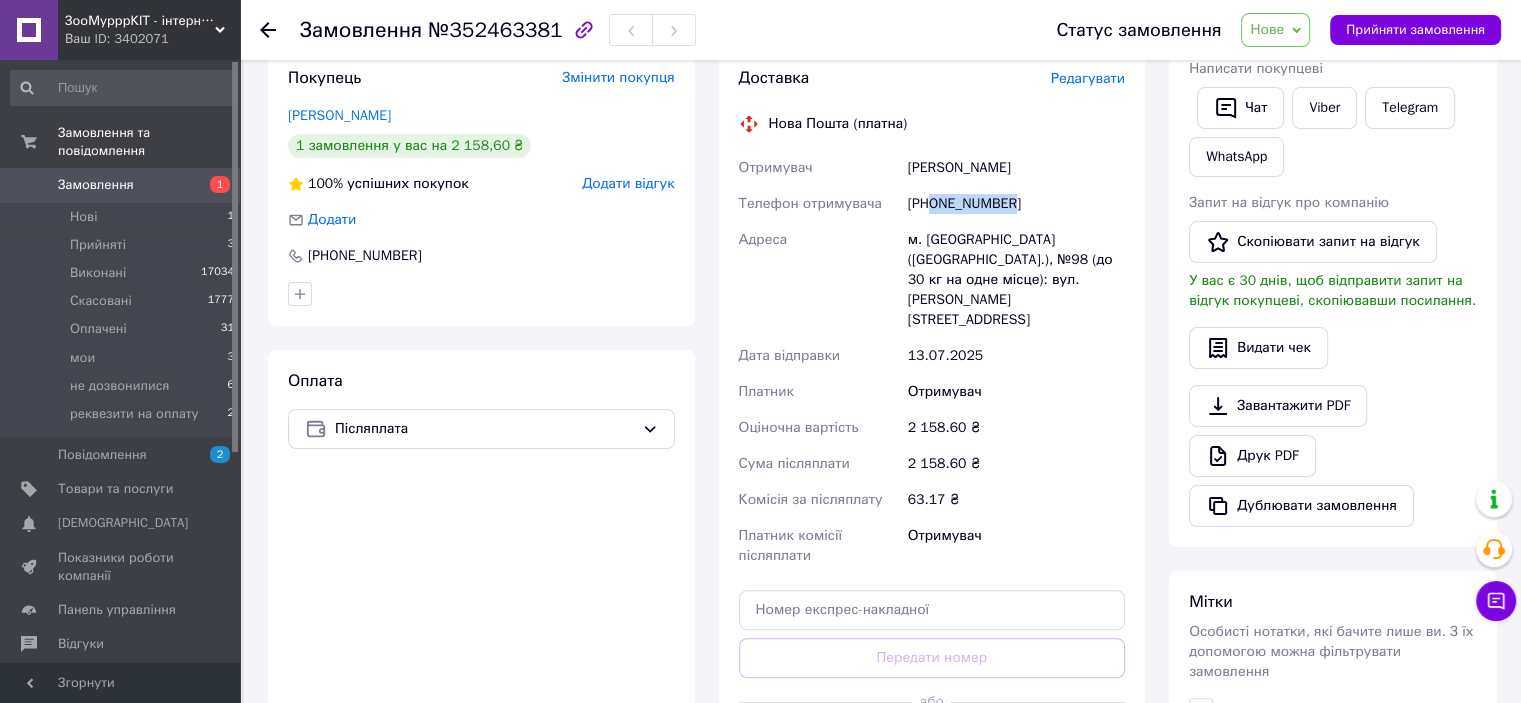 drag, startPoint x: 933, startPoint y: 185, endPoint x: 988, endPoint y: 194, distance: 55.7315 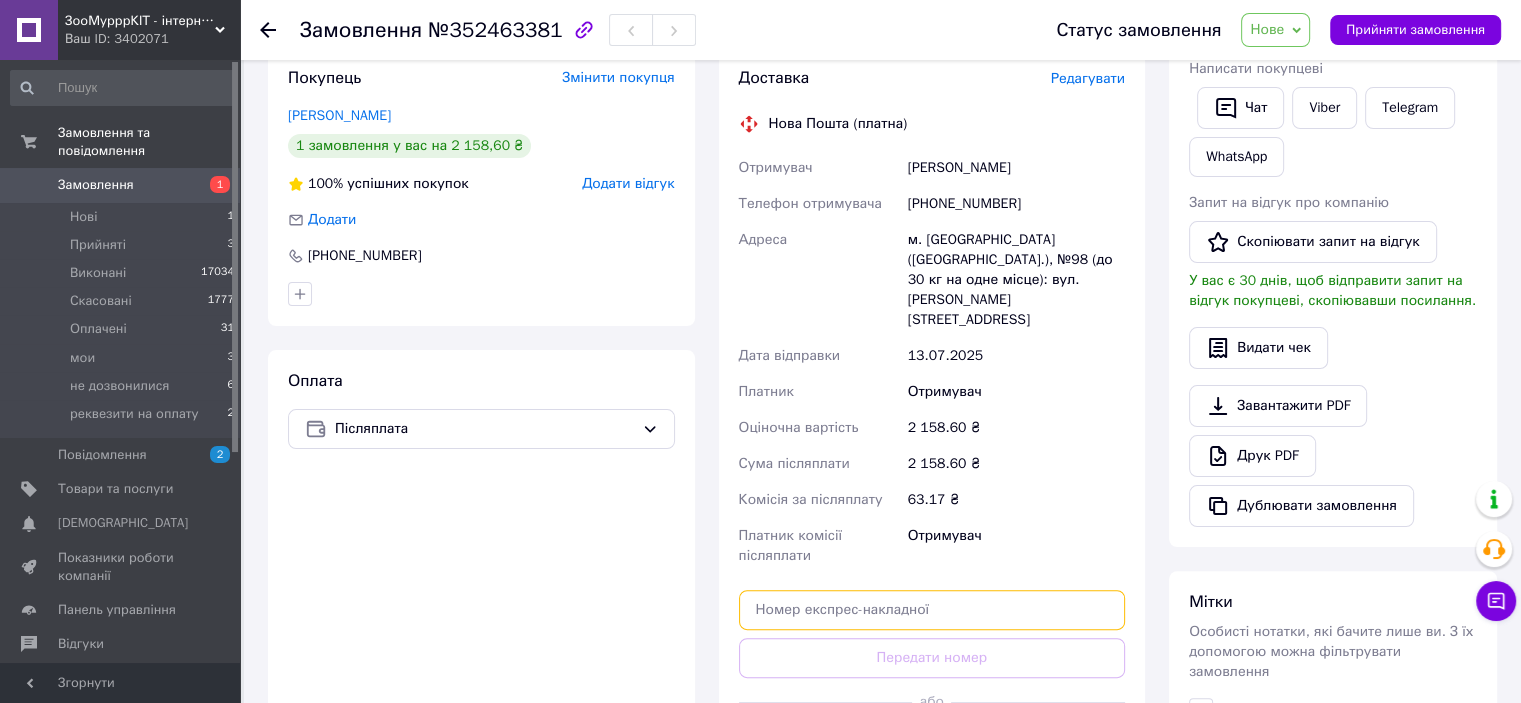 click at bounding box center [932, 610] 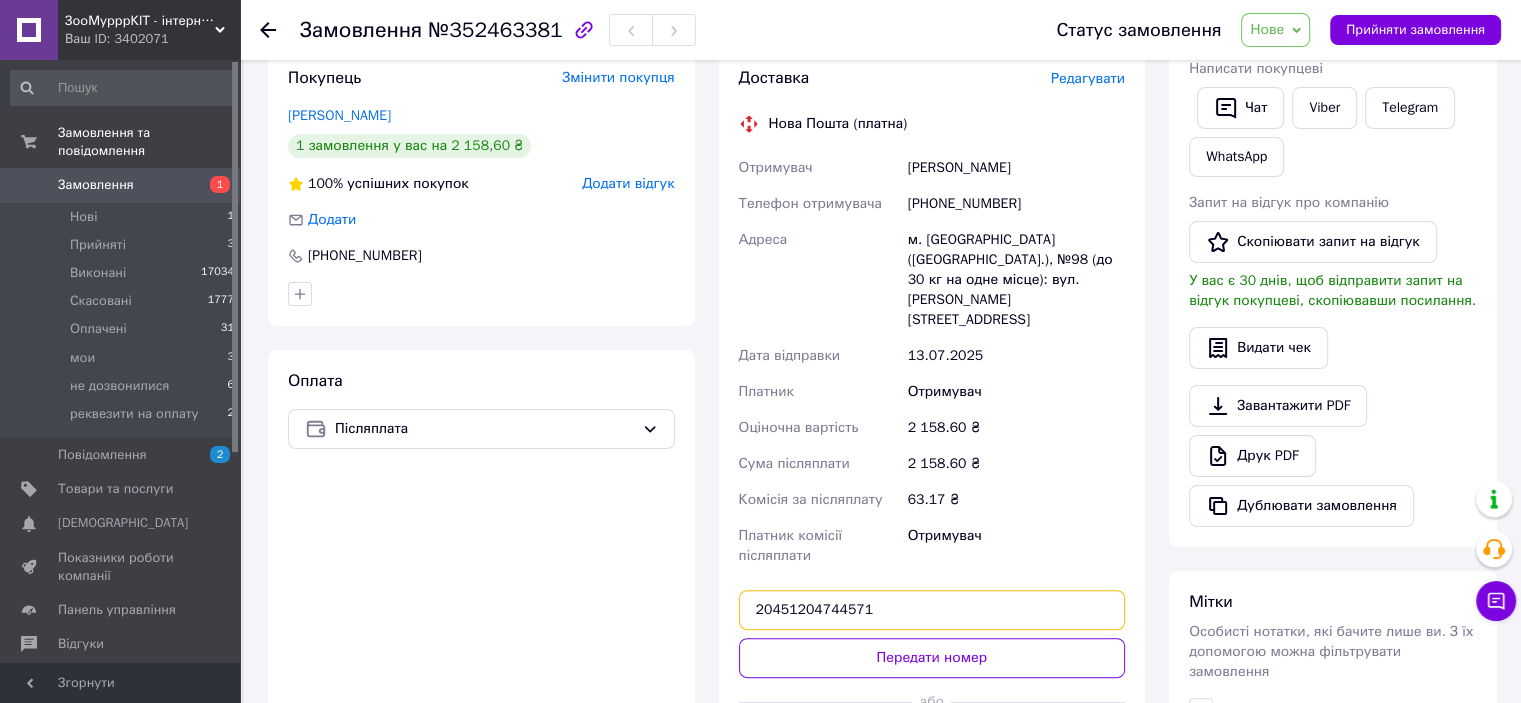 type on "20451204744571" 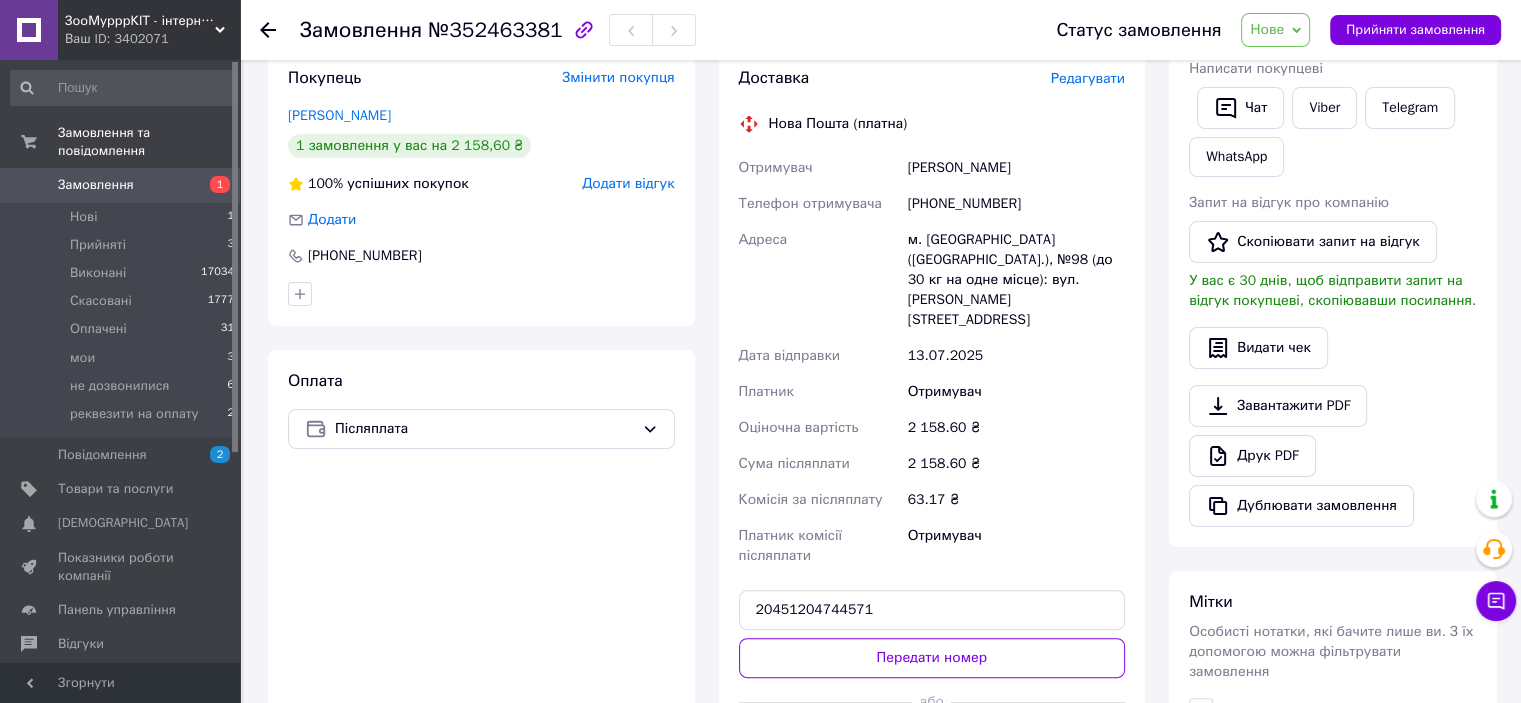 click on "Доставка Редагувати Нова Пошта (платна) Отримувач Бурко Юлія Телефон отримувача +380932147366 Адреса м. Львів (Львівська обл.), №98 (до 30 кг на одне місце): вул. Кривоноса, 19 Дата відправки 13.07.2025 Платник Отримувач Оціночна вартість 2 158.60 ₴ Сума післяплати 2 158.60 ₴ Комісія за післяплату 63.17 ₴ Платник комісії післяплати Отримувач 20451204744571 Передати номер або Згенерувати ЕН" at bounding box center (932, 417) 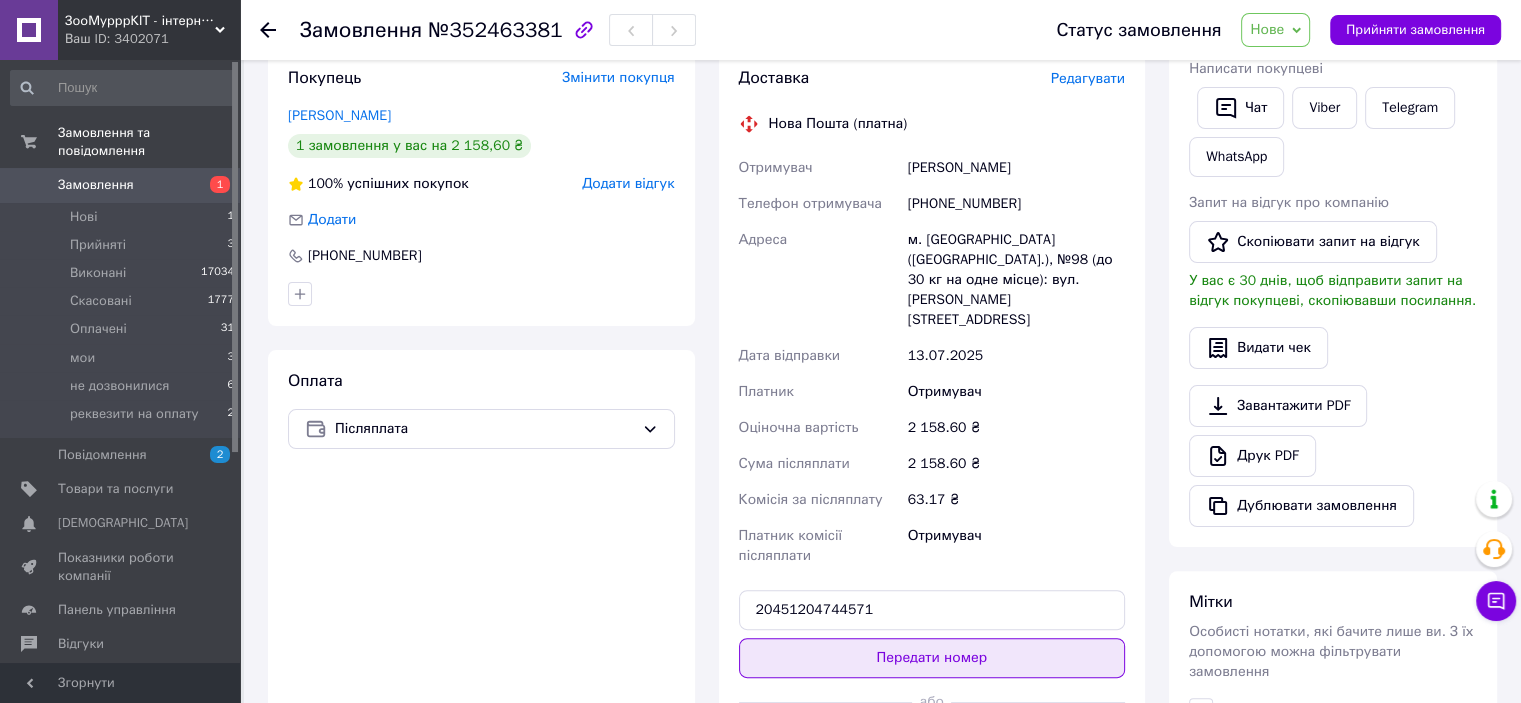 click on "Передати номер" at bounding box center (932, 658) 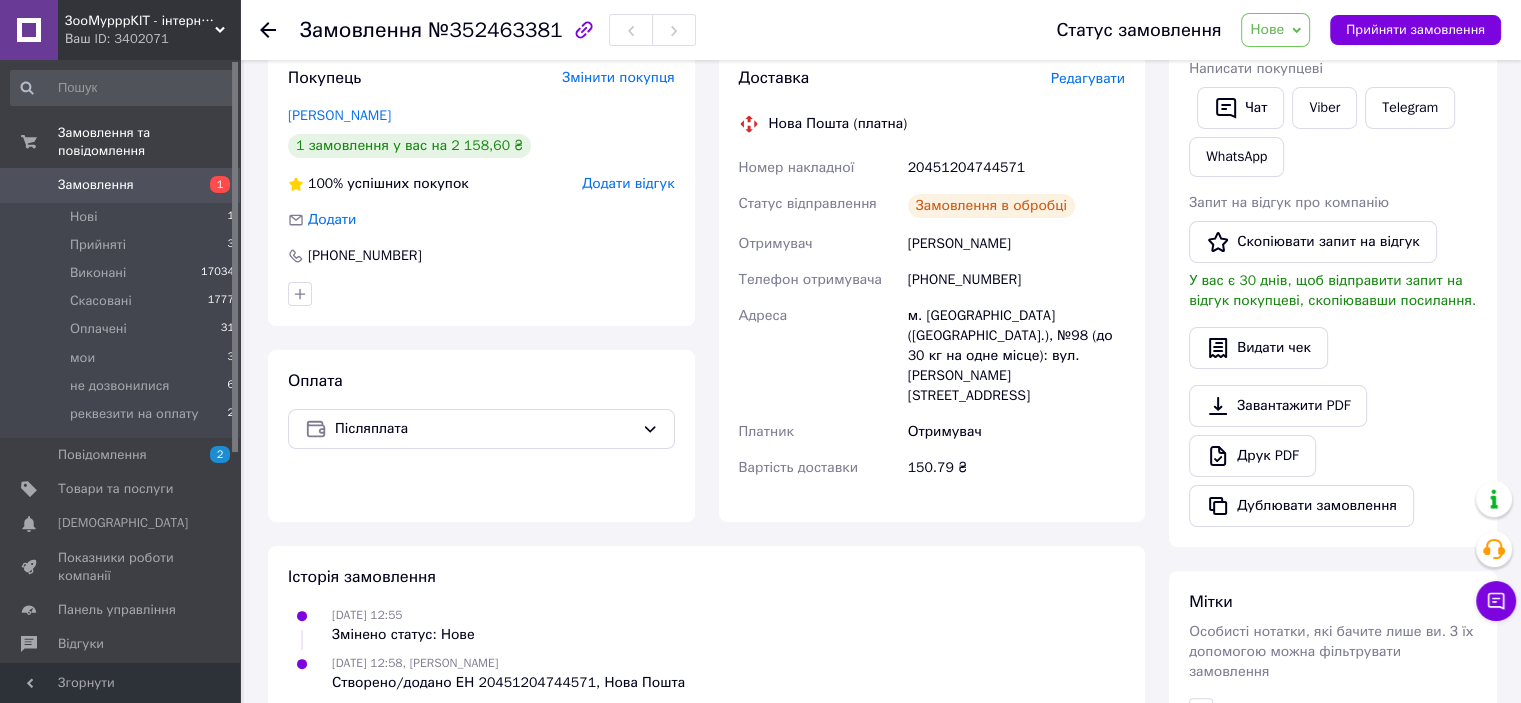 click on "Нове" at bounding box center [1275, 30] 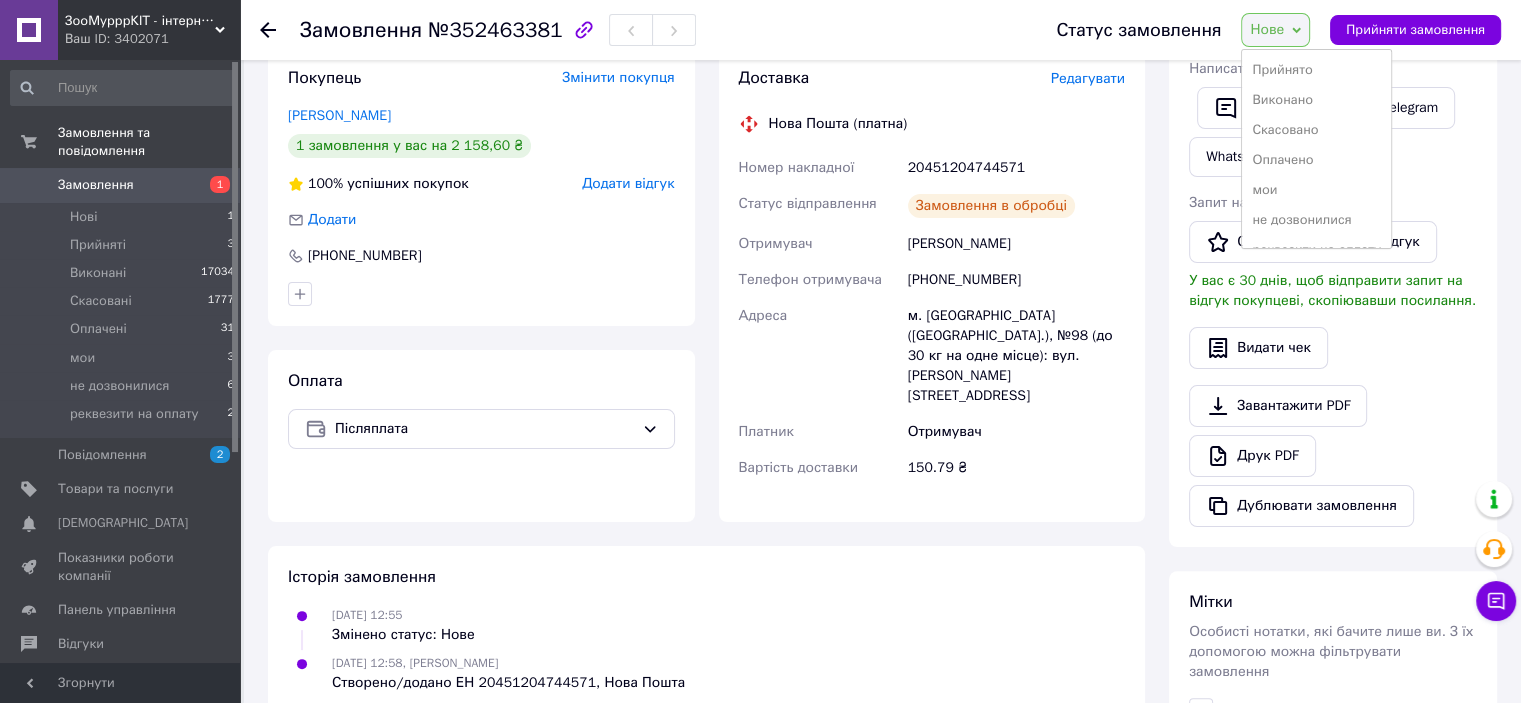 click on "Виконано" at bounding box center [1316, 100] 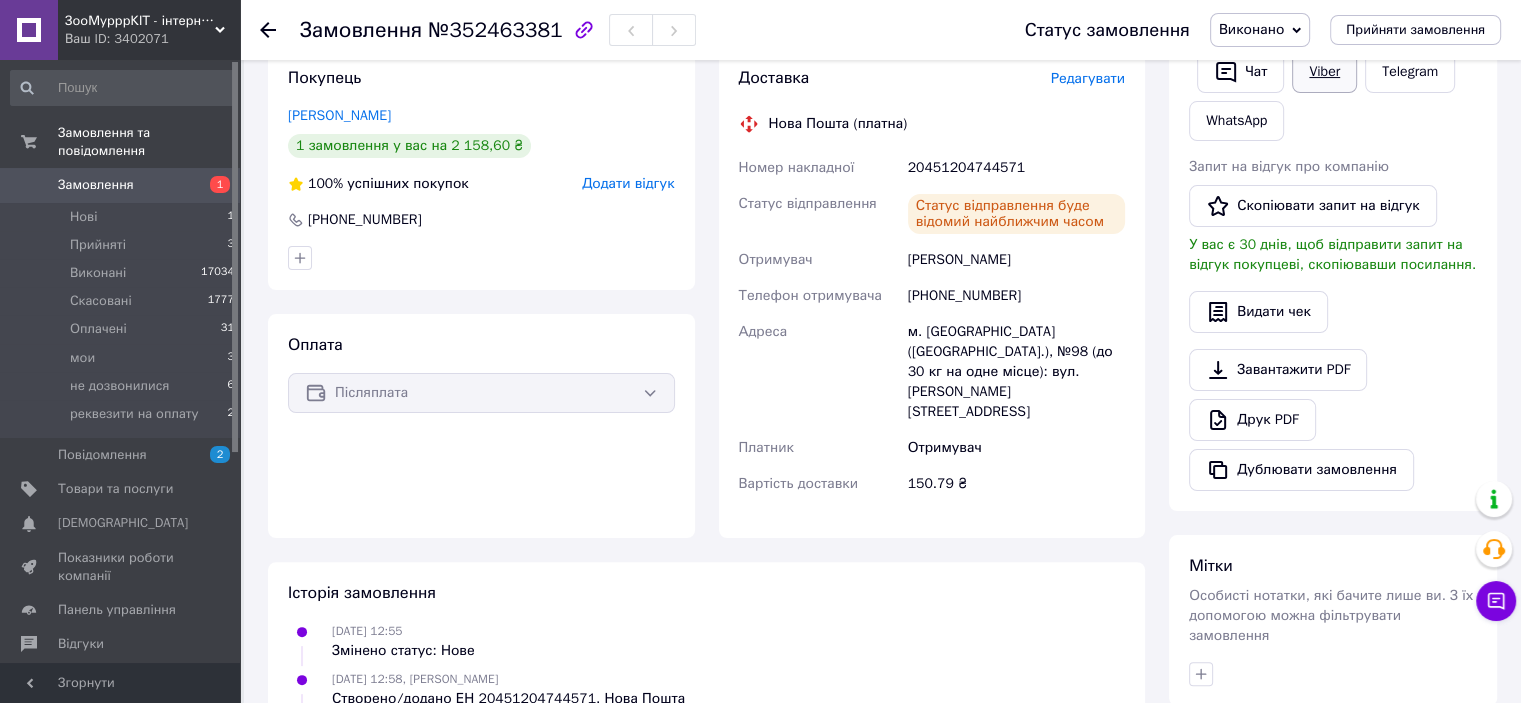 click on "Viber" at bounding box center [1324, 72] 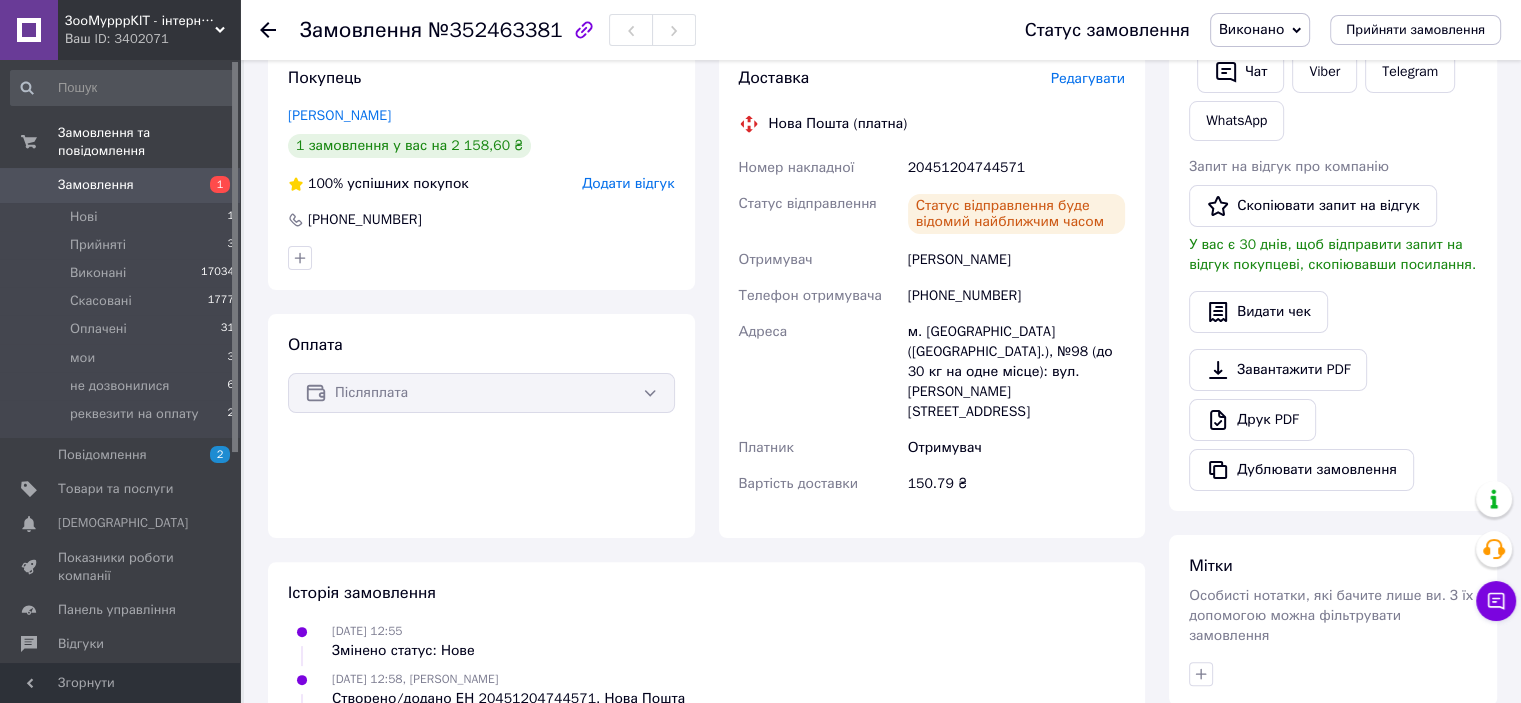 click on "Завантажити PDF   Друк PDF   Дублювати замовлення" at bounding box center (1333, 420) 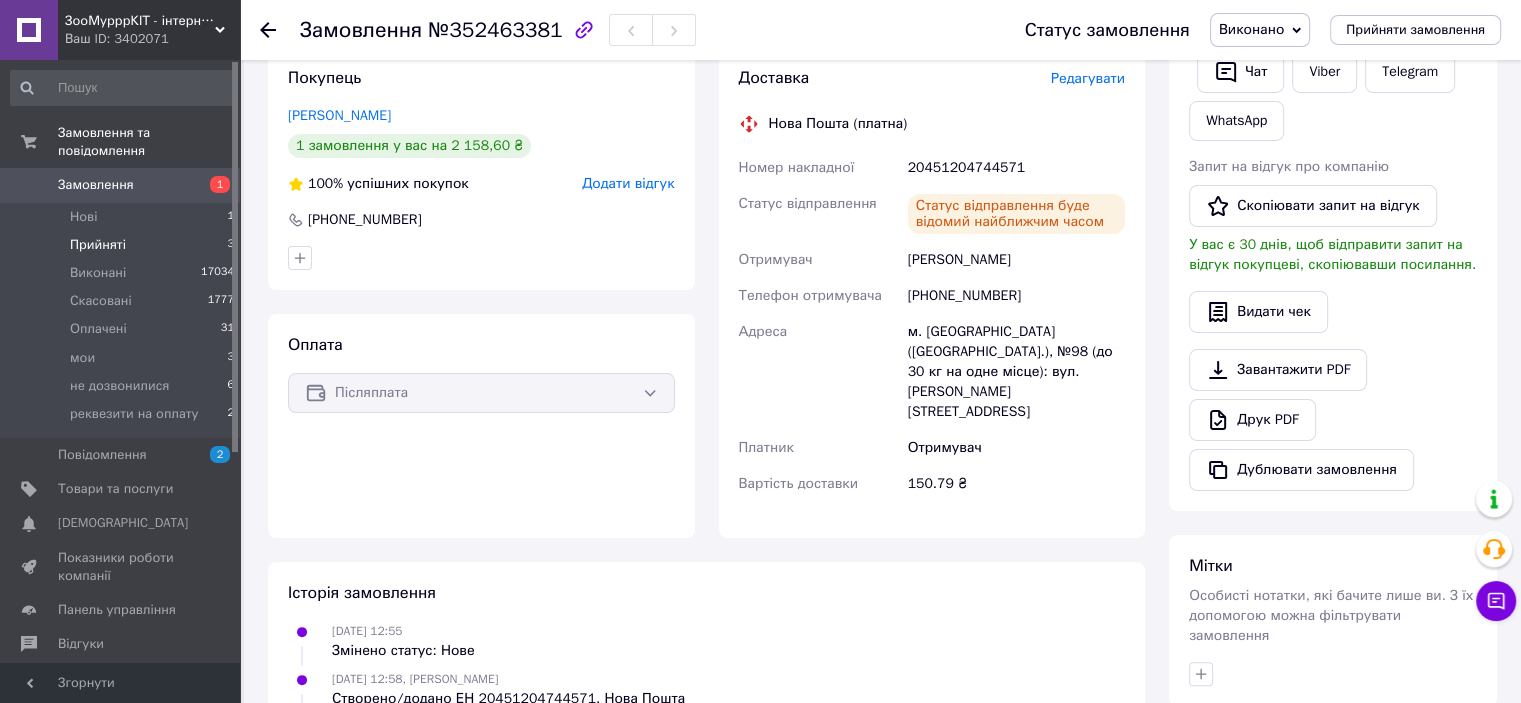 click on "Прийняті" at bounding box center (98, 245) 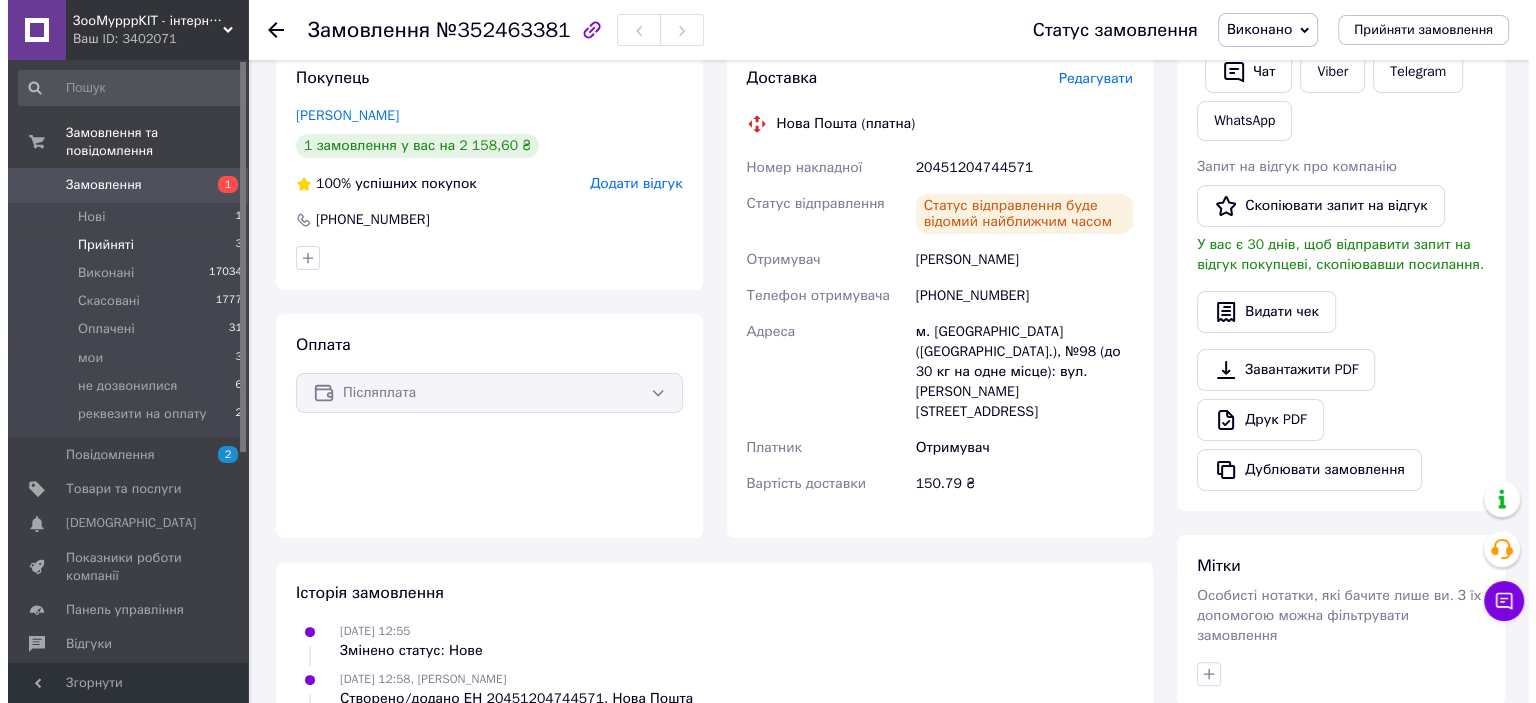 scroll, scrollTop: 0, scrollLeft: 0, axis: both 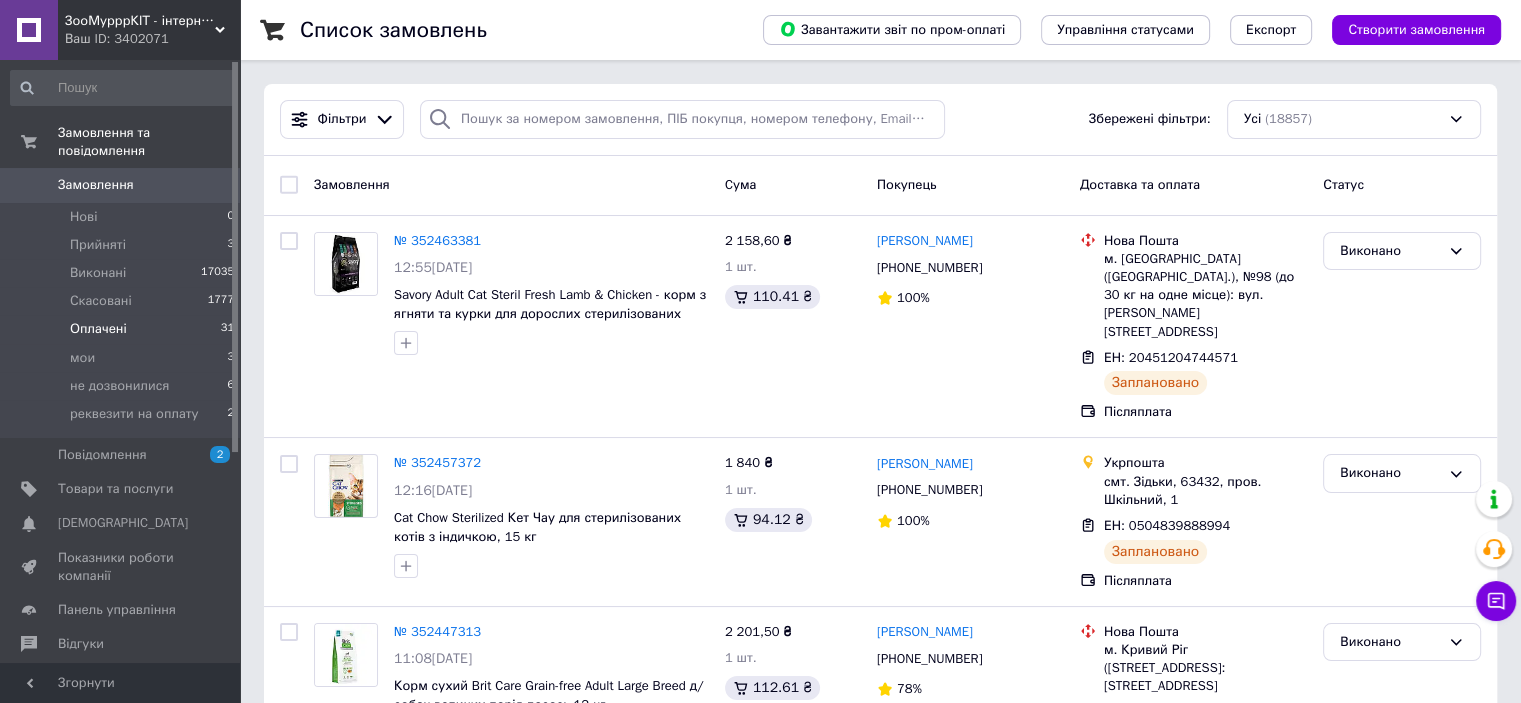 click on "Оплачені" at bounding box center (98, 329) 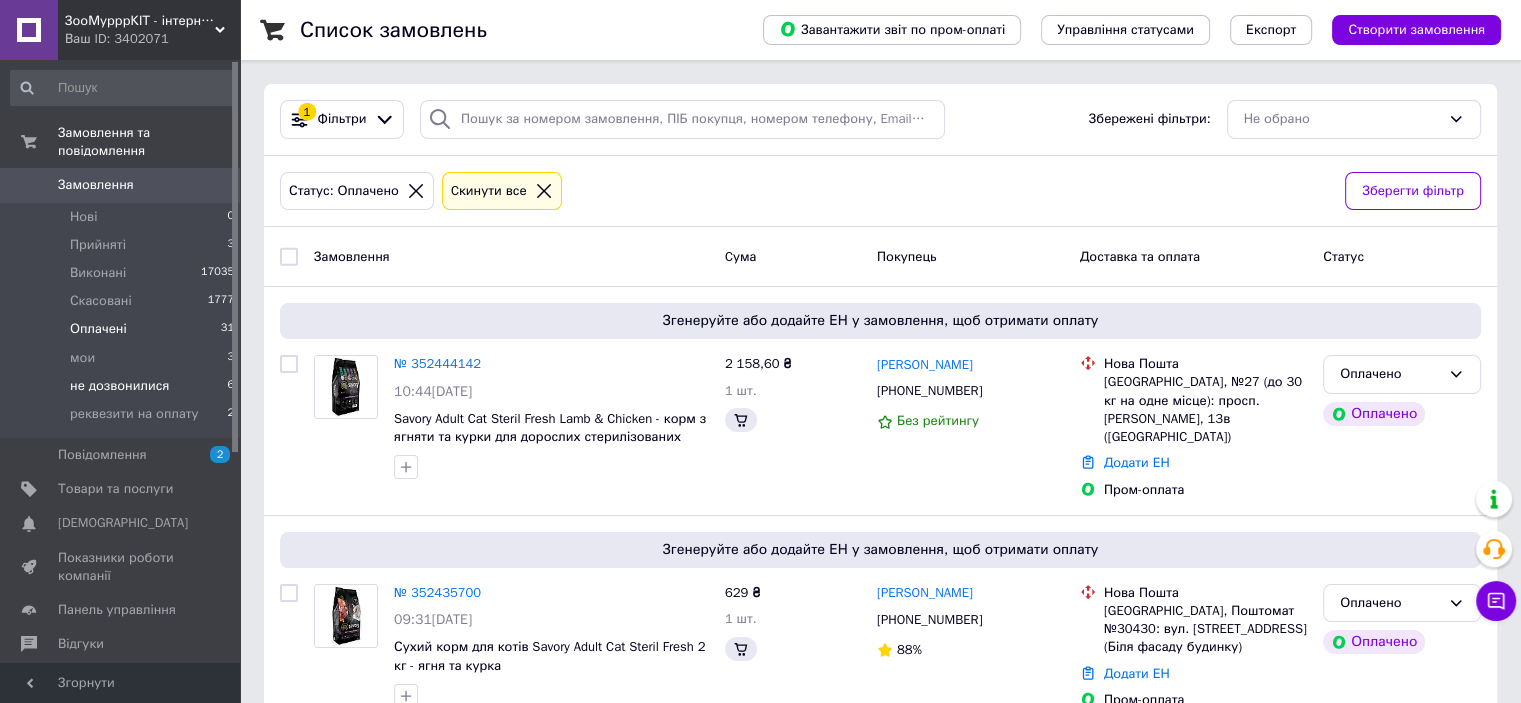 click on "не дозвонилися" at bounding box center (119, 386) 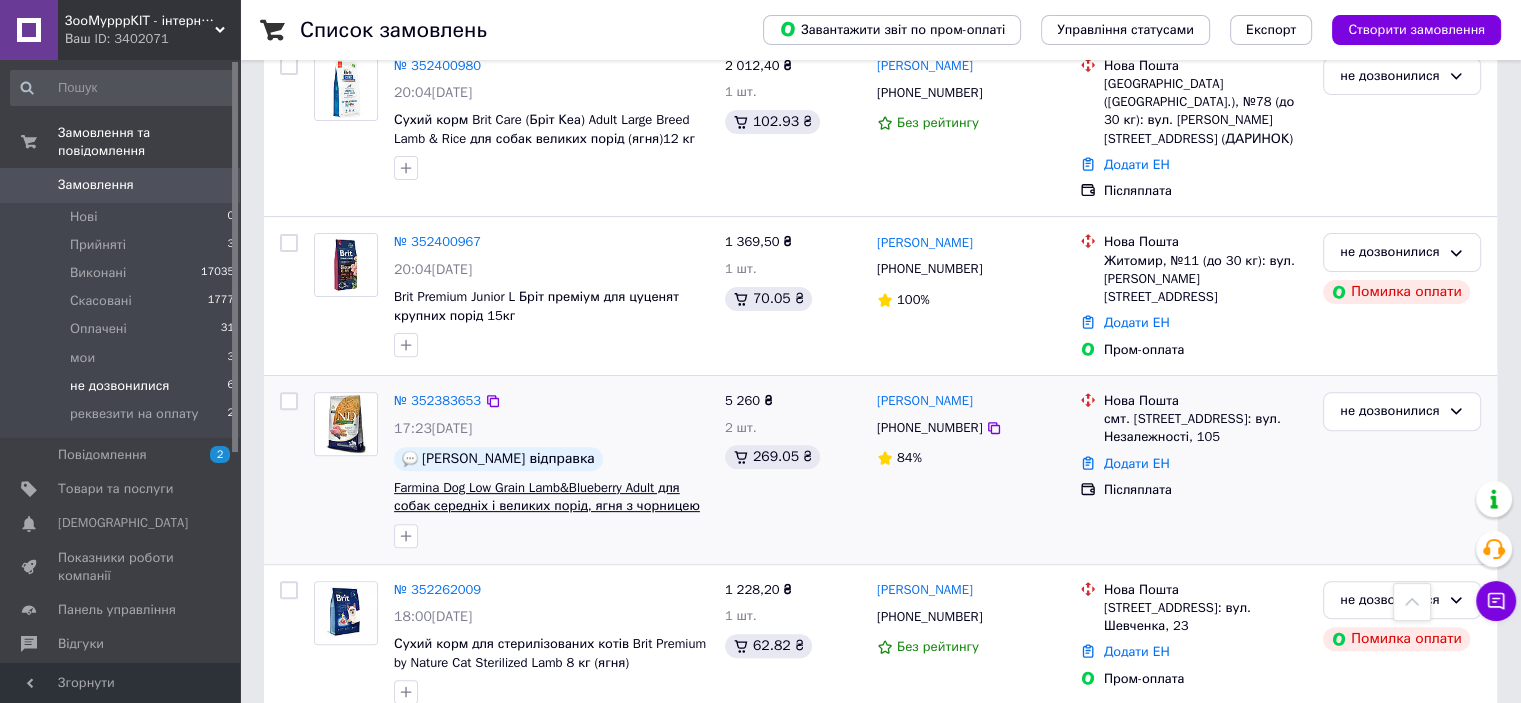 scroll, scrollTop: 599, scrollLeft: 0, axis: vertical 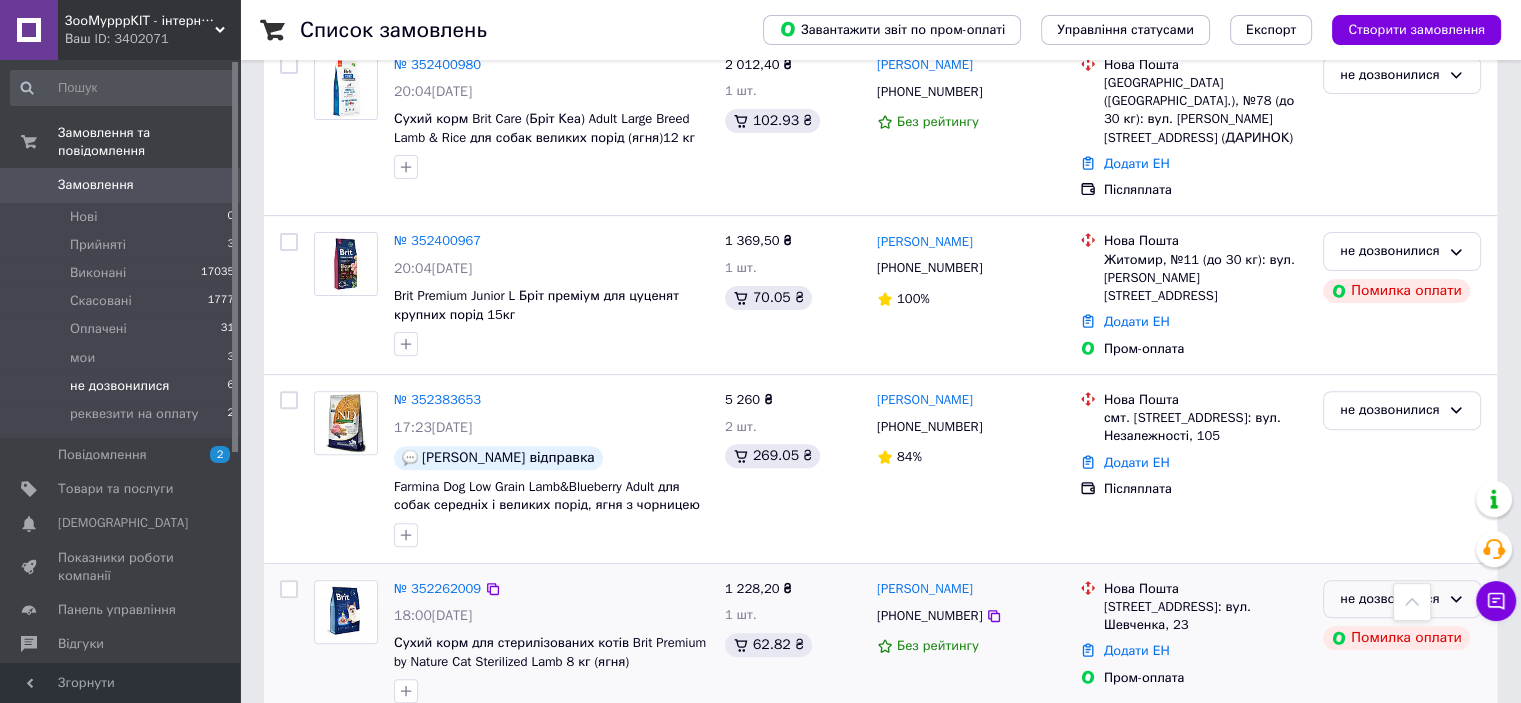 click on "не дозвонилися" at bounding box center (1390, 599) 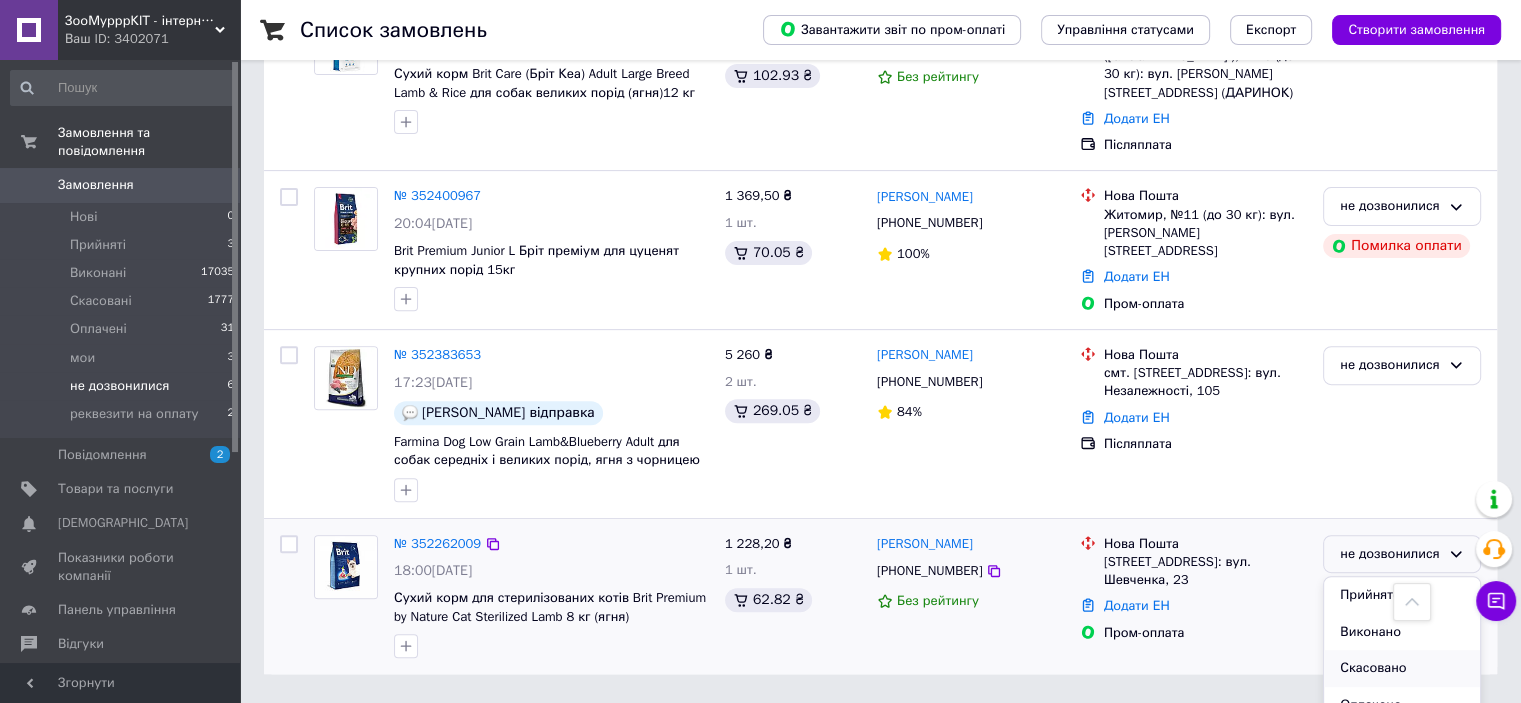 click on "Скасовано" at bounding box center (1402, 668) 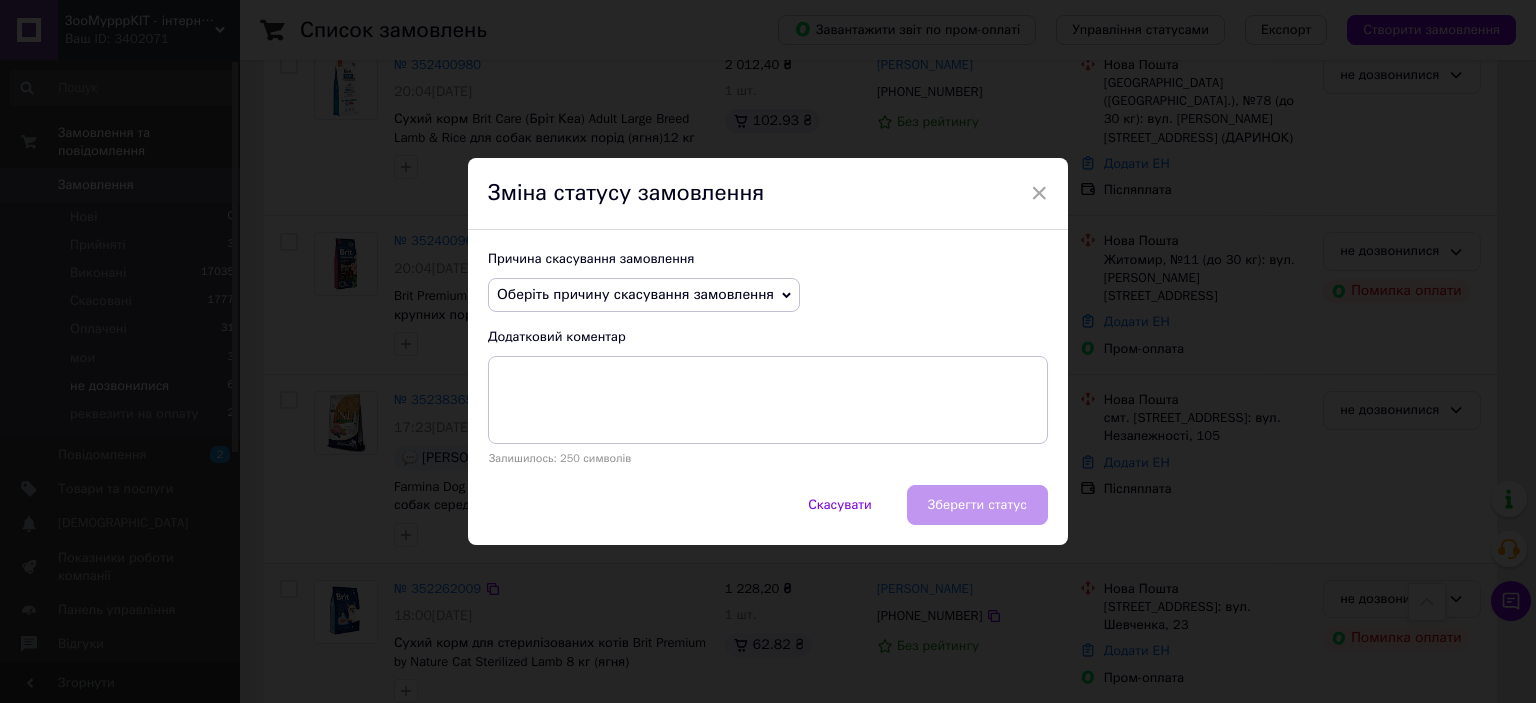 drag, startPoint x: 554, startPoint y: 278, endPoint x: 577, endPoint y: 296, distance: 29.206163 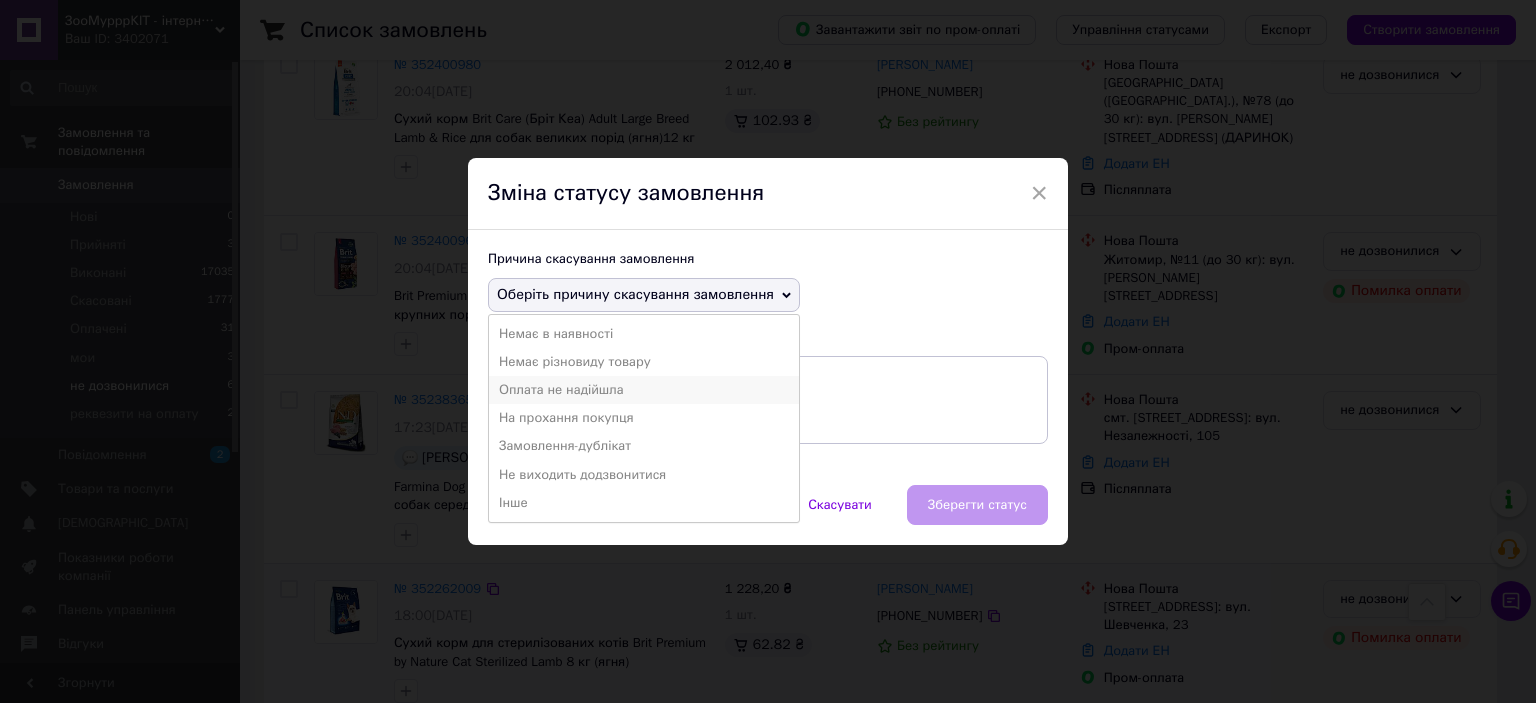 click on "Оплата не надійшла" at bounding box center (644, 390) 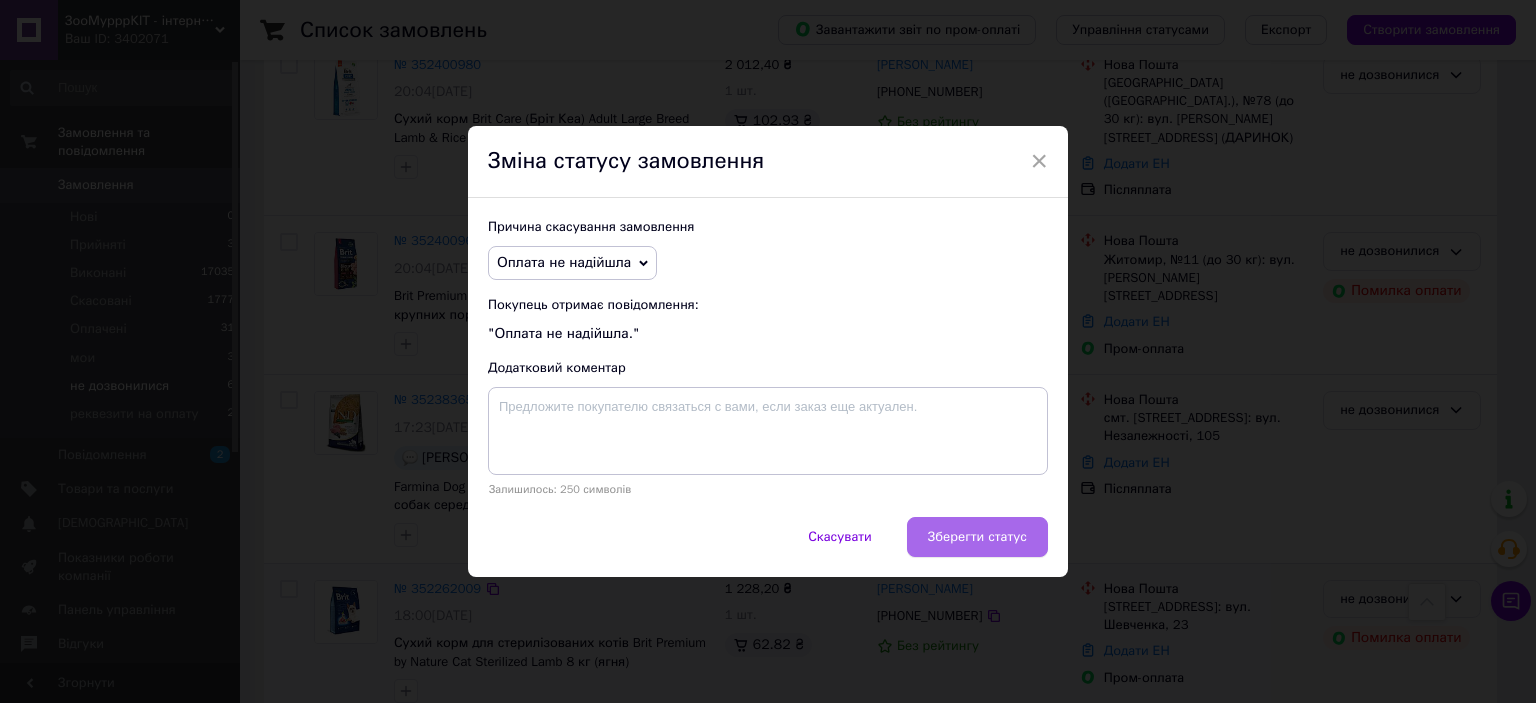 click on "Зберегти статус" at bounding box center [977, 537] 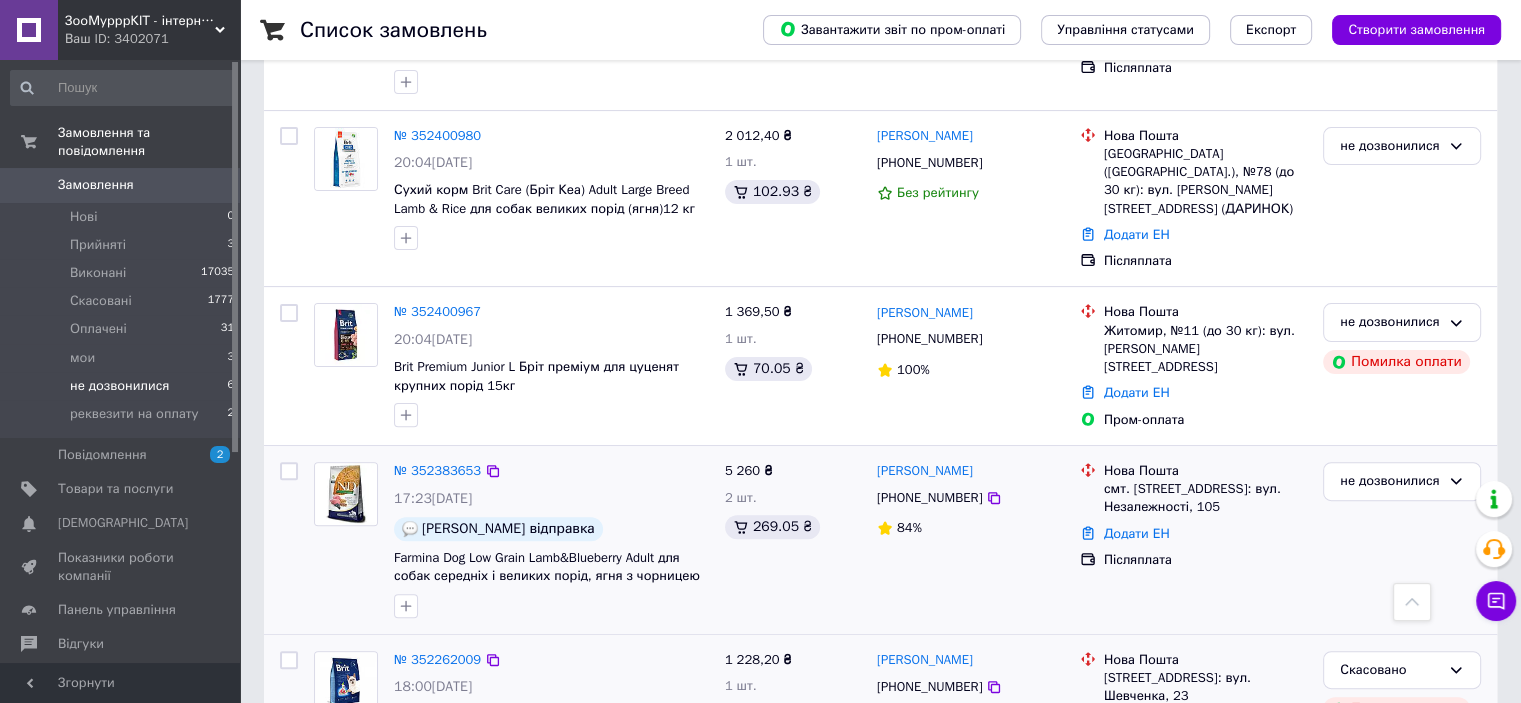 scroll, scrollTop: 499, scrollLeft: 0, axis: vertical 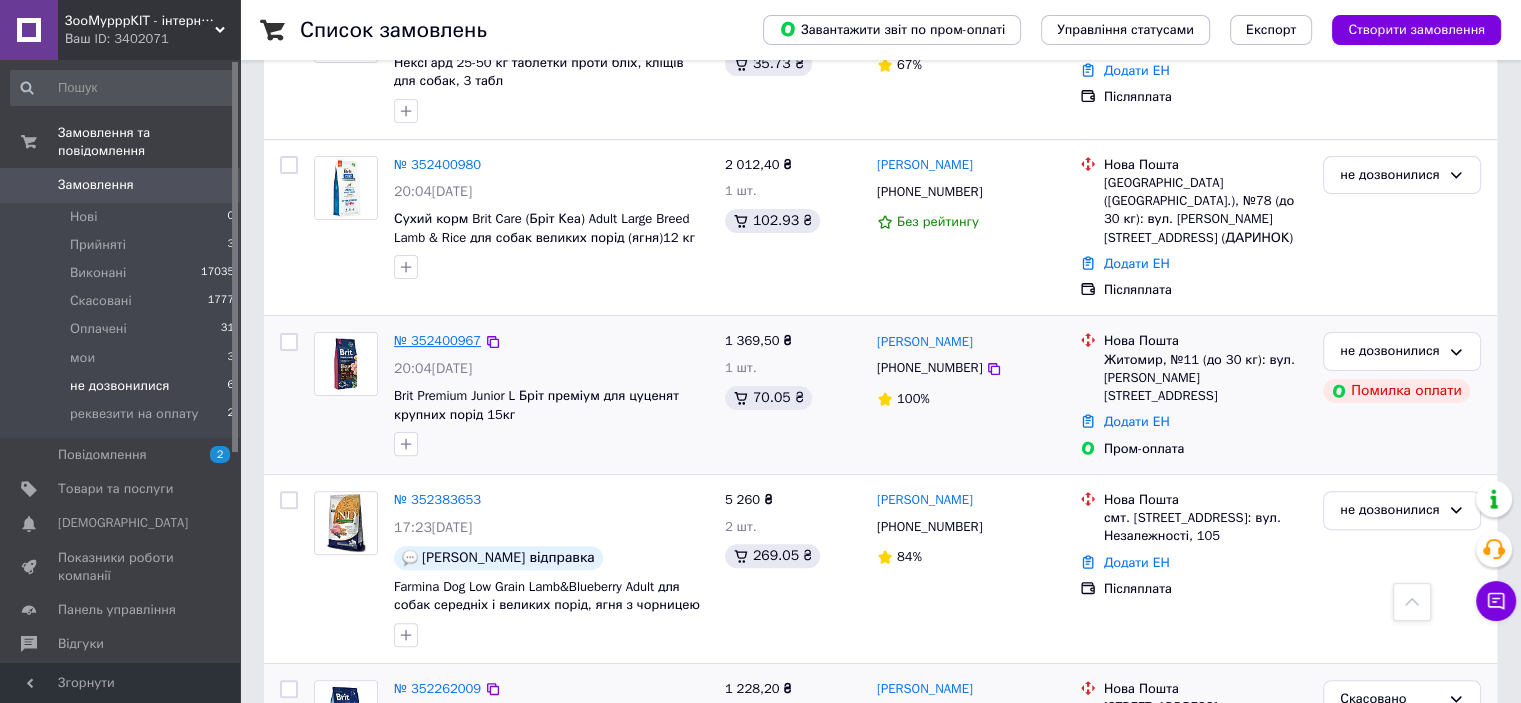 click on "№ 352400967" at bounding box center [437, 340] 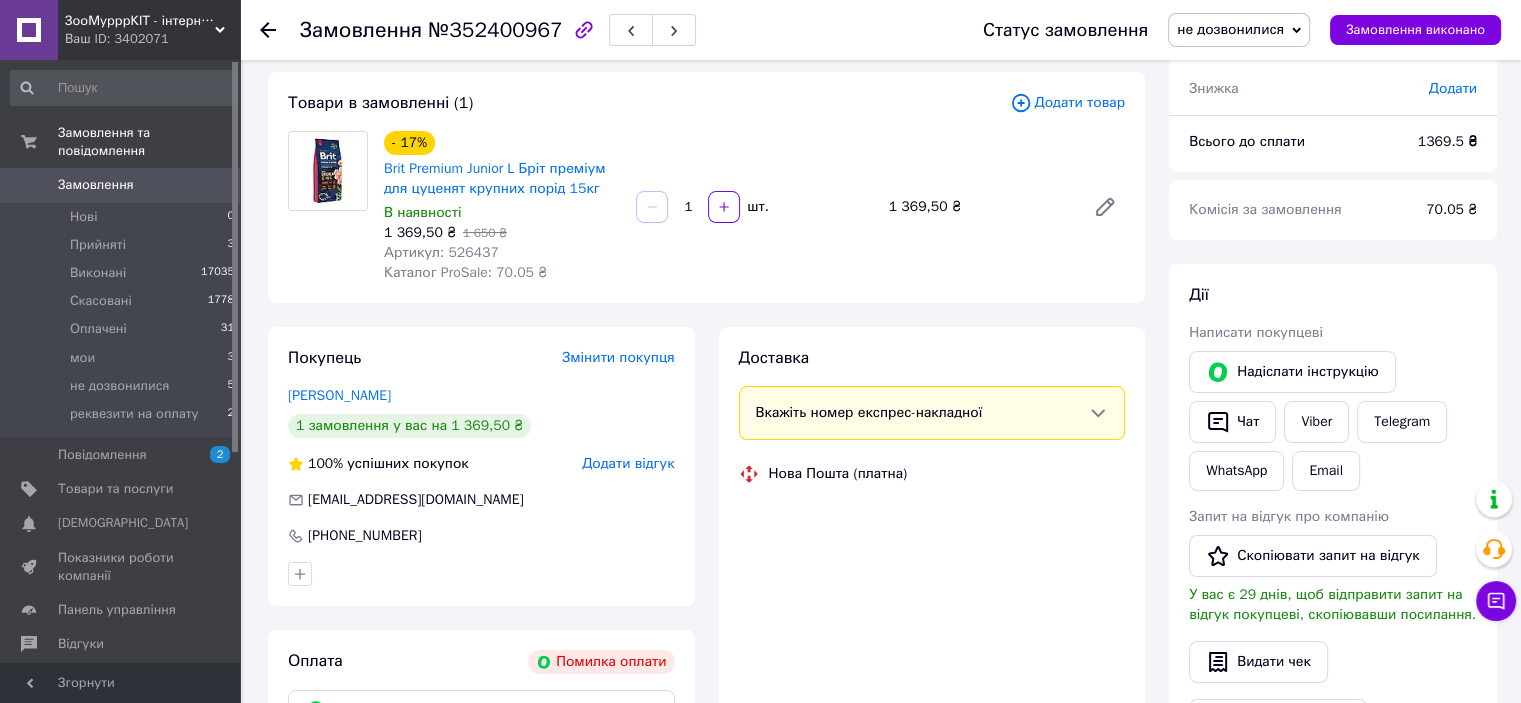 scroll, scrollTop: 0, scrollLeft: 0, axis: both 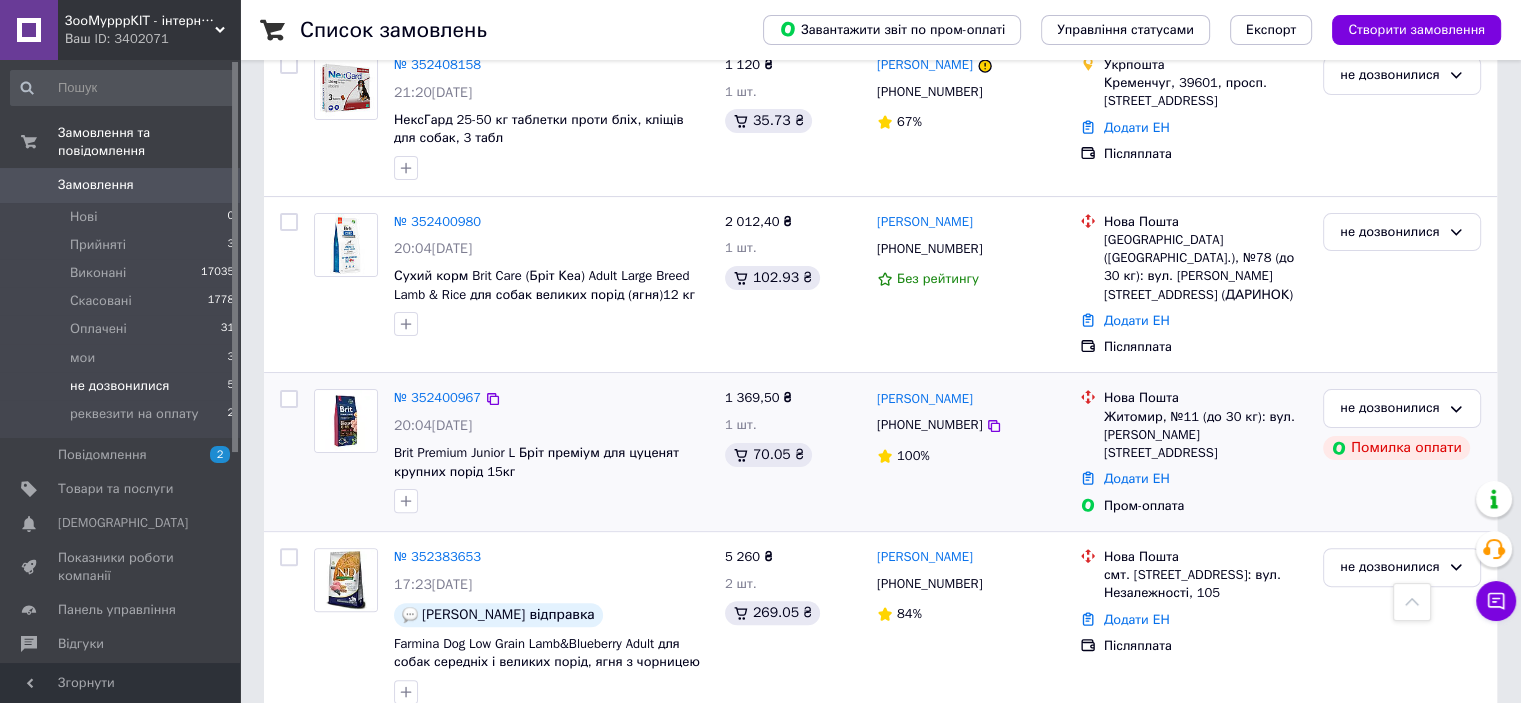 click on "№ 352400967" at bounding box center [437, 398] 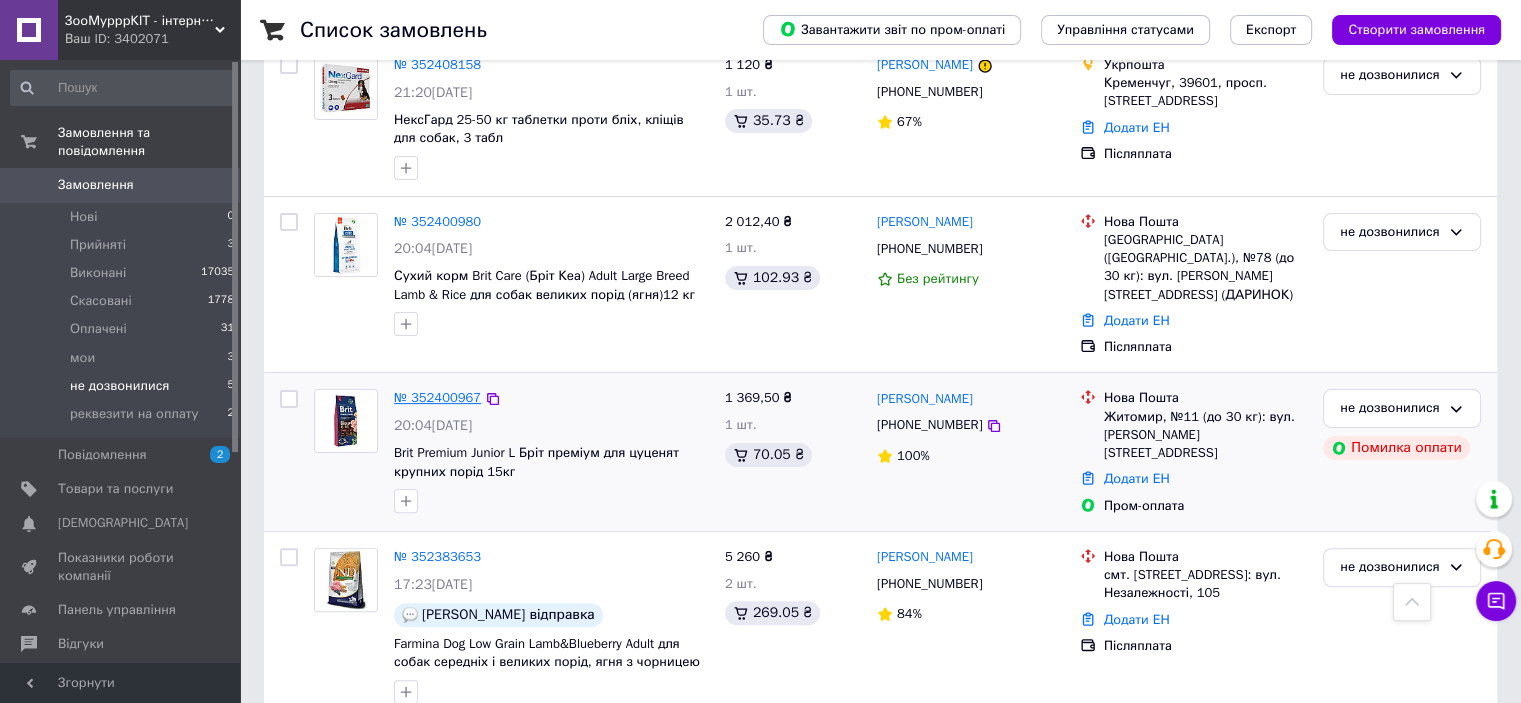 click on "№ 352400967" at bounding box center [437, 397] 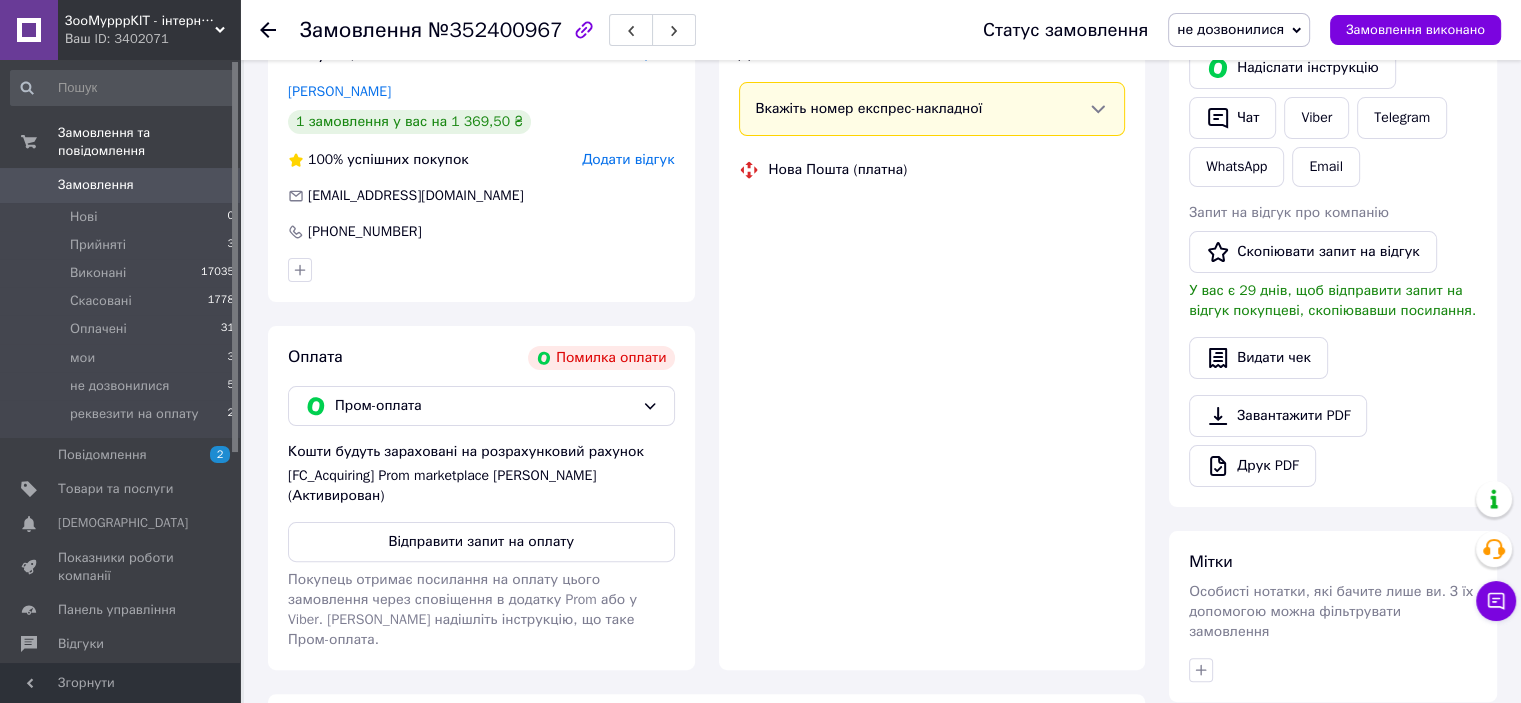 scroll, scrollTop: 442, scrollLeft: 0, axis: vertical 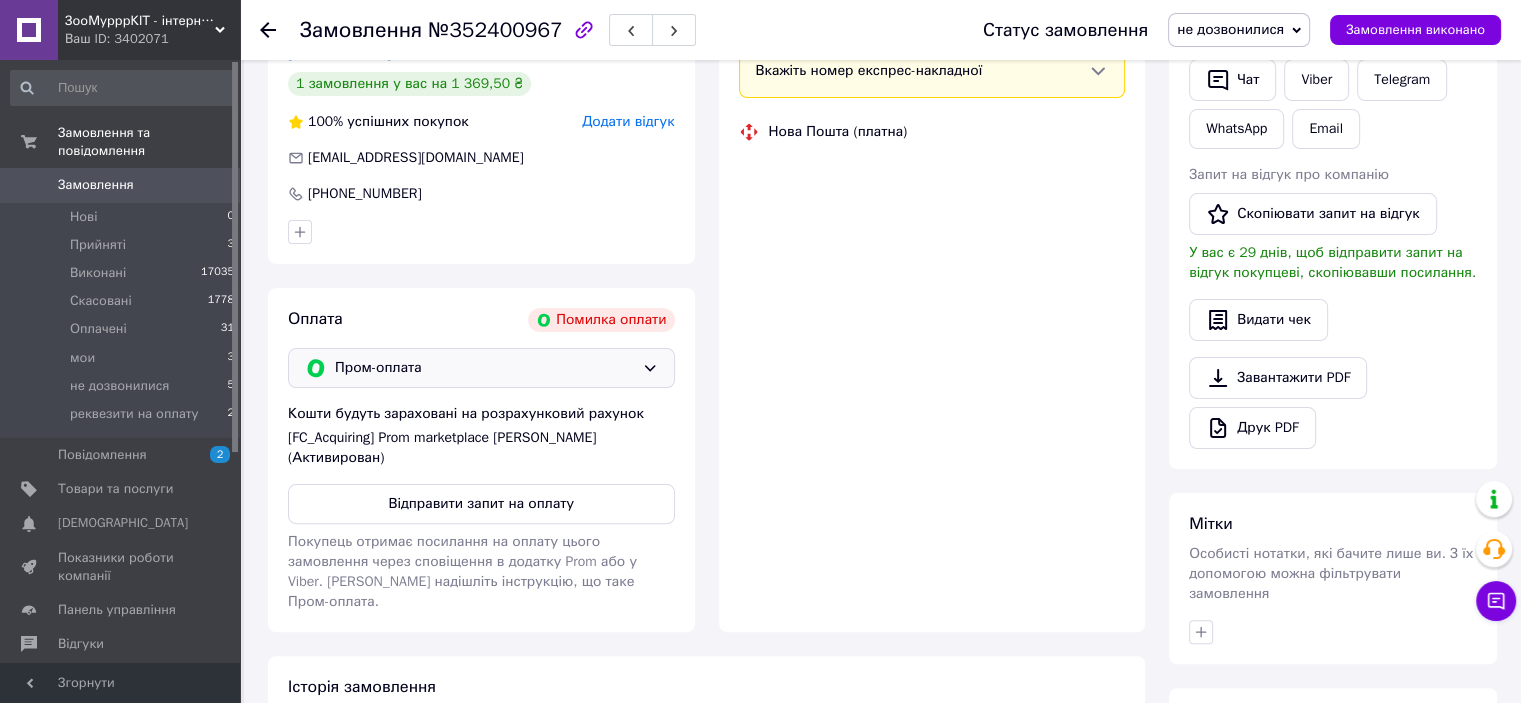 click on "Пром-оплата" at bounding box center (481, 368) 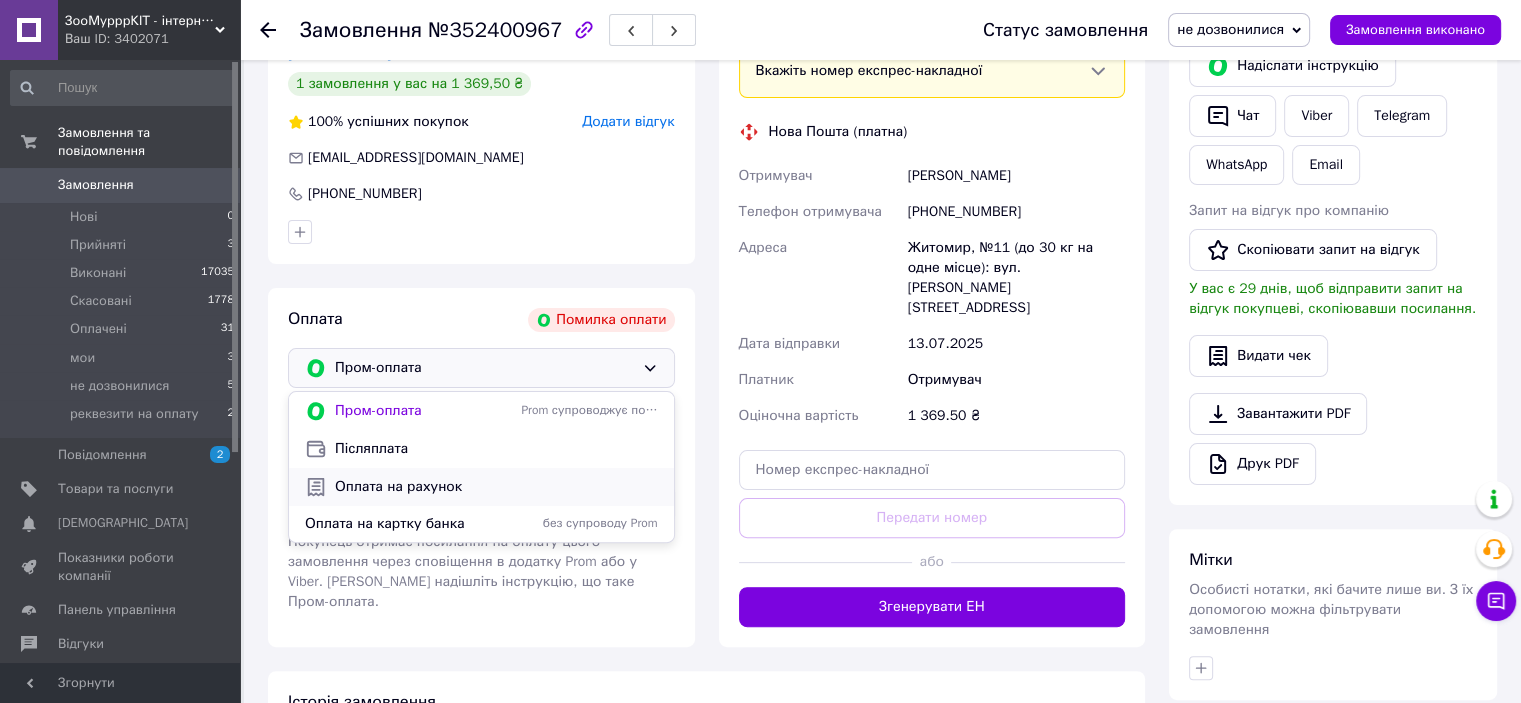 click on "Оплата на рахунок" at bounding box center [496, 487] 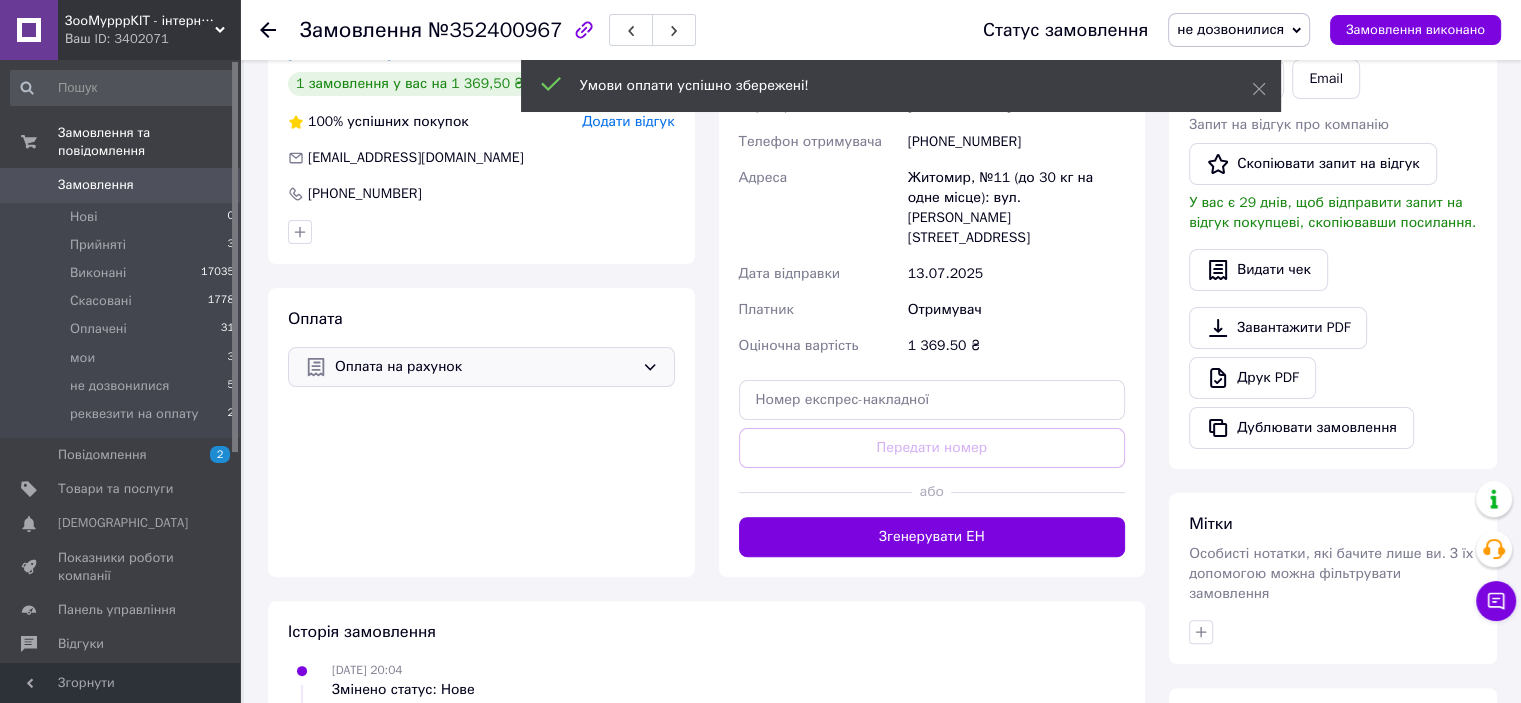 click on "не дозвонилися" at bounding box center (1239, 30) 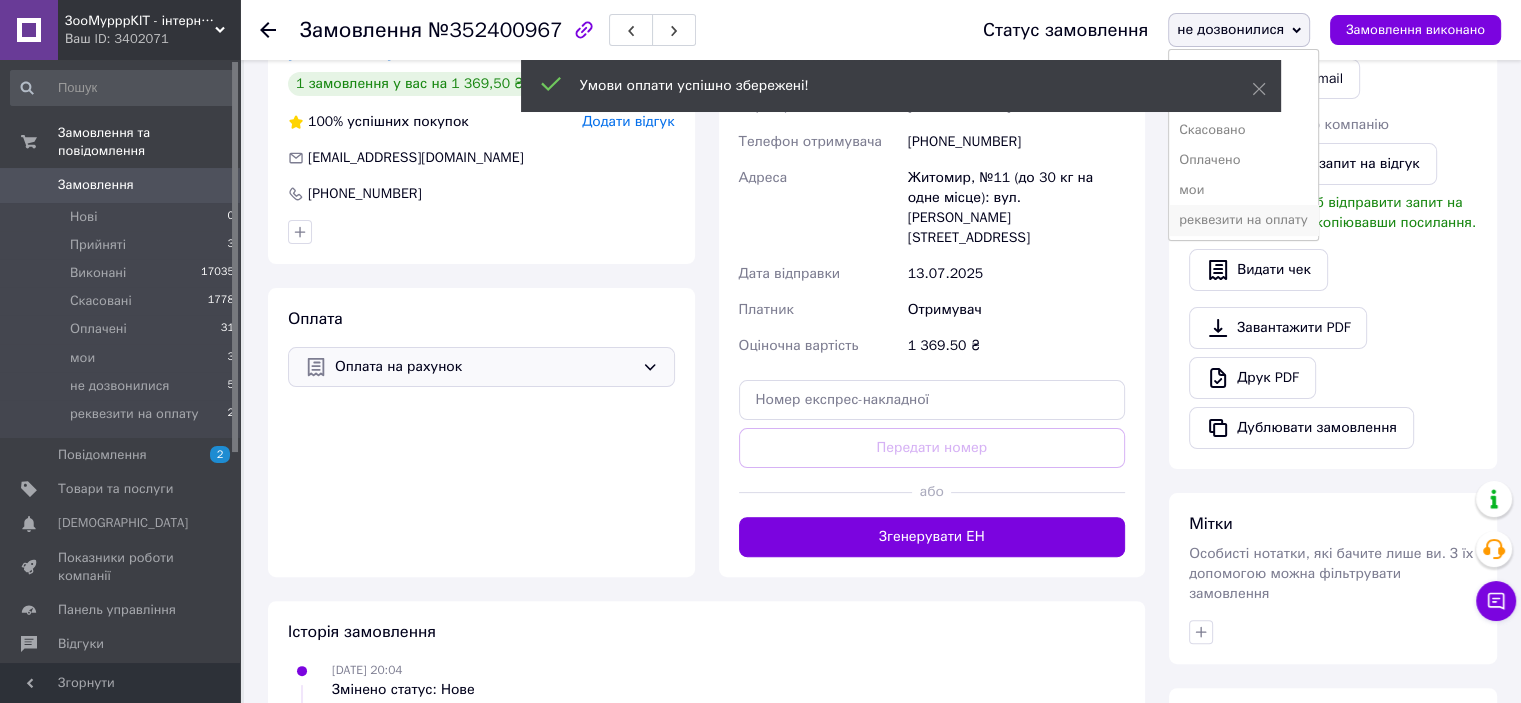 click on "реквезити на оплату" at bounding box center (1243, 220) 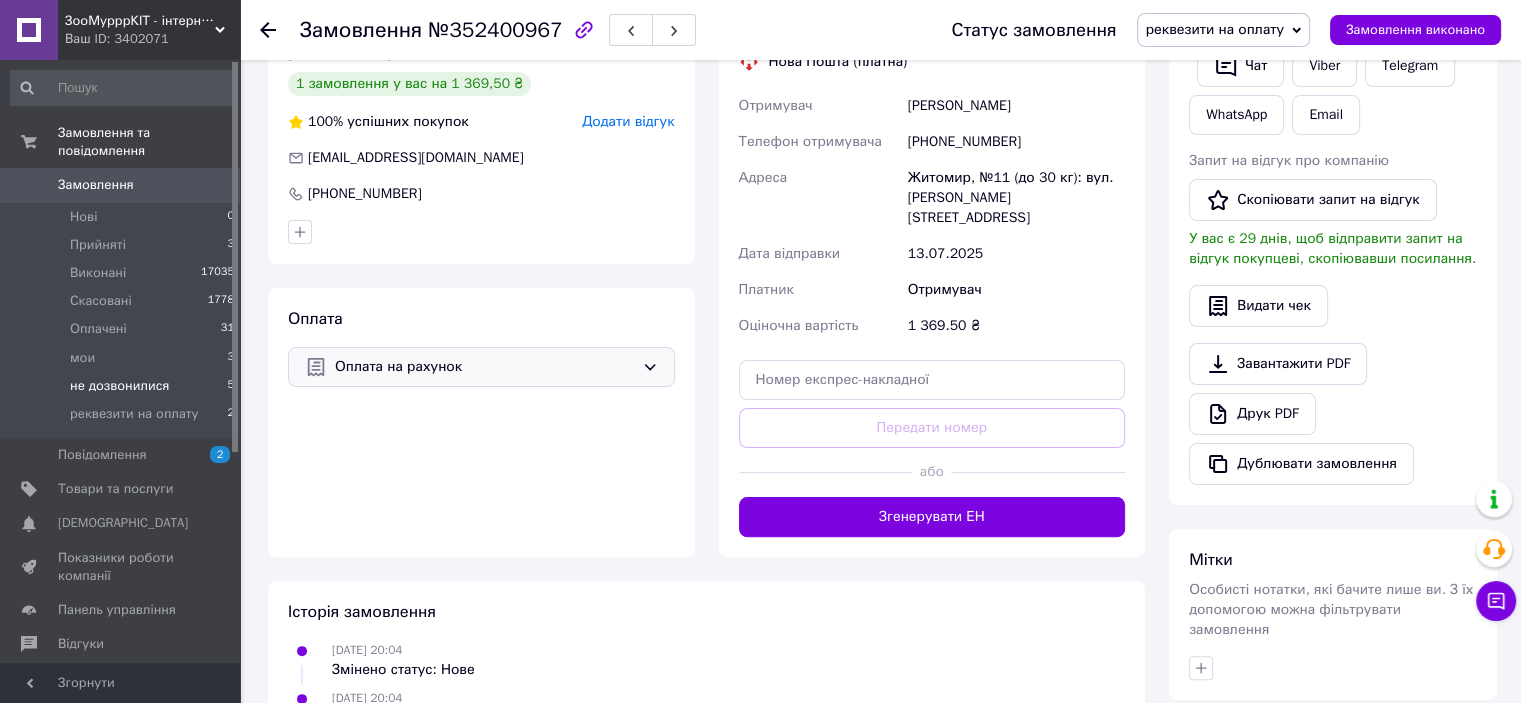 click on "не дозвонилися" at bounding box center (119, 386) 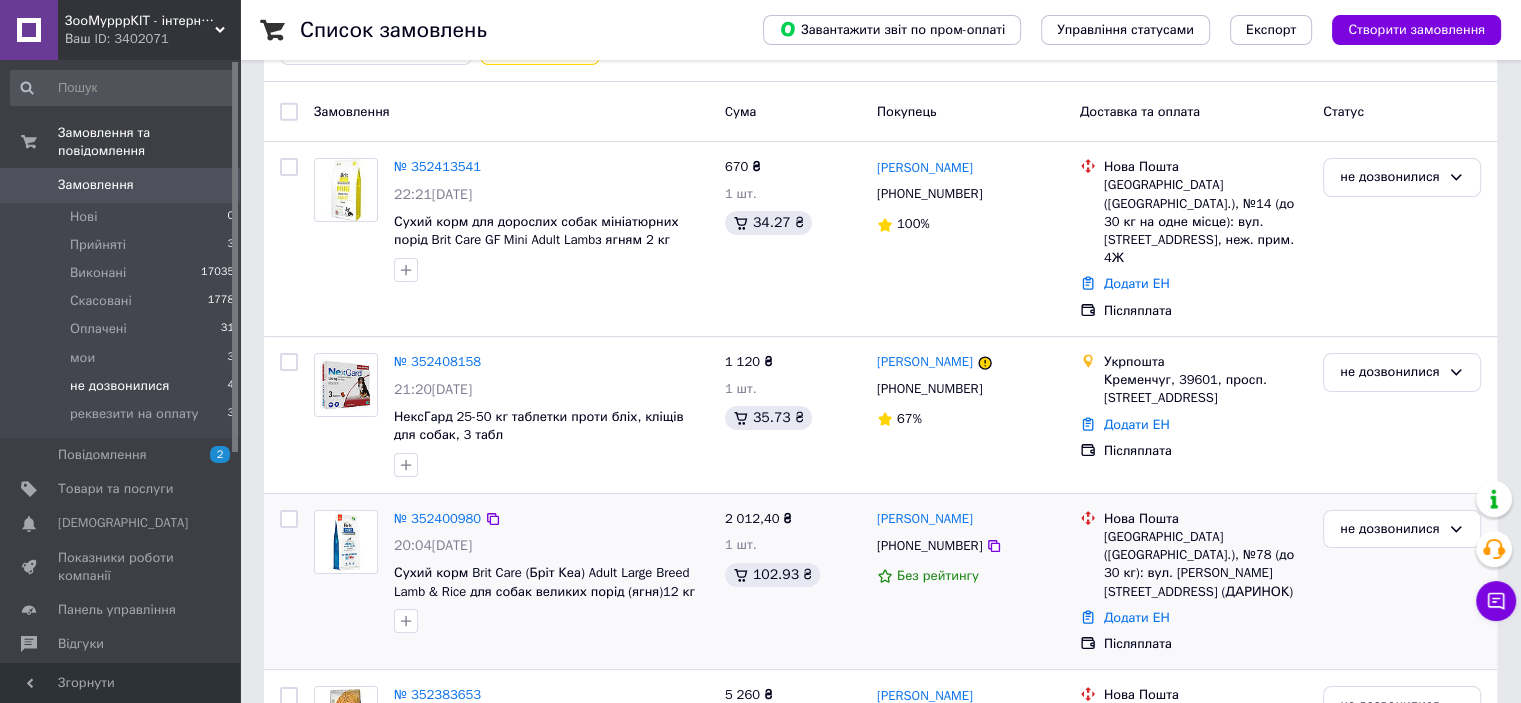 scroll, scrollTop: 200, scrollLeft: 0, axis: vertical 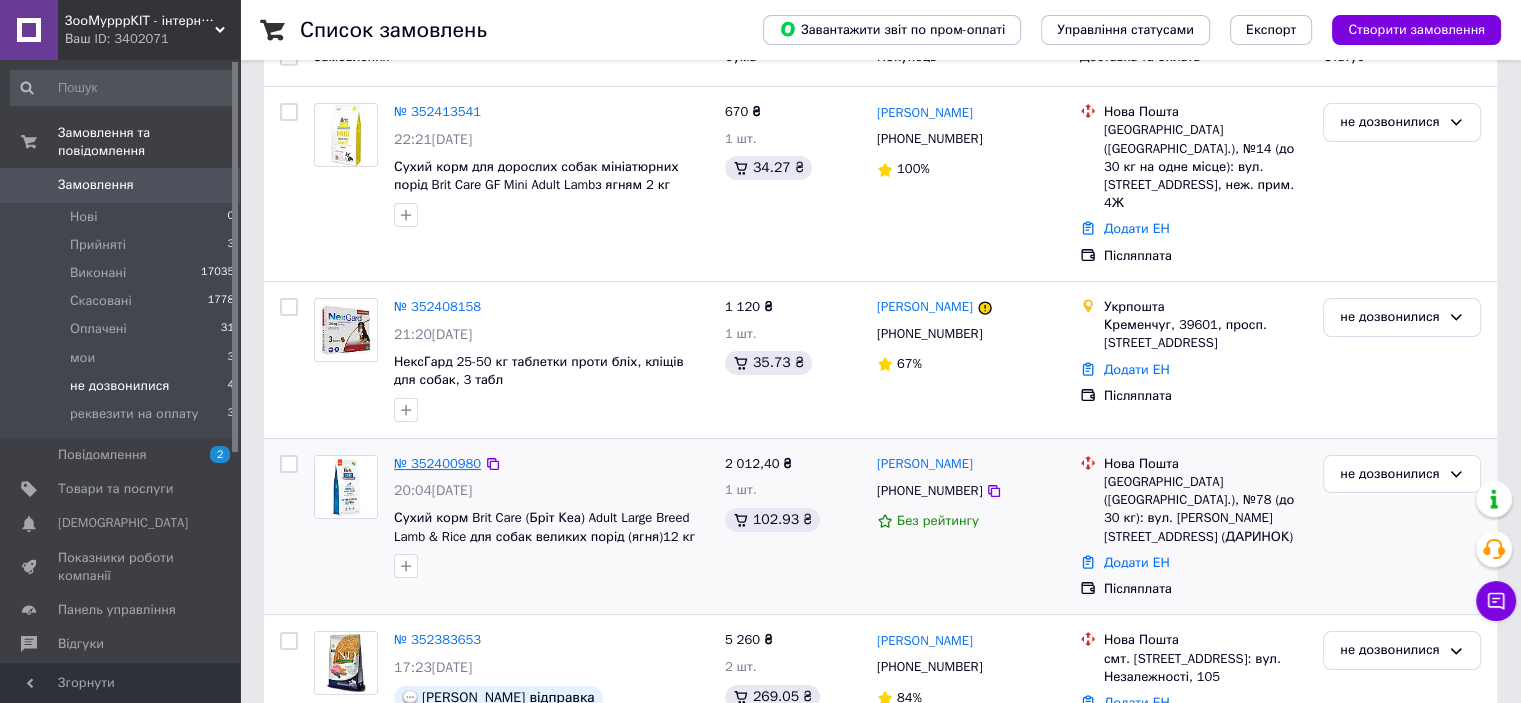 click on "№ 352400980" at bounding box center [437, 463] 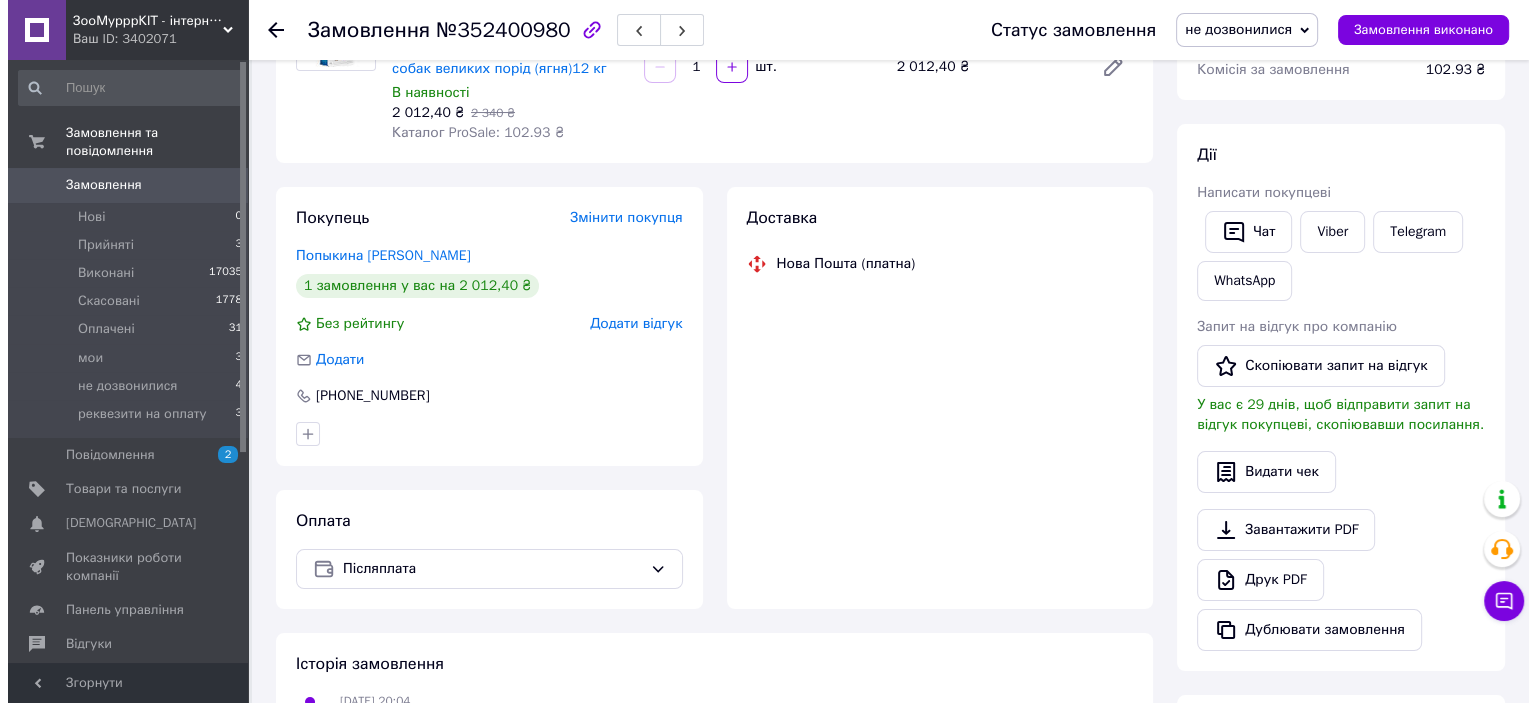 scroll, scrollTop: 300, scrollLeft: 0, axis: vertical 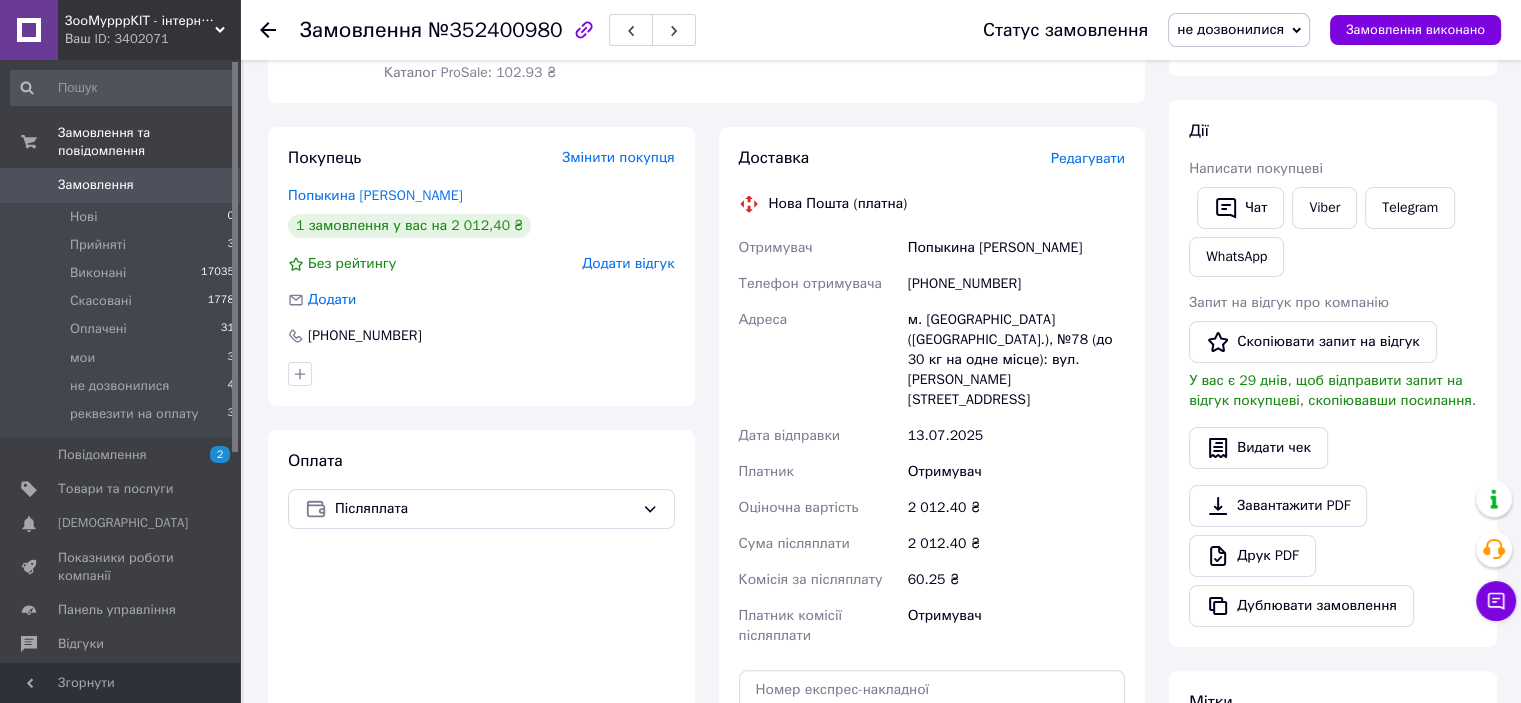 click on "Редагувати" at bounding box center (1088, 158) 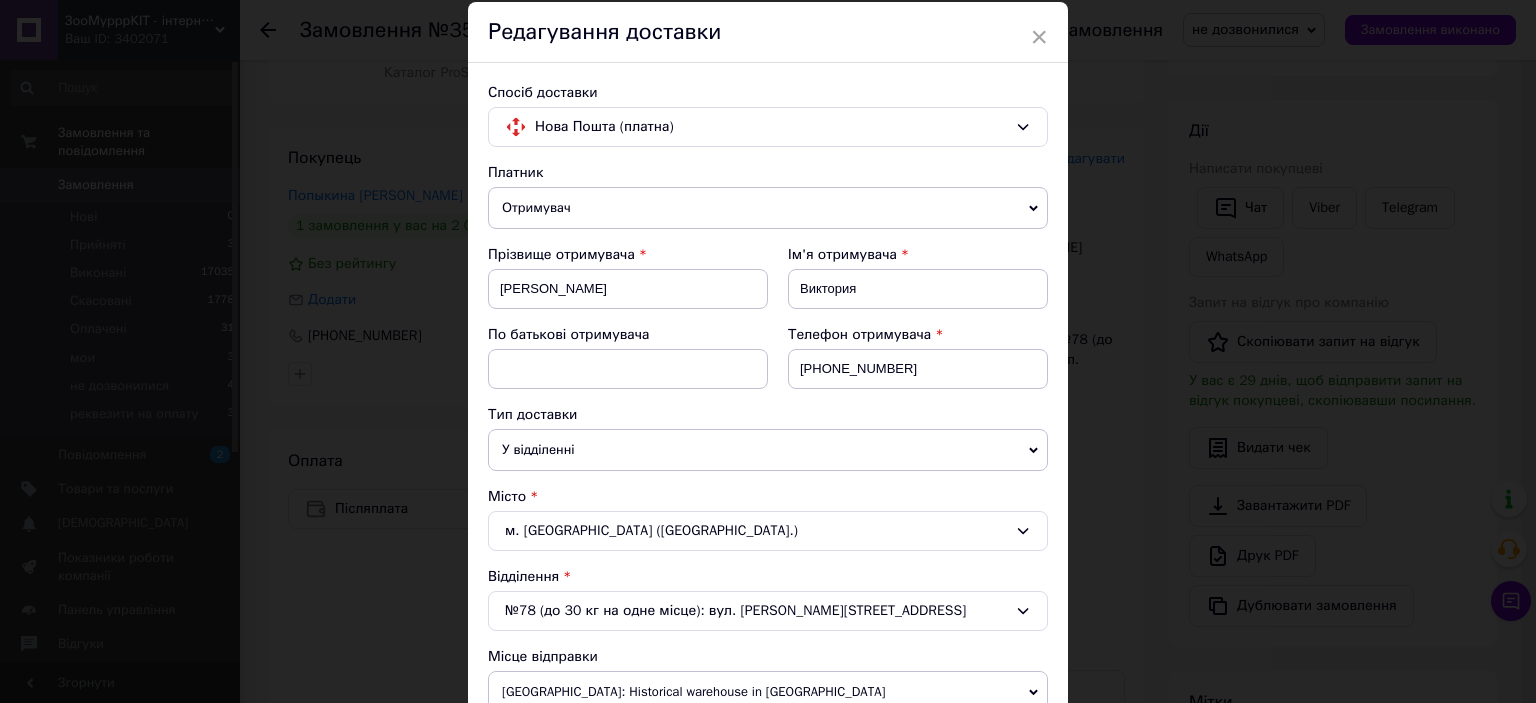 scroll, scrollTop: 400, scrollLeft: 0, axis: vertical 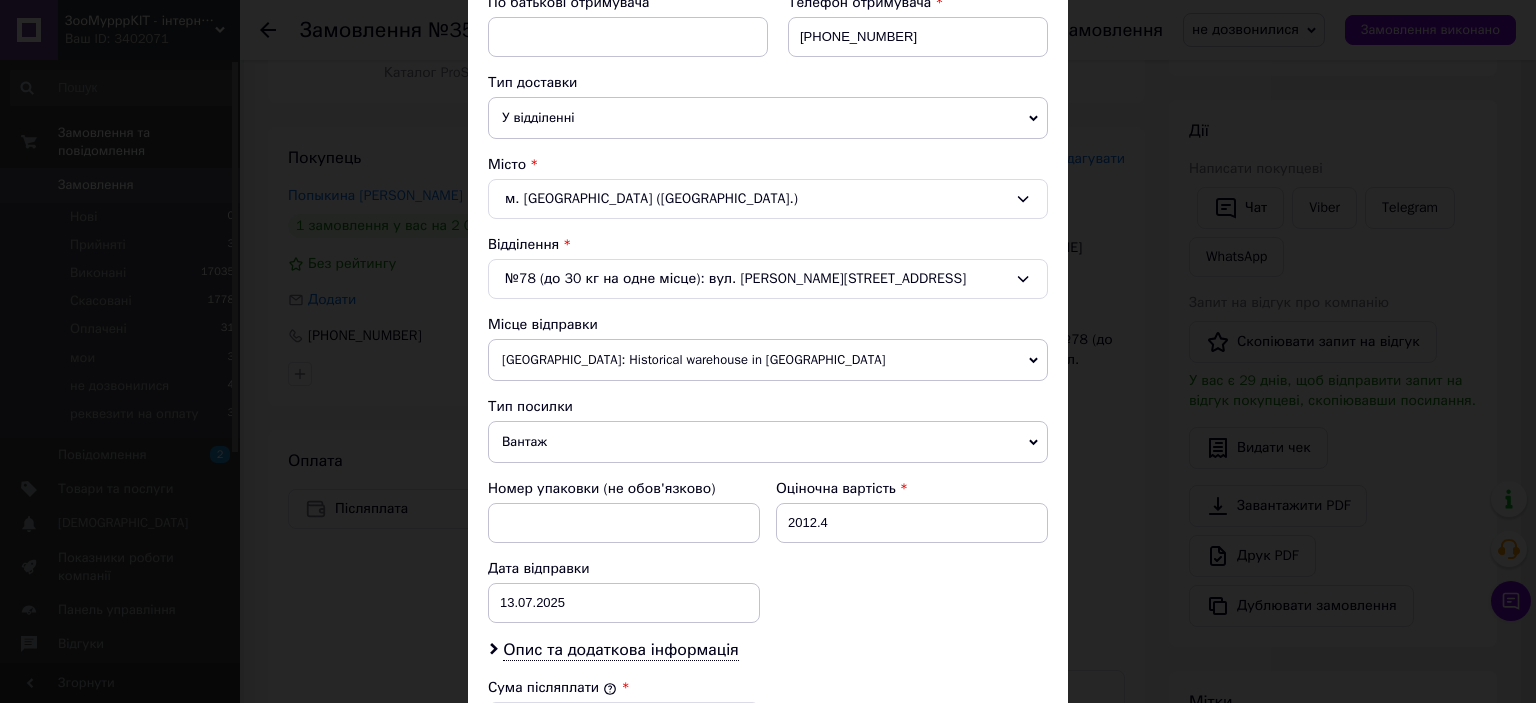 click on "м. Київ (Київська обл.)" at bounding box center [768, 199] 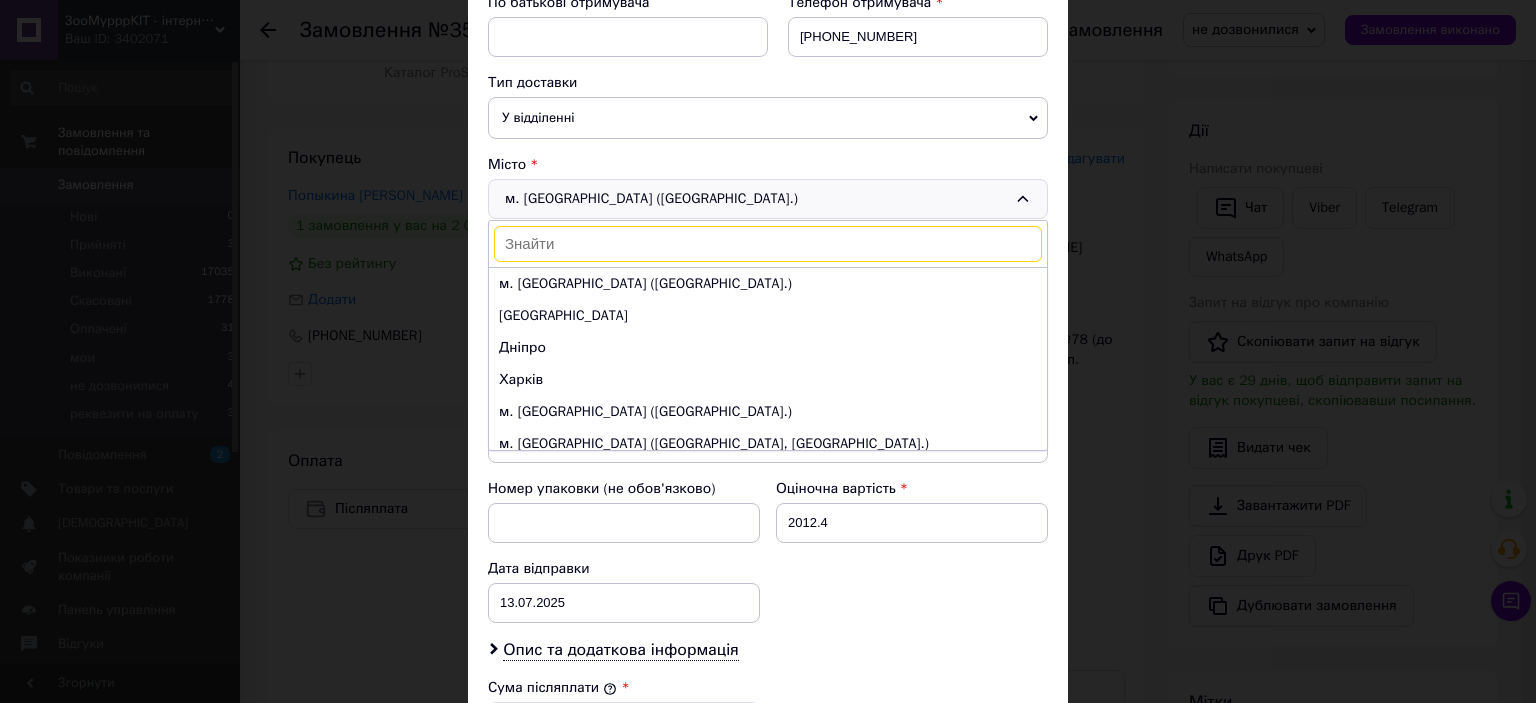 click at bounding box center (768, 244) 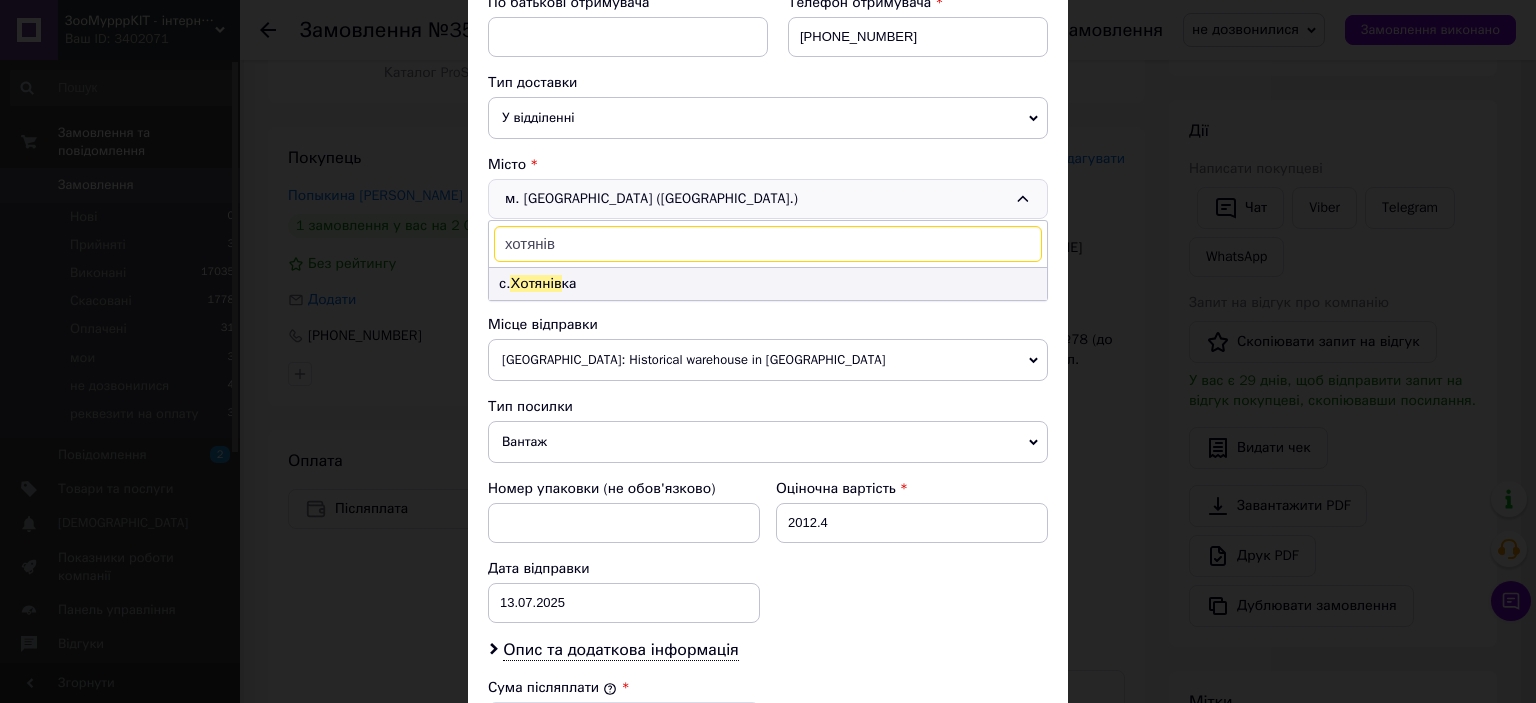 type on "хотянів" 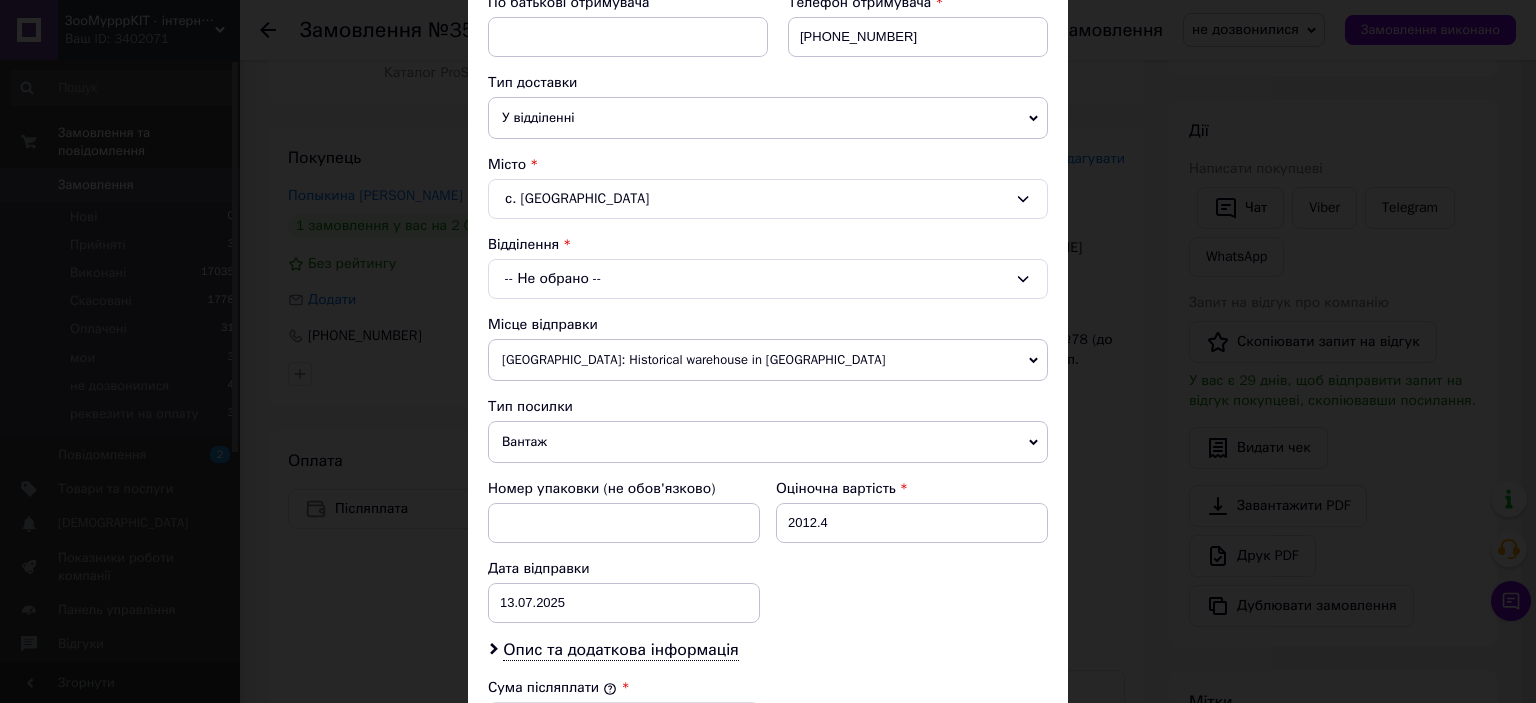 click on "-- Не обрано --" at bounding box center (768, 279) 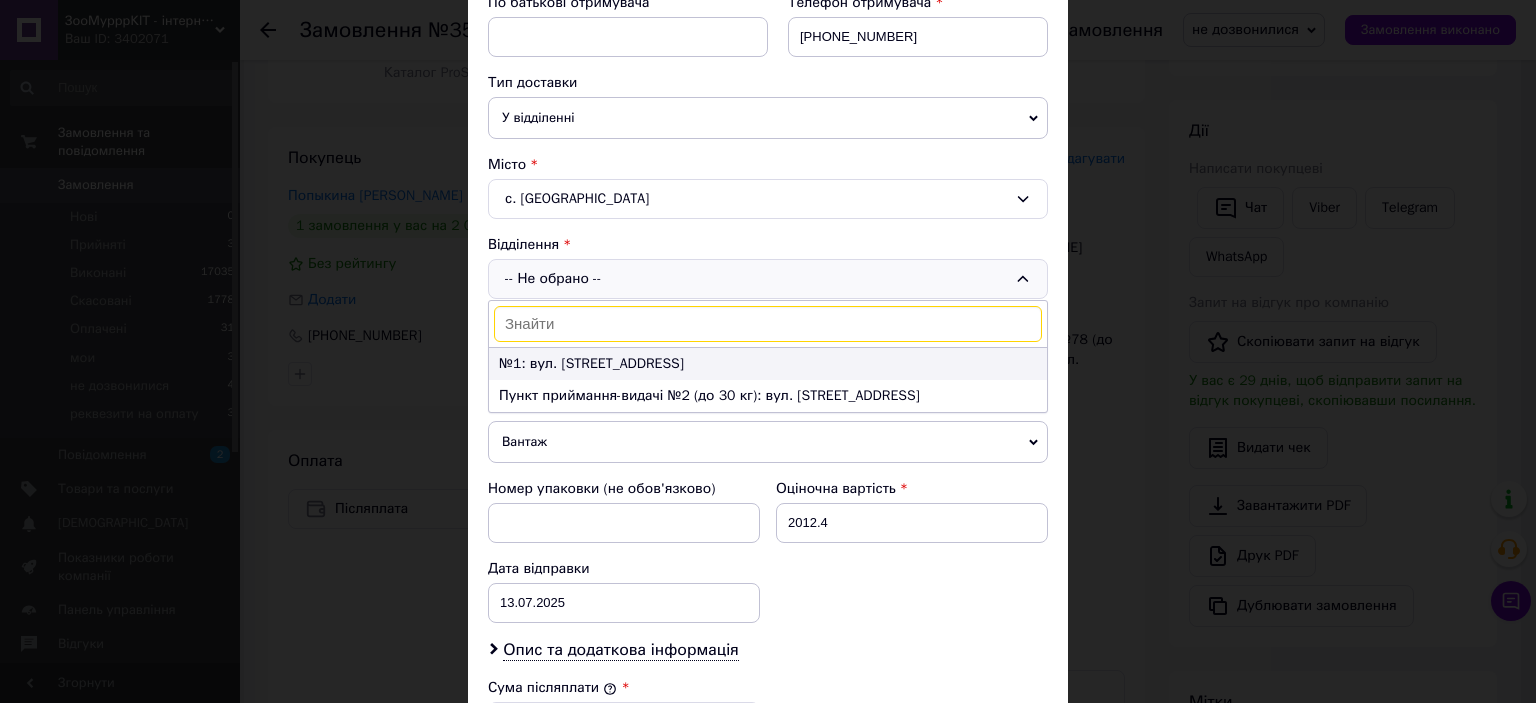 click on "№1: вул. Валова, 16" at bounding box center (768, 364) 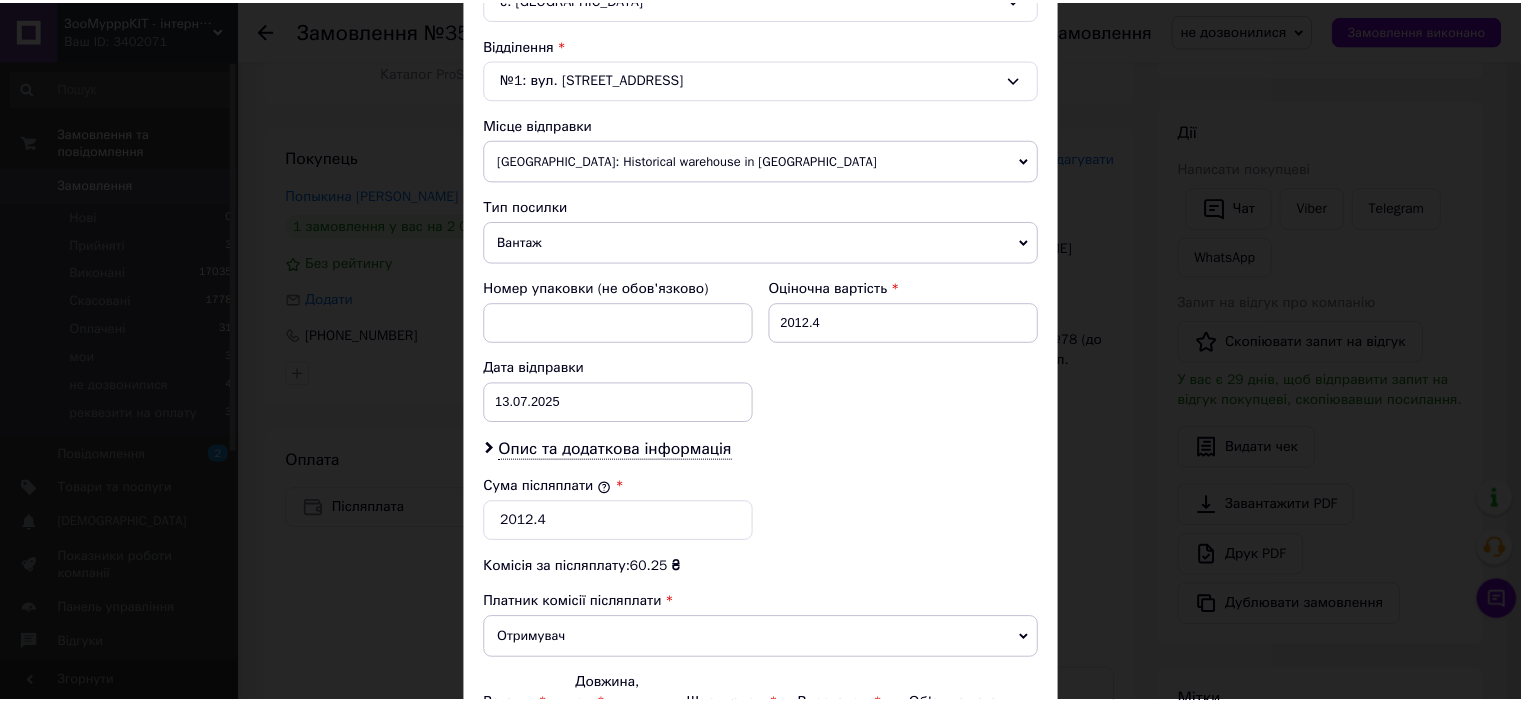 scroll, scrollTop: 800, scrollLeft: 0, axis: vertical 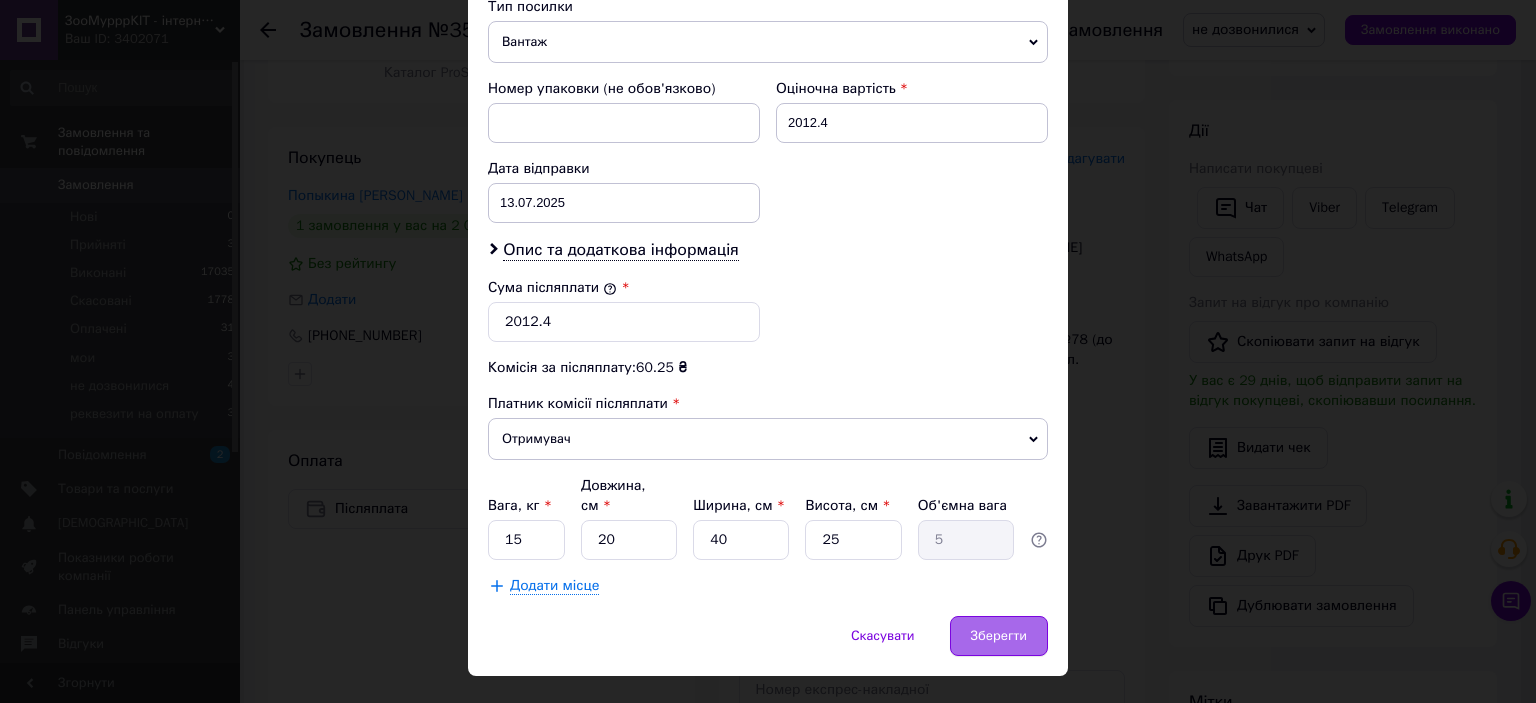 click on "Зберегти" at bounding box center (999, 636) 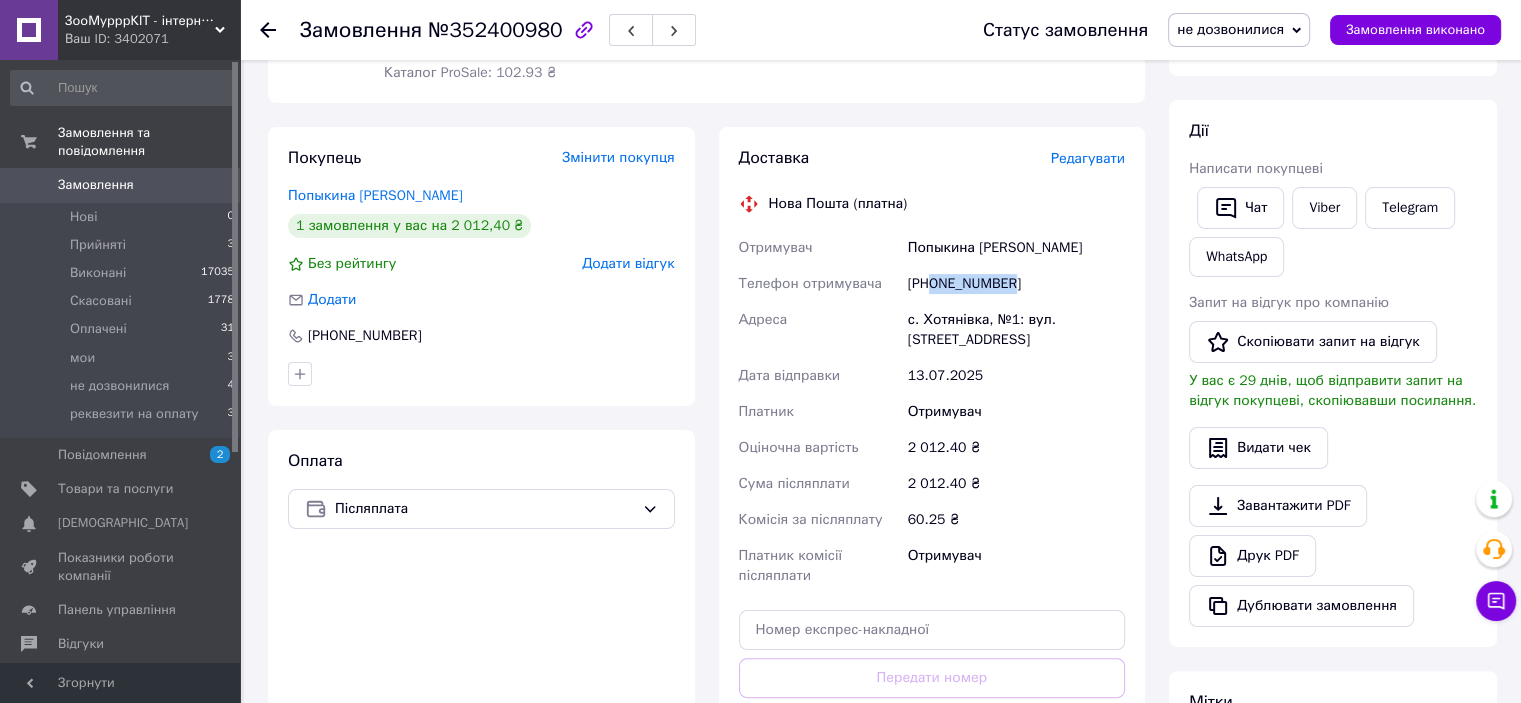 drag, startPoint x: 928, startPoint y: 283, endPoint x: 1086, endPoint y: 283, distance: 158 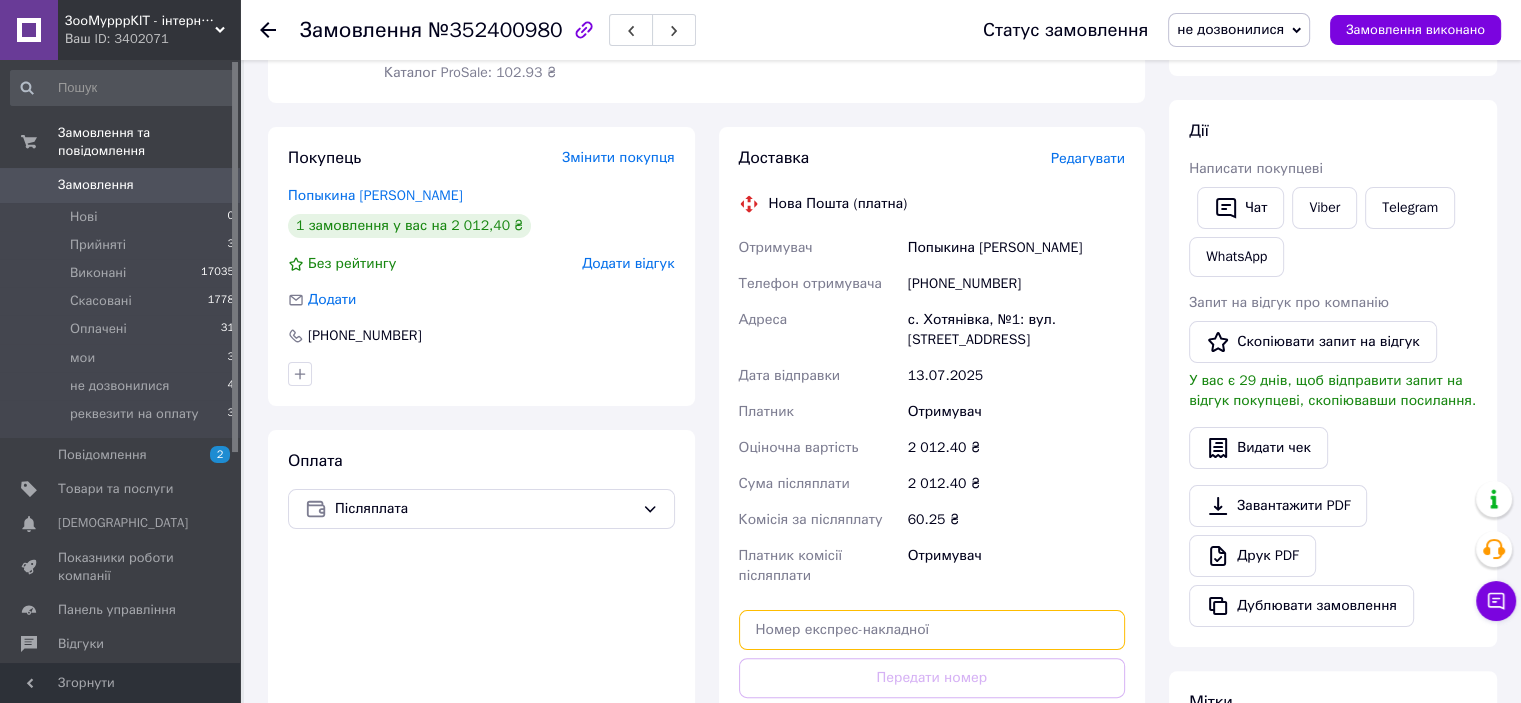 click at bounding box center (932, 630) 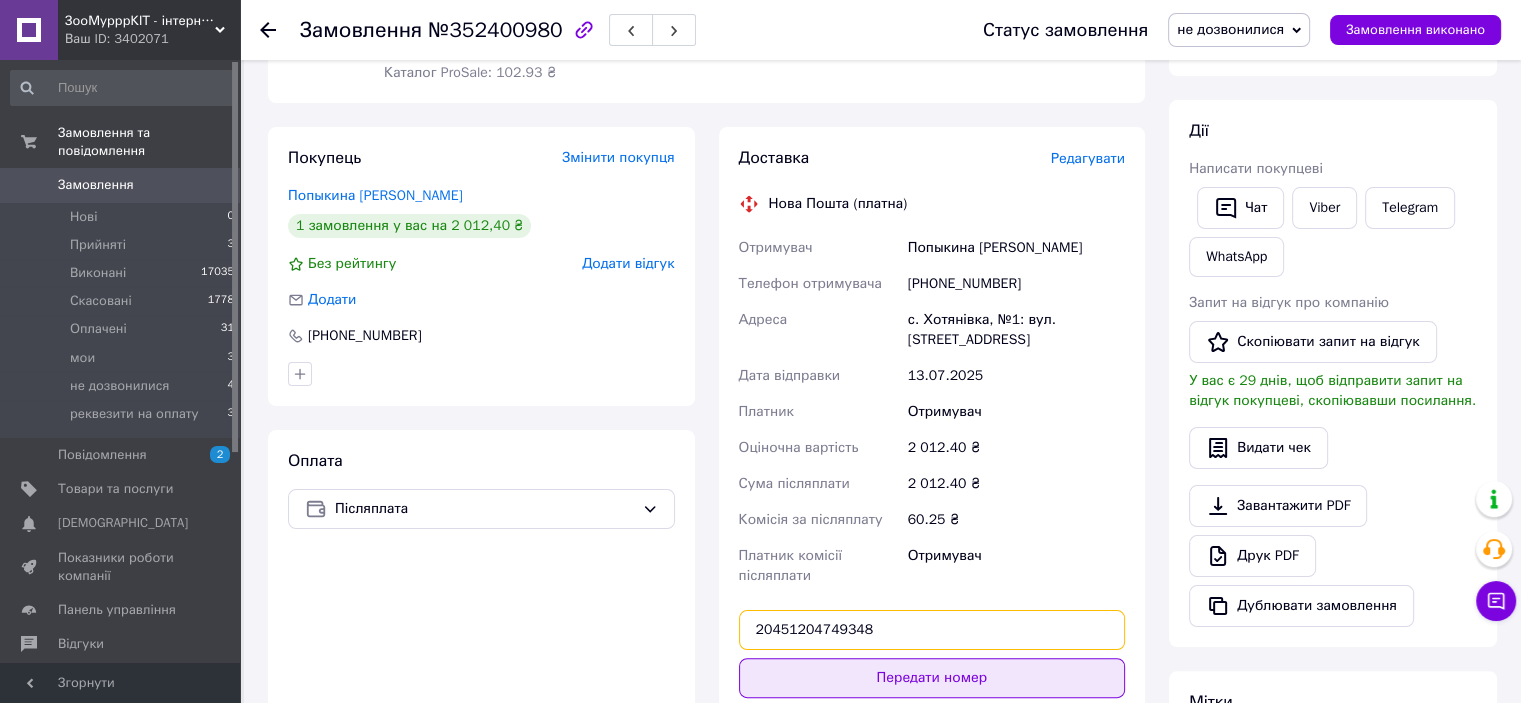 type on "20451204749348" 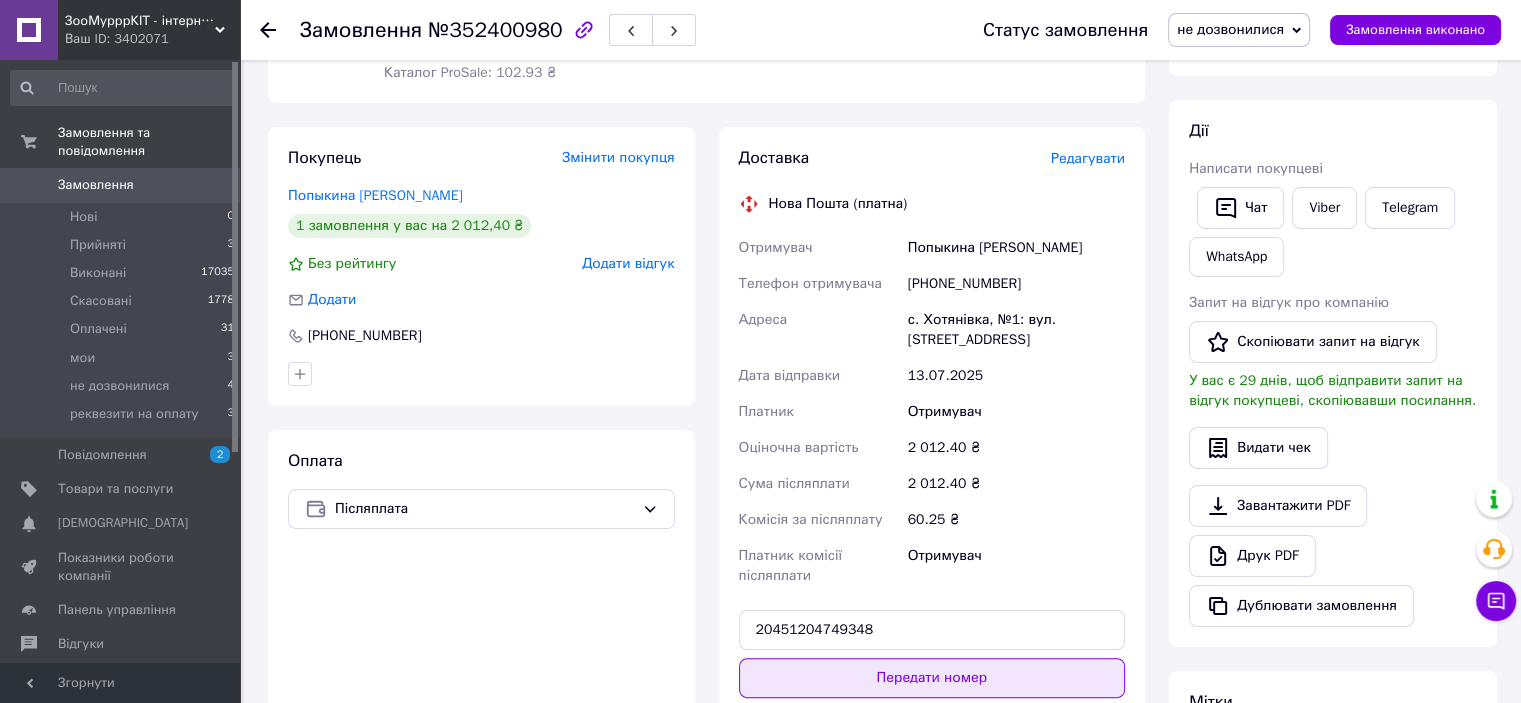 click on "Передати номер" at bounding box center [932, 678] 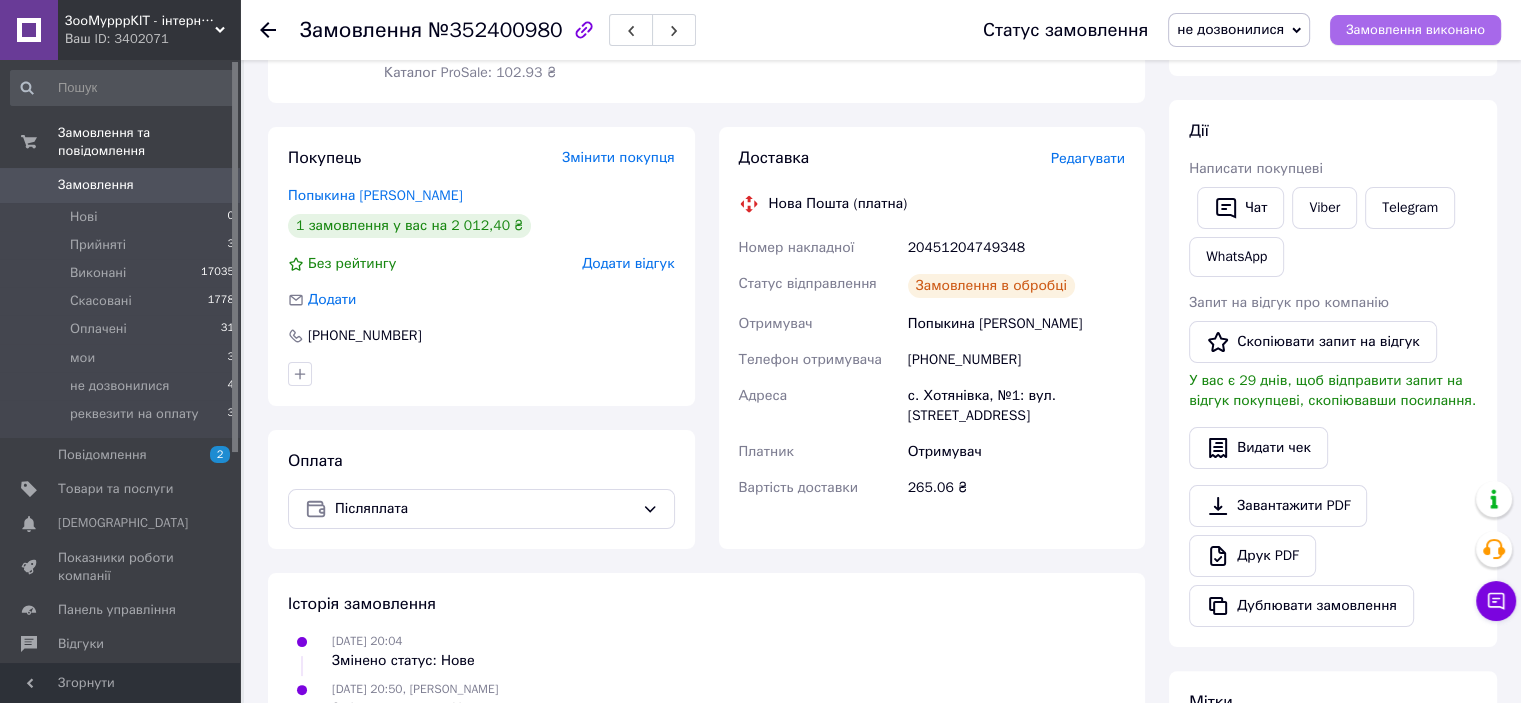 click on "Замовлення виконано" at bounding box center [1415, 30] 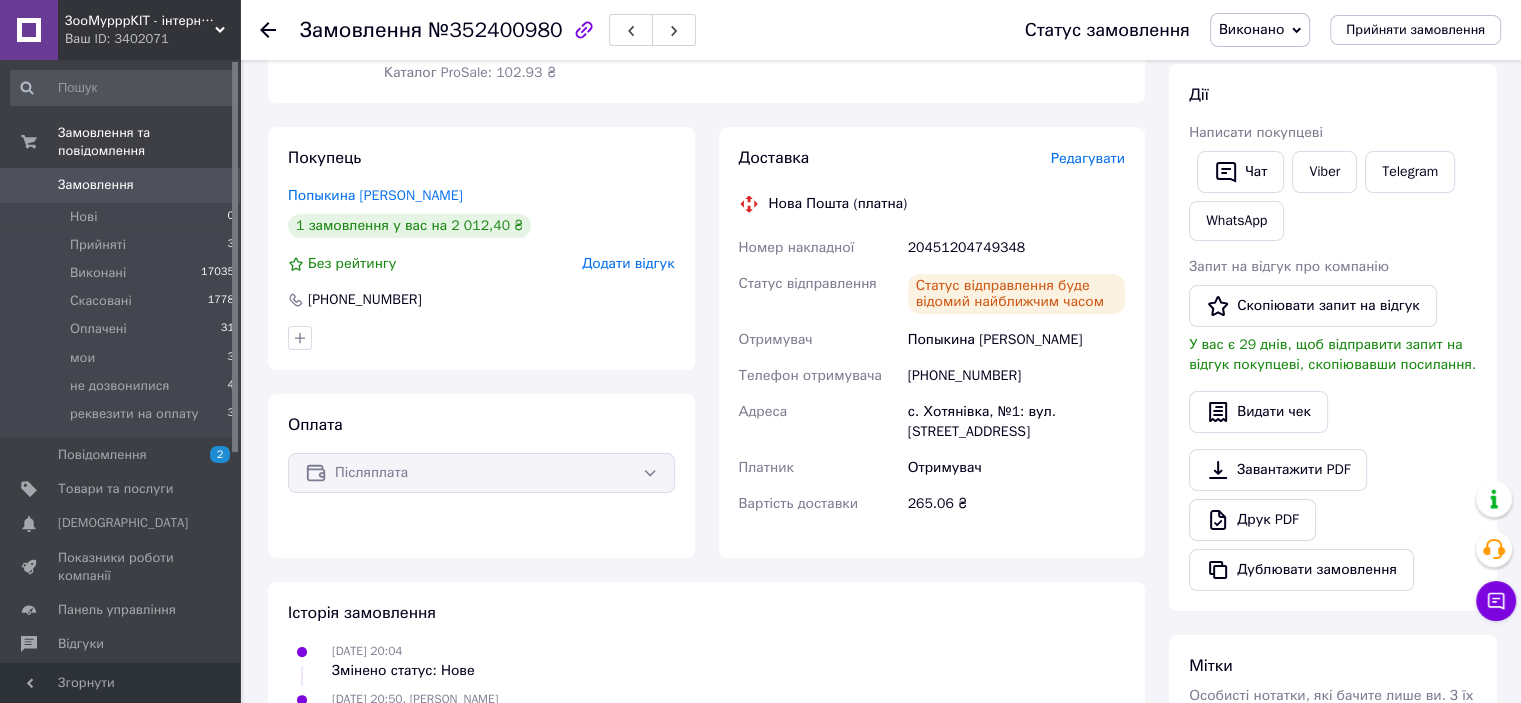 drag, startPoint x: 1347, startPoint y: 167, endPoint x: 968, endPoint y: 521, distance: 518.61066 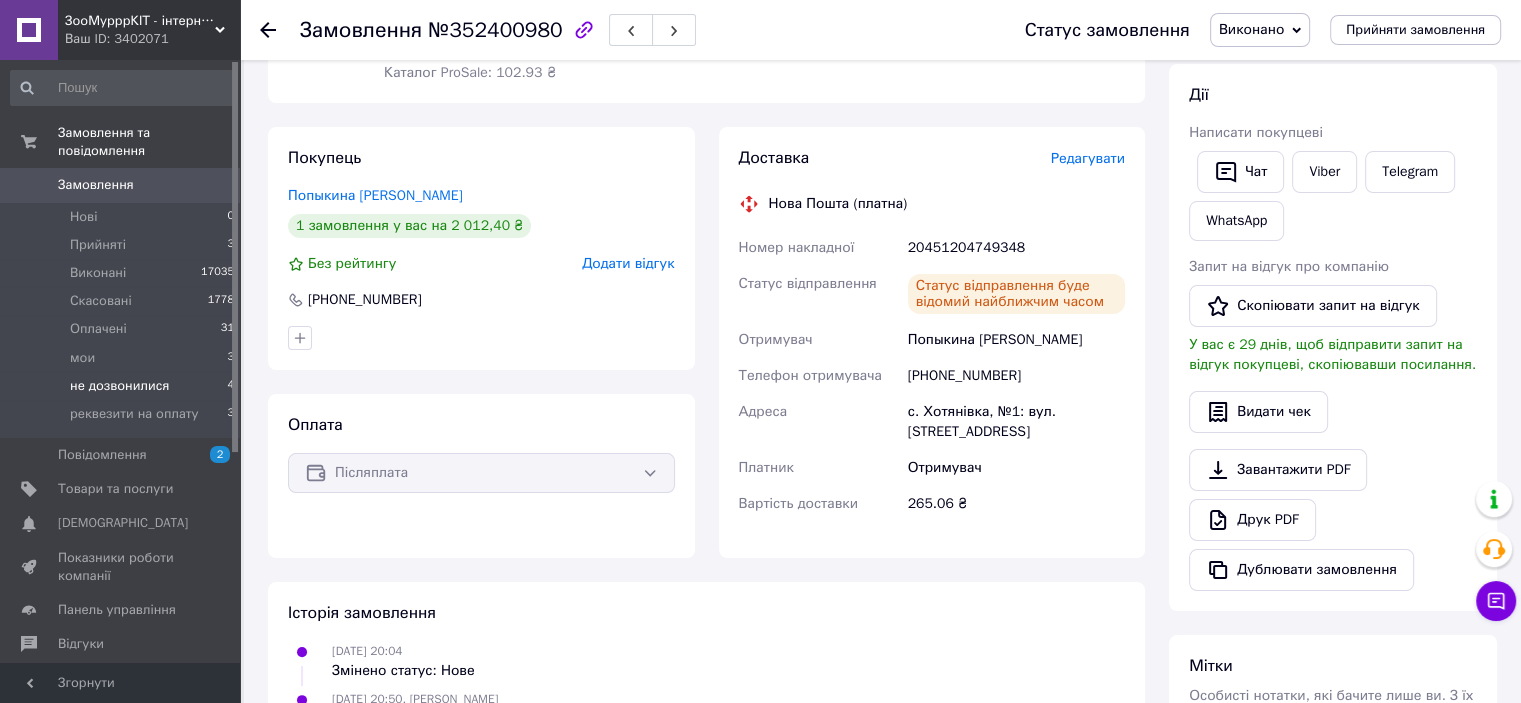 click on "не дозвонилися" at bounding box center [119, 386] 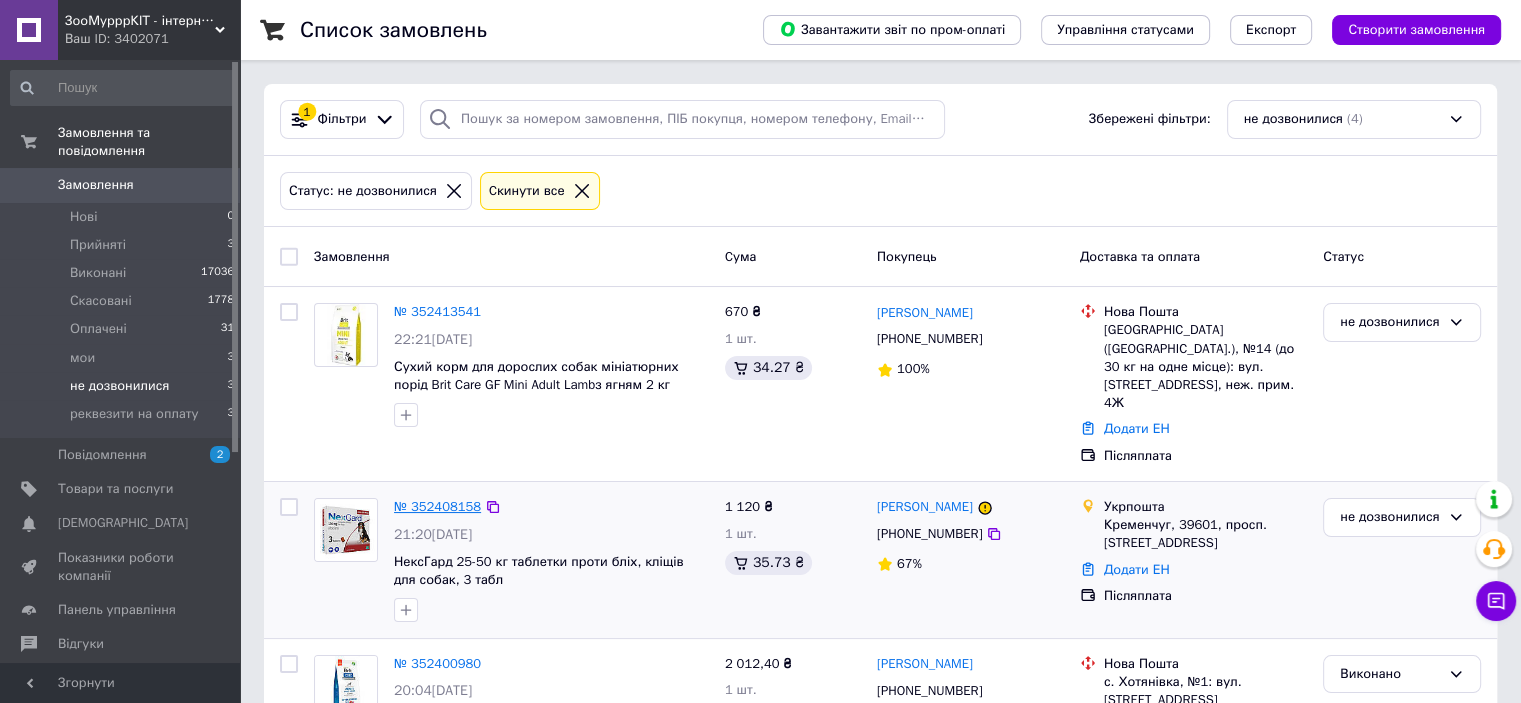 click on "№ 352408158" at bounding box center [437, 506] 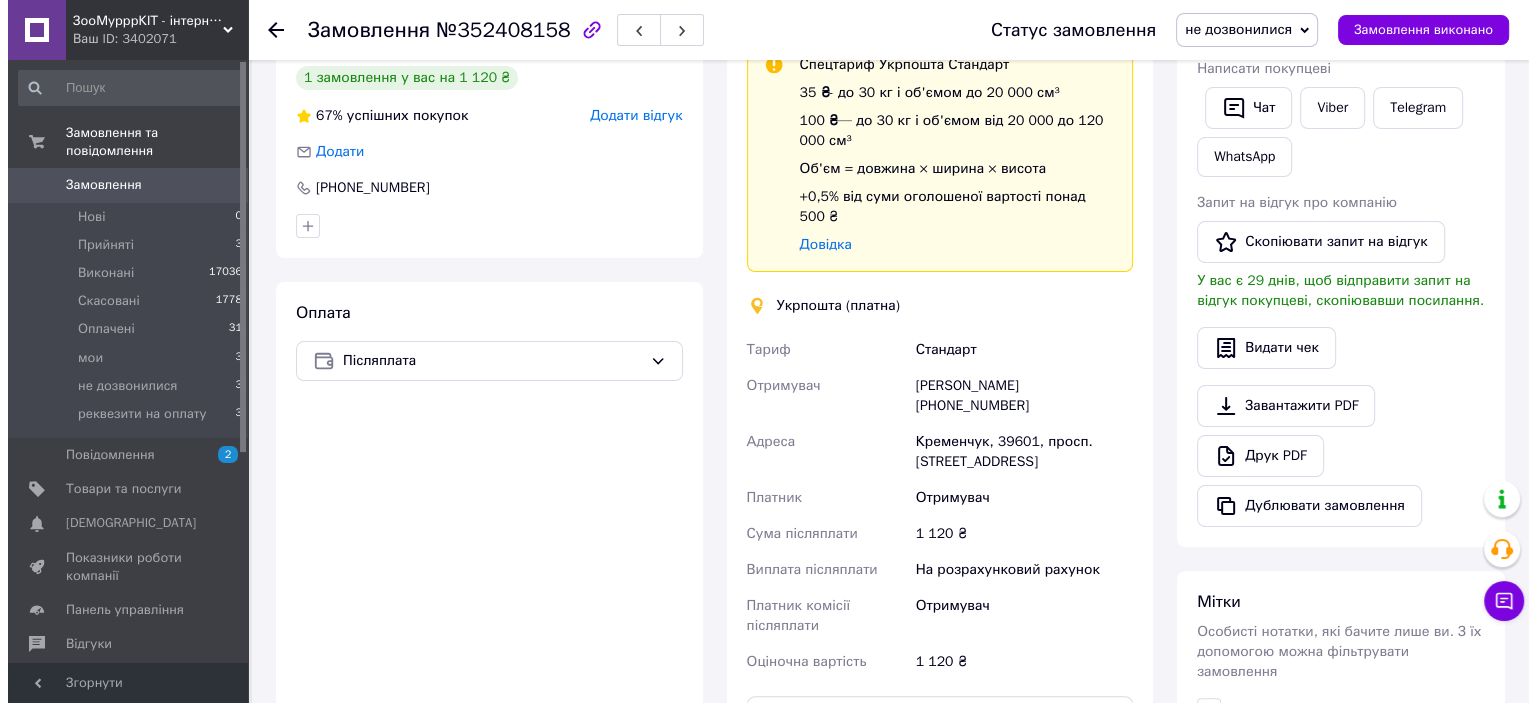 scroll, scrollTop: 300, scrollLeft: 0, axis: vertical 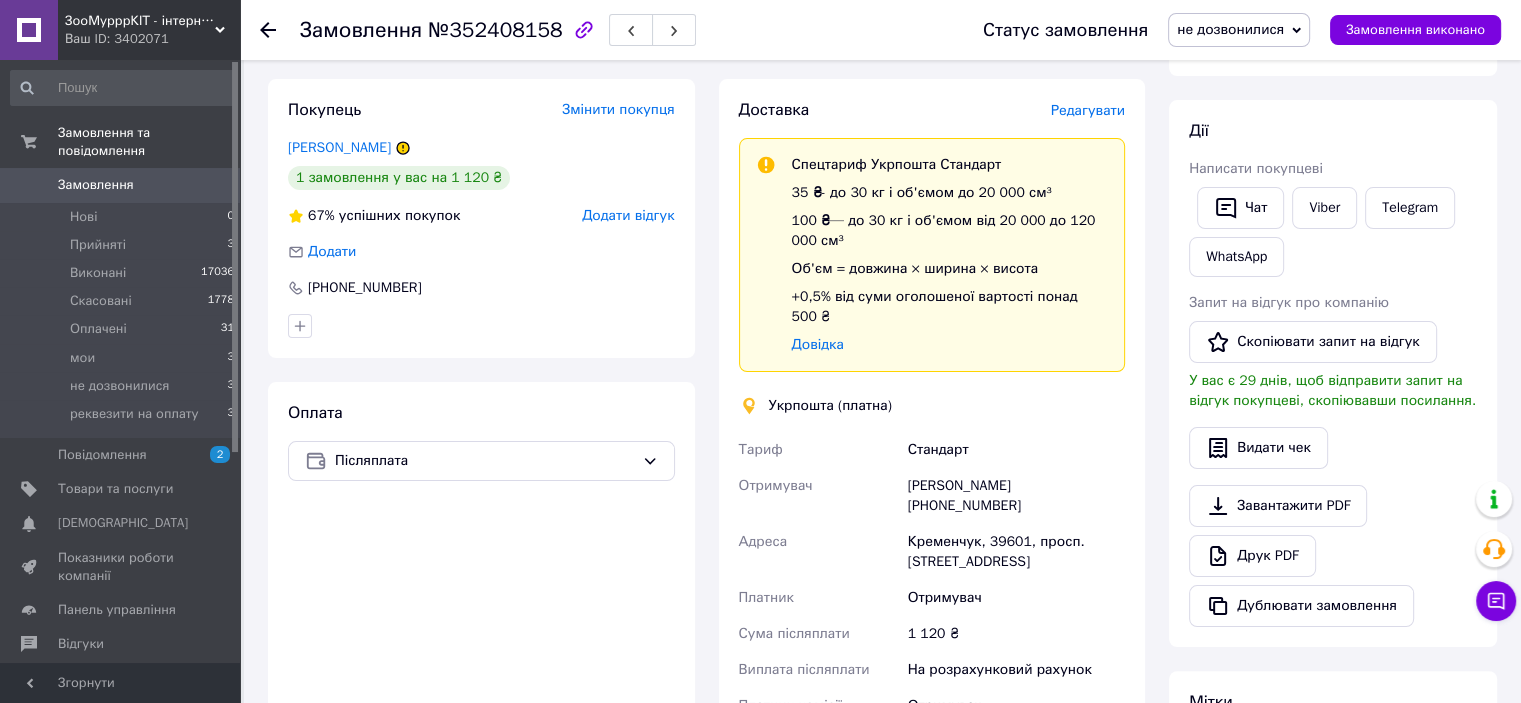 click on "Редагувати" at bounding box center (1088, 110) 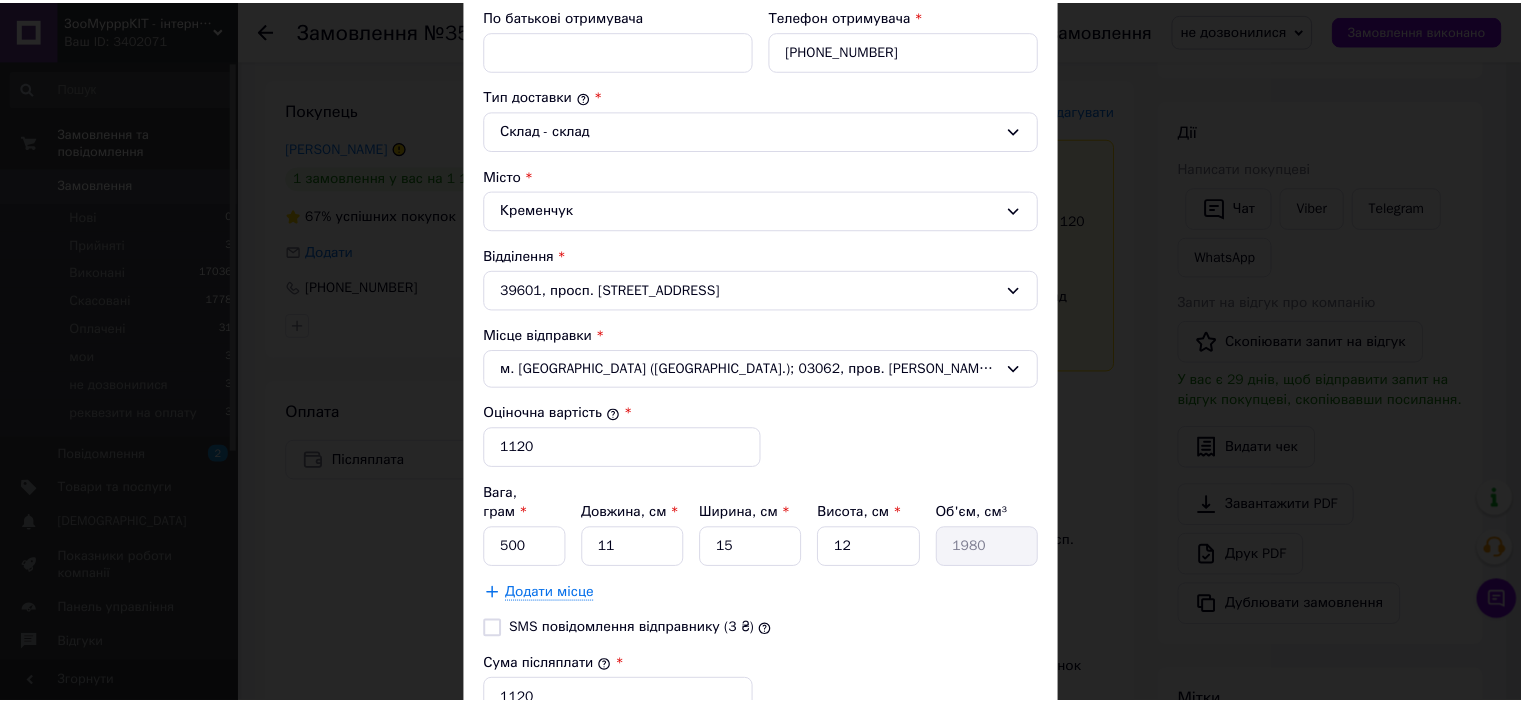 scroll, scrollTop: 500, scrollLeft: 0, axis: vertical 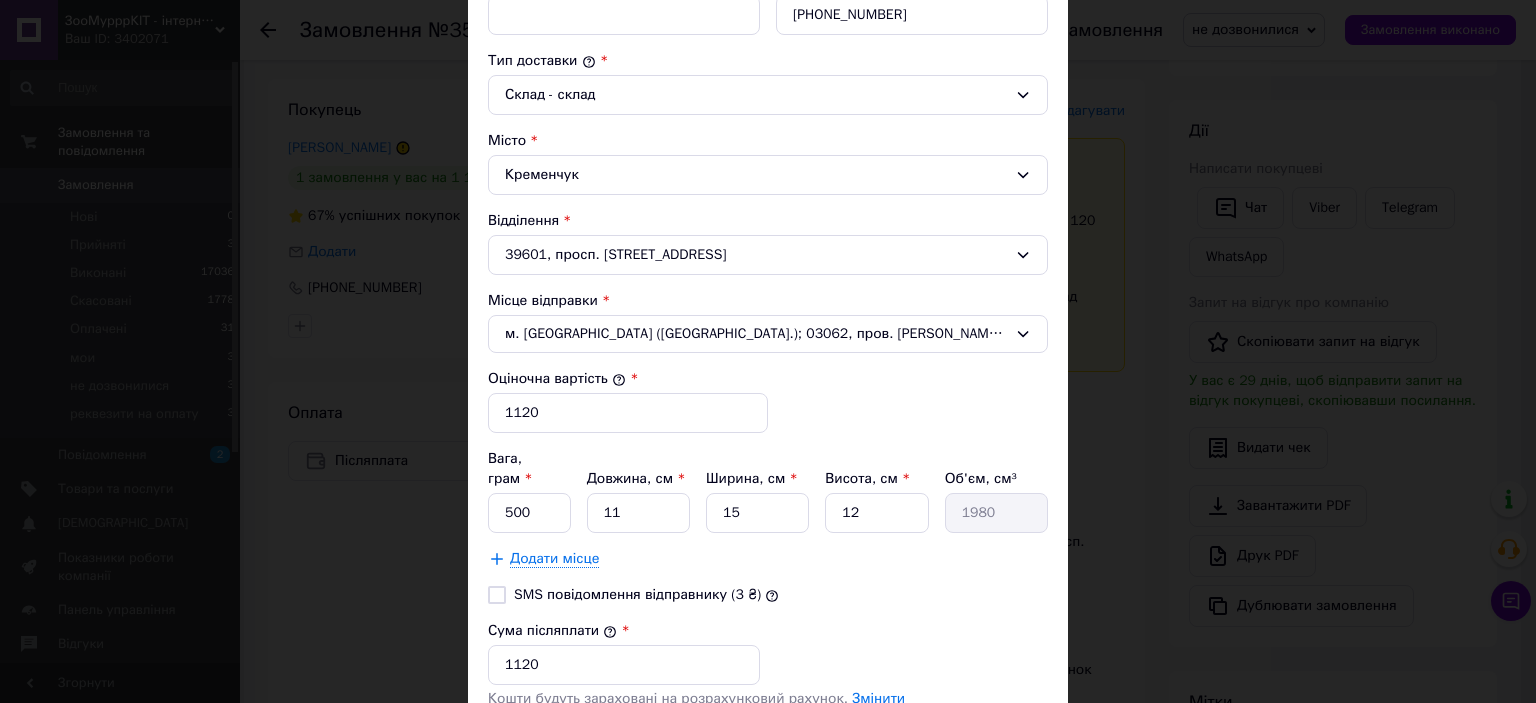 click on "× Редагування доставки Спосіб доставки Укрпошта (платна) Тариф     * Стандарт Платник   * Отримувач Прізвище отримувача   * Рябікова Ім'я отримувача   * Марина По батькові отримувача Телефон отримувача   * +380963392809 Тип доставки     * Склад - склад Місто Кременчук Відділення 39601, просп. Свободи, 18 Місце відправки   * м. Київ (Київська обл.); 03062, пров. Анатолія Базилевича, 2/13 Оціночна вартість     * 1120 Вага, грам   * 500 Довжина, см   * 11 Ширина, см   * 15 Висота, см   * 12 Об'єм, см³ 1980 Додати місце SMS повідомлення відправнику (3 ₴)   Сума післяплати     * 1120   Змінити Отримувач" at bounding box center (768, 351) 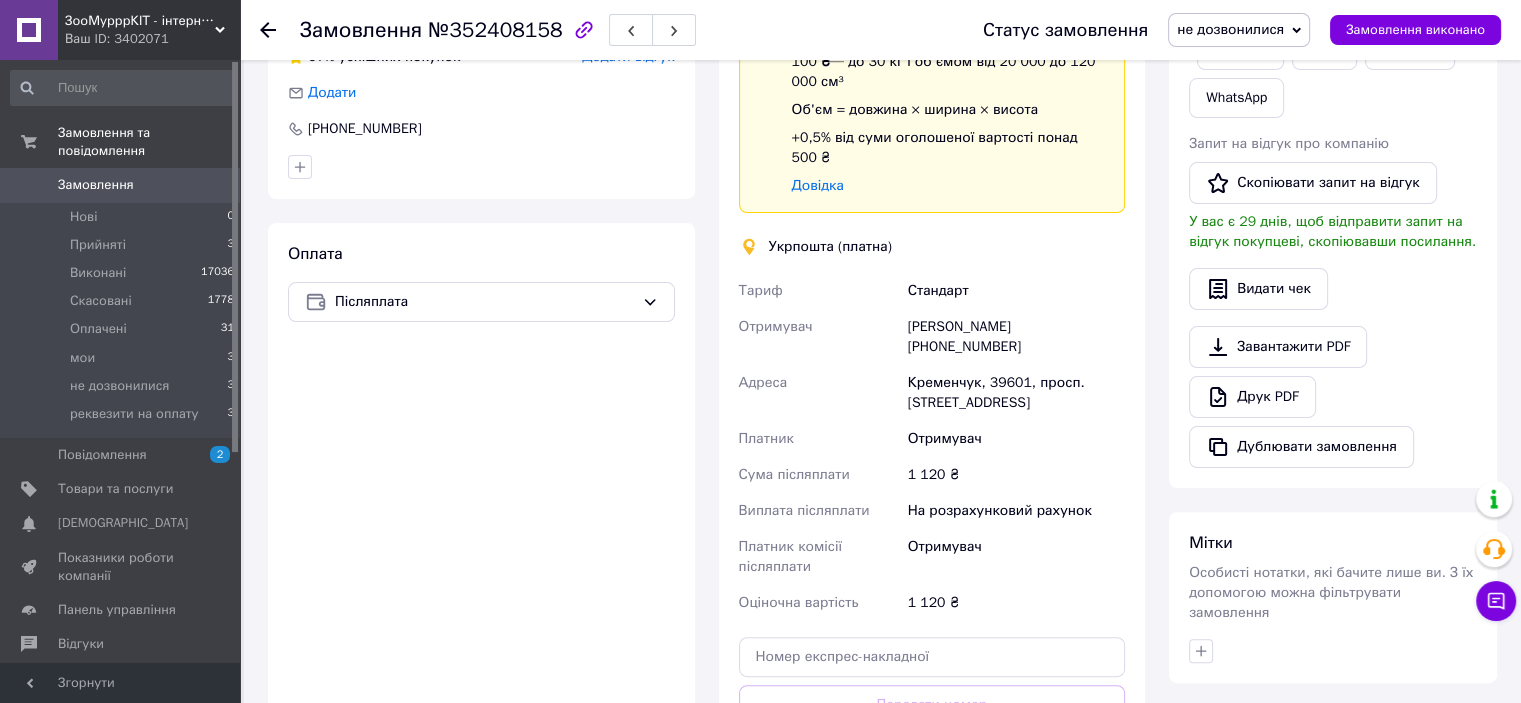 scroll, scrollTop: 600, scrollLeft: 0, axis: vertical 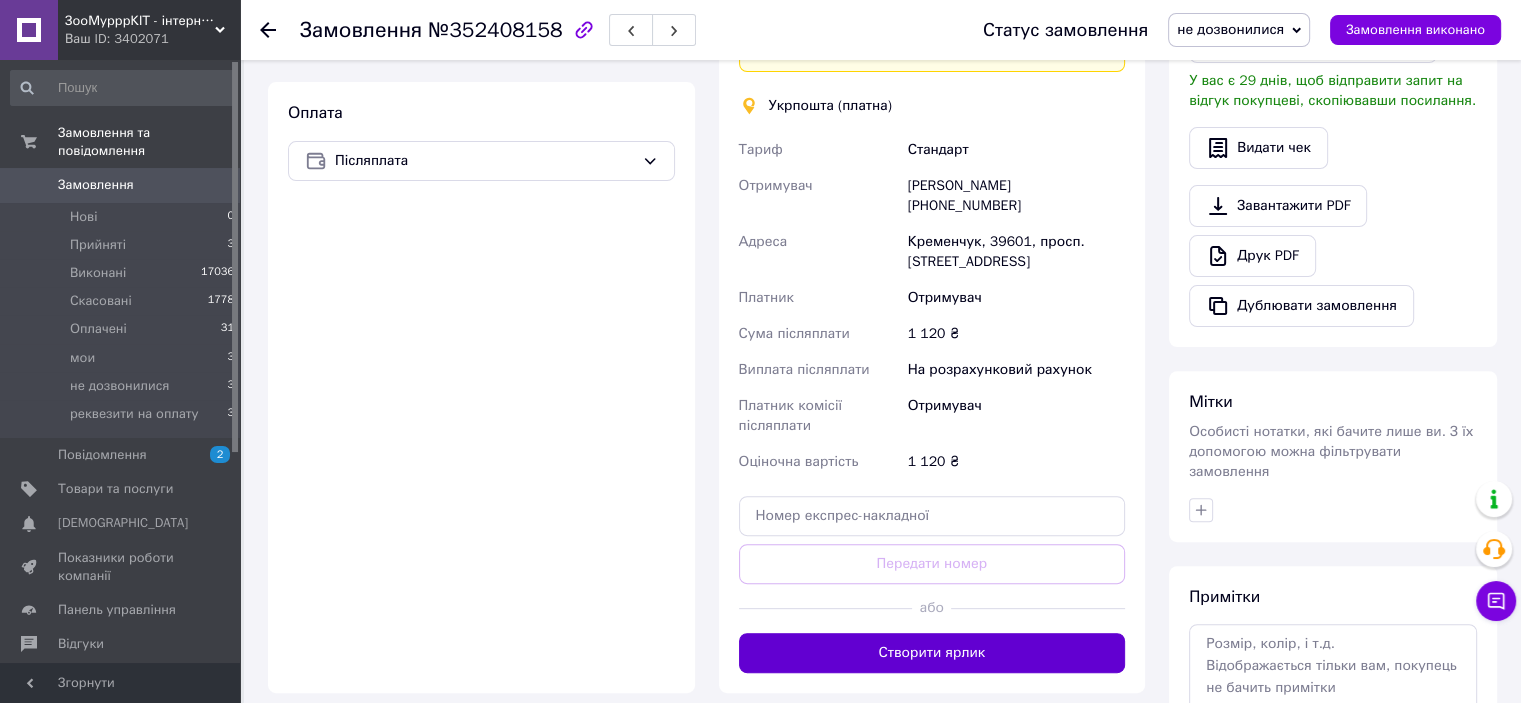 click on "Створити ярлик" at bounding box center [932, 653] 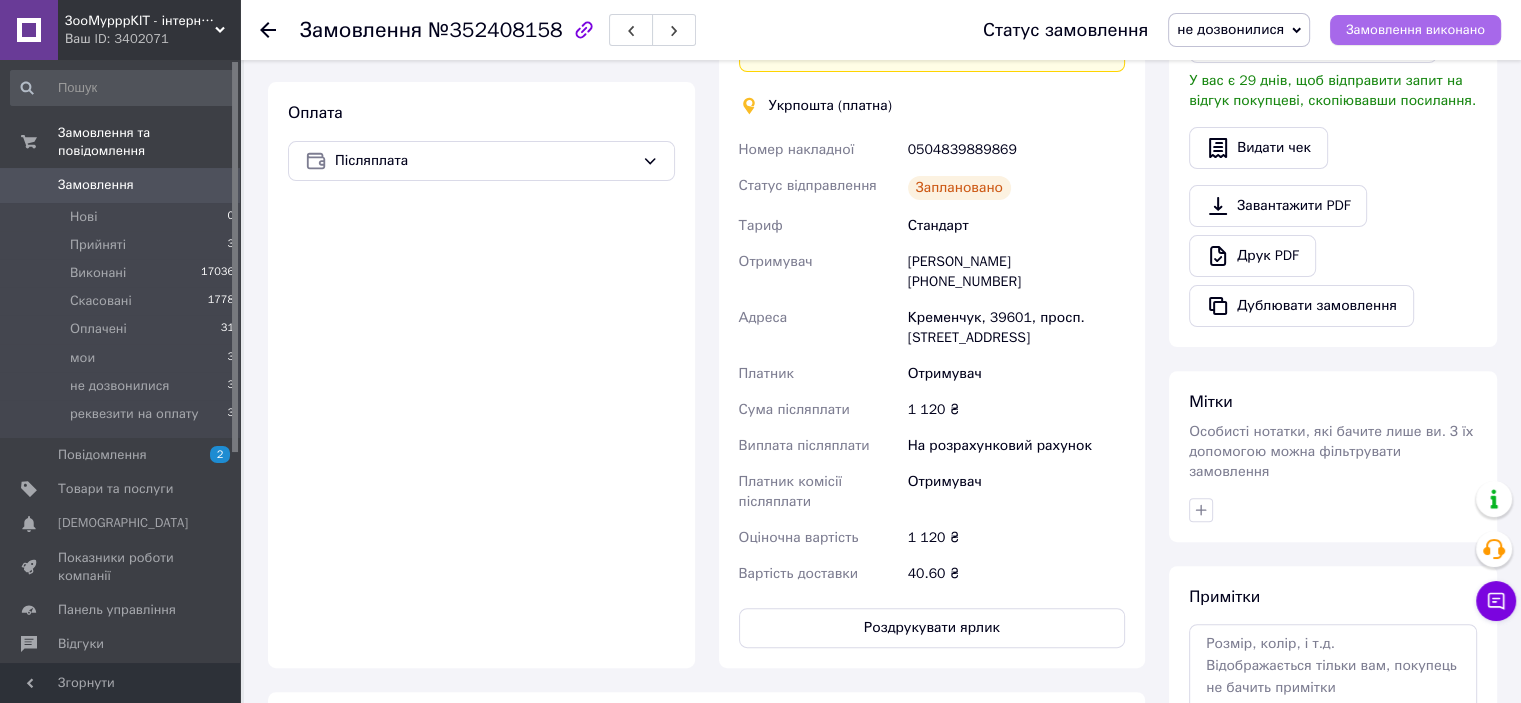 click on "Замовлення виконано" at bounding box center (1415, 30) 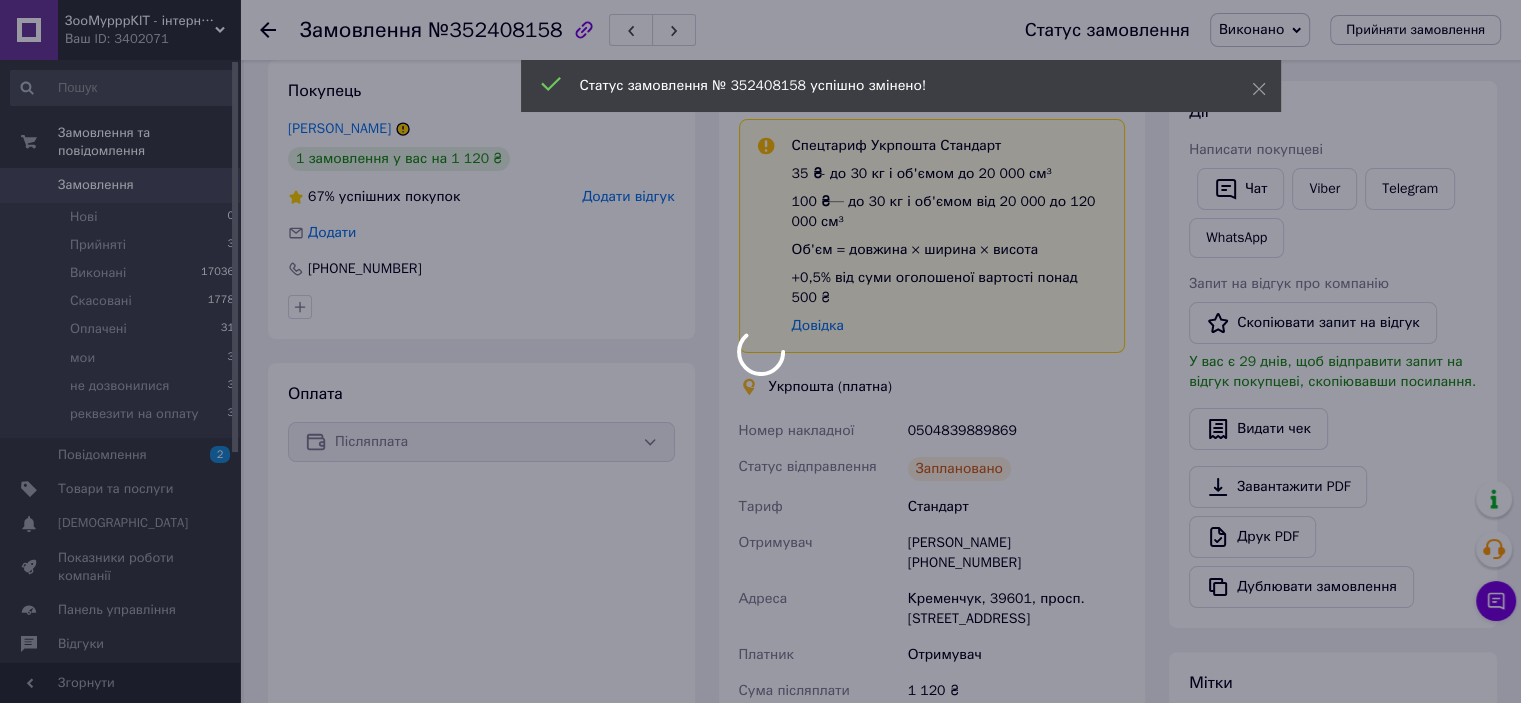 scroll, scrollTop: 300, scrollLeft: 0, axis: vertical 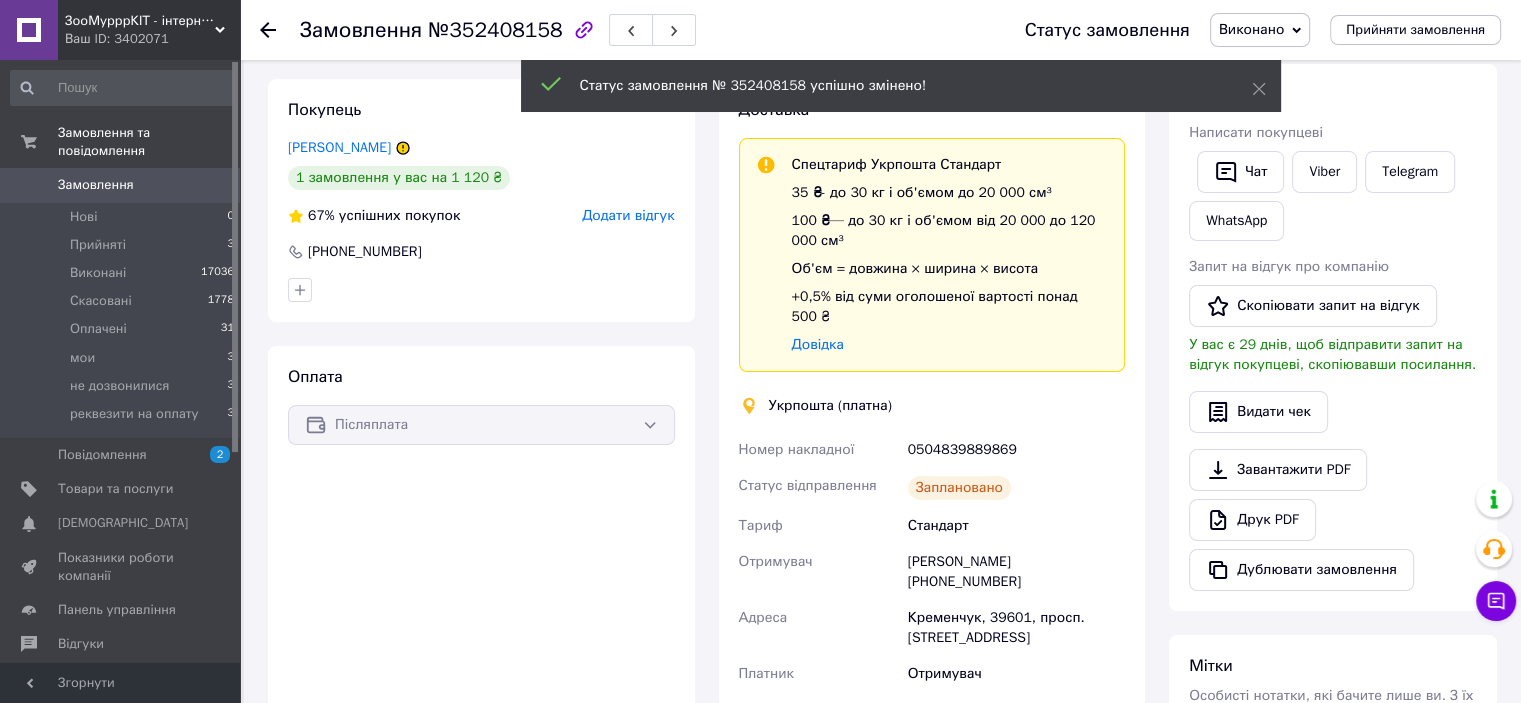click on "Чат Viber Telegram WhatsApp" at bounding box center [1333, 196] 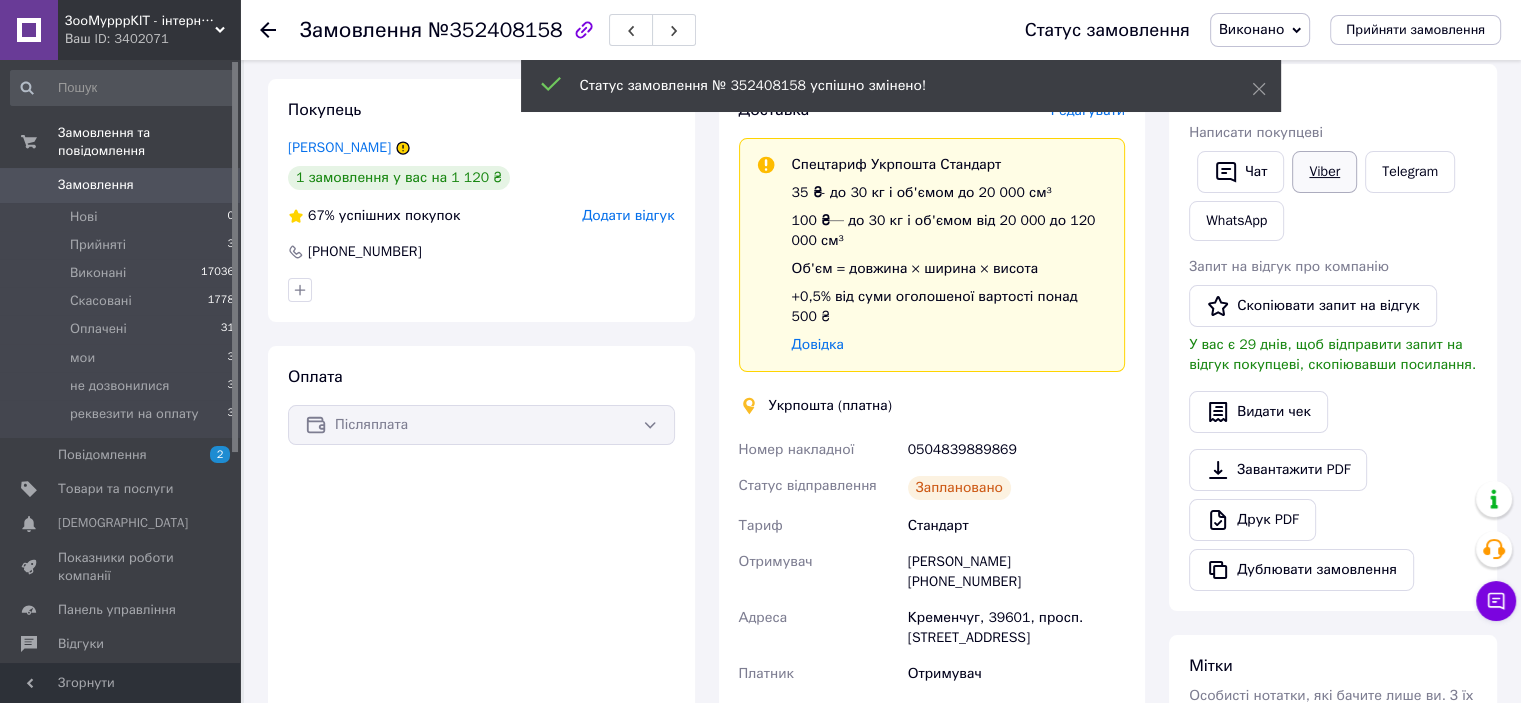 click on "Viber" at bounding box center [1324, 172] 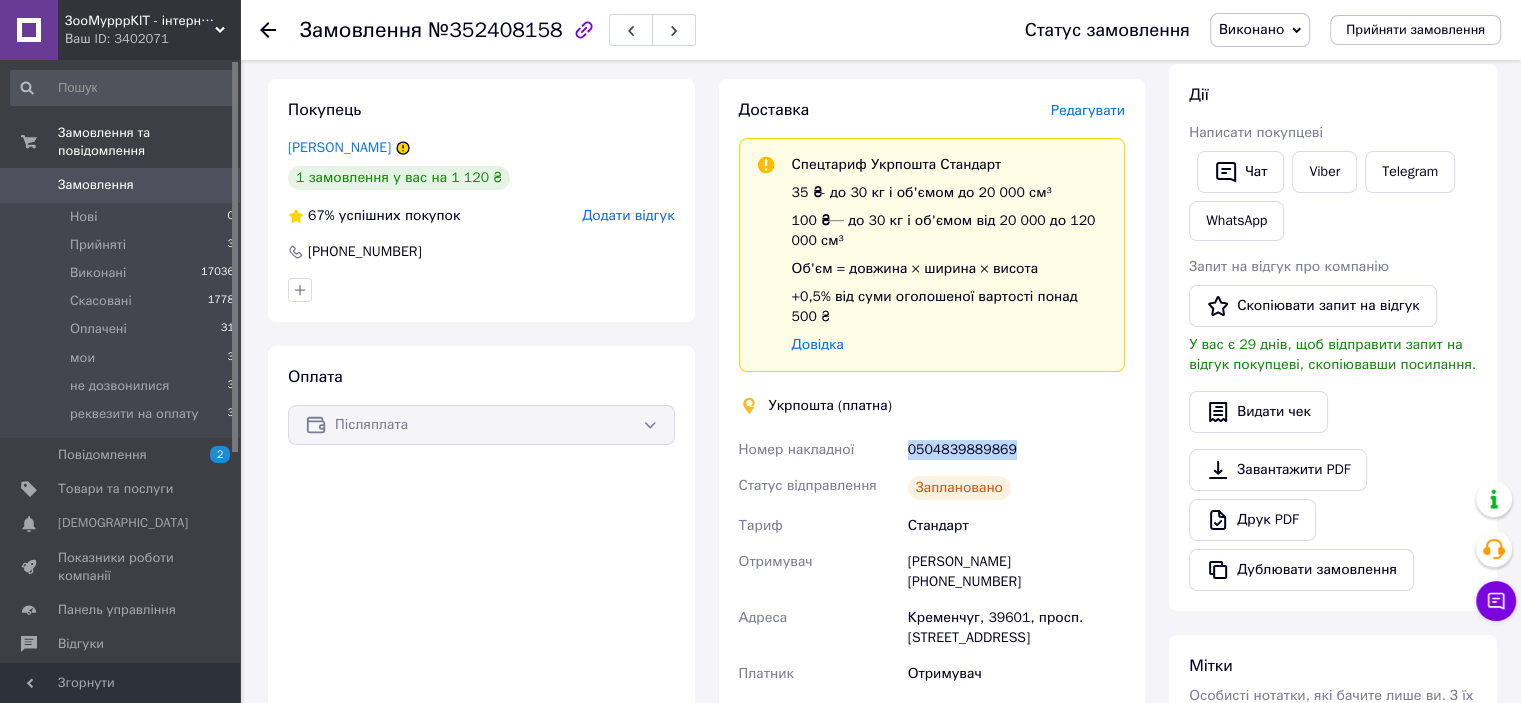 drag, startPoint x: 907, startPoint y: 423, endPoint x: 975, endPoint y: 439, distance: 69.856995 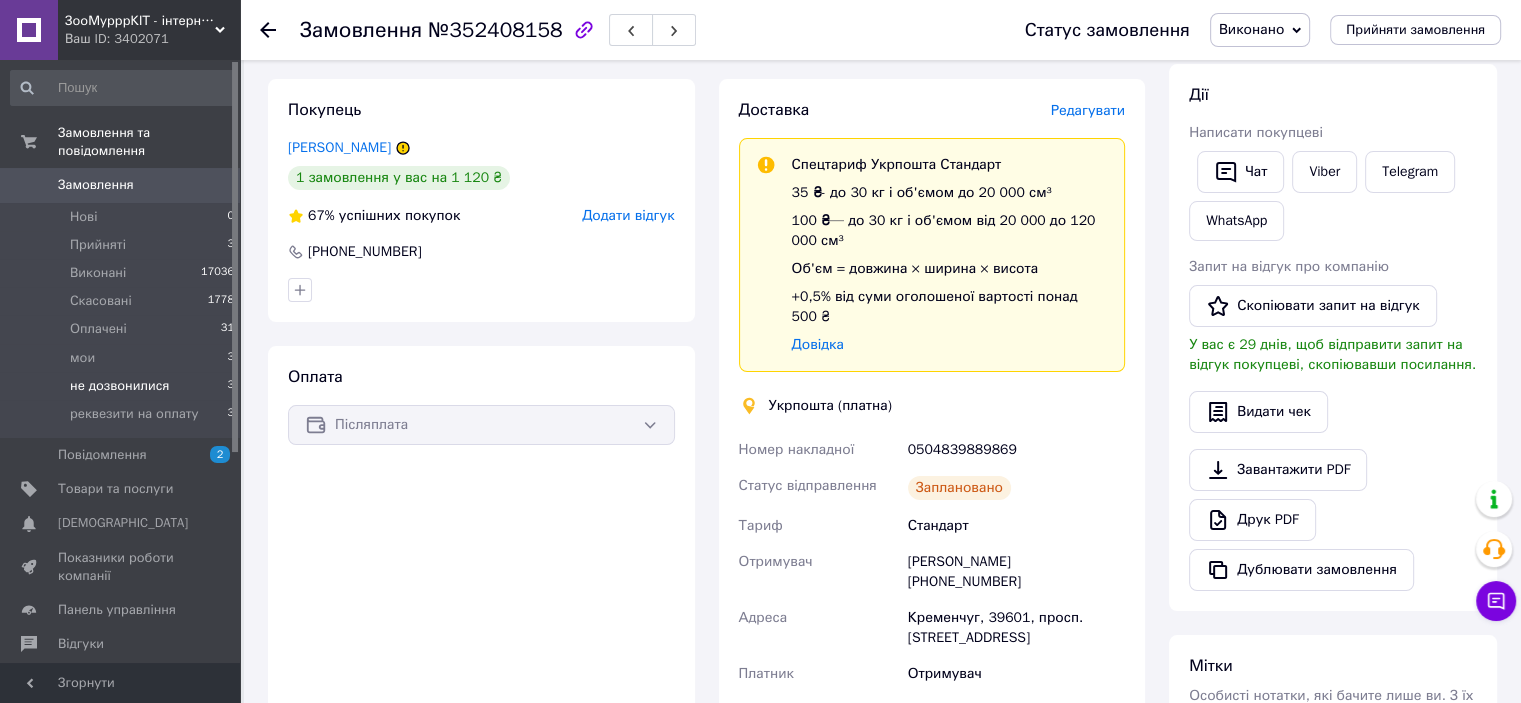 click on "не дозвонилися" at bounding box center [119, 386] 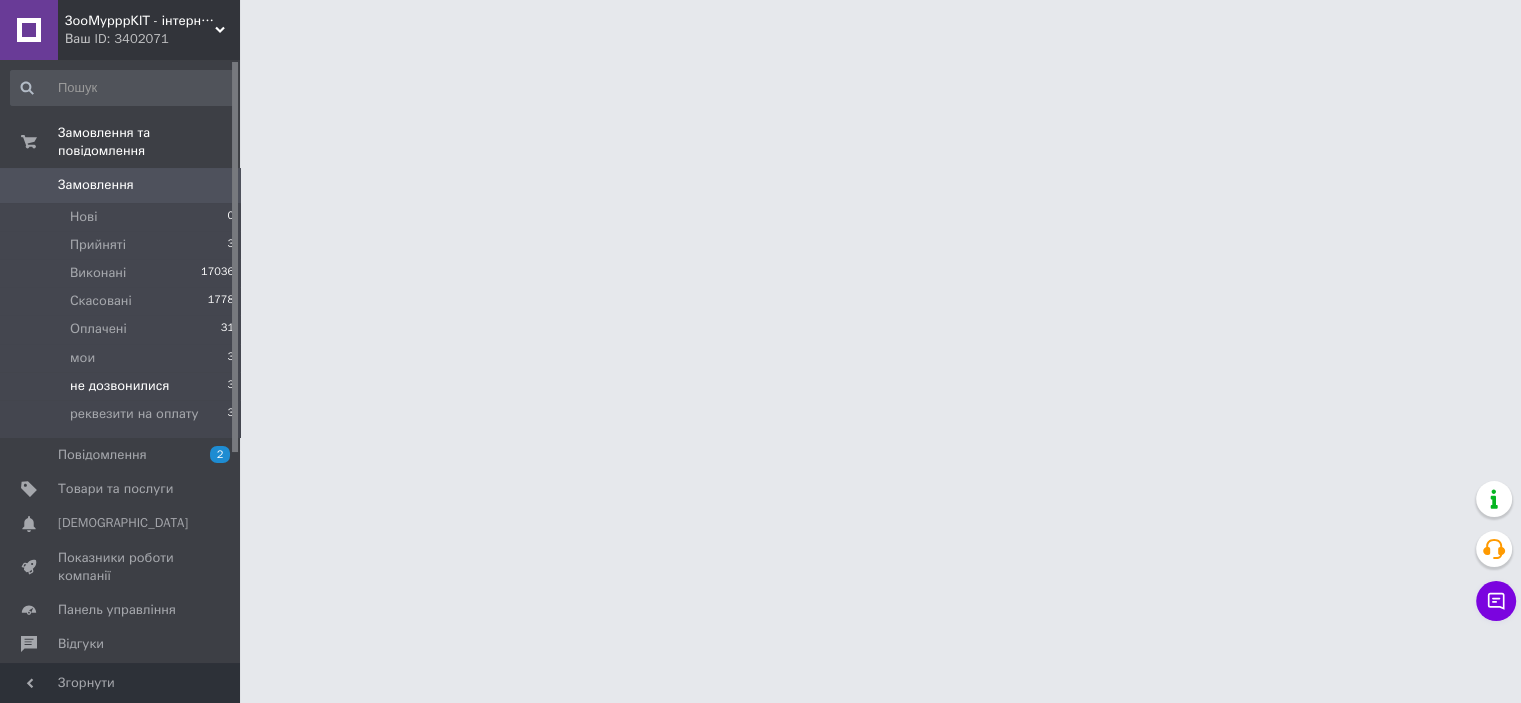 scroll, scrollTop: 0, scrollLeft: 0, axis: both 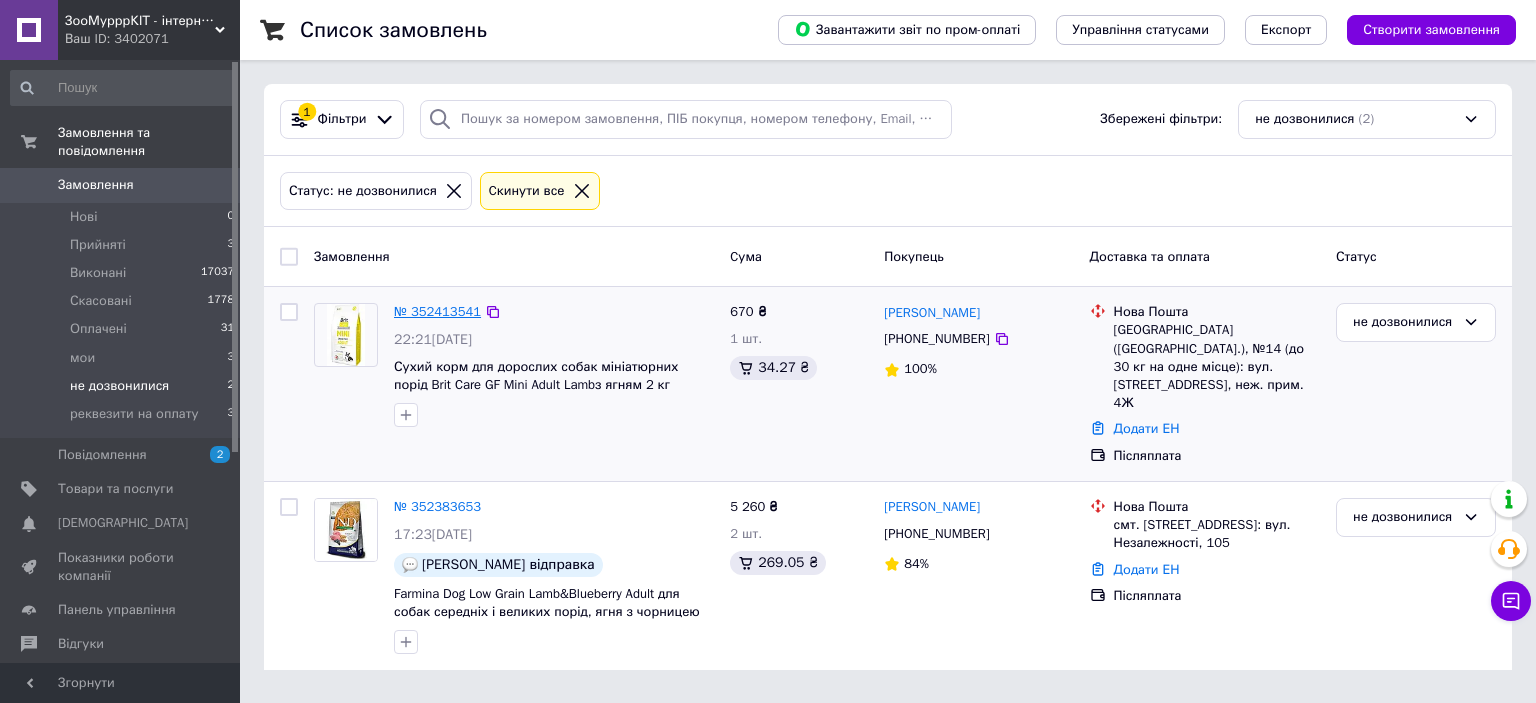 click on "№ 352413541" at bounding box center (437, 311) 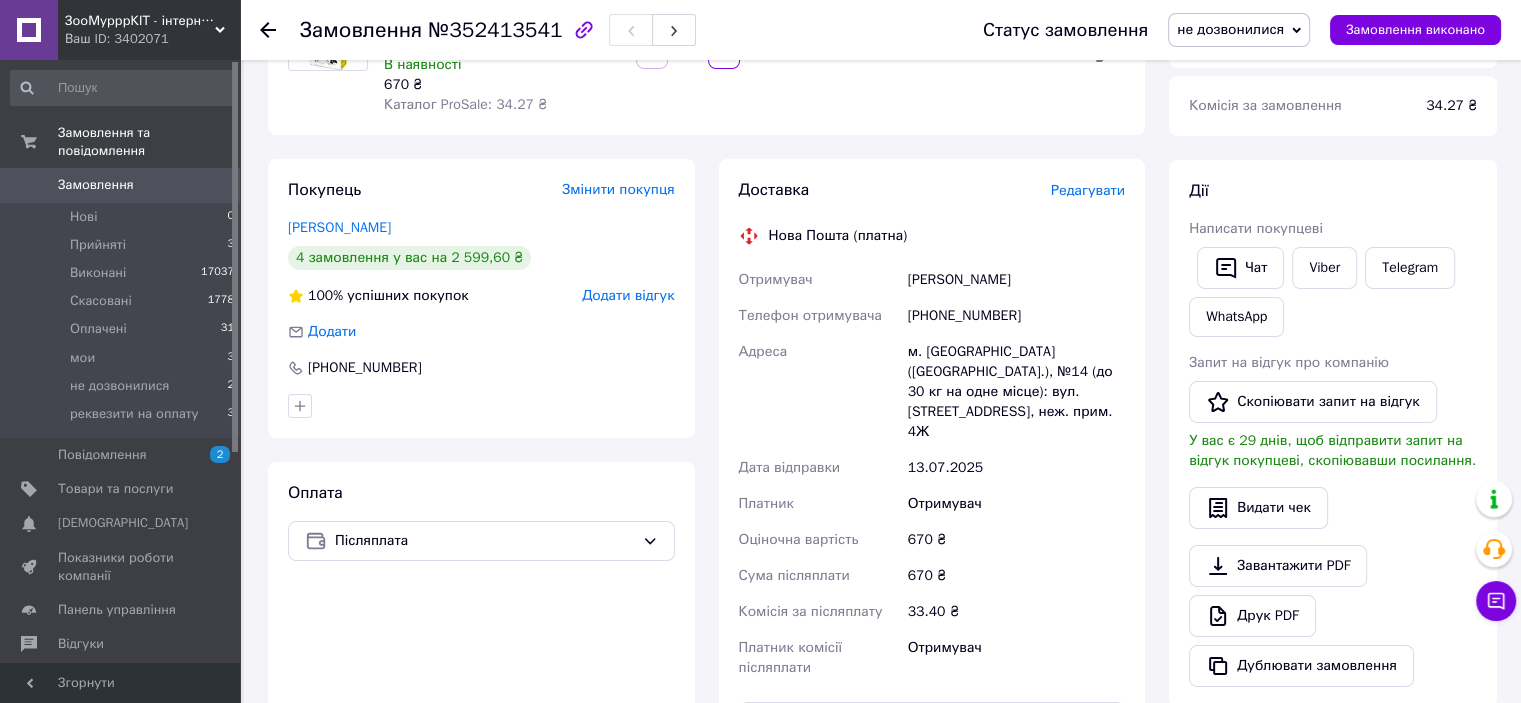 scroll, scrollTop: 300, scrollLeft: 0, axis: vertical 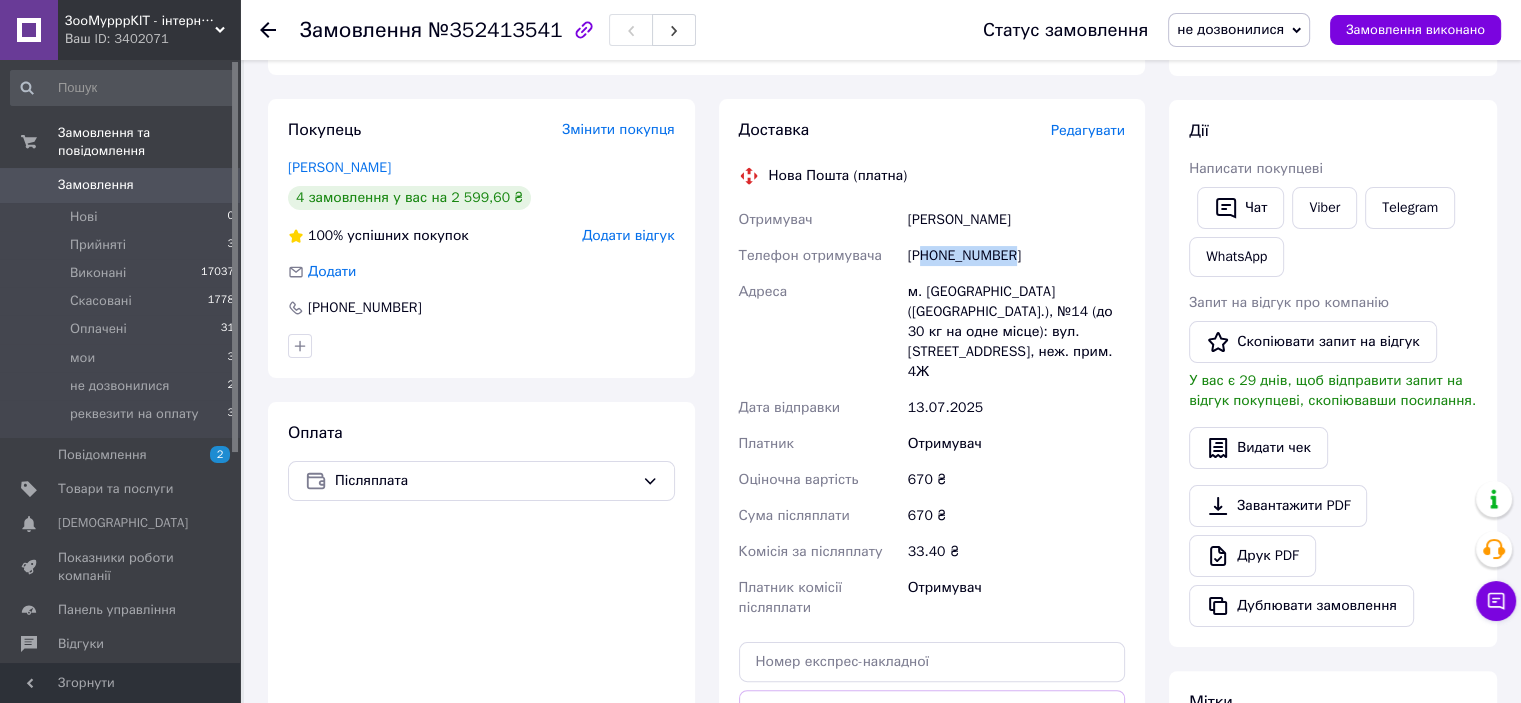 drag, startPoint x: 929, startPoint y: 249, endPoint x: 990, endPoint y: 262, distance: 62.369865 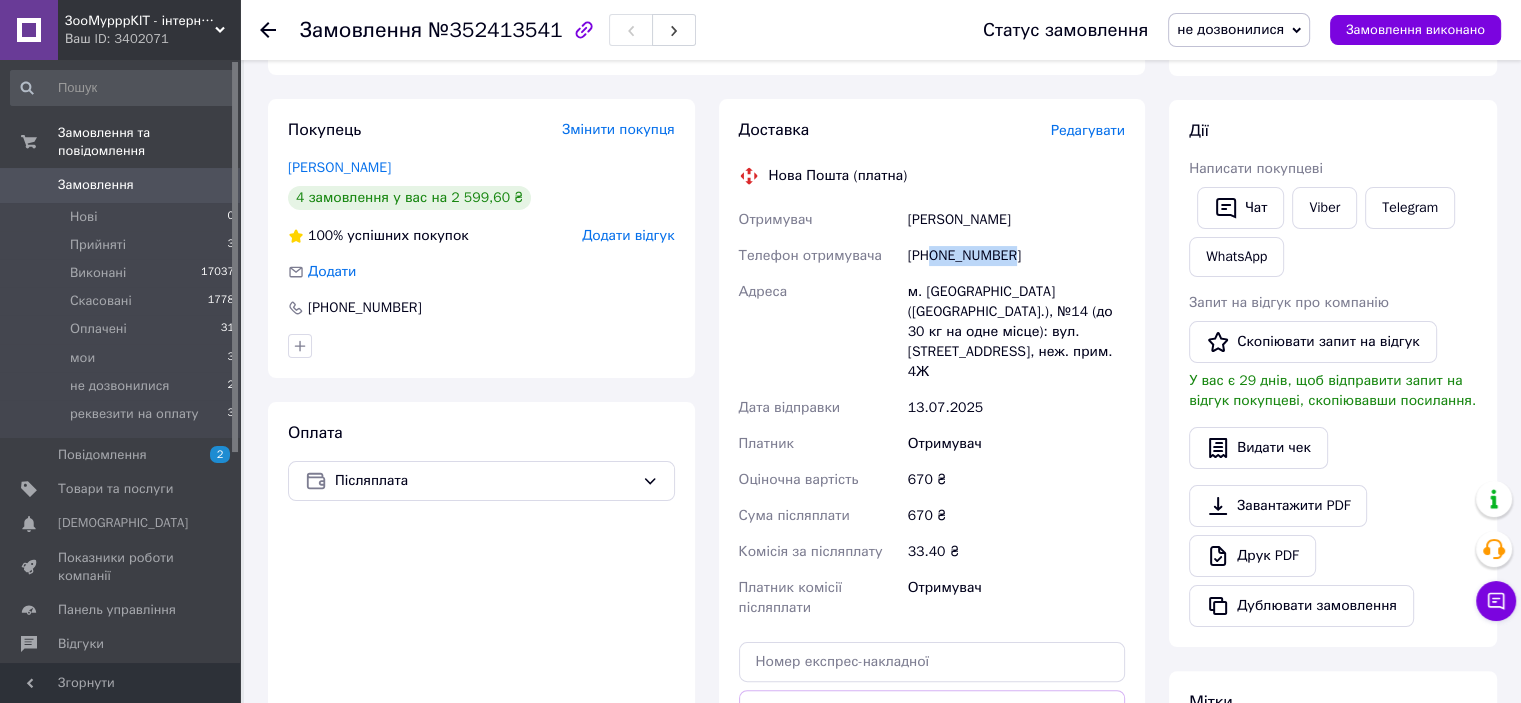 drag, startPoint x: 933, startPoint y: 261, endPoint x: 1032, endPoint y: 259, distance: 99.0202 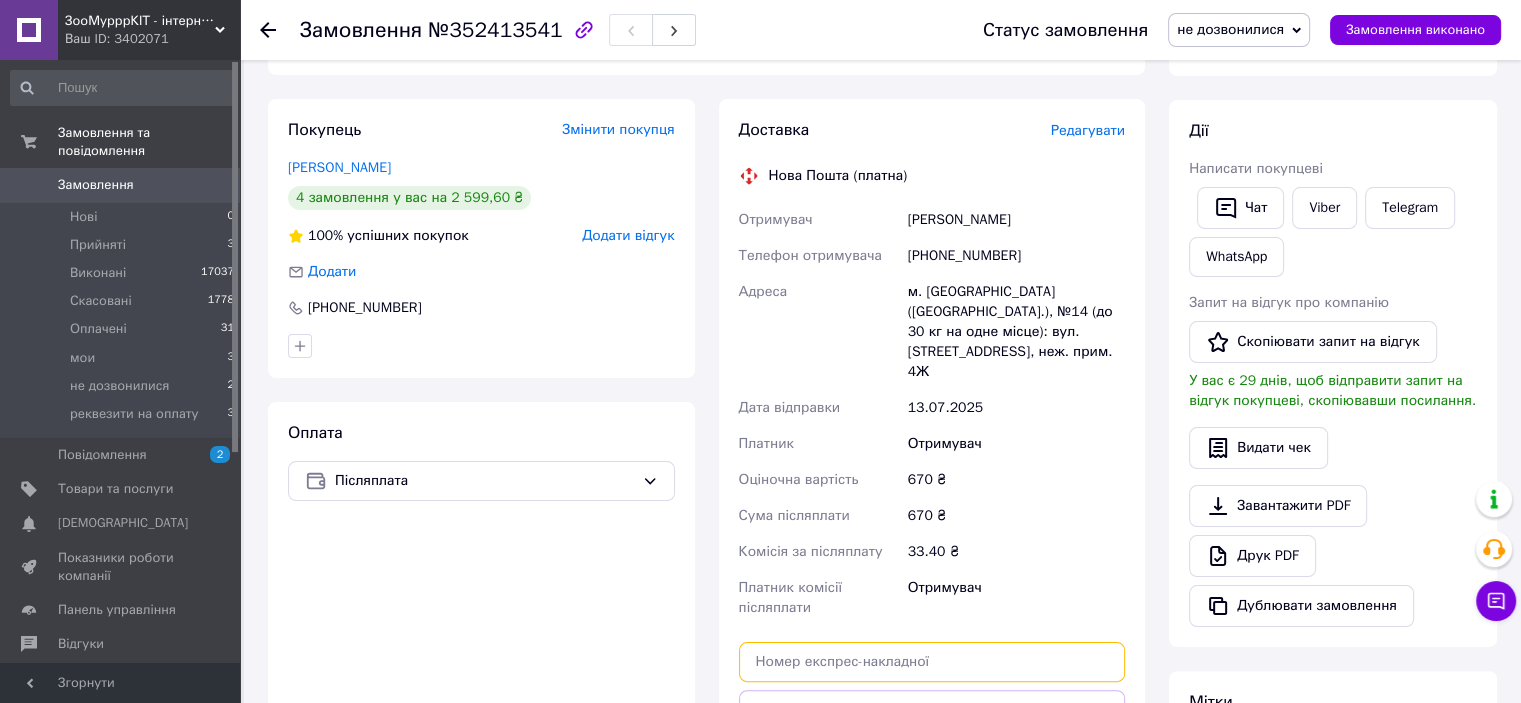 click at bounding box center [932, 662] 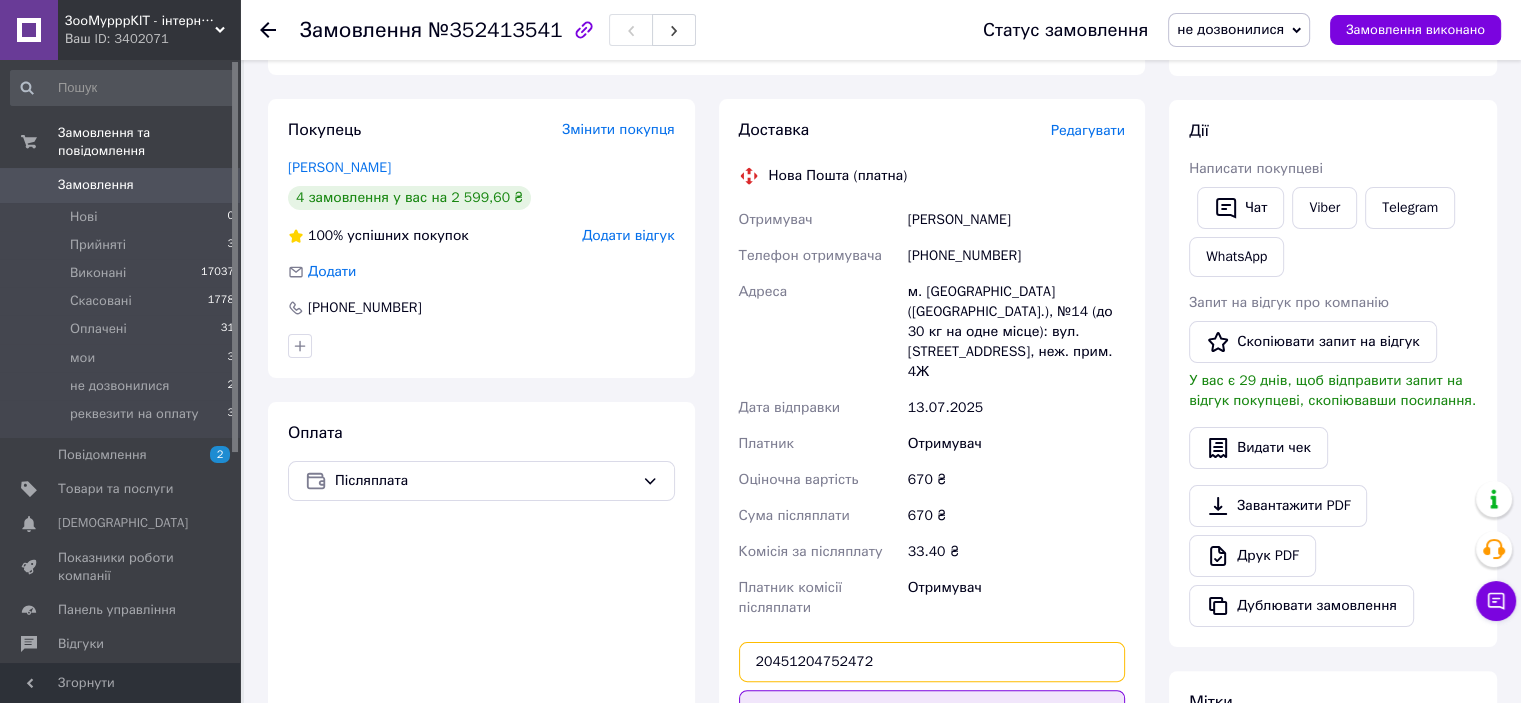type on "20451204752472" 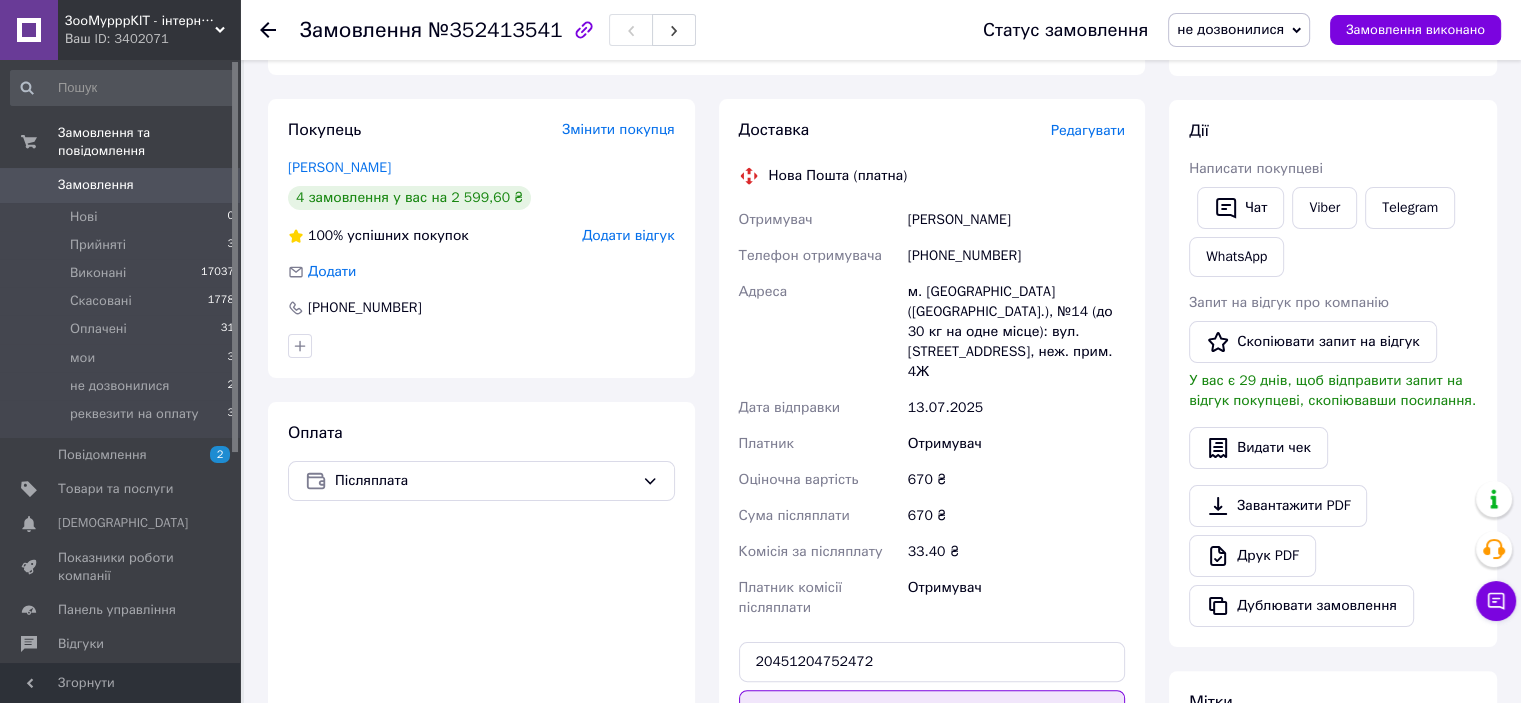 click on "Передати номер" at bounding box center (932, 710) 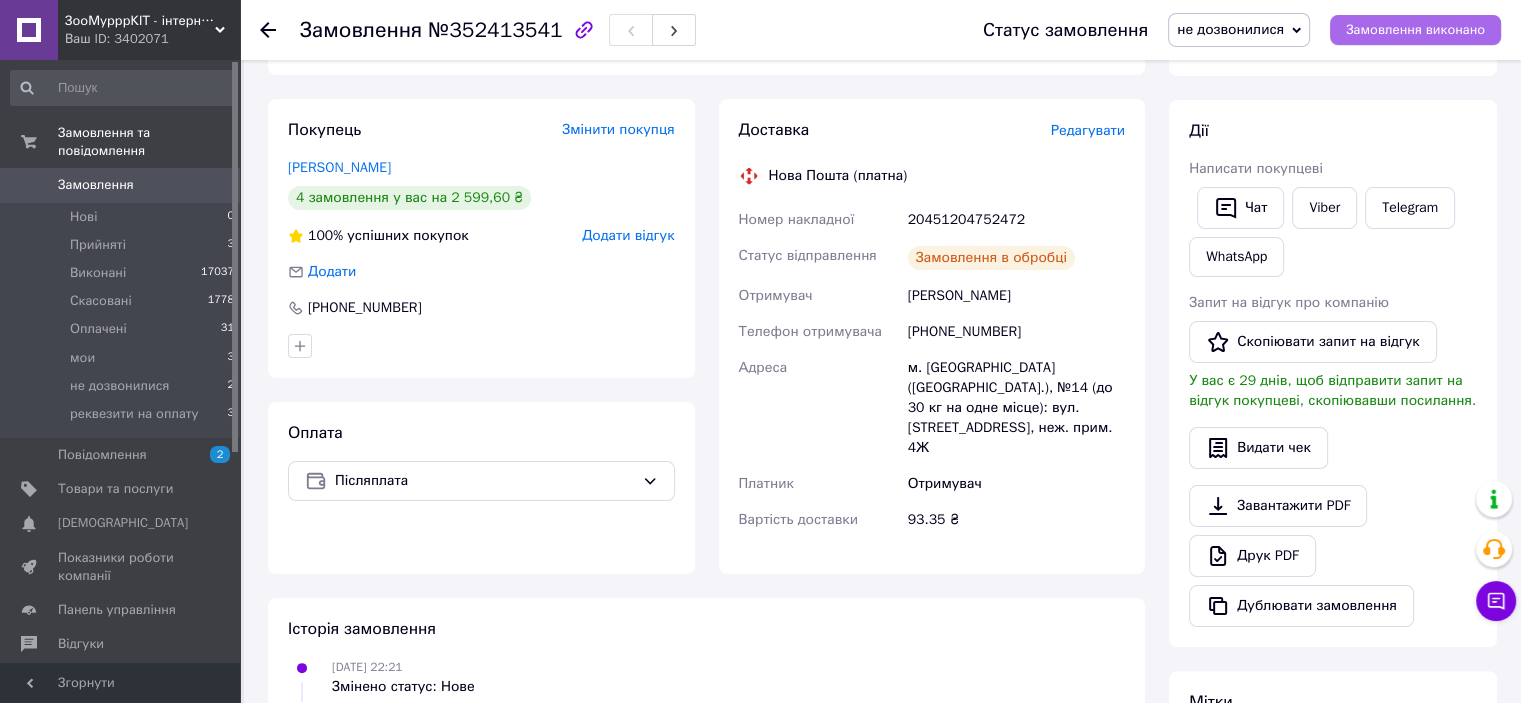 click on "Замовлення виконано" at bounding box center [1415, 30] 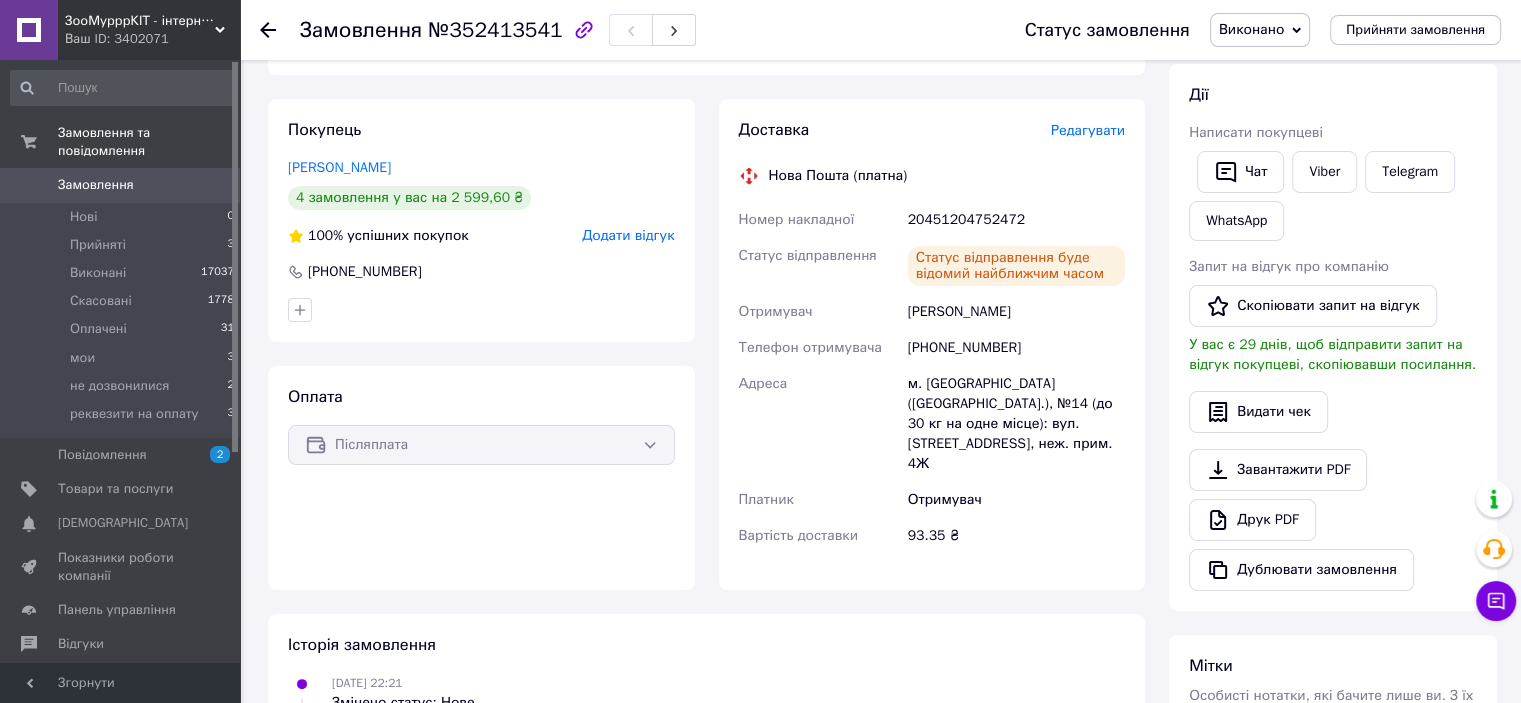 type 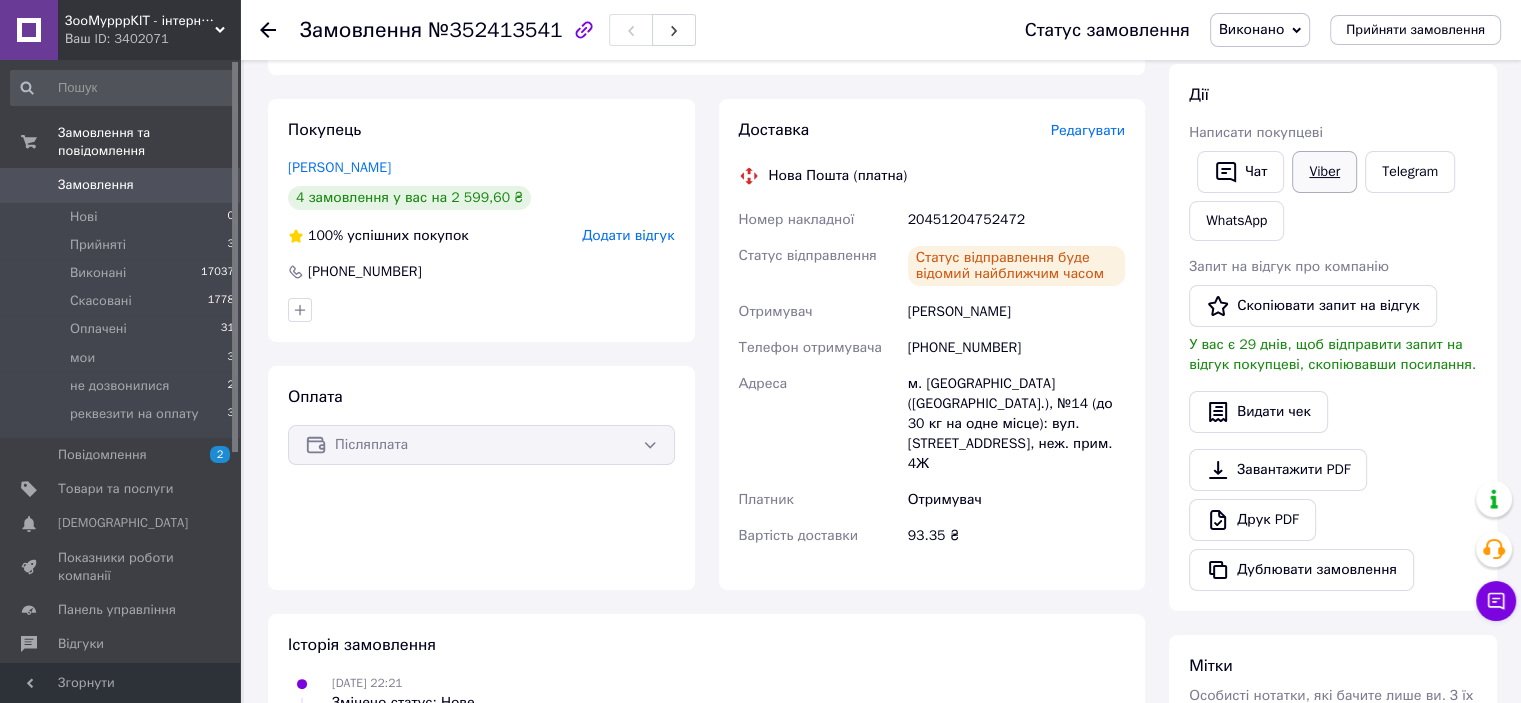 click on "Viber" at bounding box center [1324, 172] 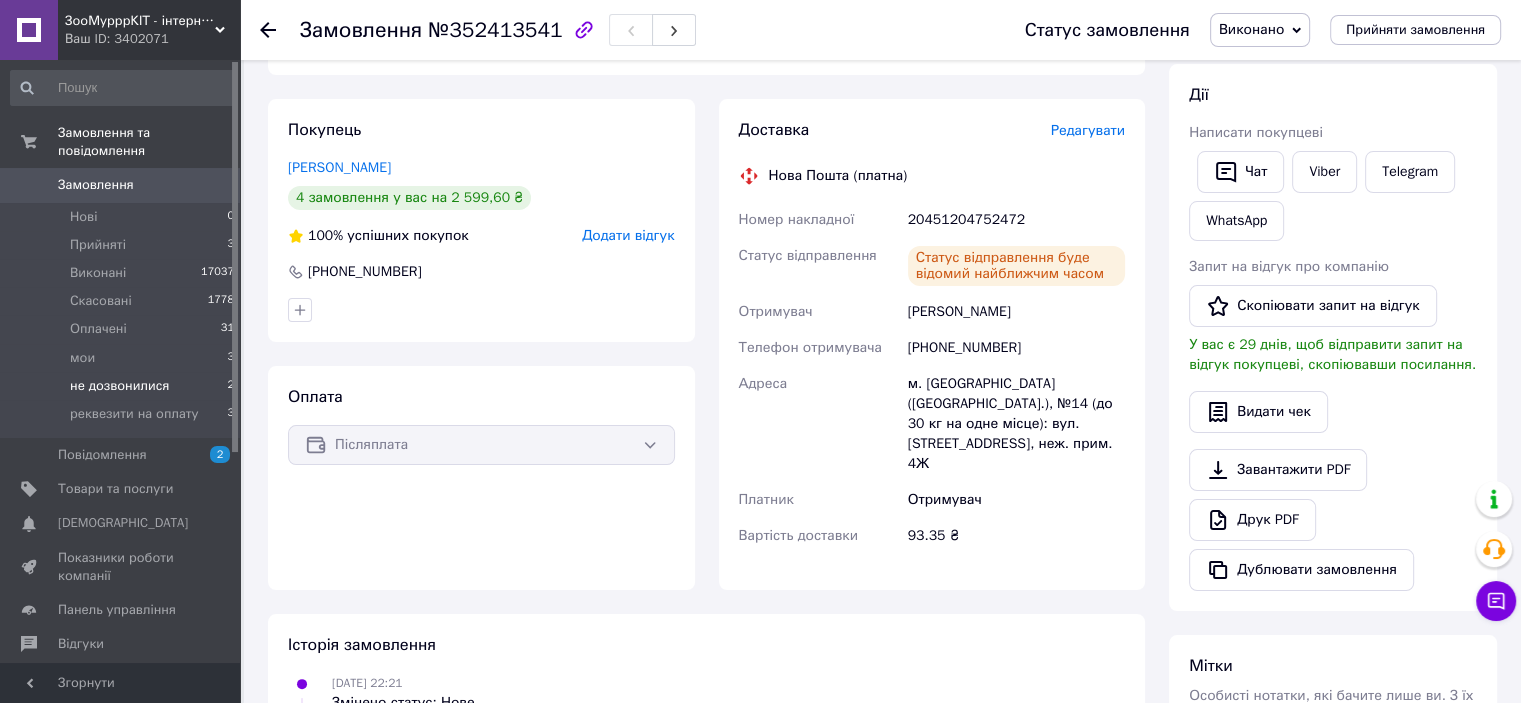 click on "не дозвонилися" at bounding box center [119, 386] 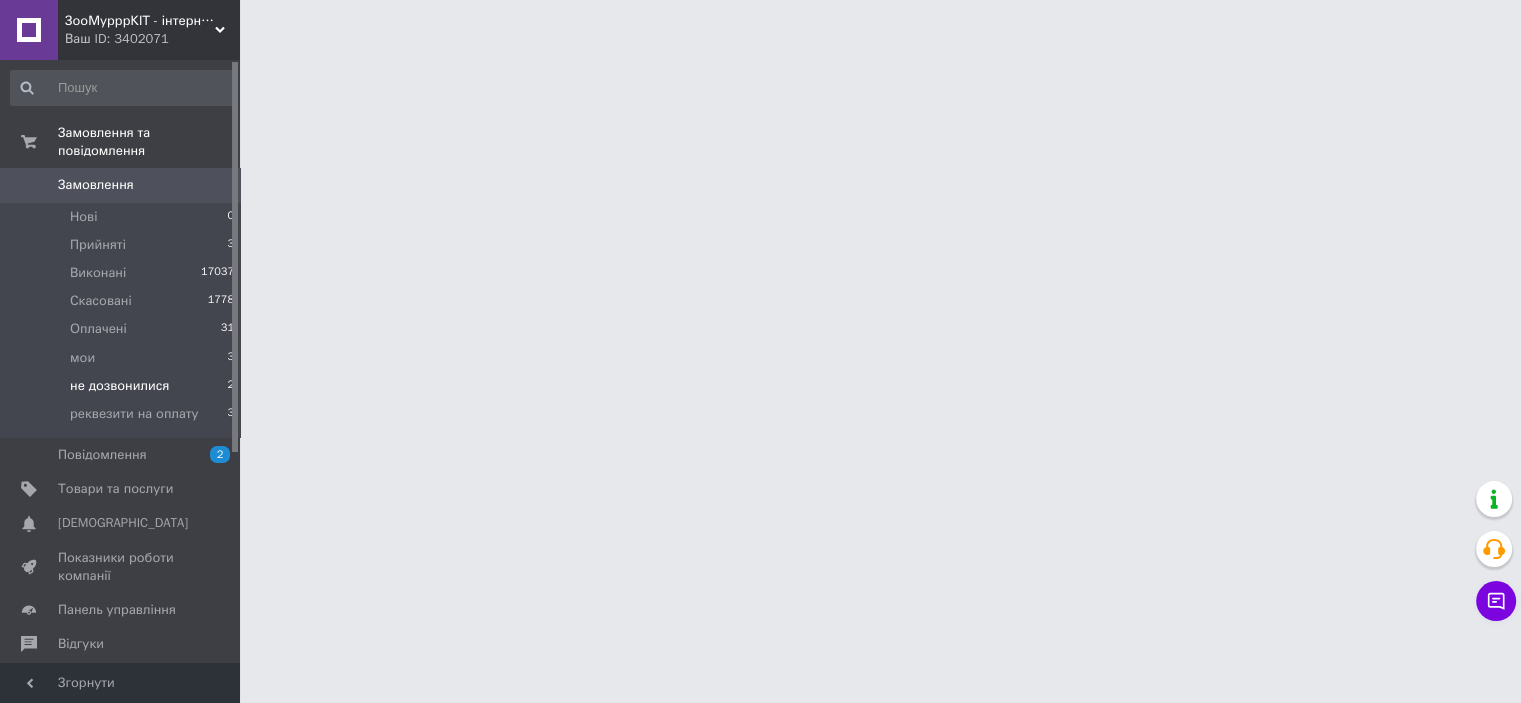 scroll, scrollTop: 0, scrollLeft: 0, axis: both 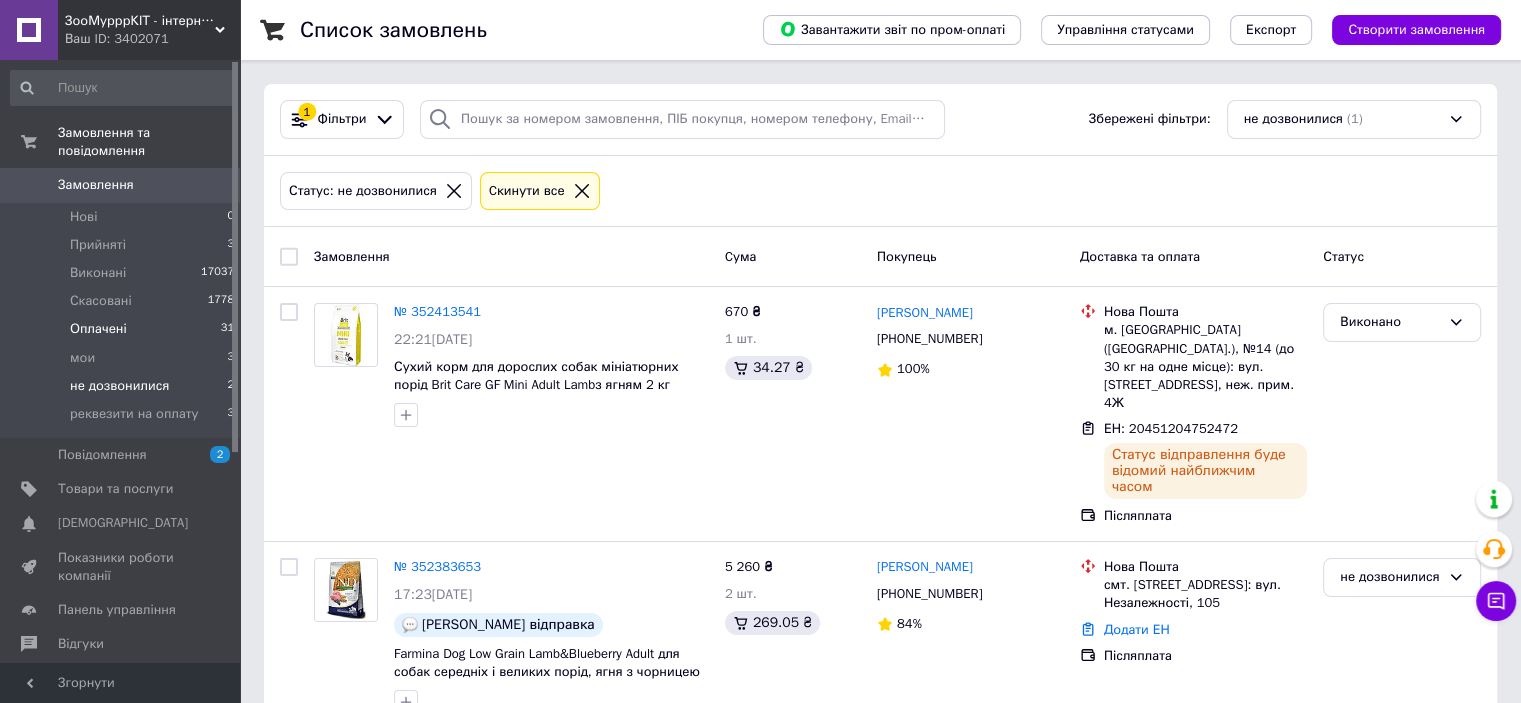 click on "Оплачені 31" at bounding box center (123, 329) 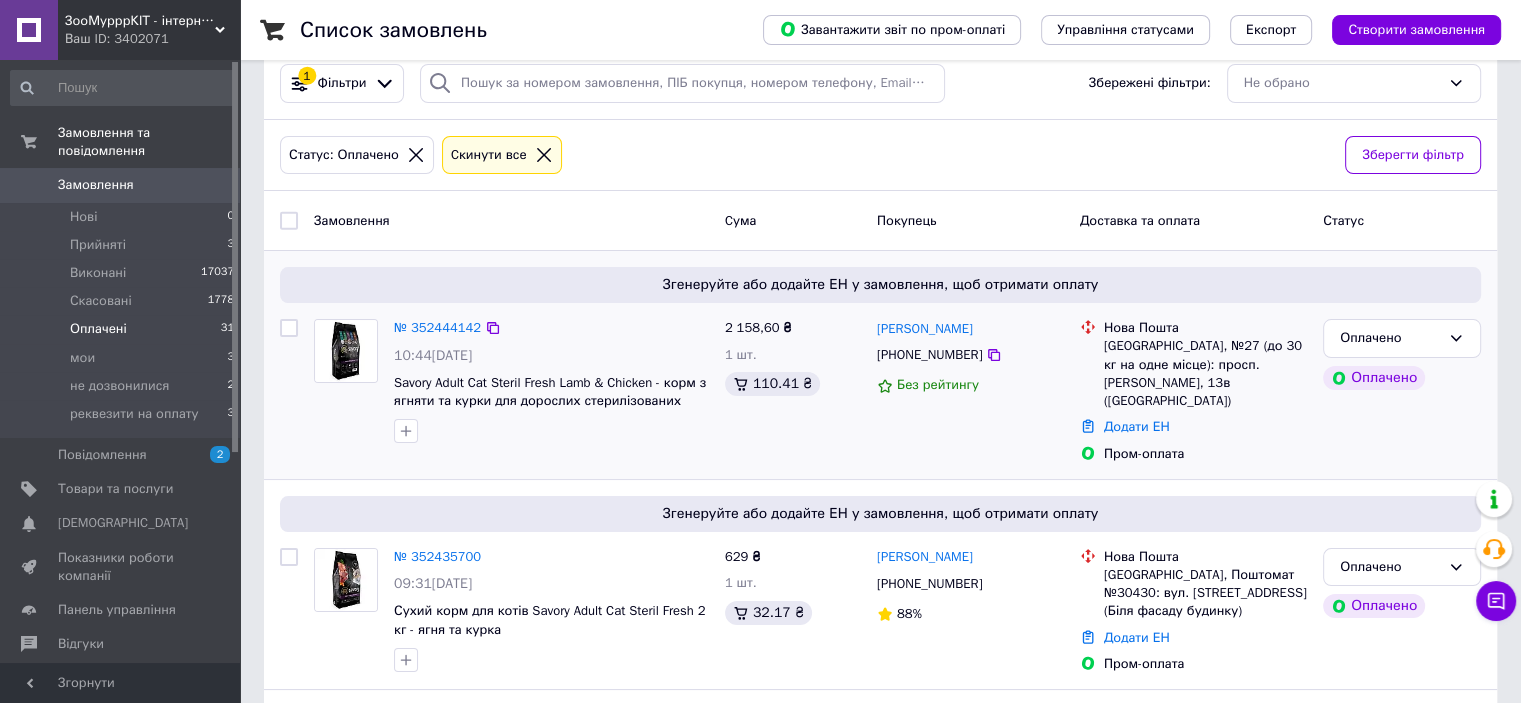 scroll, scrollTop: 100, scrollLeft: 0, axis: vertical 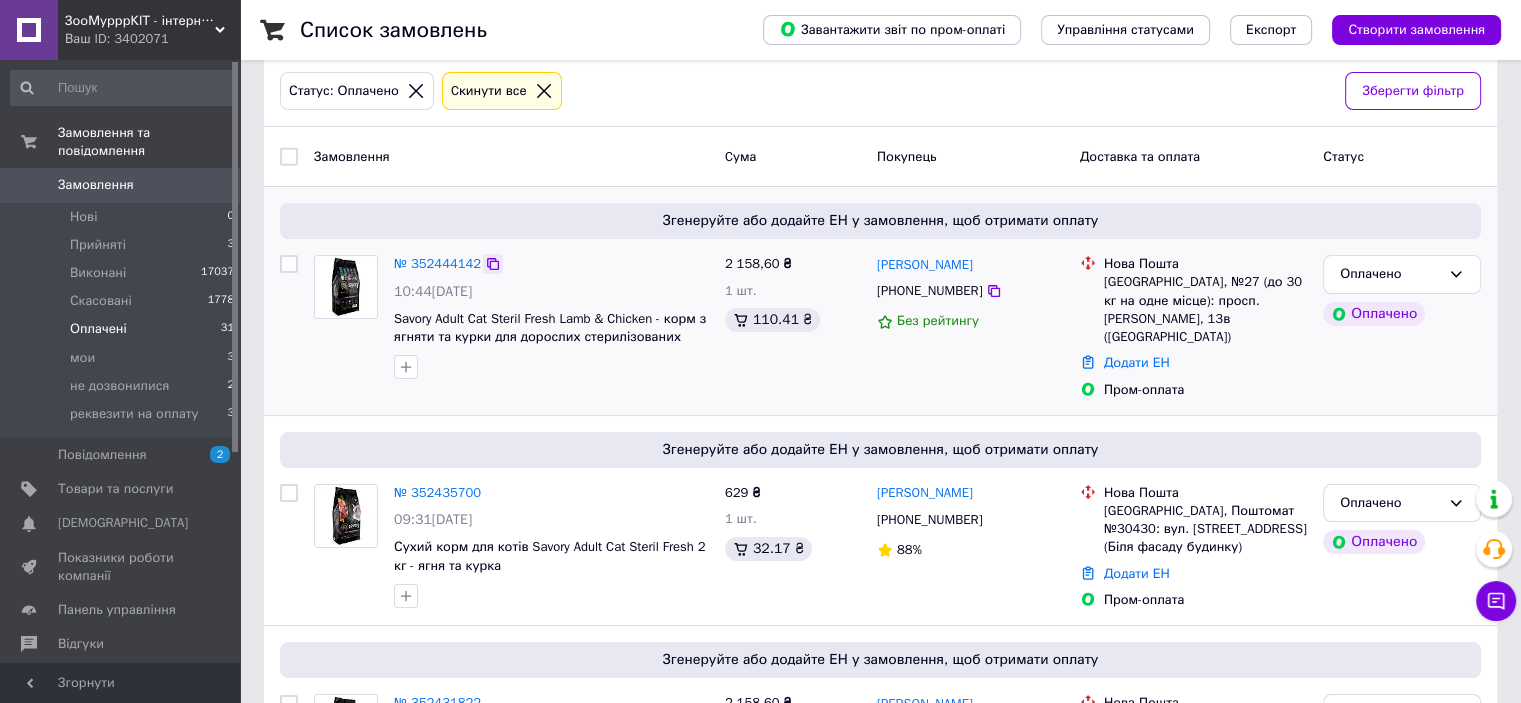 click 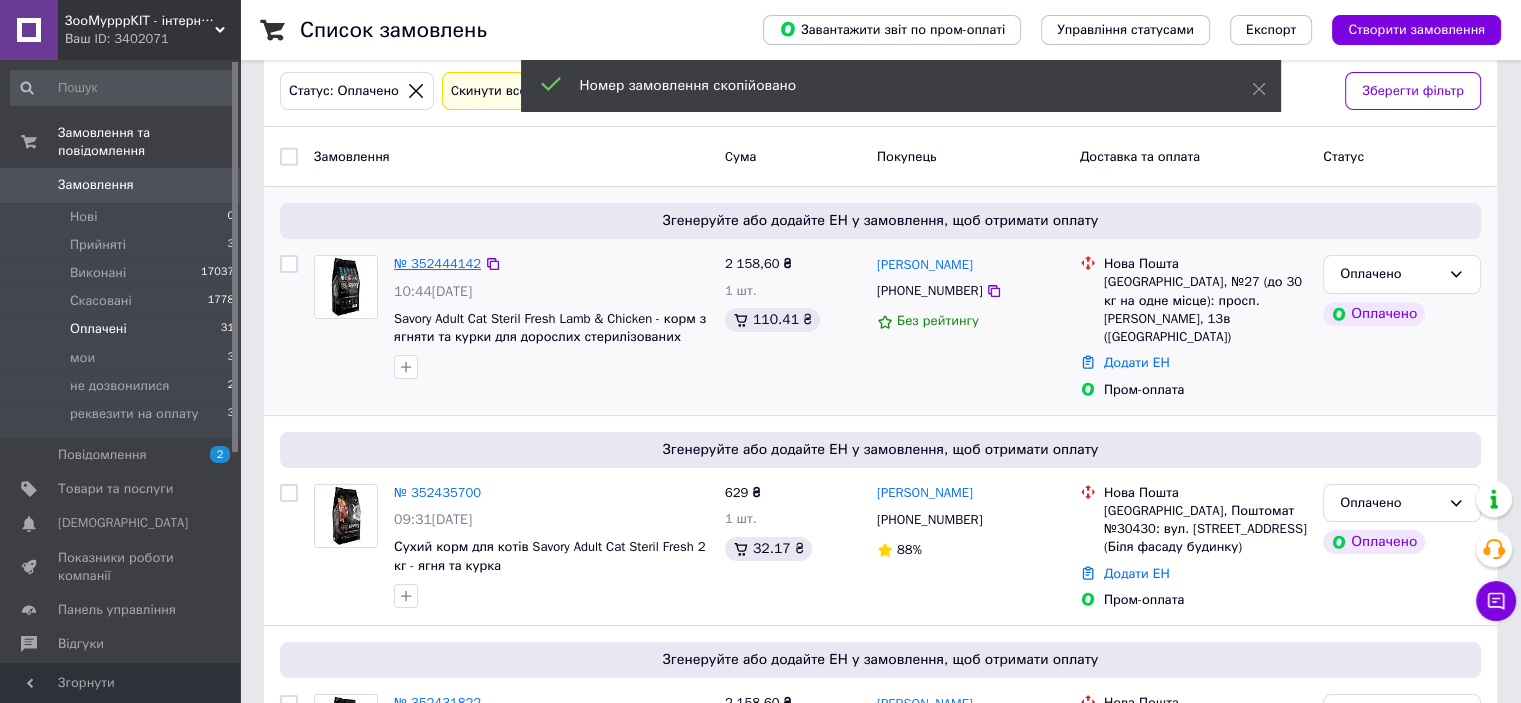 click on "№ 352444142" at bounding box center (437, 263) 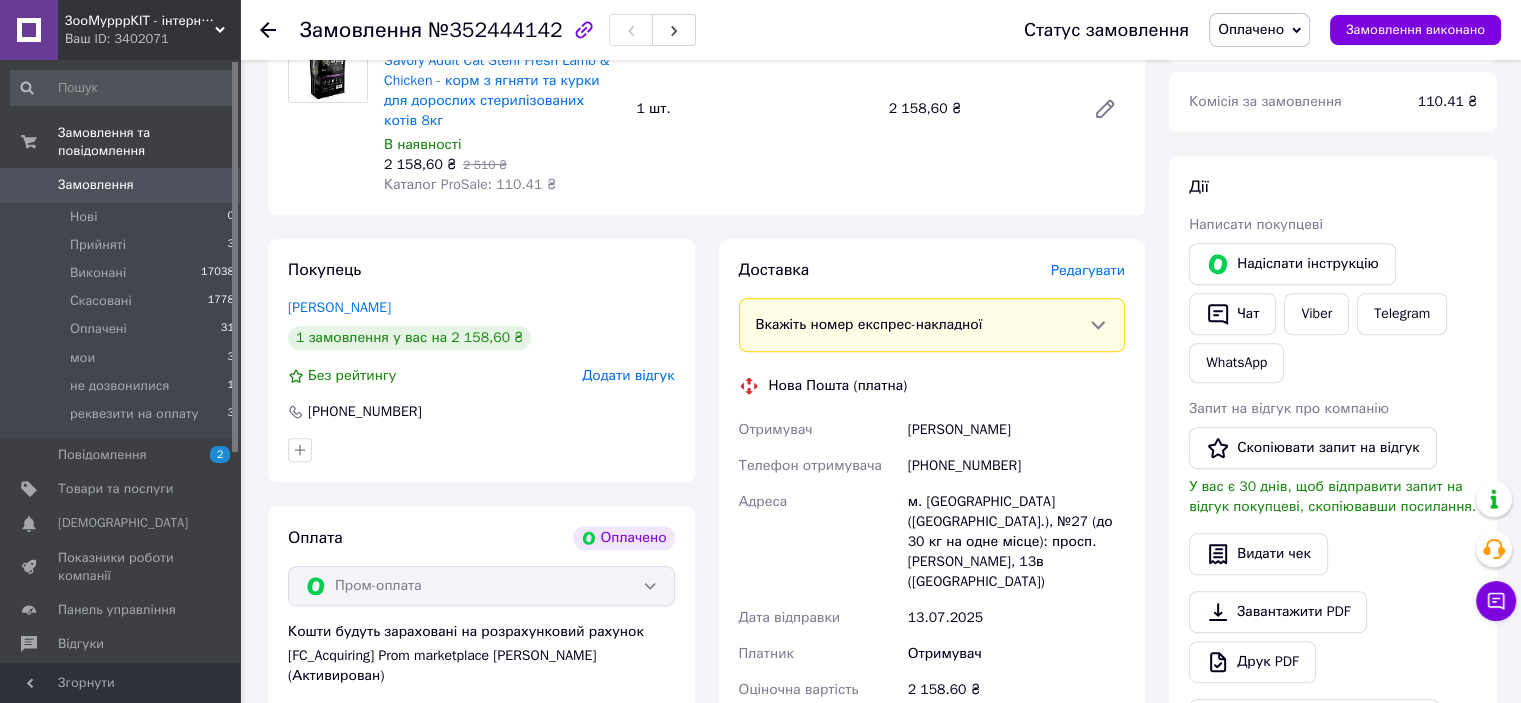 scroll, scrollTop: 800, scrollLeft: 0, axis: vertical 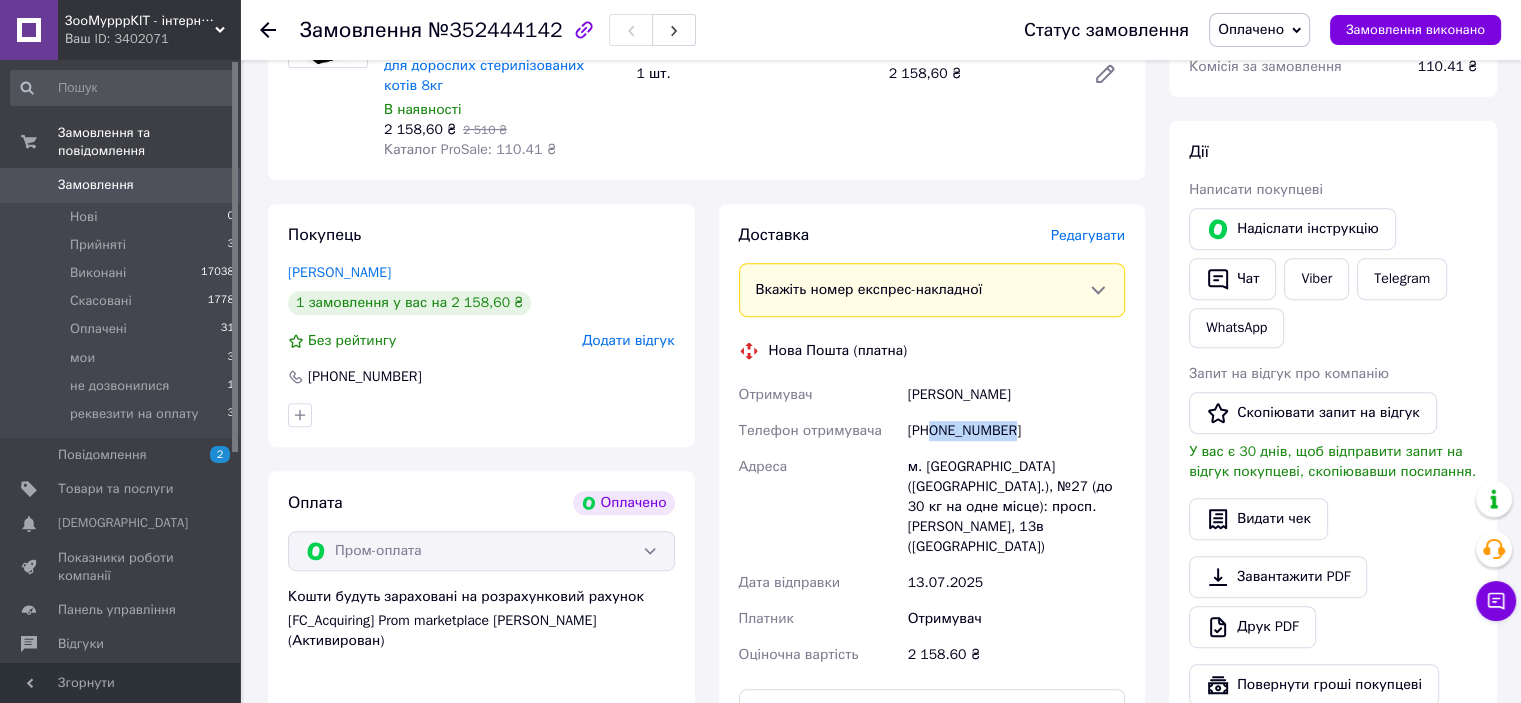 drag, startPoint x: 934, startPoint y: 413, endPoint x: 1011, endPoint y: 416, distance: 77.05842 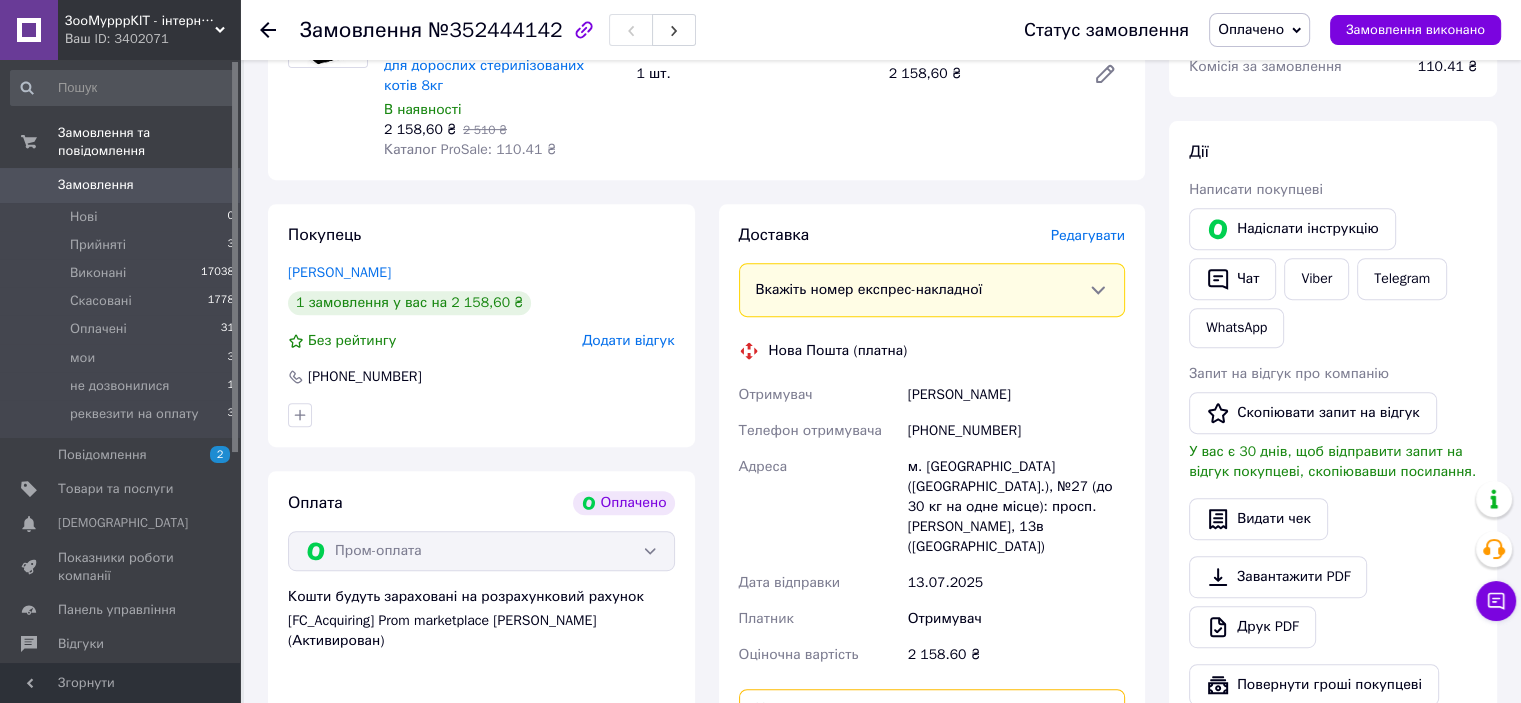 click at bounding box center [932, 709] 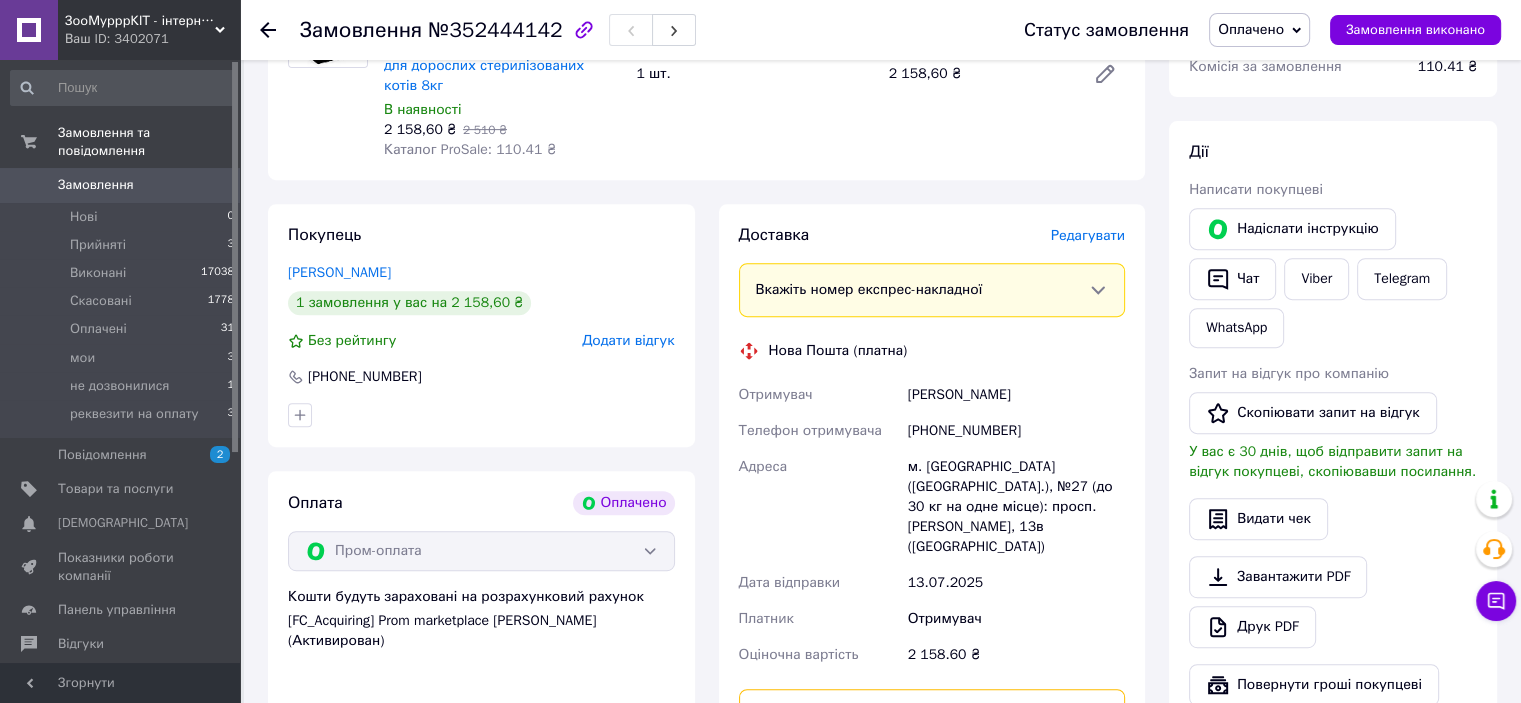 type on "20451204753516" 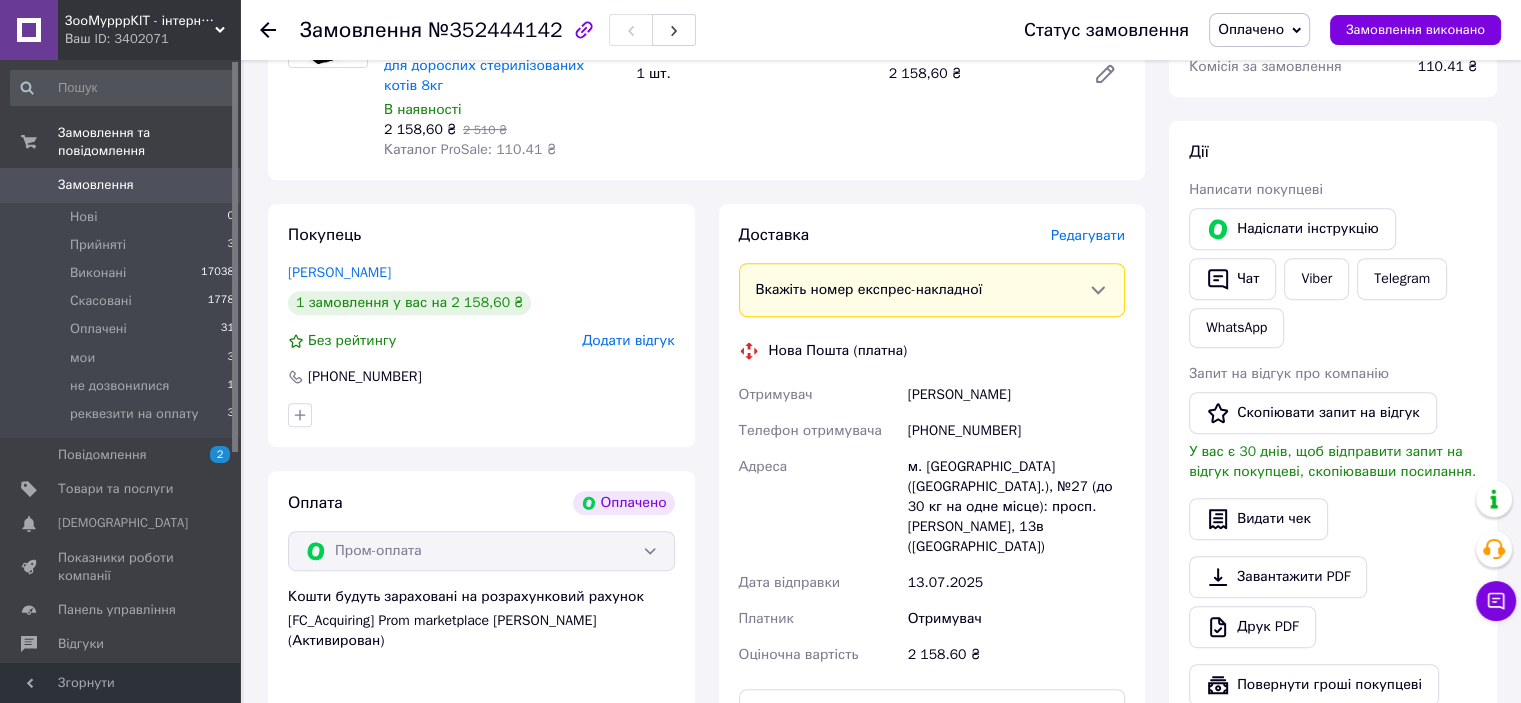 click on "Передати номер" at bounding box center (932, 757) 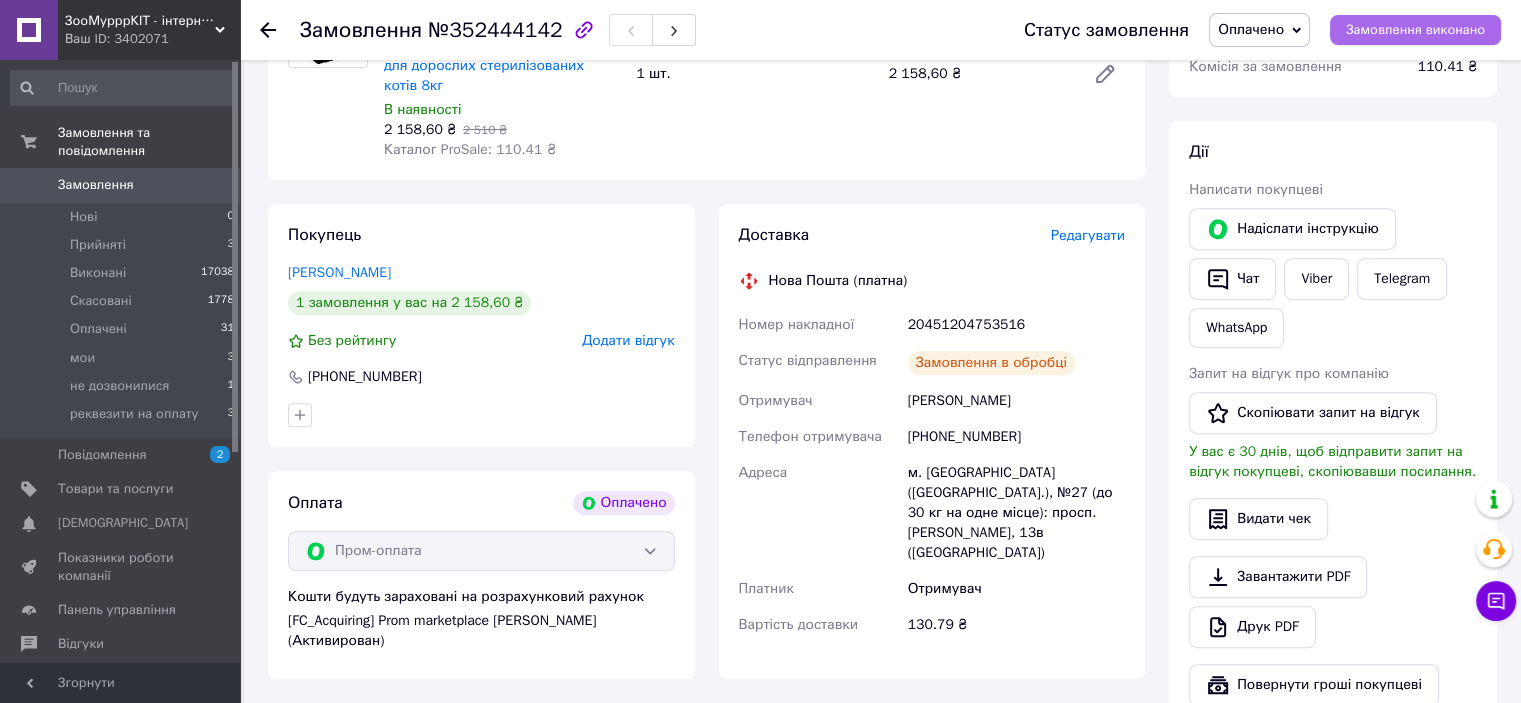 click on "Замовлення виконано" at bounding box center [1415, 30] 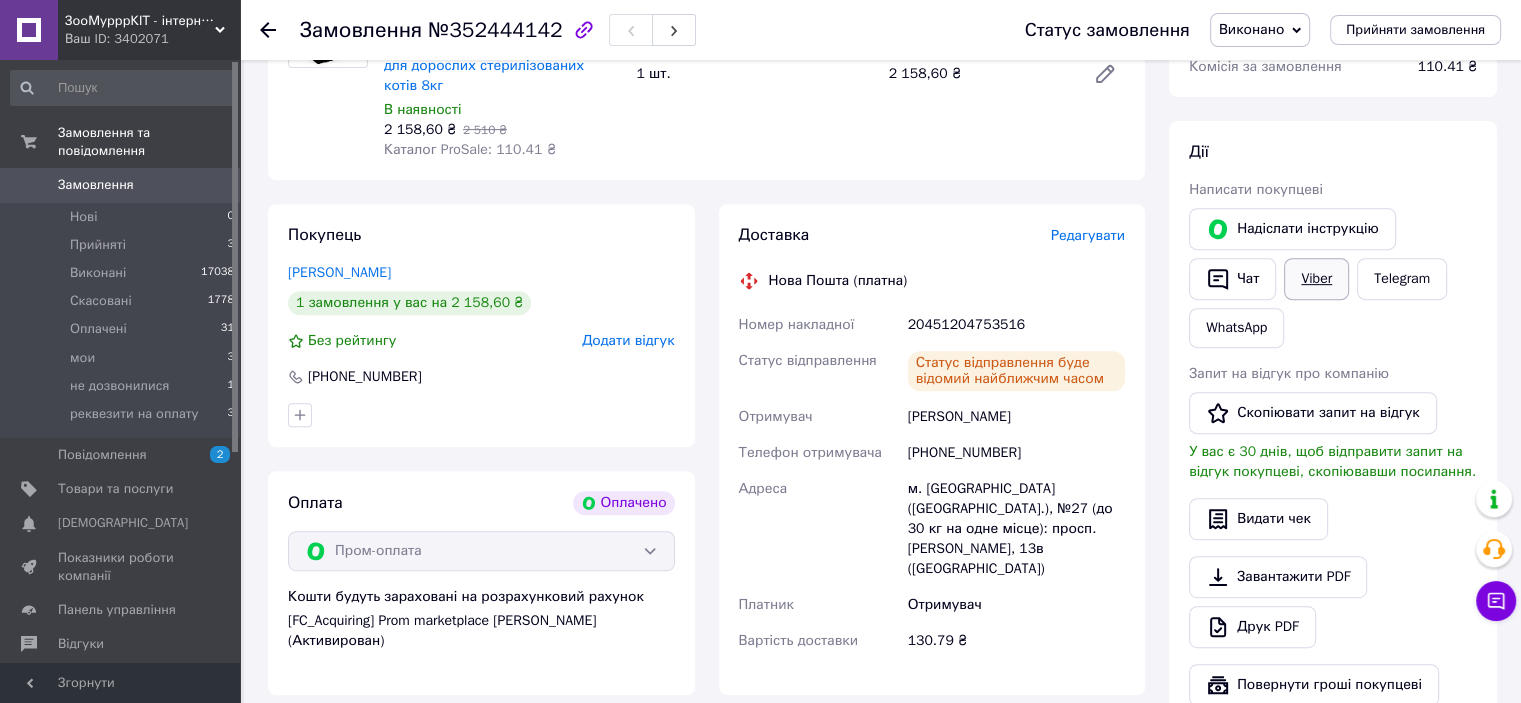 click on "Viber" at bounding box center [1316, 279] 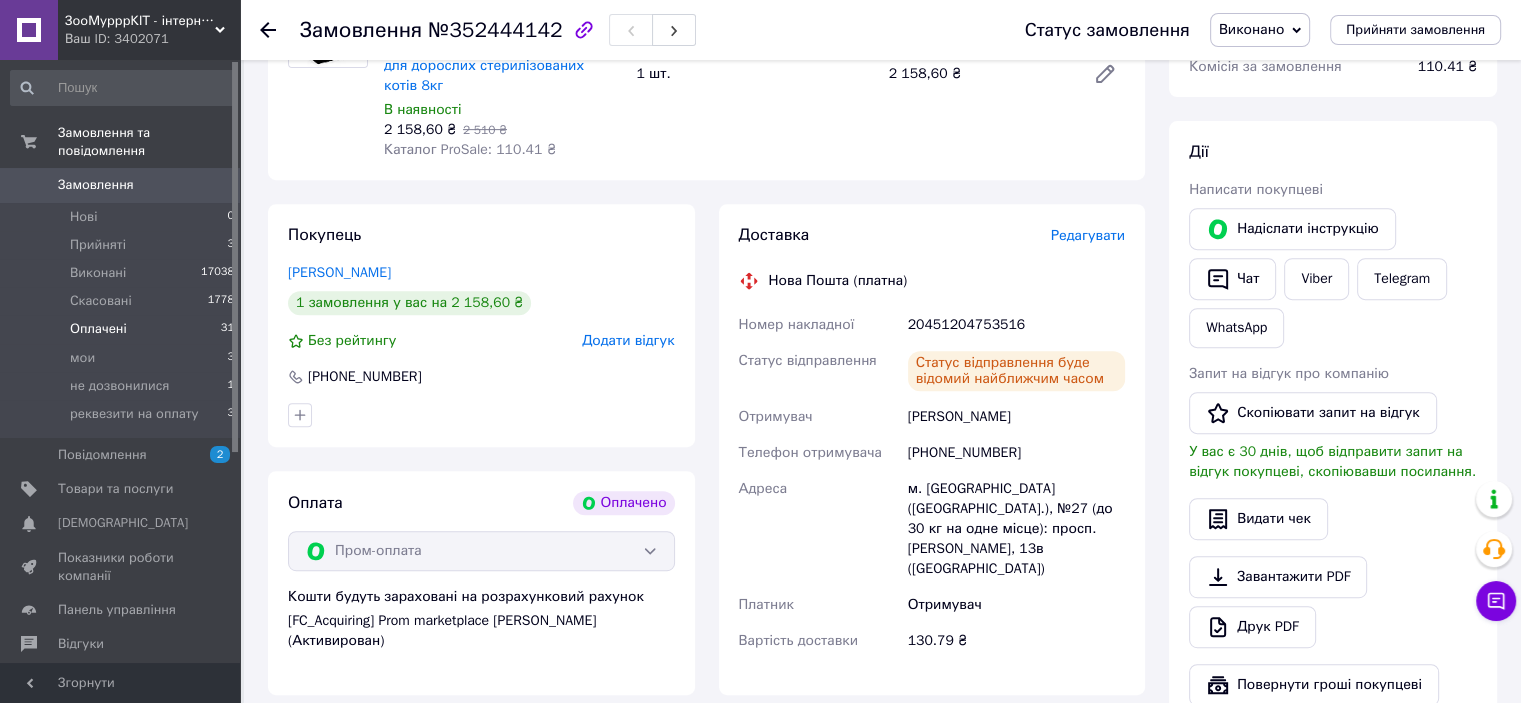 click on "Оплачені" at bounding box center (98, 329) 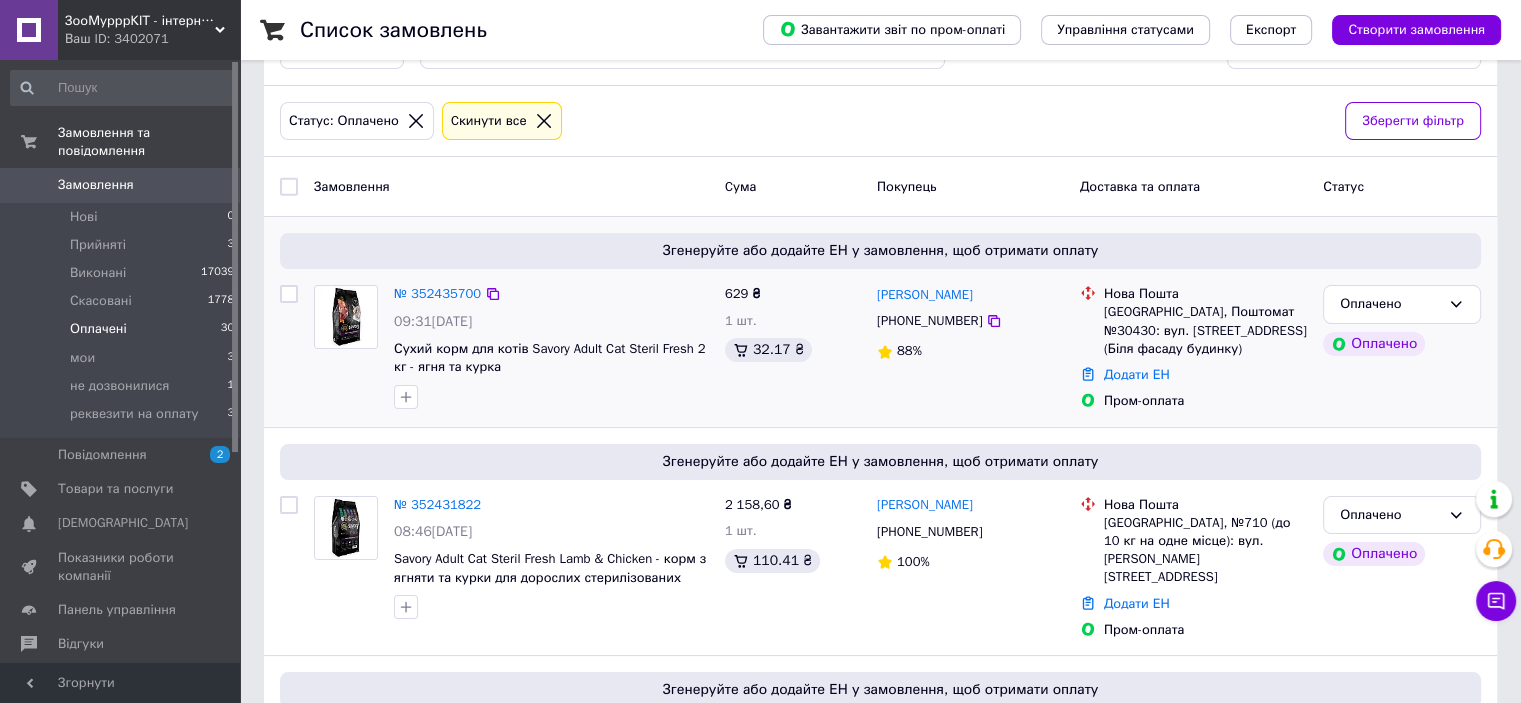 scroll, scrollTop: 100, scrollLeft: 0, axis: vertical 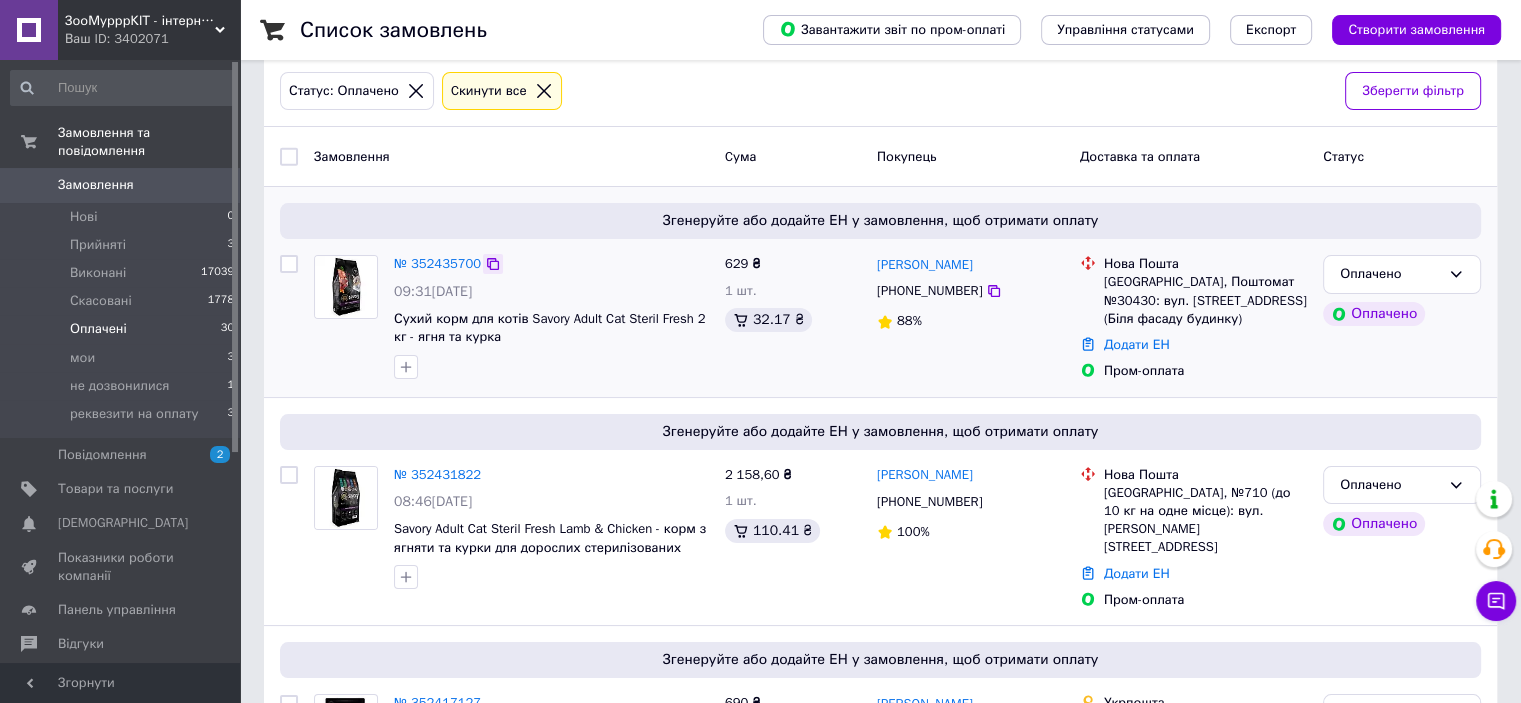 click 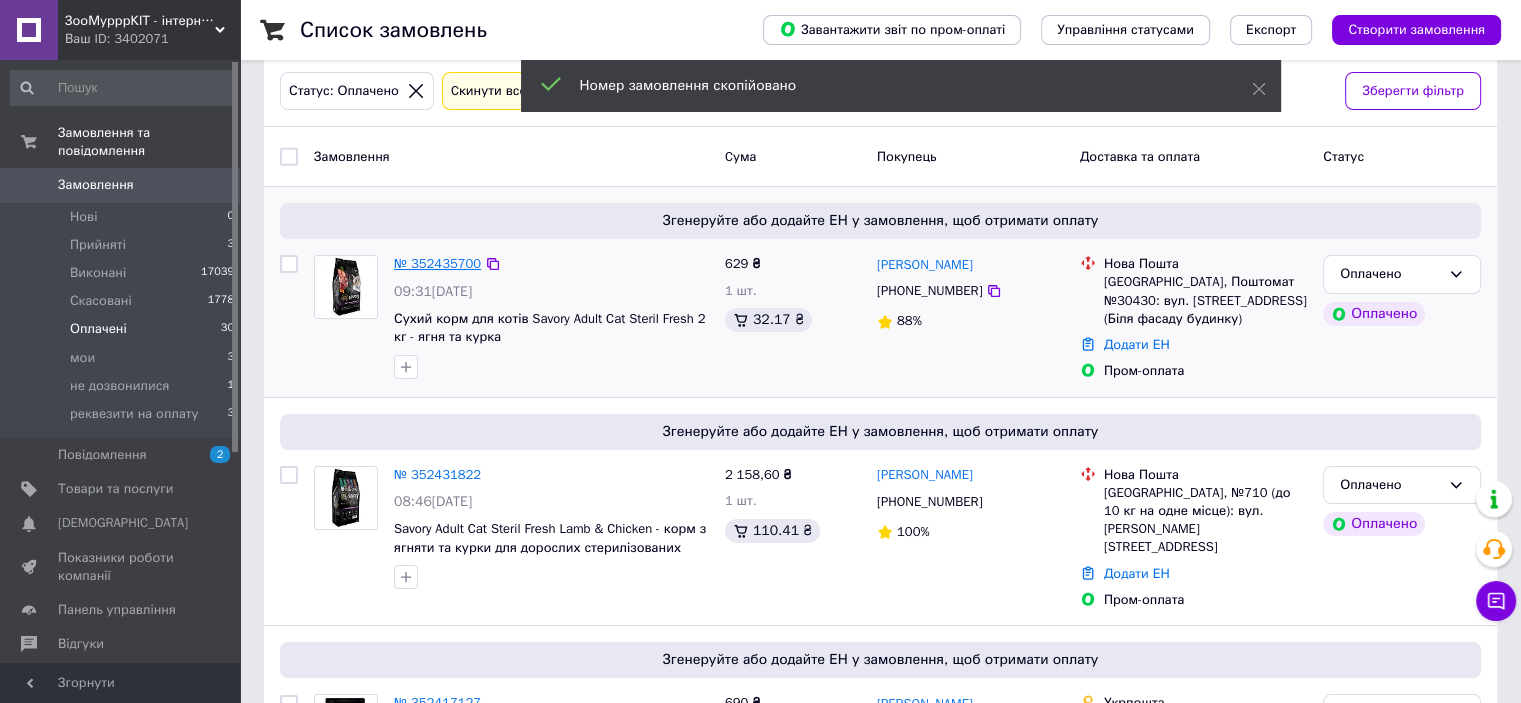click on "№ 352435700" at bounding box center (437, 263) 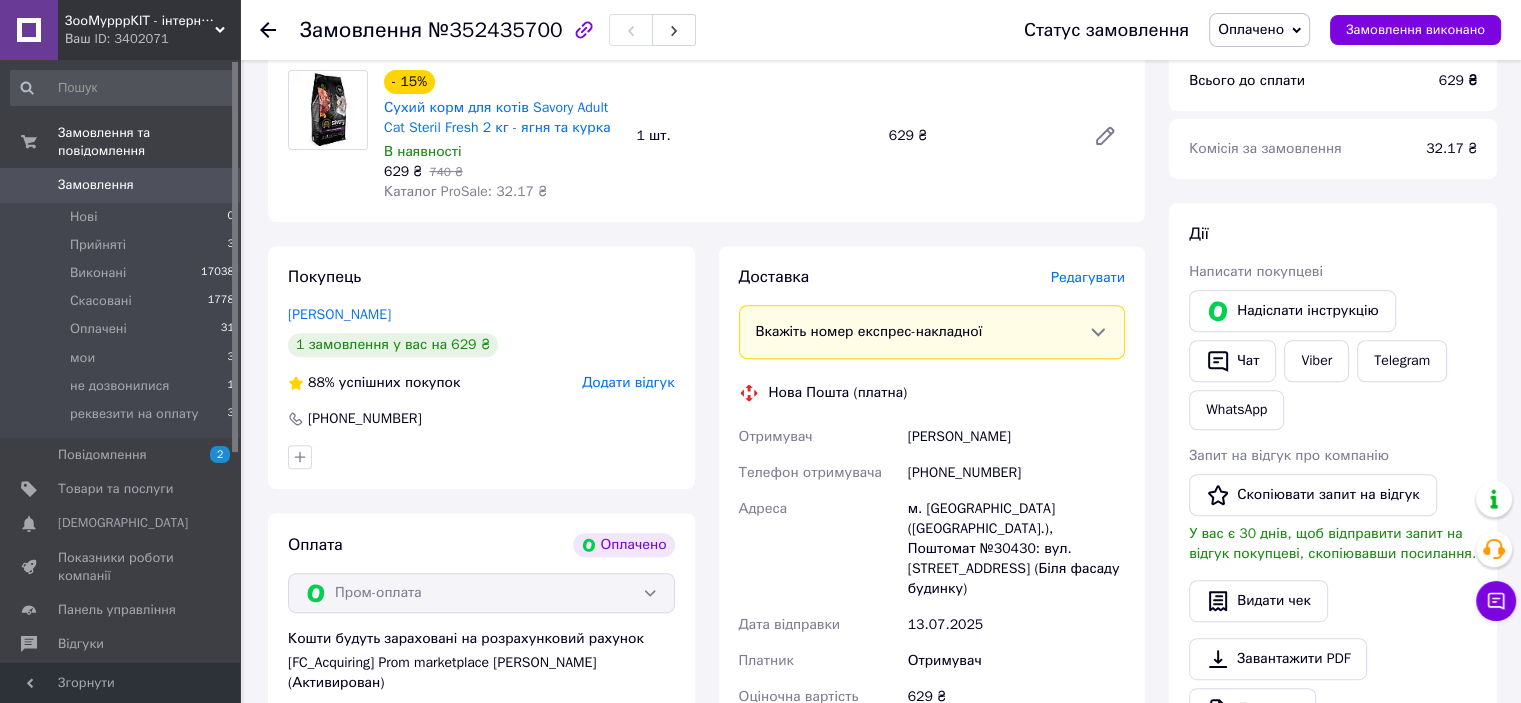 scroll, scrollTop: 800, scrollLeft: 0, axis: vertical 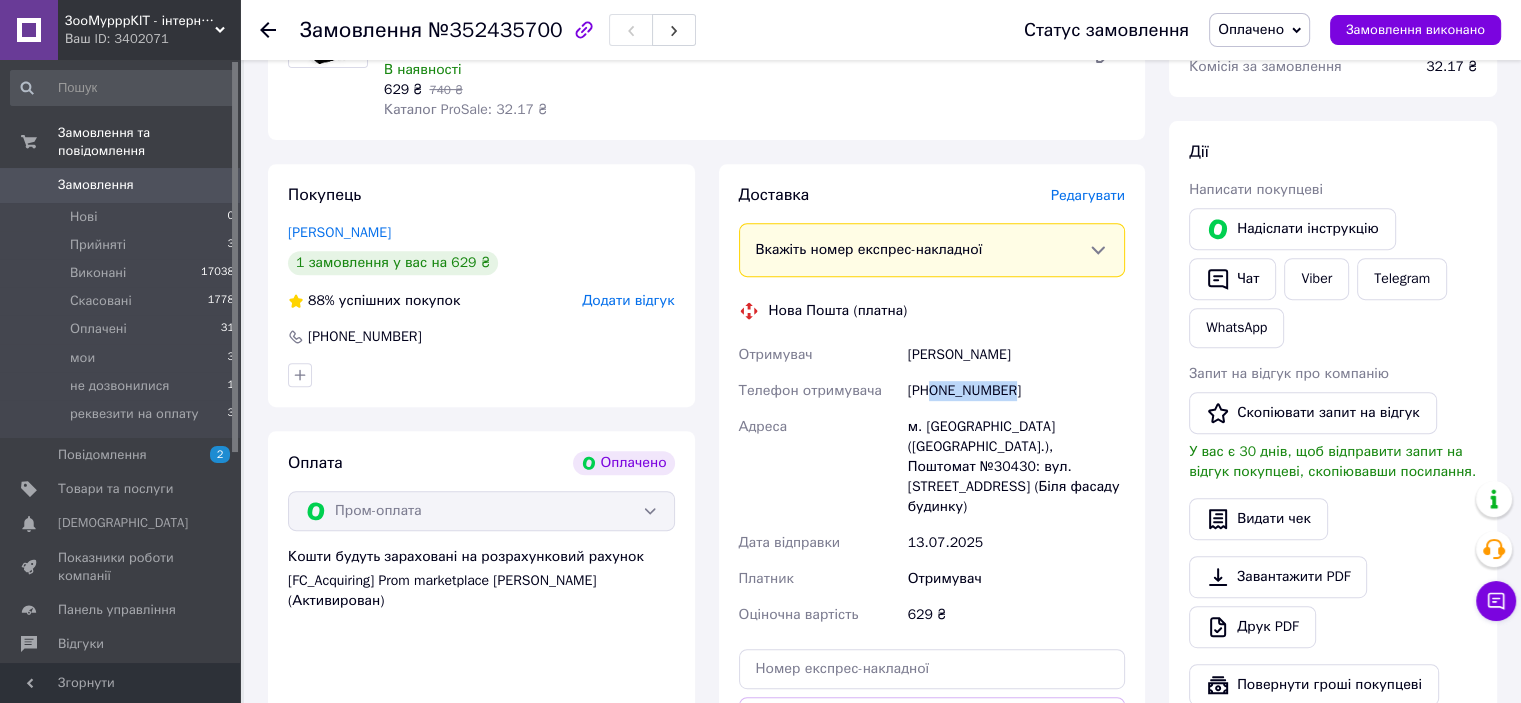 drag, startPoint x: 932, startPoint y: 391, endPoint x: 1027, endPoint y: 394, distance: 95.047356 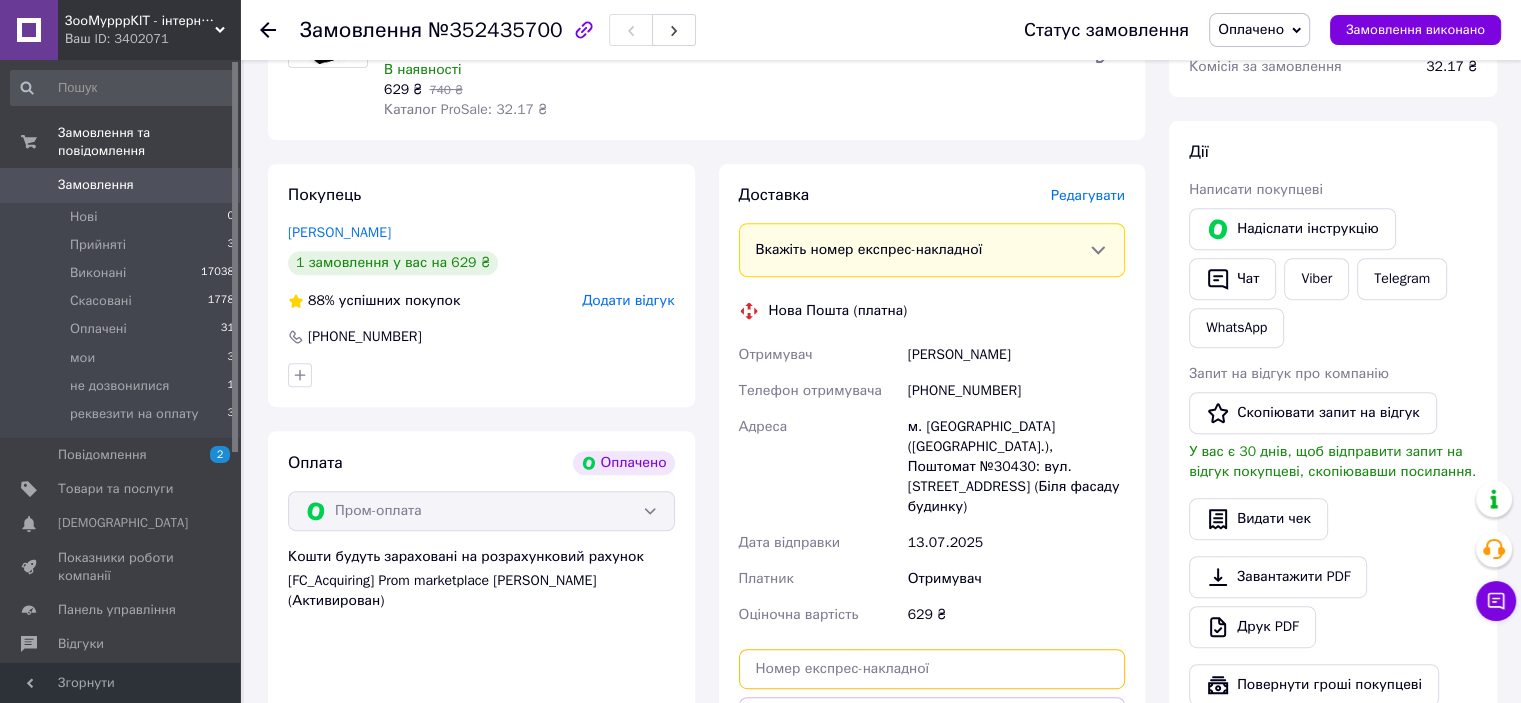 click at bounding box center [932, 669] 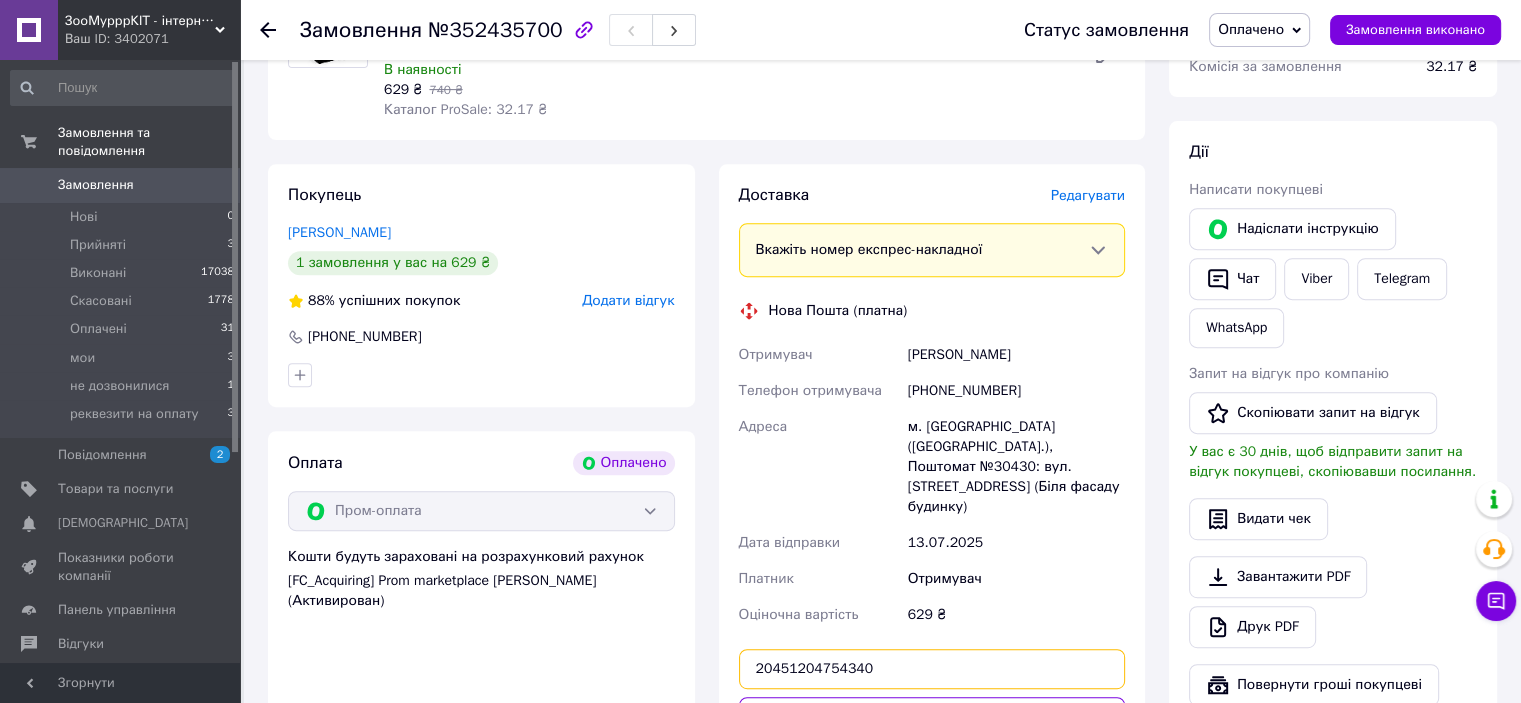 type on "20451204754340" 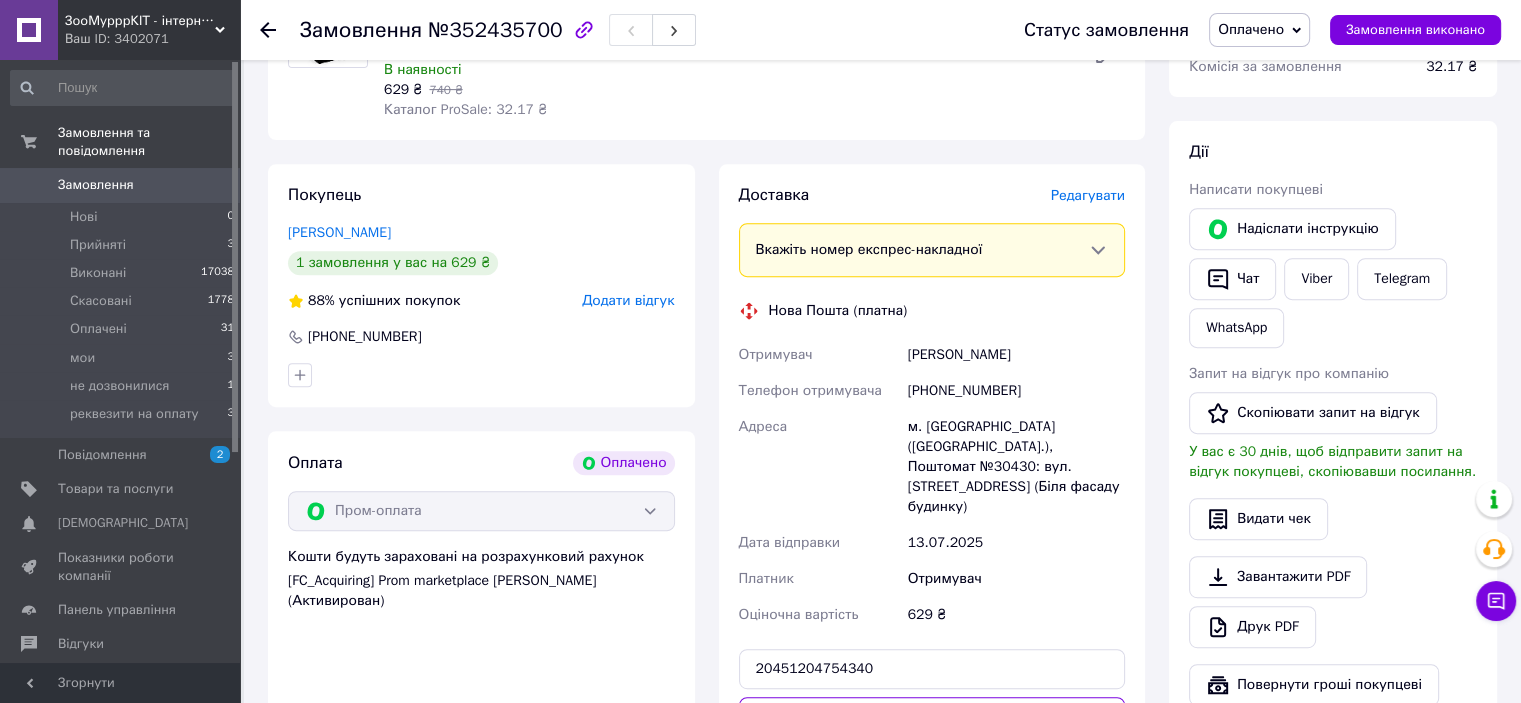 click on "Передати номер" at bounding box center (932, 717) 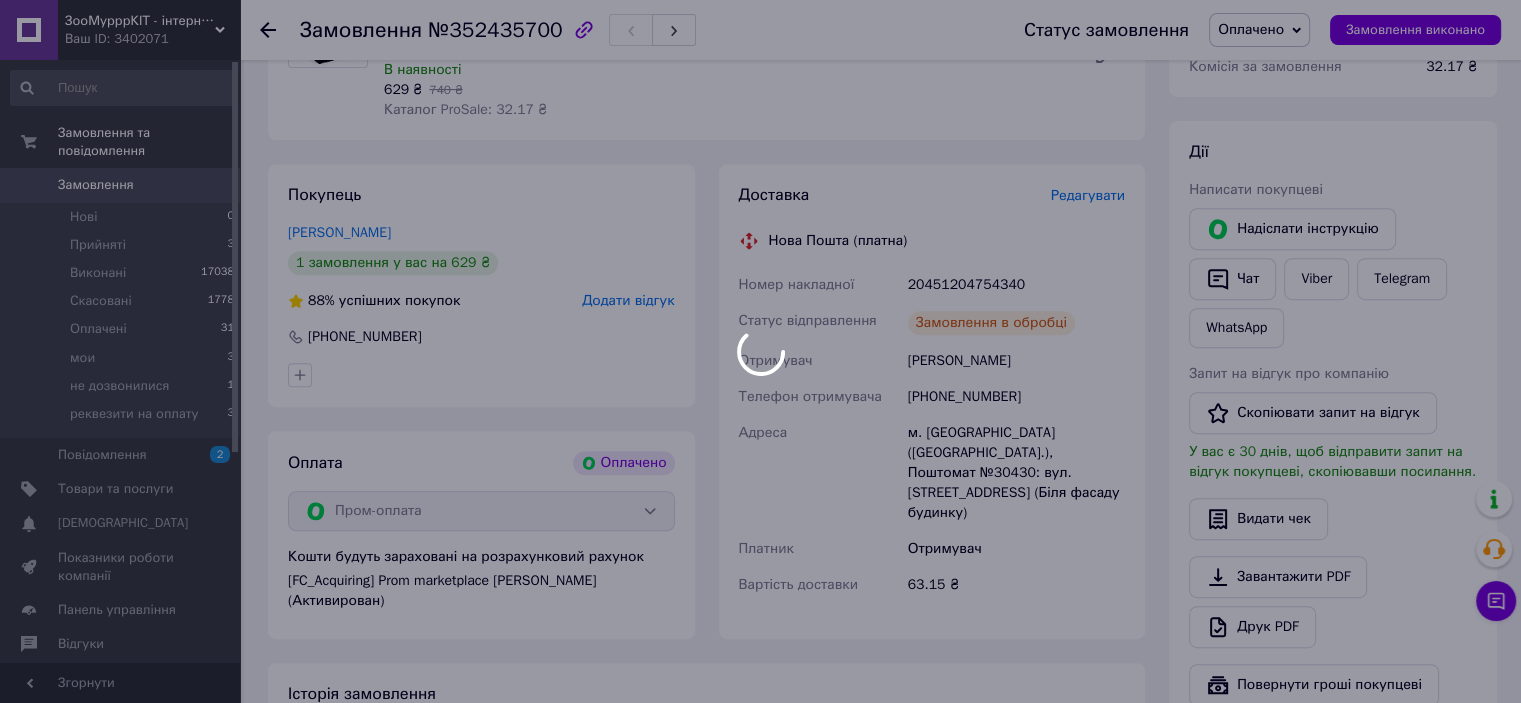 click at bounding box center (760, 351) 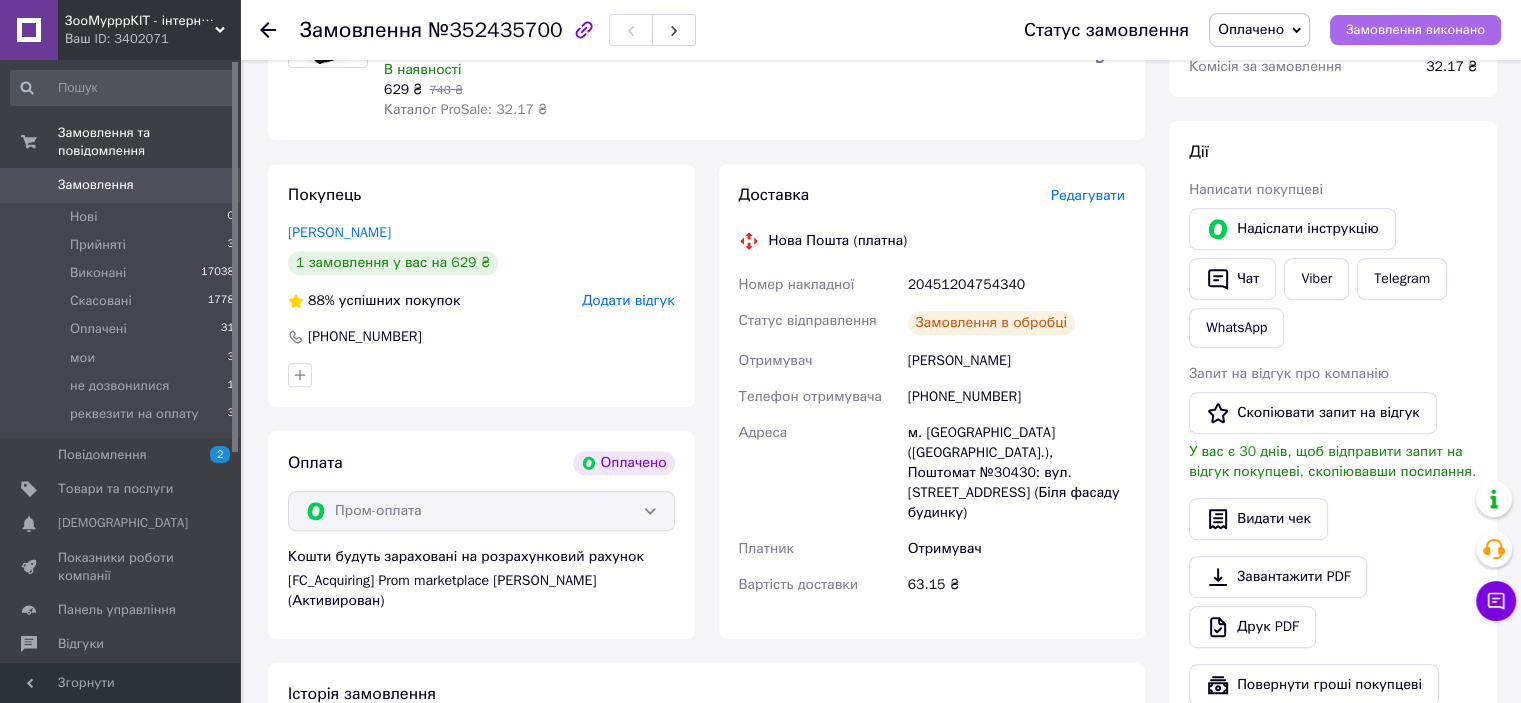 click on "Замовлення виконано" at bounding box center (1415, 30) 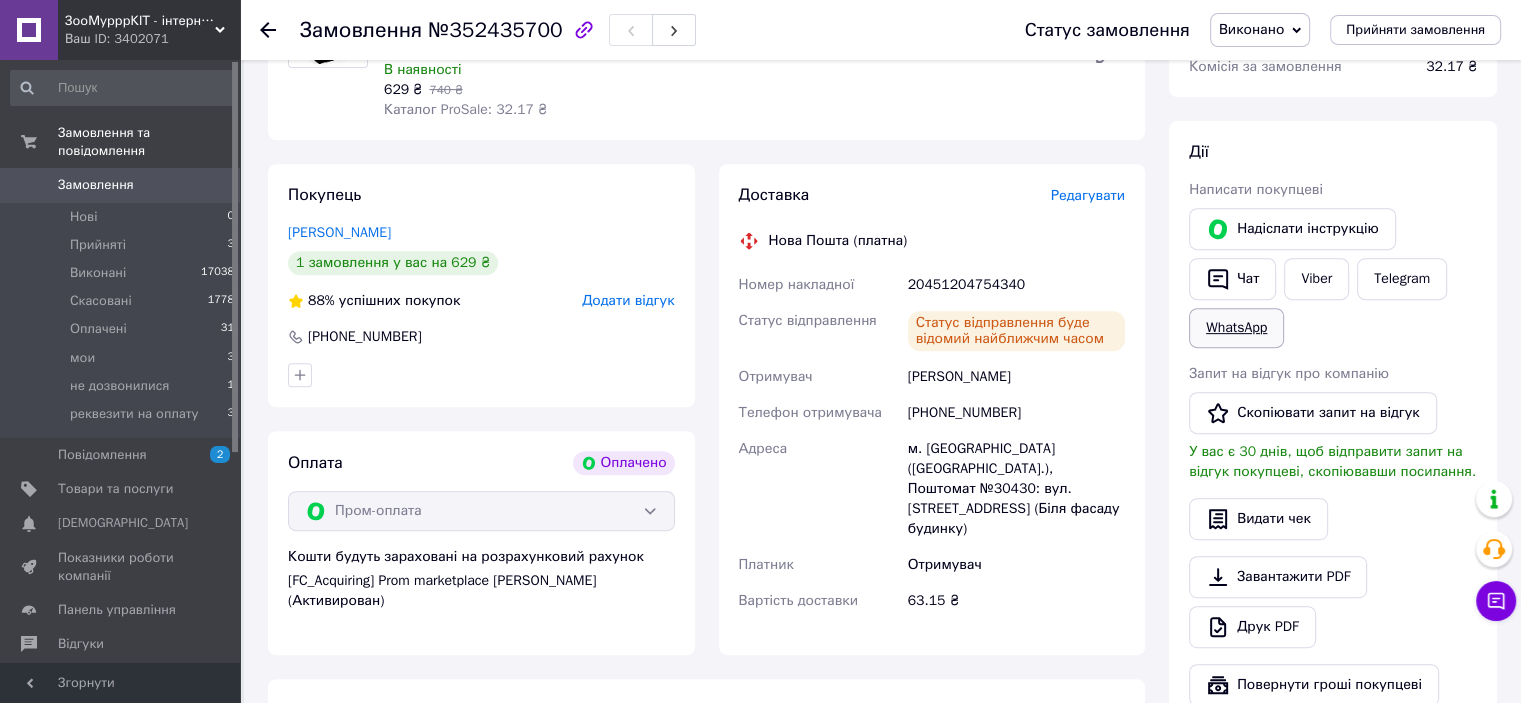 drag, startPoint x: 1320, startPoint y: 279, endPoint x: 1272, endPoint y: 311, distance: 57.68882 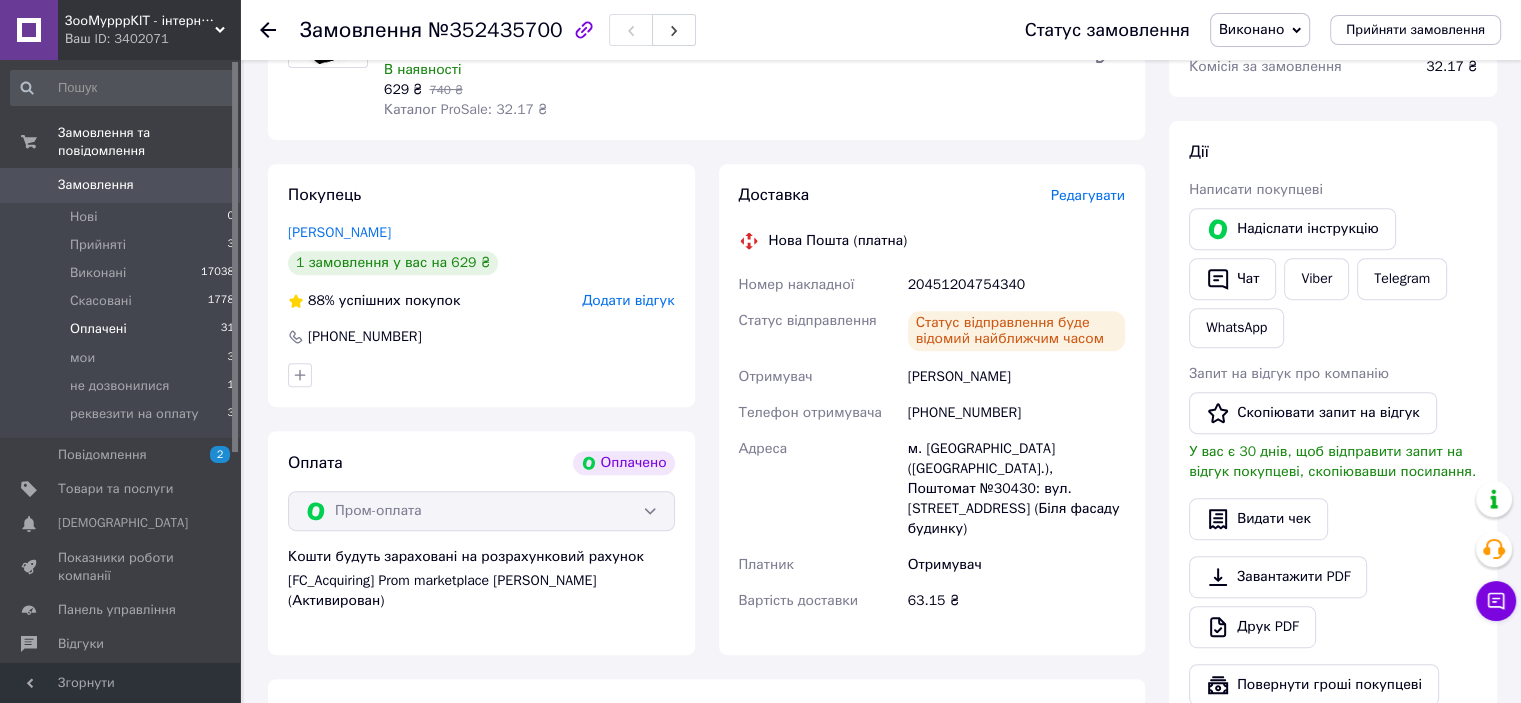 click on "Оплачені" at bounding box center [98, 329] 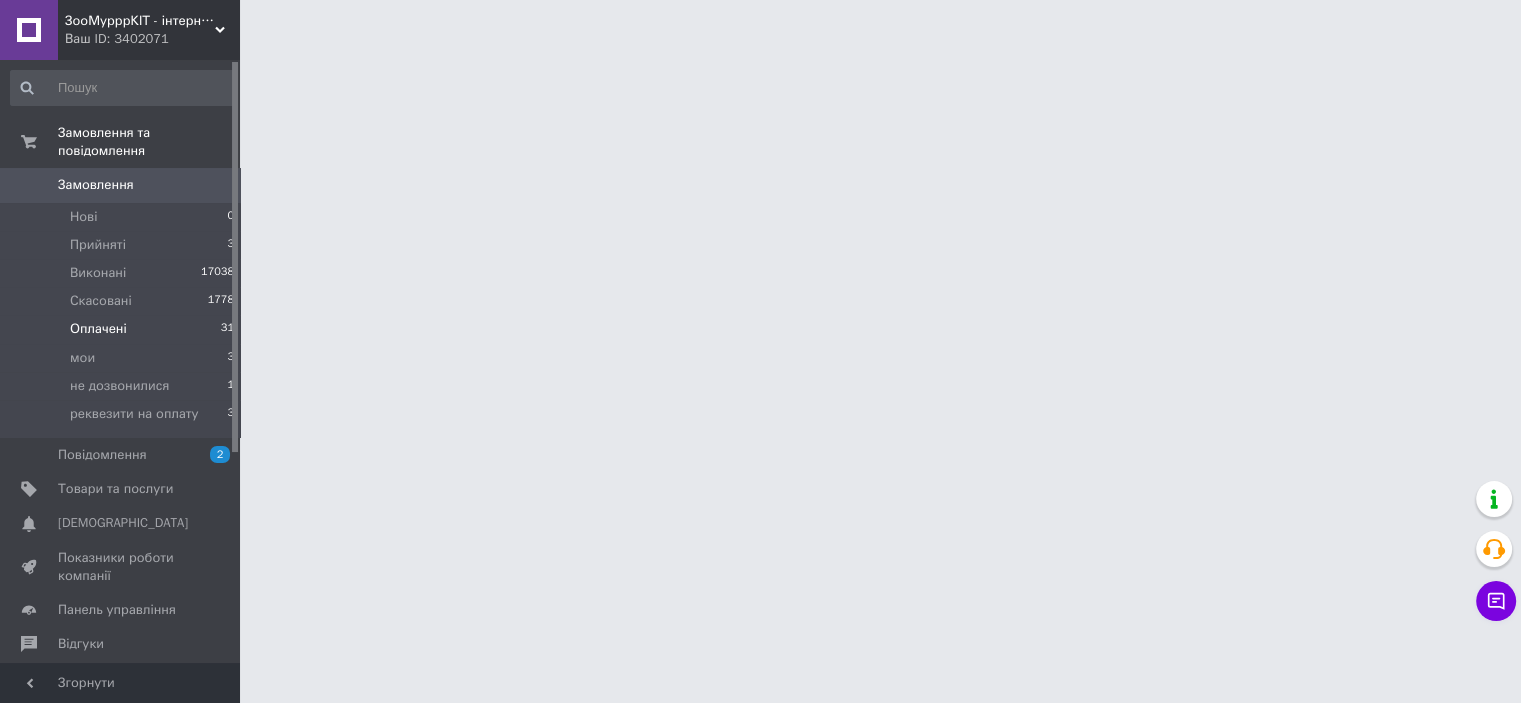 scroll, scrollTop: 0, scrollLeft: 0, axis: both 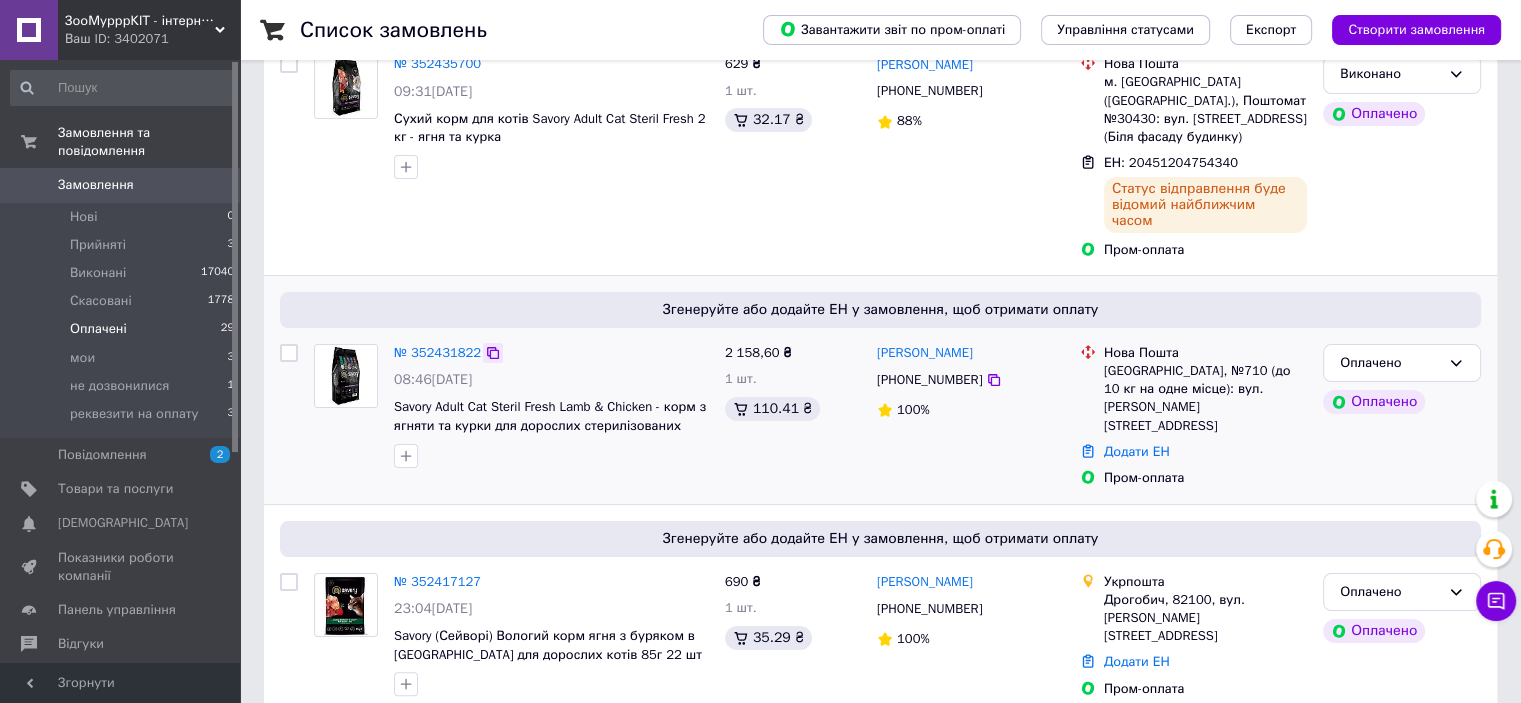 click 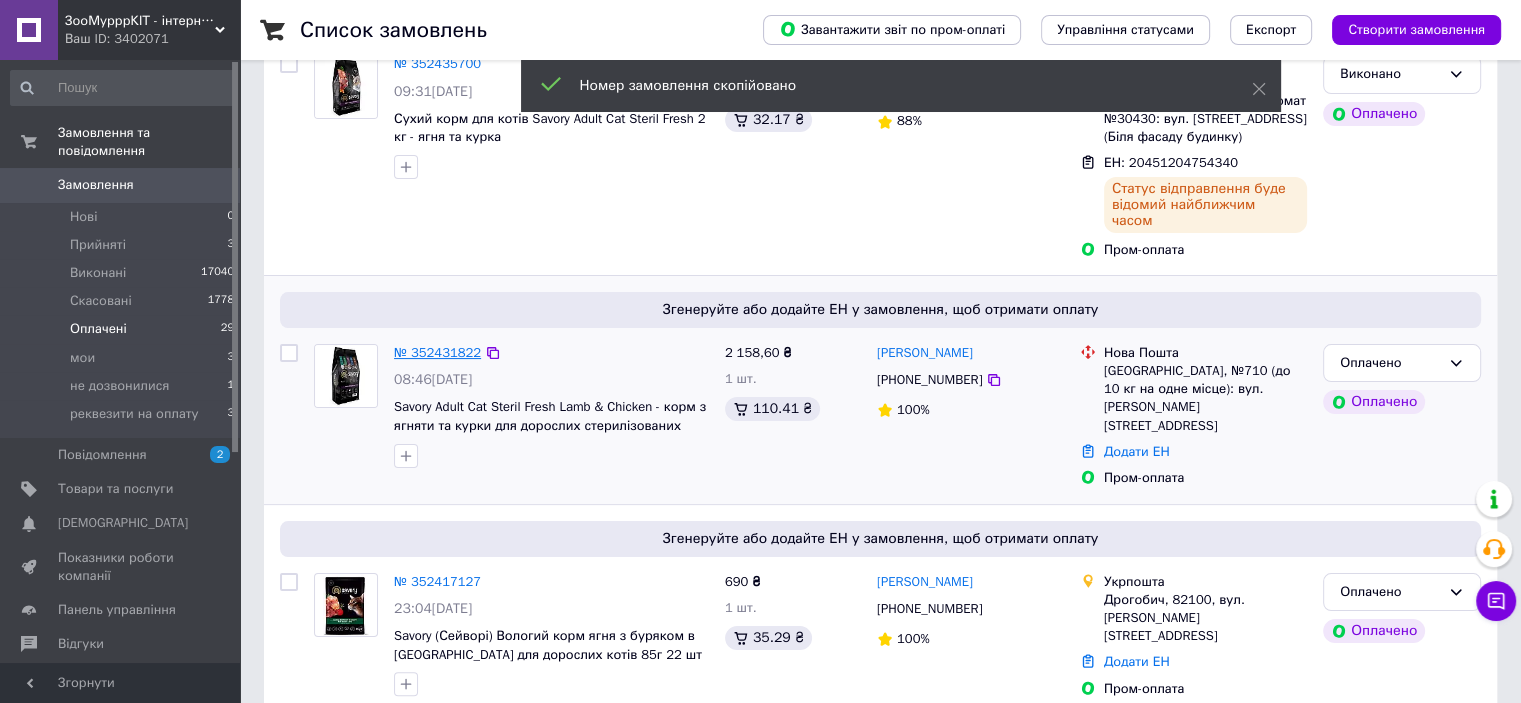 click on "№ 352431822" at bounding box center (437, 352) 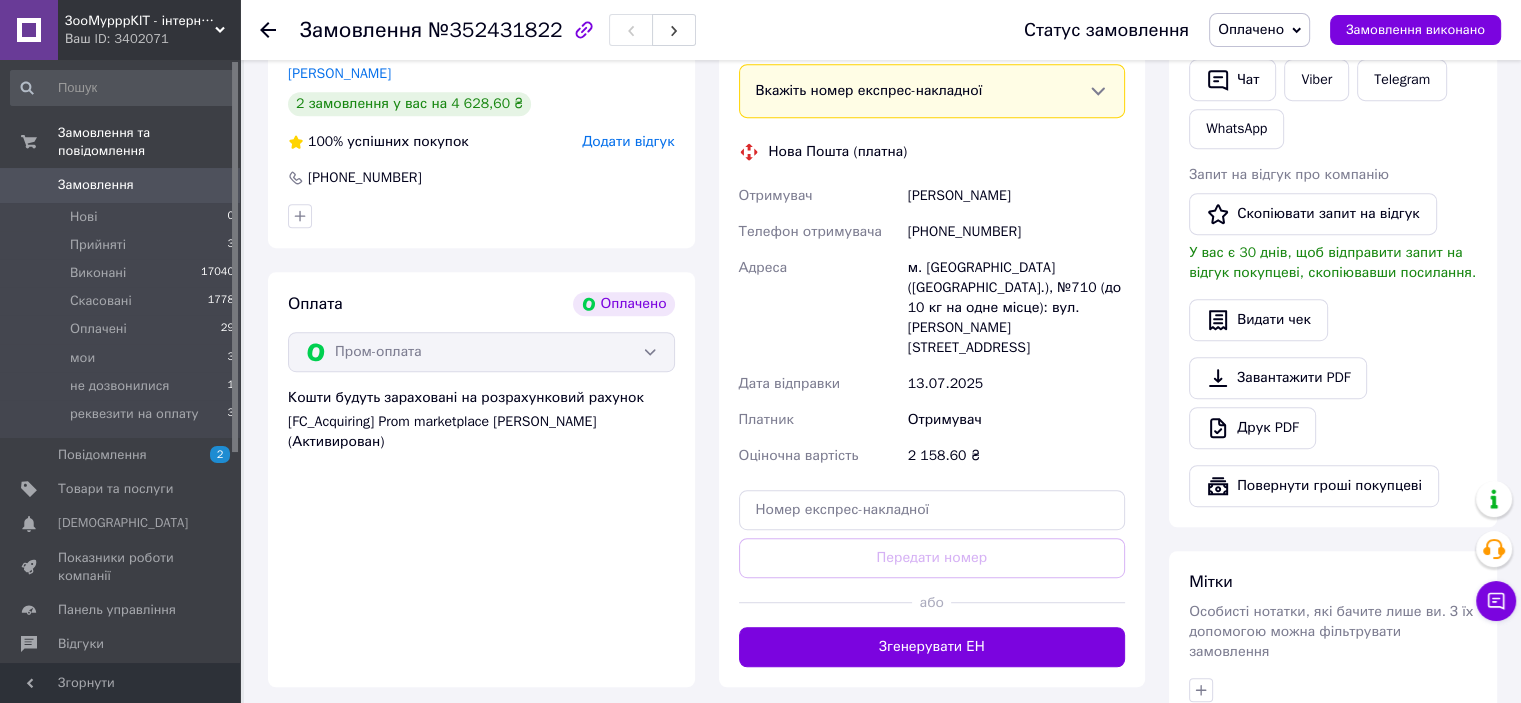scroll, scrollTop: 1000, scrollLeft: 0, axis: vertical 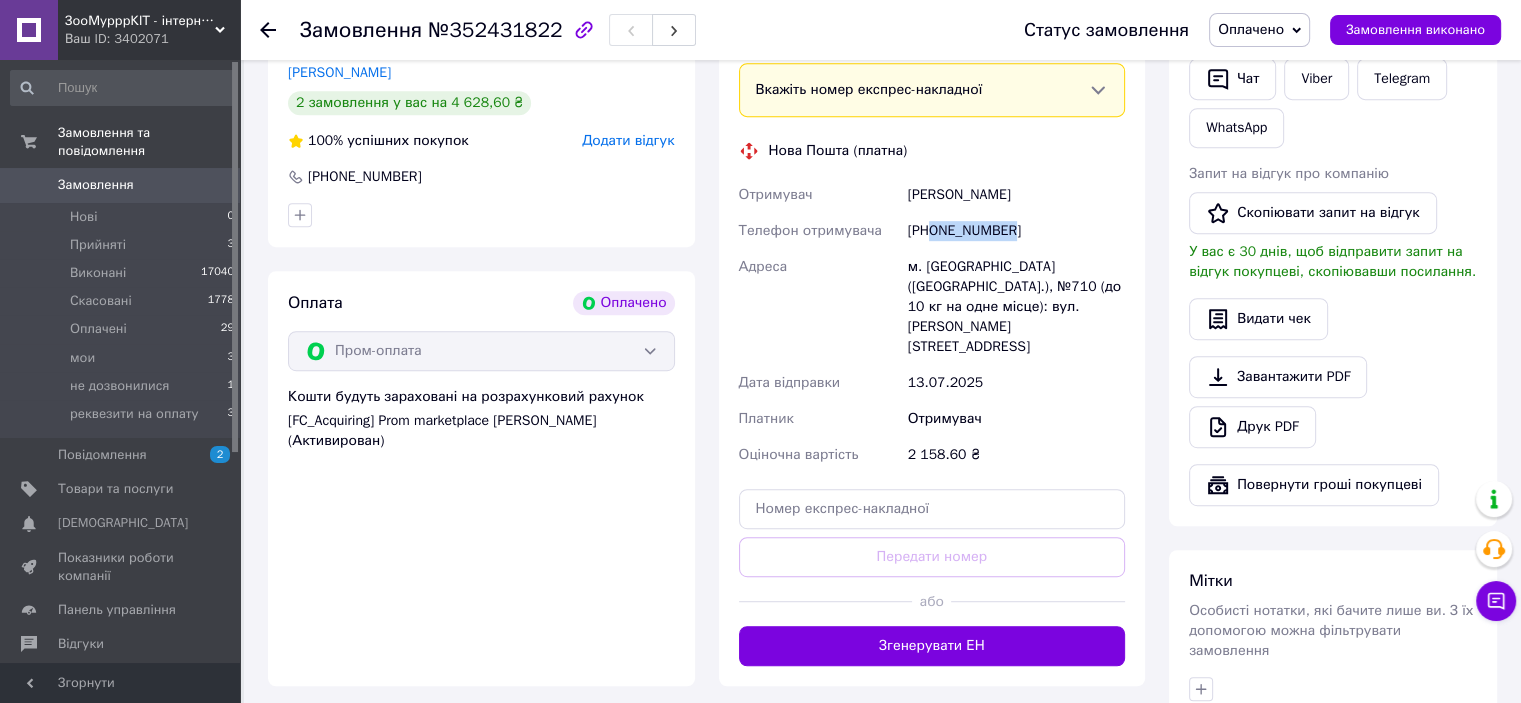 drag, startPoint x: 932, startPoint y: 211, endPoint x: 1025, endPoint y: 210, distance: 93.00538 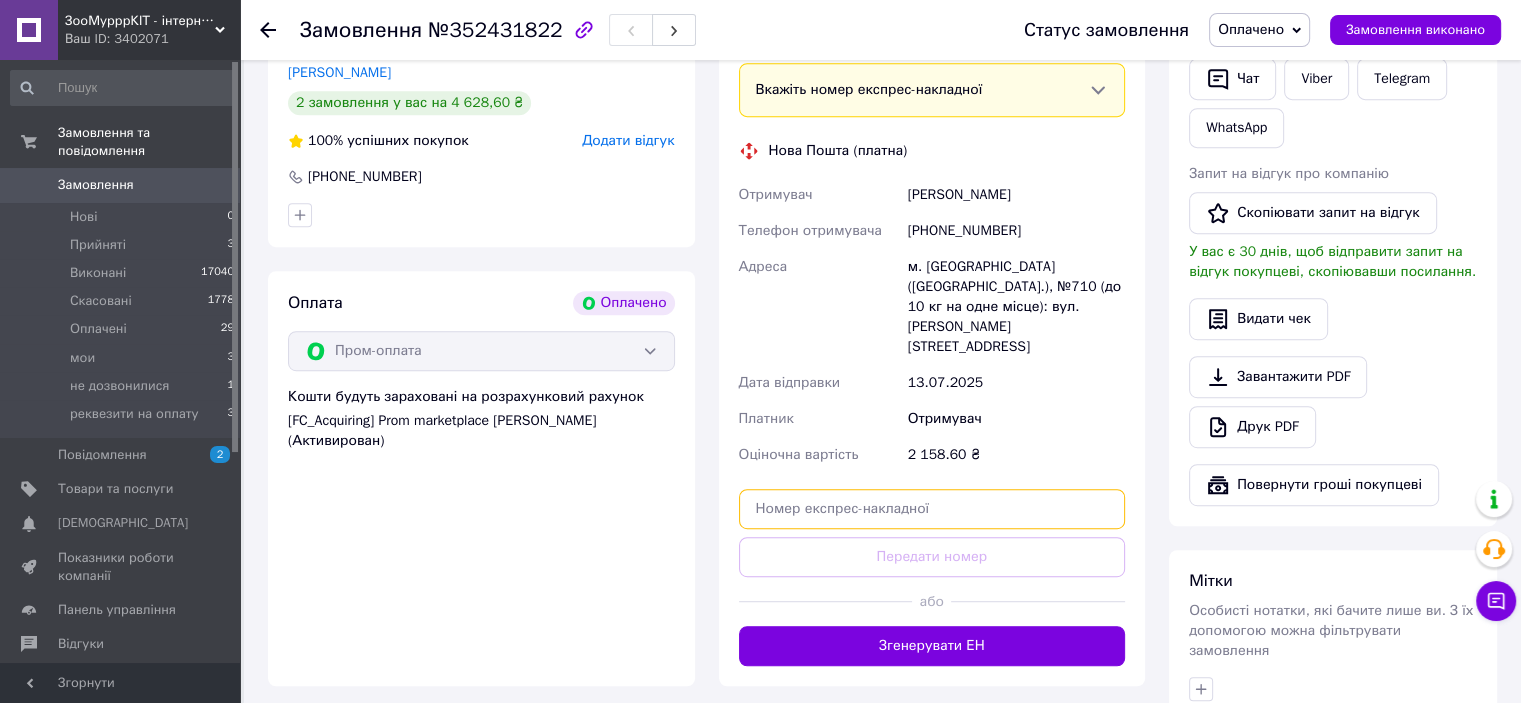 click at bounding box center [932, 509] 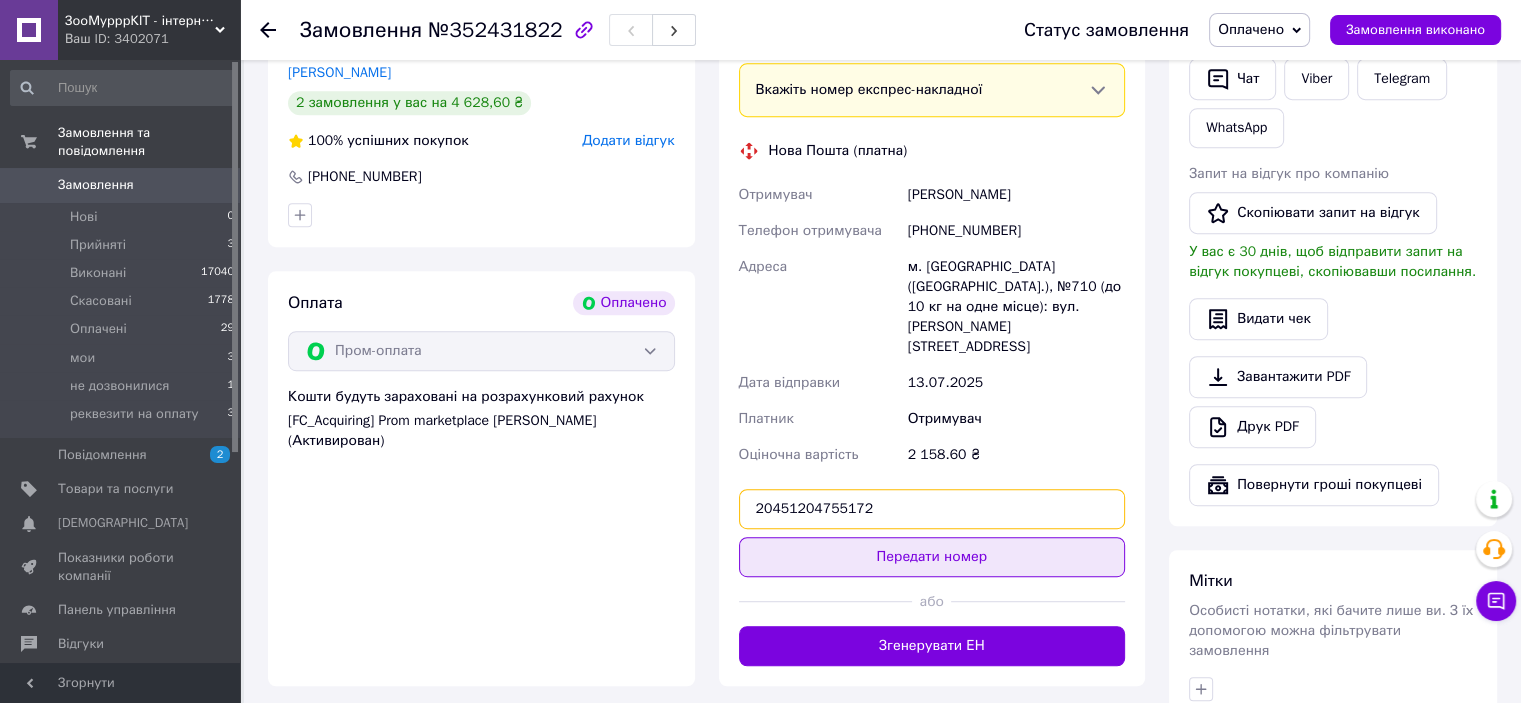 type on "20451204755172" 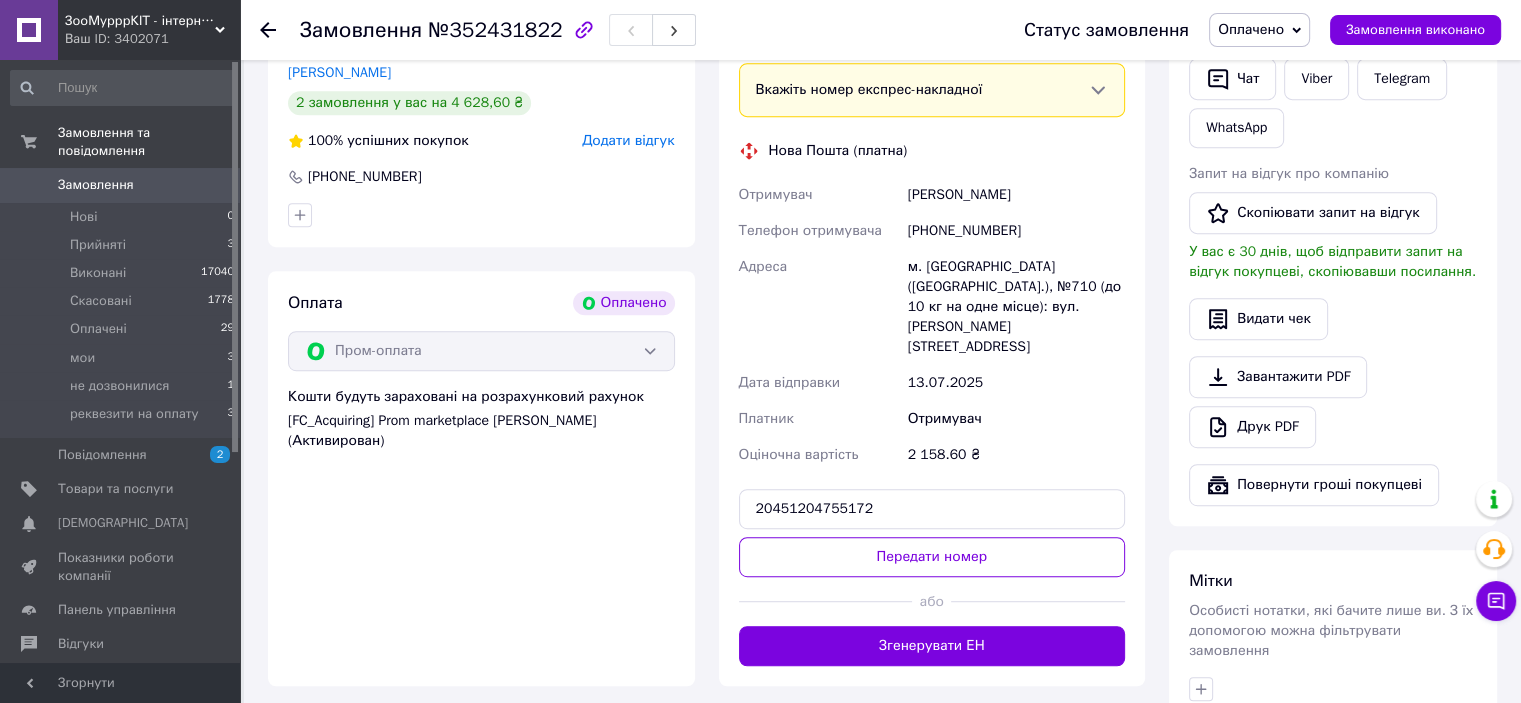 click on "Передати номер" at bounding box center [932, 557] 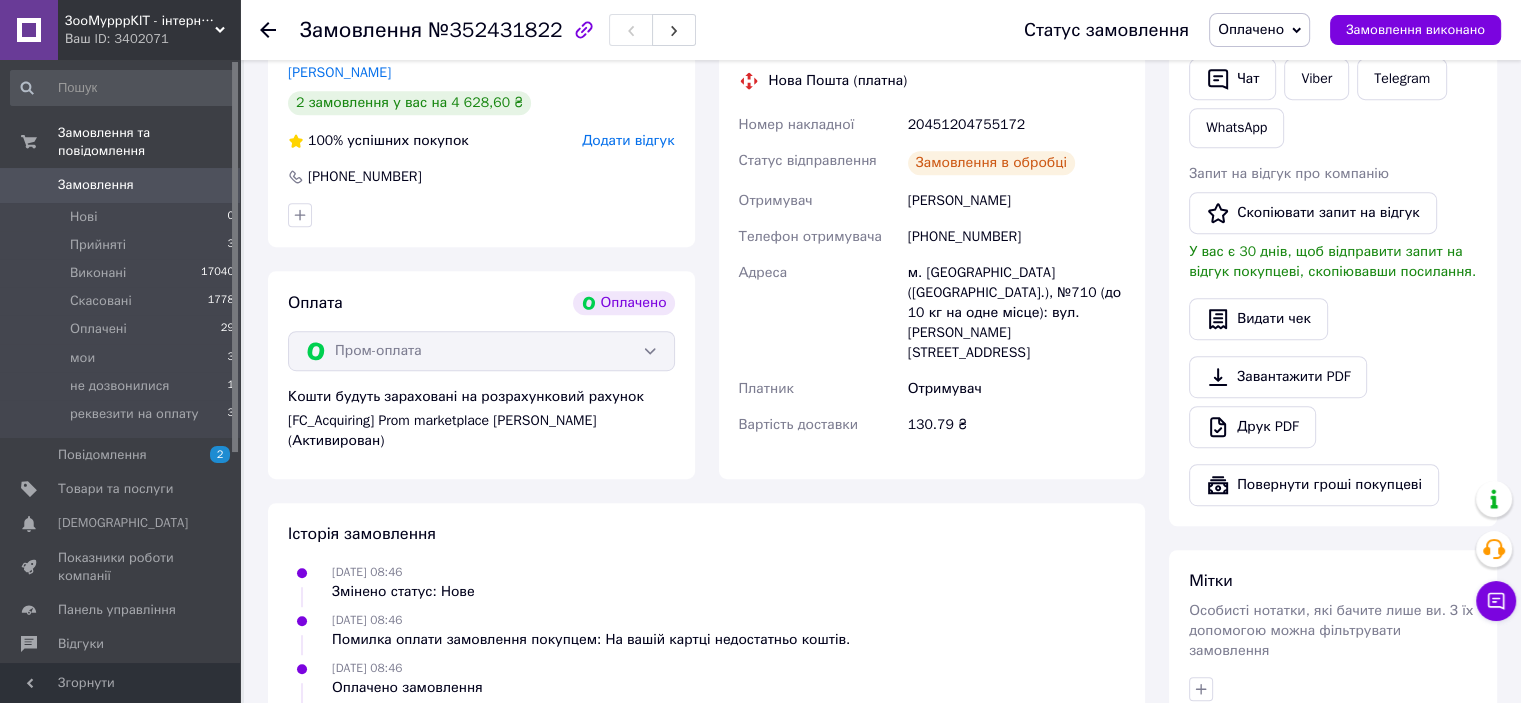 click on "Статус замовлення Оплачено Прийнято Виконано Скасовано мои не дозвонилися реквезити на оплату Замовлення виконано" at bounding box center [1242, 30] 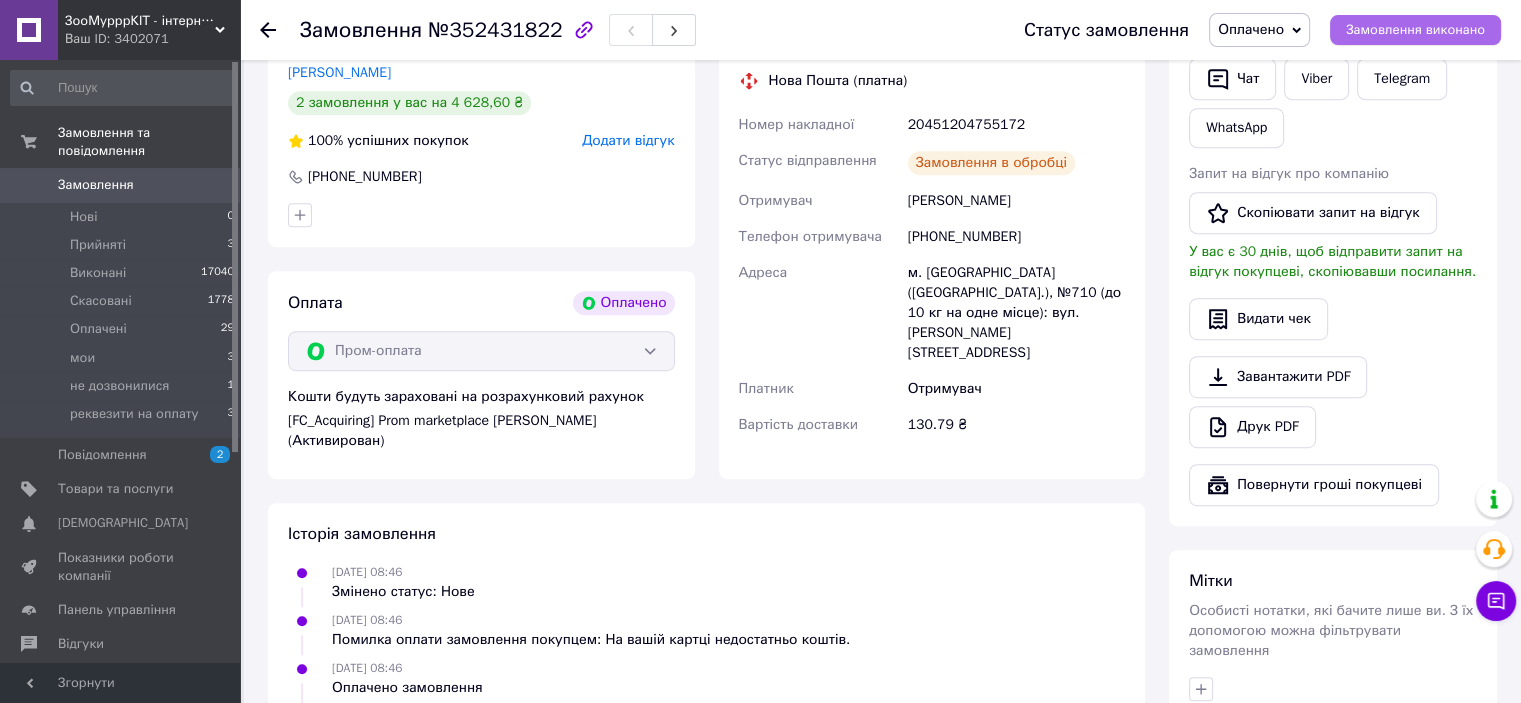 click on "Замовлення виконано" at bounding box center [1415, 30] 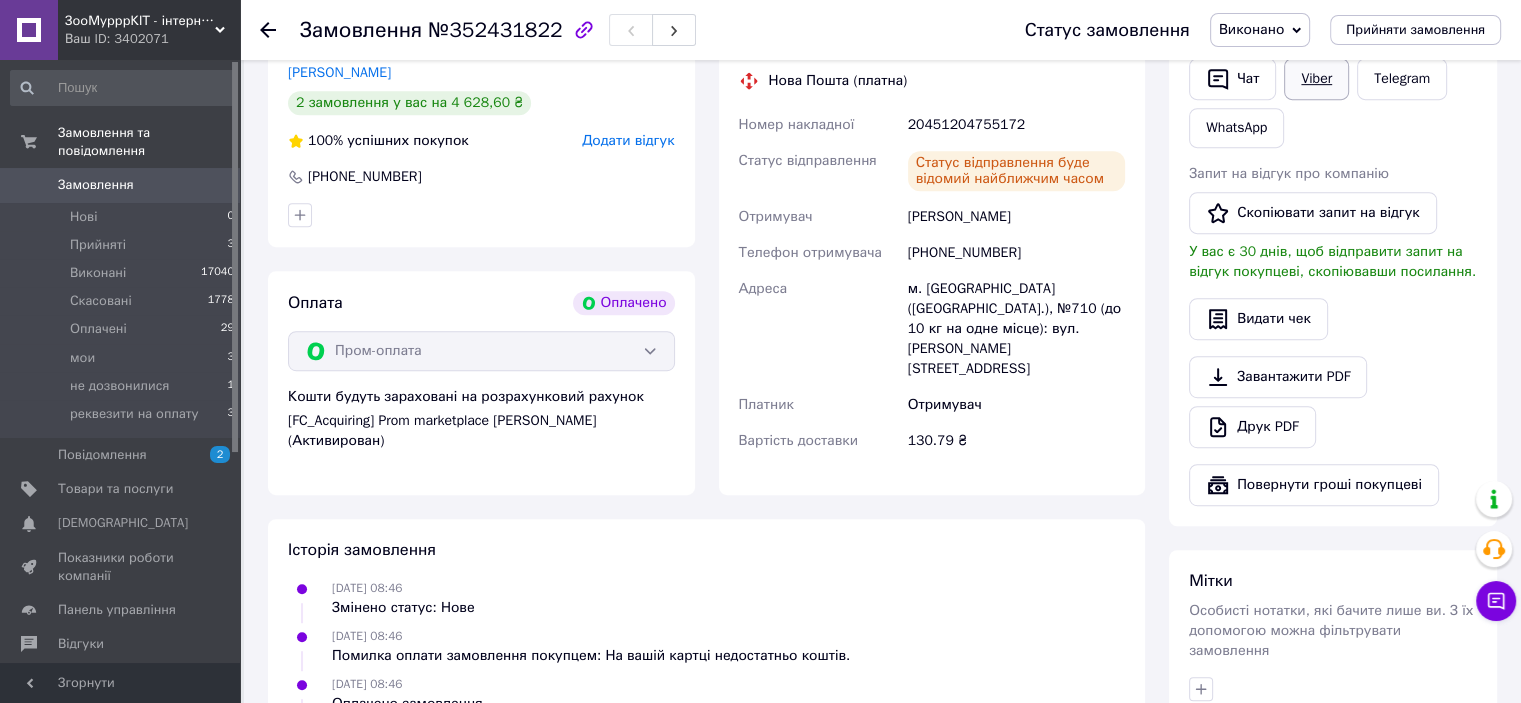 click on "Viber" at bounding box center (1316, 79) 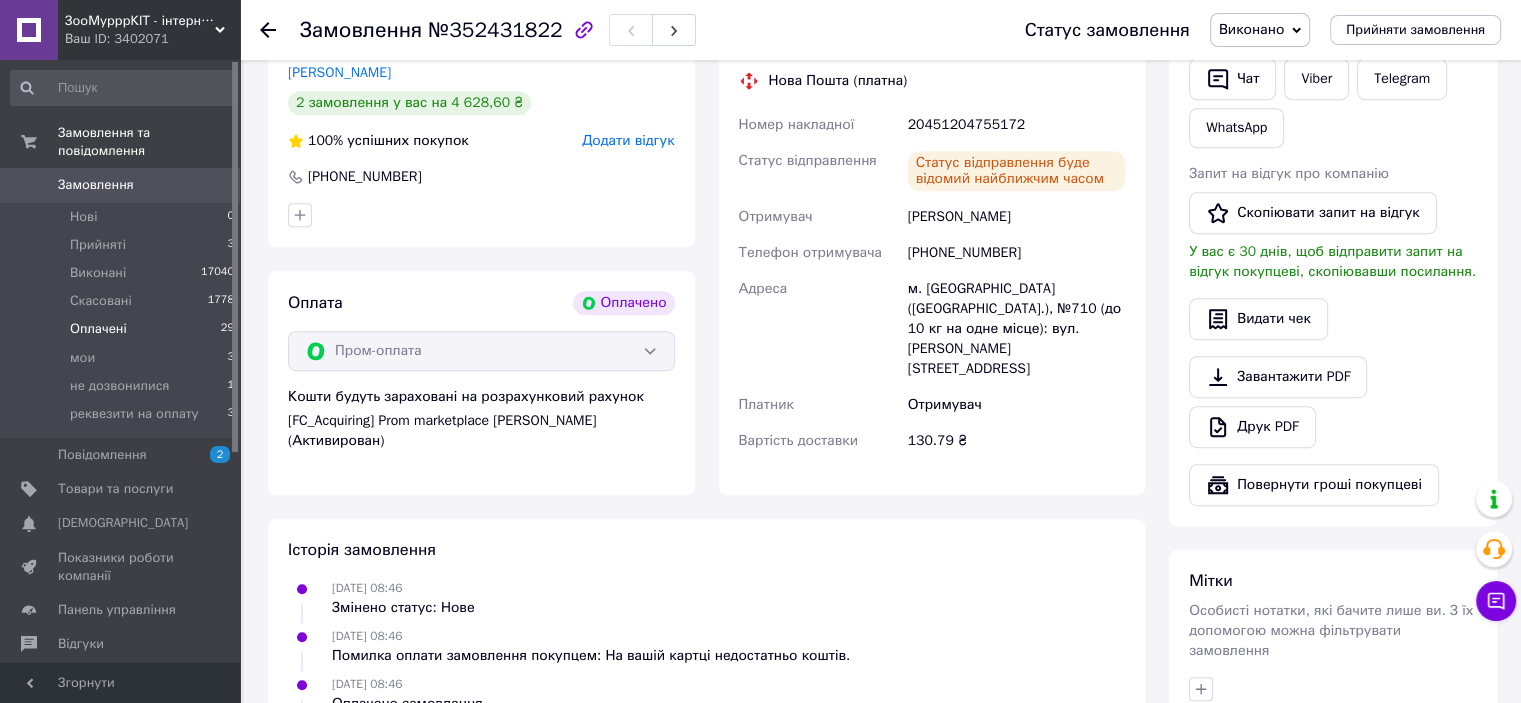 click on "Оплачені" at bounding box center (98, 329) 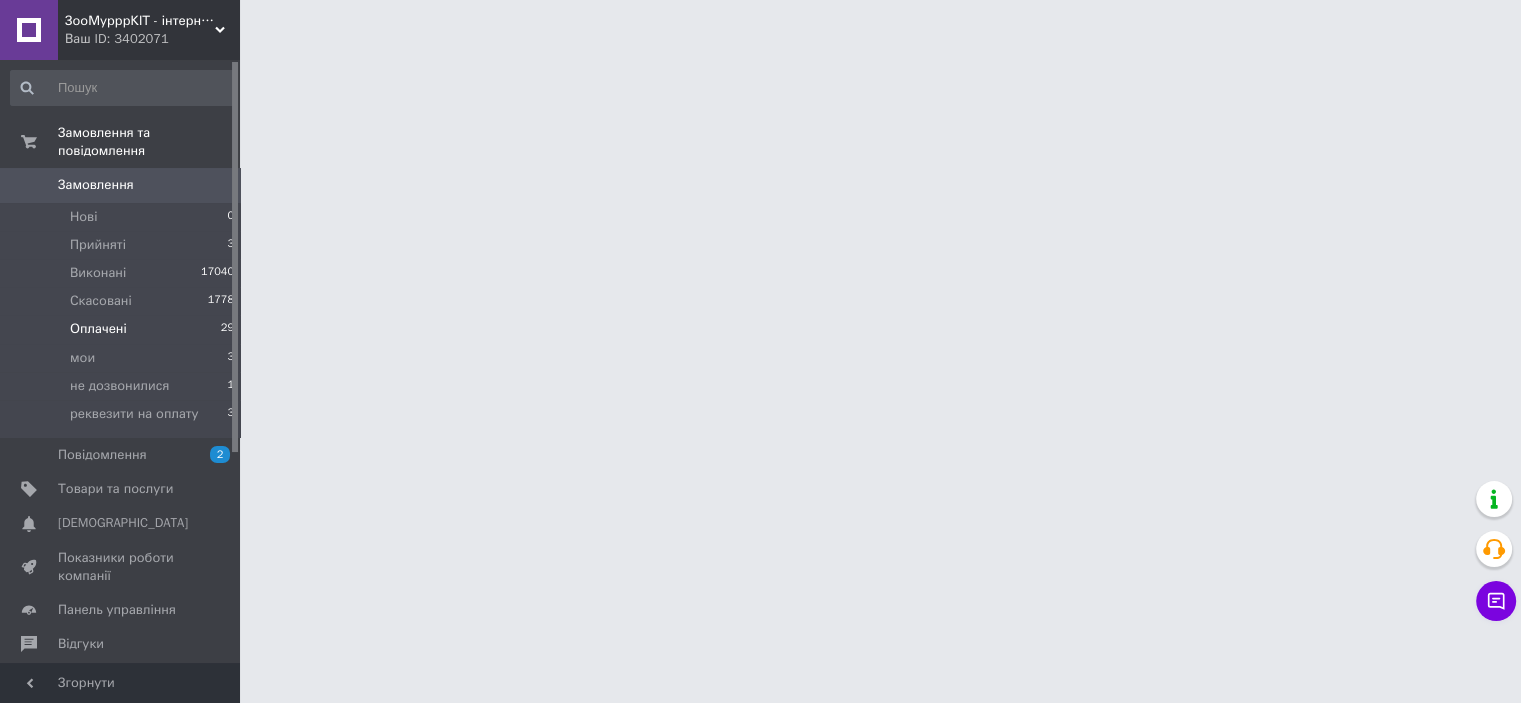 scroll, scrollTop: 0, scrollLeft: 0, axis: both 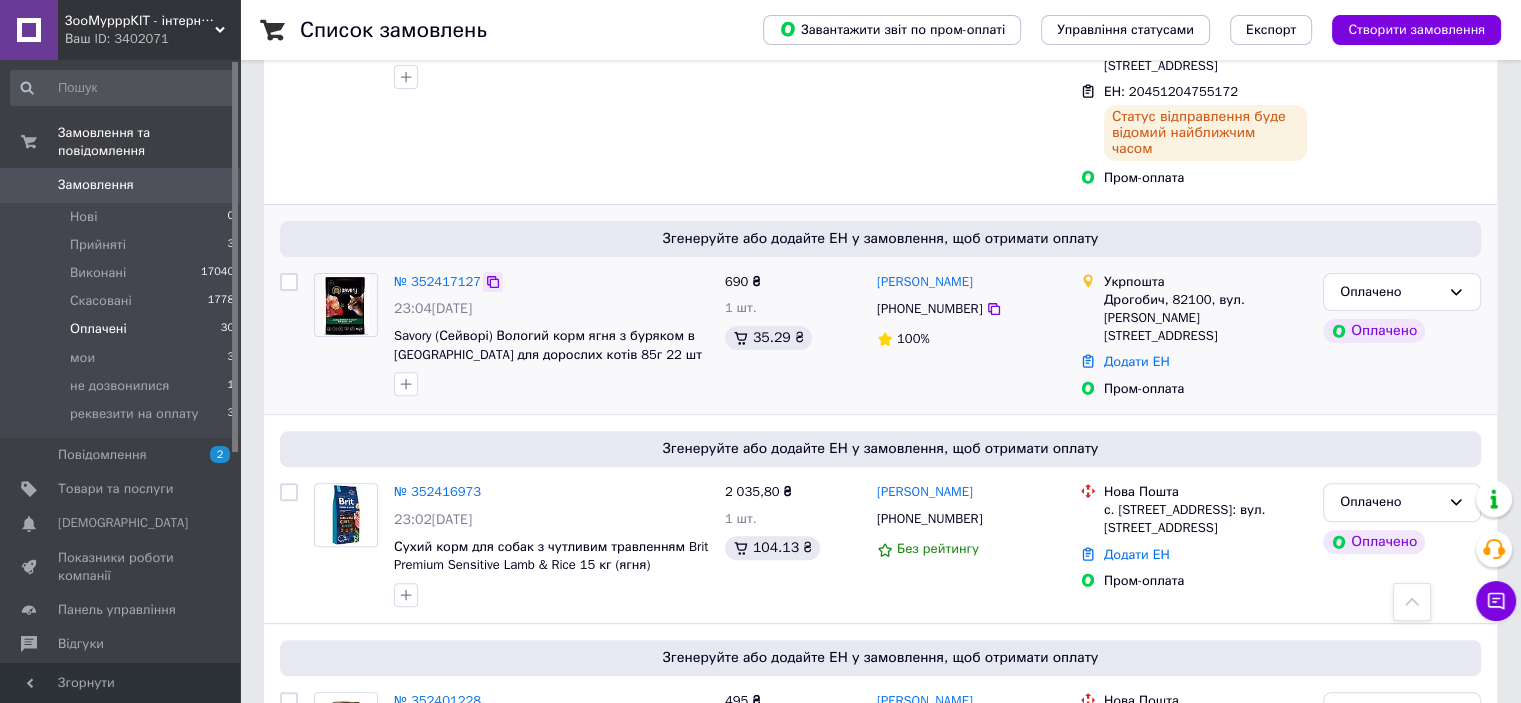 click 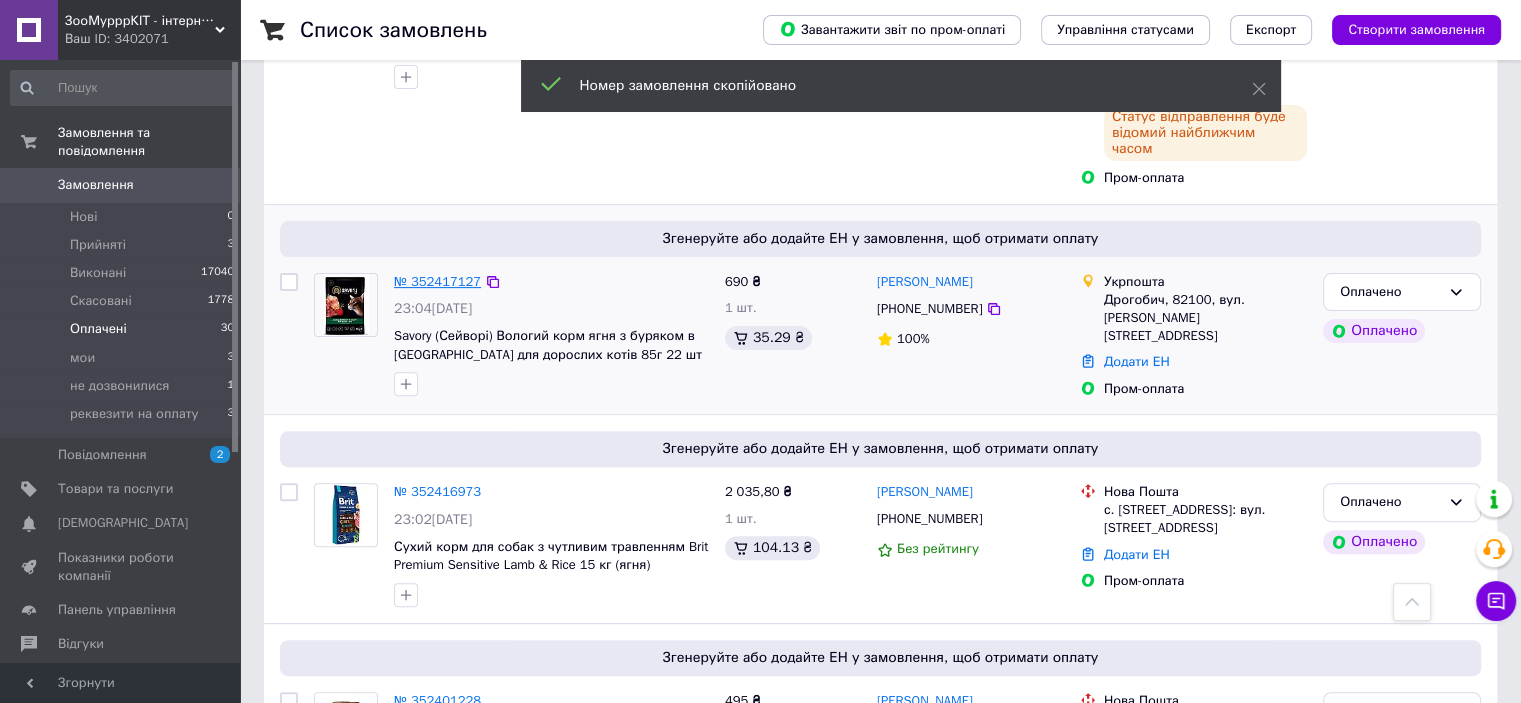 click on "№ 352417127" at bounding box center [437, 281] 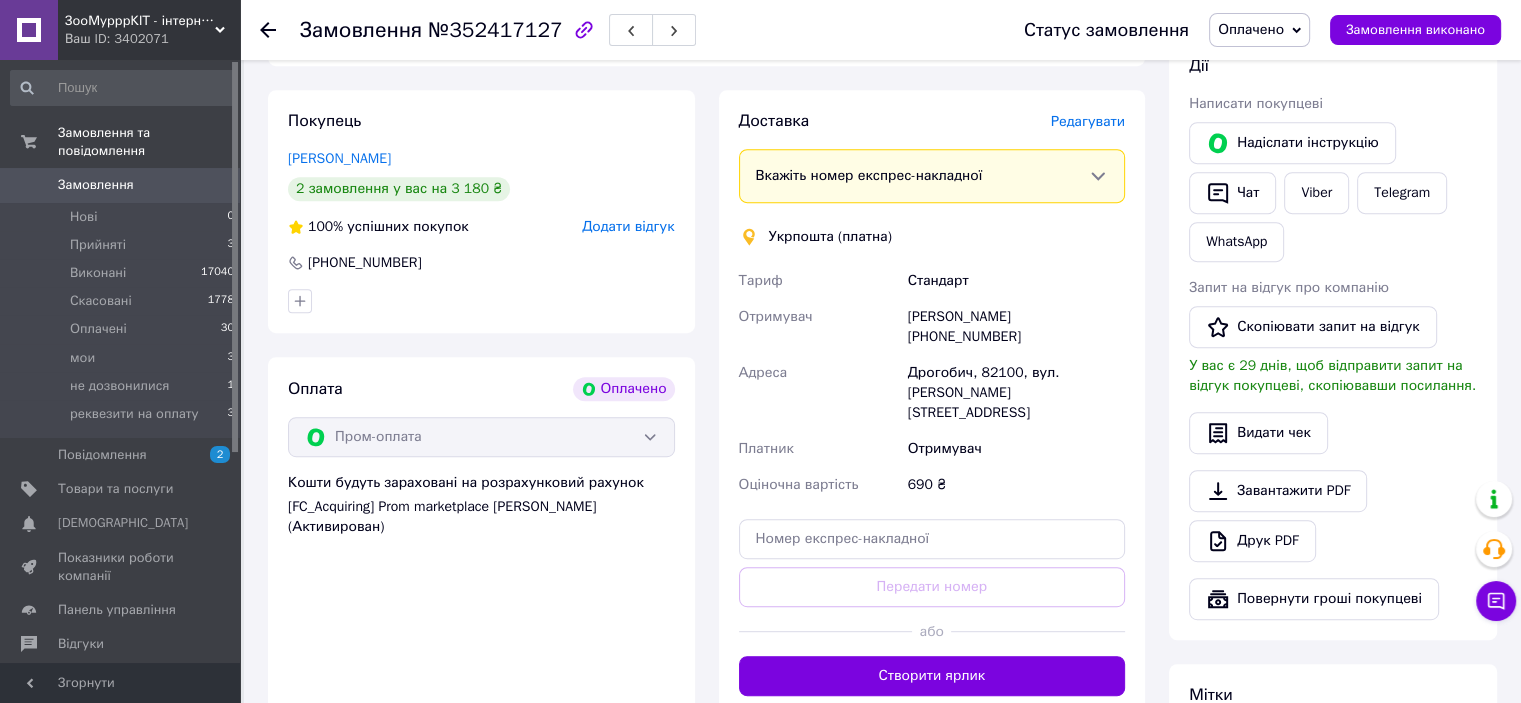 scroll, scrollTop: 900, scrollLeft: 0, axis: vertical 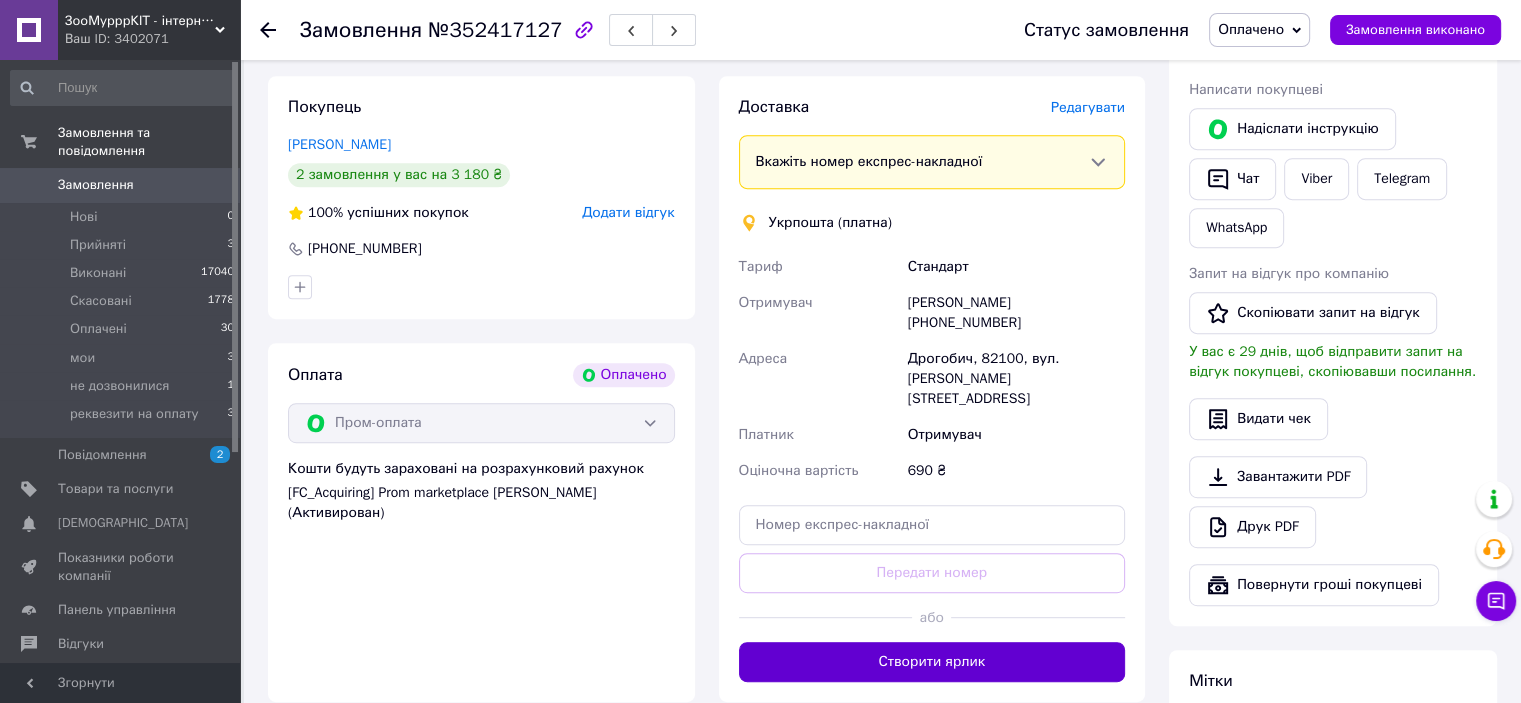 click on "Створити ярлик" at bounding box center [932, 662] 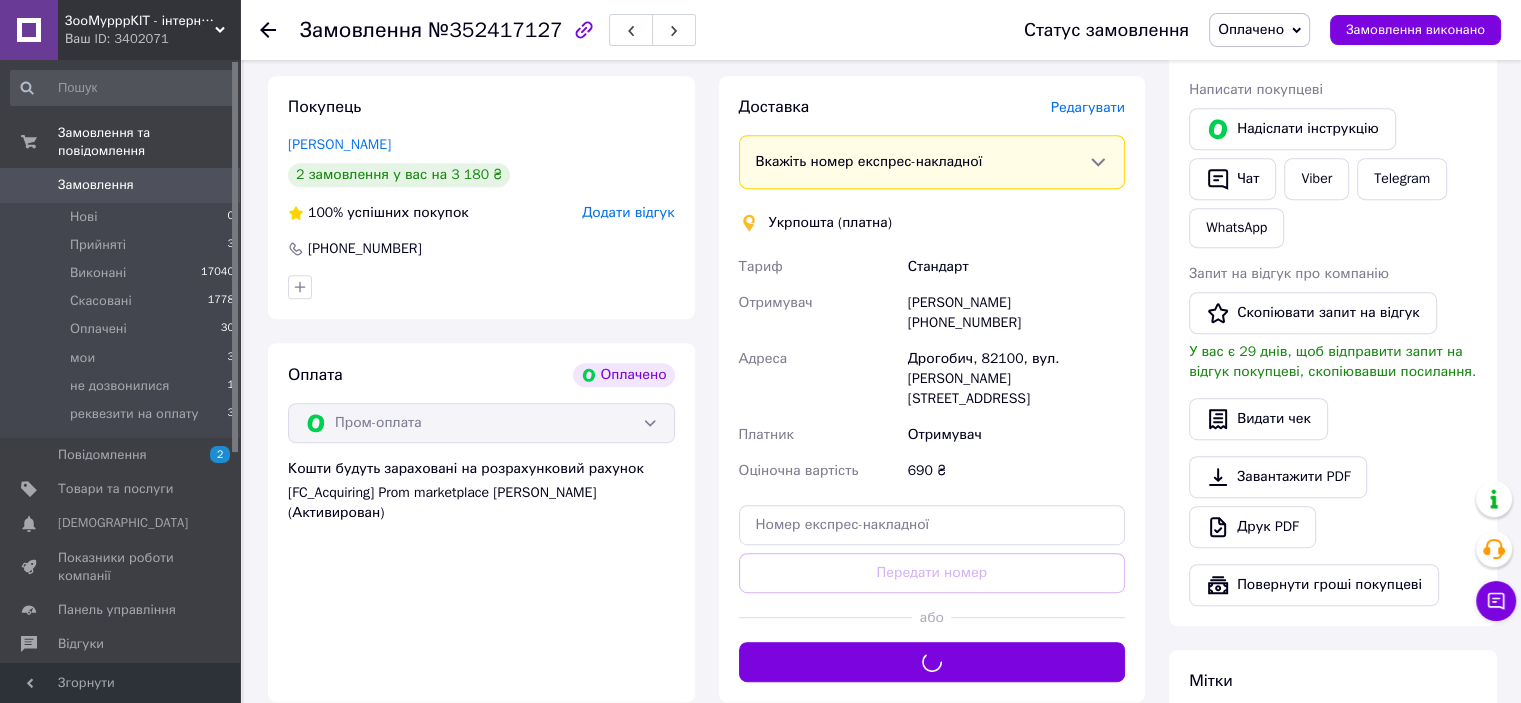 type 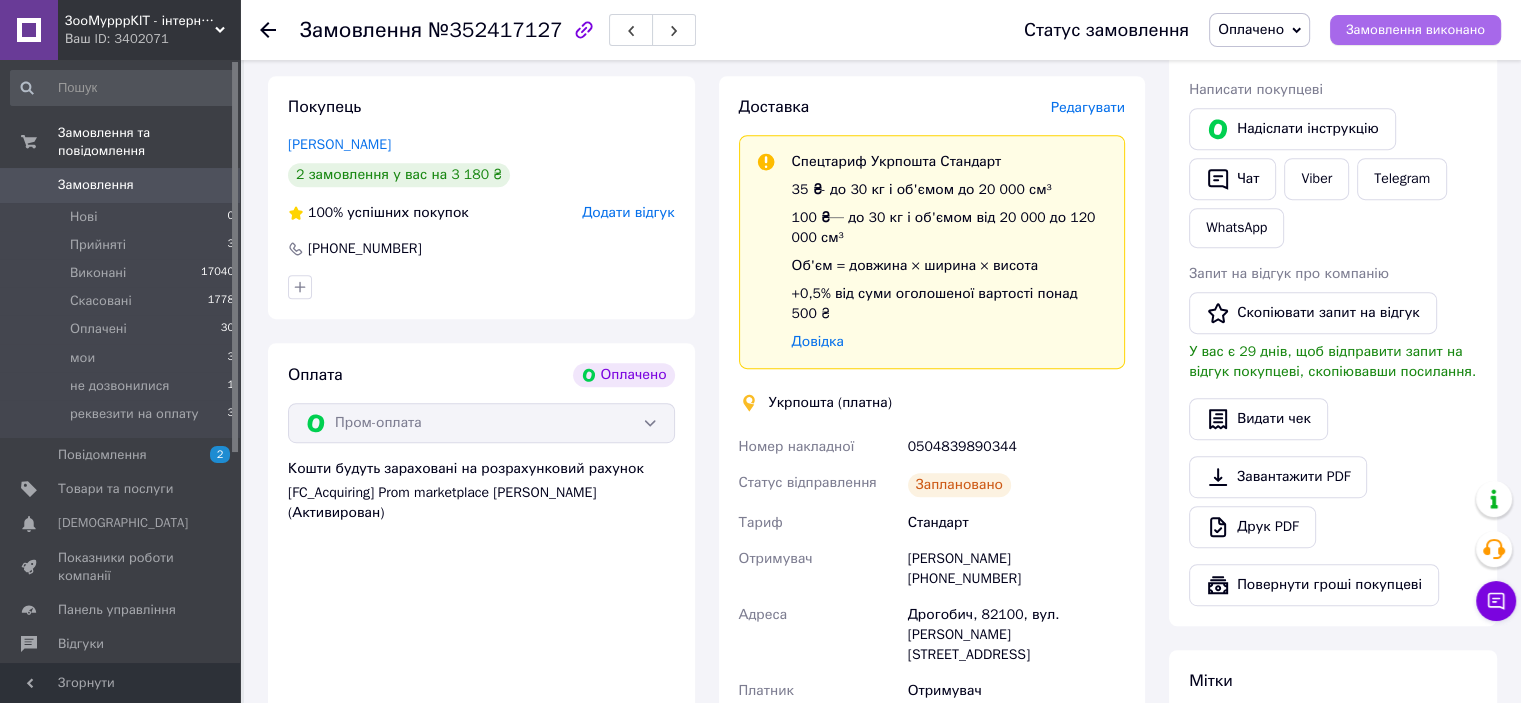 click on "Замовлення виконано" at bounding box center [1415, 30] 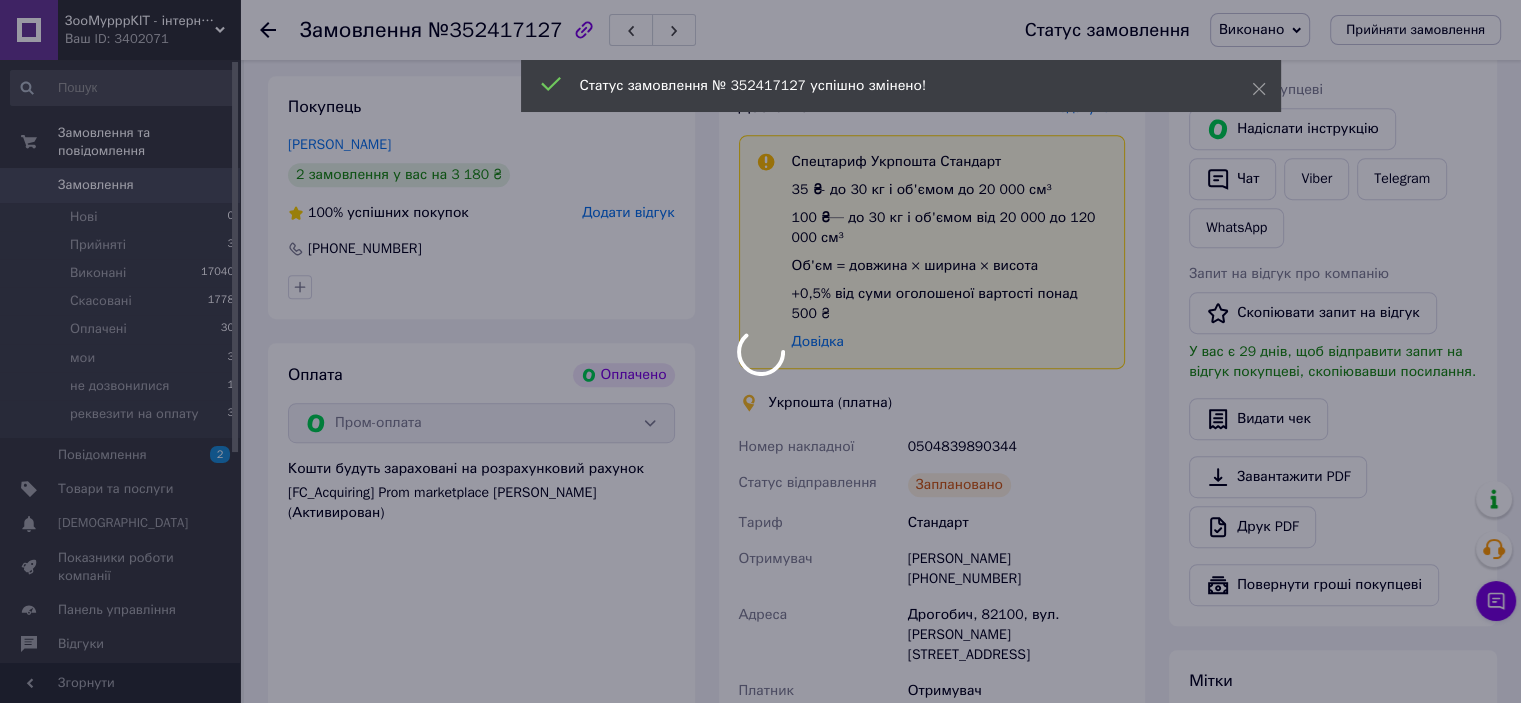drag, startPoint x: 1322, startPoint y: 183, endPoint x: 1248, endPoint y: 253, distance: 101.862656 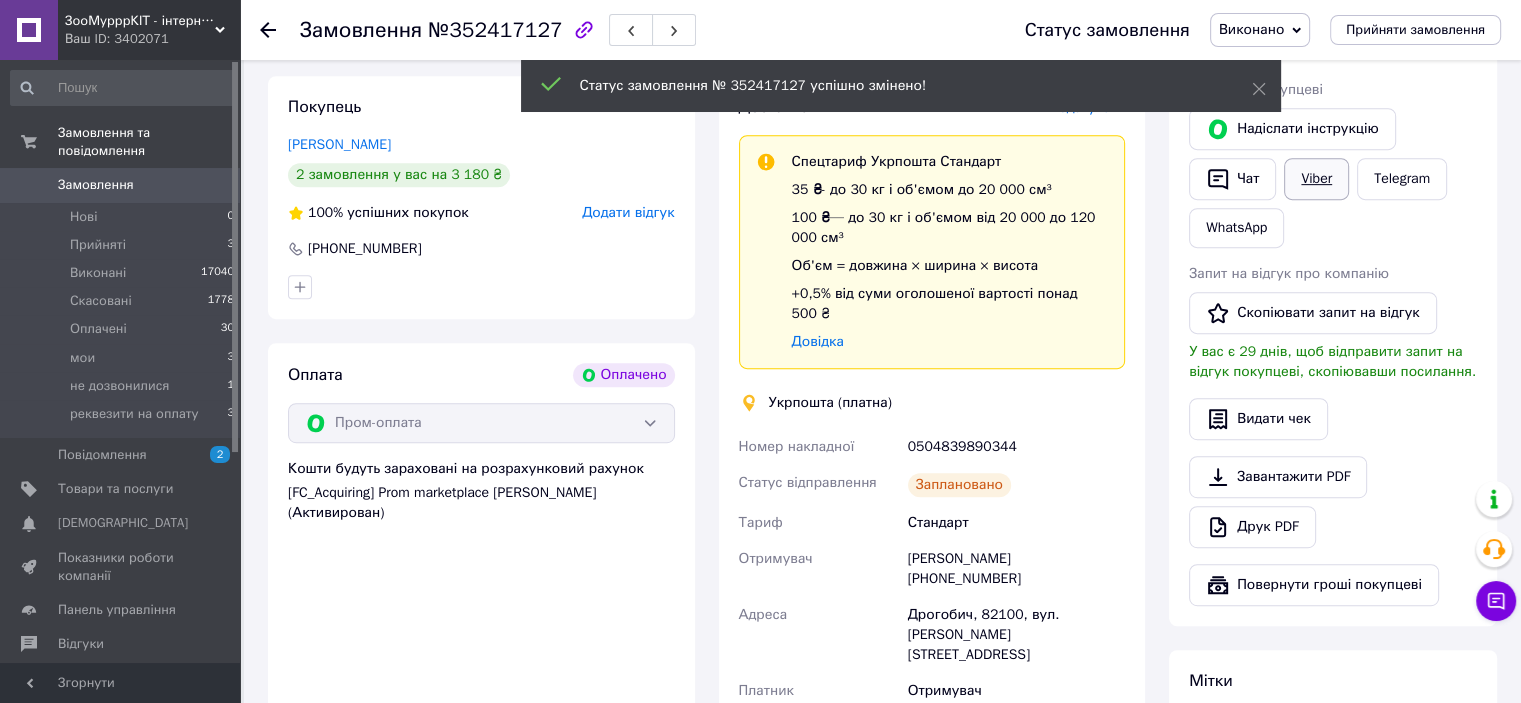 click on "Viber" at bounding box center (1316, 179) 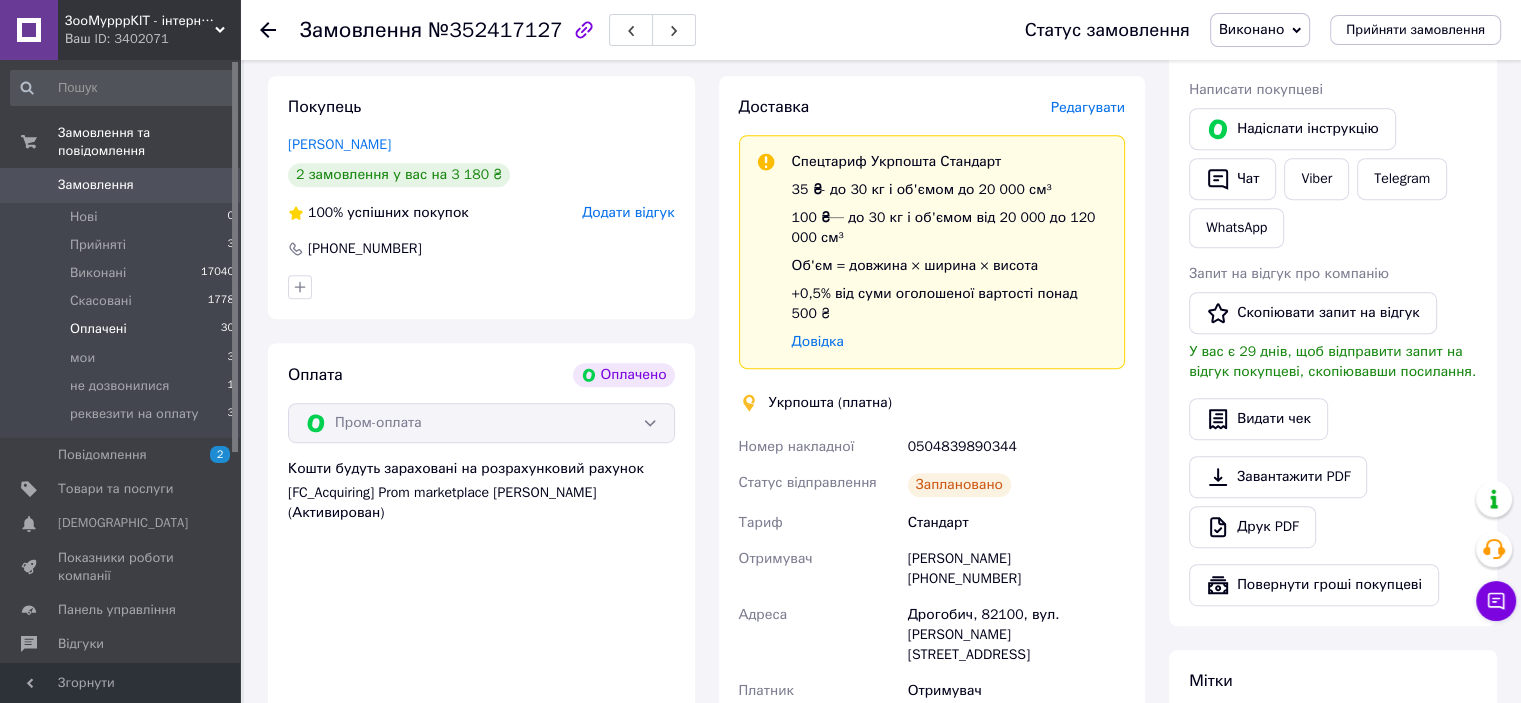 click on "Оплачені" at bounding box center [98, 329] 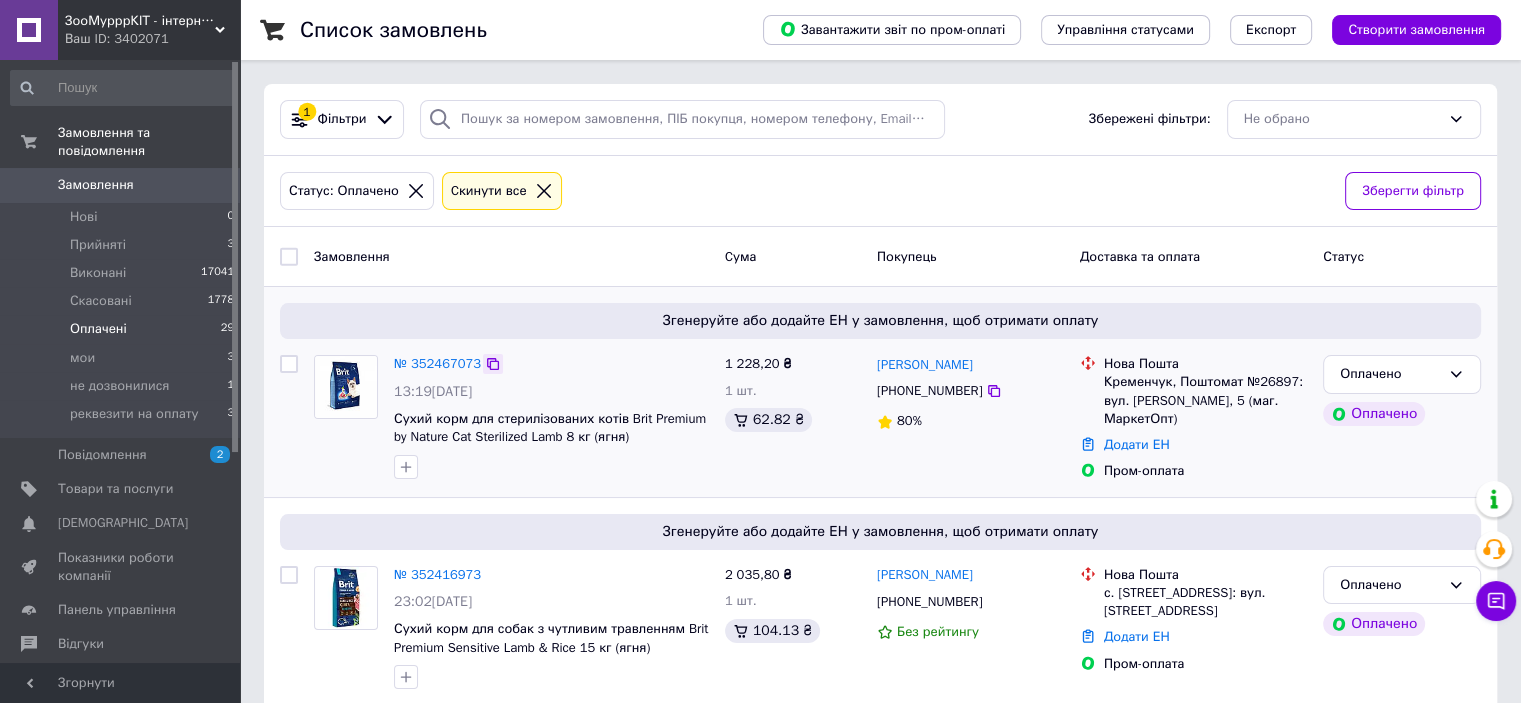 click 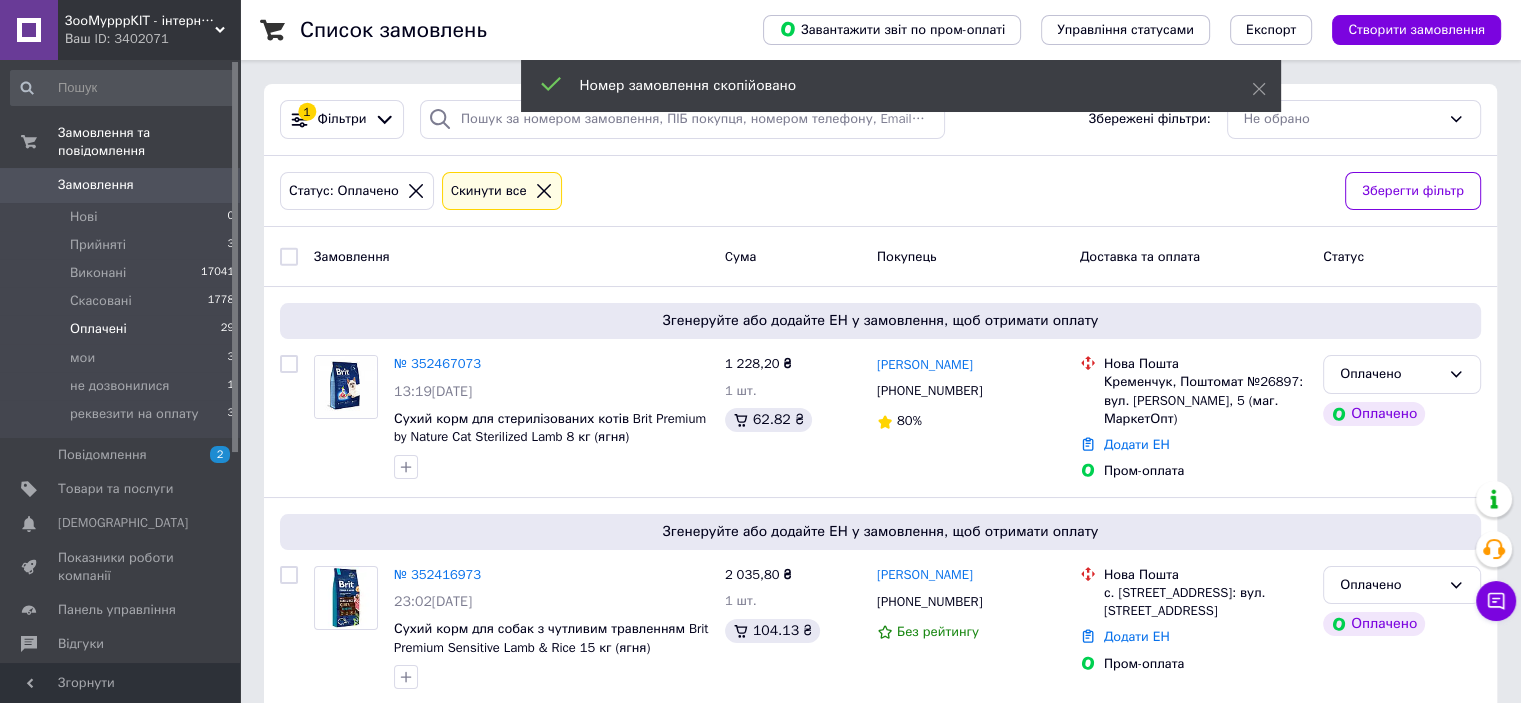 drag, startPoint x: 457, startPoint y: 361, endPoint x: 599, endPoint y: 79, distance: 315.73407 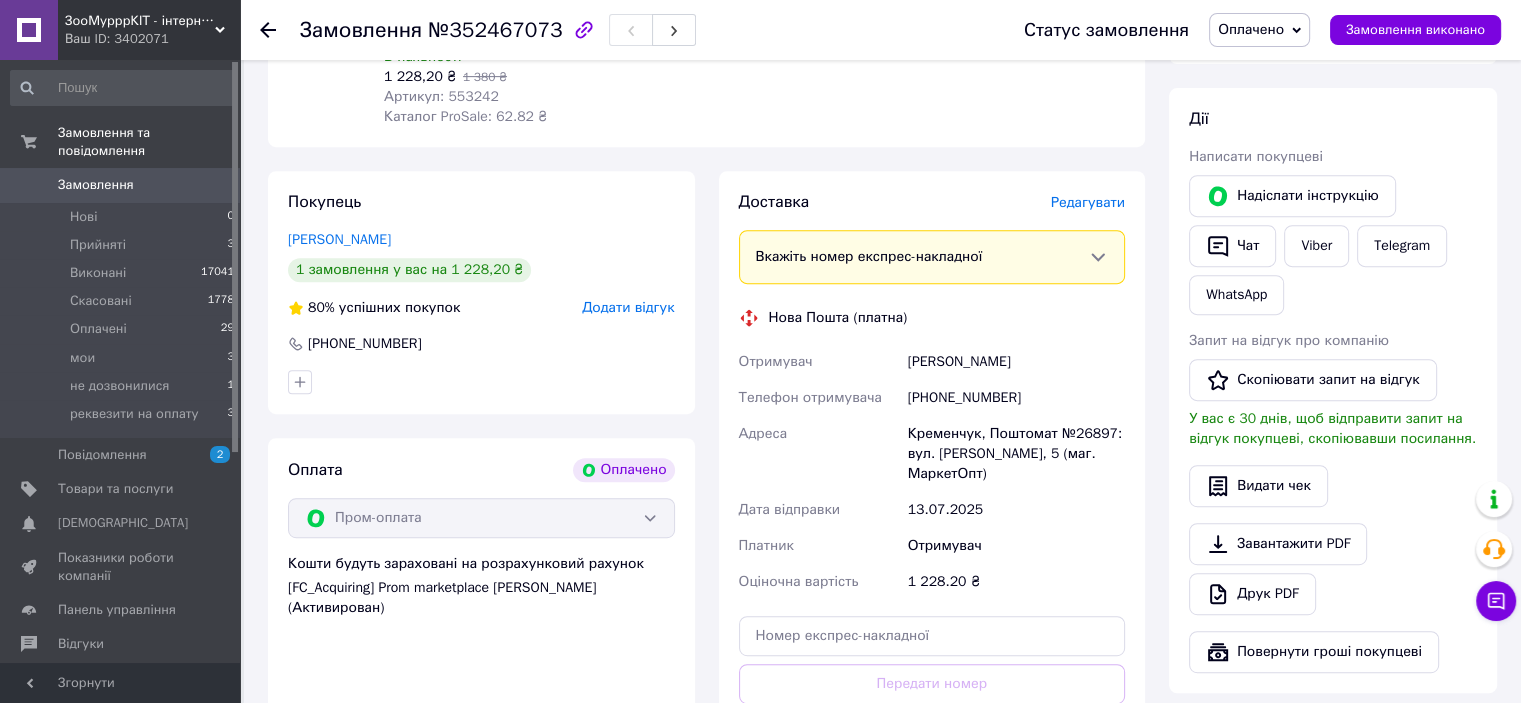scroll, scrollTop: 1100, scrollLeft: 0, axis: vertical 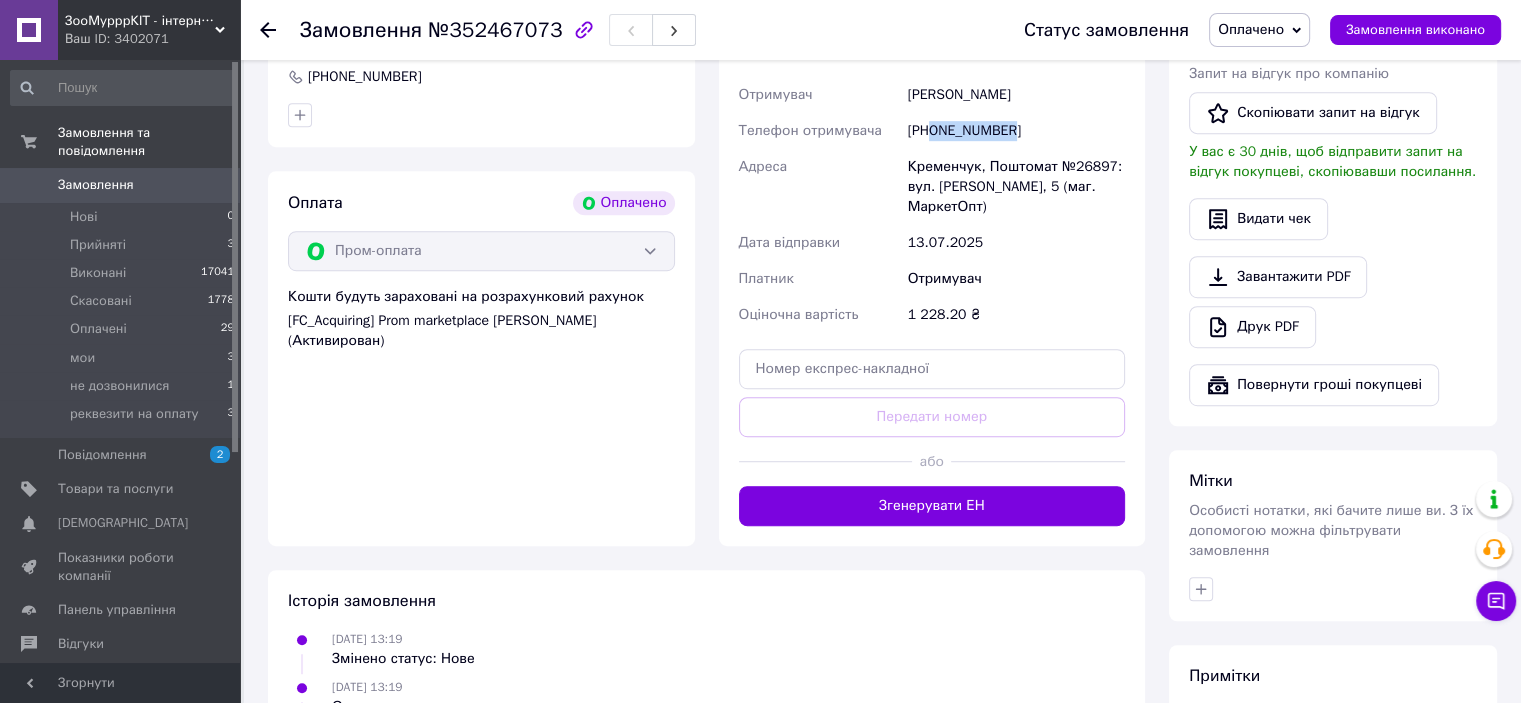 drag, startPoint x: 940, startPoint y: 137, endPoint x: 1017, endPoint y: 139, distance: 77.02597 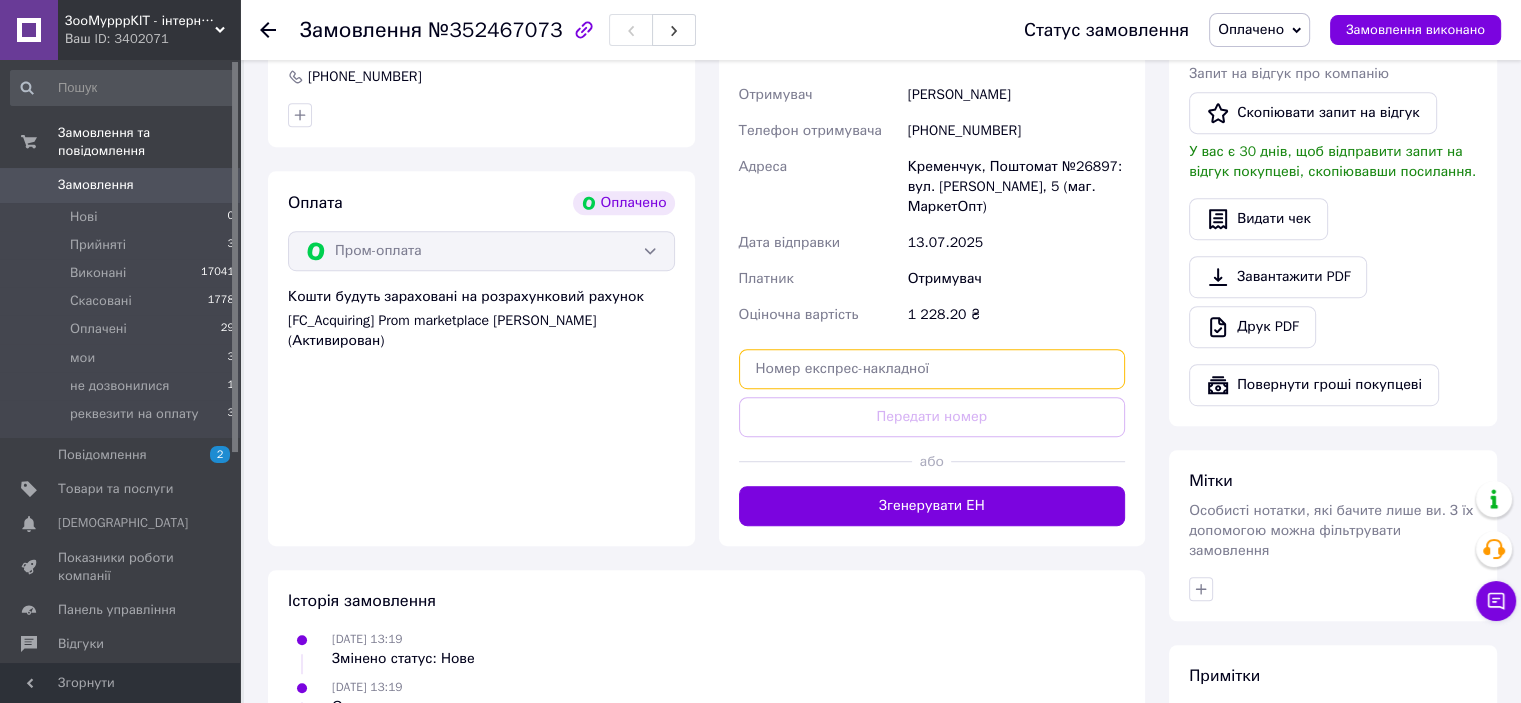 click at bounding box center [932, 369] 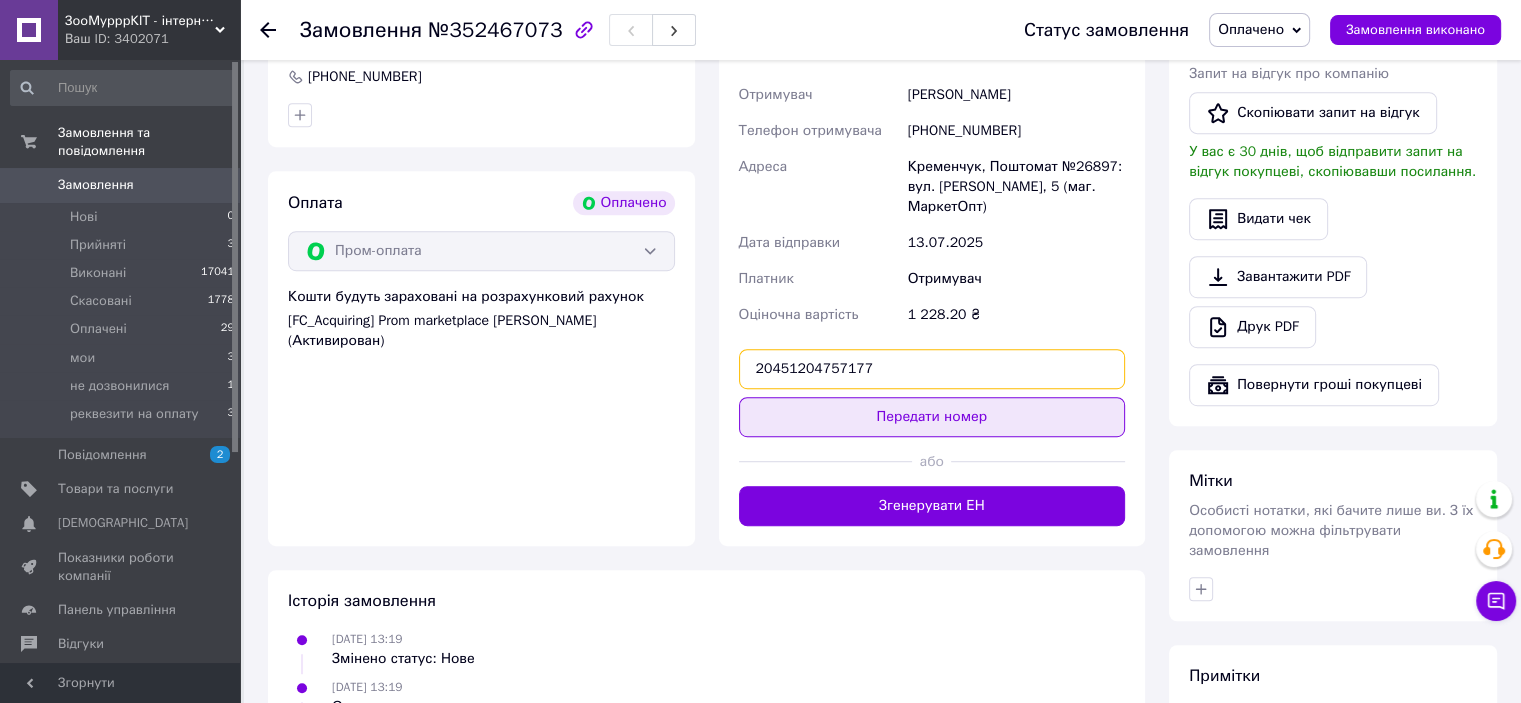 type on "20451204757177" 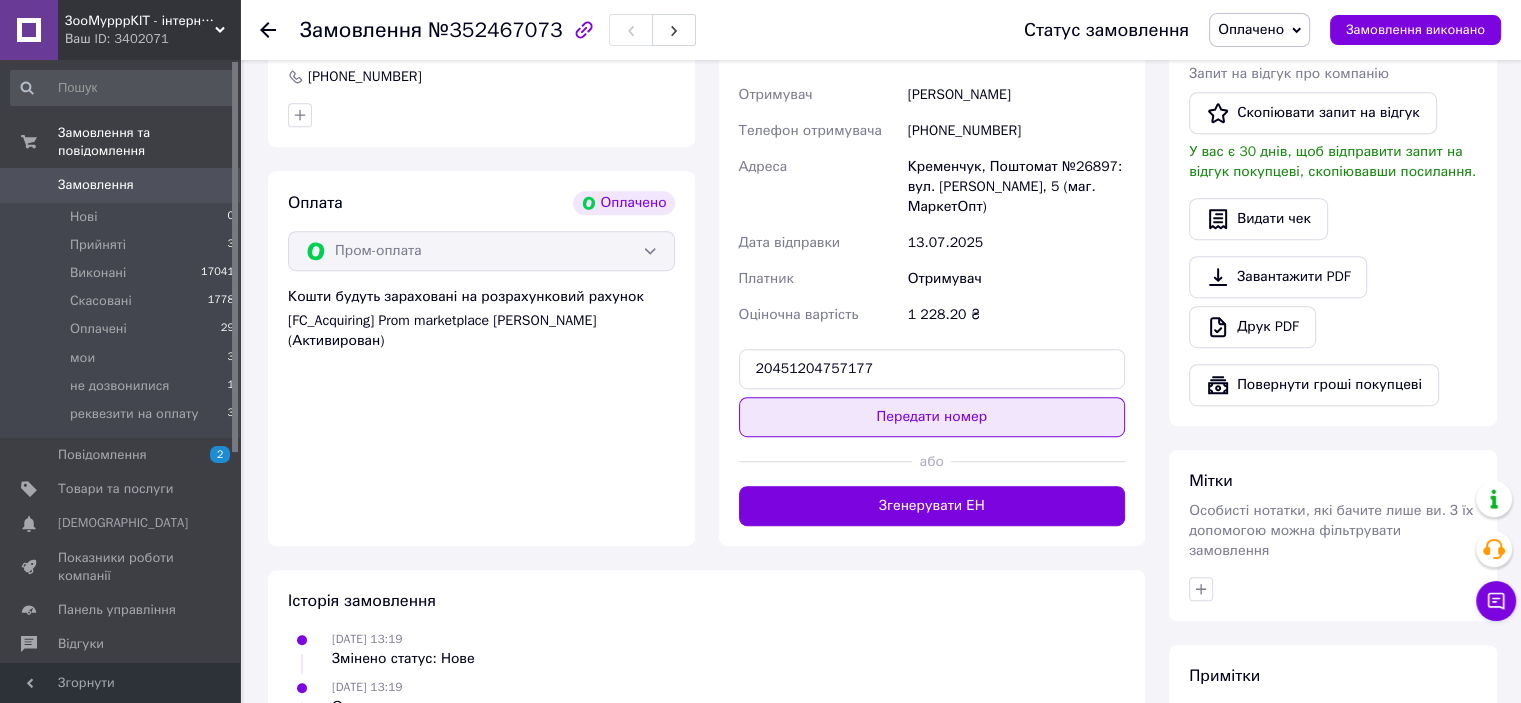 click on "Передати номер" at bounding box center [932, 417] 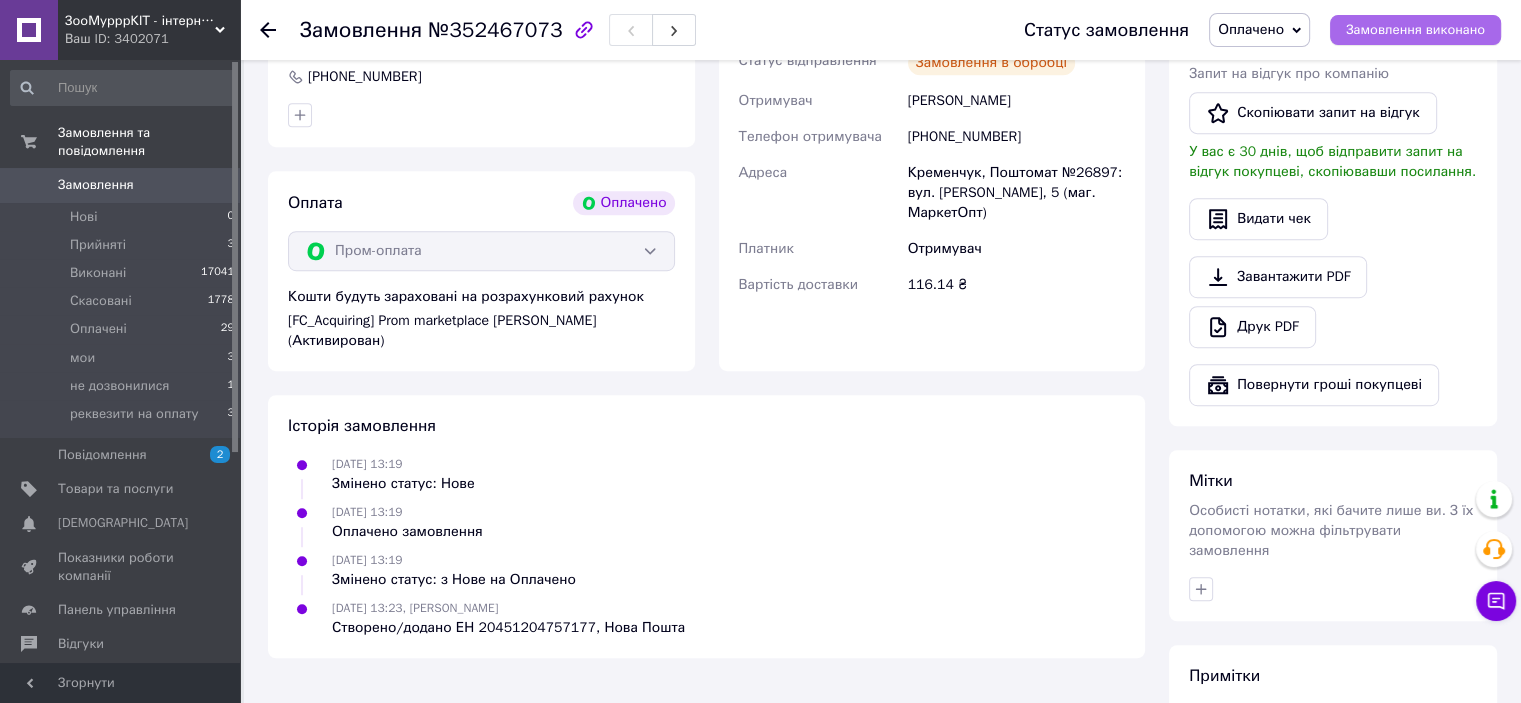 click on "Замовлення виконано" at bounding box center [1415, 30] 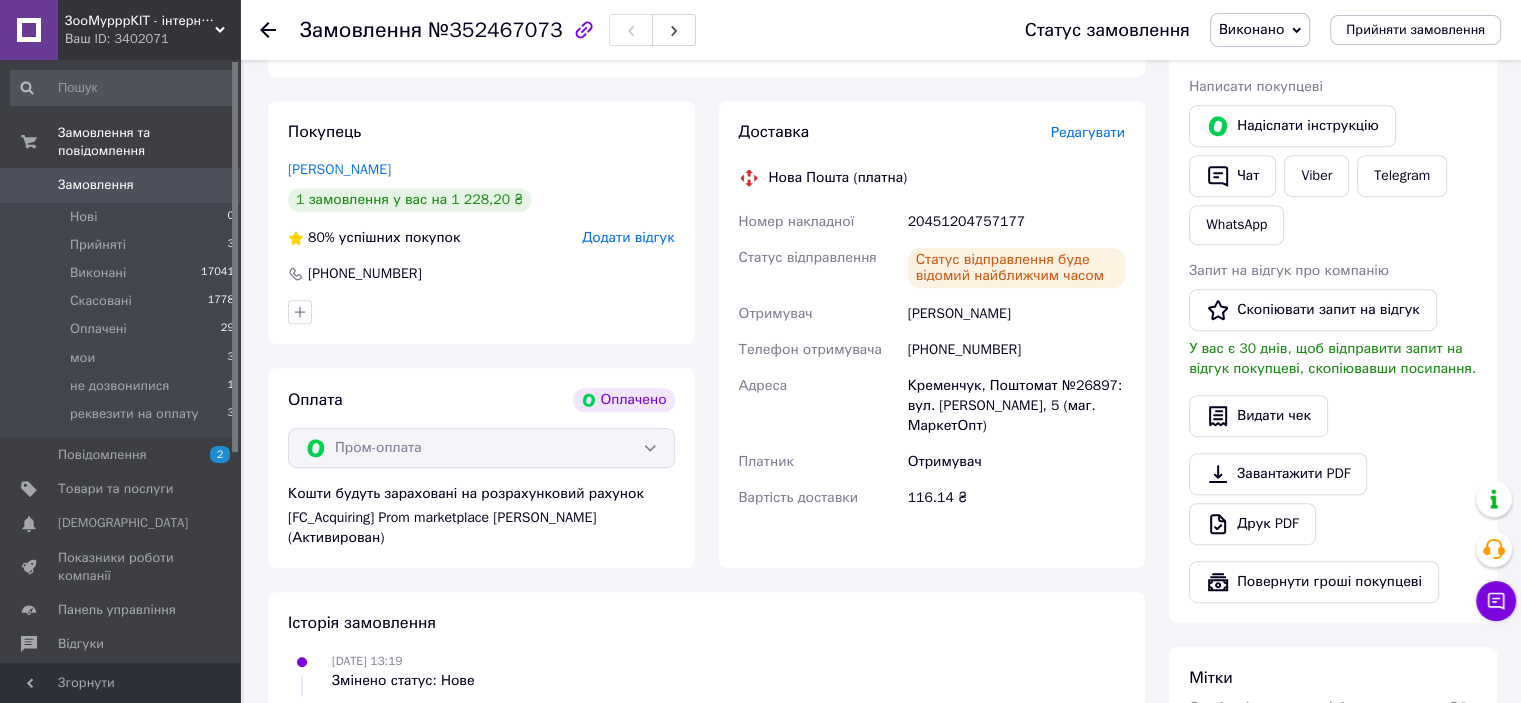 scroll, scrollTop: 900, scrollLeft: 0, axis: vertical 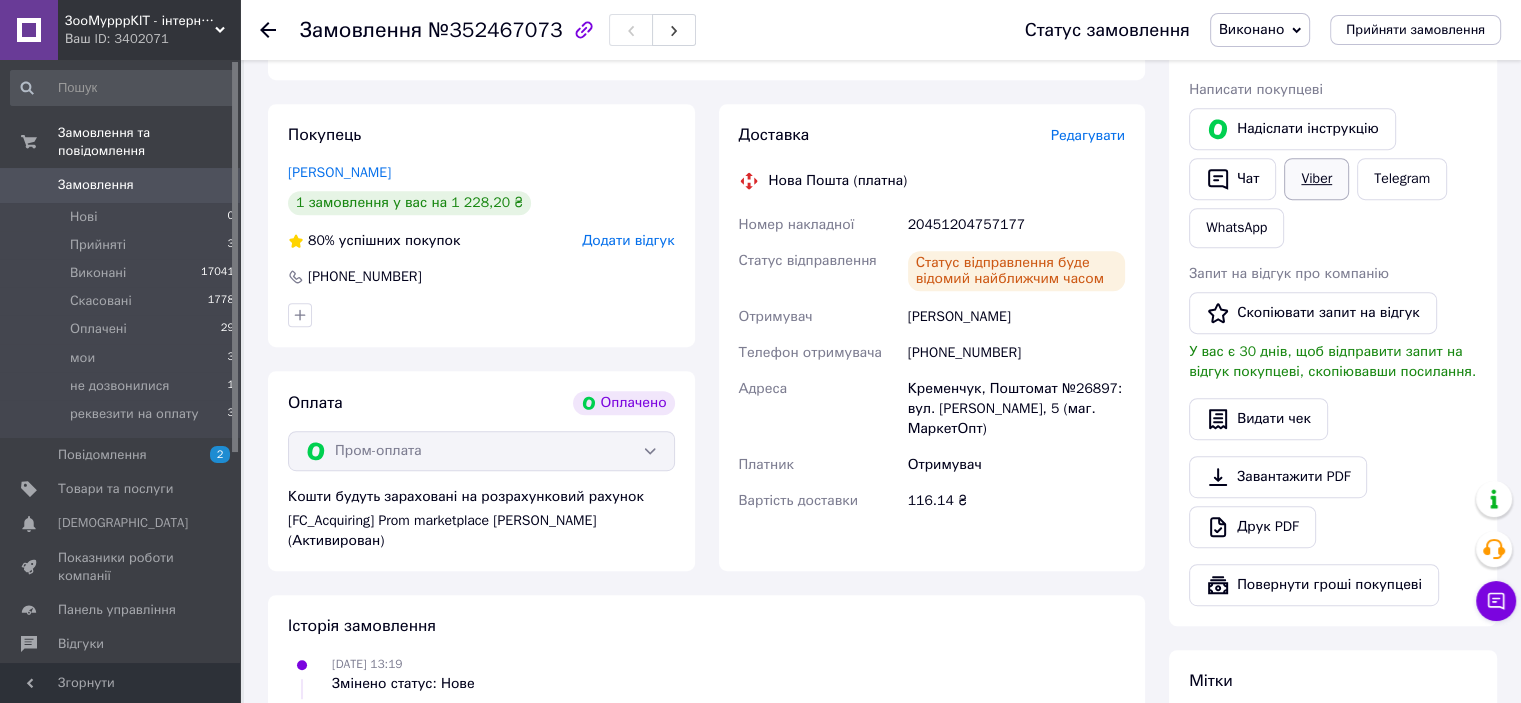 click on "Viber" at bounding box center [1316, 179] 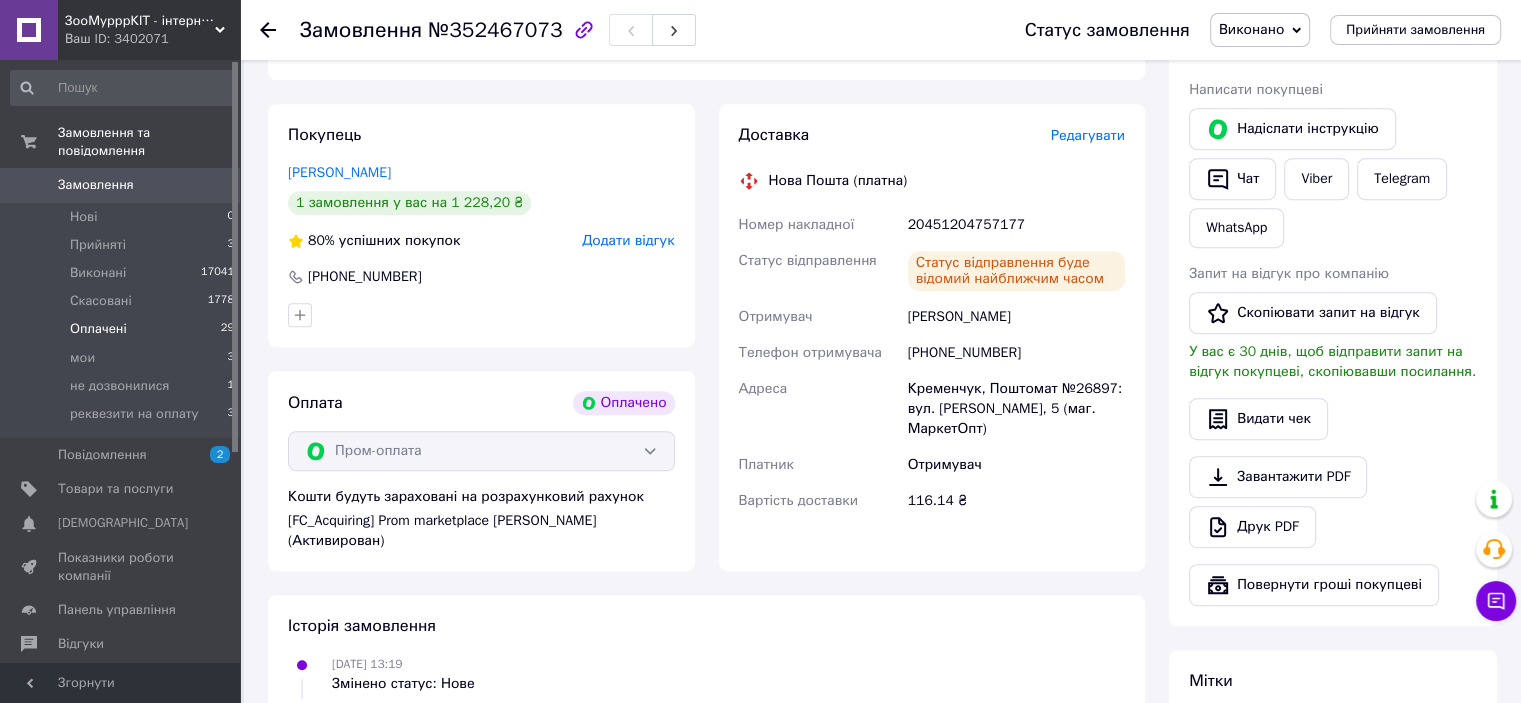 click on "Оплачені 29" at bounding box center [123, 329] 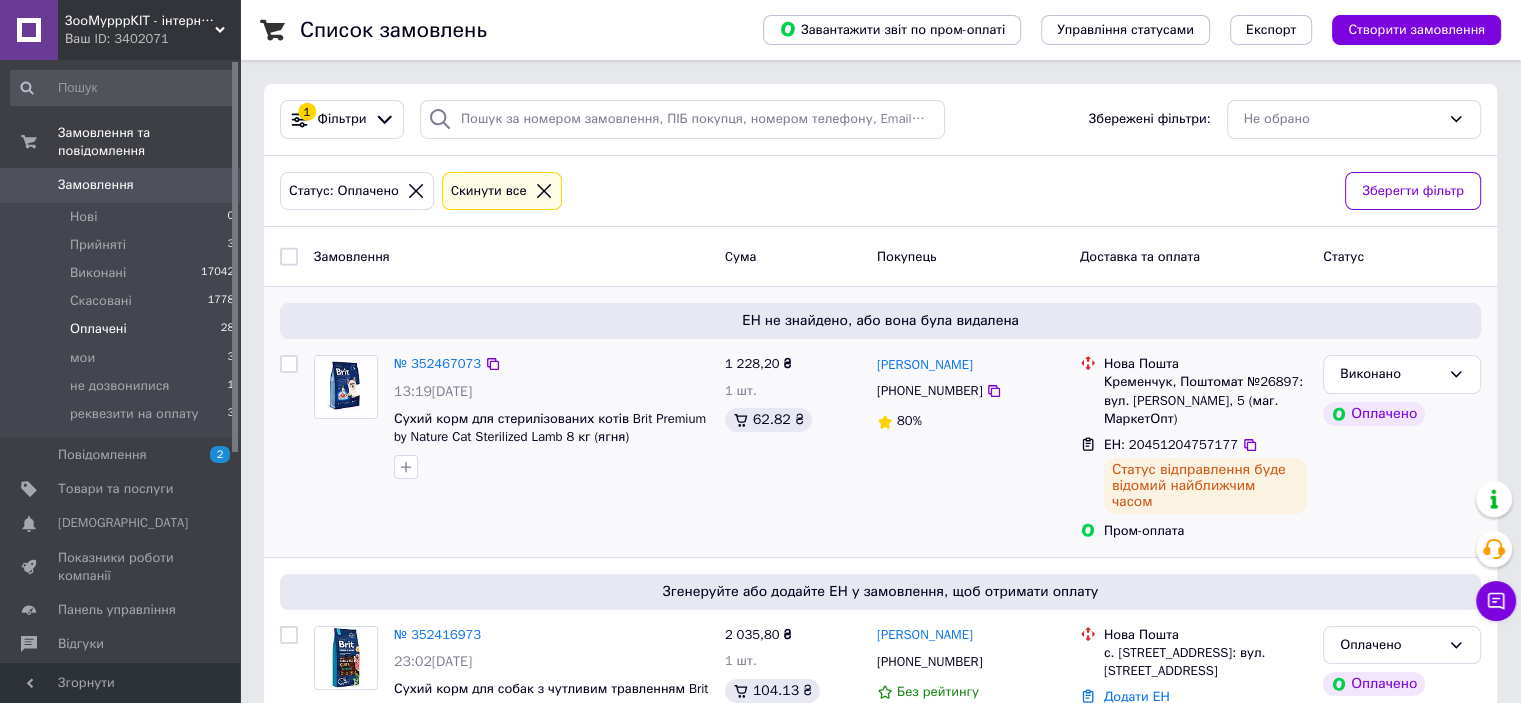 click at bounding box center [289, 364] 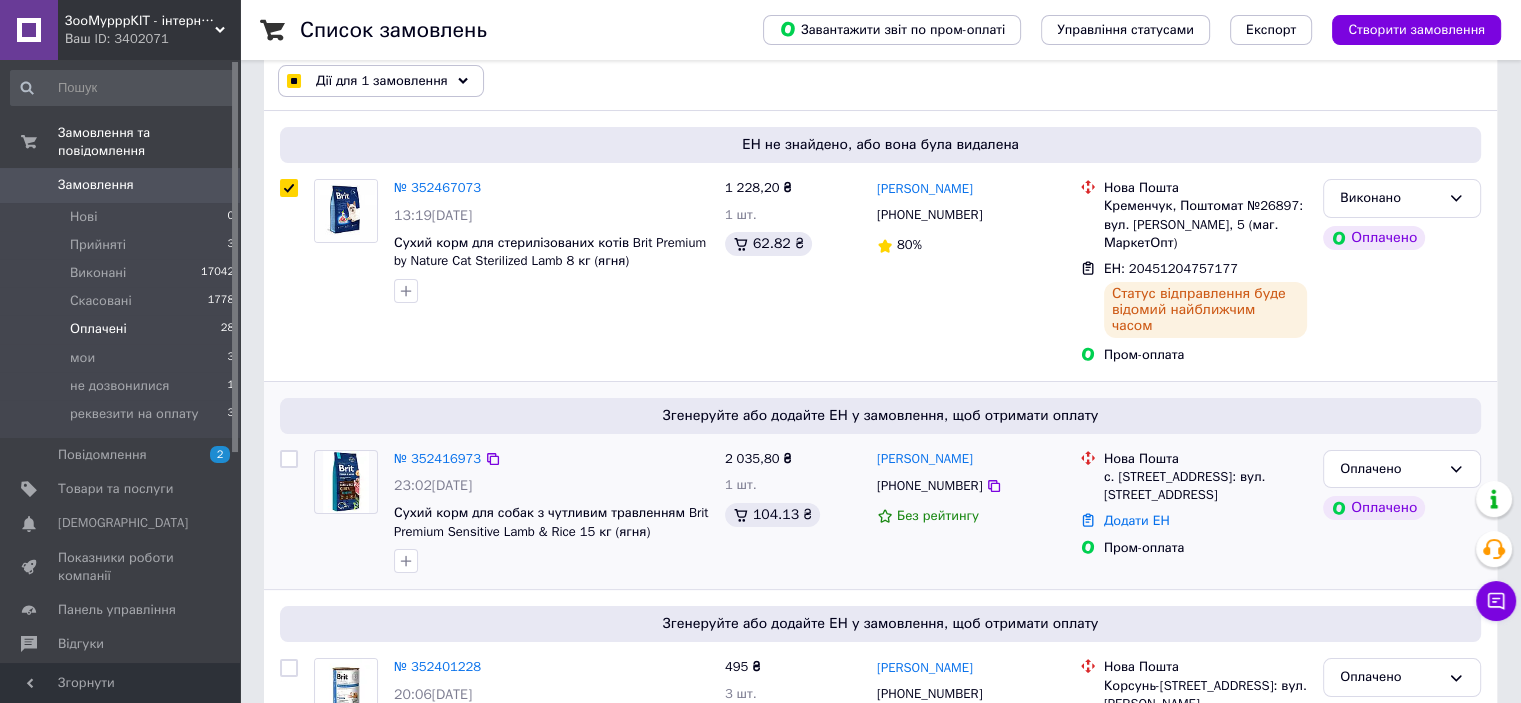 scroll, scrollTop: 200, scrollLeft: 0, axis: vertical 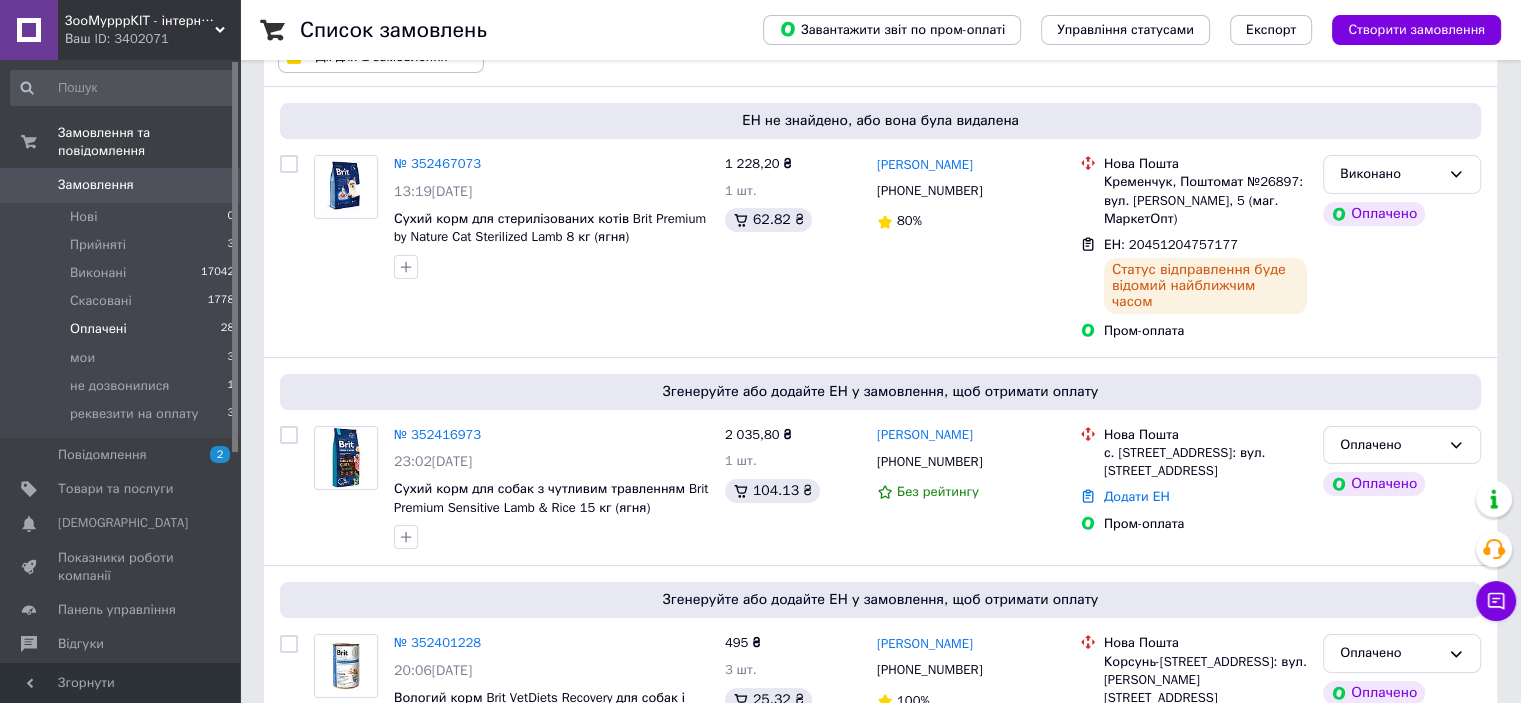 checkbox on "false" 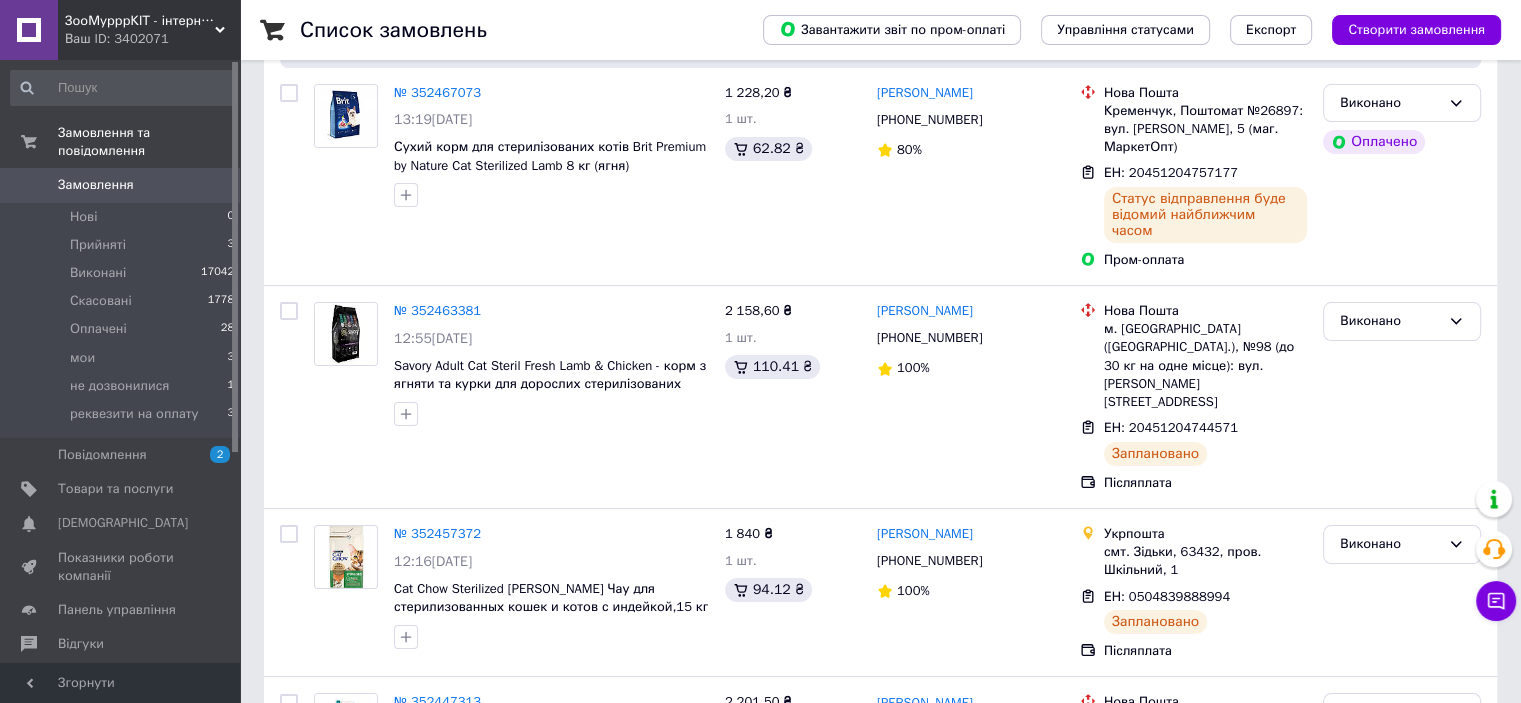 scroll, scrollTop: 100, scrollLeft: 0, axis: vertical 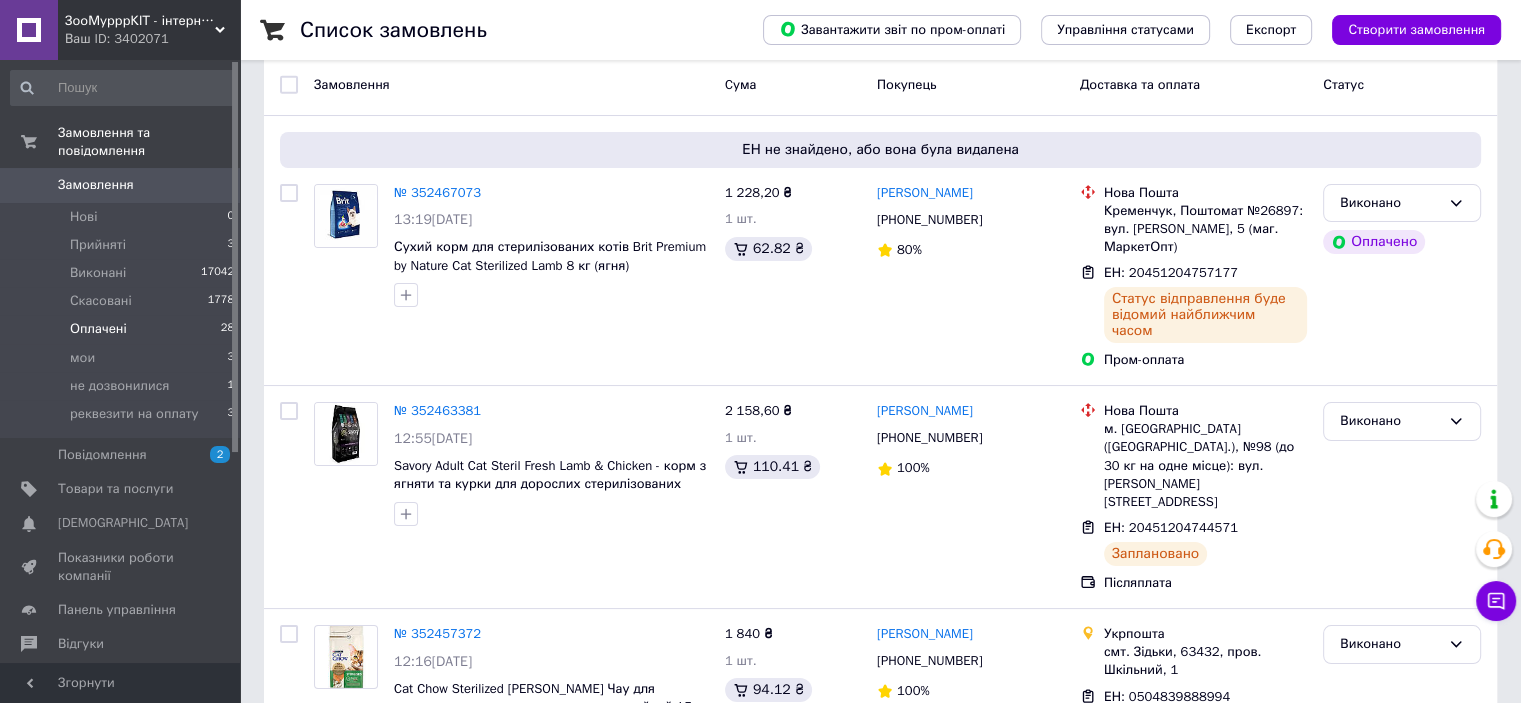 click on "Оплачені 28" at bounding box center (123, 329) 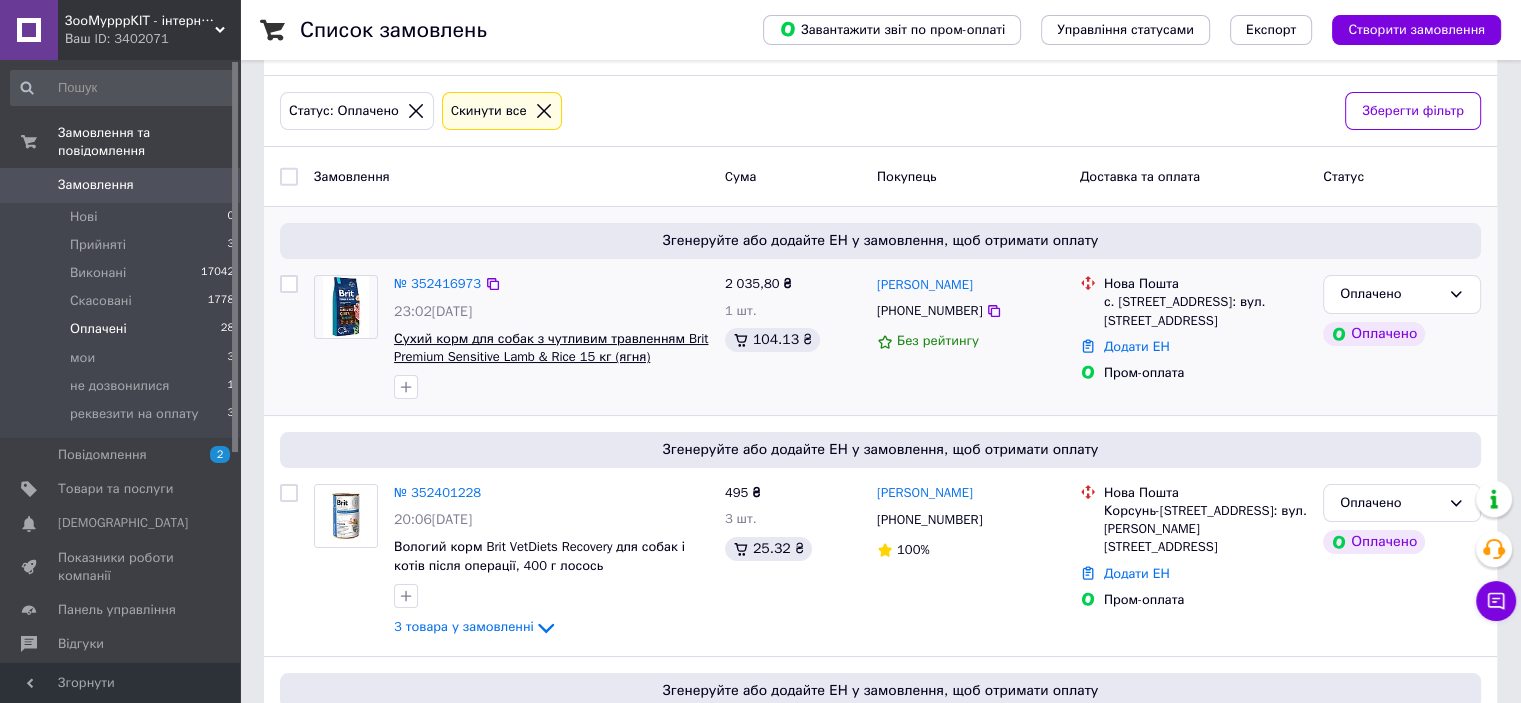 scroll, scrollTop: 200, scrollLeft: 0, axis: vertical 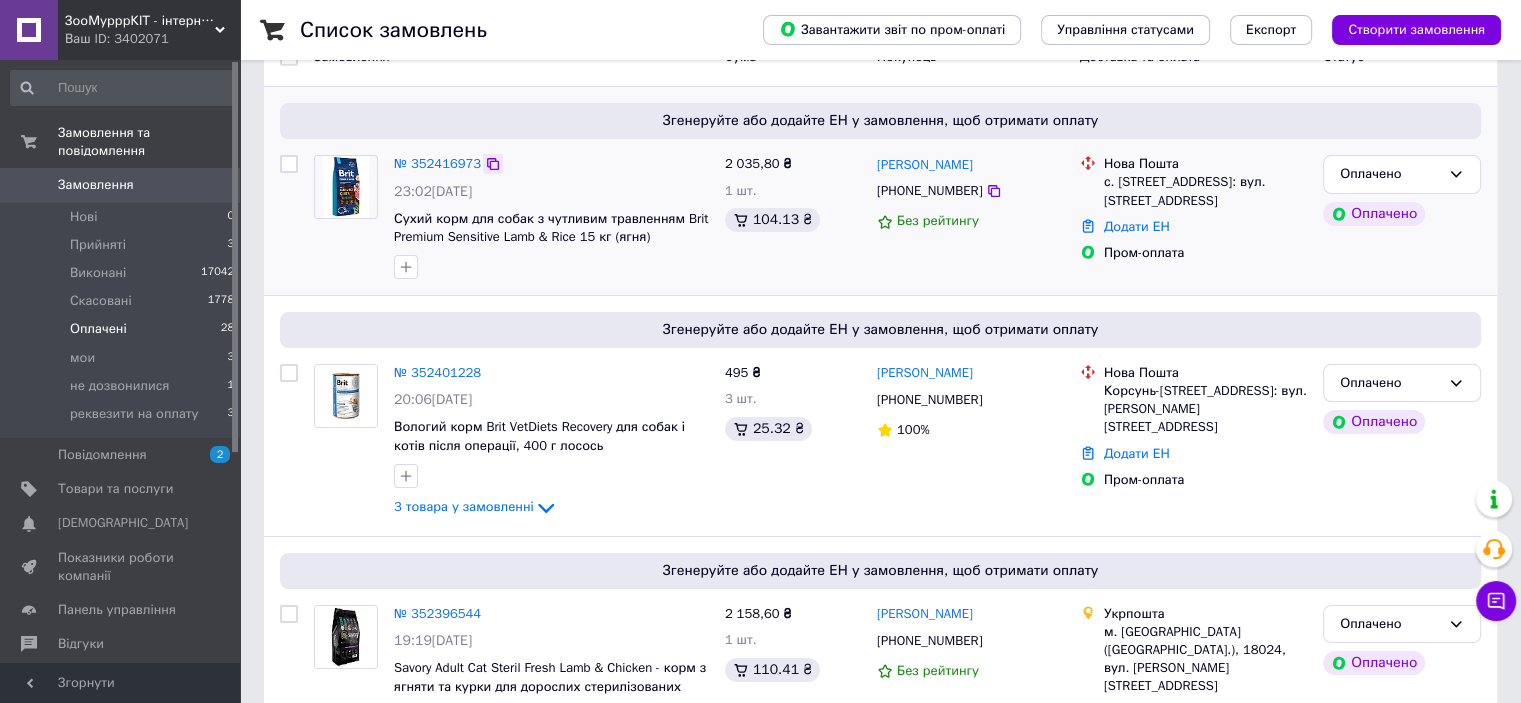 click 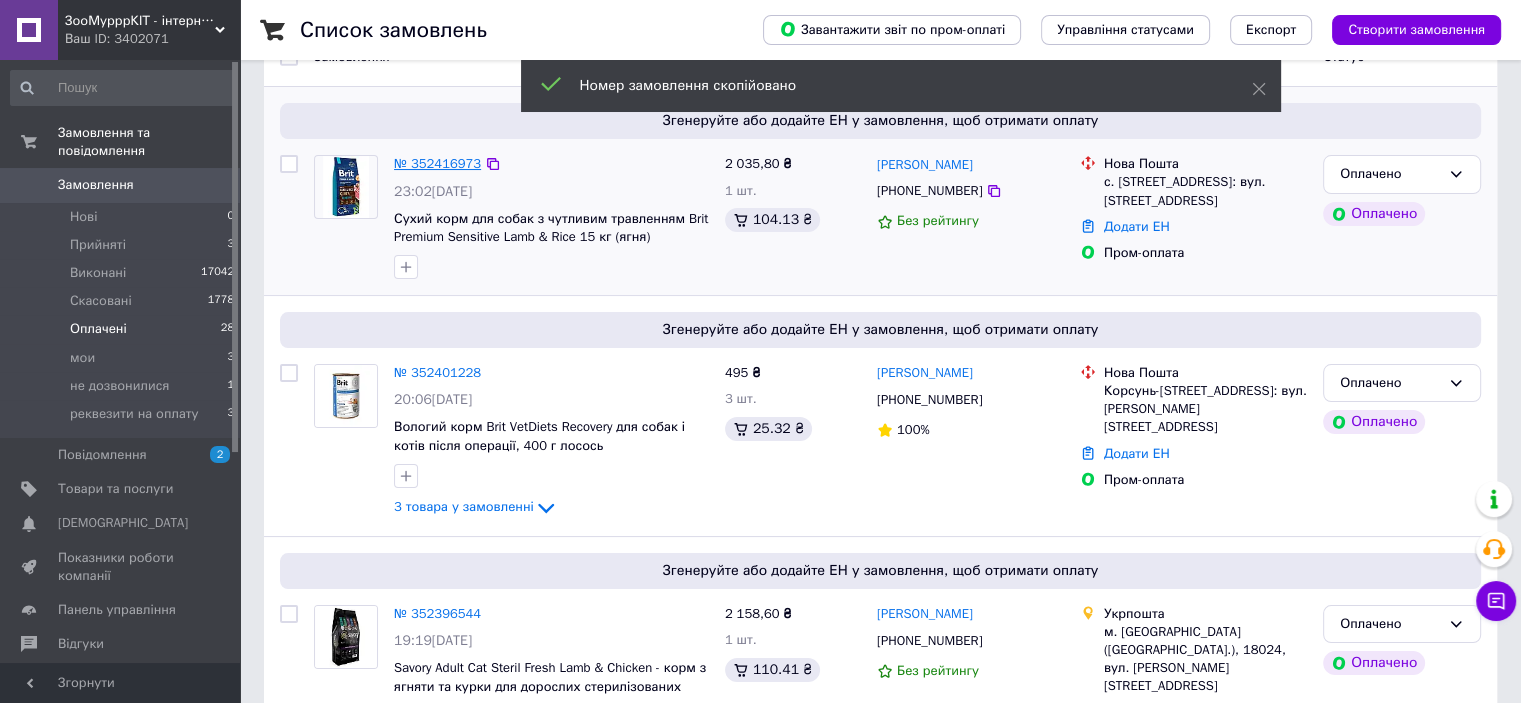click on "№ 352416973" at bounding box center [437, 163] 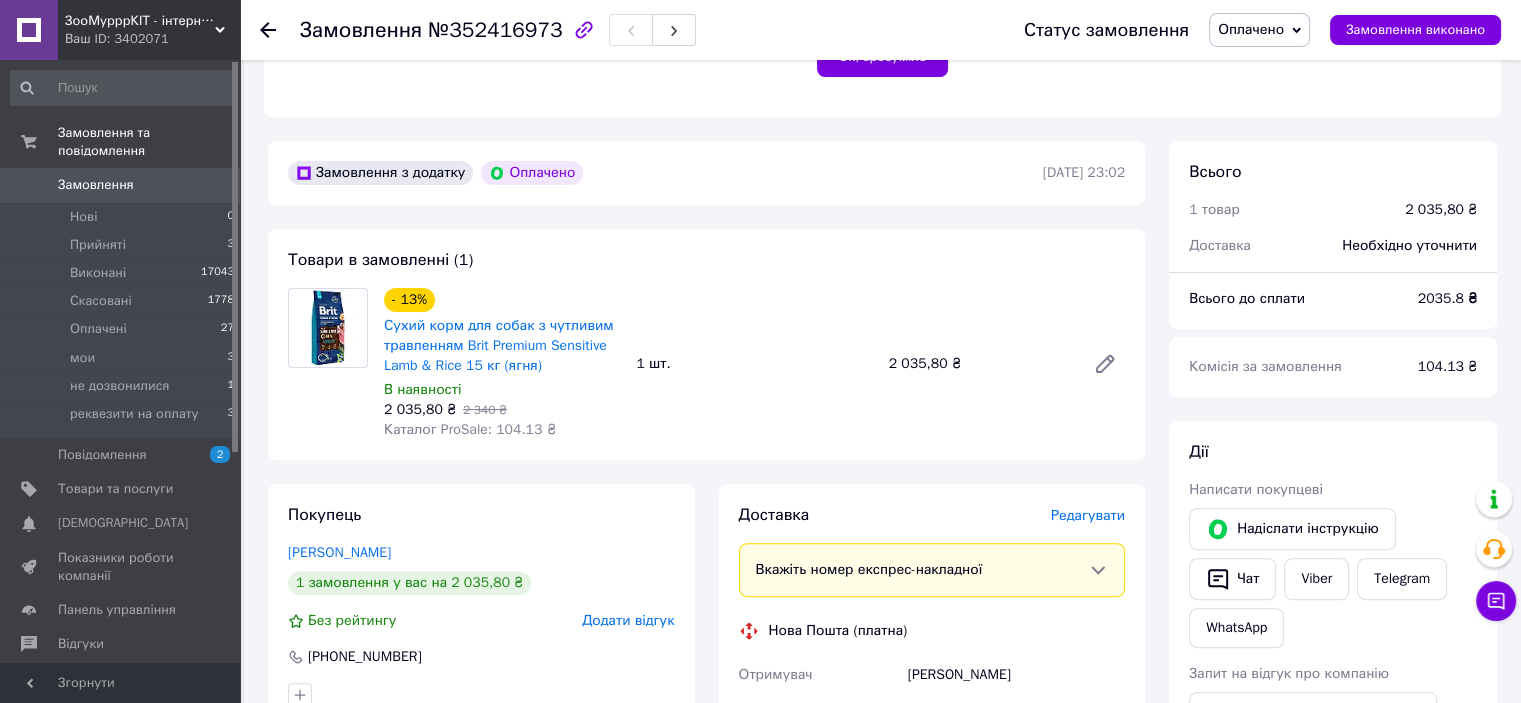 scroll, scrollTop: 800, scrollLeft: 0, axis: vertical 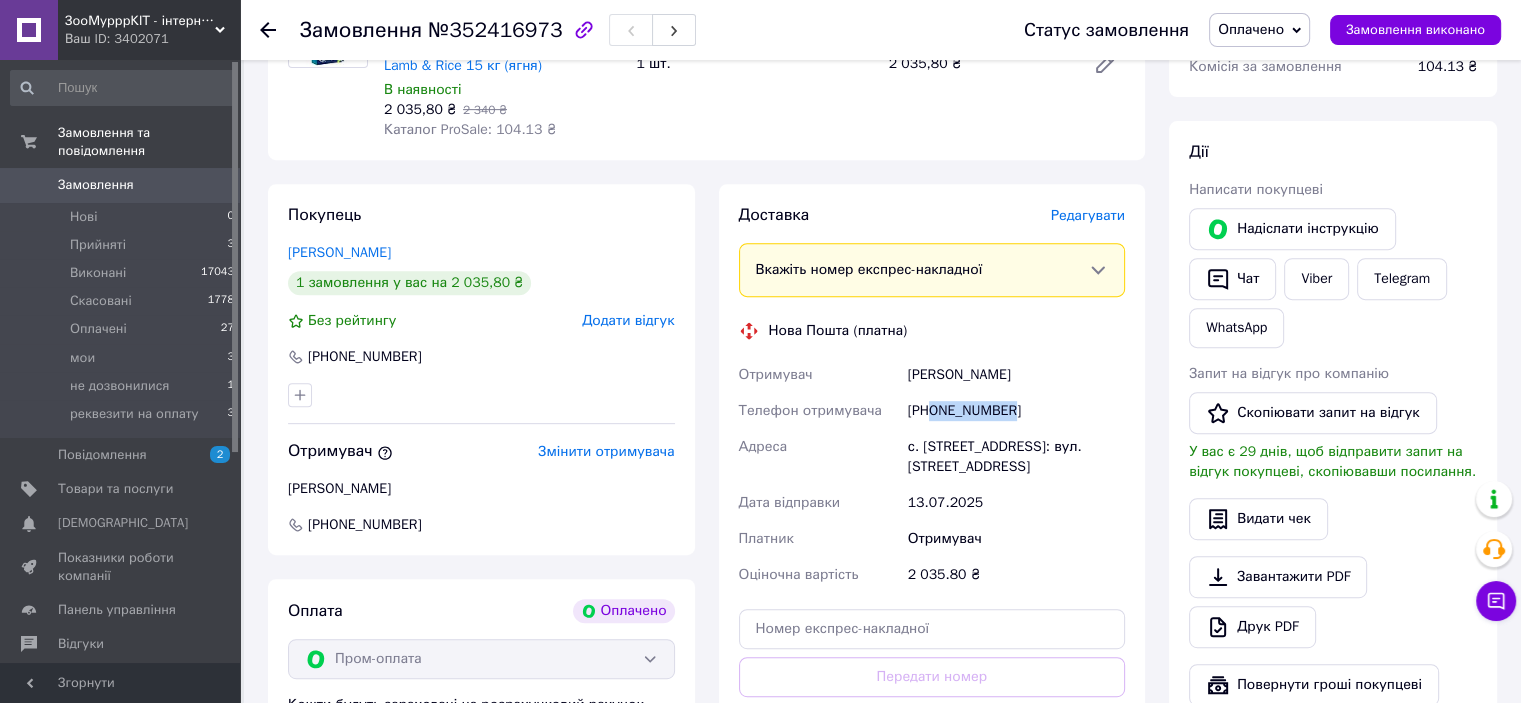 drag, startPoint x: 935, startPoint y: 410, endPoint x: 1062, endPoint y: 415, distance: 127.09839 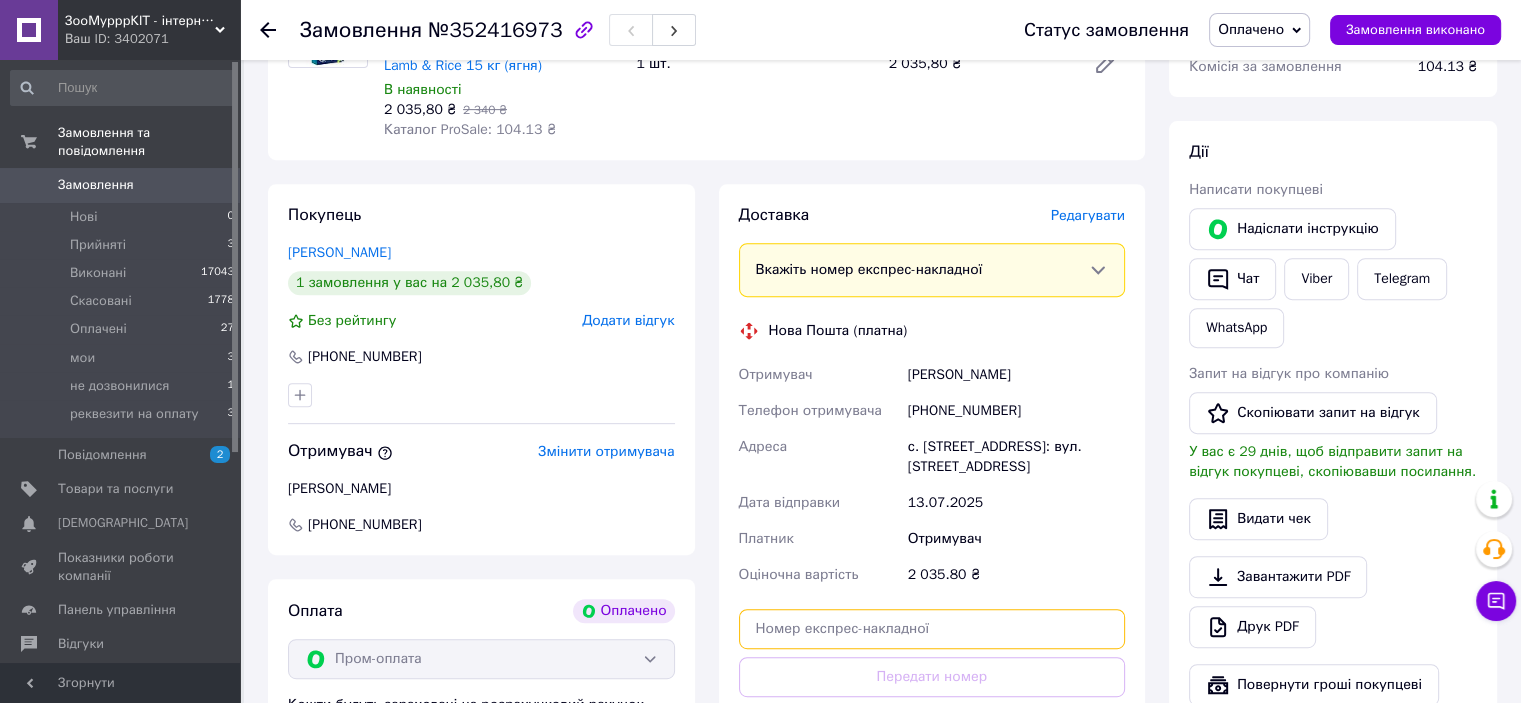click at bounding box center [932, 629] 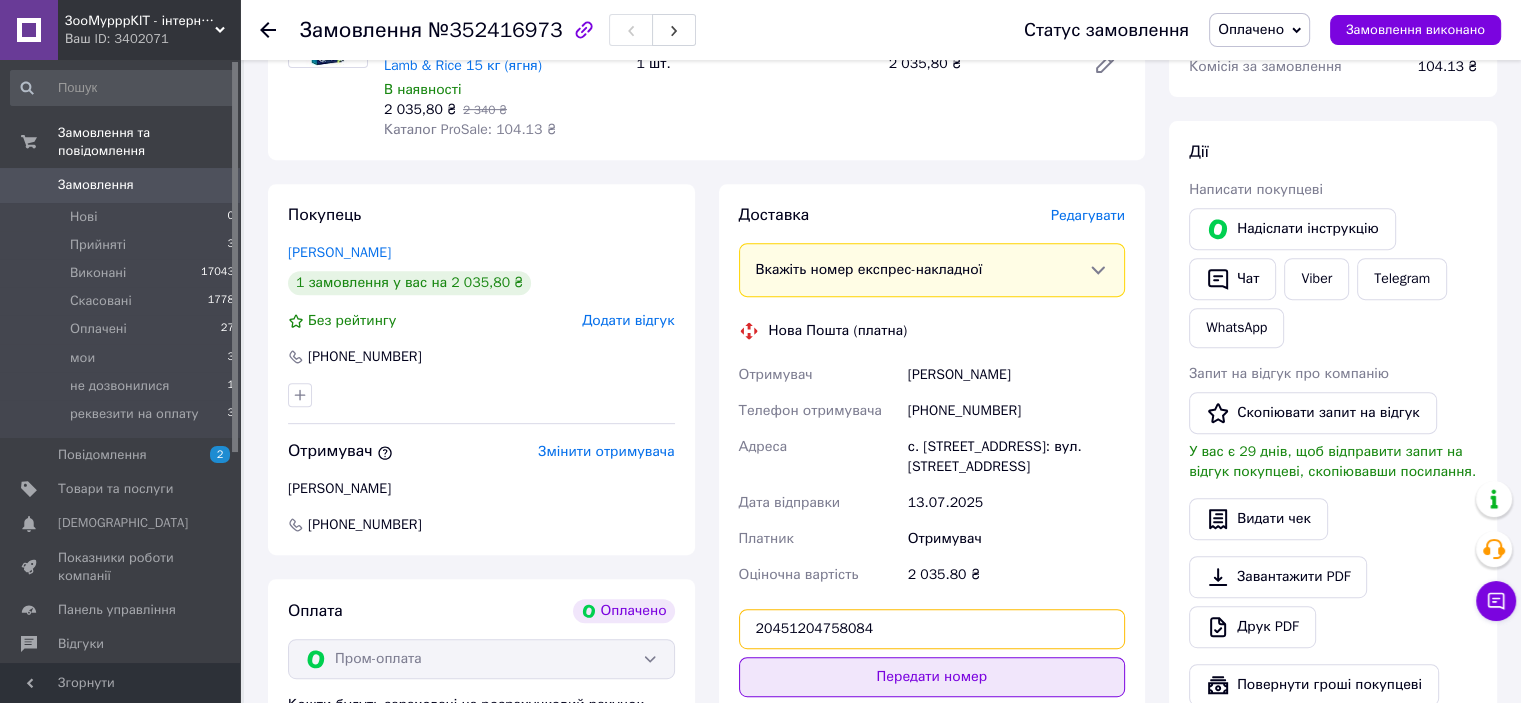 type on "20451204758084" 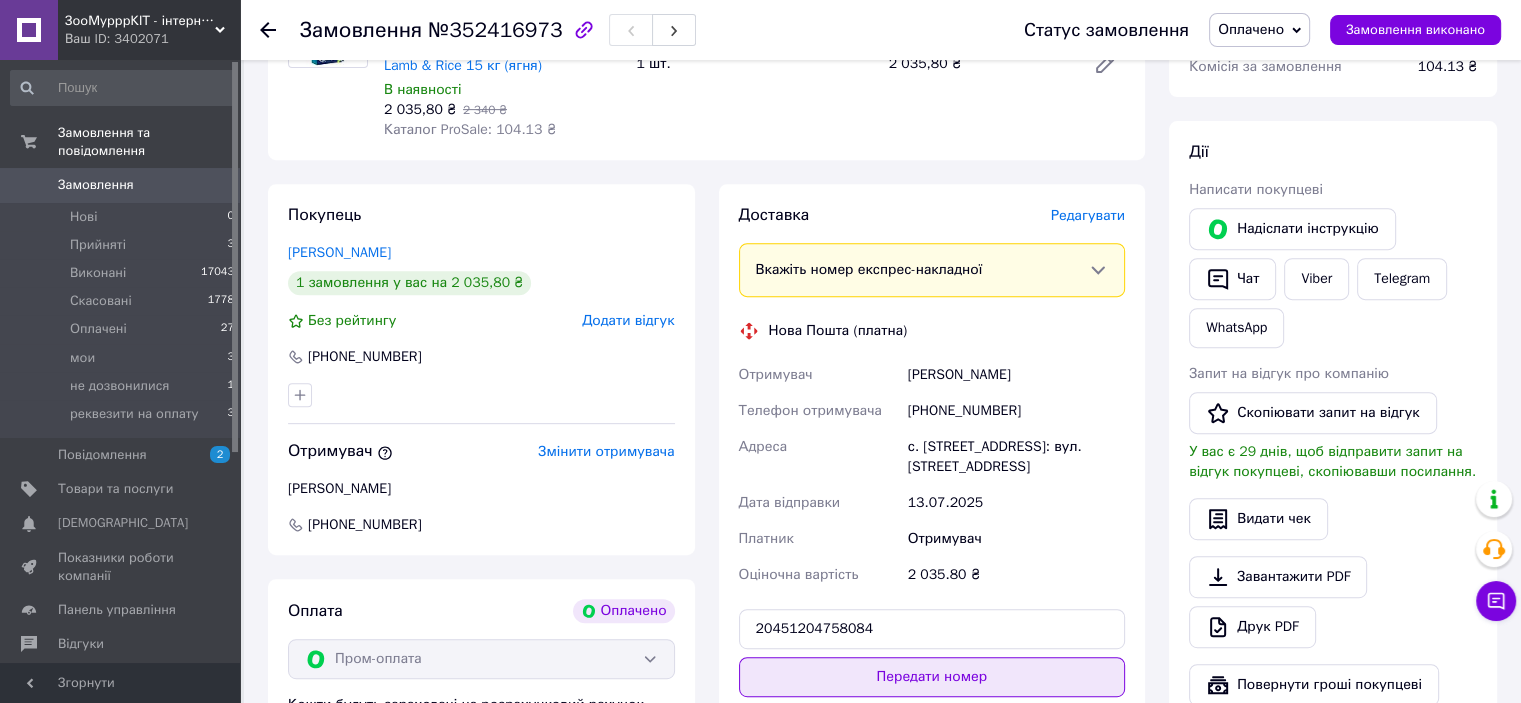 click on "Передати номер" at bounding box center (932, 677) 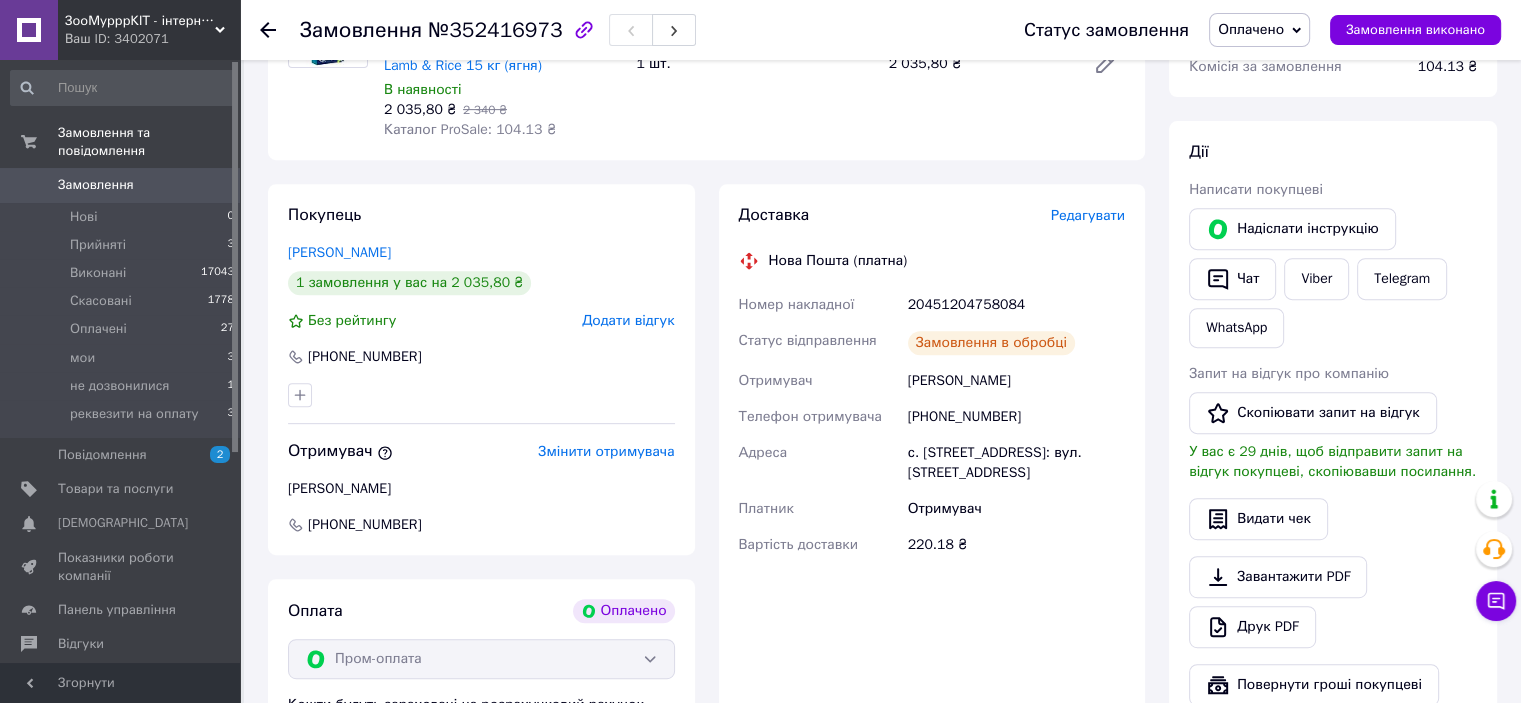 drag, startPoint x: 1396, startPoint y: 31, endPoint x: 1284, endPoint y: 7, distance: 114.54257 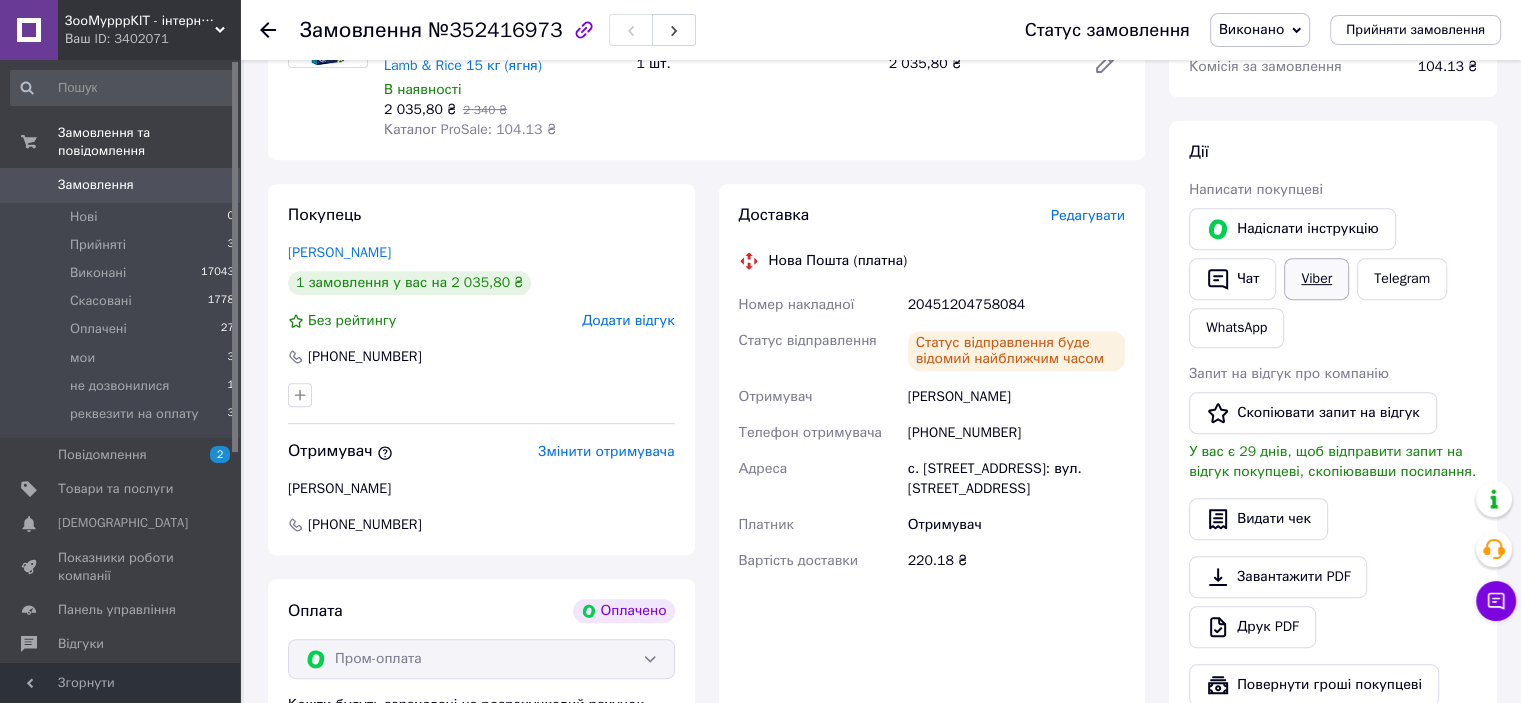 click on "Viber" at bounding box center [1316, 279] 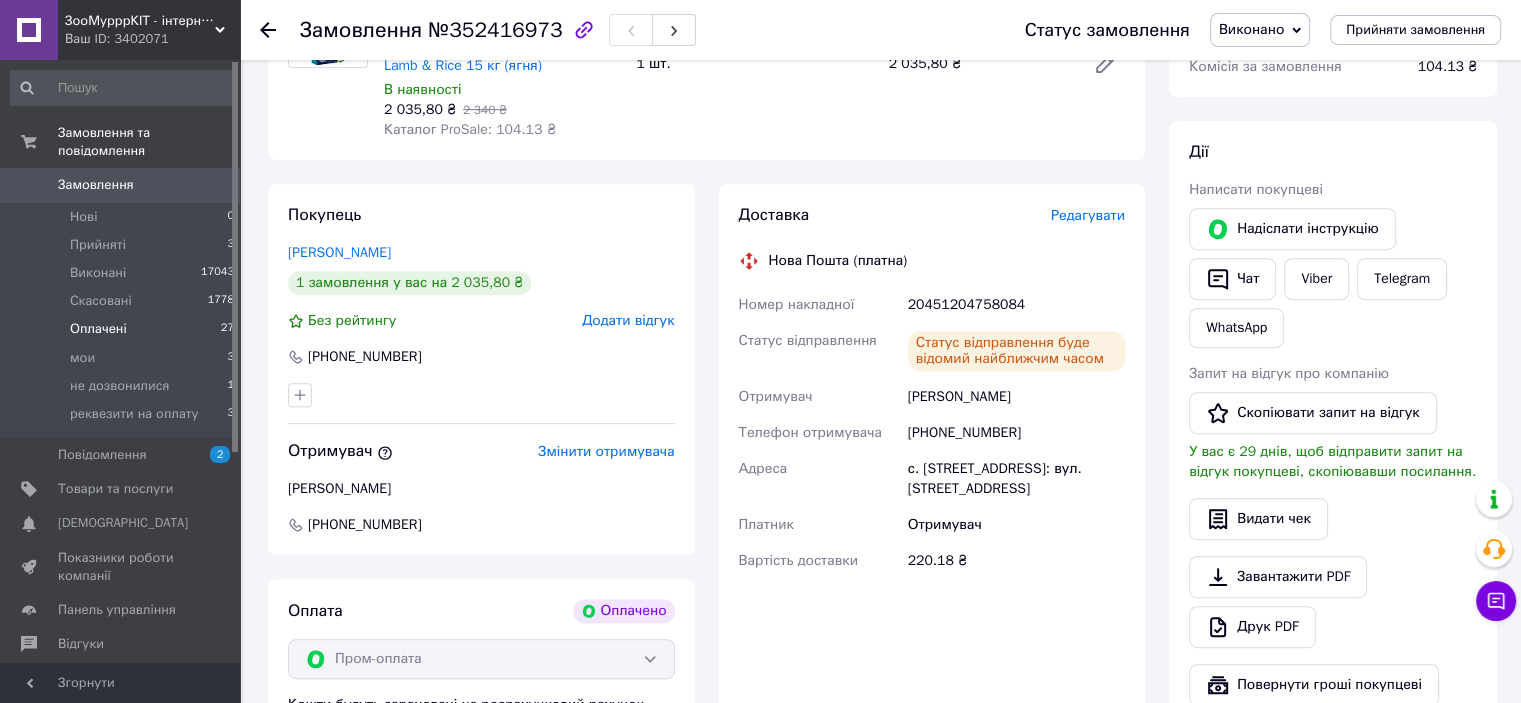 click on "Оплачені 27" at bounding box center [123, 329] 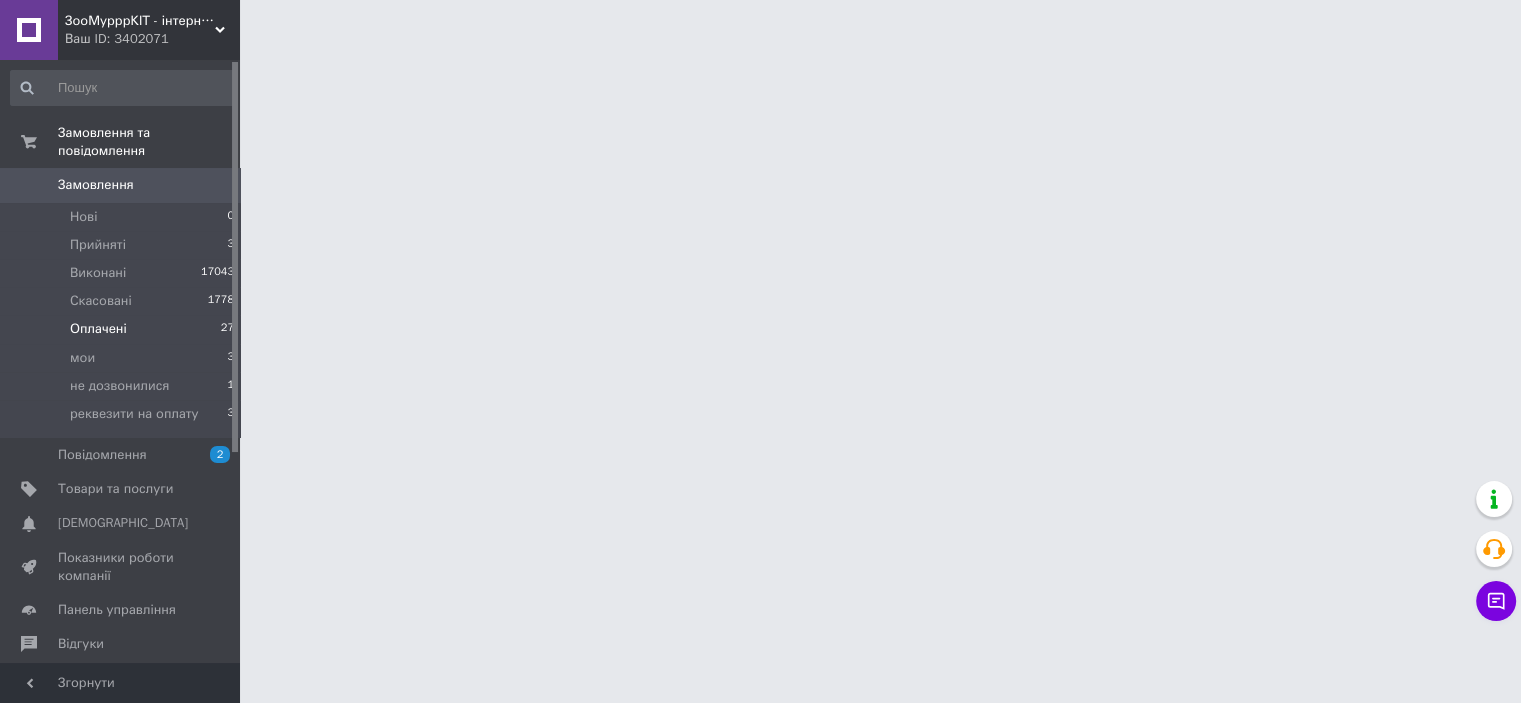 scroll, scrollTop: 0, scrollLeft: 0, axis: both 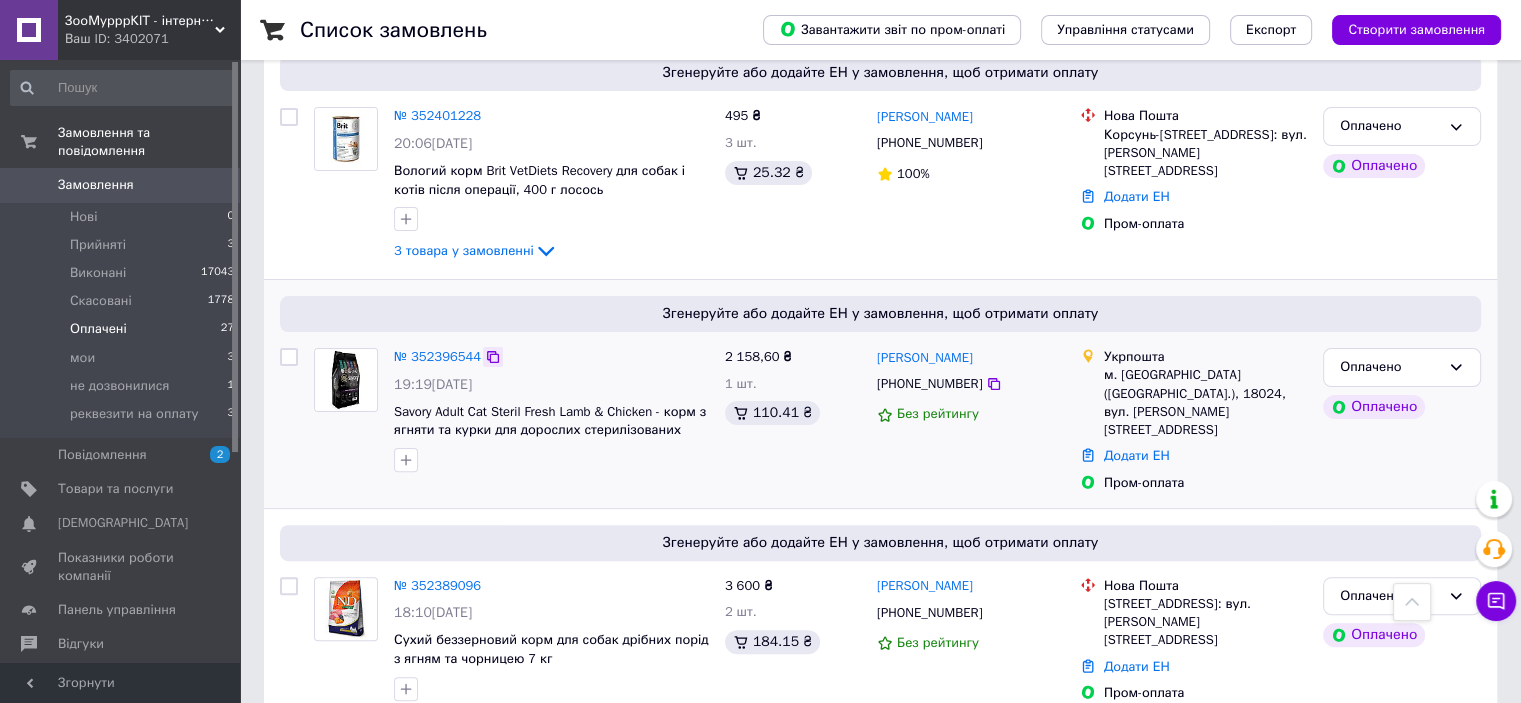 click 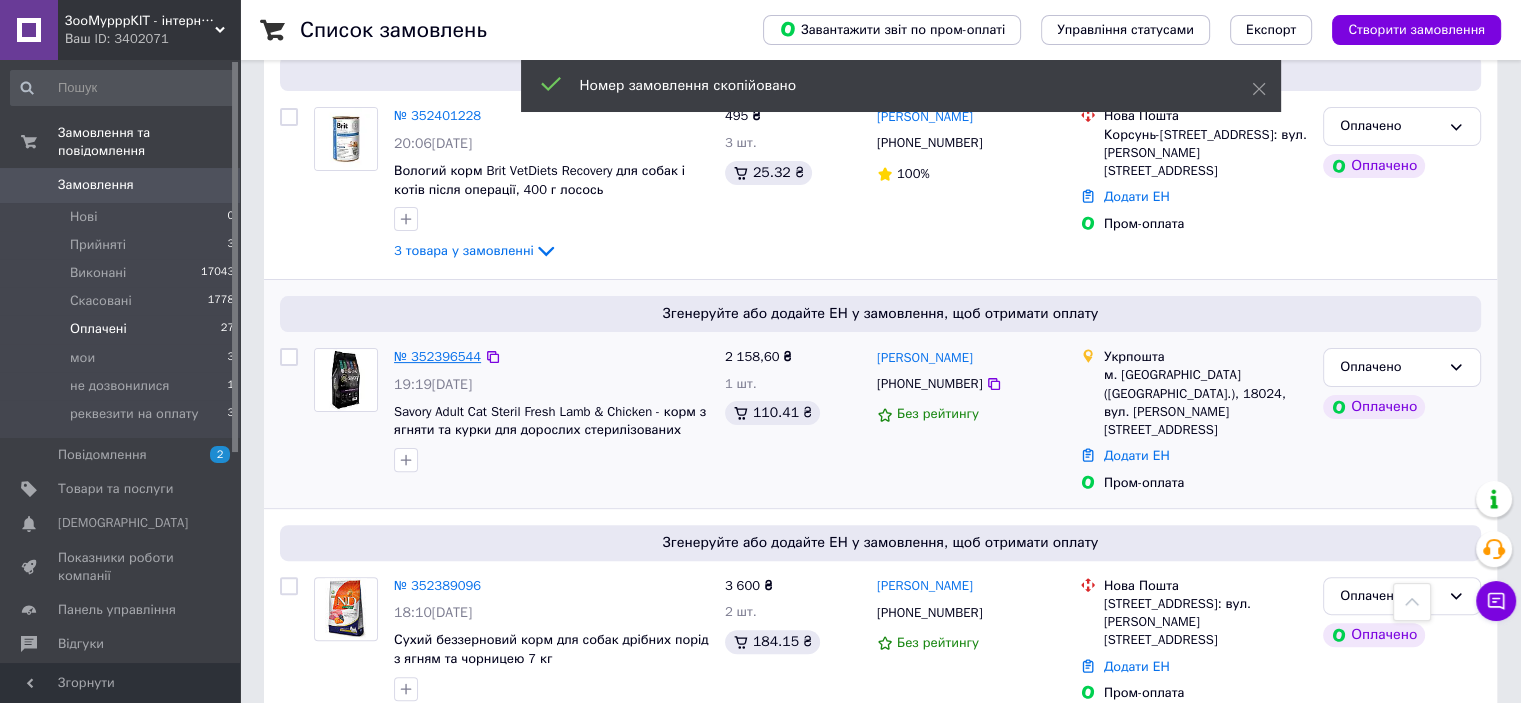 click on "№ 352396544" at bounding box center (437, 356) 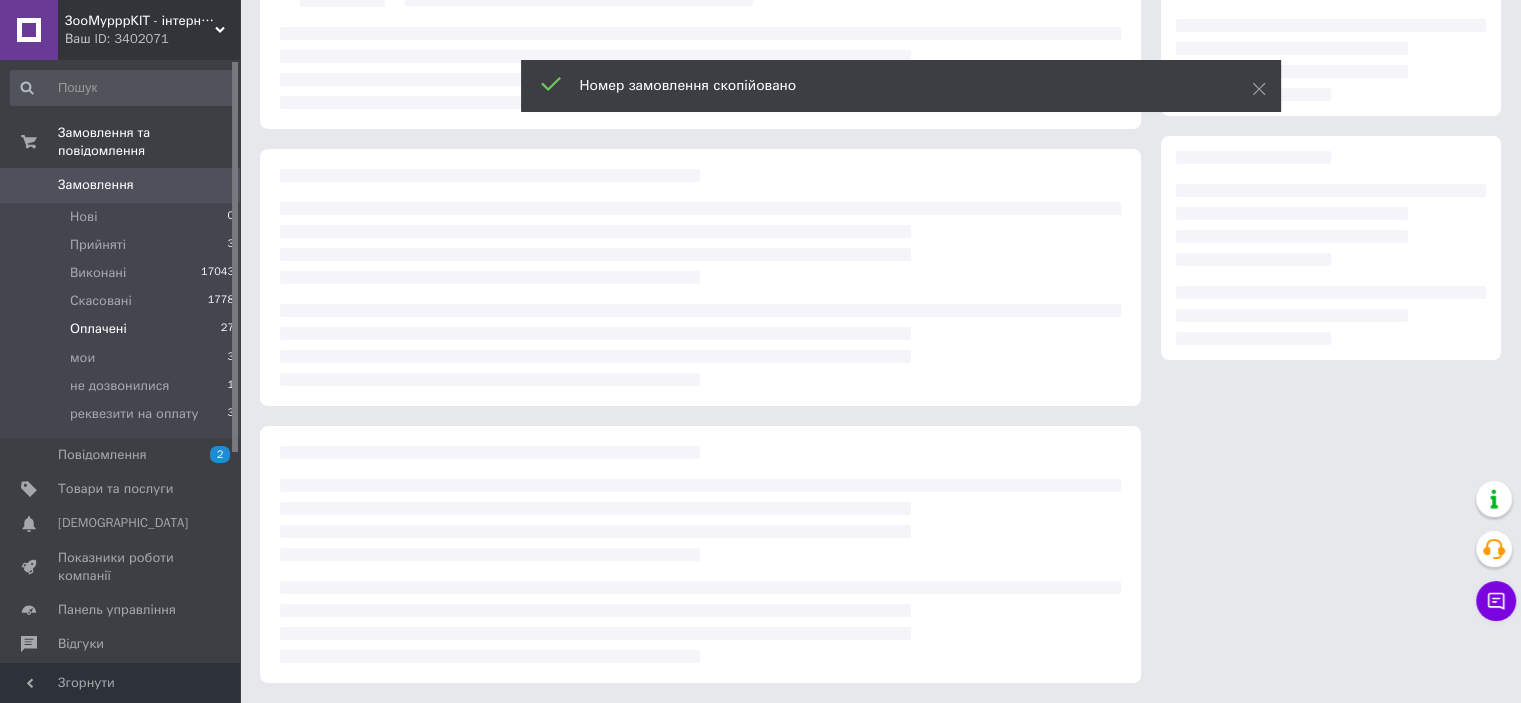 scroll, scrollTop: 211, scrollLeft: 0, axis: vertical 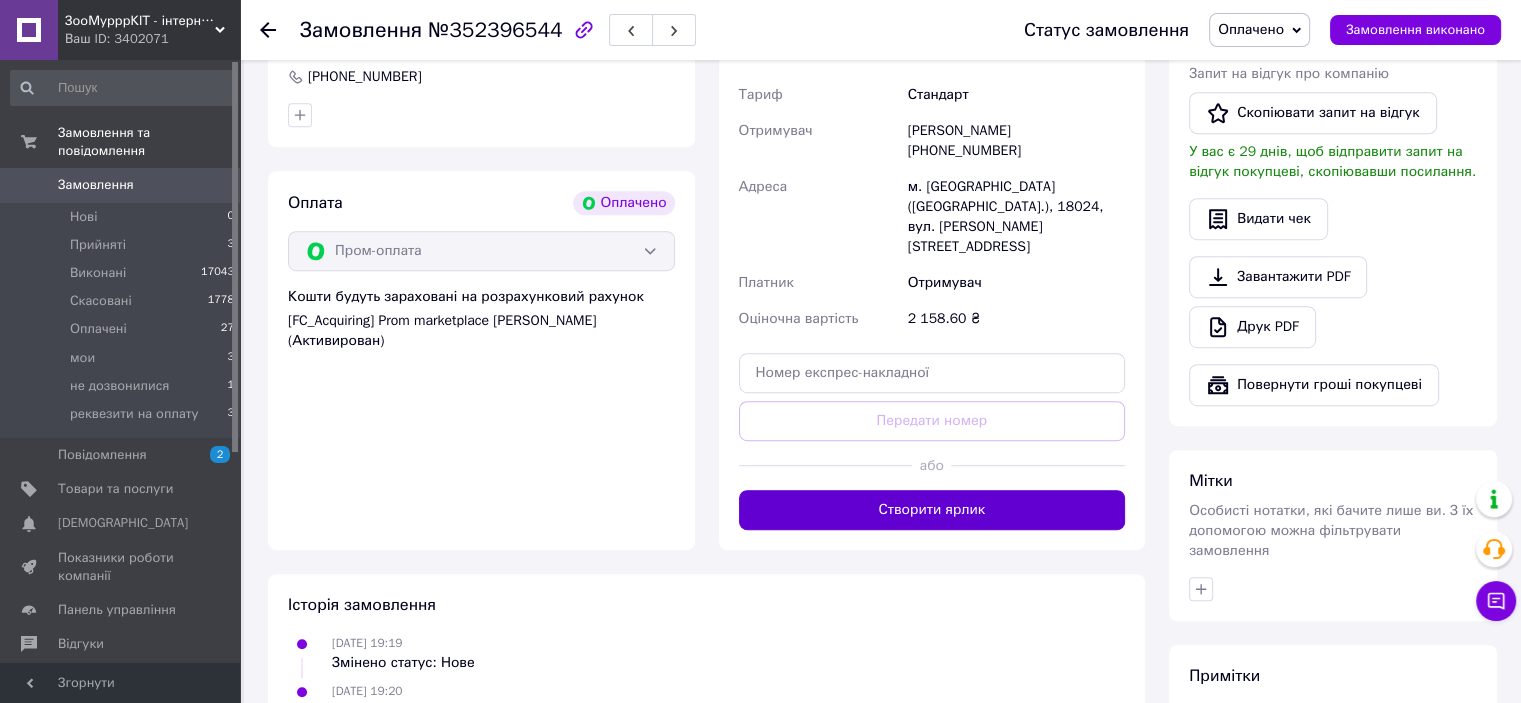click on "Створити ярлик" at bounding box center [932, 510] 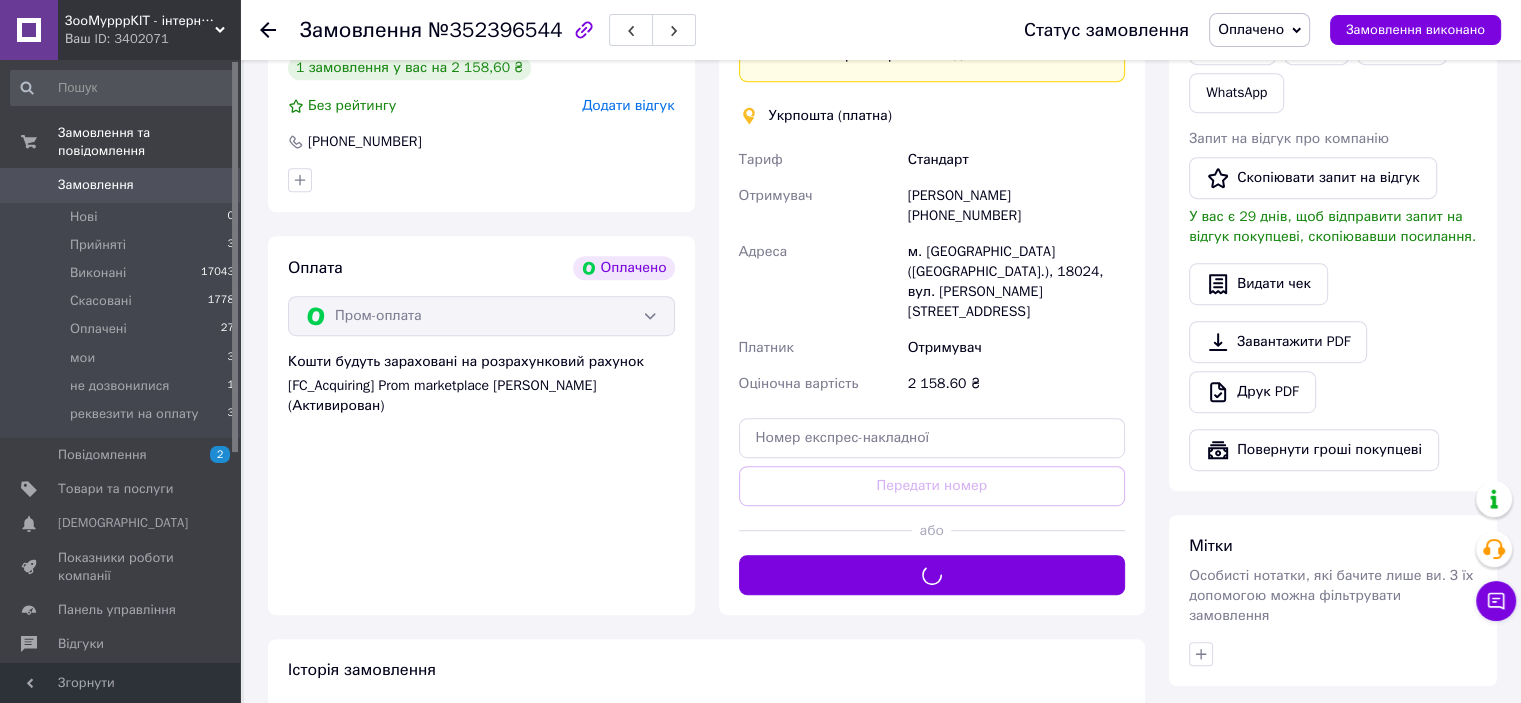 scroll, scrollTop: 1000, scrollLeft: 0, axis: vertical 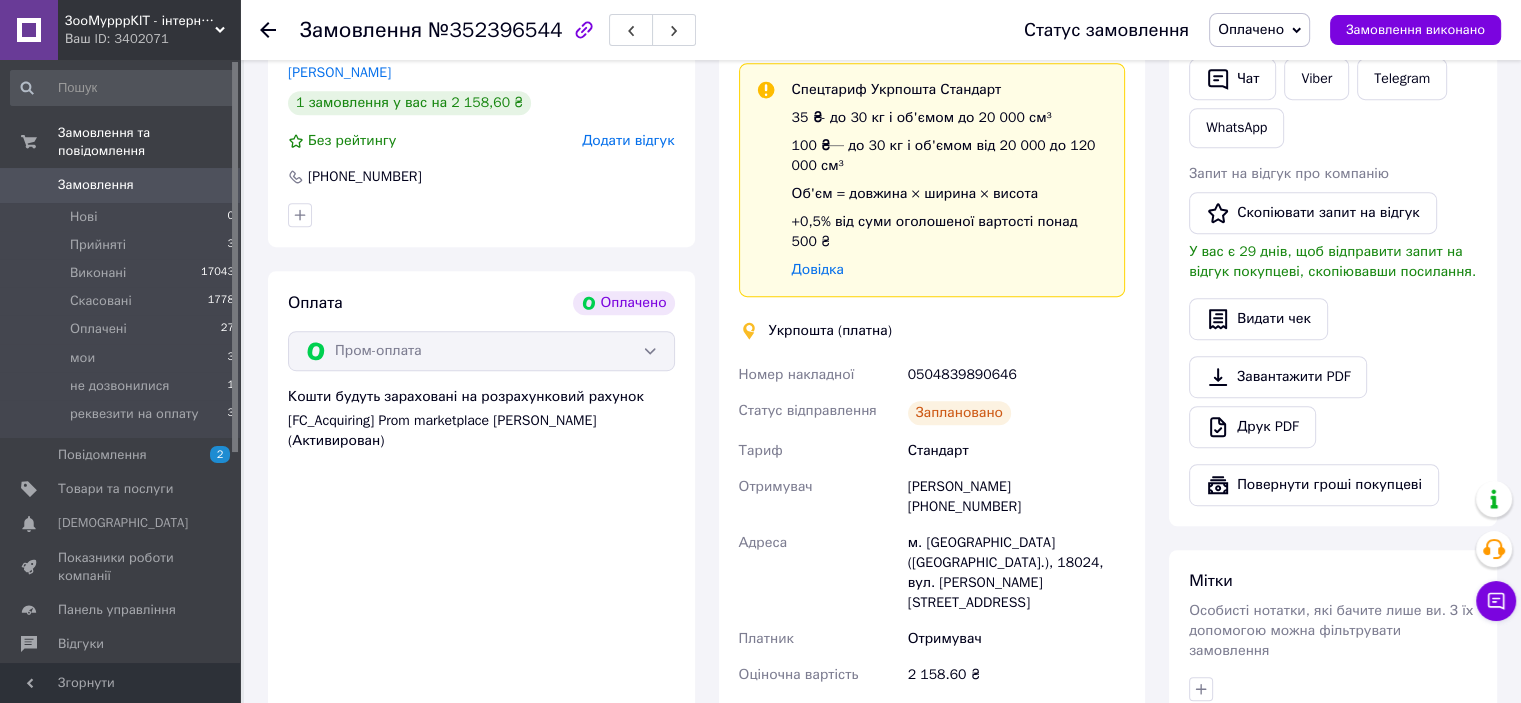 click on "Статус замовлення Оплачено Прийнято Виконано Скасовано мои не дозвонилися реквезити на оплату Замовлення виконано" at bounding box center (1252, 30) 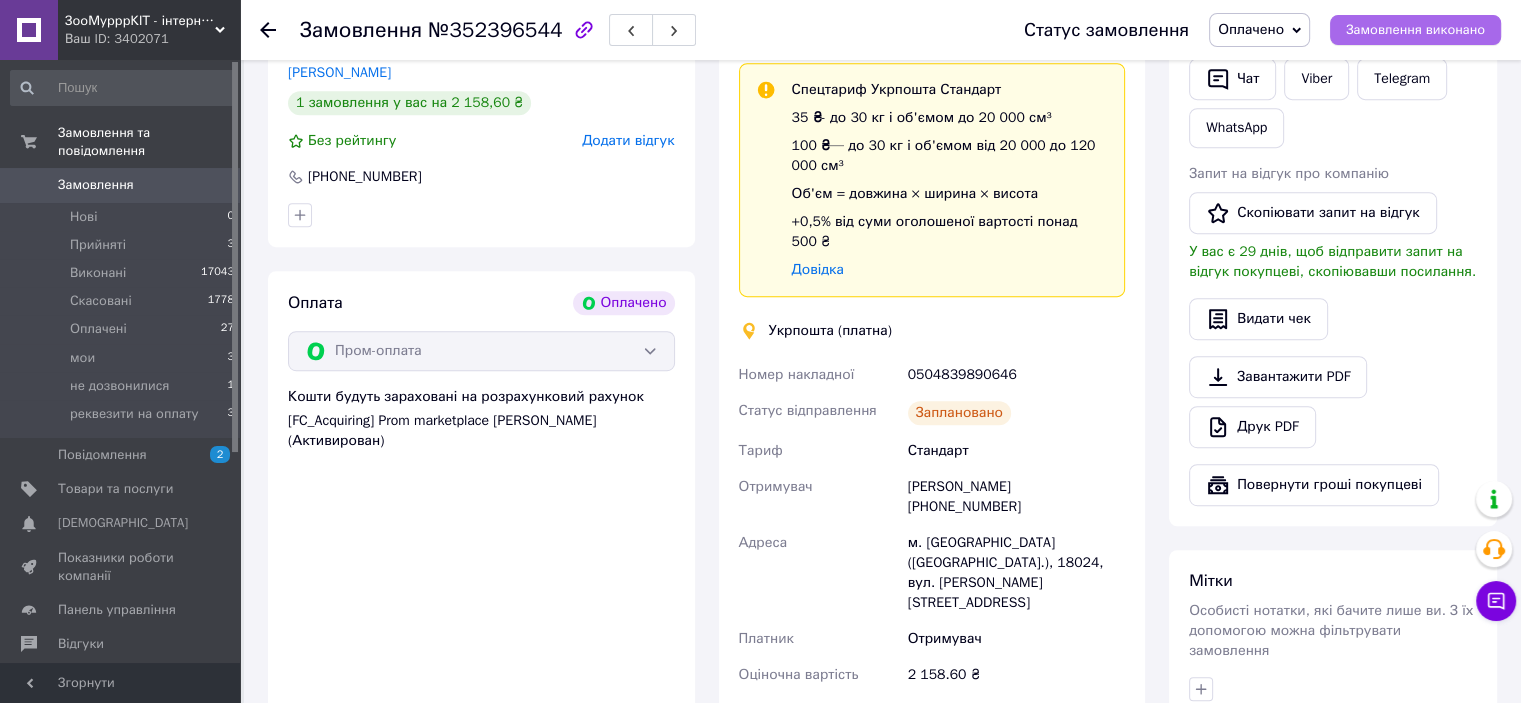click on "Замовлення виконано" at bounding box center (1415, 30) 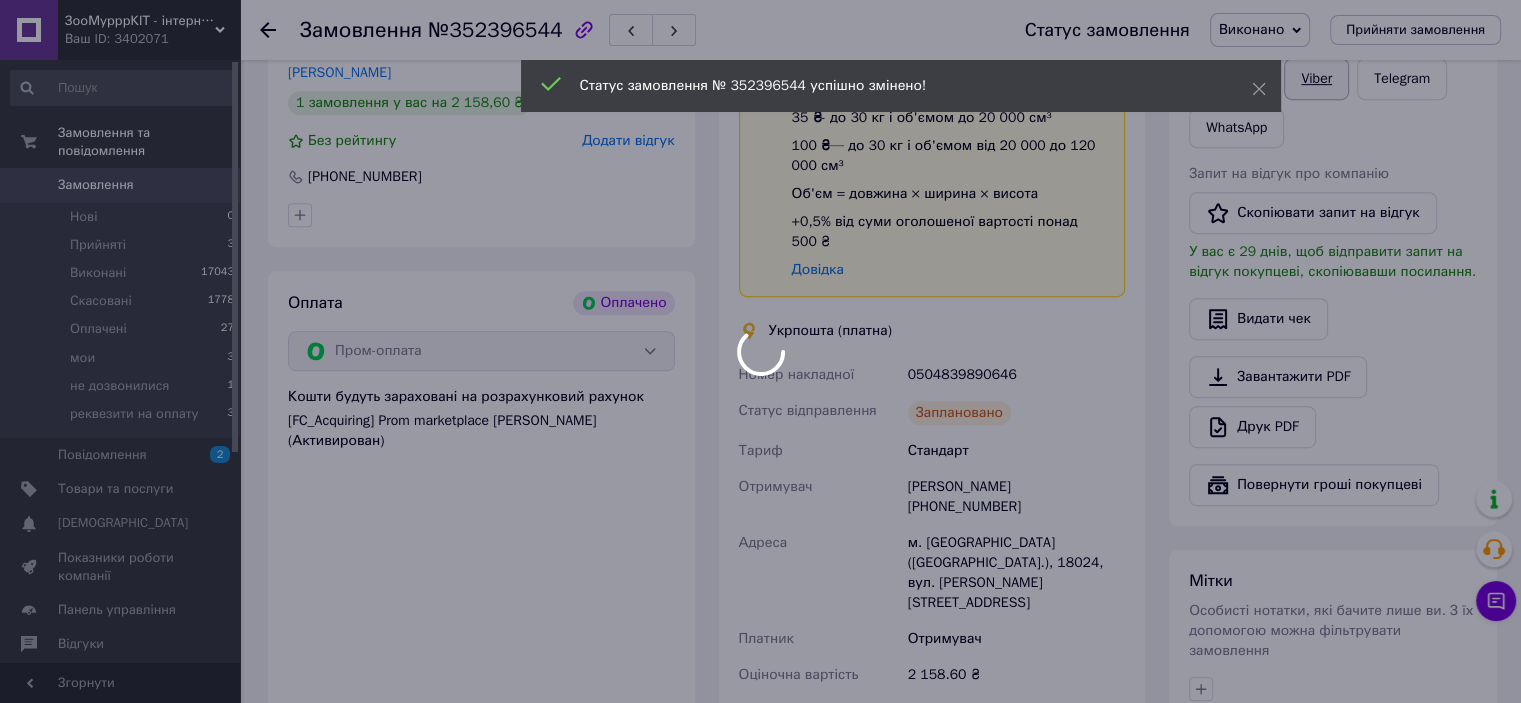 click on "ЗооМурррКІТ - інтернет зоомагазин Ваш ID: 3402071 Сайт ЗооМурррКІТ - інтернет зоомагазин Кабінет покупця Перевірити стан системи Сторінка на порталі Покупець Довідка Вийти Замовлення та повідомлення Замовлення 0 Нові 0 Прийняті 3 Виконані 17043 Скасовані 1778 Оплачені 27 мои 3 не дозвонилися 1 реквезити на оплату 3 Повідомлення 2 Товари та послуги Сповіщення 0 0 Показники роботи компанії Панель управління Відгуки Покупці Каталог ProSale Аналітика Інструменти веб-майстра та SEO Управління сайтом Гаманець компанії Маркет" at bounding box center (760, 34) 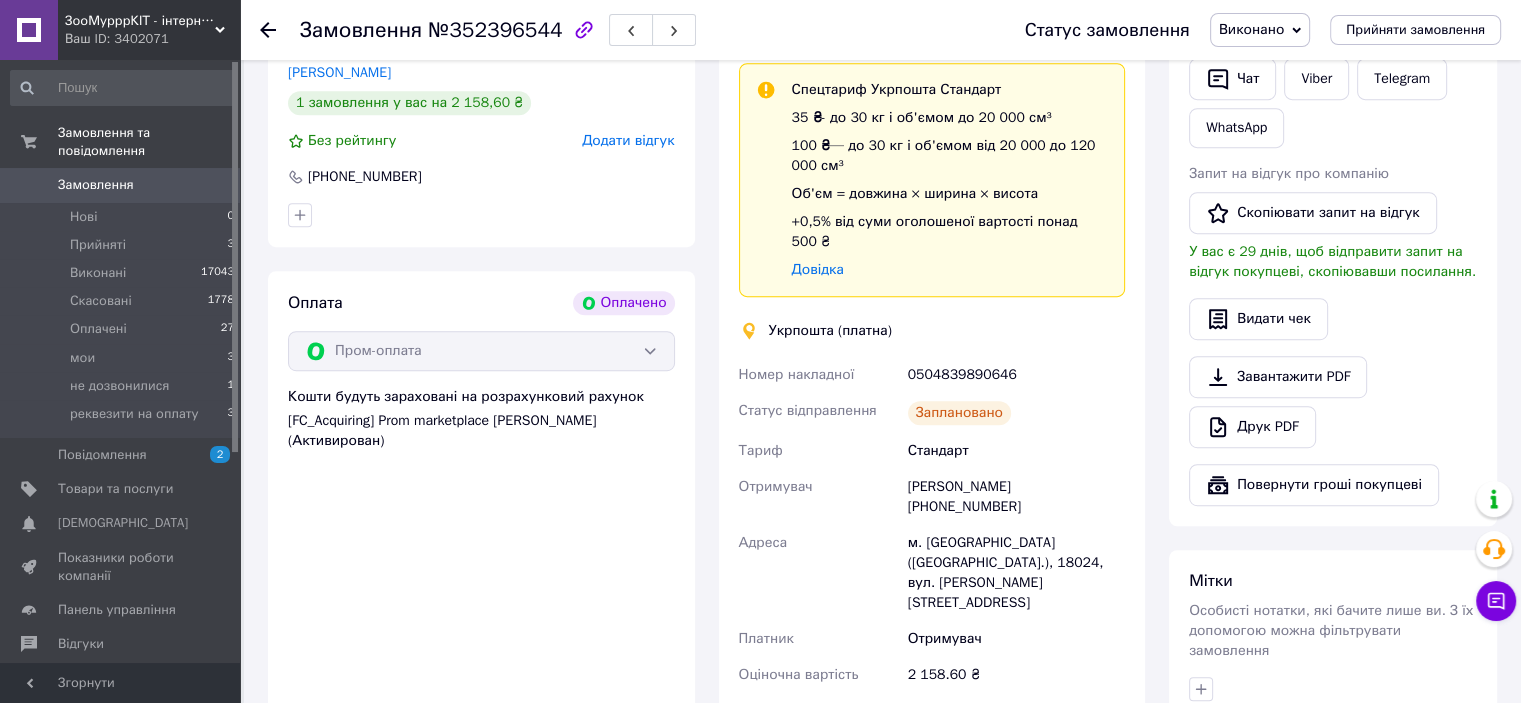 drag, startPoint x: 1427, startPoint y: 124, endPoint x: 1353, endPoint y: 103, distance: 76.922035 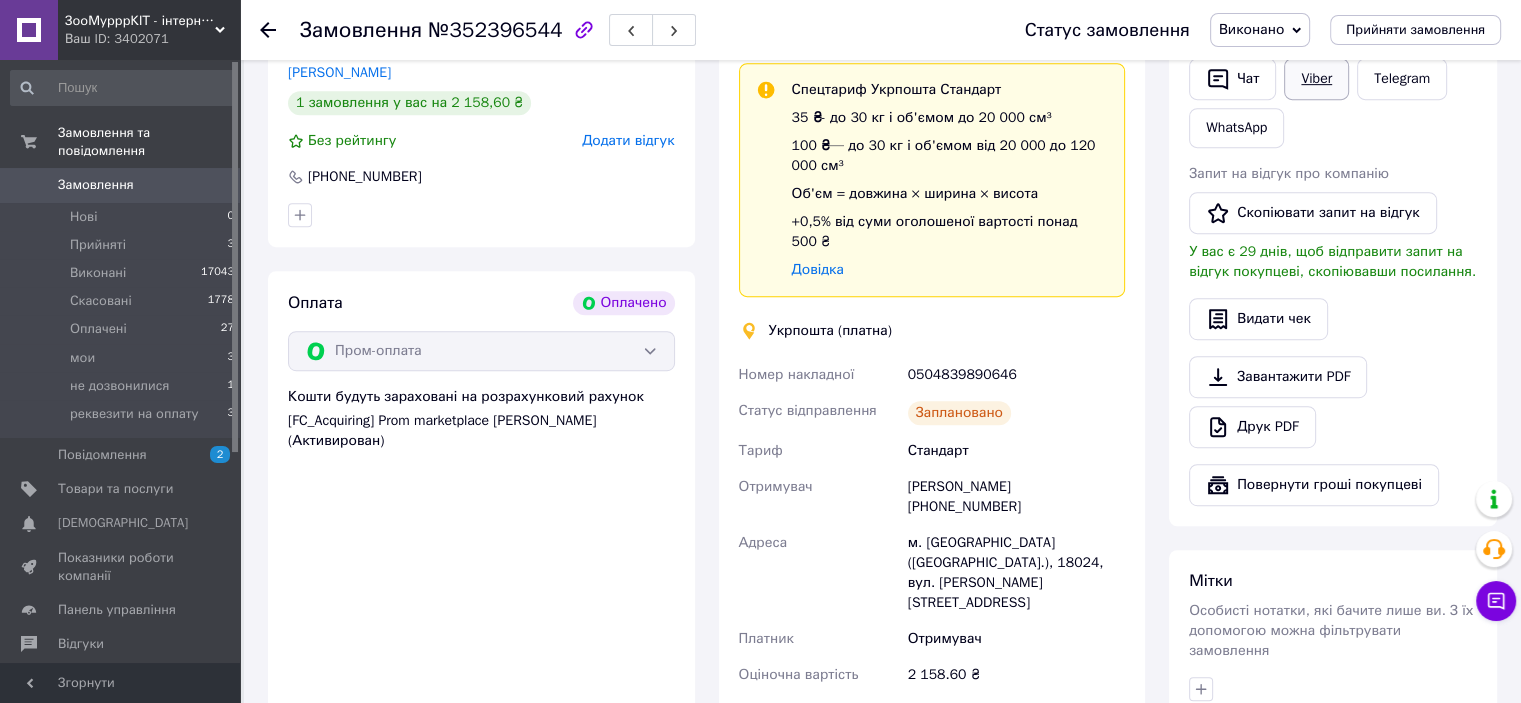 click on "Viber" at bounding box center [1316, 79] 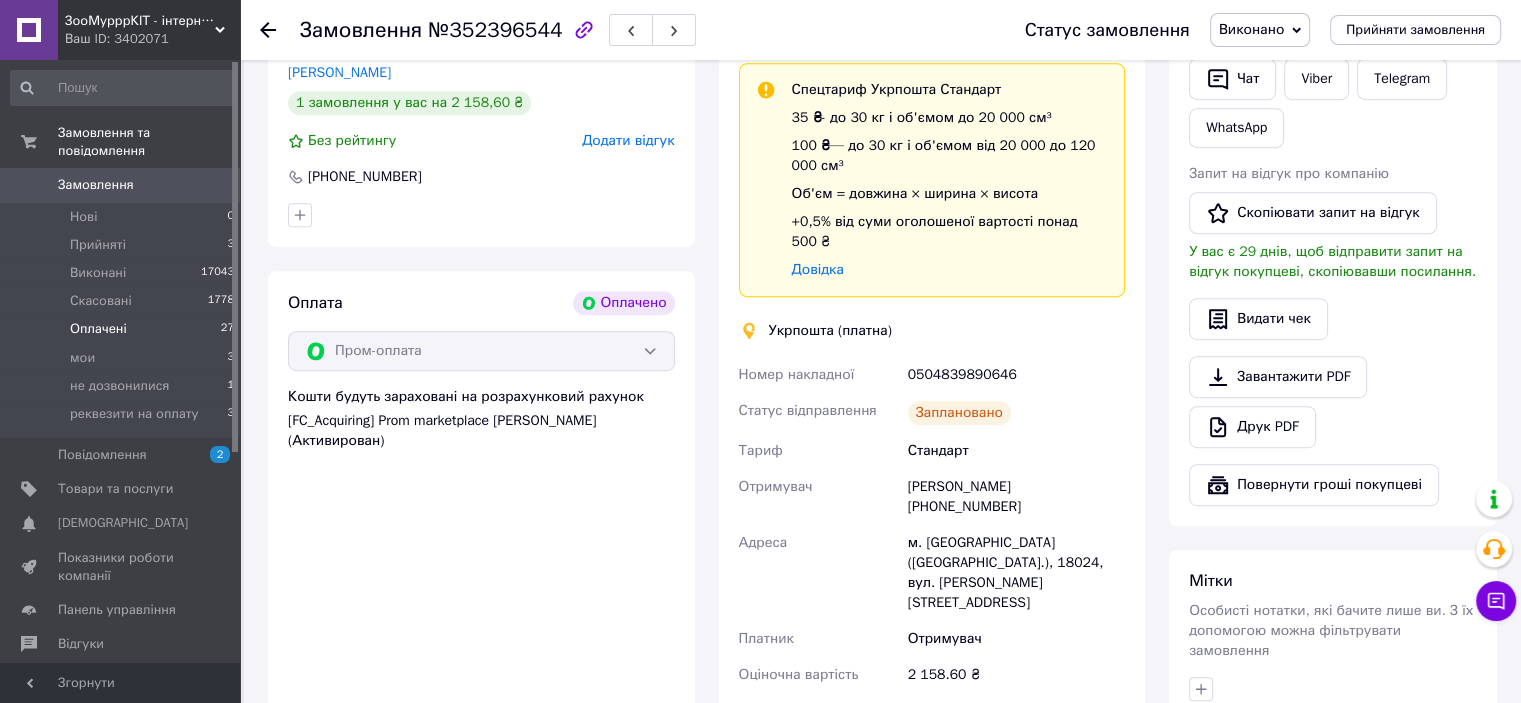 click on "Оплачені 27" at bounding box center [123, 329] 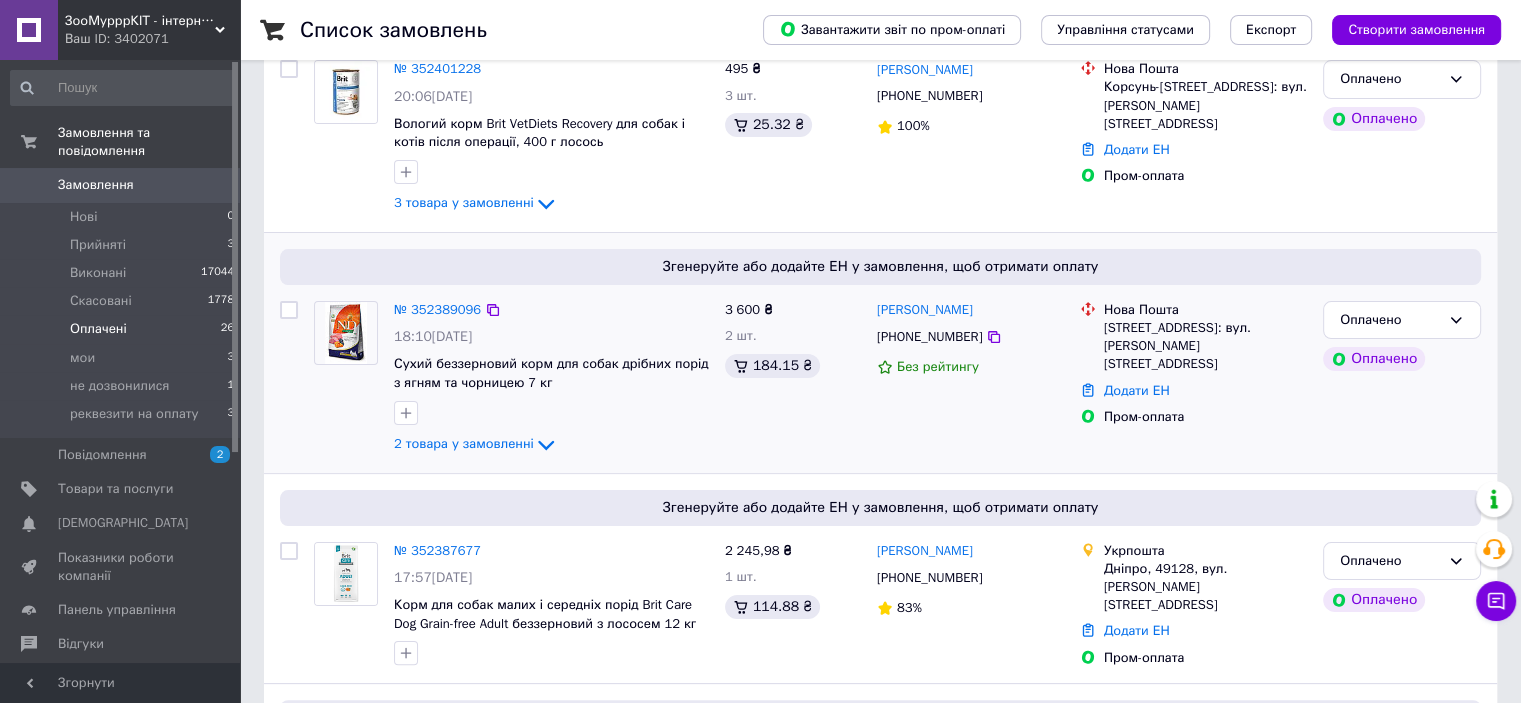 scroll, scrollTop: 300, scrollLeft: 0, axis: vertical 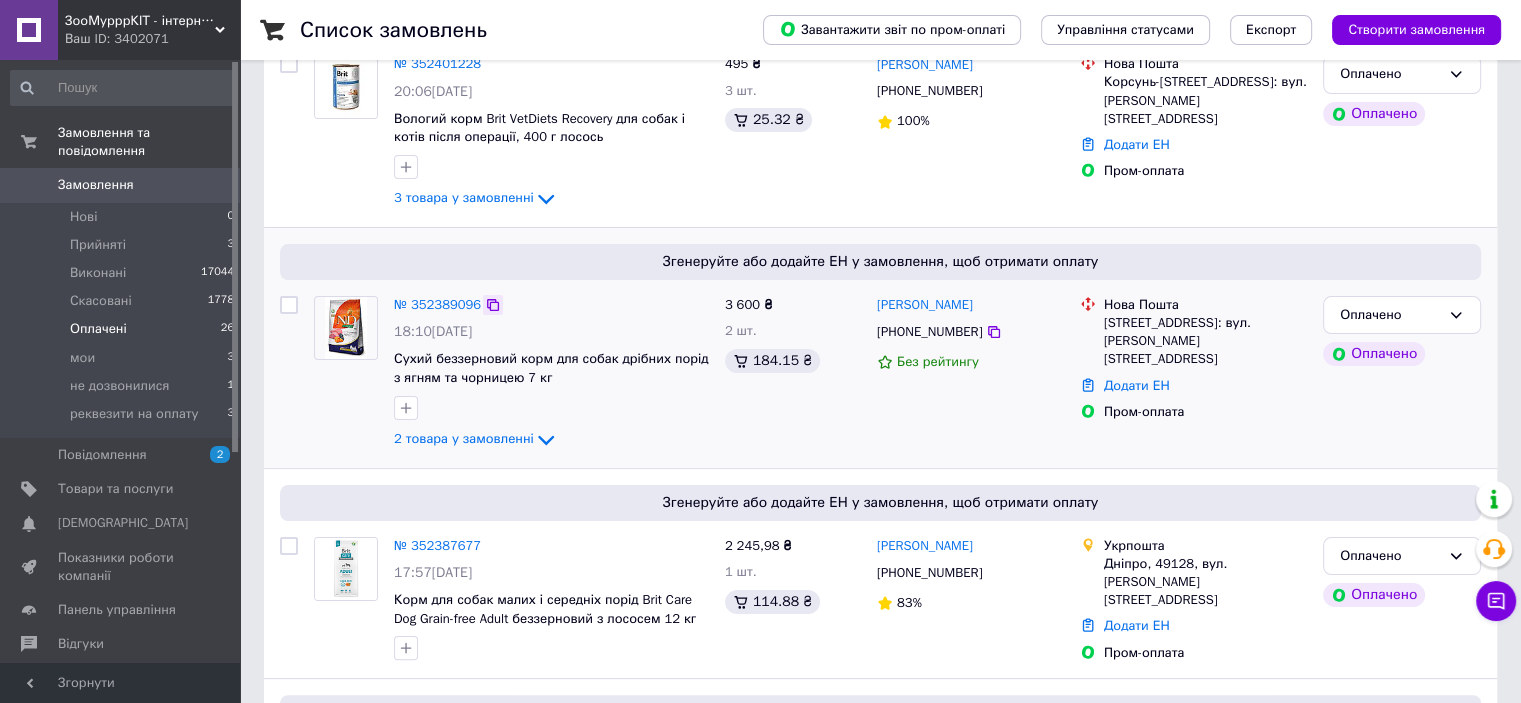 click 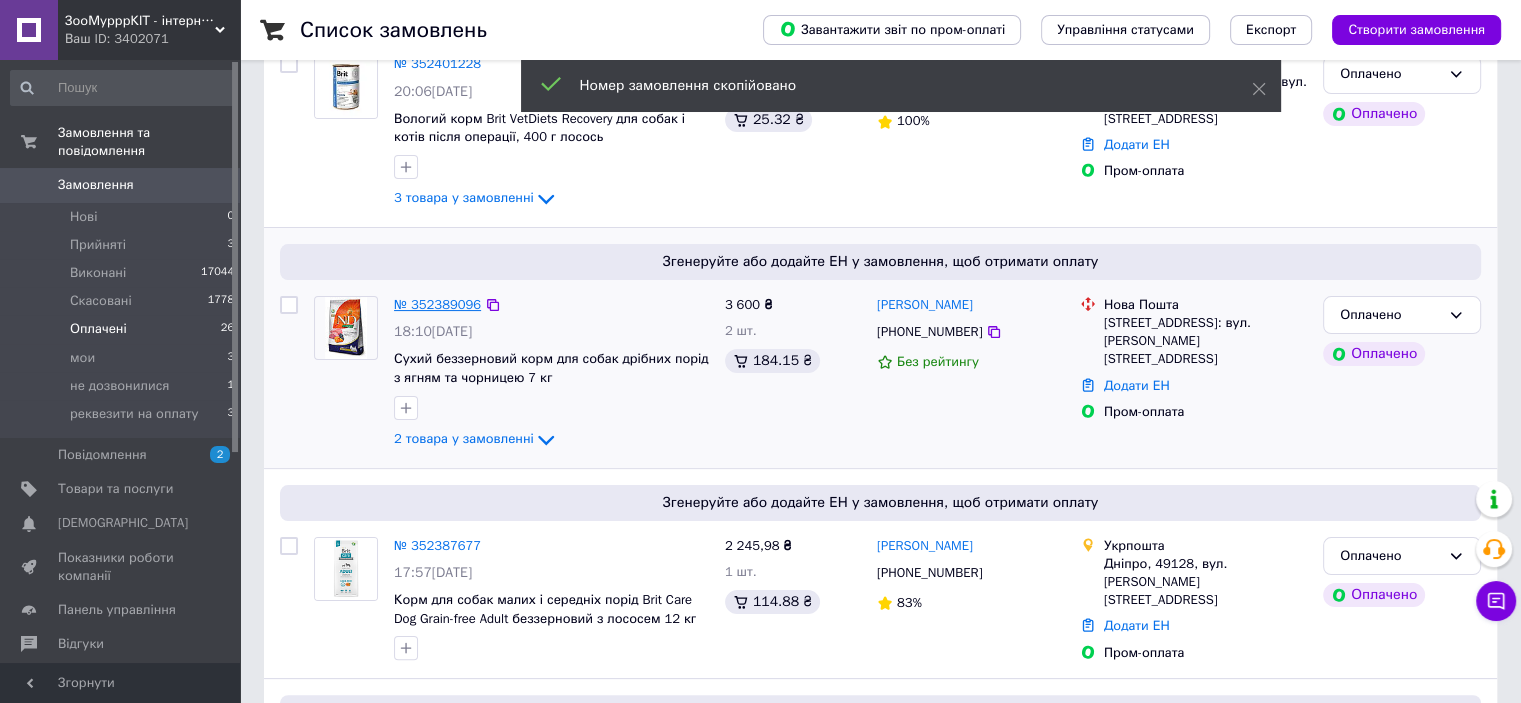 click on "№ 352389096" at bounding box center [437, 304] 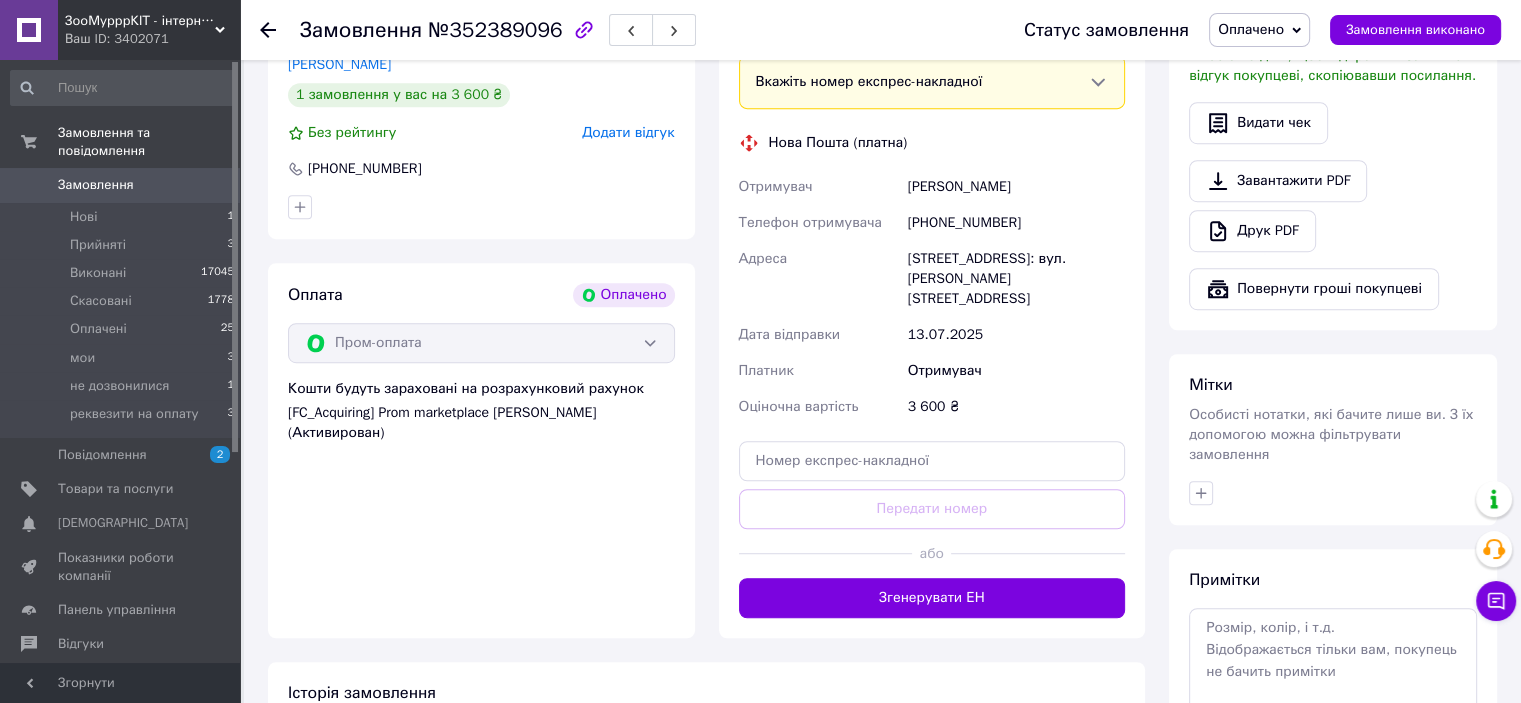 scroll, scrollTop: 1200, scrollLeft: 0, axis: vertical 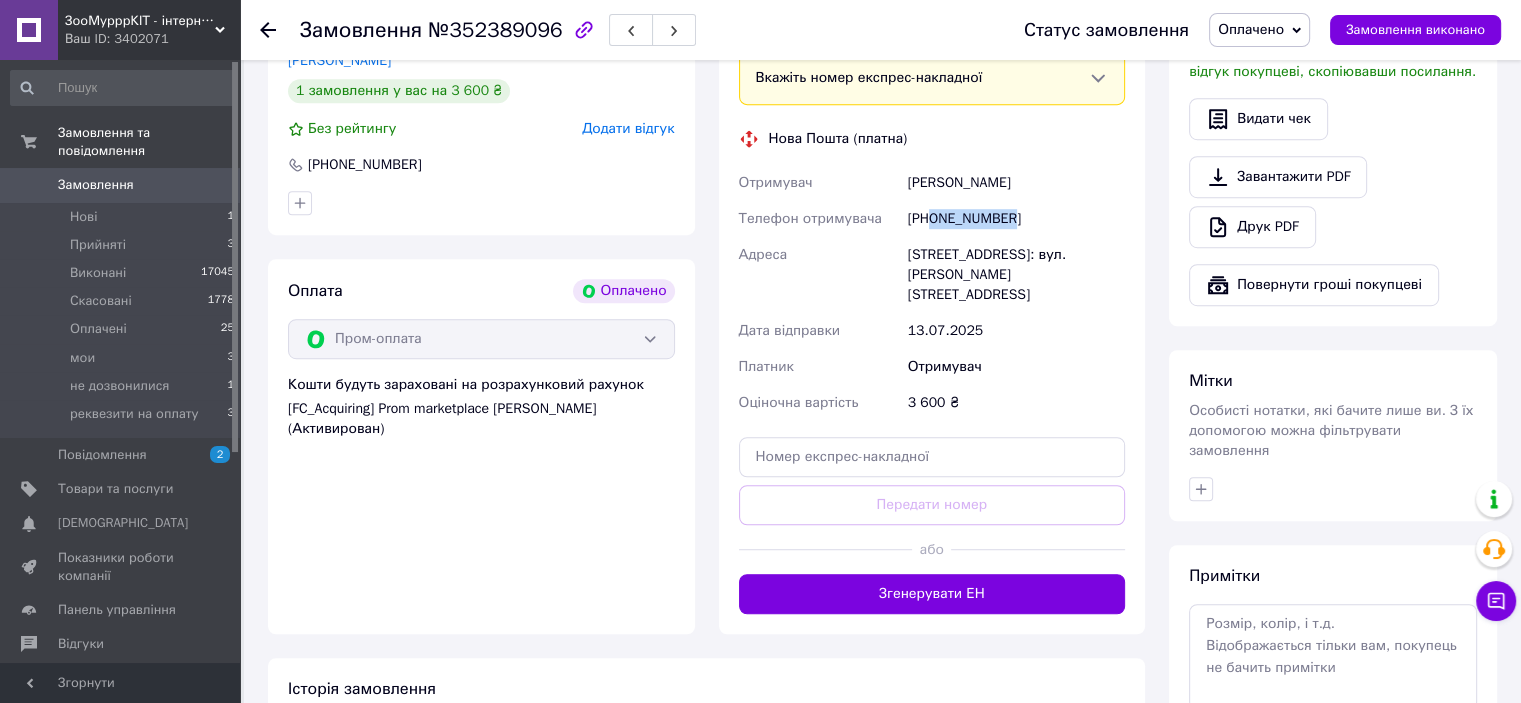 drag, startPoint x: 931, startPoint y: 219, endPoint x: 997, endPoint y: 222, distance: 66.068146 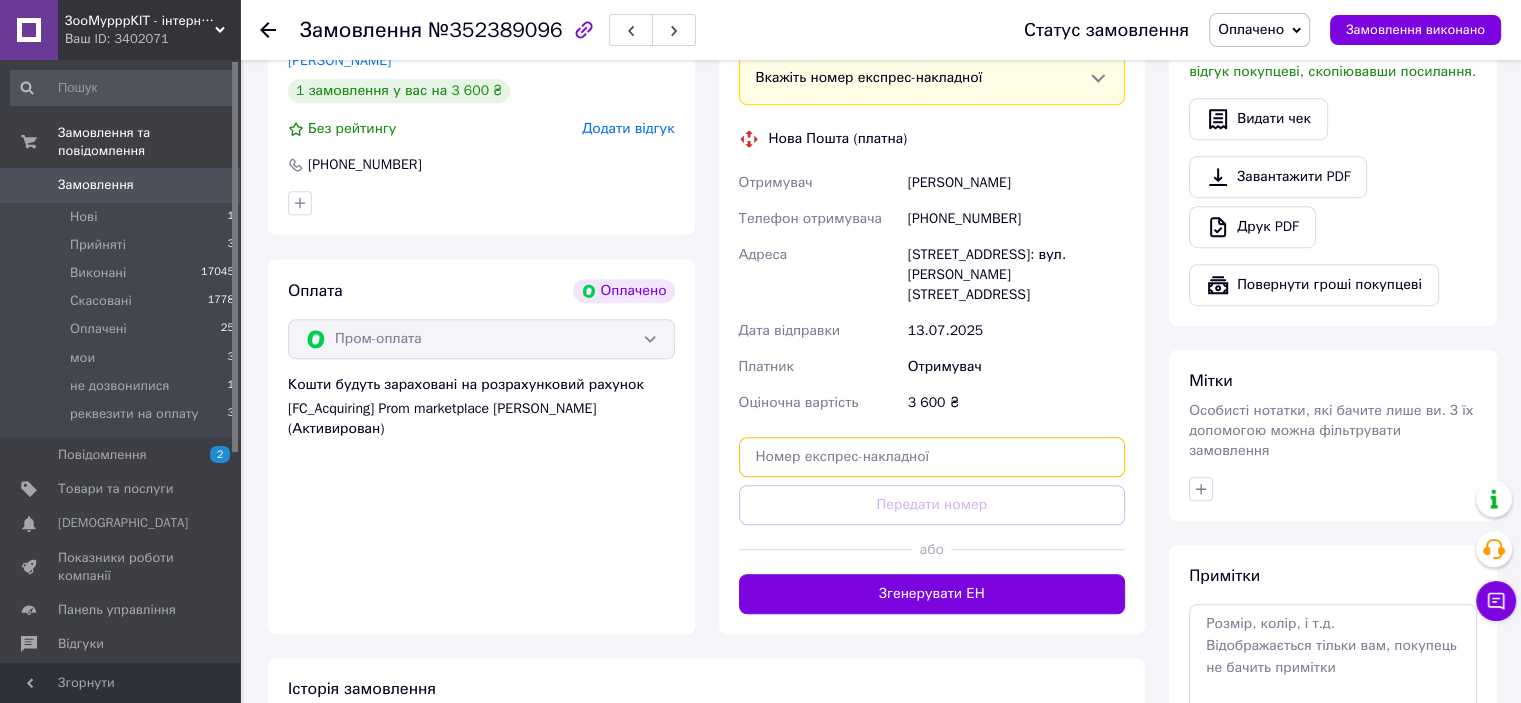 click at bounding box center (932, 457) 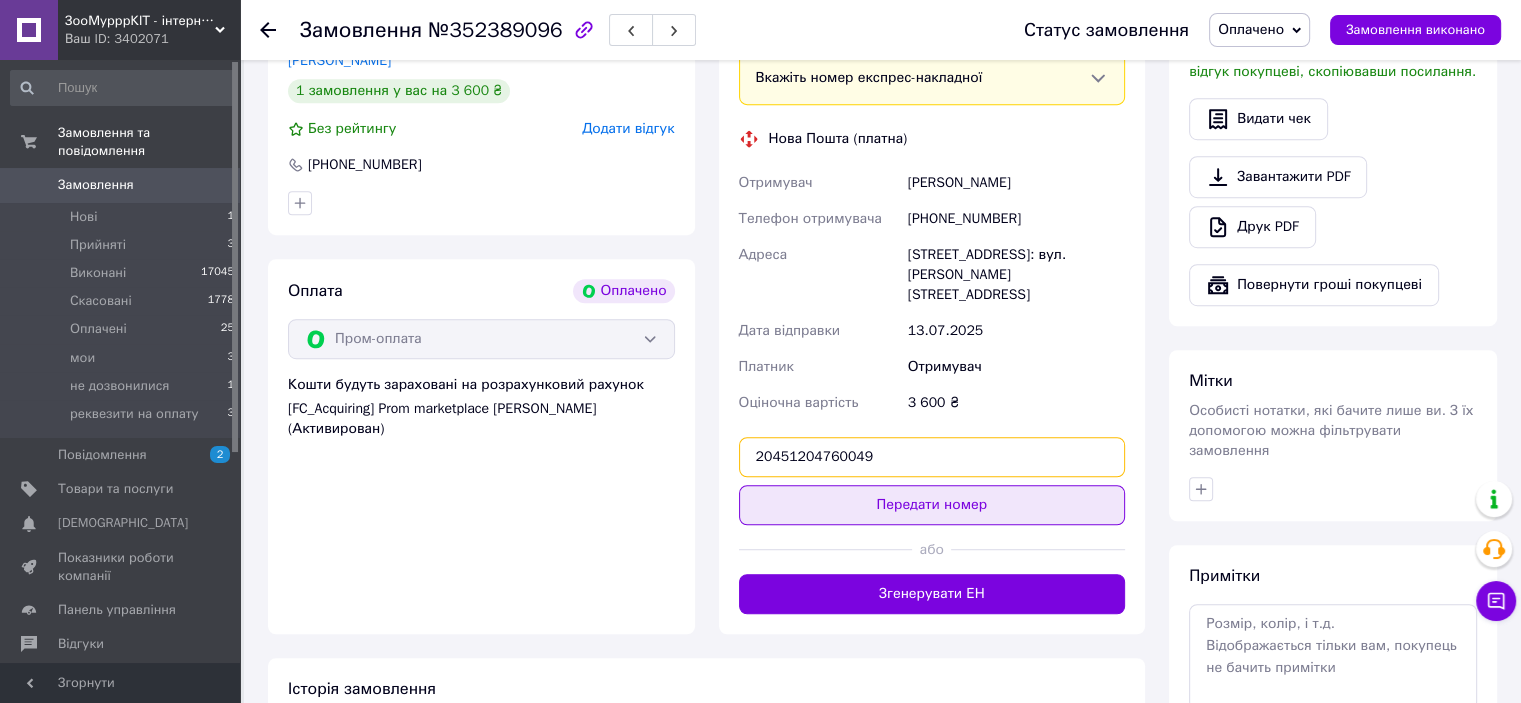 type on "20451204760049" 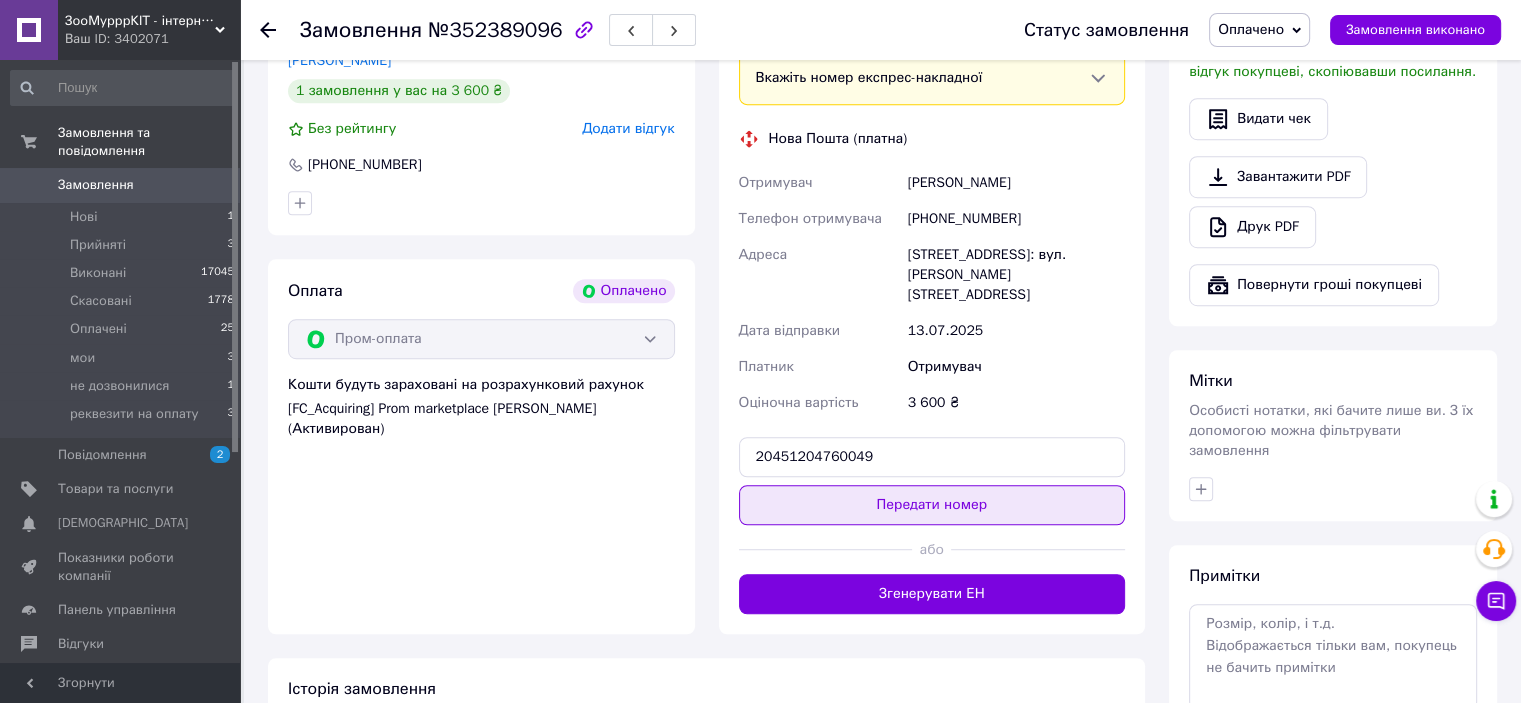 click on "Передати номер" at bounding box center [932, 505] 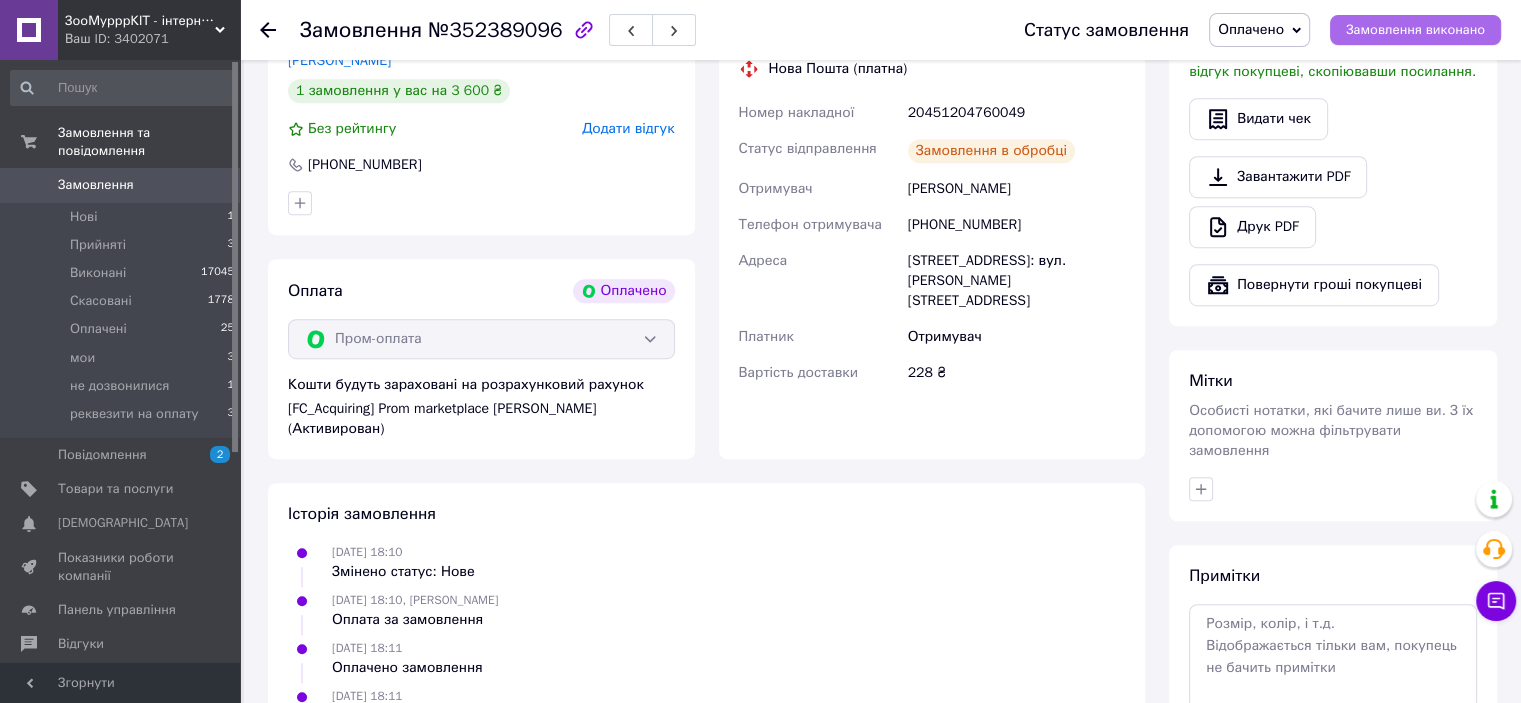 click on "Замовлення виконано" at bounding box center (1415, 30) 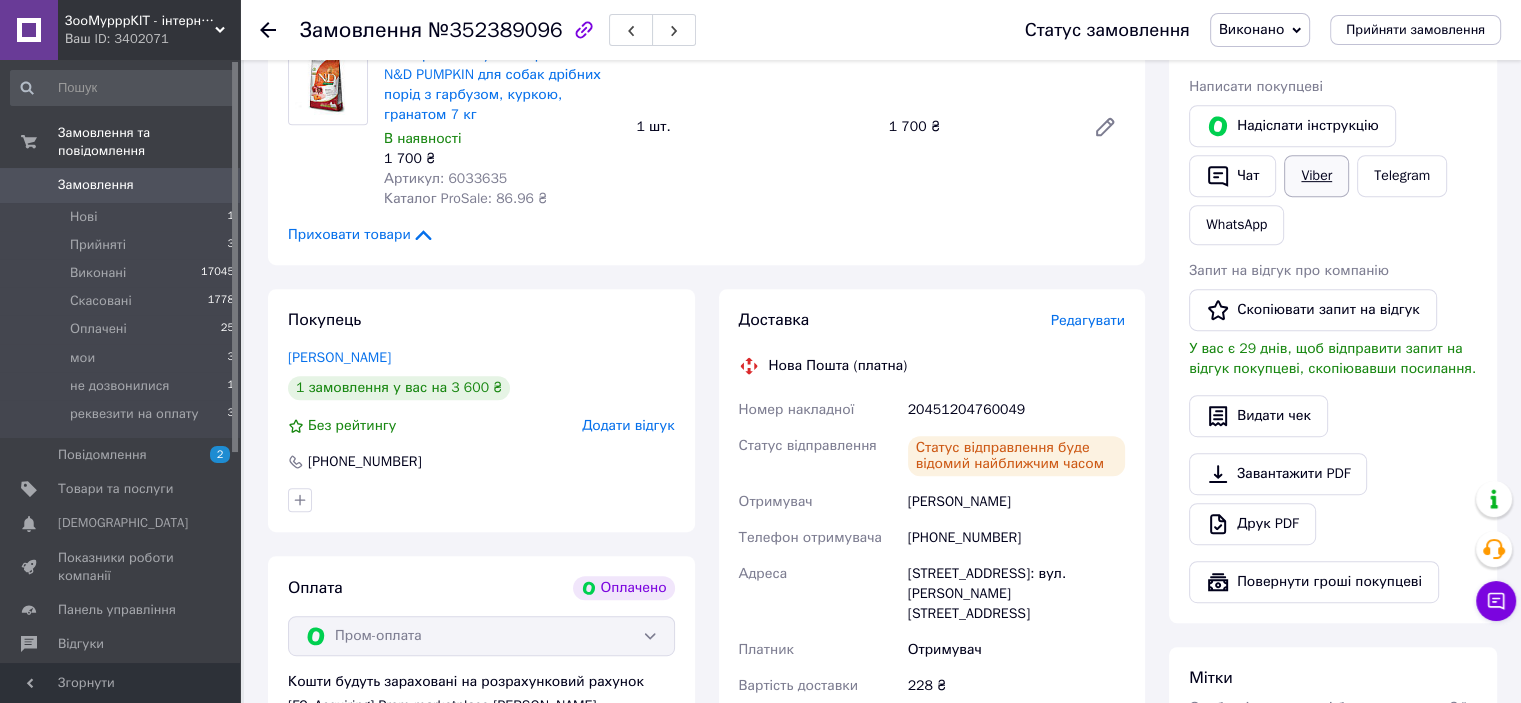 scroll, scrollTop: 900, scrollLeft: 0, axis: vertical 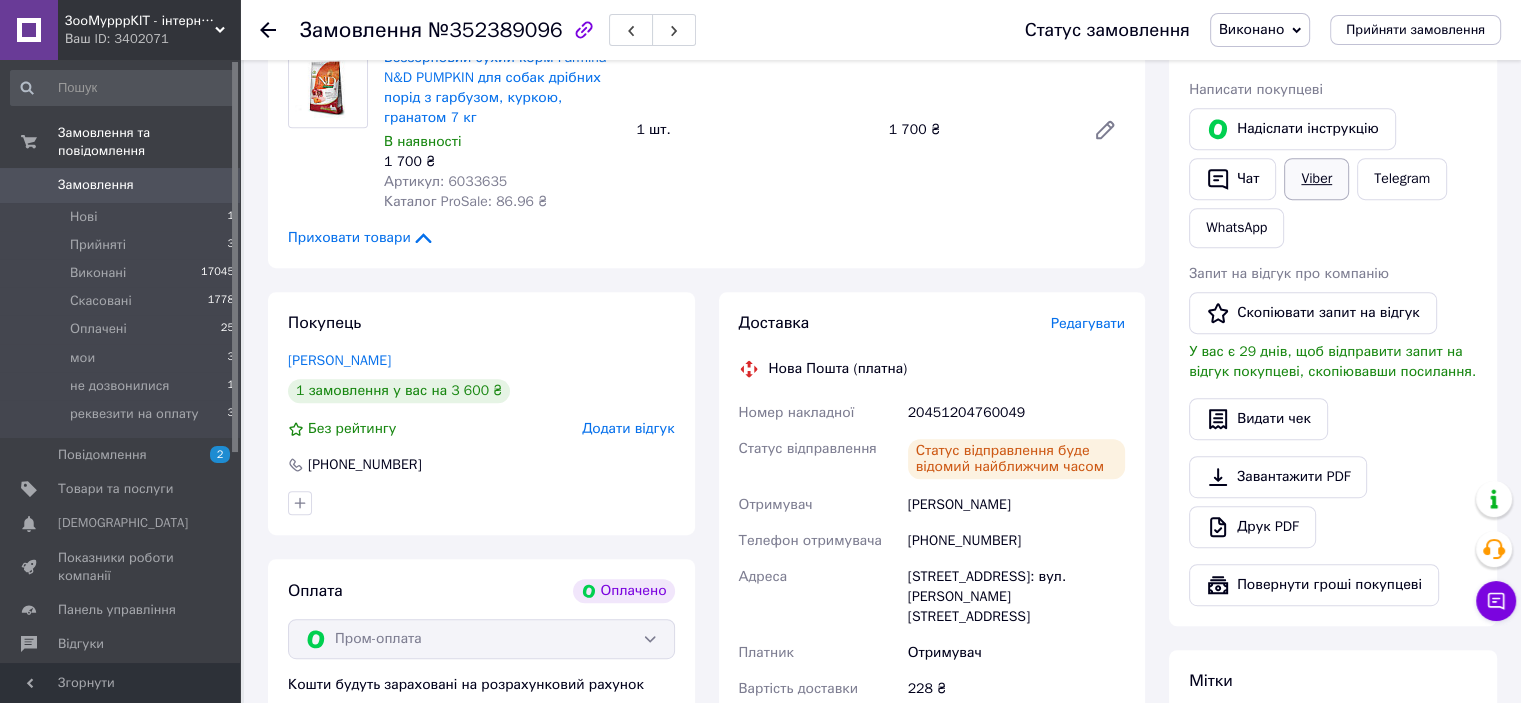 click on "Viber" at bounding box center [1316, 179] 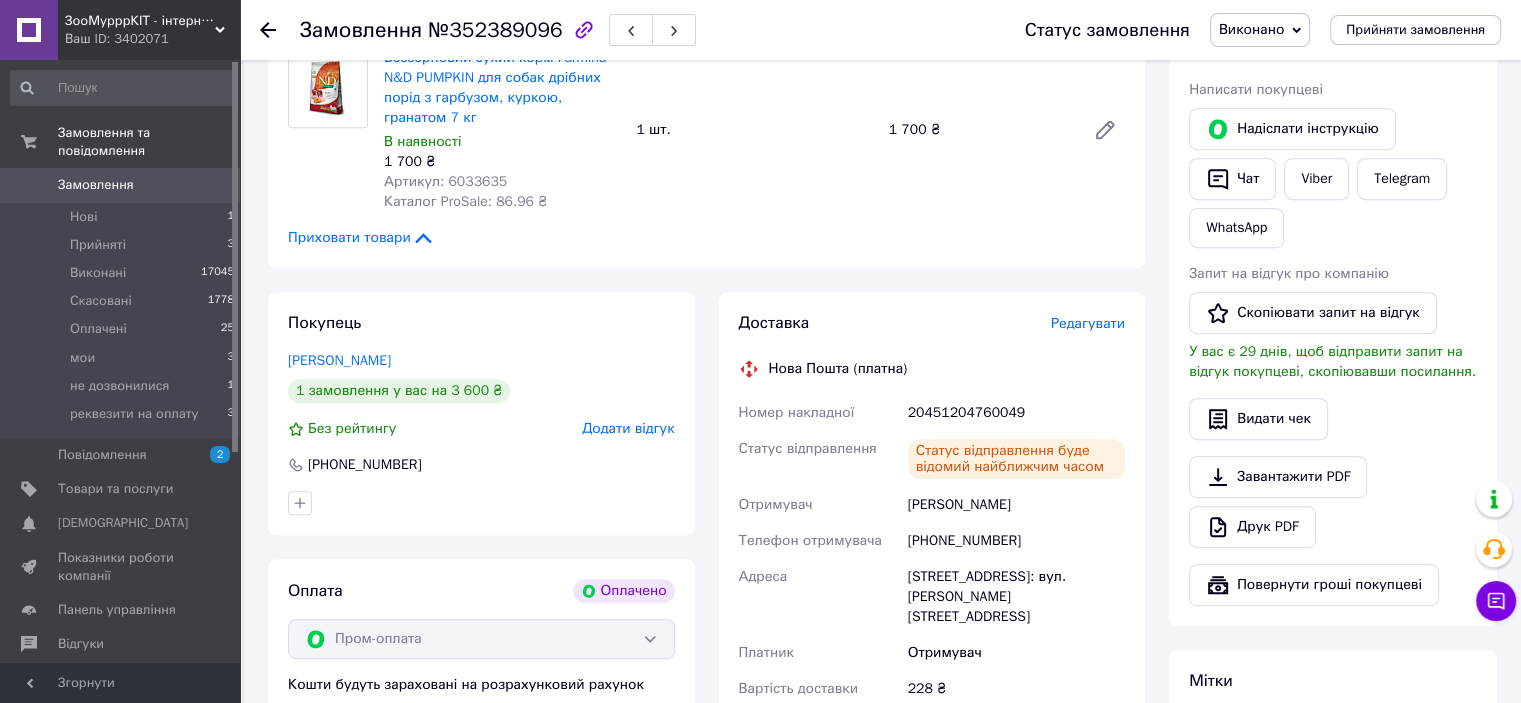 click on "Дії Написати покупцеві   Надіслати інструкцію   Чат Viber Telegram WhatsApp Запит на відгук про компанію   Скопіювати запит на відгук У вас є 29 днів, щоб відправити запит на відгук покупцеві, скопіювавши посилання.   Видати чек   Завантажити PDF   Друк PDF   Повернути гроші покупцеві" at bounding box center (1333, 323) 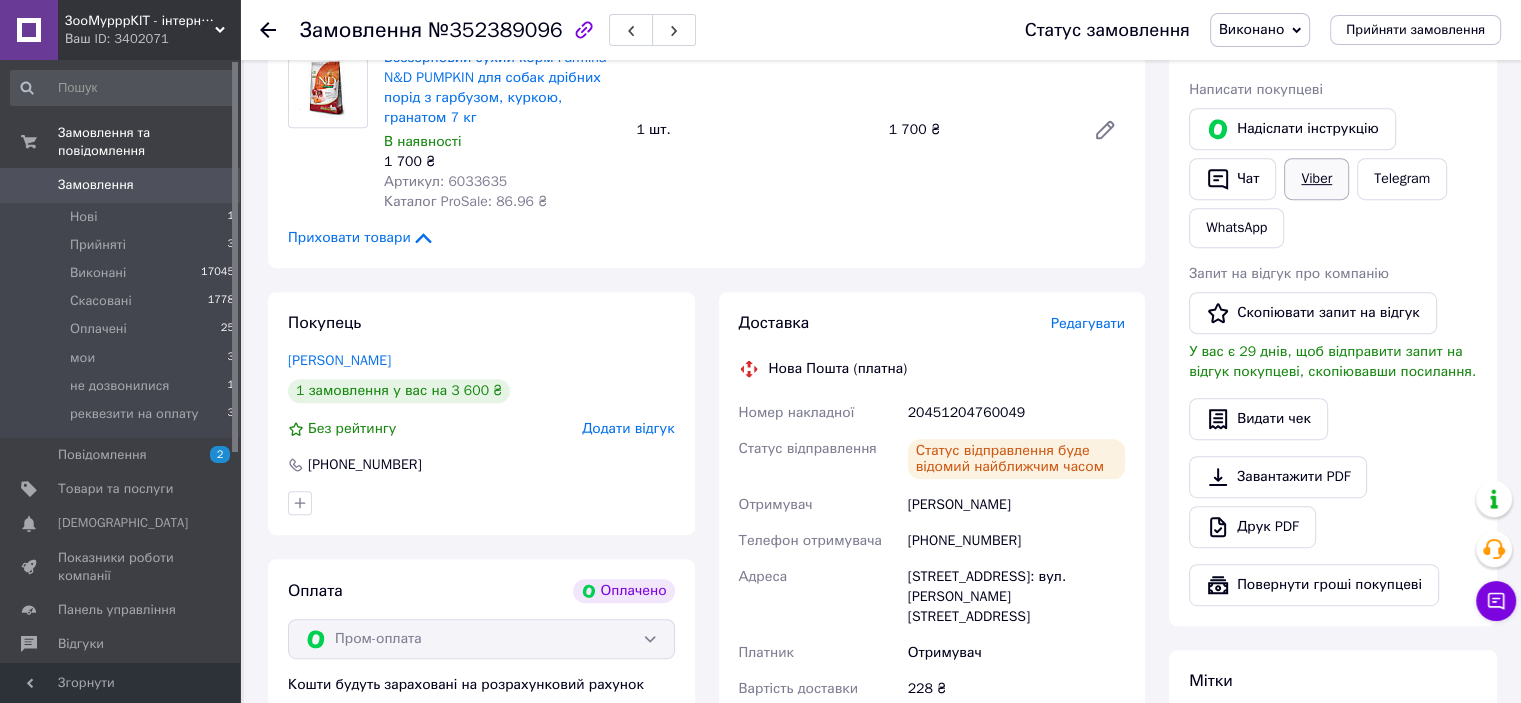 click on "Viber" at bounding box center (1316, 179) 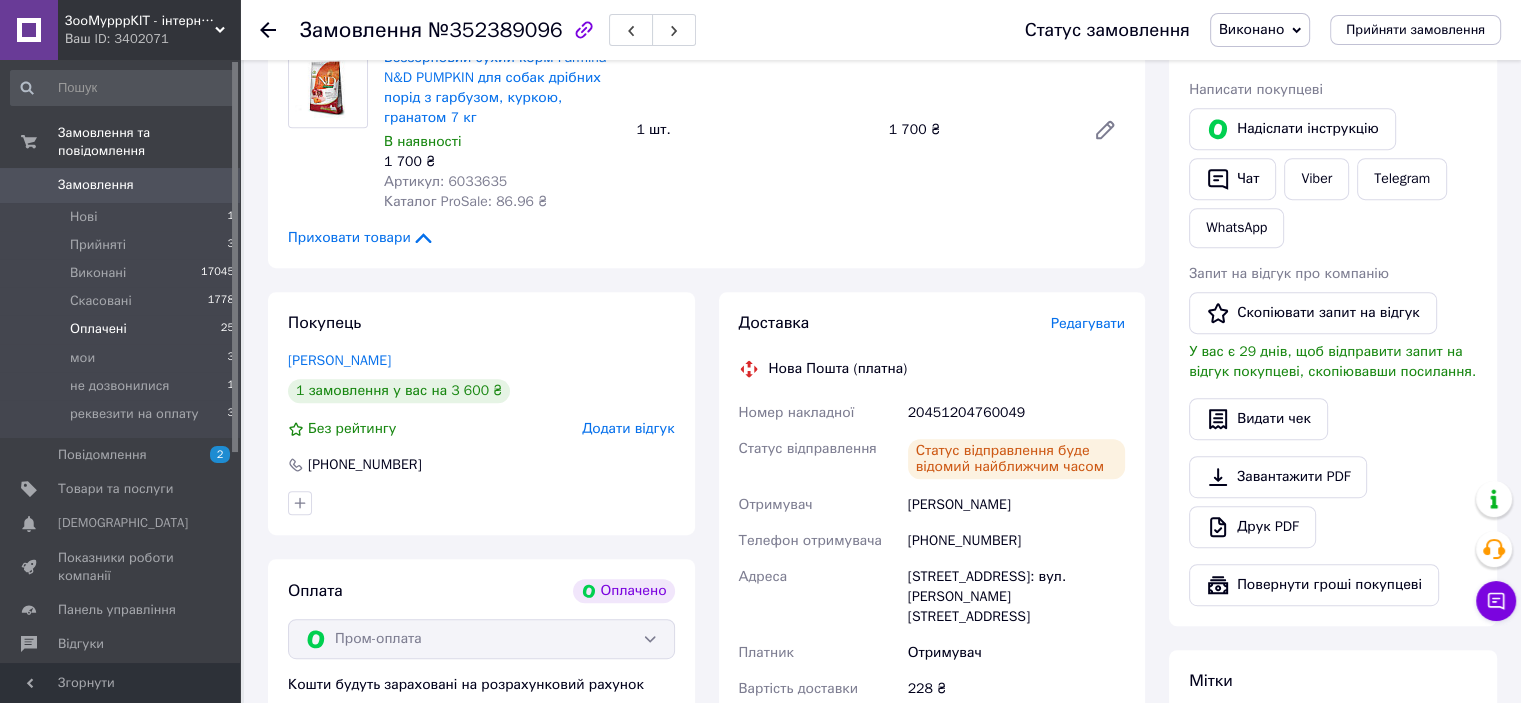 click on "Оплачені 25" at bounding box center (123, 329) 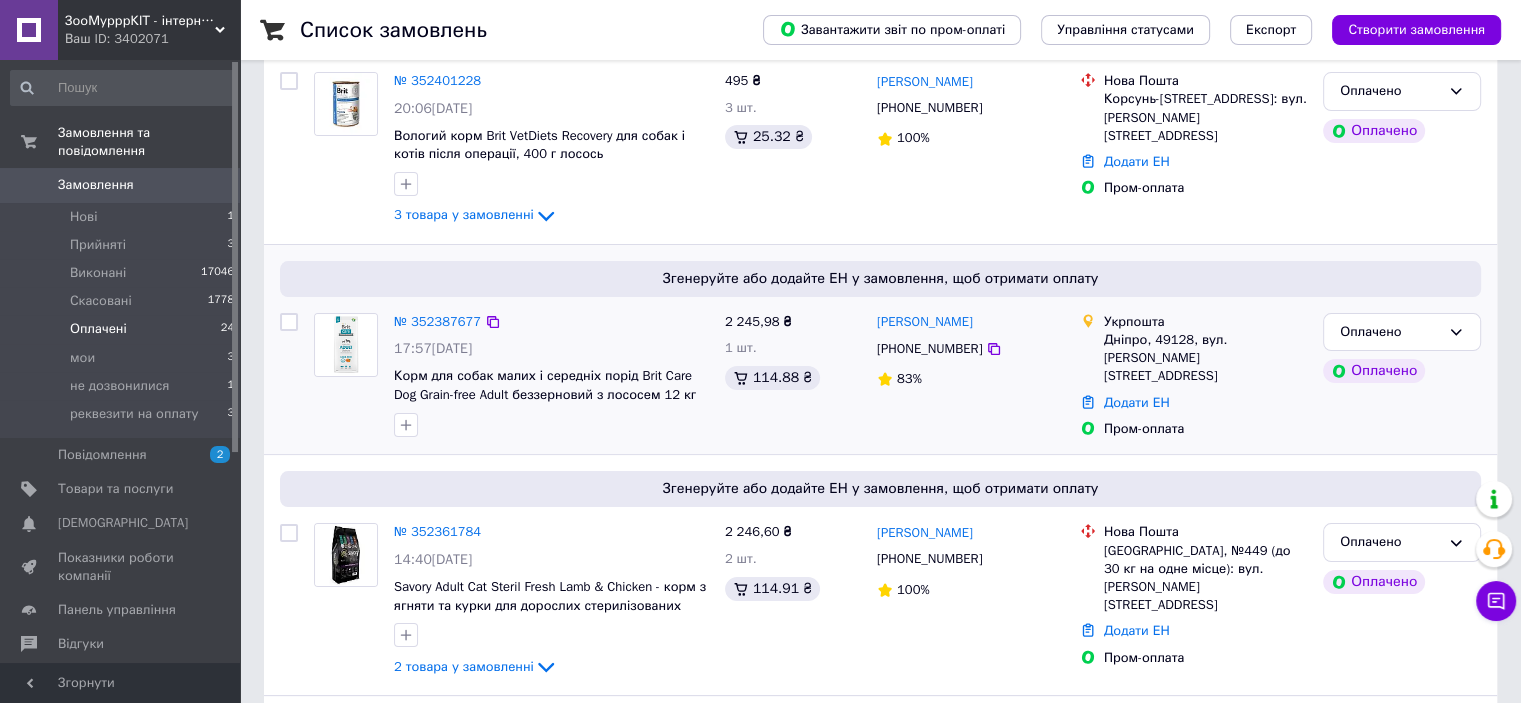 scroll, scrollTop: 300, scrollLeft: 0, axis: vertical 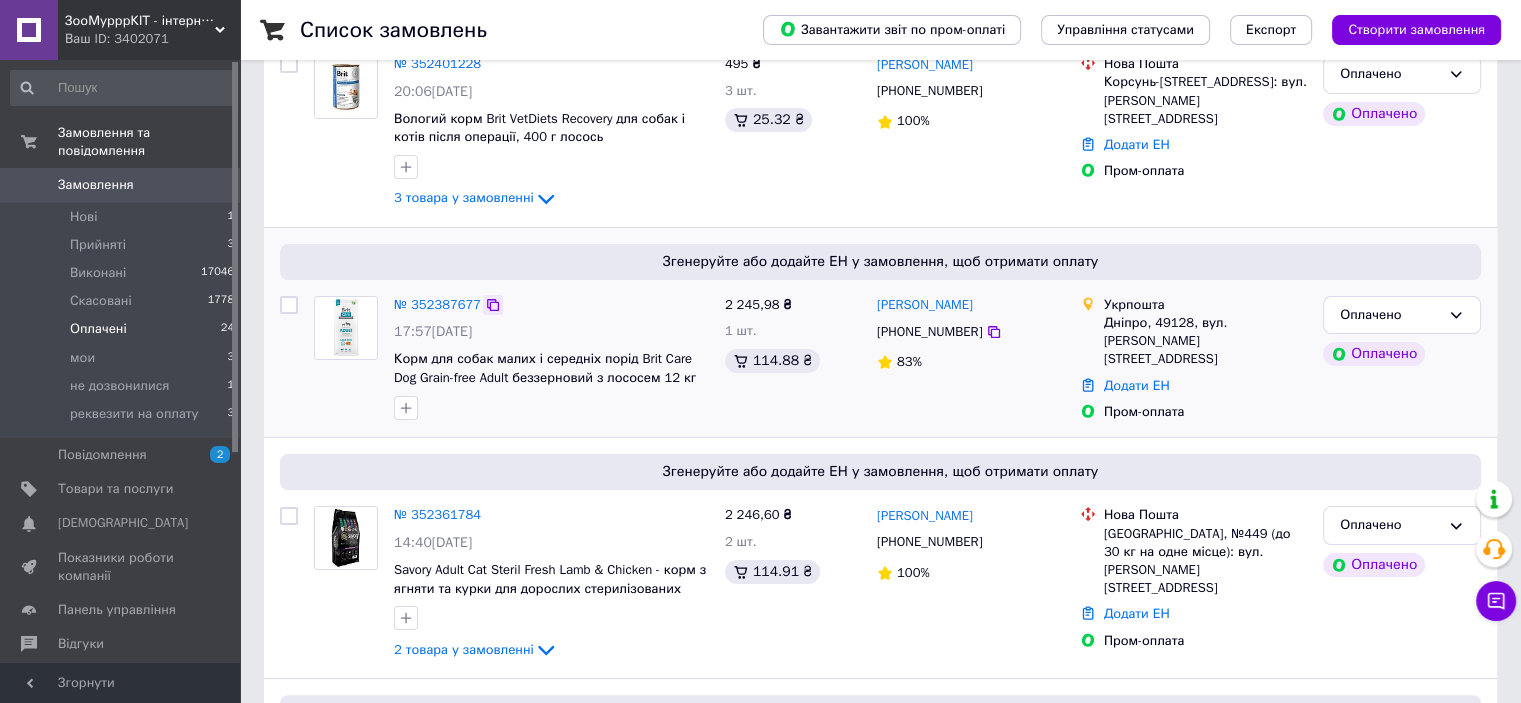 click 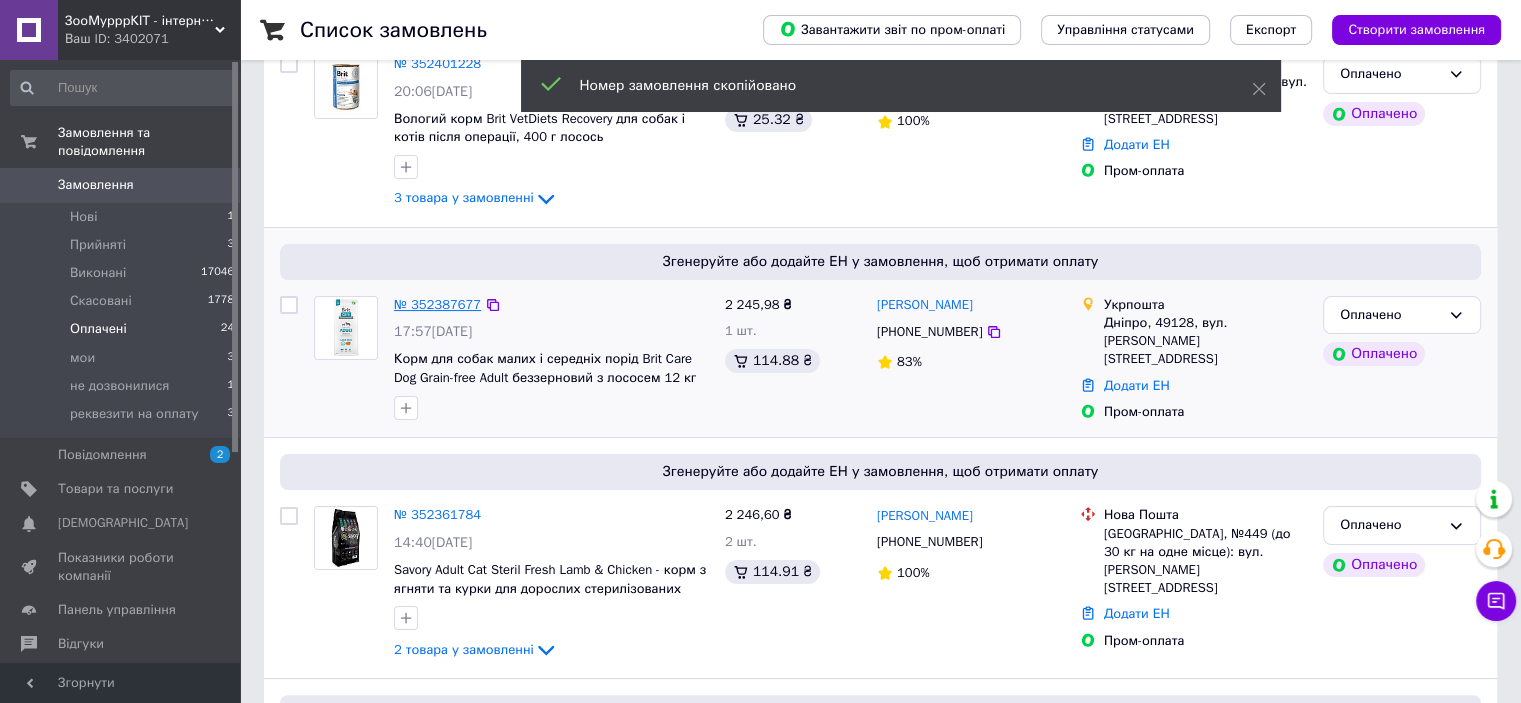 click on "№ 352387677" at bounding box center (437, 304) 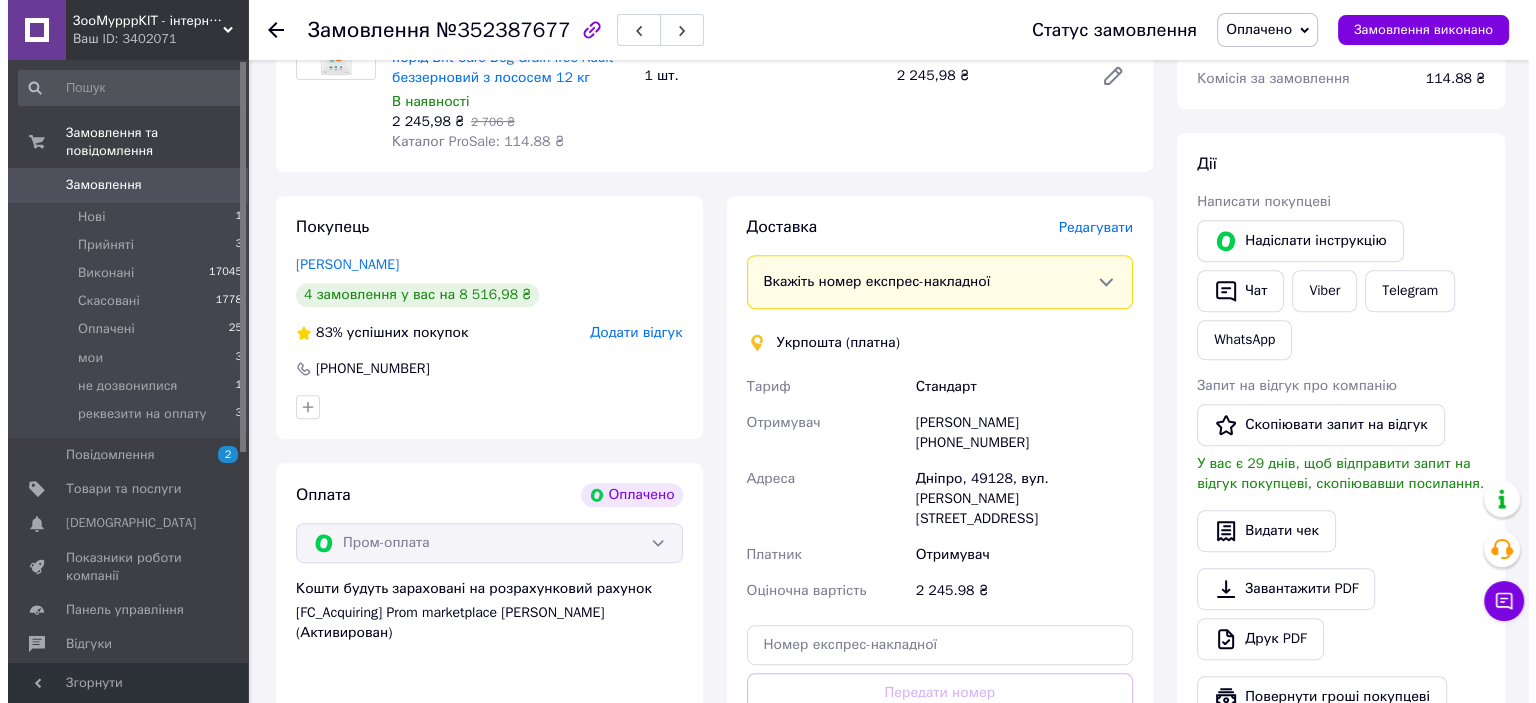 scroll, scrollTop: 700, scrollLeft: 0, axis: vertical 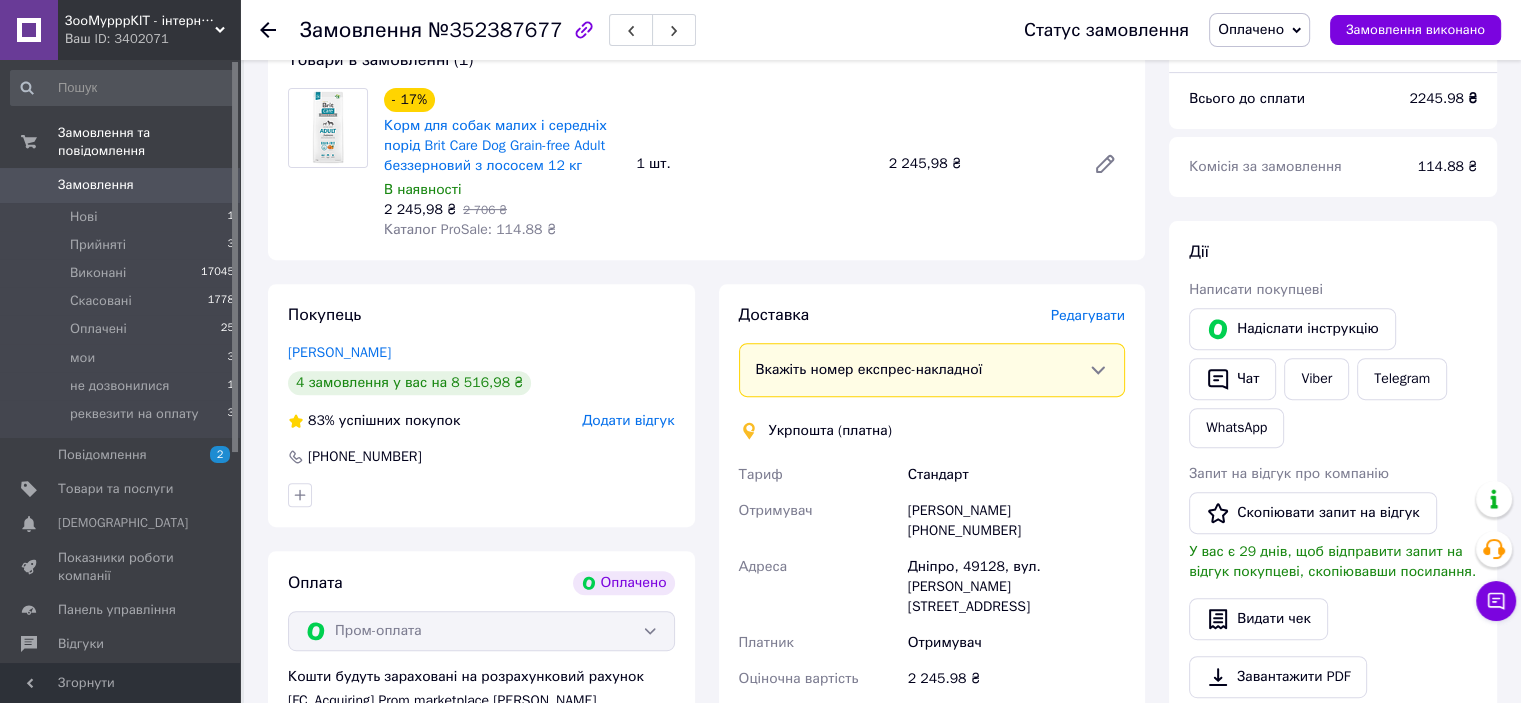 click on "Доставка Редагувати Вкажіть номер експрес-накладної Обов'язково введіть номер експрес-накладної,
якщо створювали її не на цій сторінці. У разі,
якщо номер ЕН не буде доданий, ми не зможемо
виплатити гроші за замовлення Мобільний номер покупця (із замовлення) повинен відповідати номеру отримувача за накладною Укрпошта (платна) Тариф Стандарт Отримувач Дмитрий Ольшанский +380672002120 Адреса Дніпро, 49128, вул. Юрія Кондратюка, 10 Платник Отримувач Оціночна вартість 2 245.98 ₴ Передати номер або Створити ярлик Тариф     * Стандарт Платник   * Отримувач   * Ольшанский" at bounding box center [932, 597] 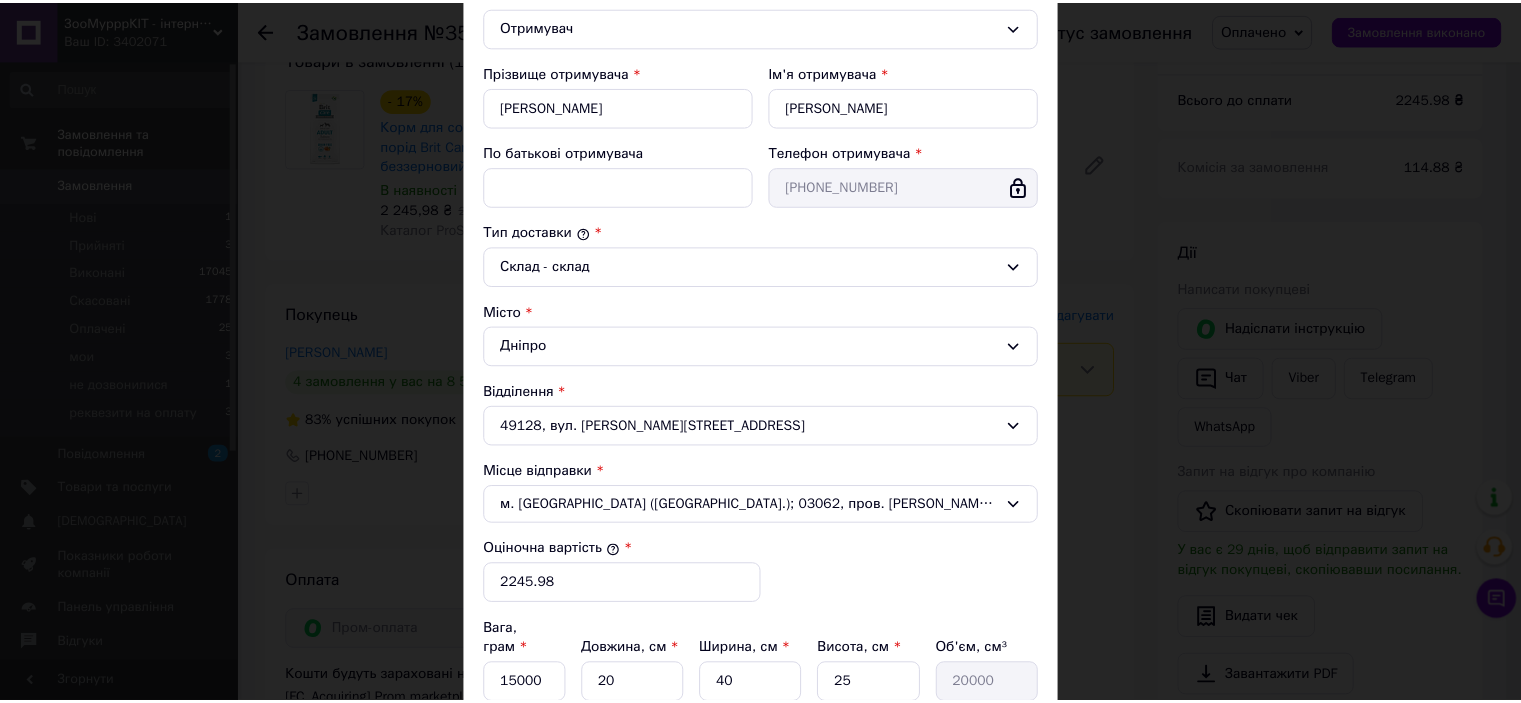 scroll, scrollTop: 543, scrollLeft: 0, axis: vertical 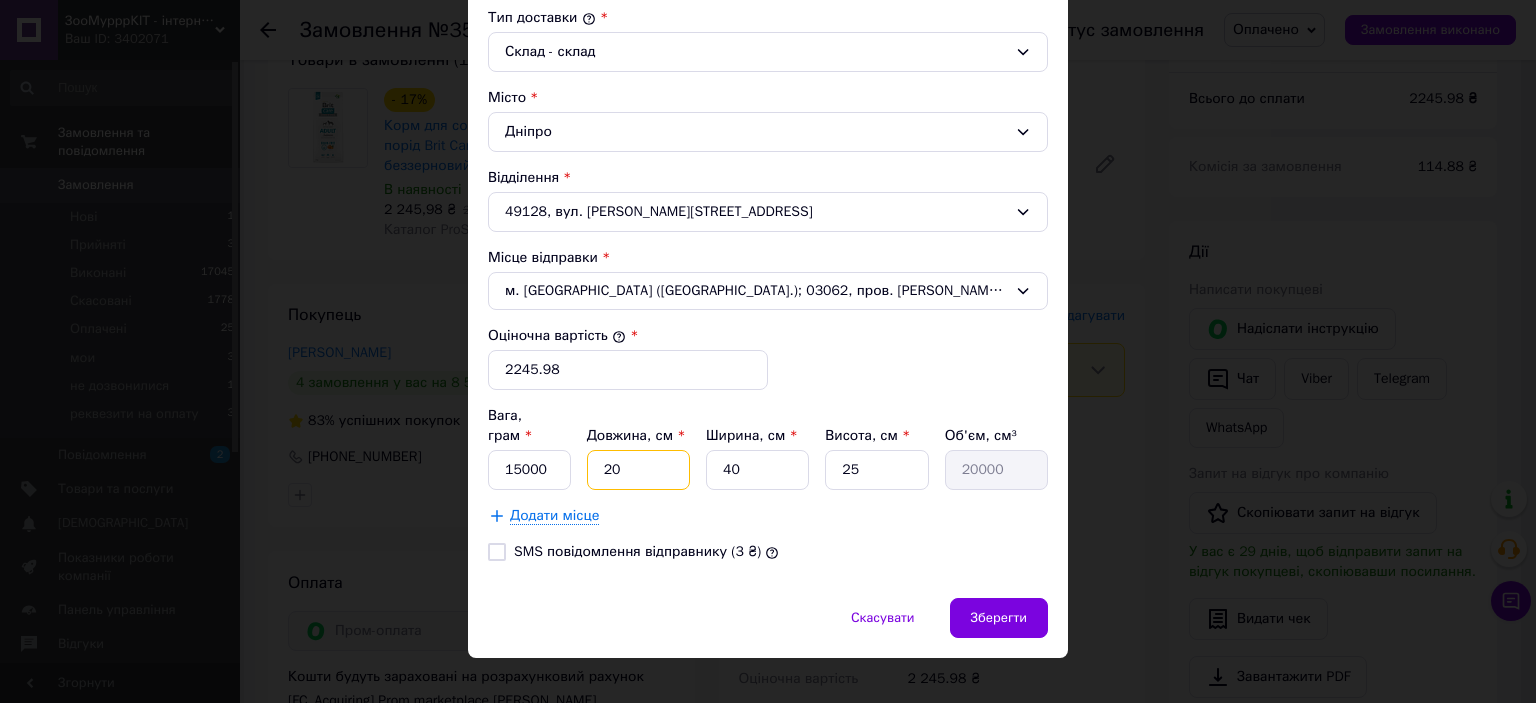 click on "20" at bounding box center (638, 470) 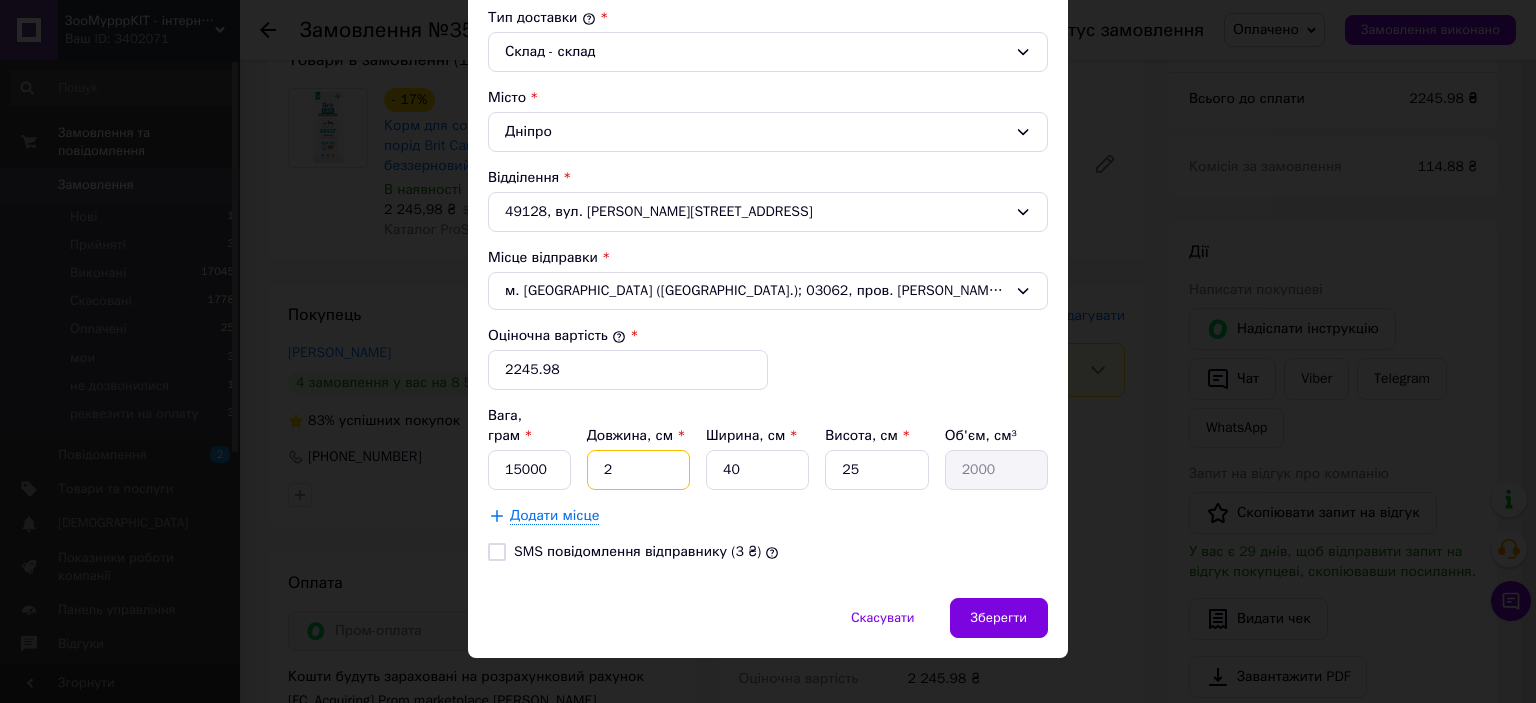 type 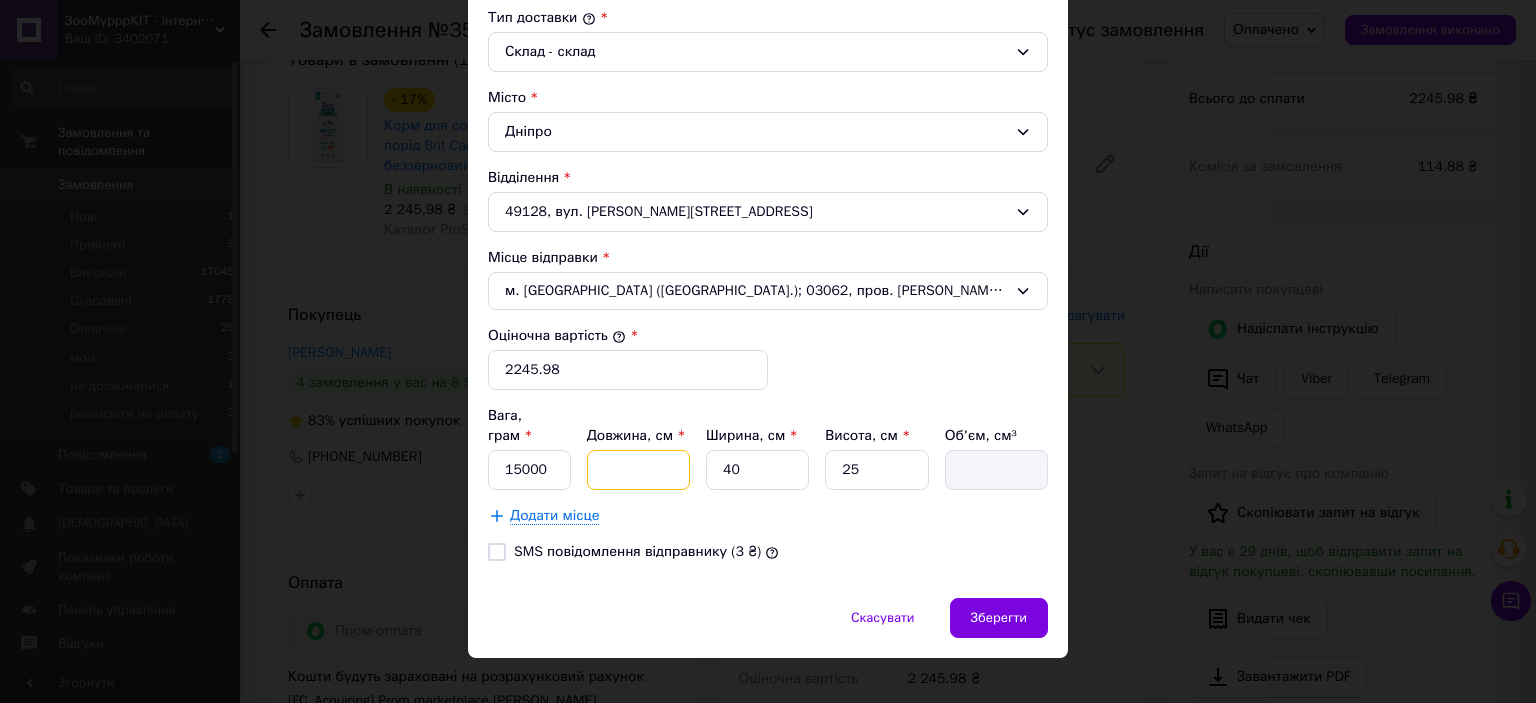 type on "5" 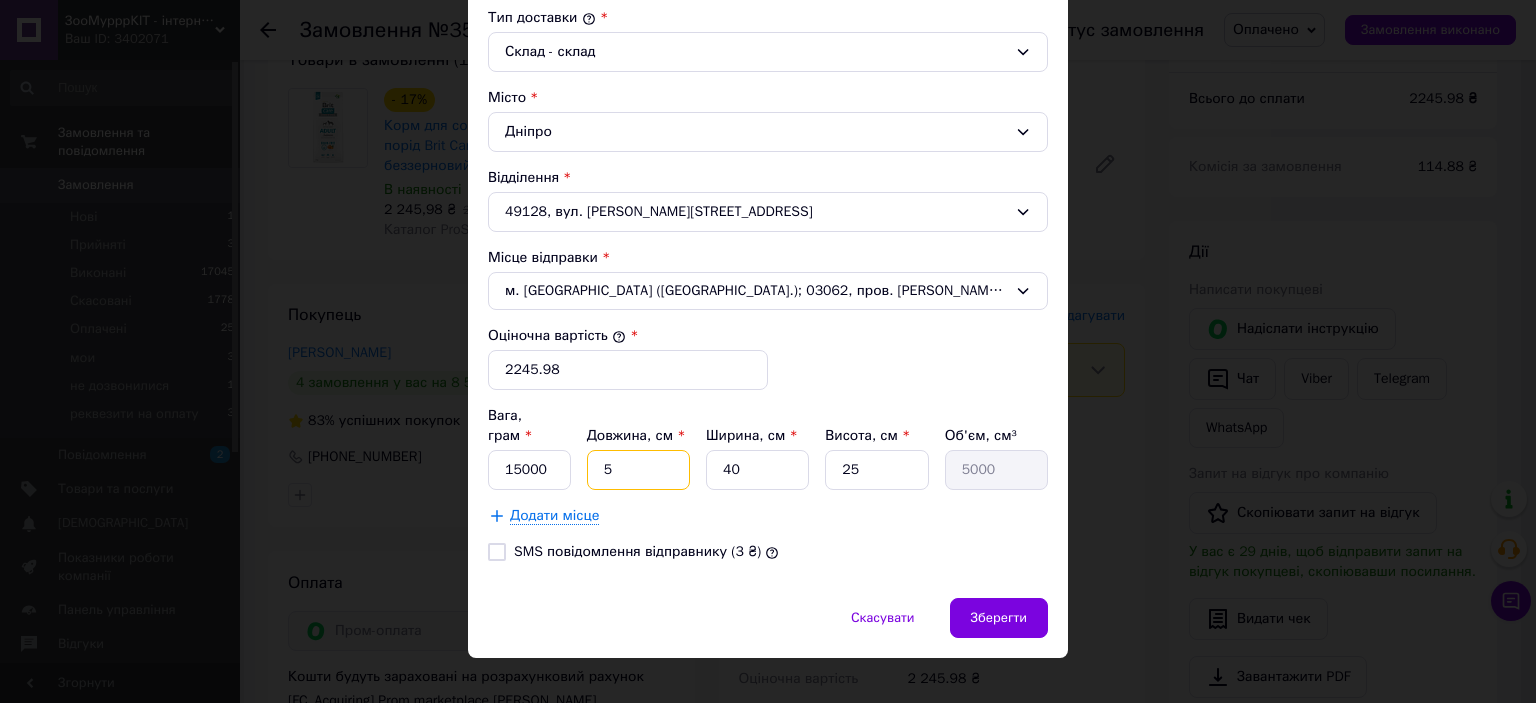 type on "50" 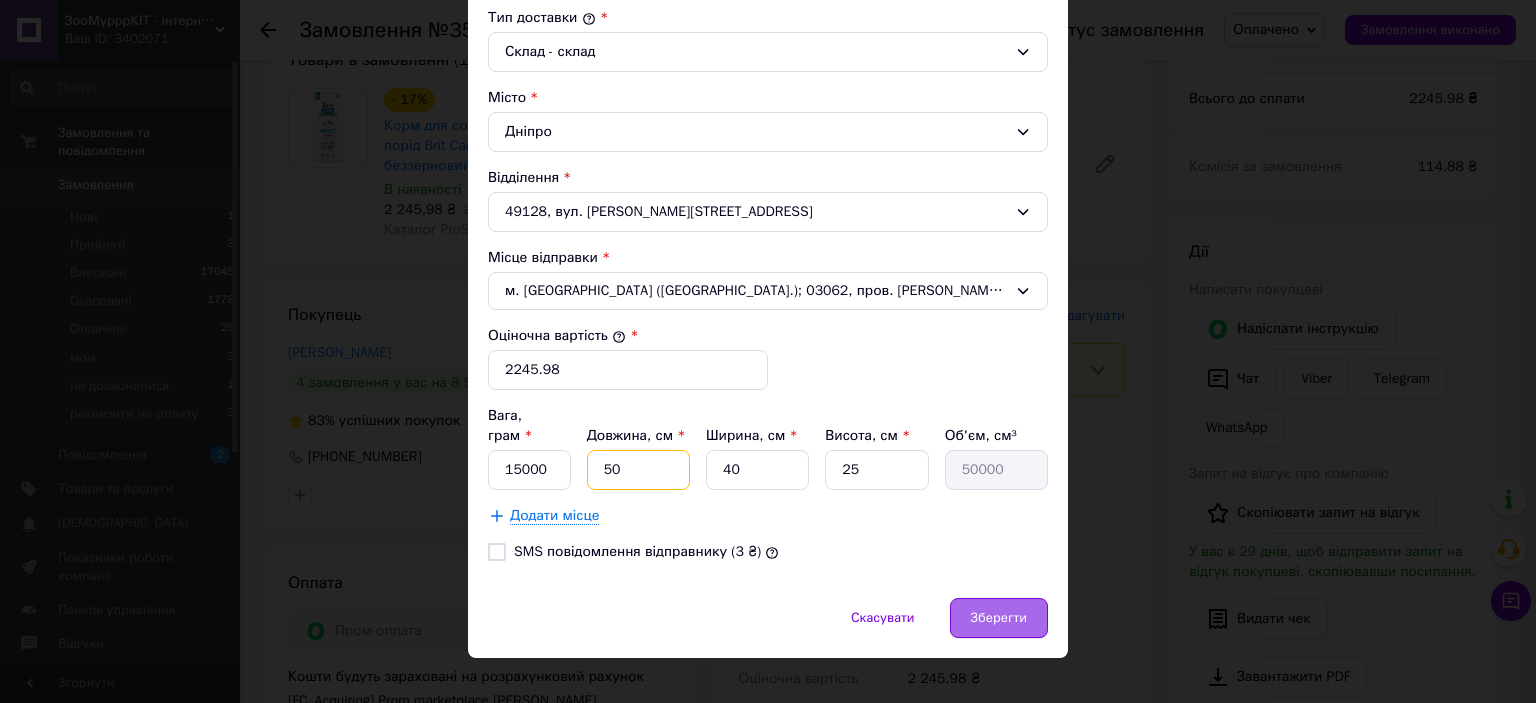 type on "50" 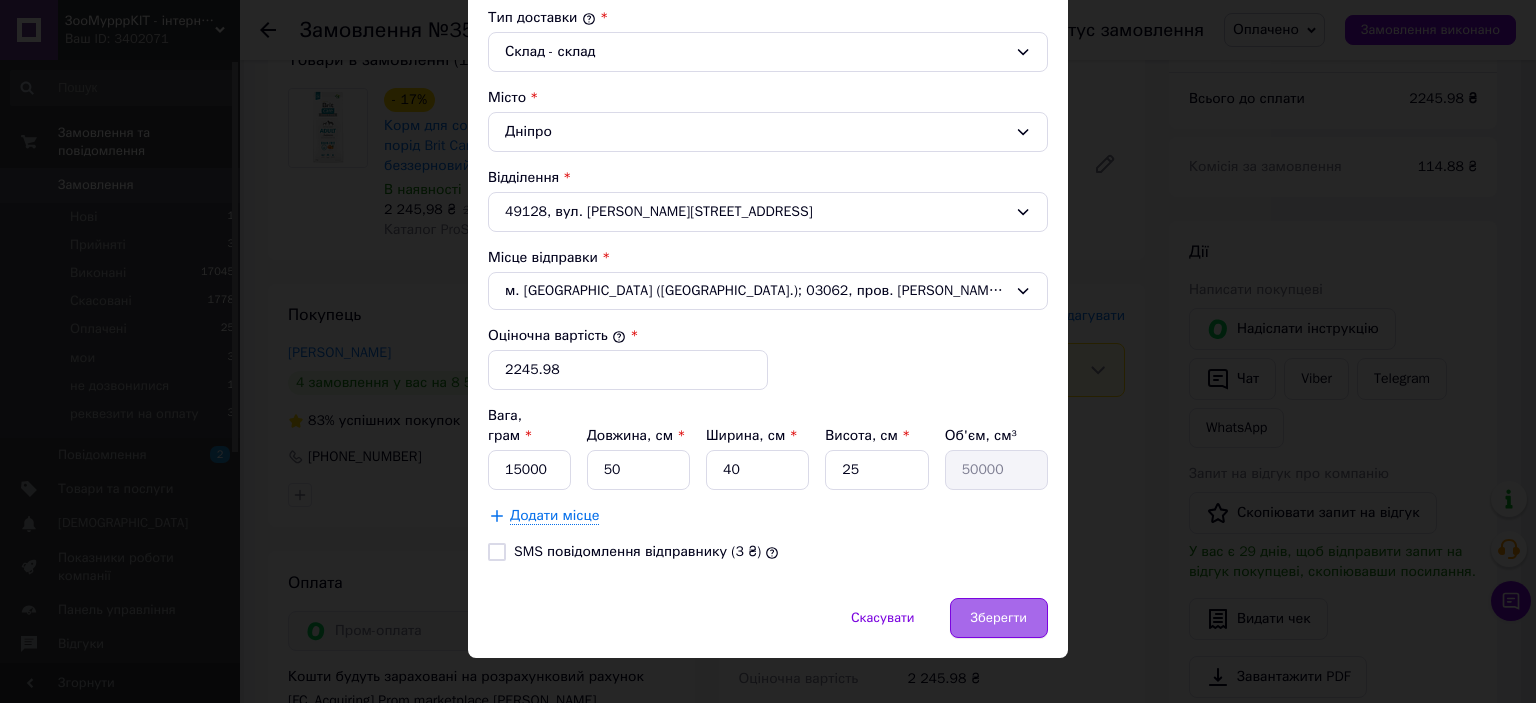 click on "Зберегти" at bounding box center [999, 618] 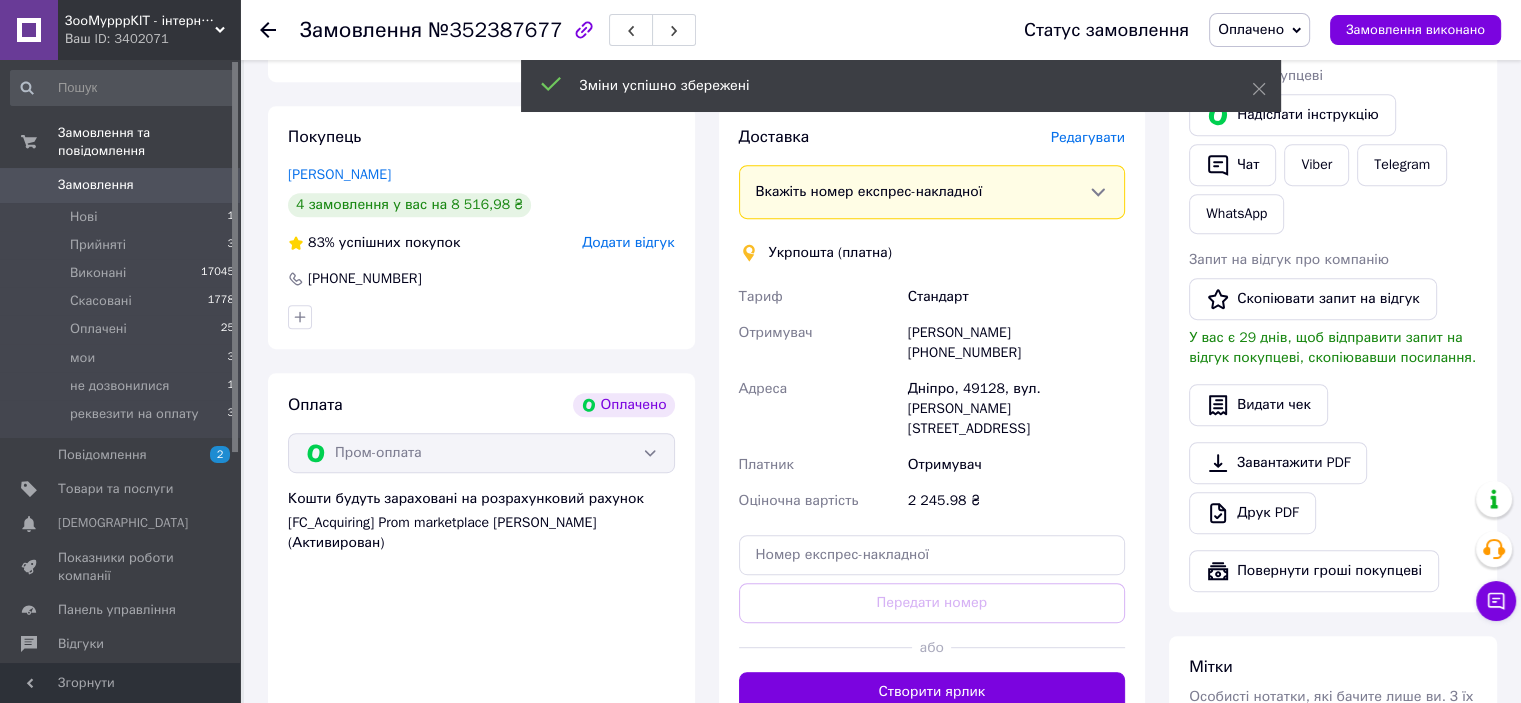scroll, scrollTop: 900, scrollLeft: 0, axis: vertical 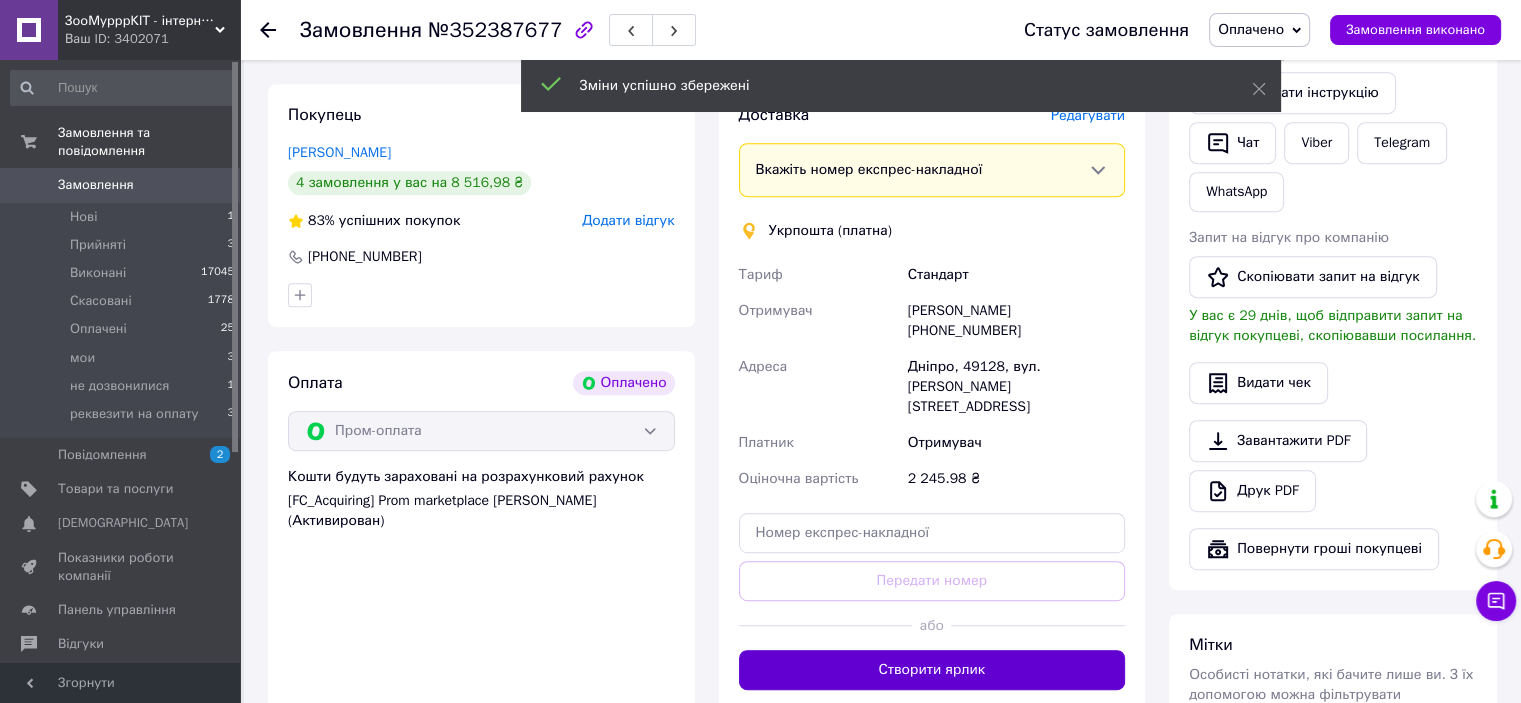 click on "Створити ярлик" at bounding box center [932, 670] 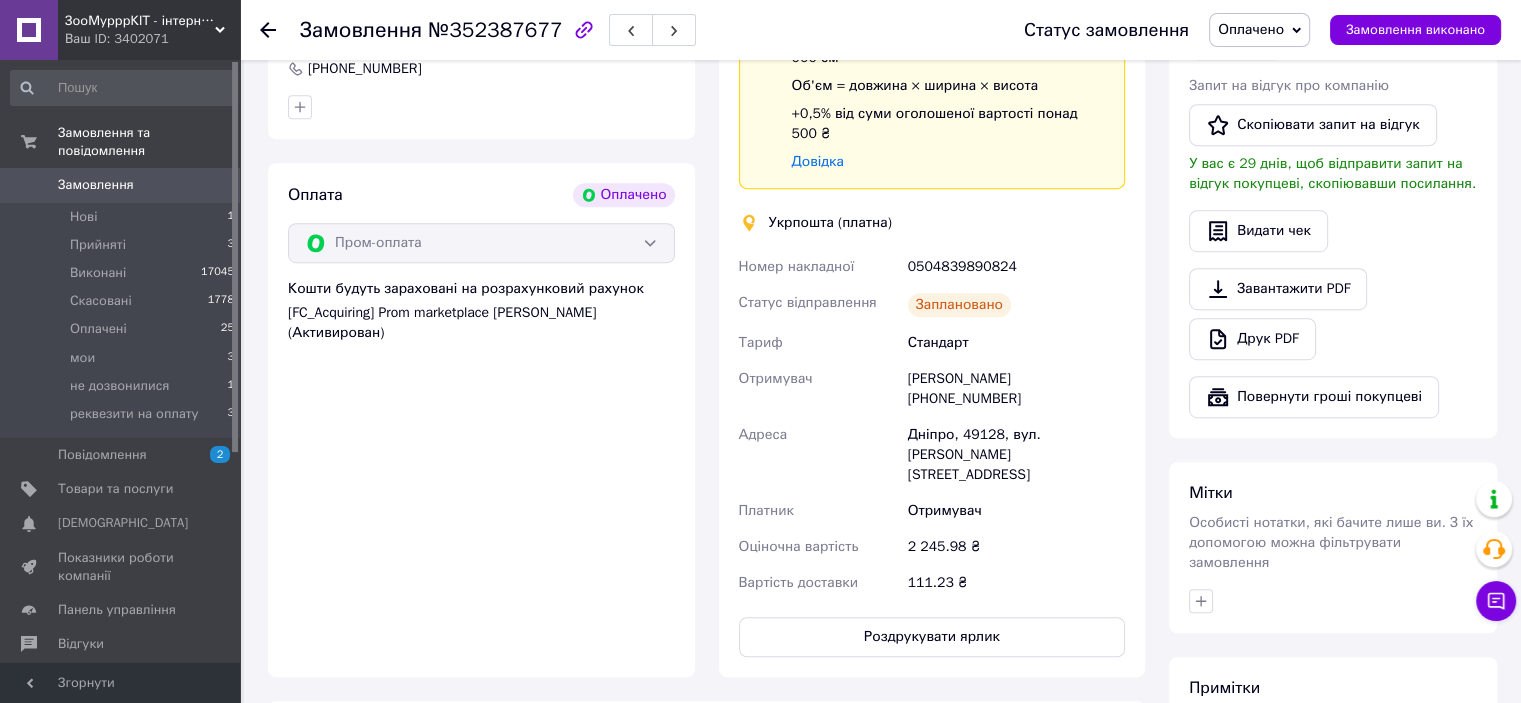 scroll, scrollTop: 1100, scrollLeft: 0, axis: vertical 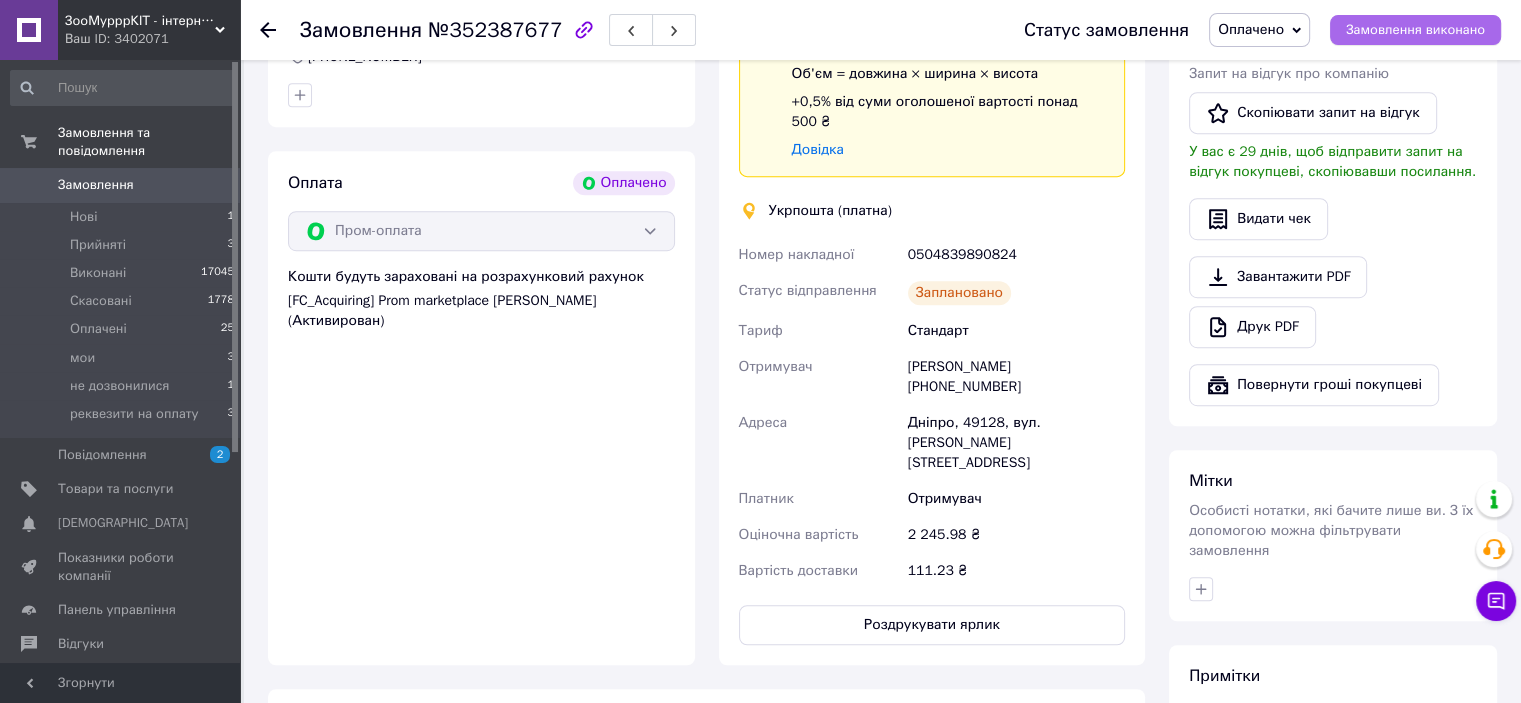 drag, startPoint x: 1403, startPoint y: 0, endPoint x: 1404, endPoint y: 23, distance: 23.021729 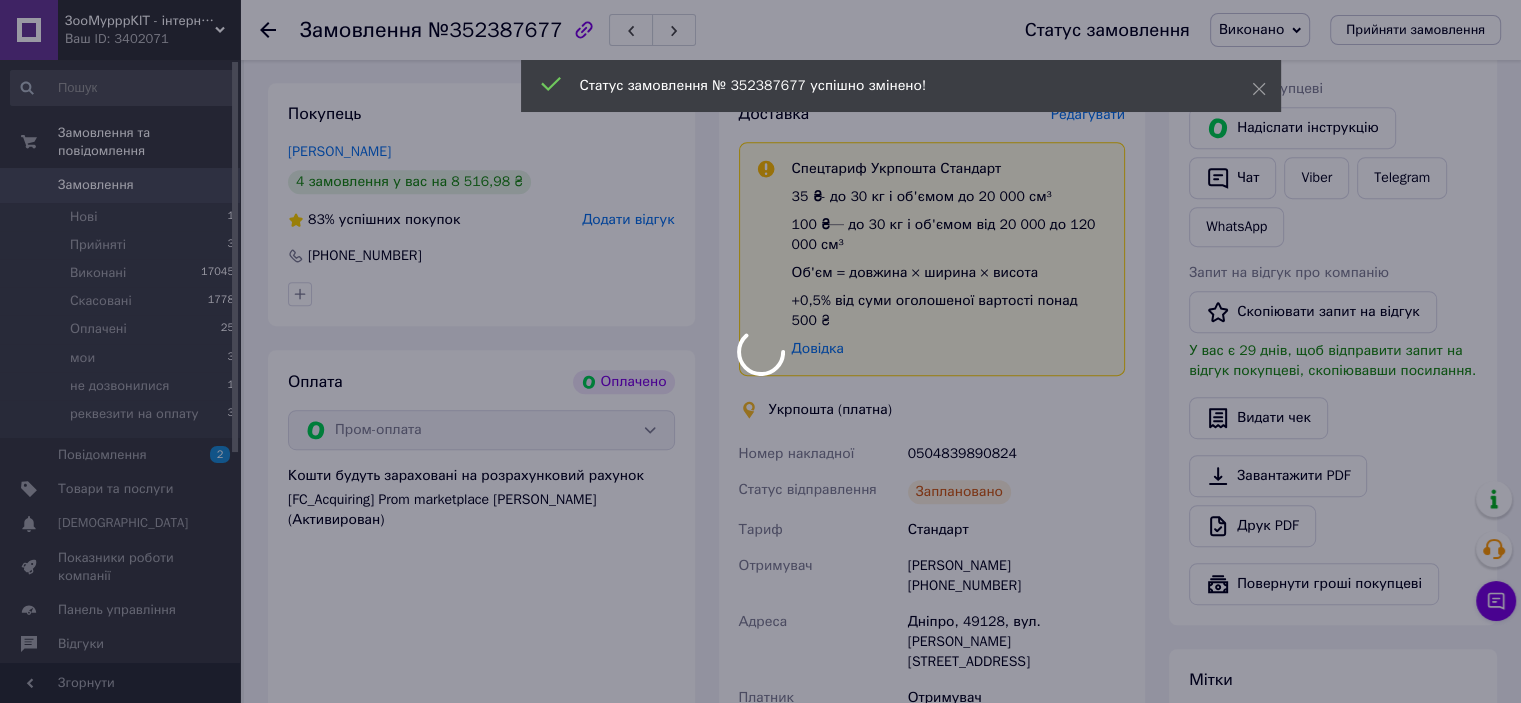 scroll, scrollTop: 900, scrollLeft: 0, axis: vertical 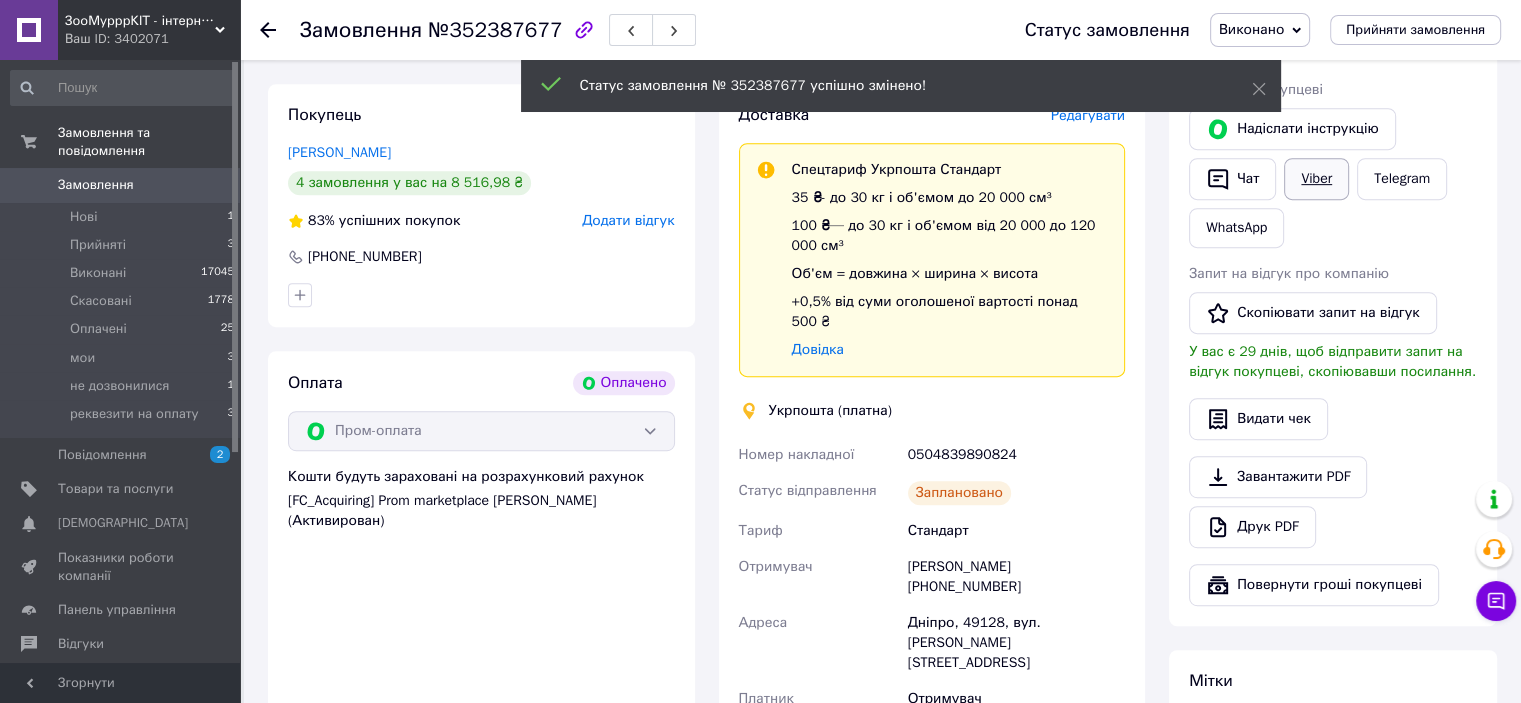 click on "Viber" at bounding box center [1316, 179] 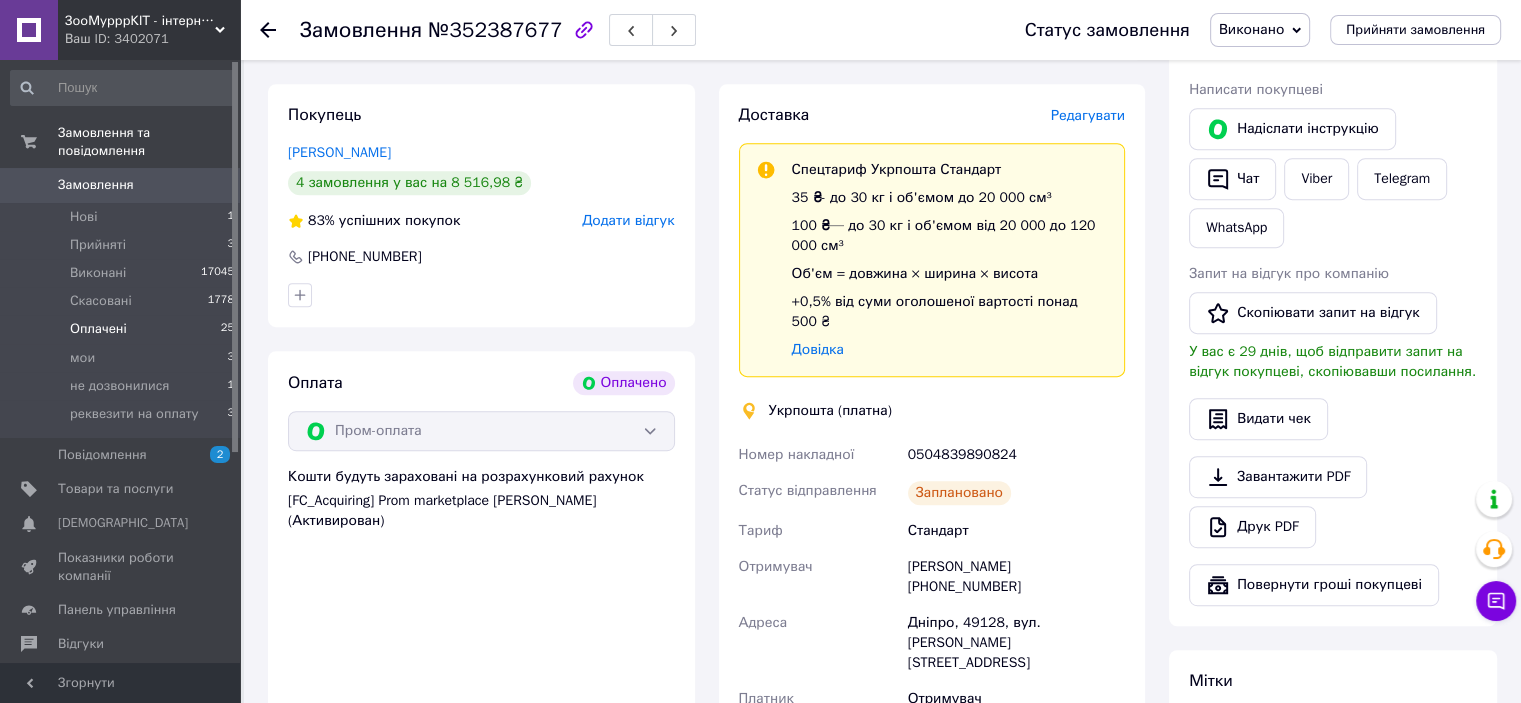 click on "Оплачені" at bounding box center [98, 329] 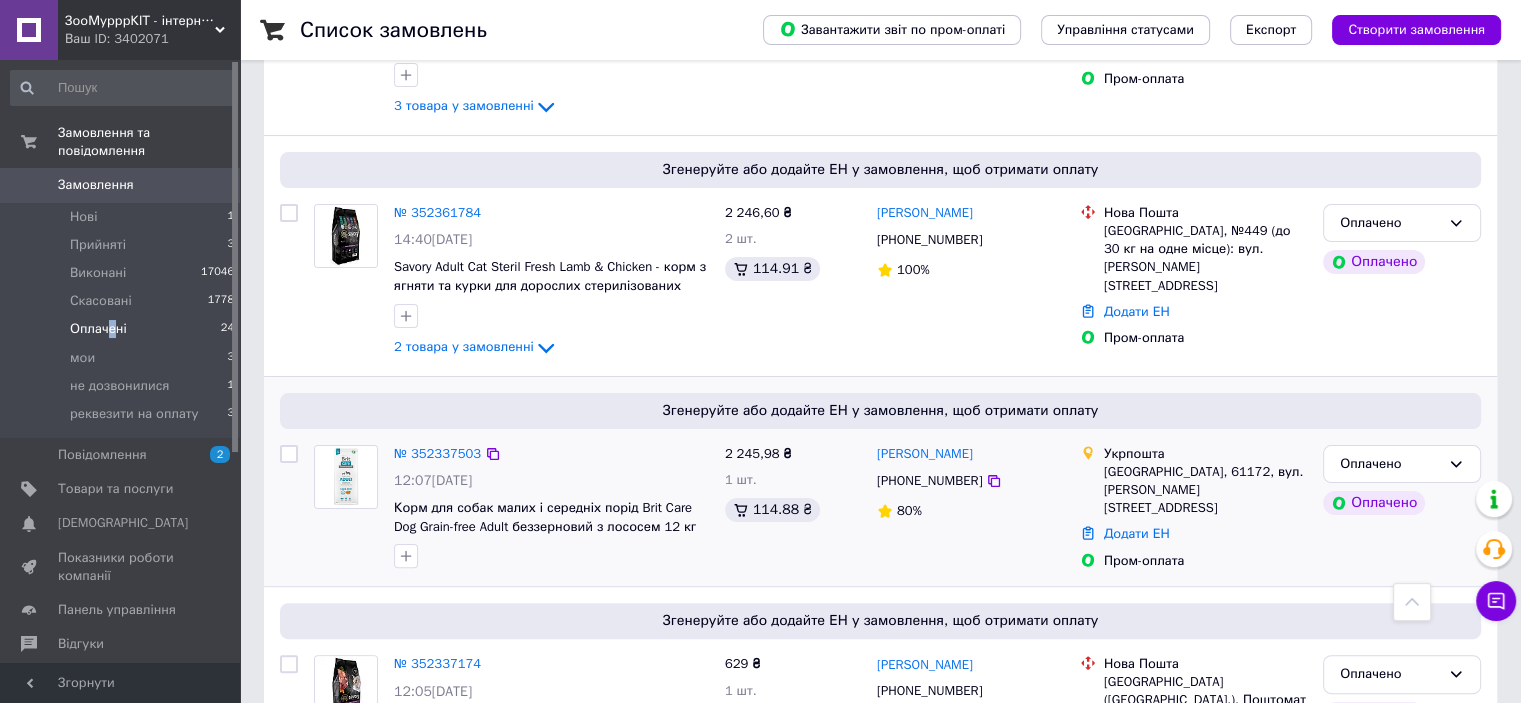 scroll, scrollTop: 500, scrollLeft: 0, axis: vertical 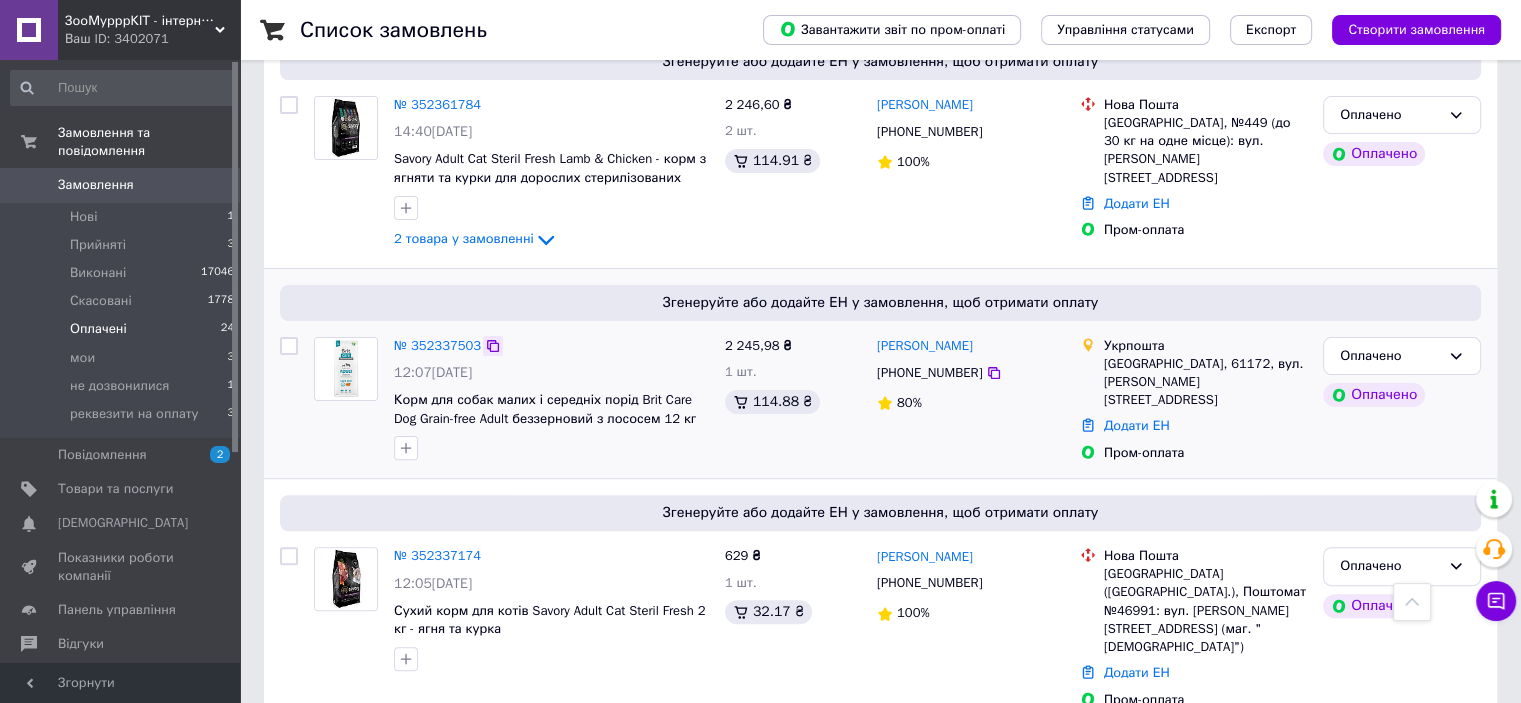 click at bounding box center [493, 346] 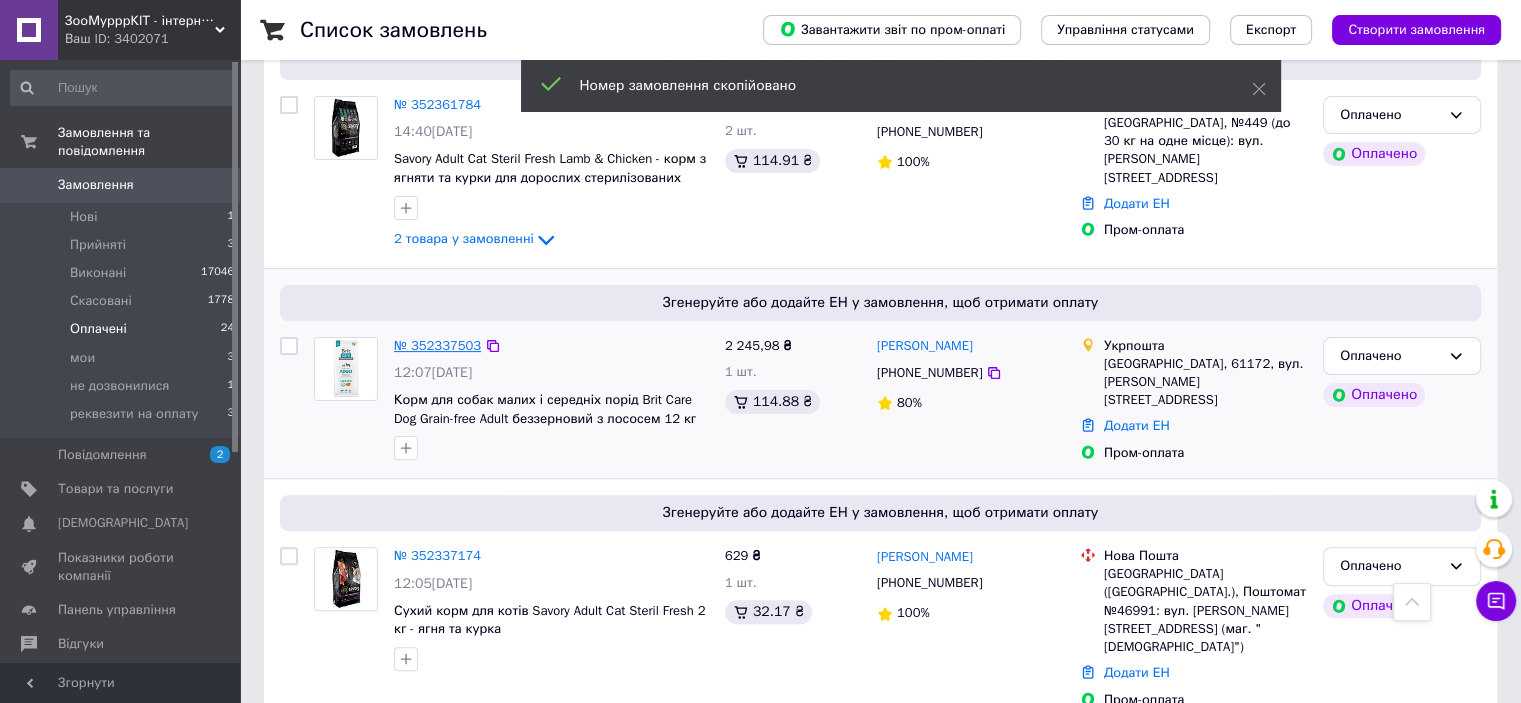 click on "№ 352337503" at bounding box center [437, 345] 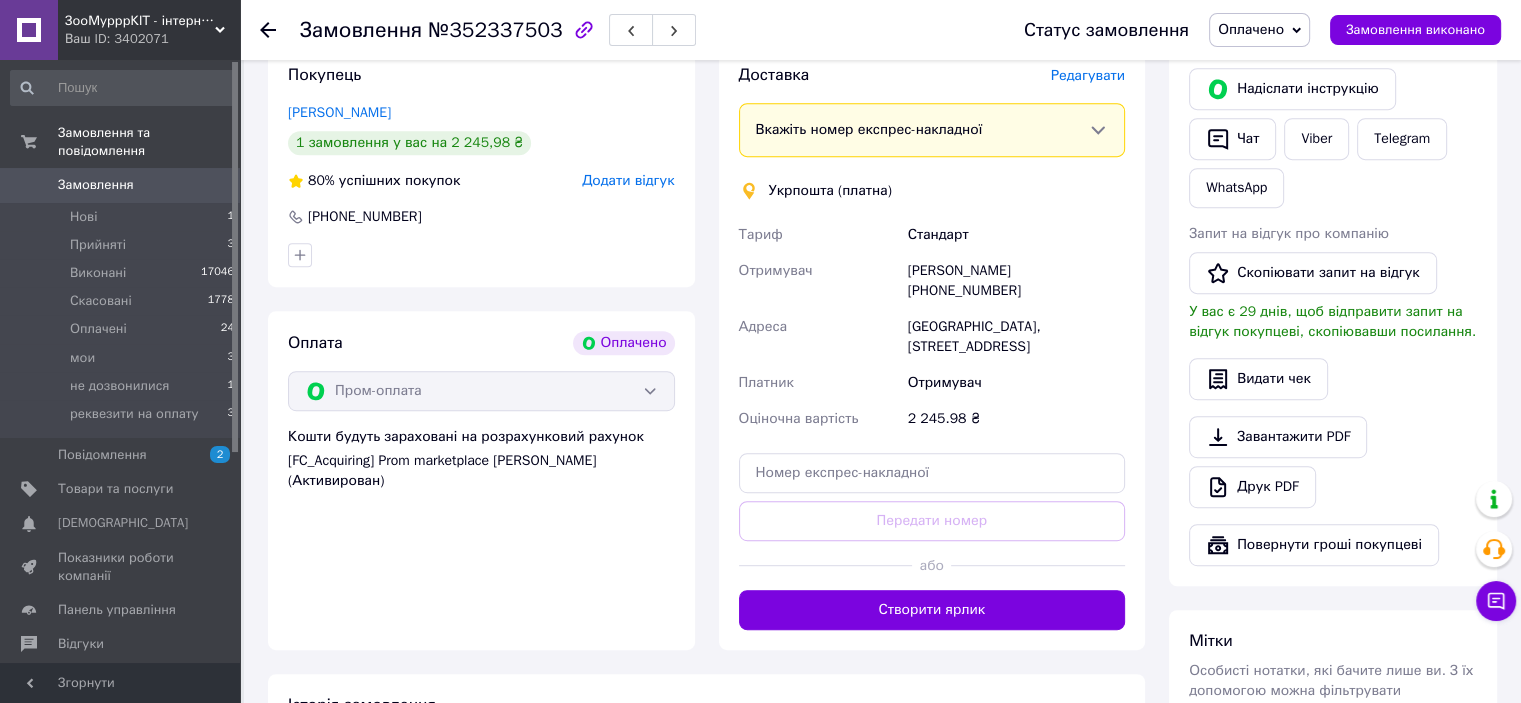scroll, scrollTop: 1000, scrollLeft: 0, axis: vertical 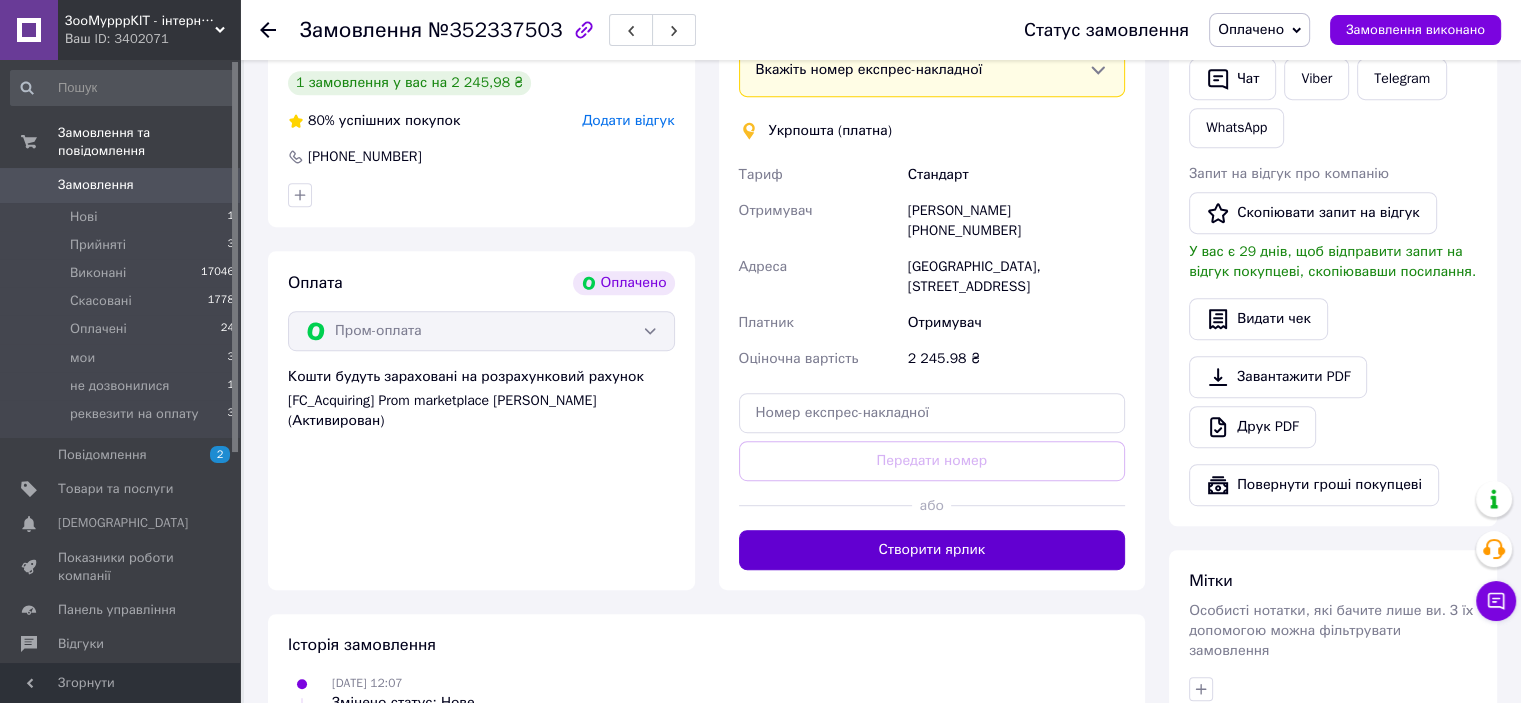 click on "Створити ярлик" at bounding box center (932, 550) 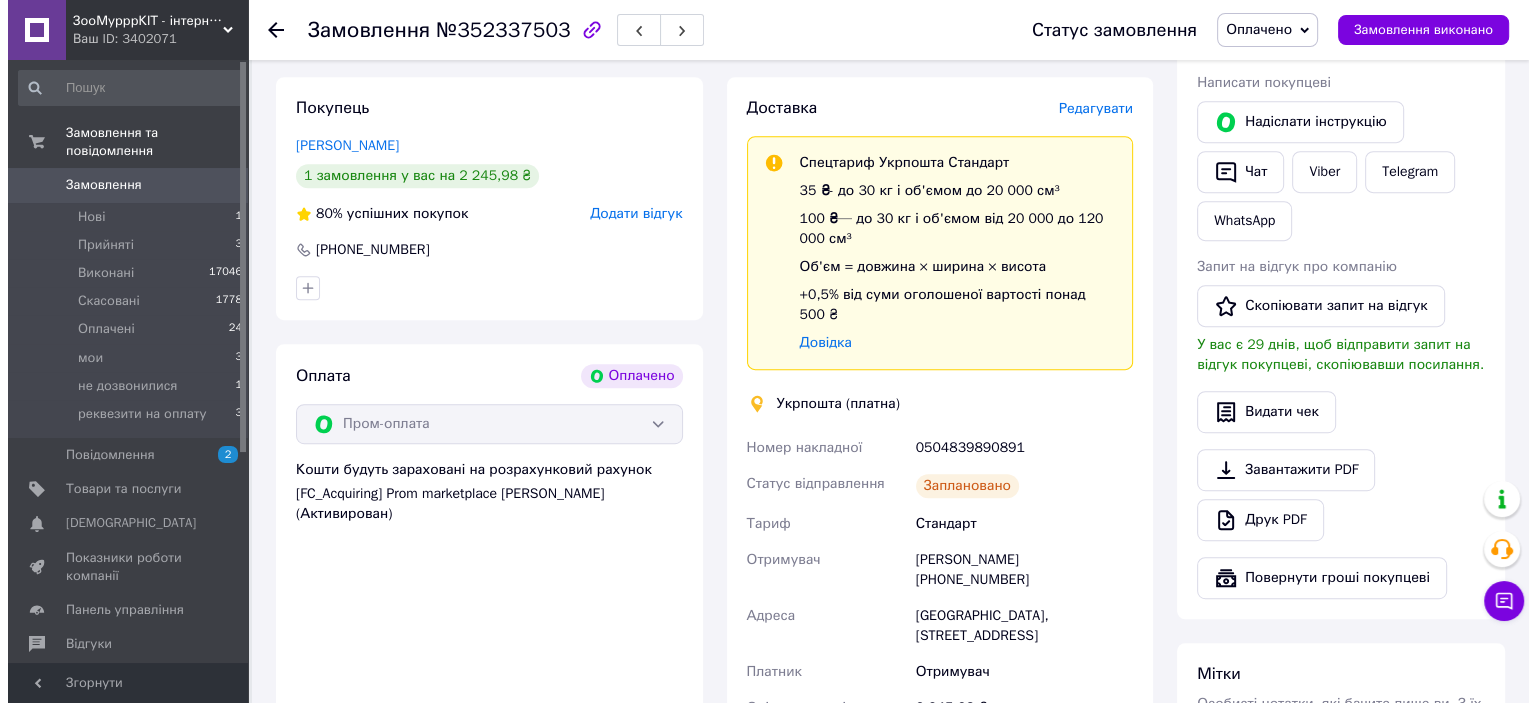 scroll, scrollTop: 800, scrollLeft: 0, axis: vertical 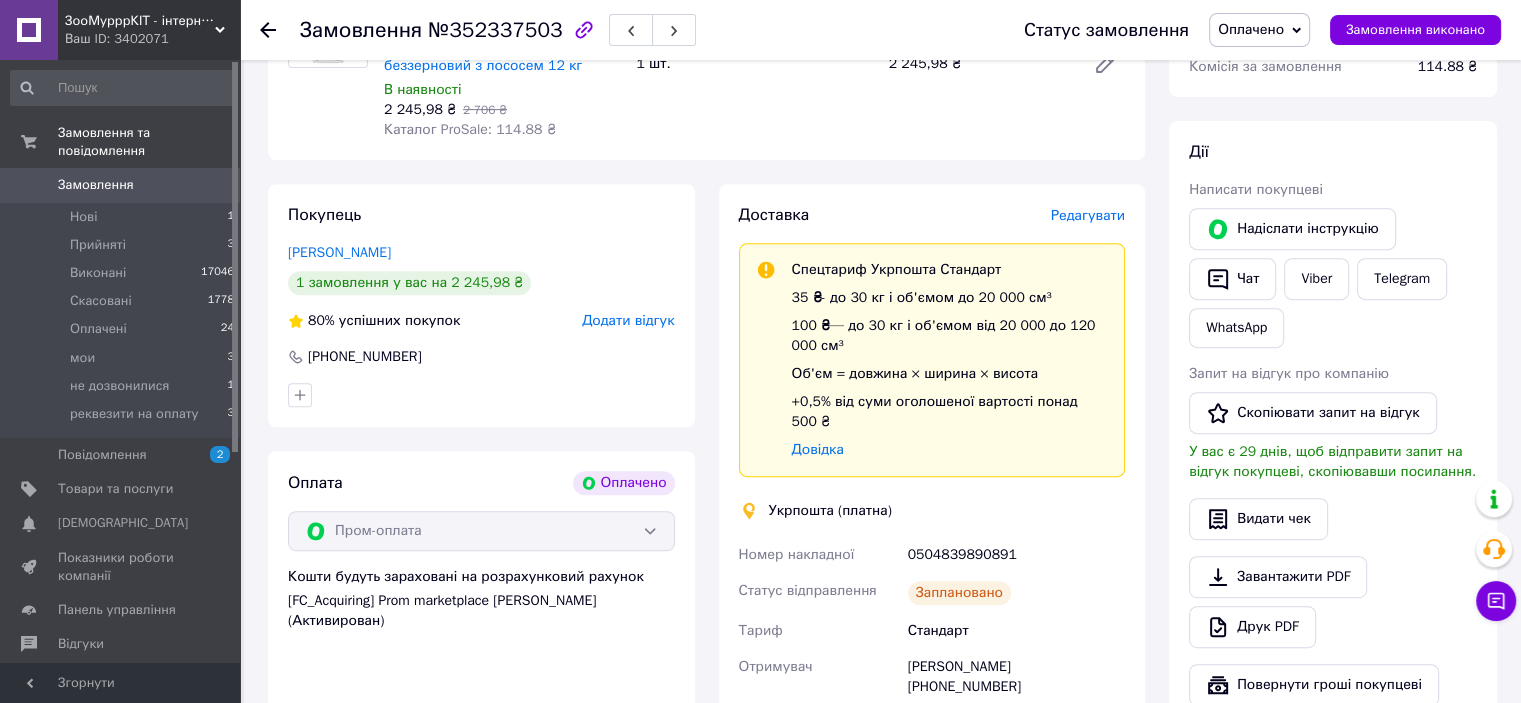 click on "Доставка Редагувати" at bounding box center [932, 215] 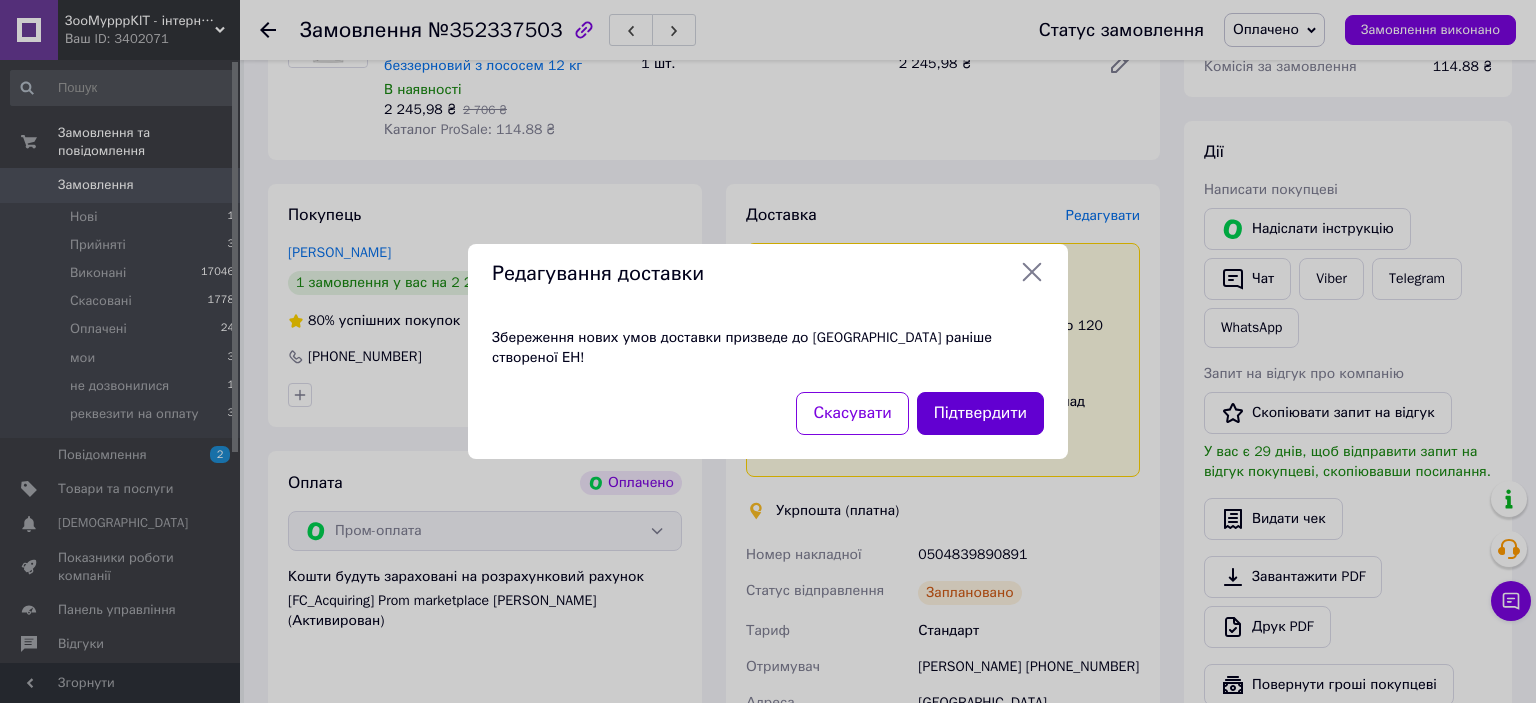 click on "Підтвердити" at bounding box center [980, 413] 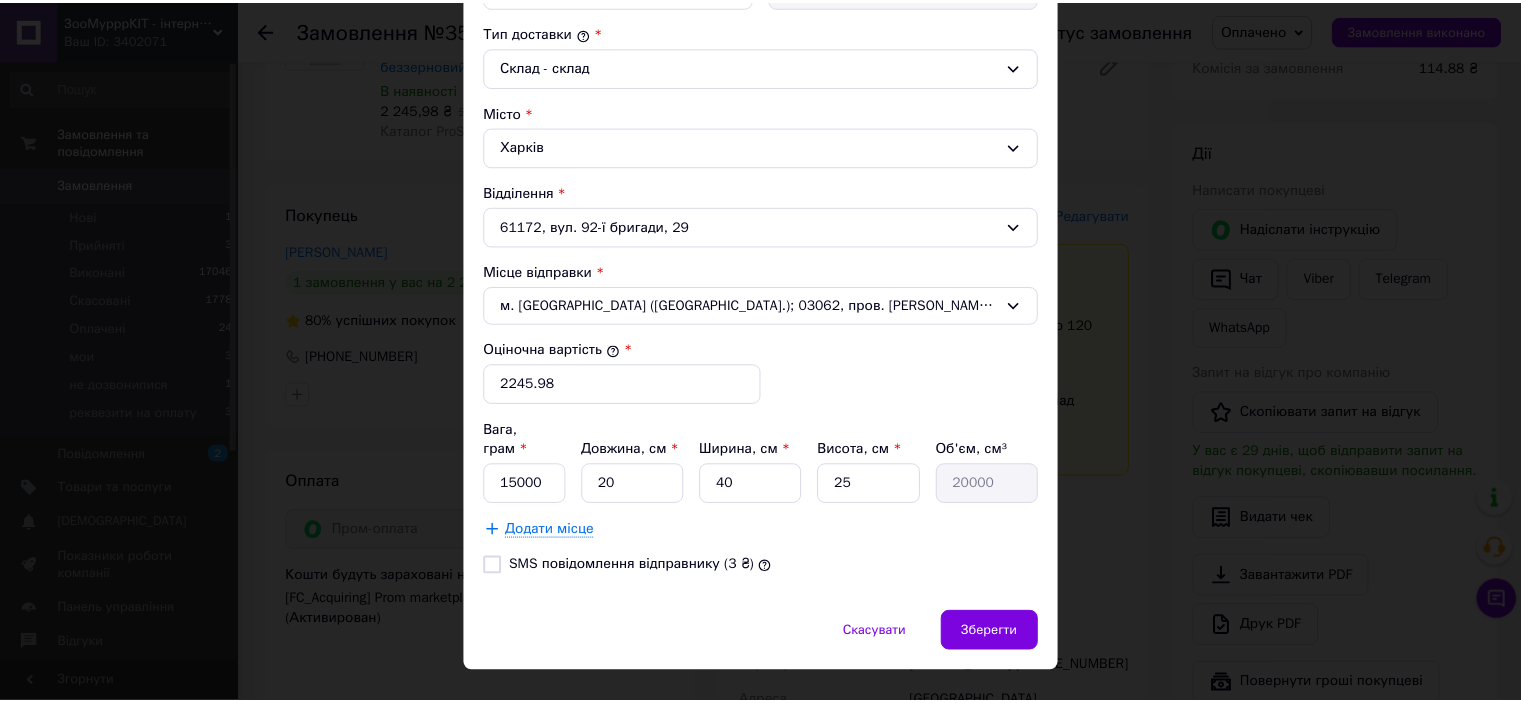 scroll, scrollTop: 543, scrollLeft: 0, axis: vertical 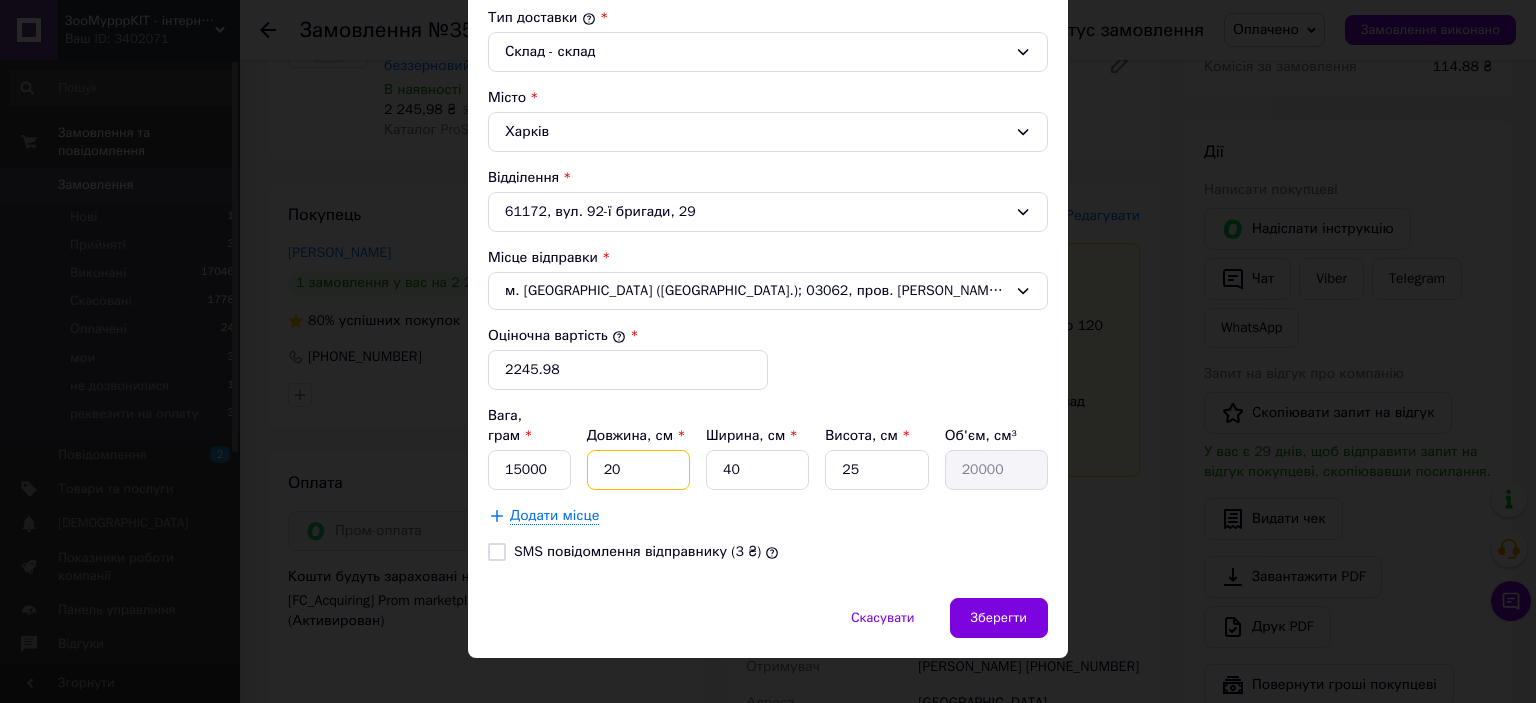 click on "20" at bounding box center (638, 470) 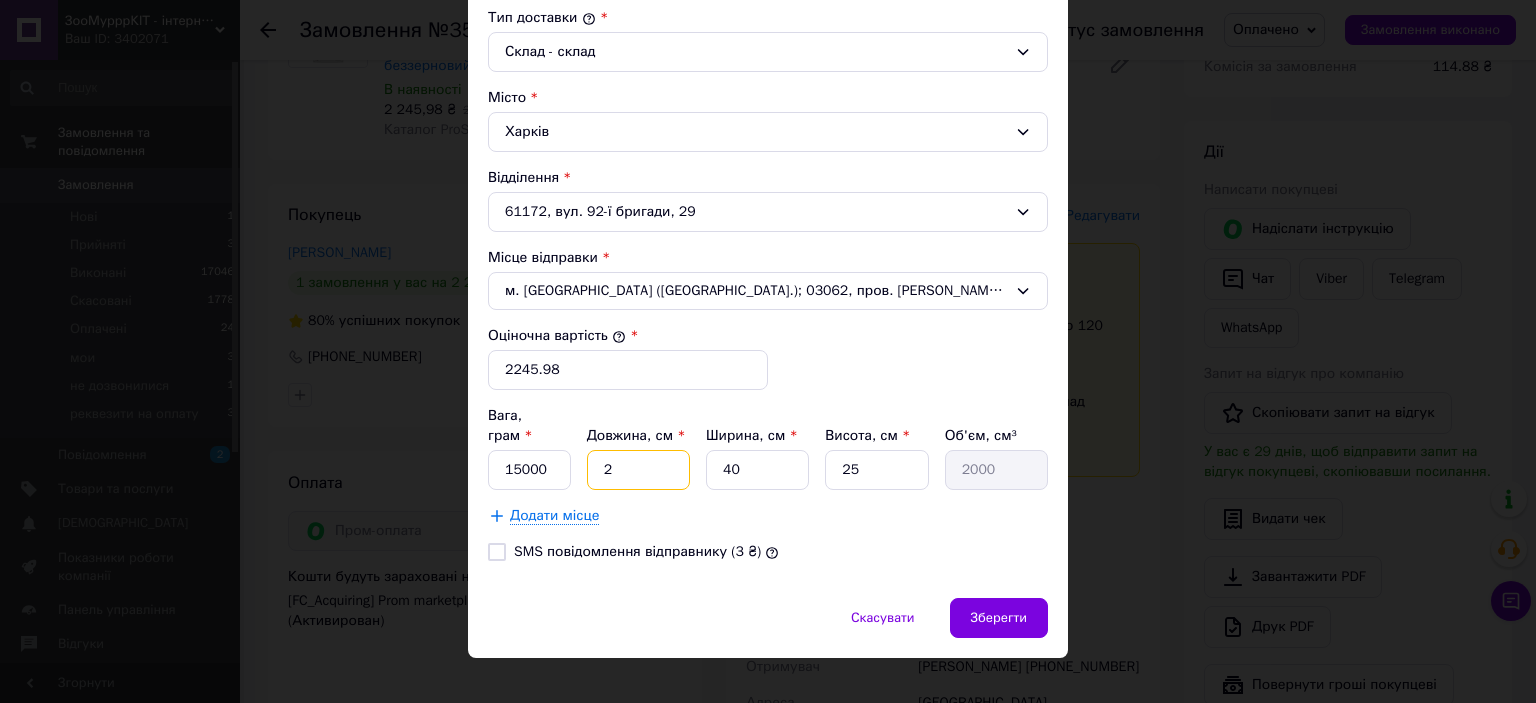 type 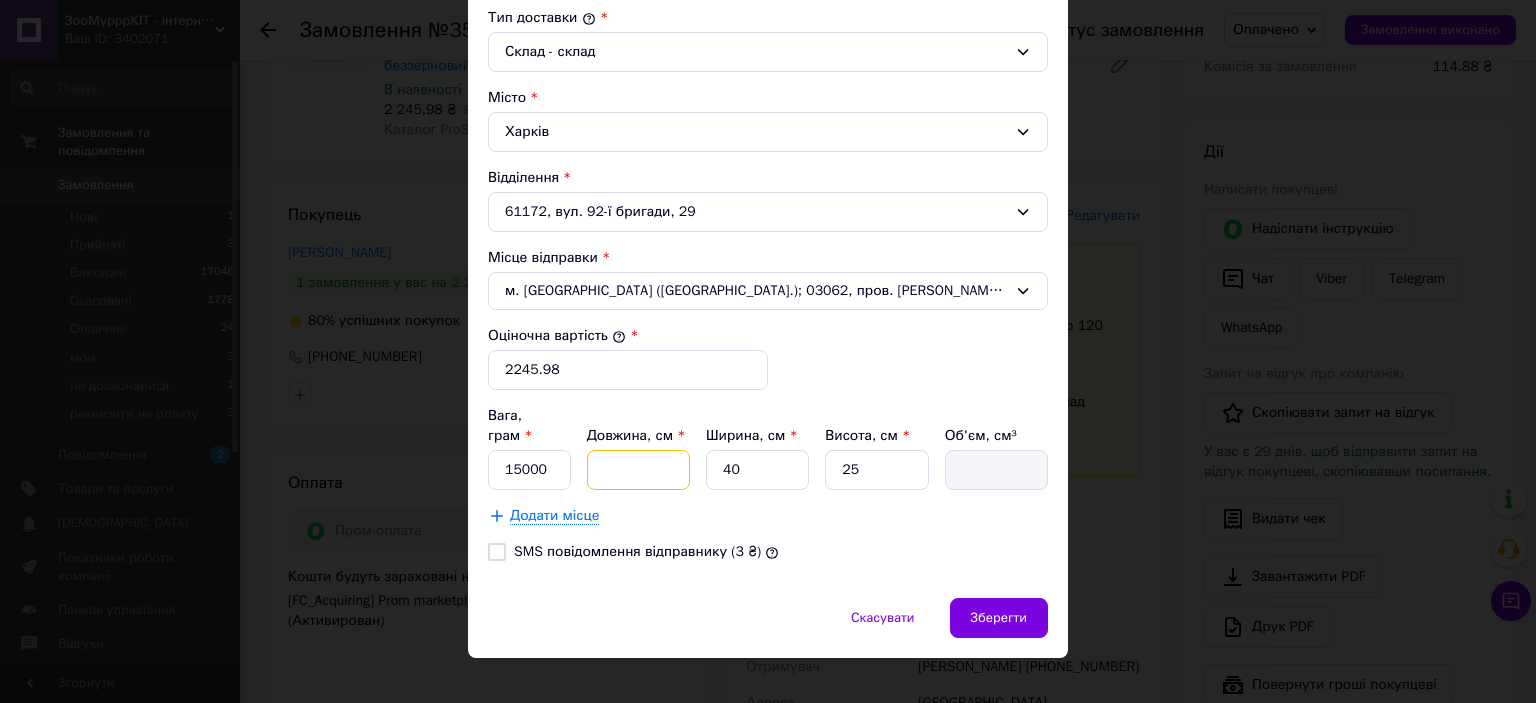 type on "5" 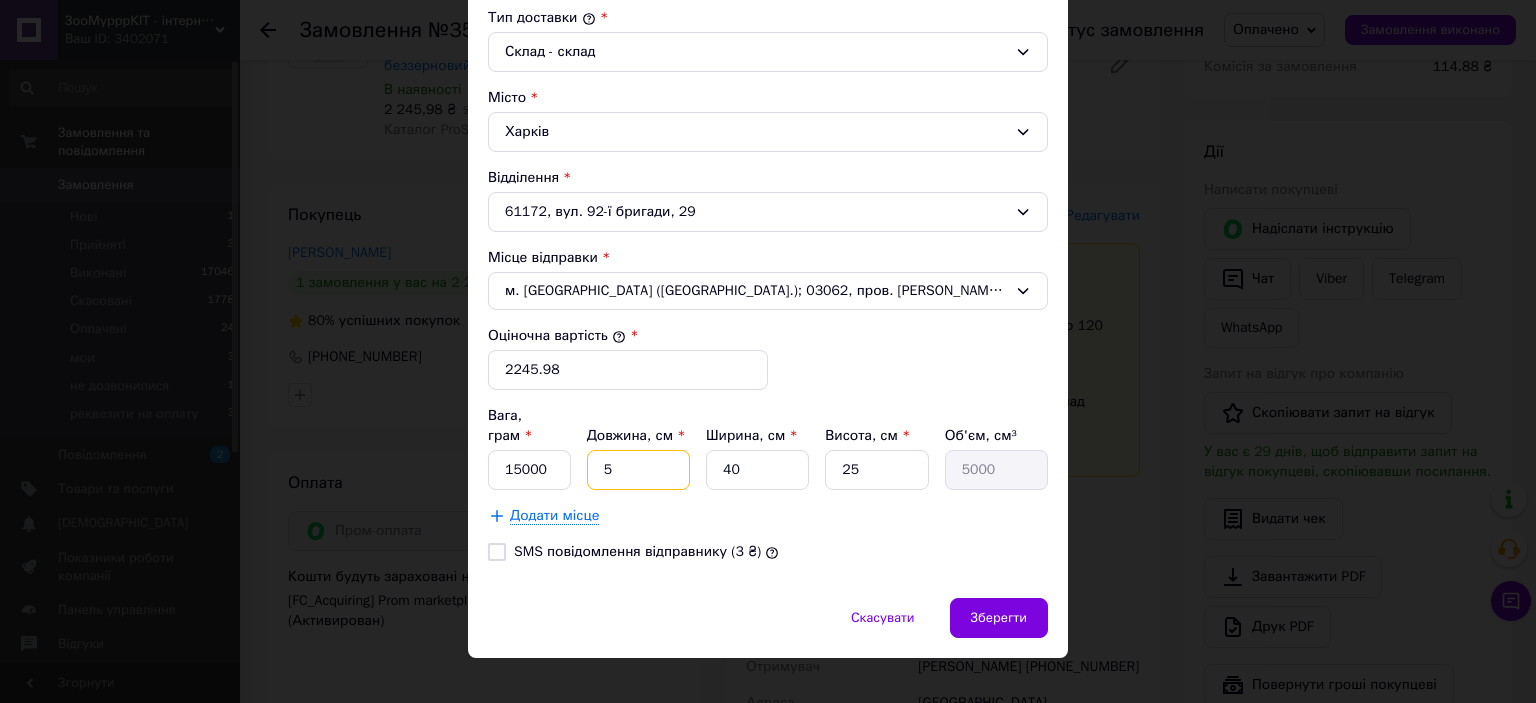 type on "50" 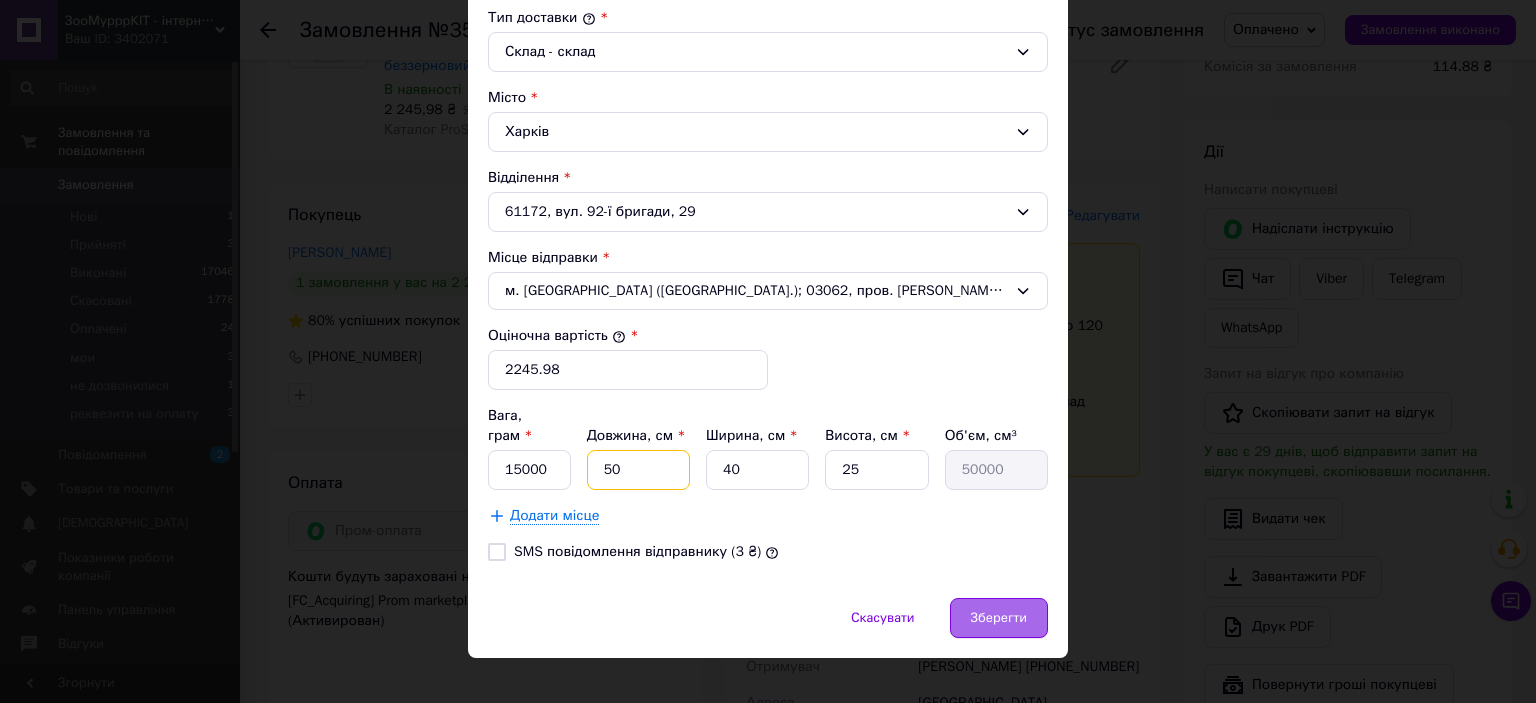 type on "50" 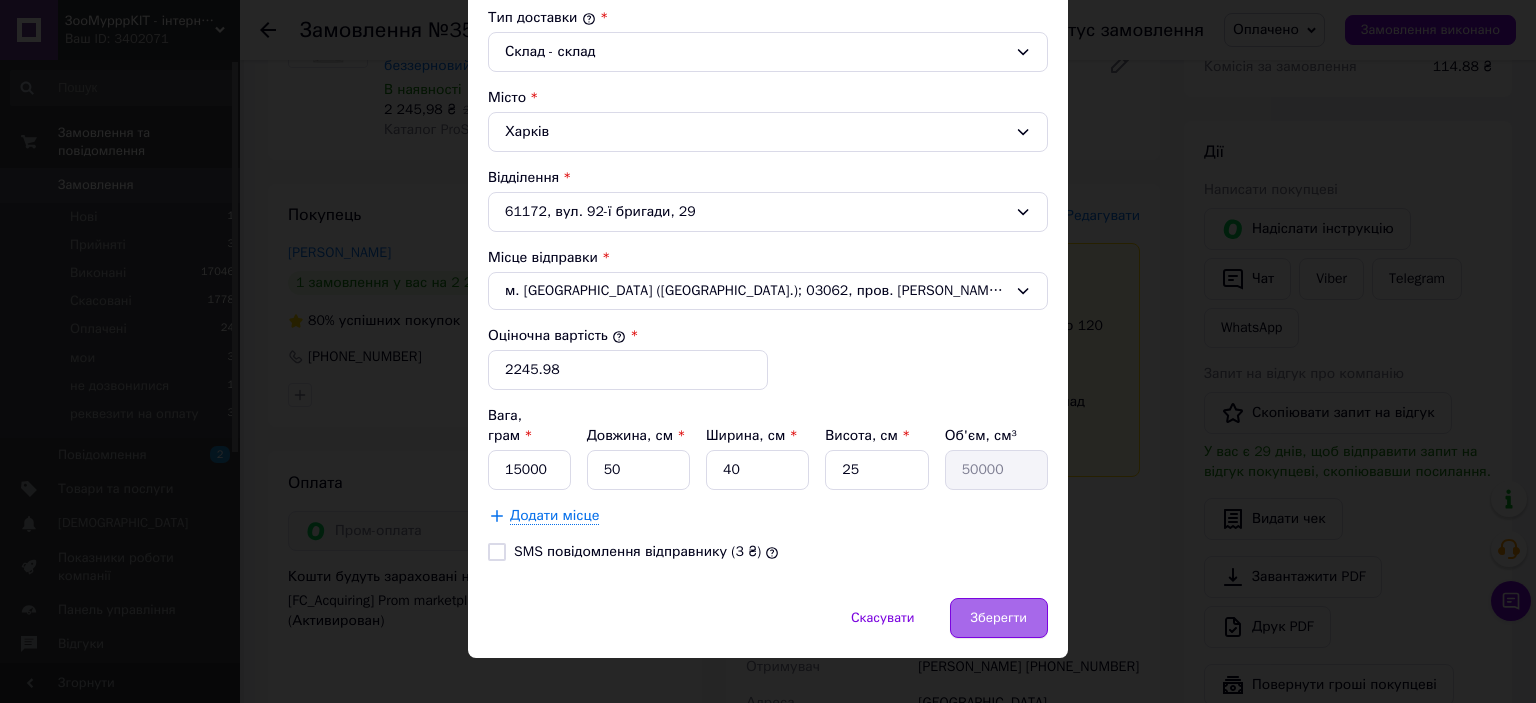 click on "Зберегти" at bounding box center (999, 618) 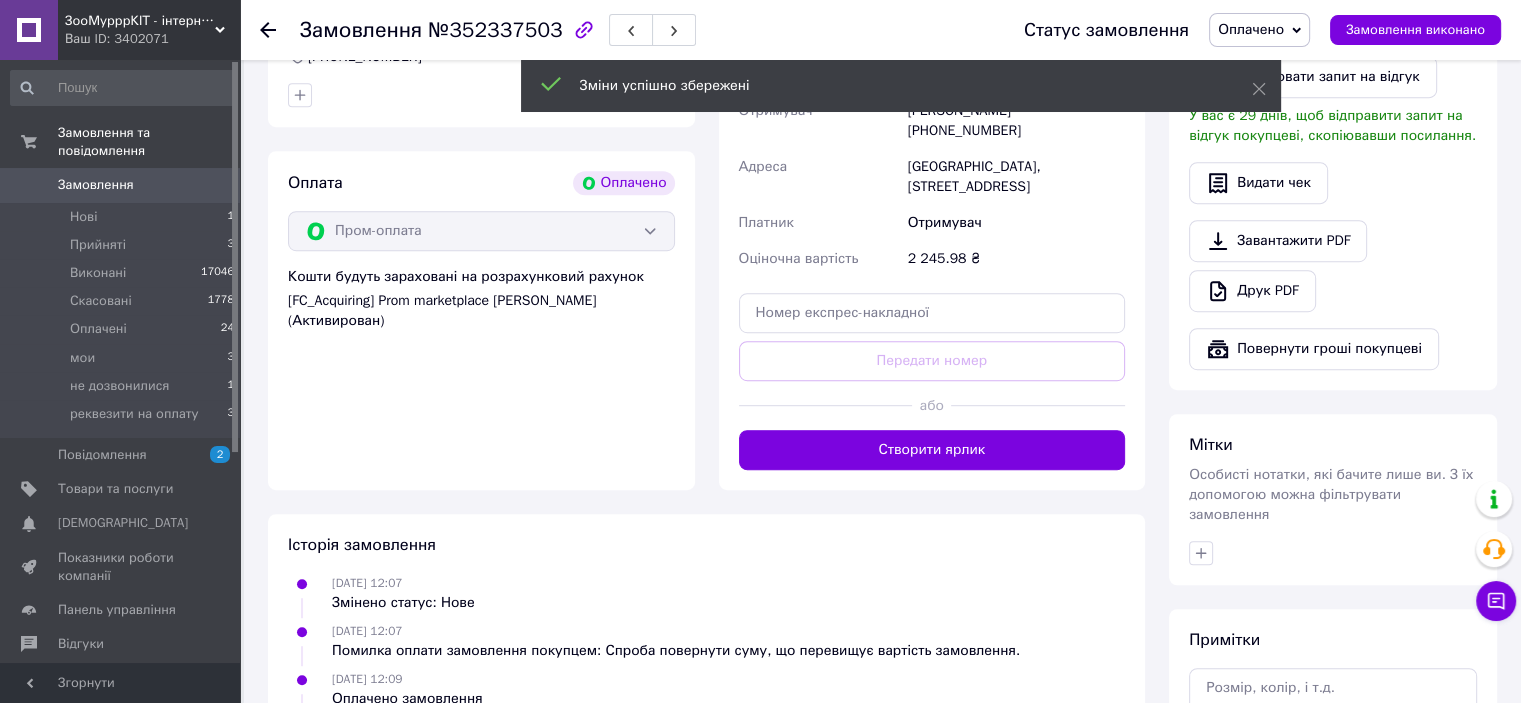 click on "Історія замовлення" at bounding box center (706, 545) 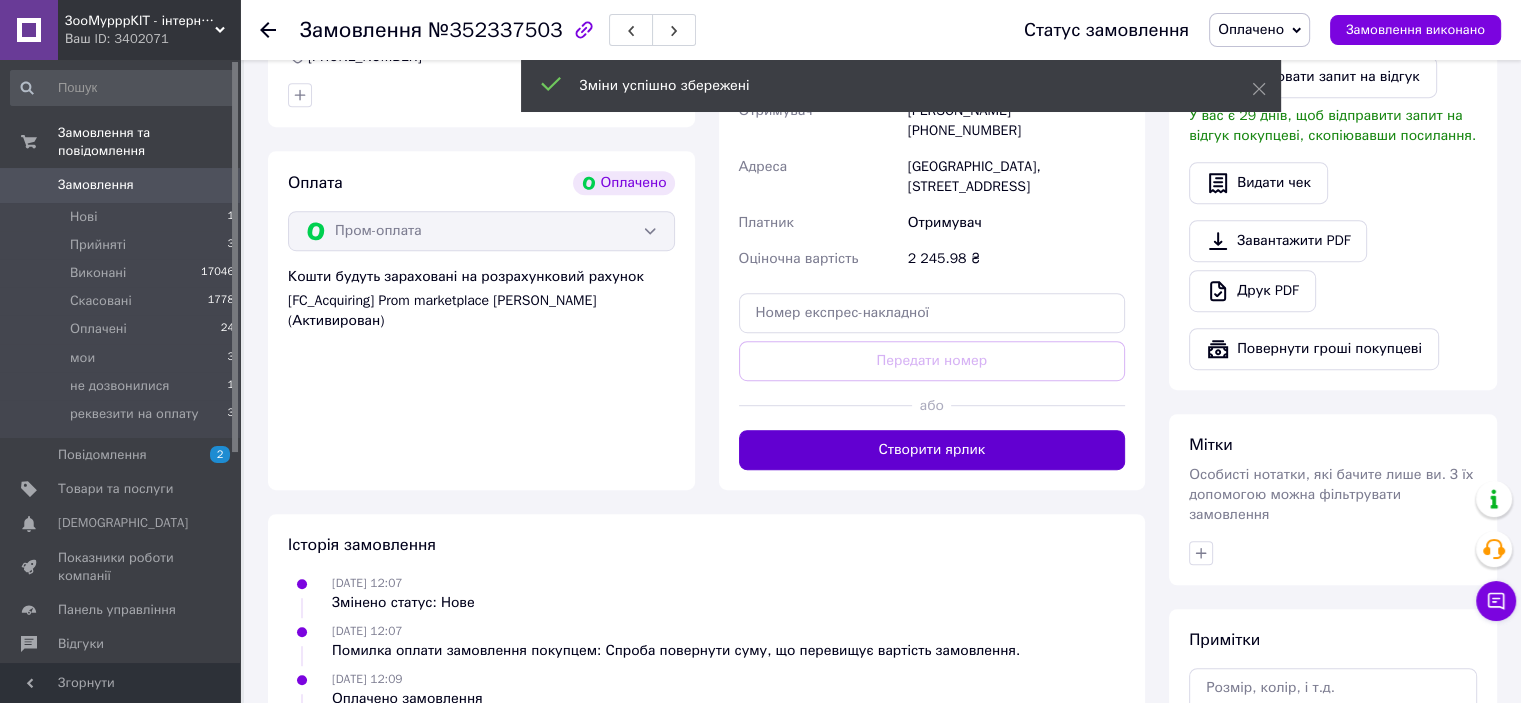 click on "Створити ярлик" at bounding box center (932, 450) 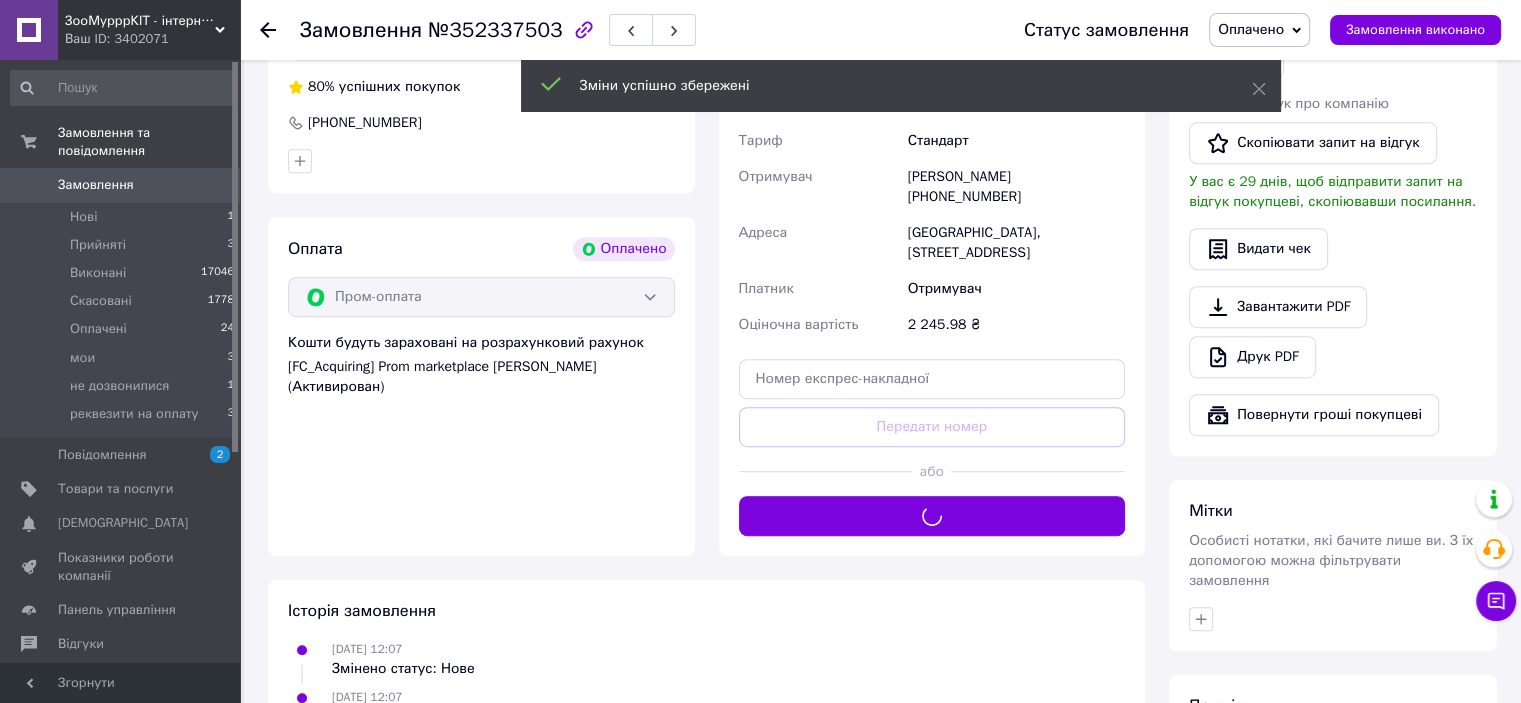 scroll, scrollTop: 1000, scrollLeft: 0, axis: vertical 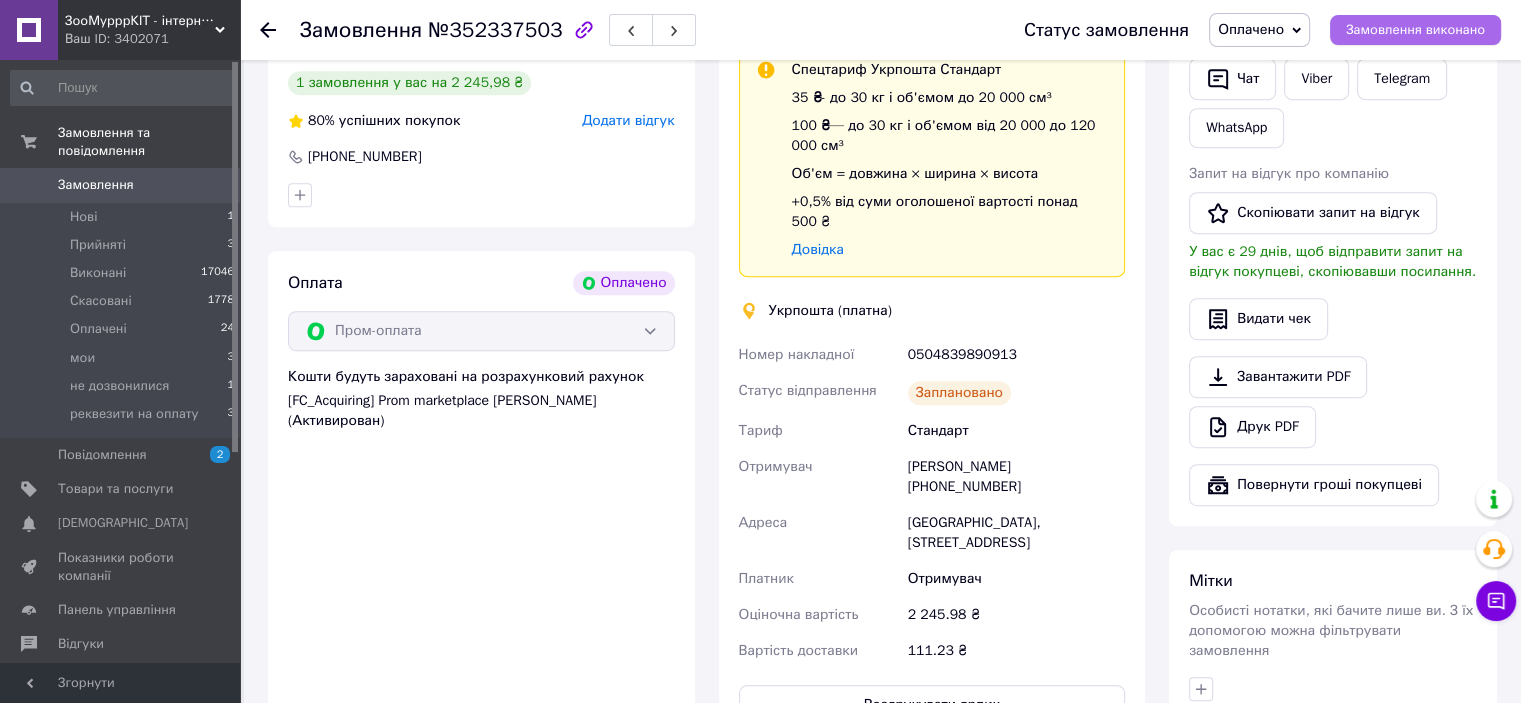 click on "Замовлення виконано" at bounding box center [1415, 30] 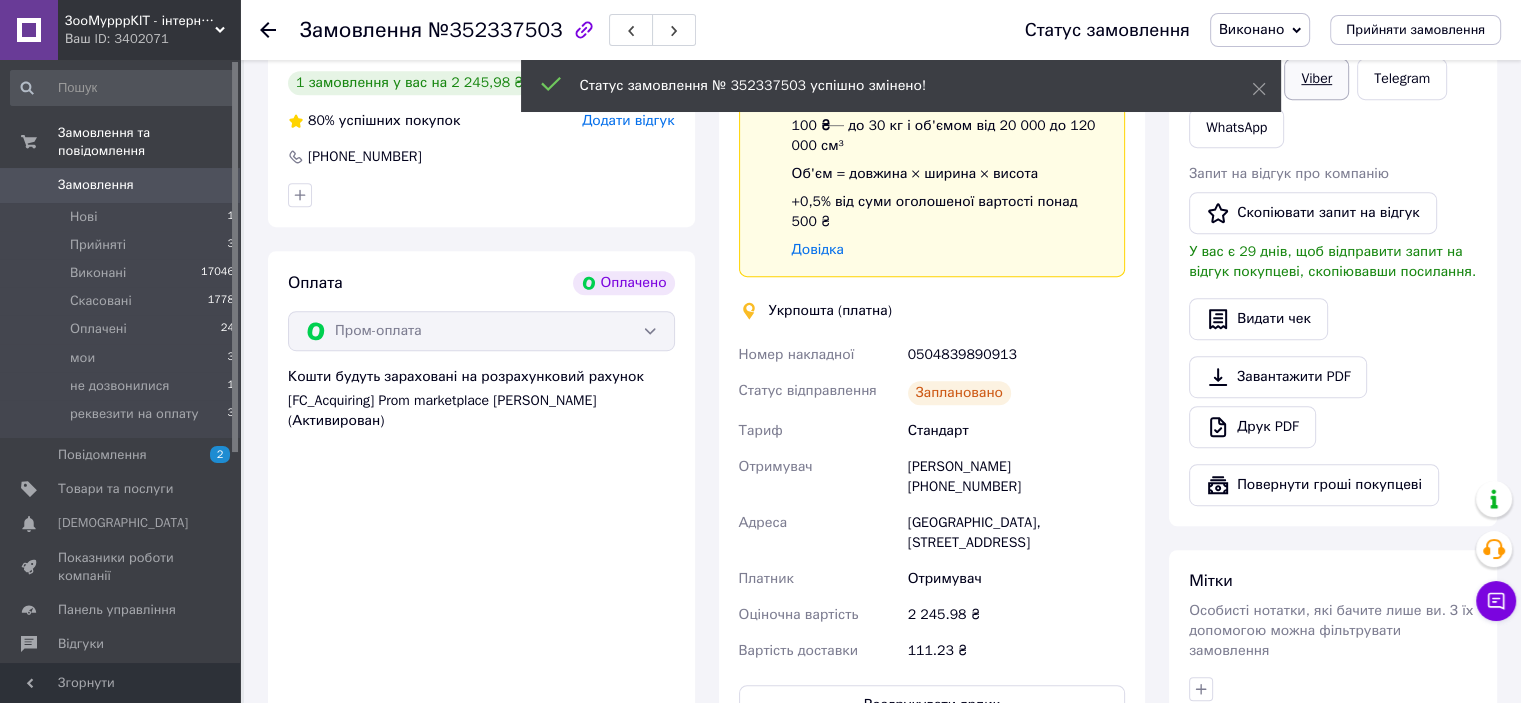 click on "Viber" at bounding box center (1316, 79) 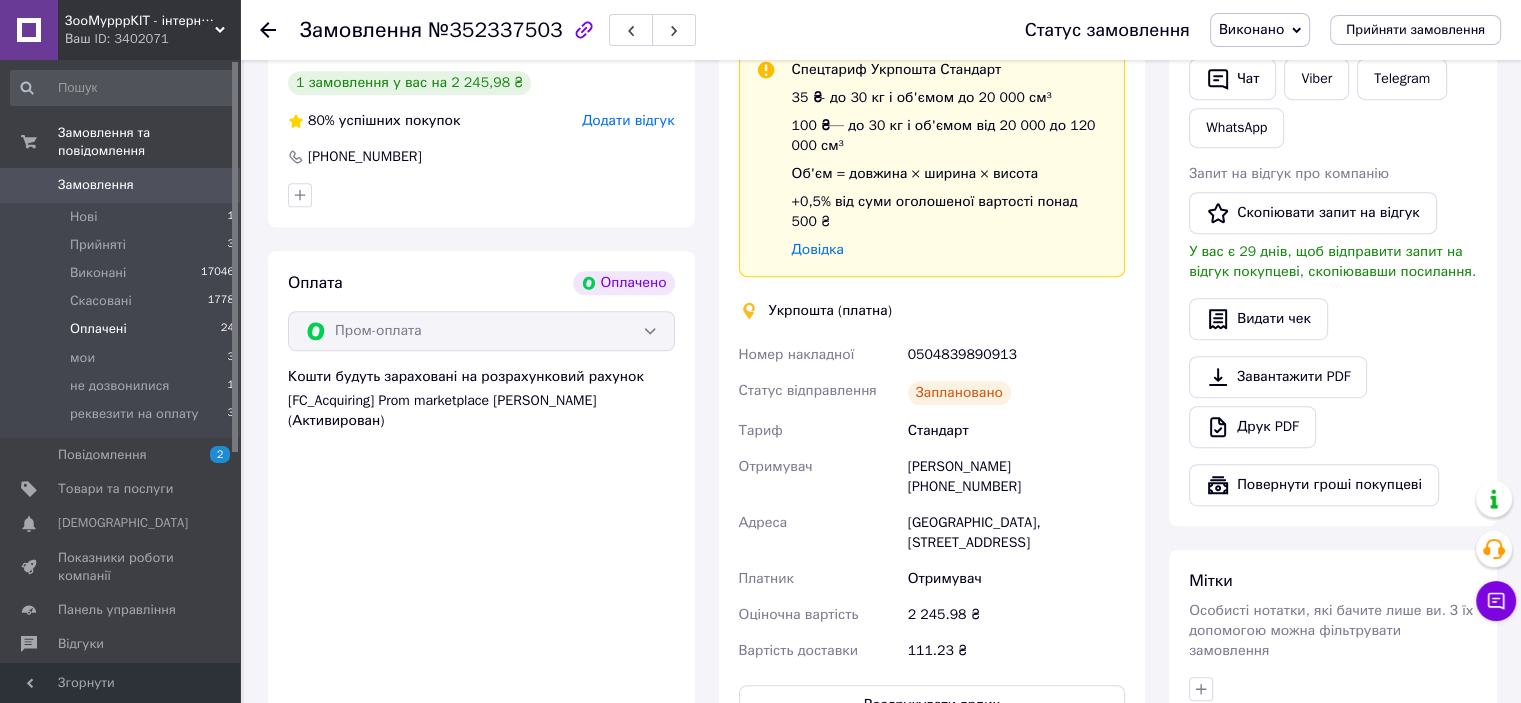 click on "Оплачені 24" at bounding box center [123, 329] 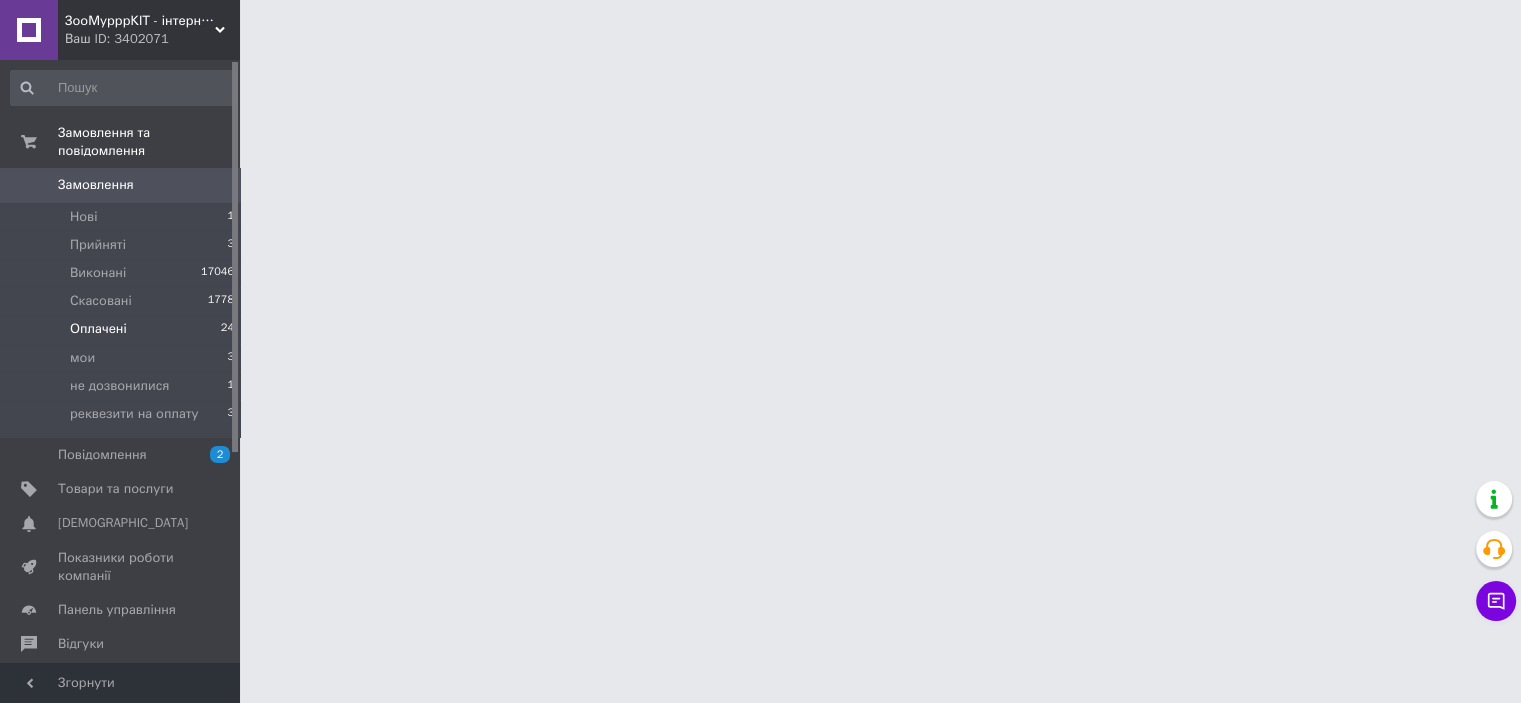 scroll, scrollTop: 0, scrollLeft: 0, axis: both 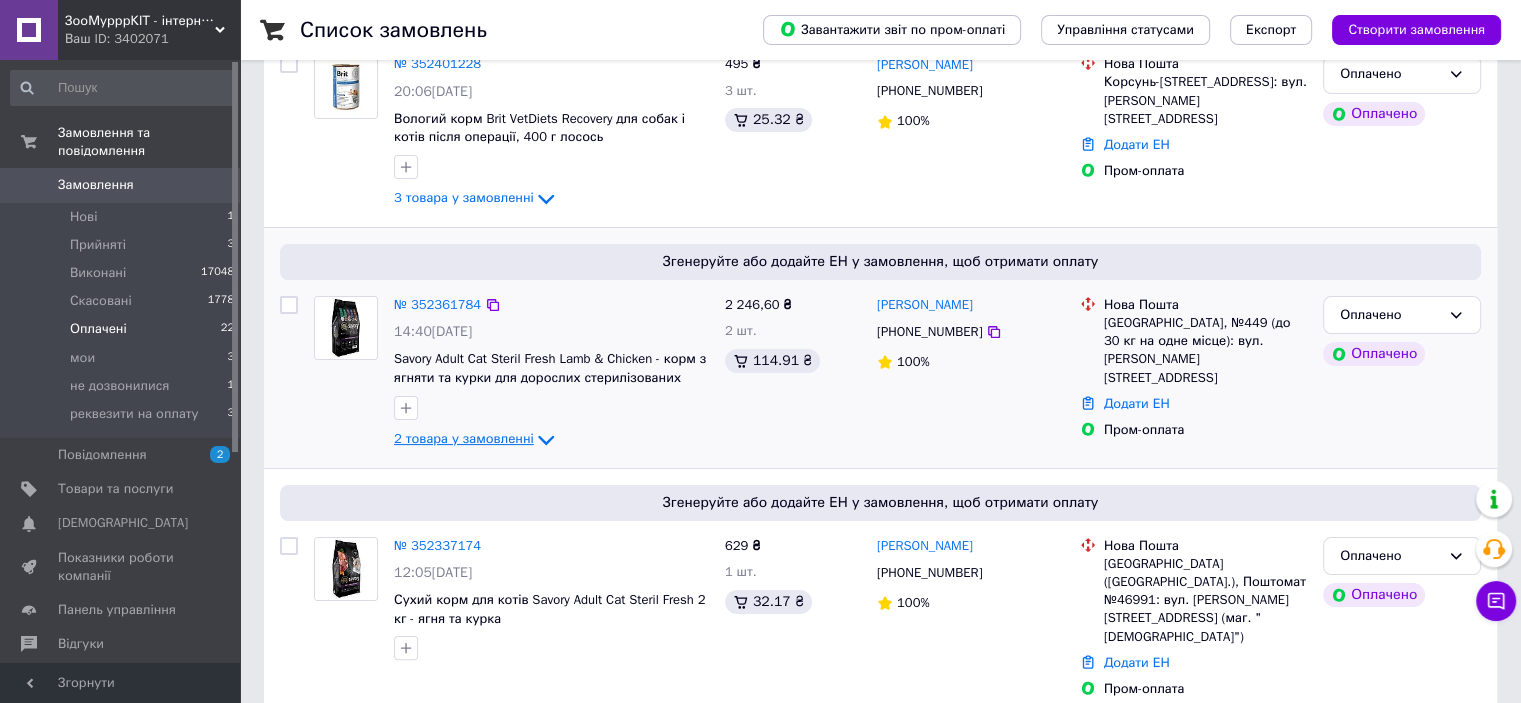 click on "2 товара у замовленні" at bounding box center (464, 438) 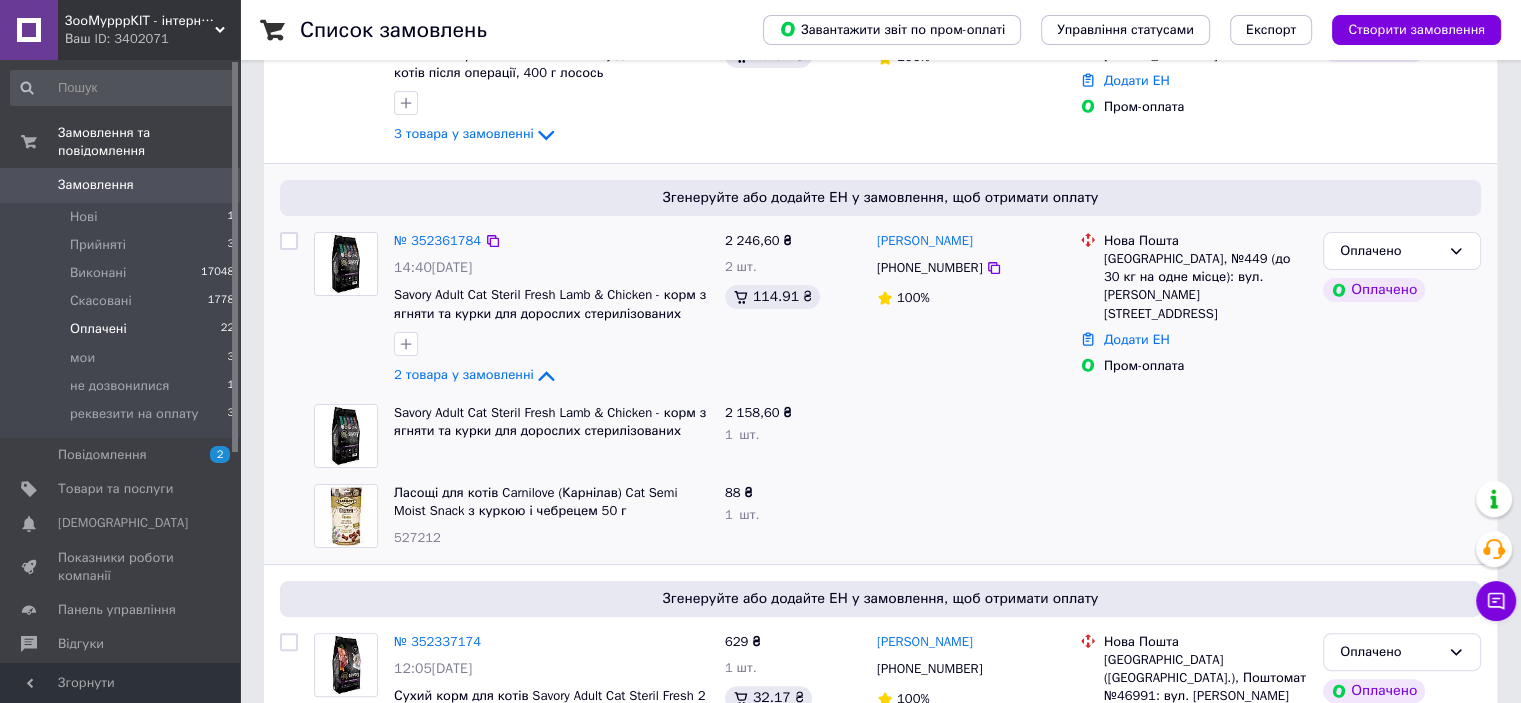scroll, scrollTop: 400, scrollLeft: 0, axis: vertical 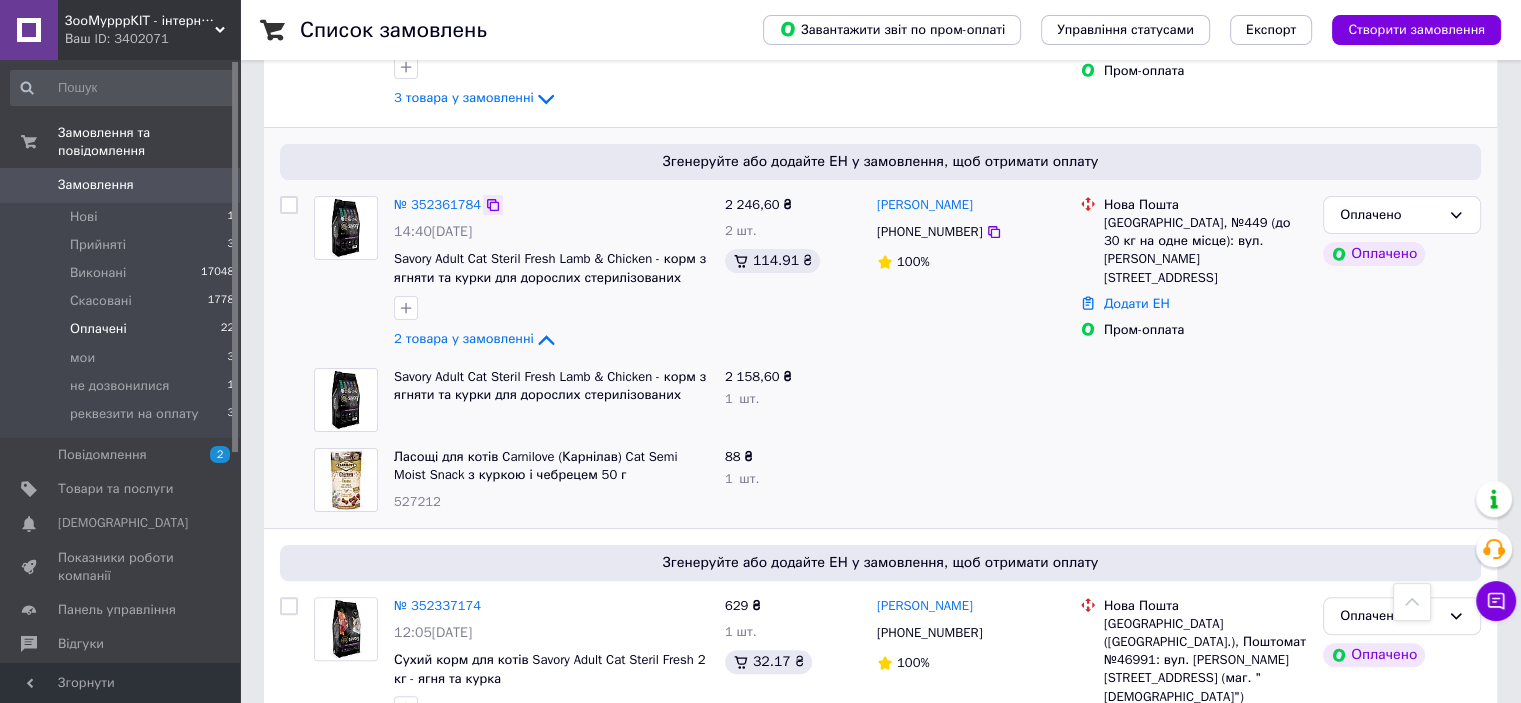 click 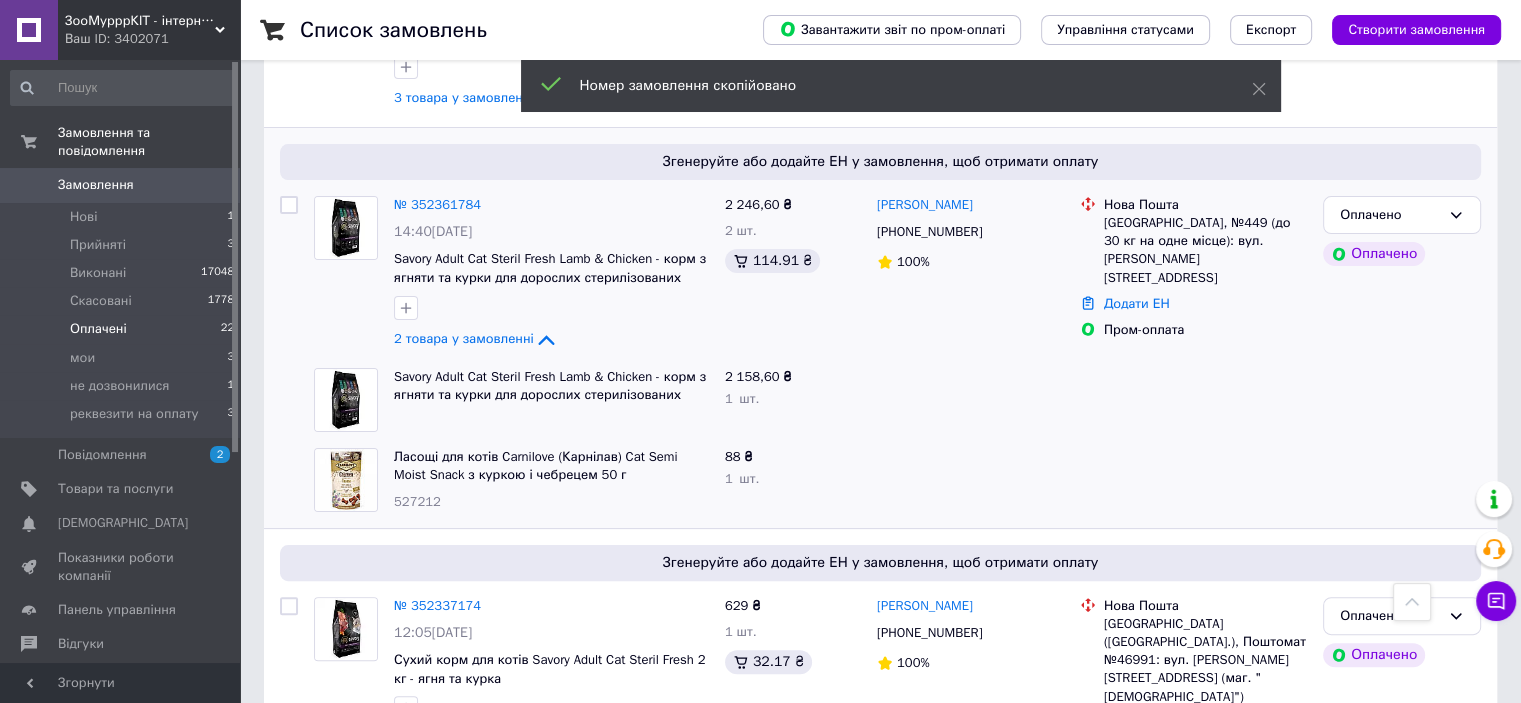 drag, startPoint x: 459, startPoint y: 202, endPoint x: 549, endPoint y: 67, distance: 162.2498 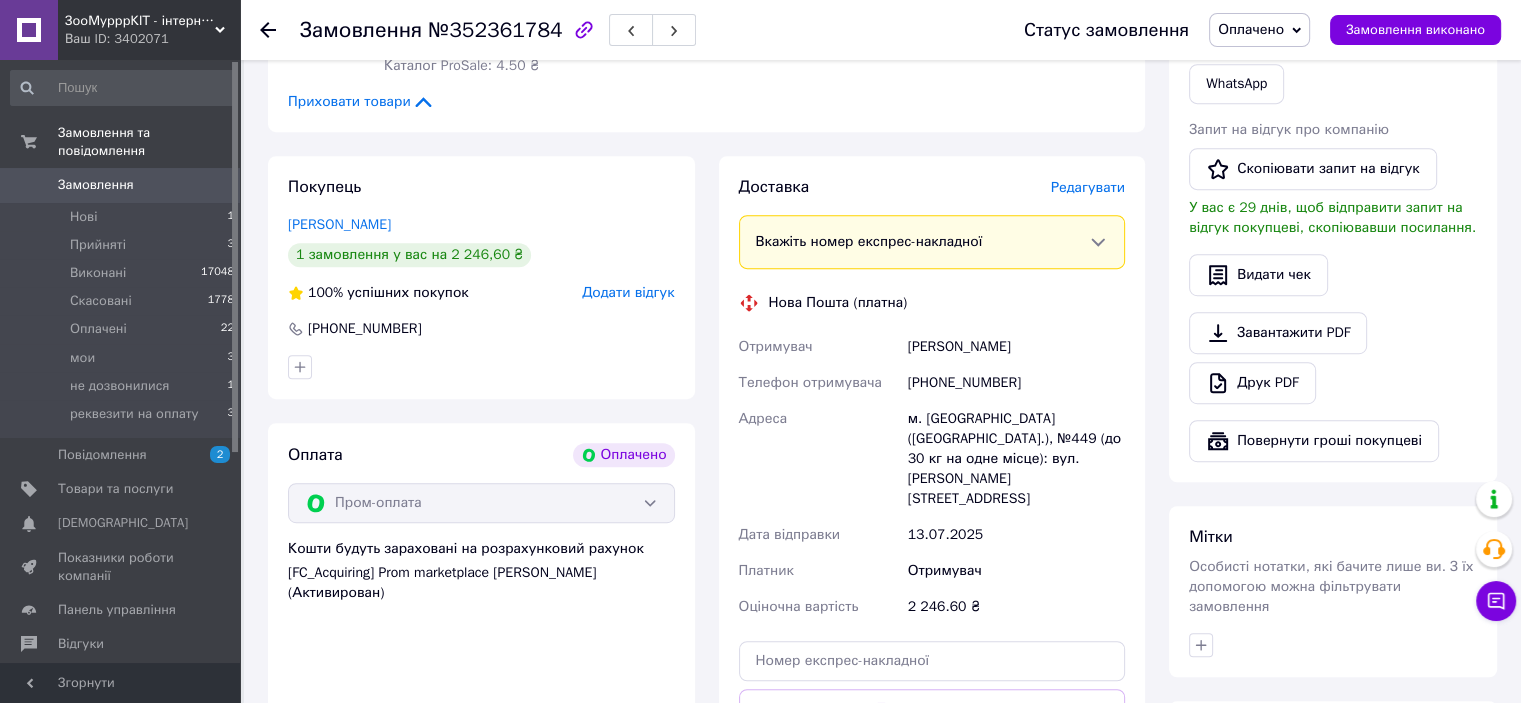 scroll, scrollTop: 1200, scrollLeft: 0, axis: vertical 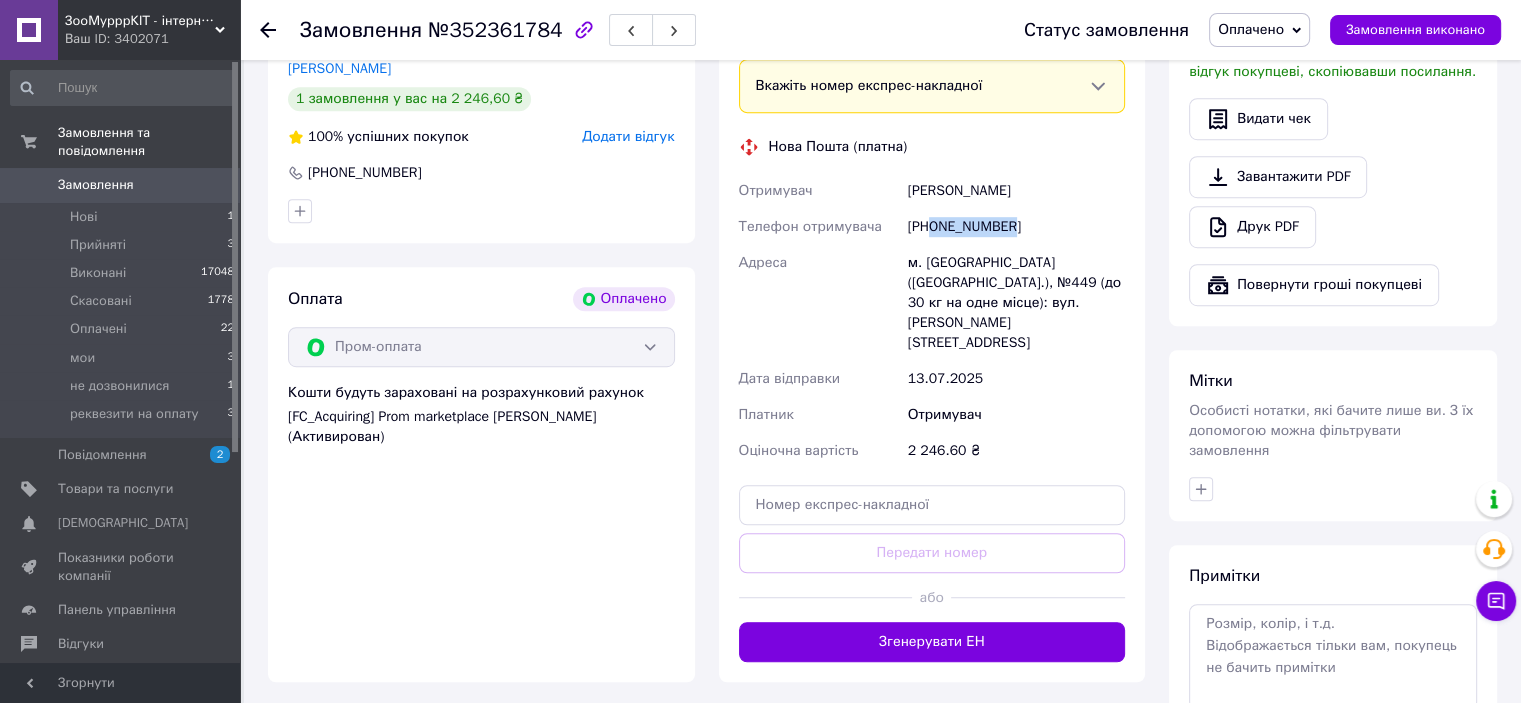 drag, startPoint x: 934, startPoint y: 216, endPoint x: 988, endPoint y: 199, distance: 56.61272 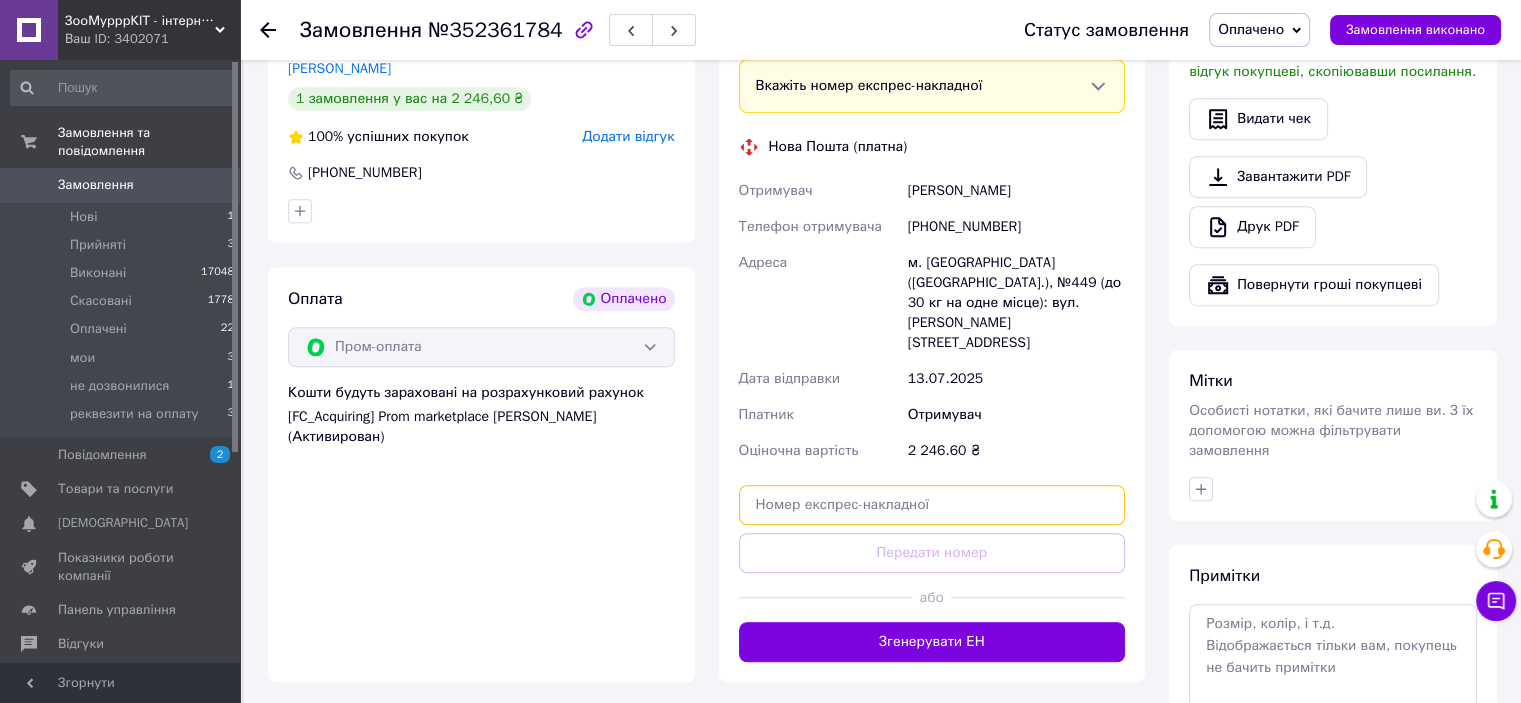 click at bounding box center (932, 505) 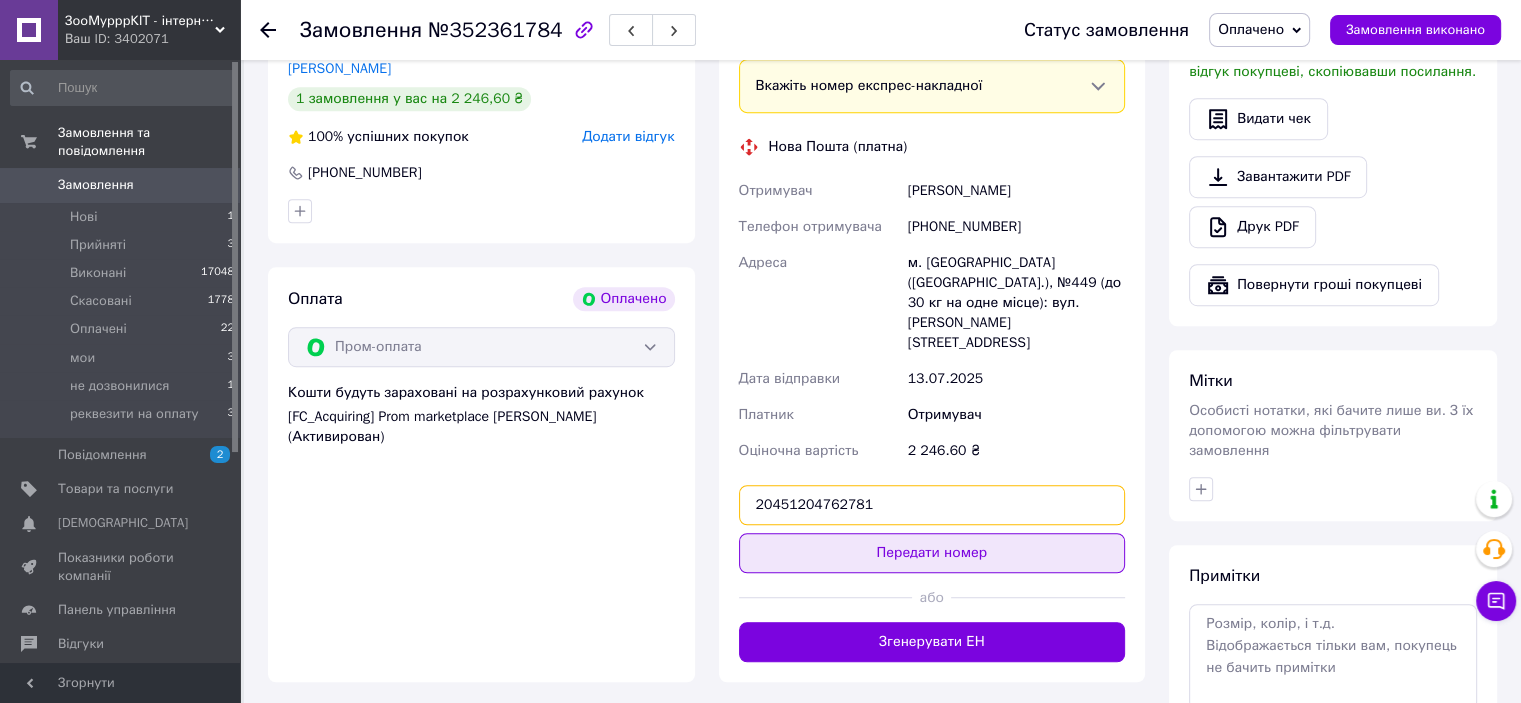 type on "20451204762781" 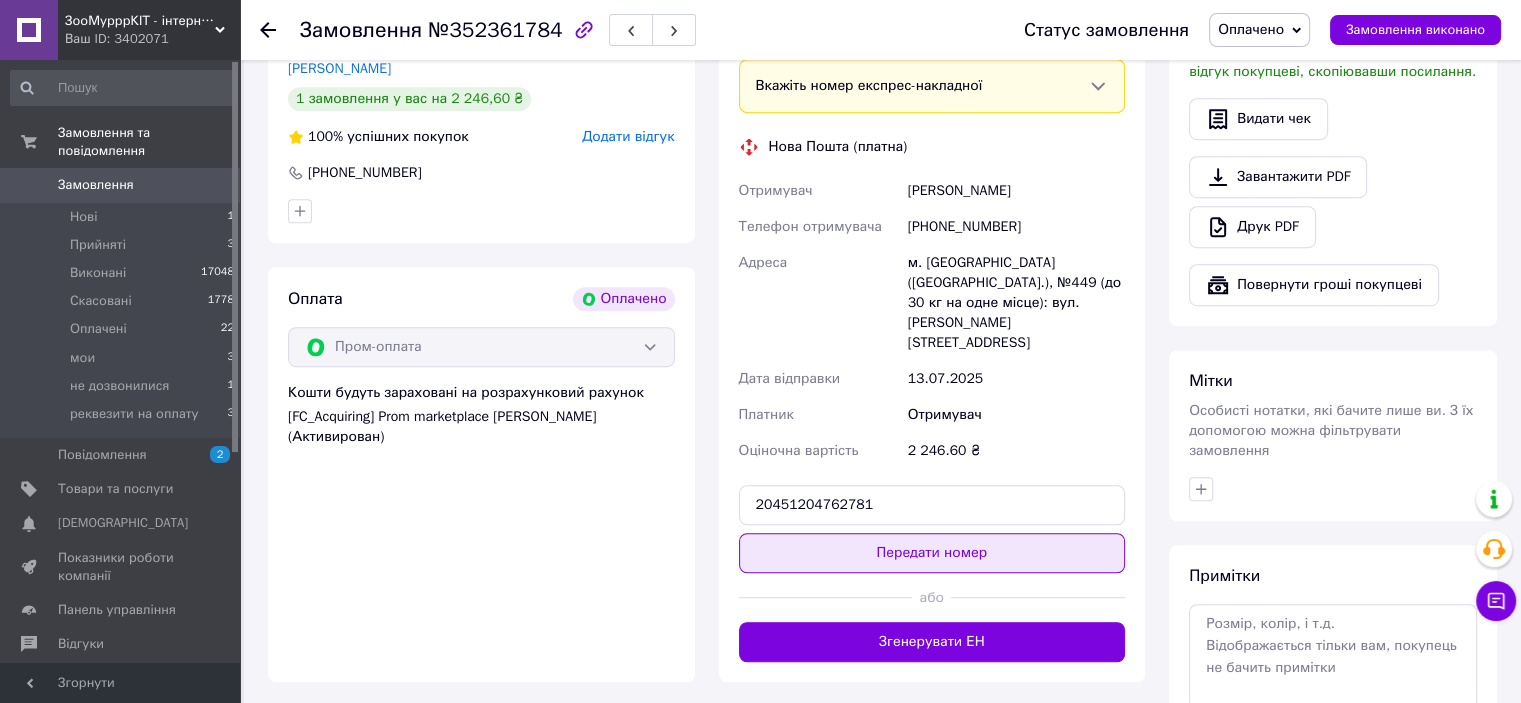 click on "Передати номер" at bounding box center [932, 553] 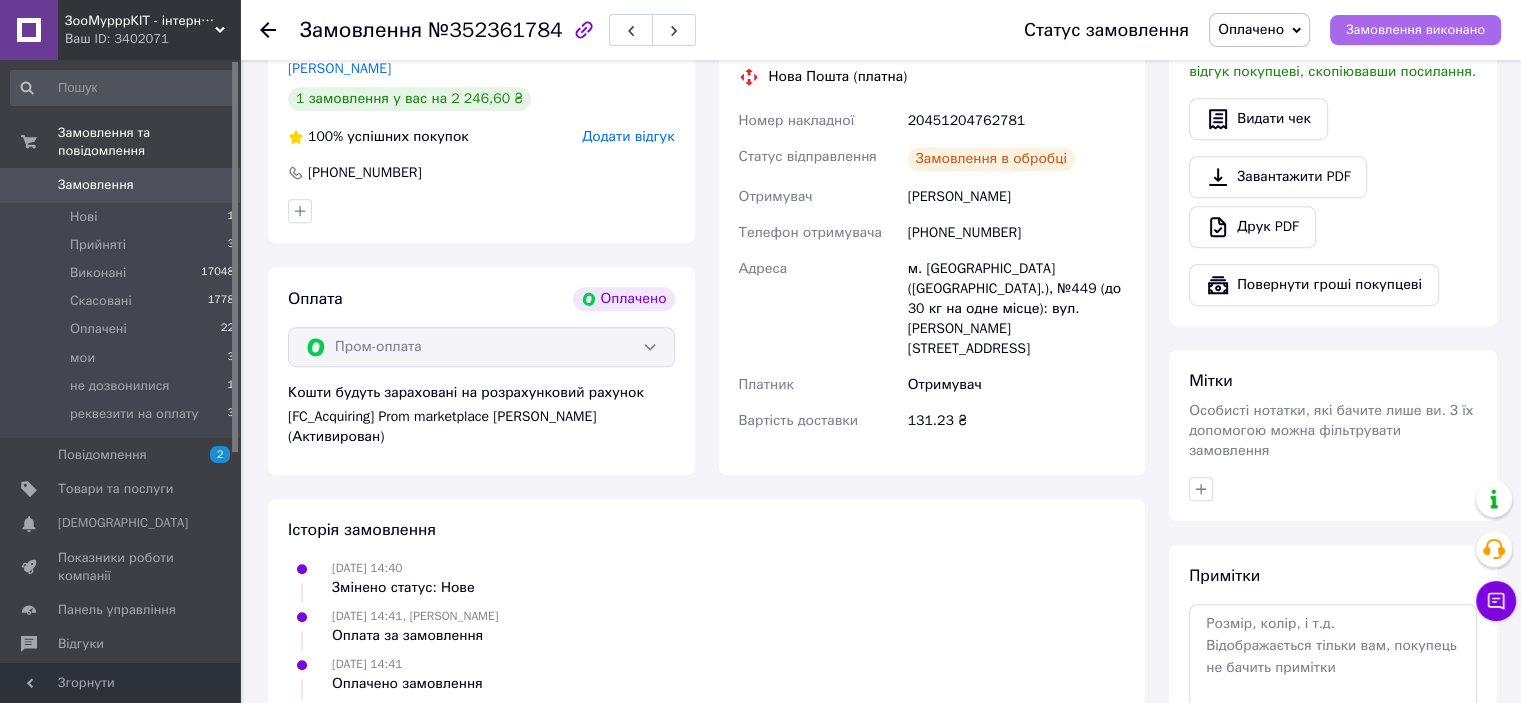 click on "Замовлення виконано" at bounding box center [1415, 30] 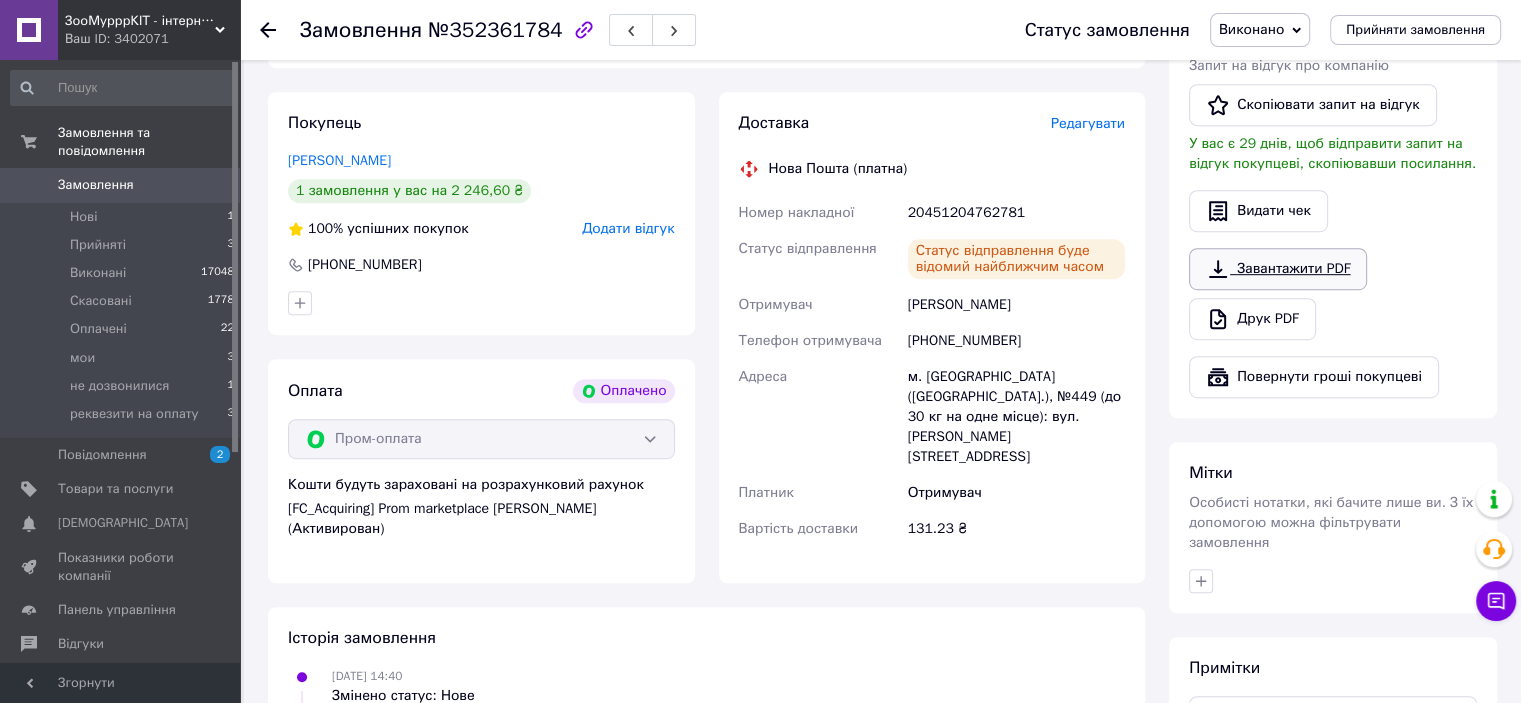 scroll, scrollTop: 900, scrollLeft: 0, axis: vertical 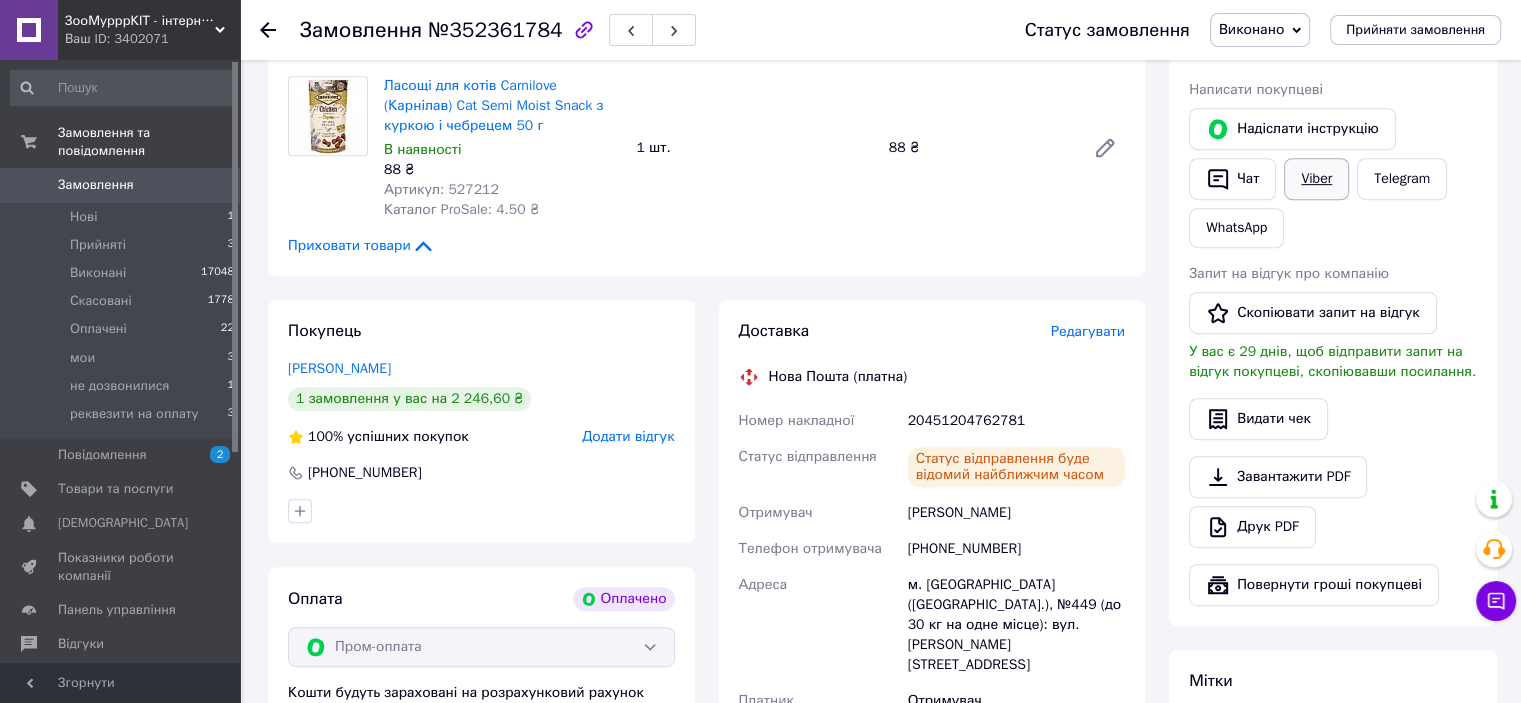 click on "Viber" at bounding box center [1316, 179] 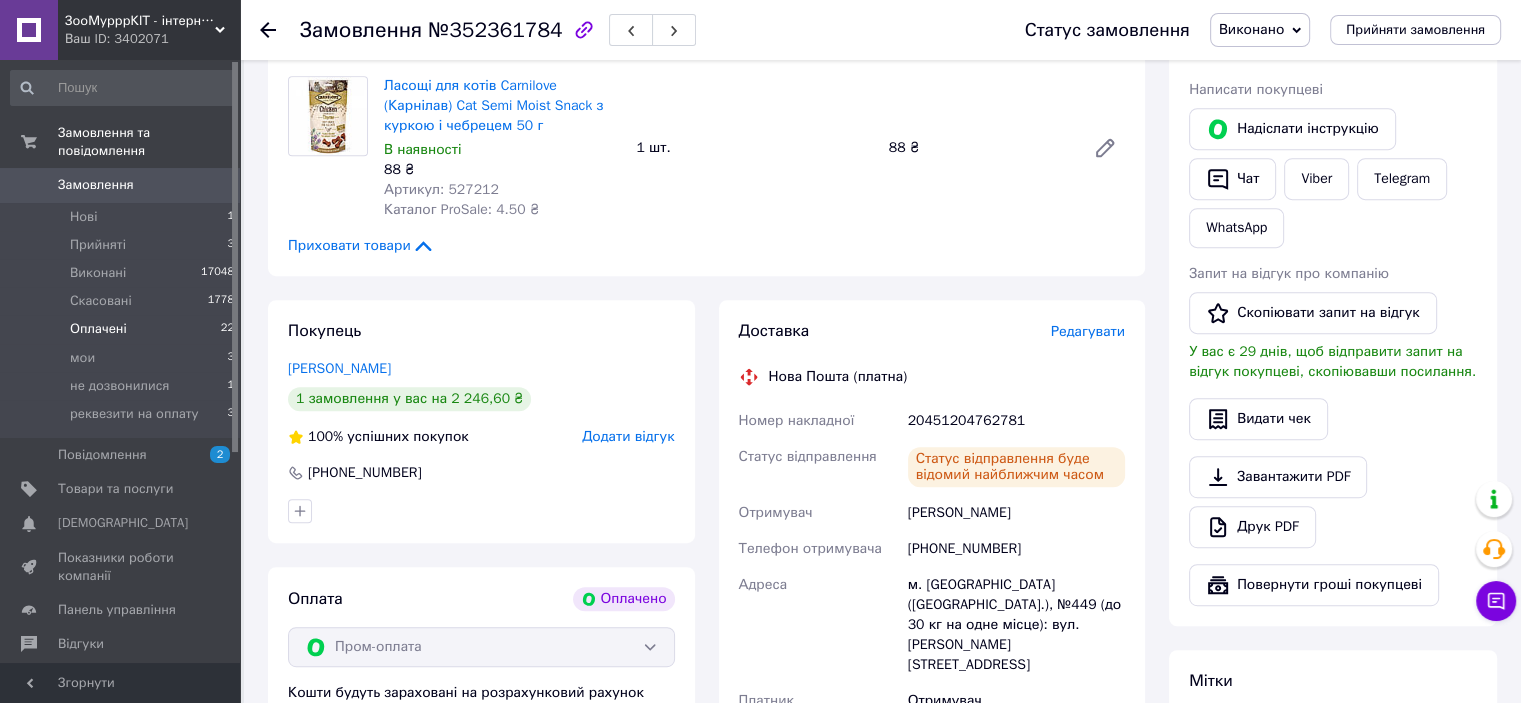 click on "Оплачені 22" at bounding box center [123, 329] 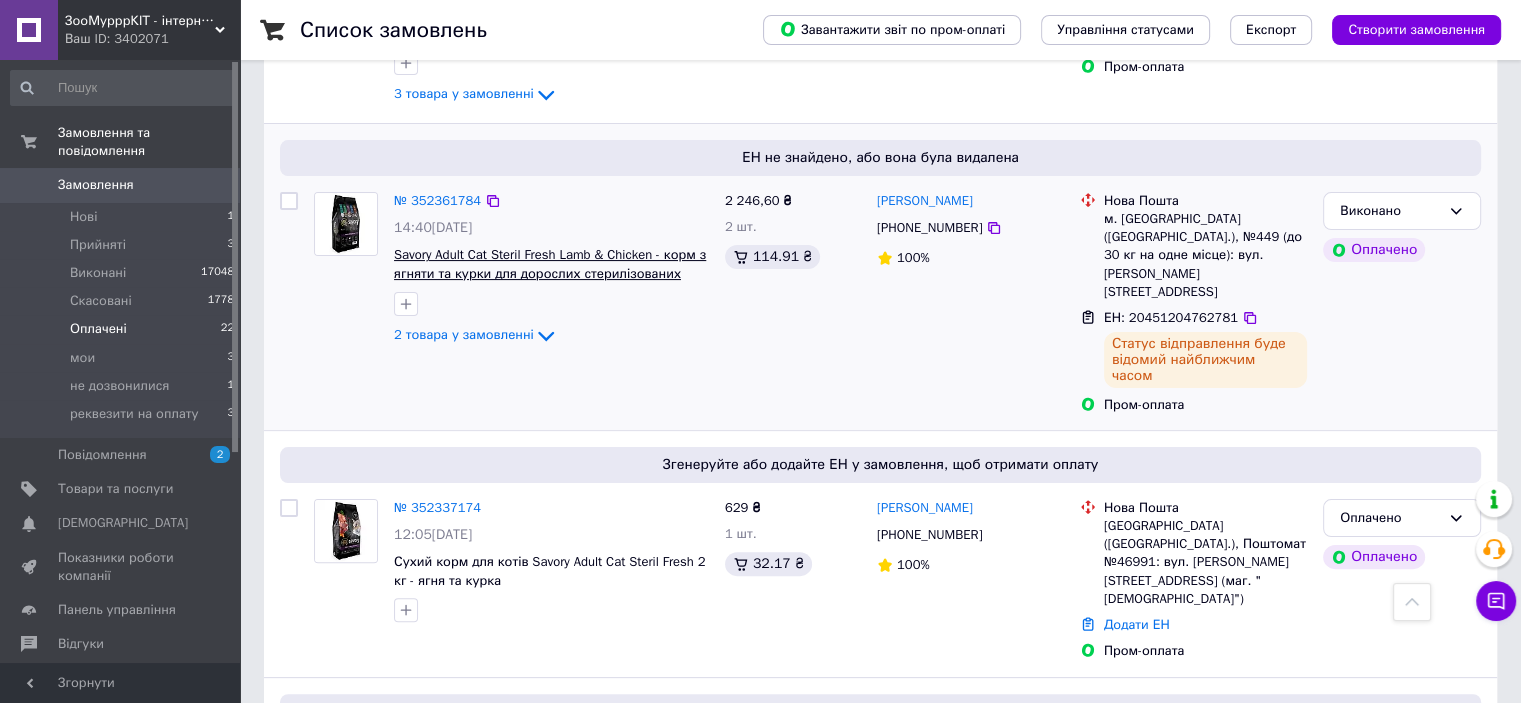 scroll, scrollTop: 600, scrollLeft: 0, axis: vertical 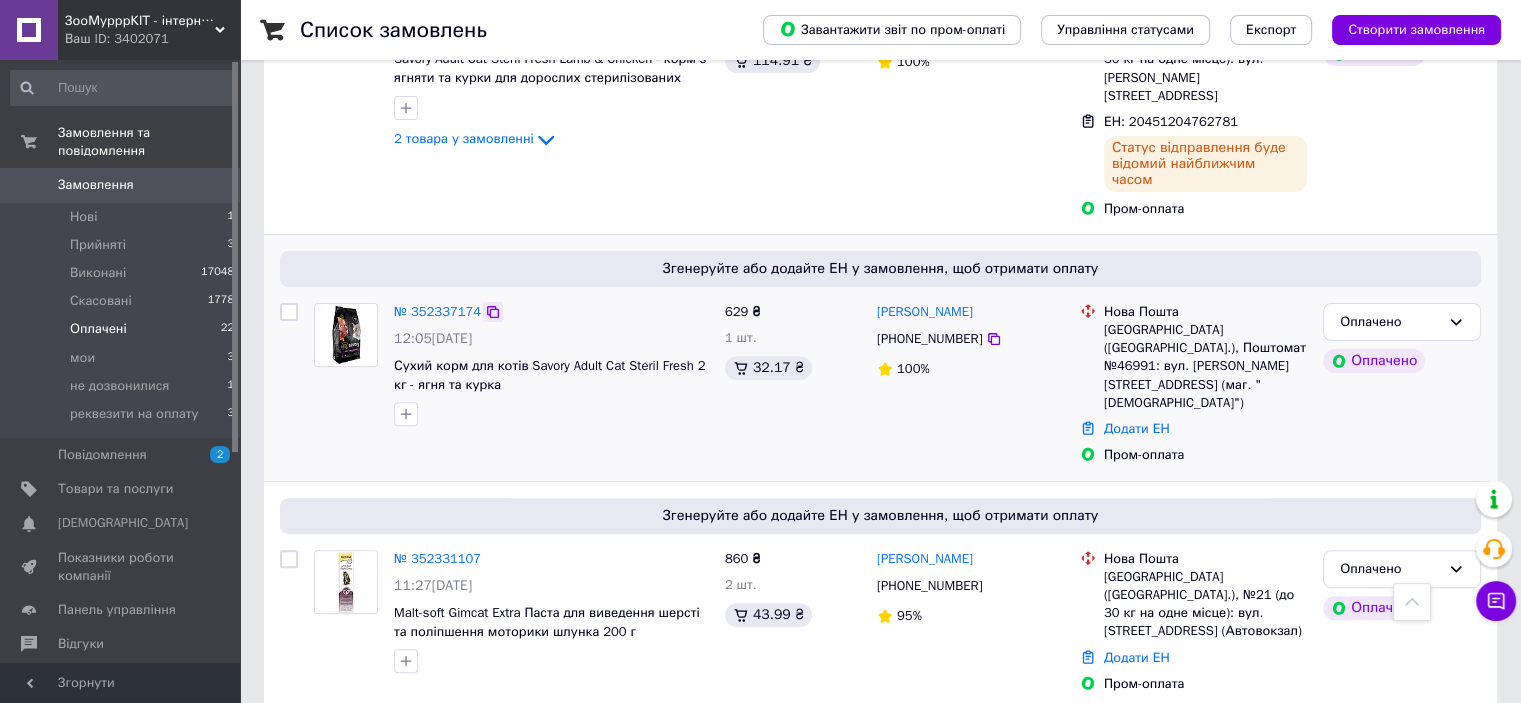 click 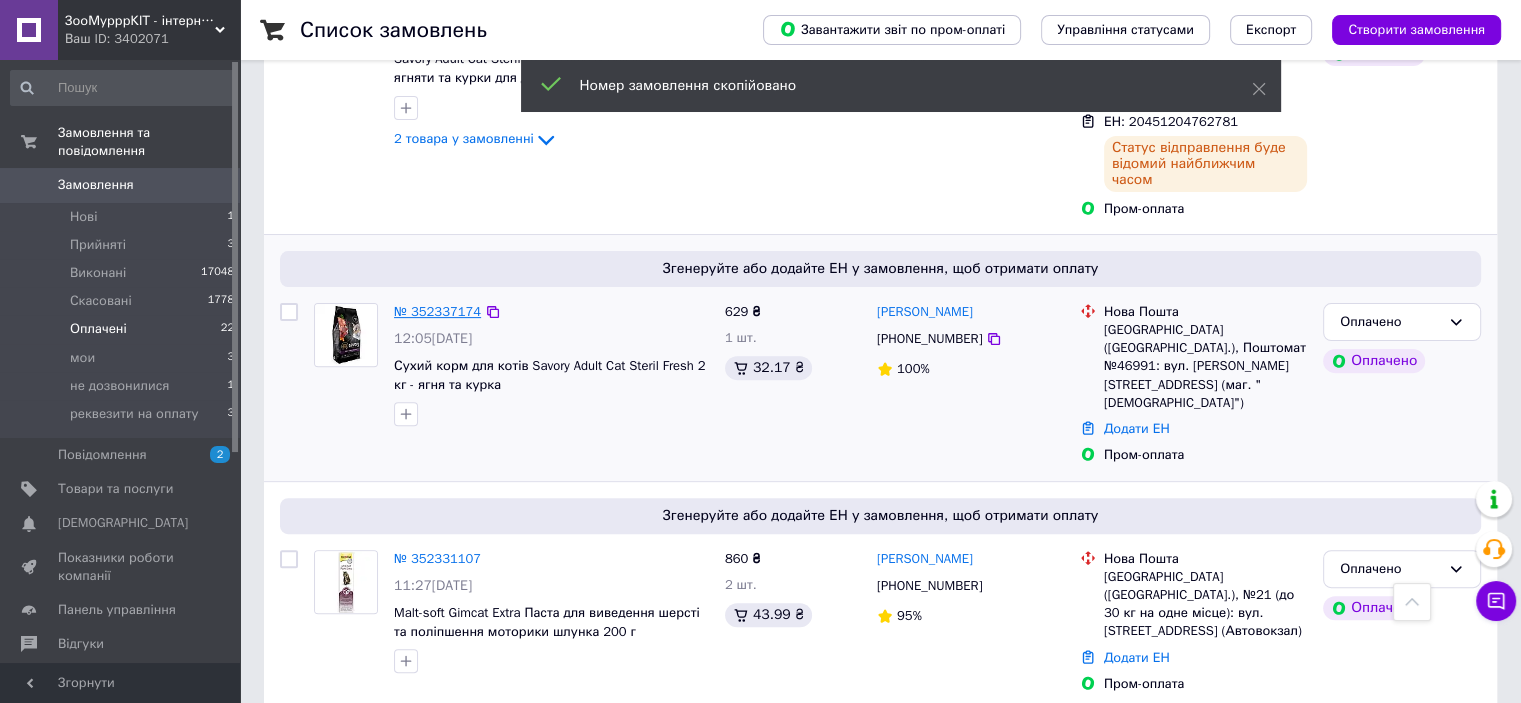 click on "№ 352337174" at bounding box center (437, 311) 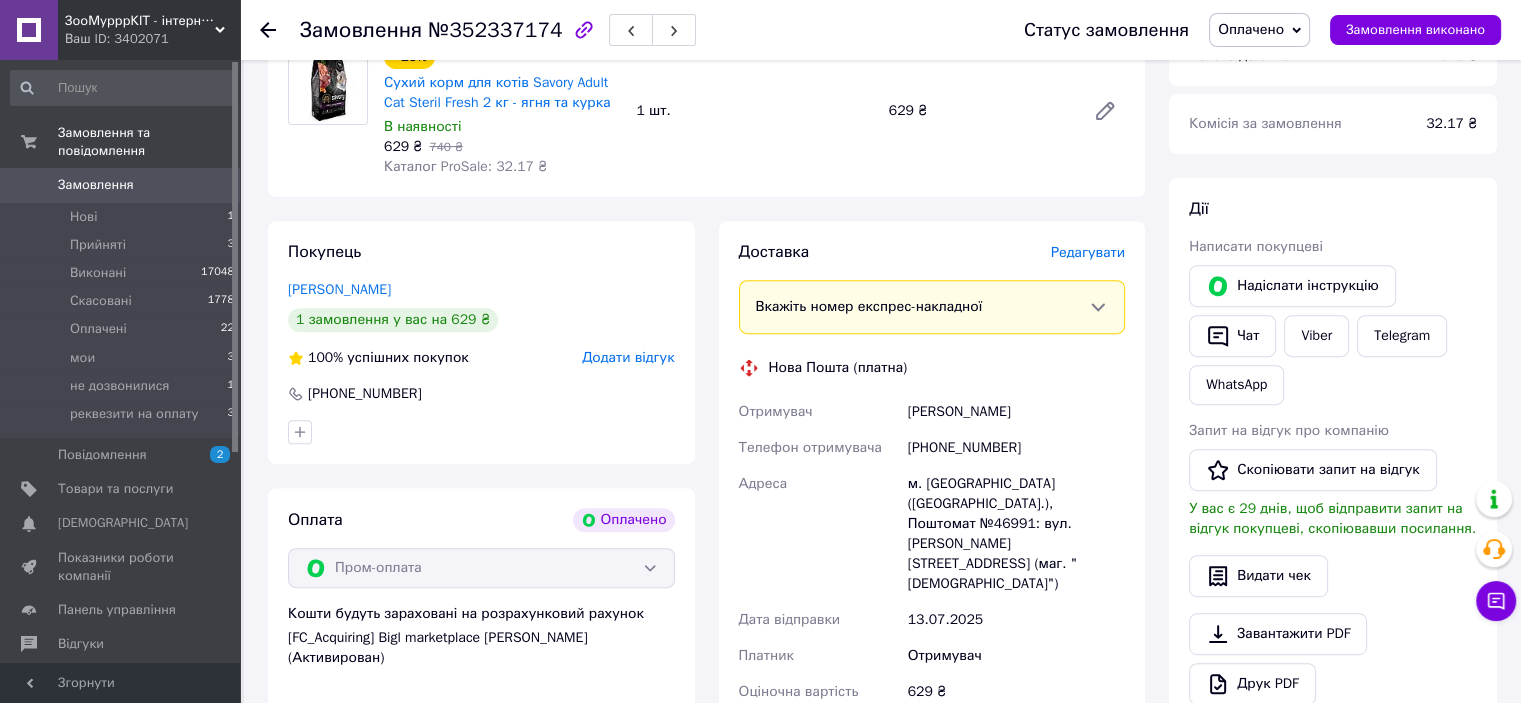 scroll, scrollTop: 900, scrollLeft: 0, axis: vertical 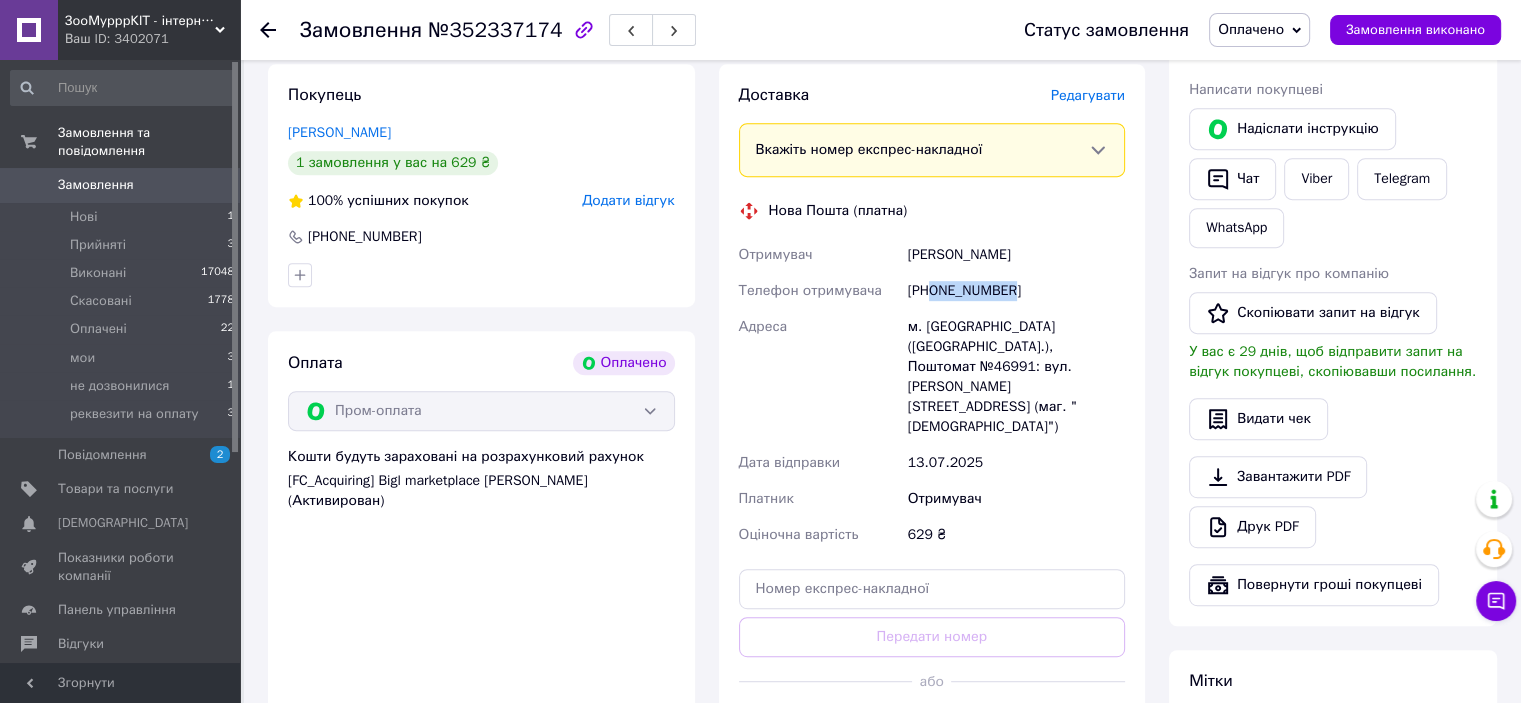 drag, startPoint x: 935, startPoint y: 295, endPoint x: 1007, endPoint y: 290, distance: 72.1734 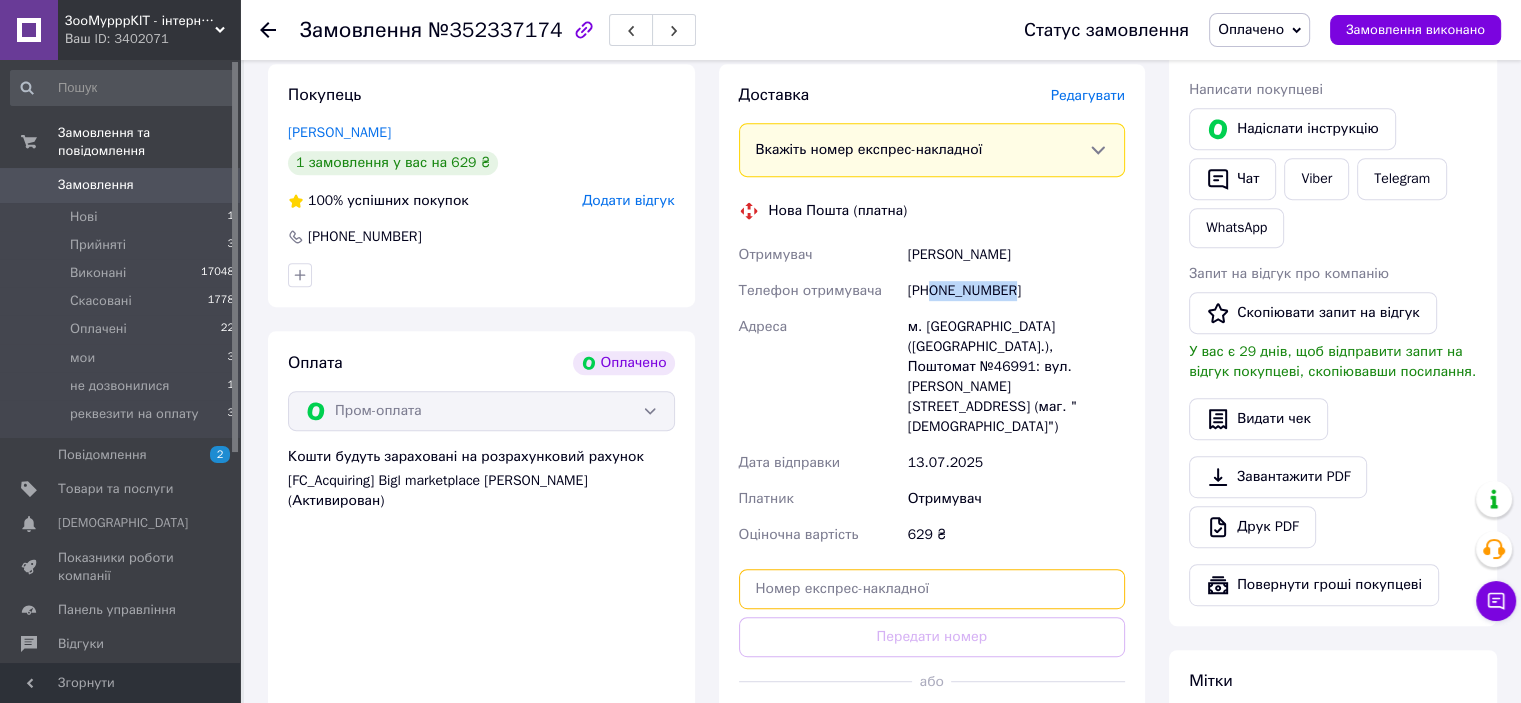 click at bounding box center (932, 589) 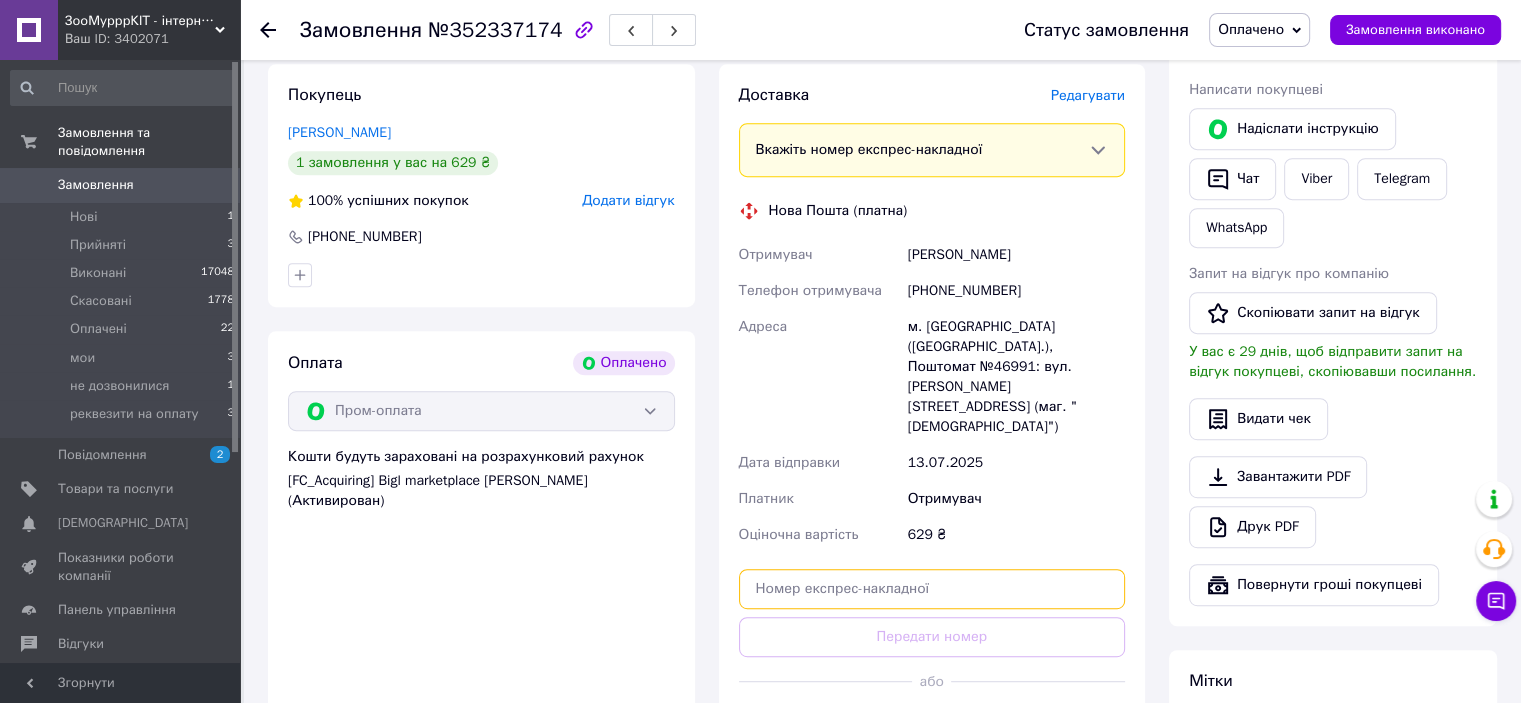 paste on "20451204763631" 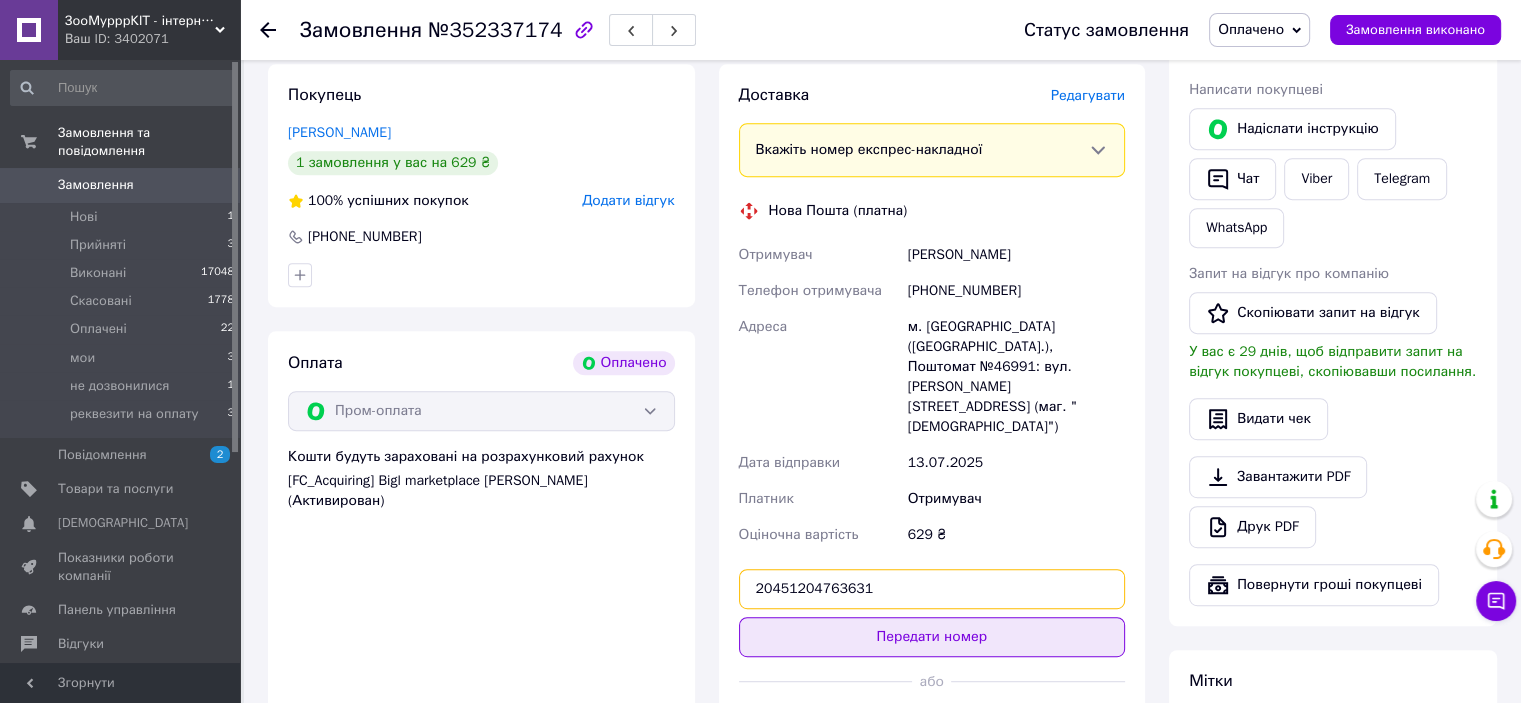 type on "20451204763631" 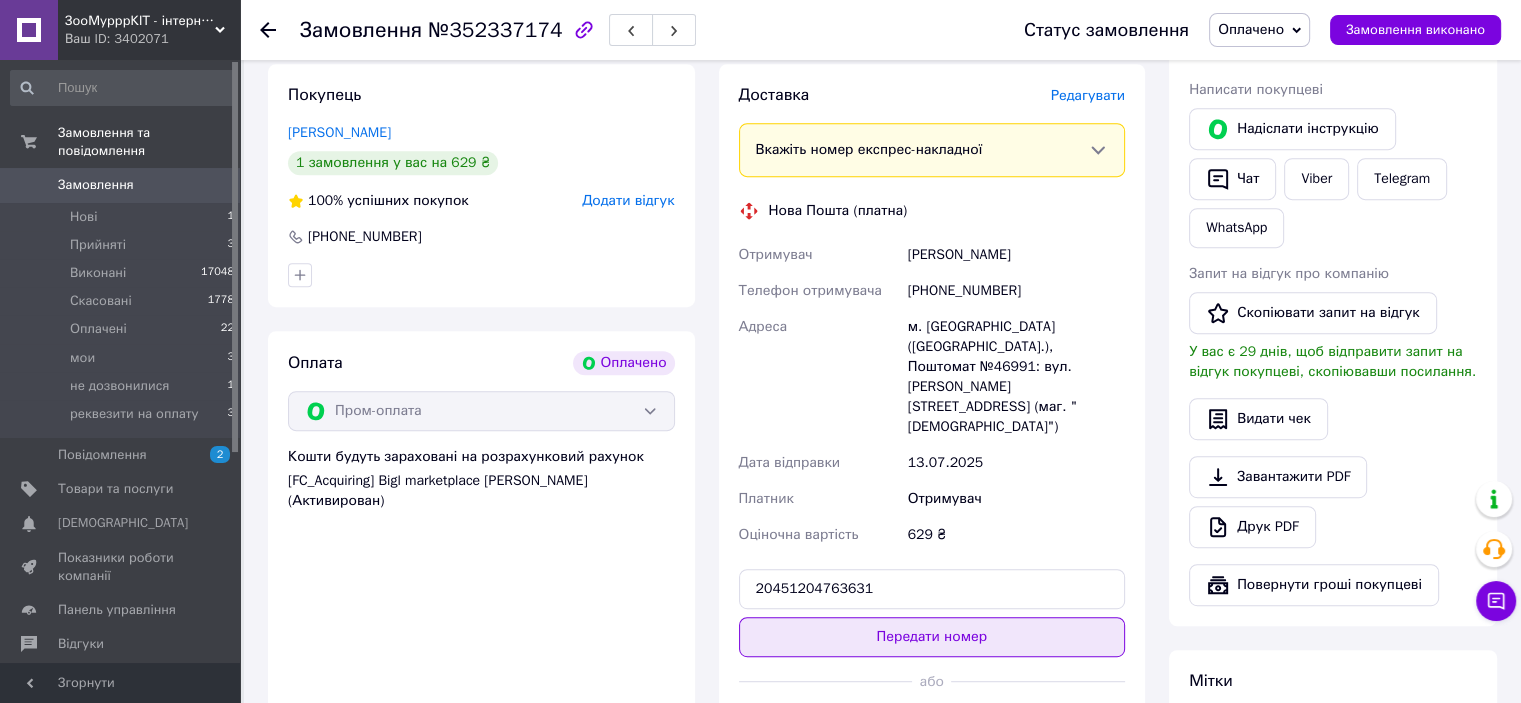 click on "Передати номер" at bounding box center [932, 637] 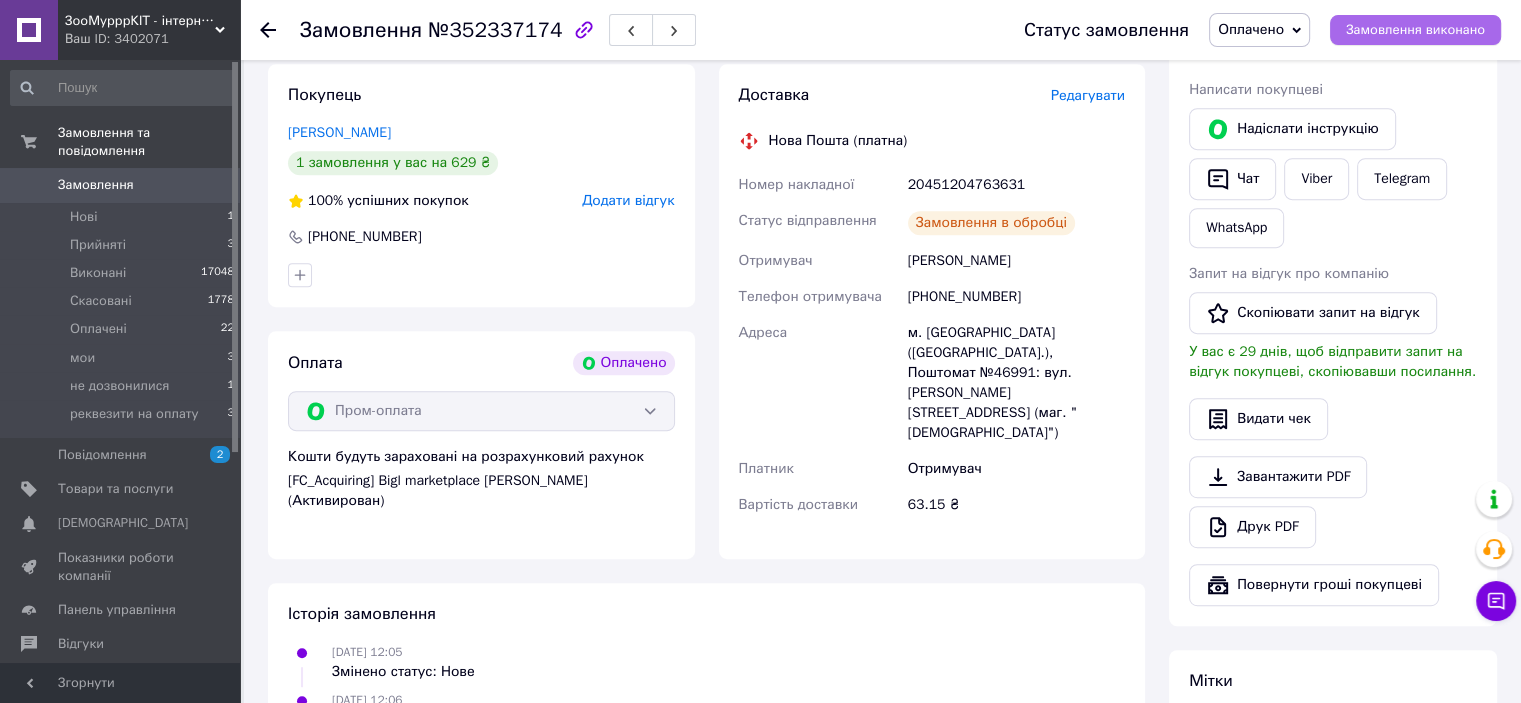 click on "Замовлення виконано" at bounding box center (1415, 30) 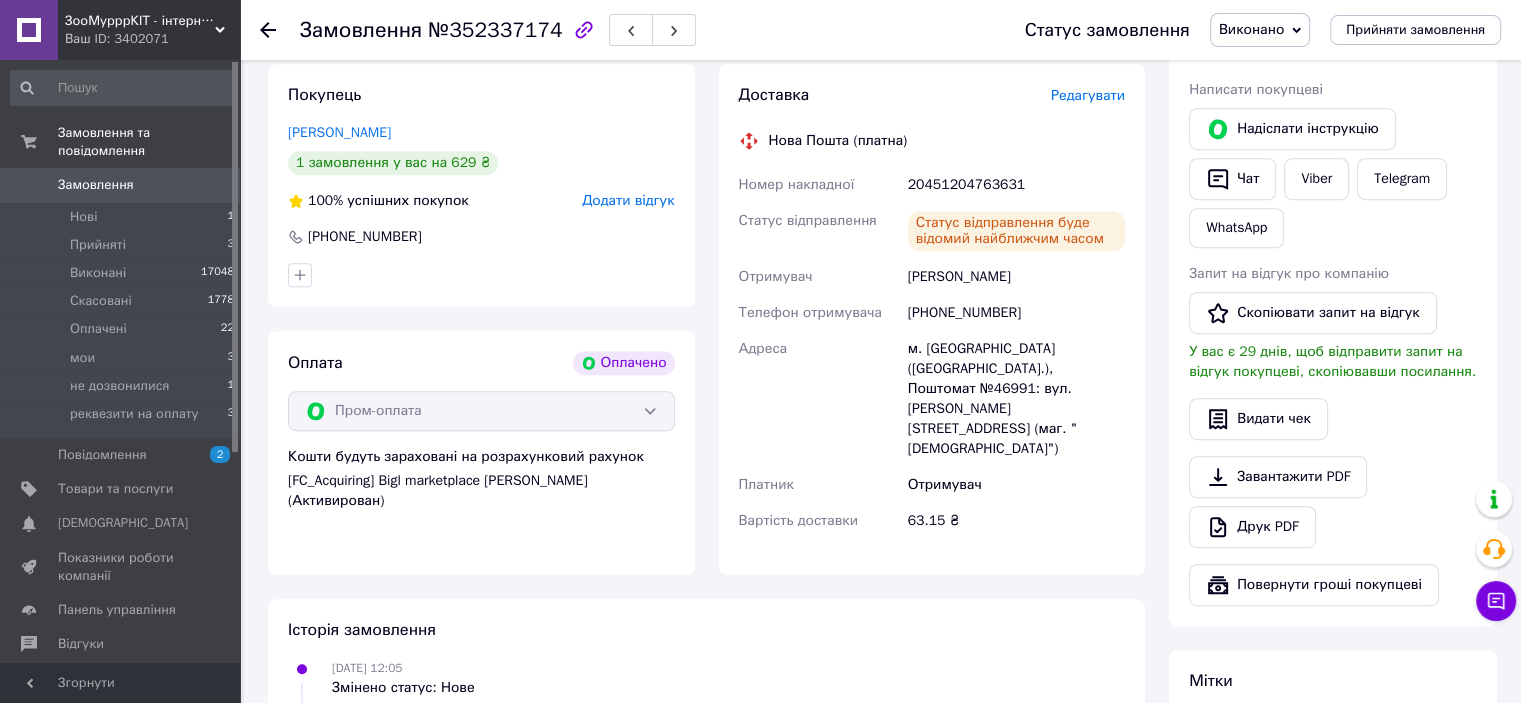 click on "Надіслати інструкцію   Чат Viber Telegram WhatsApp" at bounding box center [1333, 178] 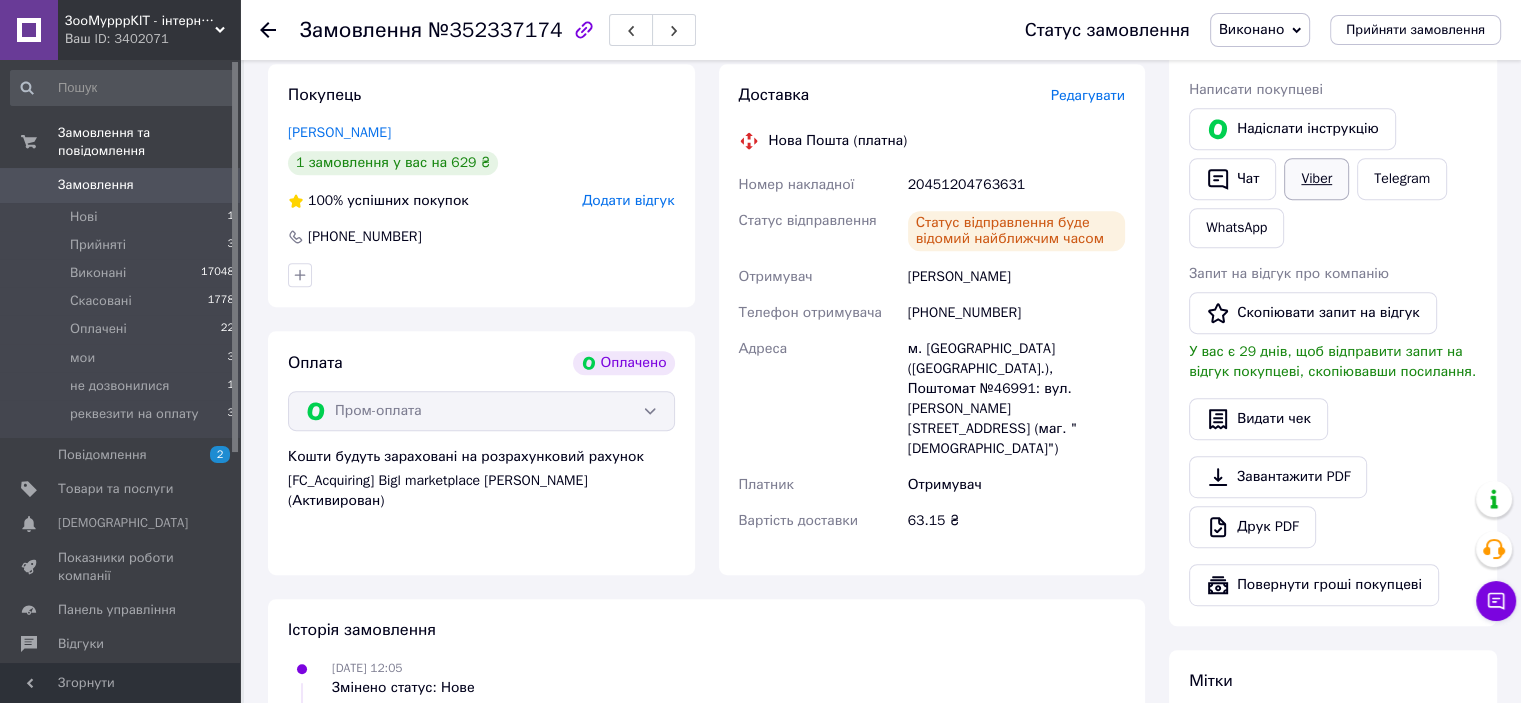 click on "Viber" at bounding box center (1316, 179) 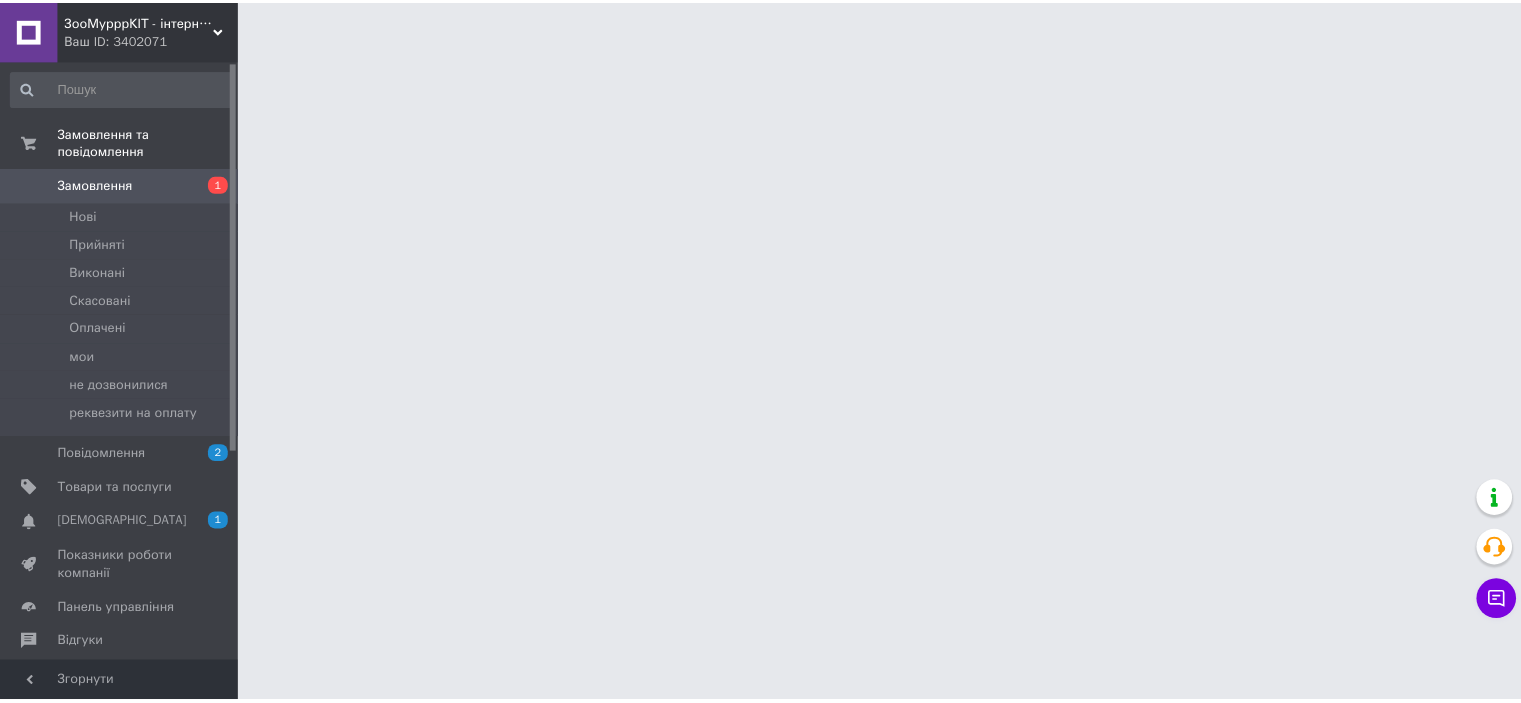scroll, scrollTop: 0, scrollLeft: 0, axis: both 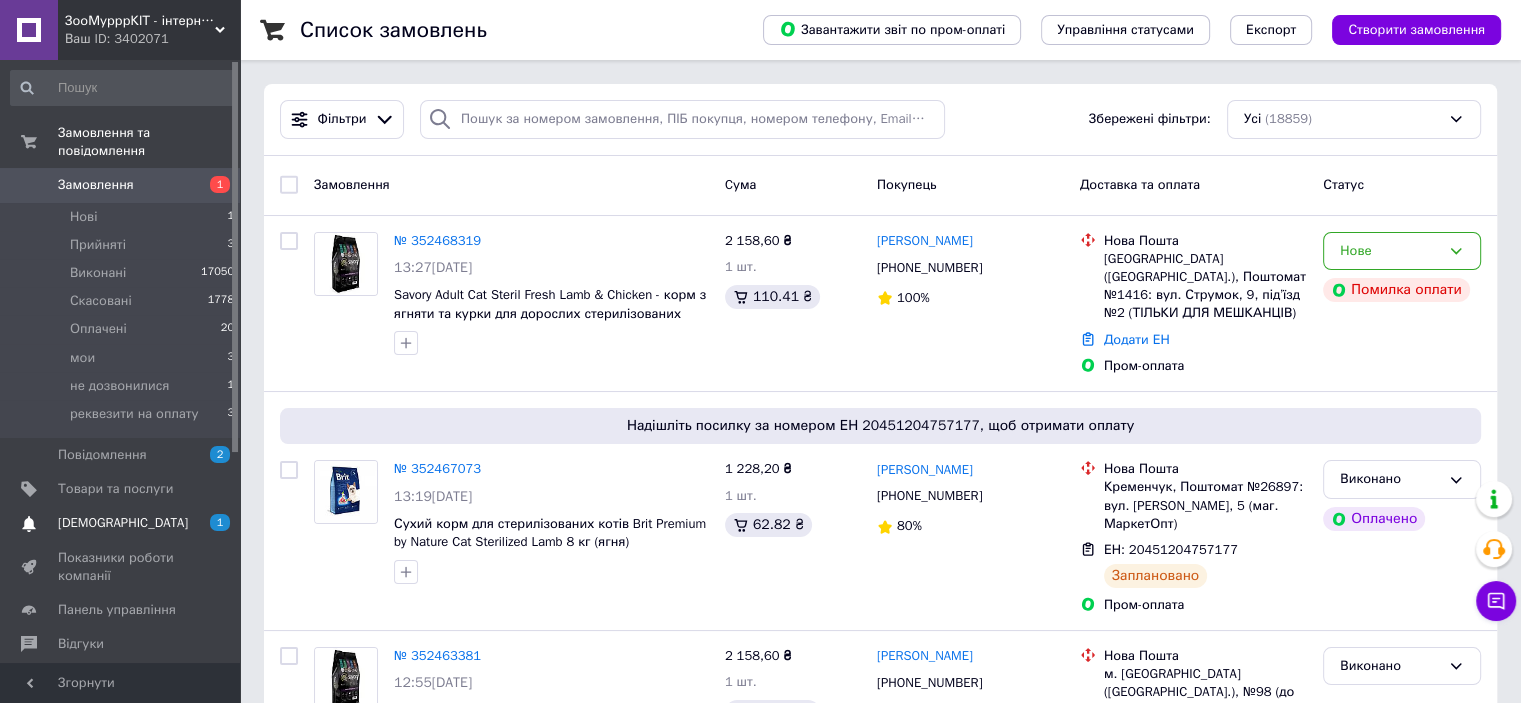 click on "[DEMOGRAPHIC_DATA]" at bounding box center (123, 523) 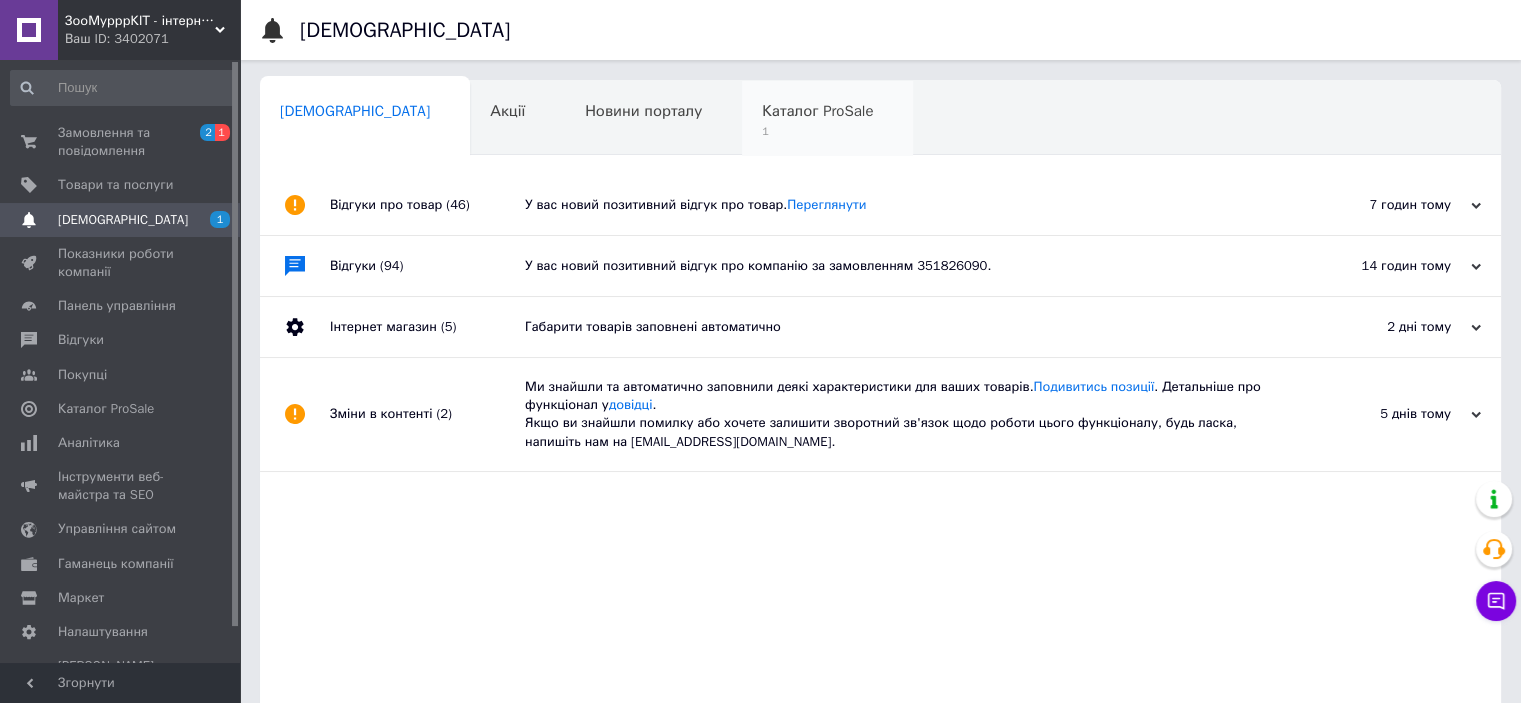 click on "Каталог ProSale 1" at bounding box center [827, 119] 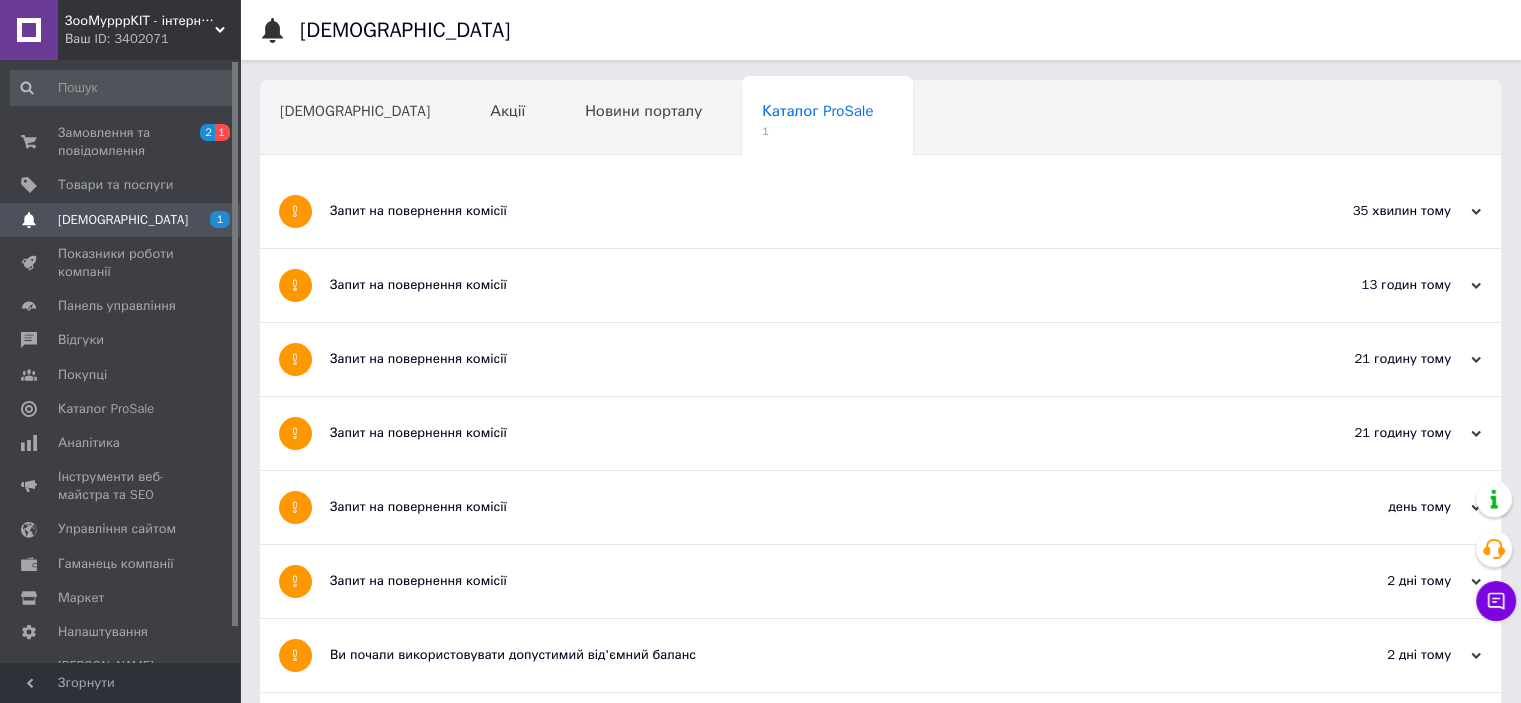 click on "Запит на повернення комісії" at bounding box center (805, 211) 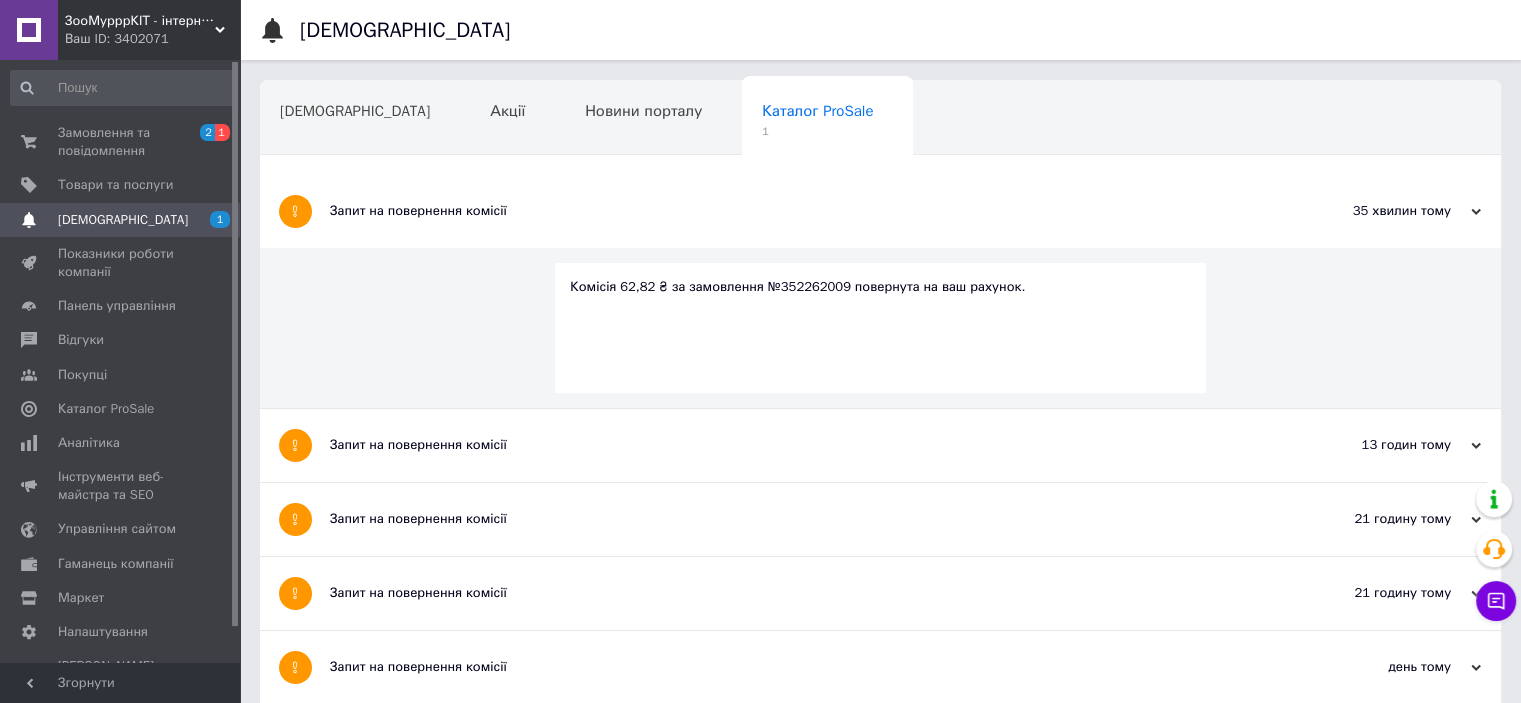 click on "Каталог ProSale 1" at bounding box center [827, 119] 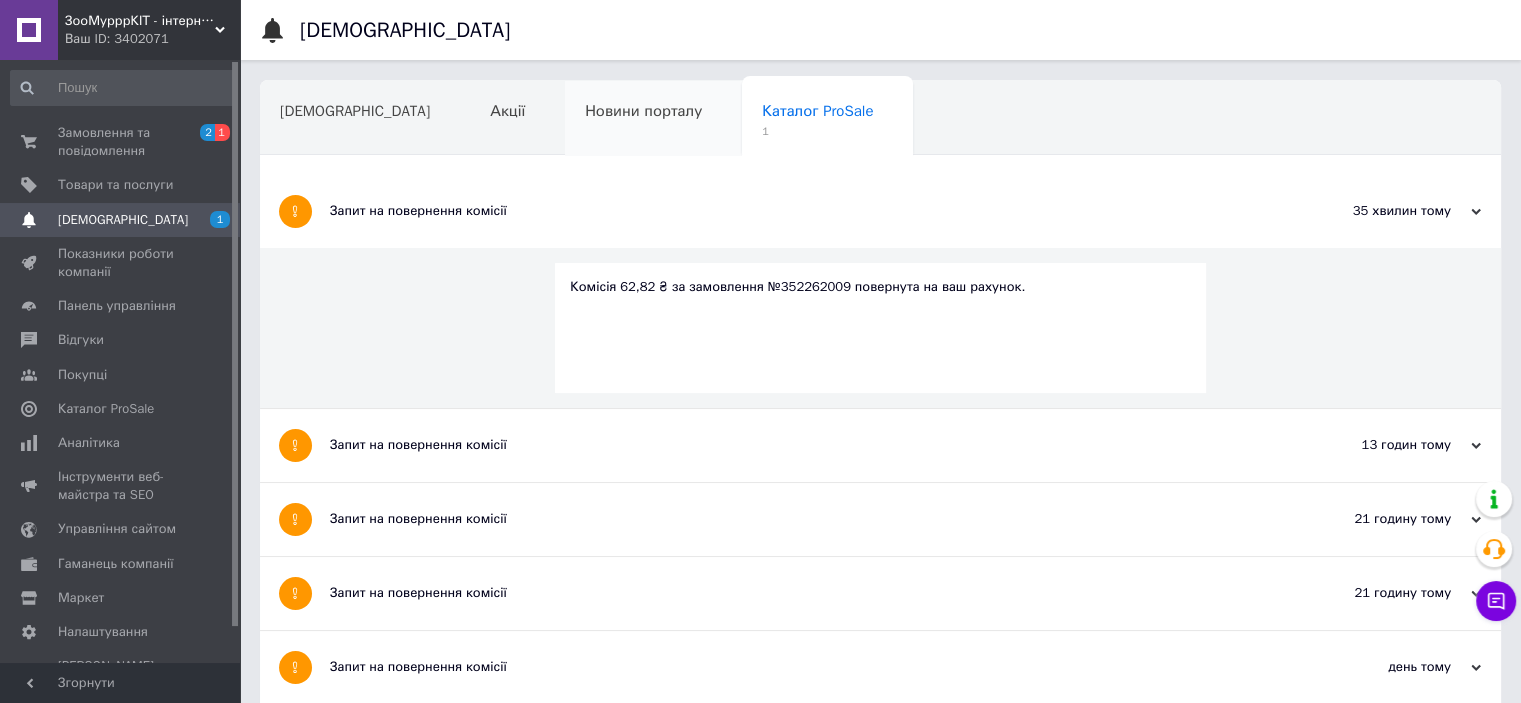 click on "Новини порталу" at bounding box center (653, 119) 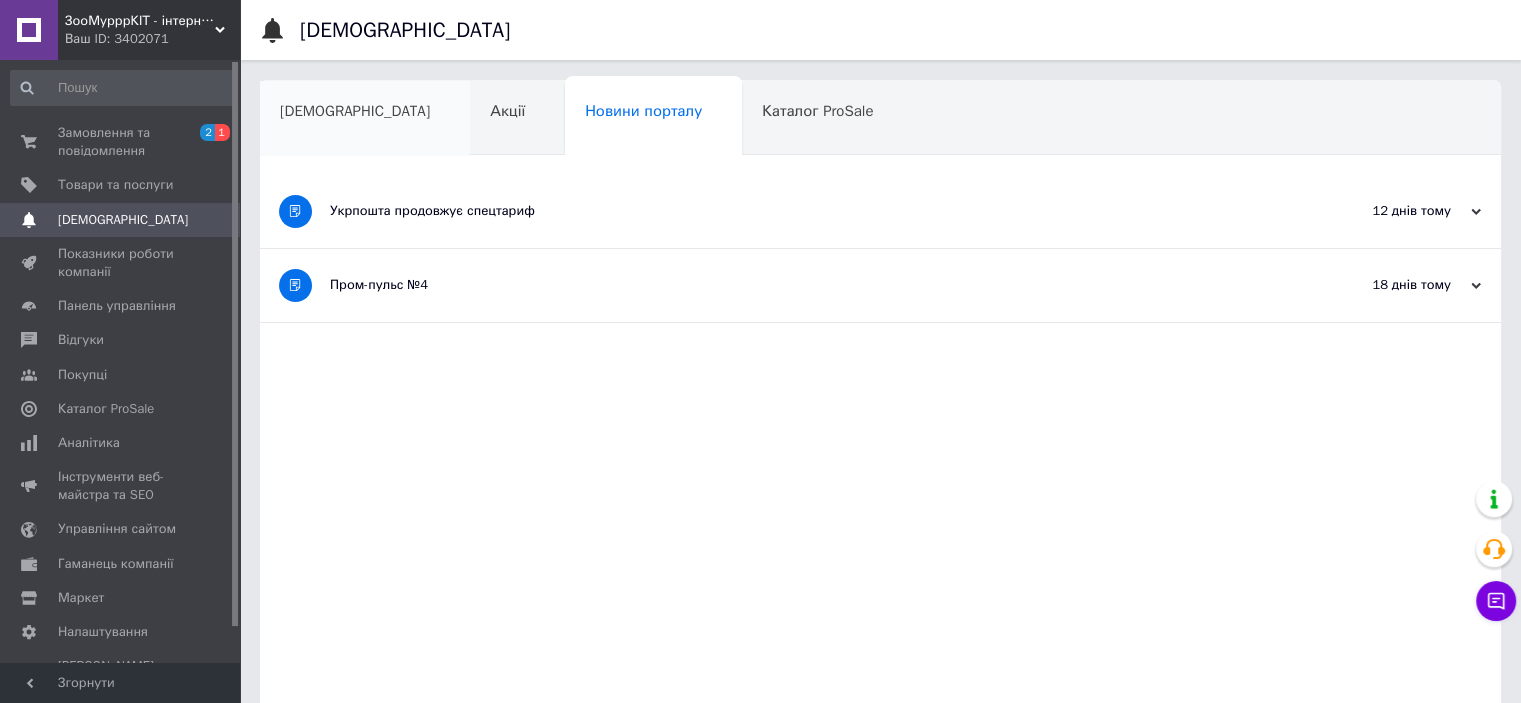 click on "[DEMOGRAPHIC_DATA]" at bounding box center [365, 119] 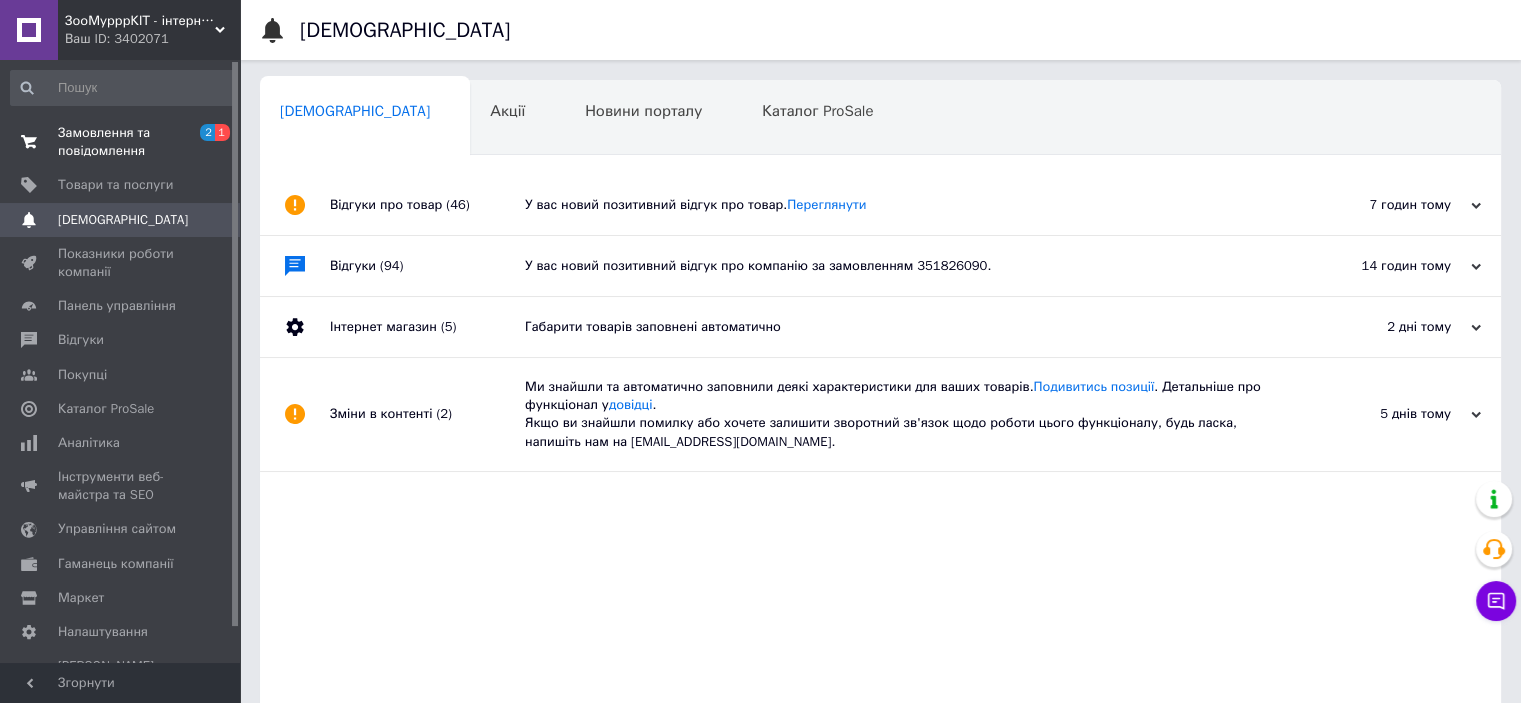 click on "Замовлення та повідомлення" at bounding box center [121, 142] 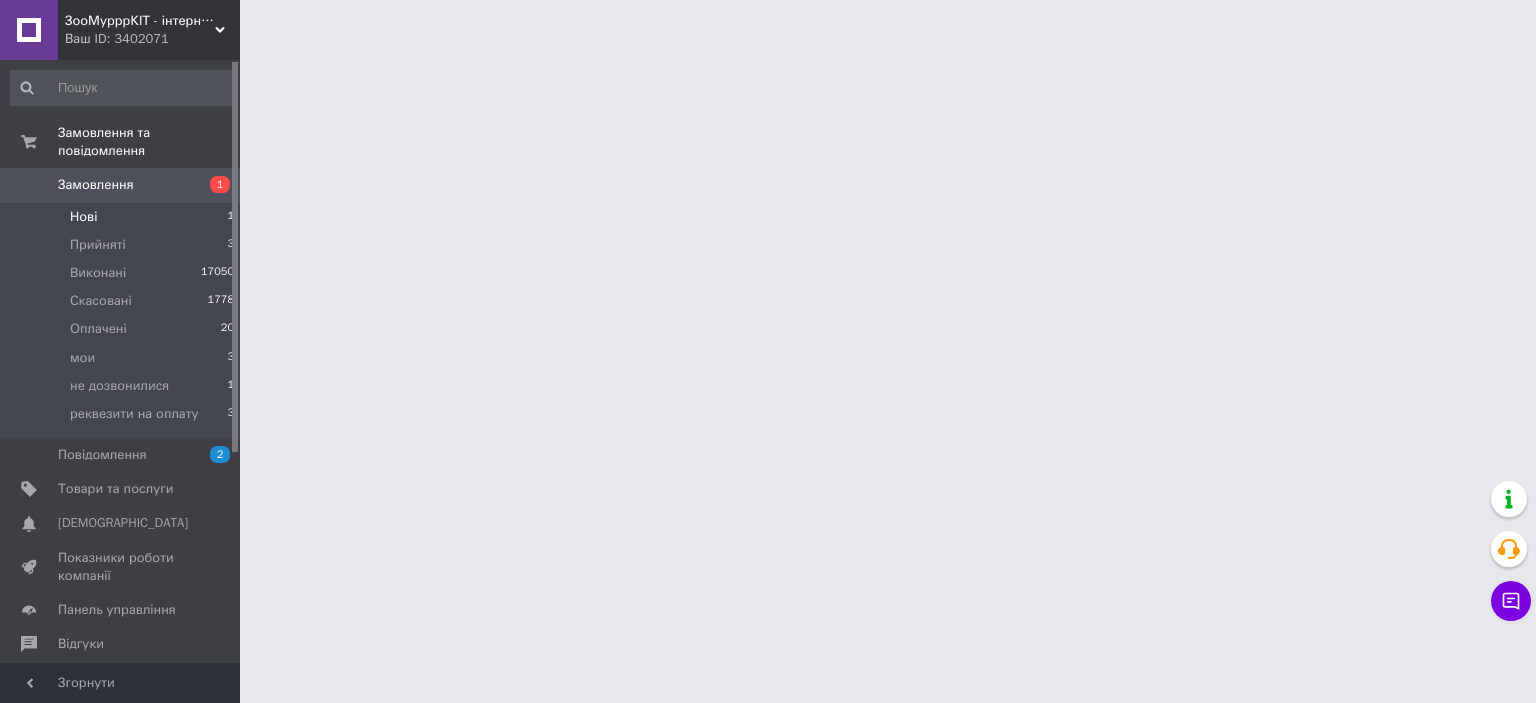 click on "Нові" at bounding box center (83, 217) 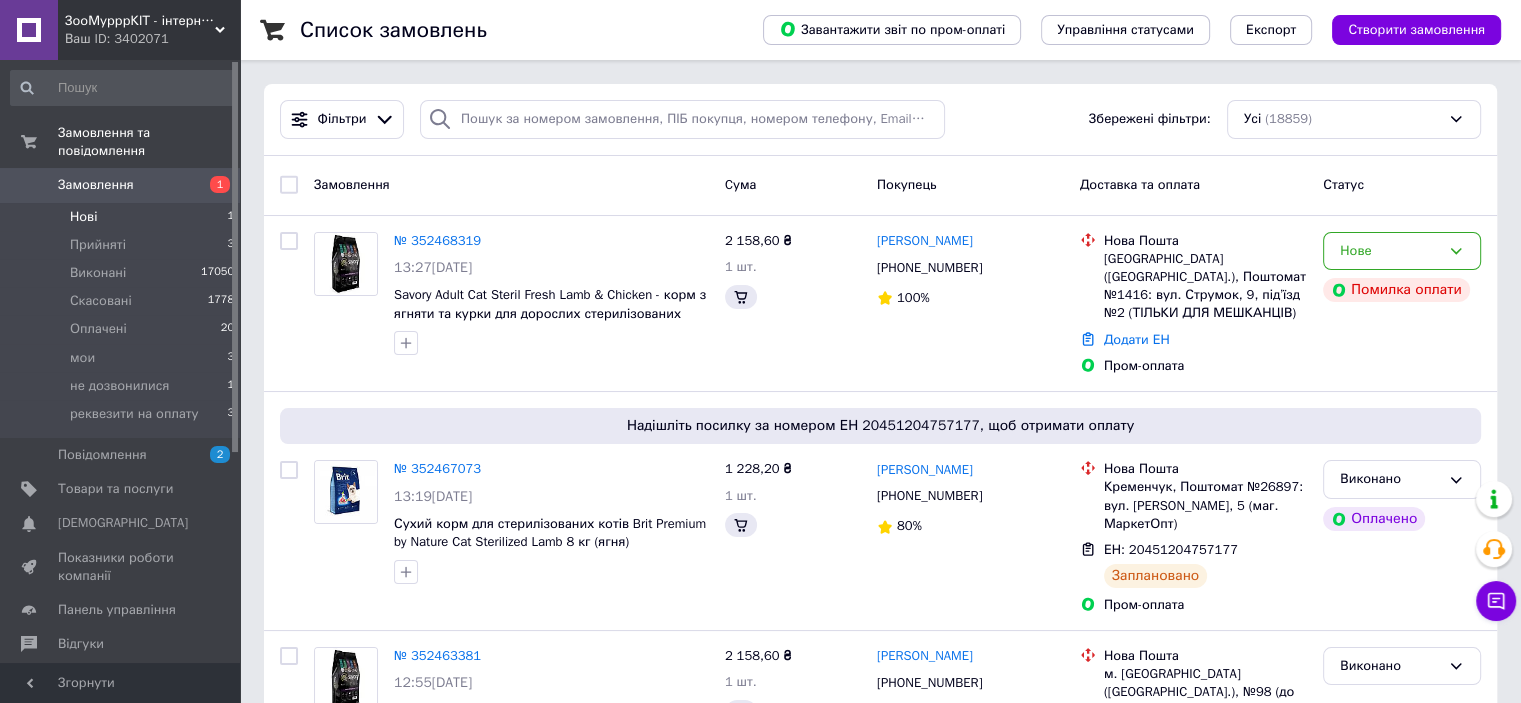click on "Нові" at bounding box center [83, 217] 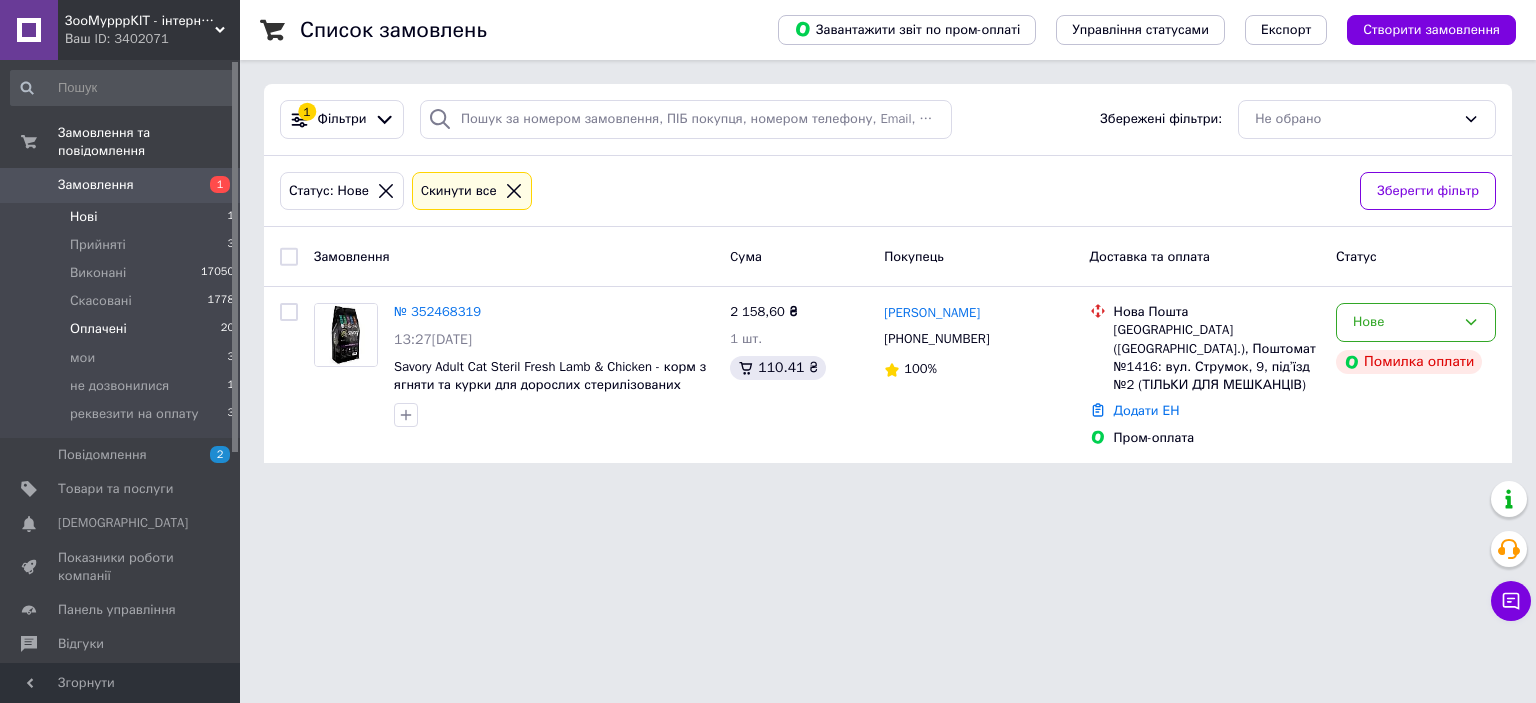 click on "Оплачені 20" at bounding box center [123, 329] 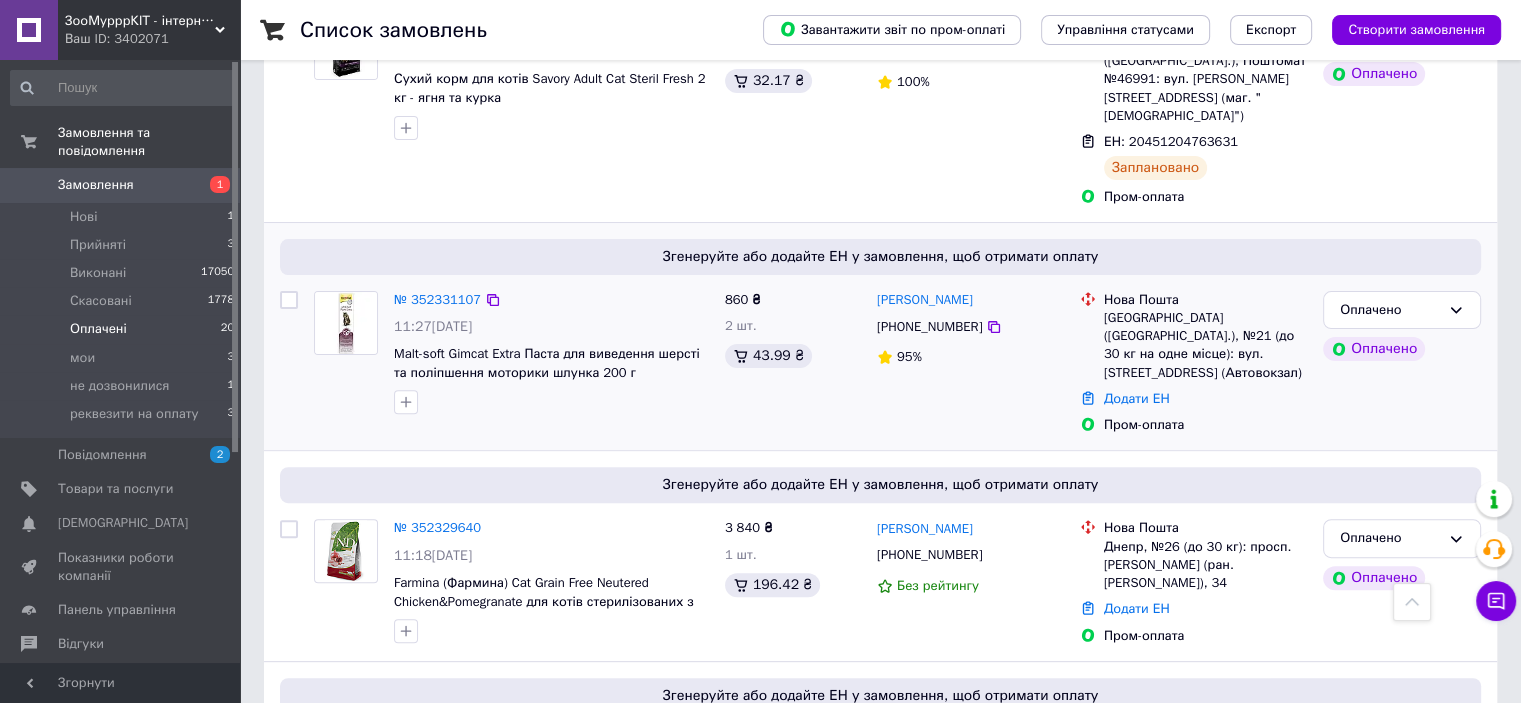 scroll, scrollTop: 598, scrollLeft: 0, axis: vertical 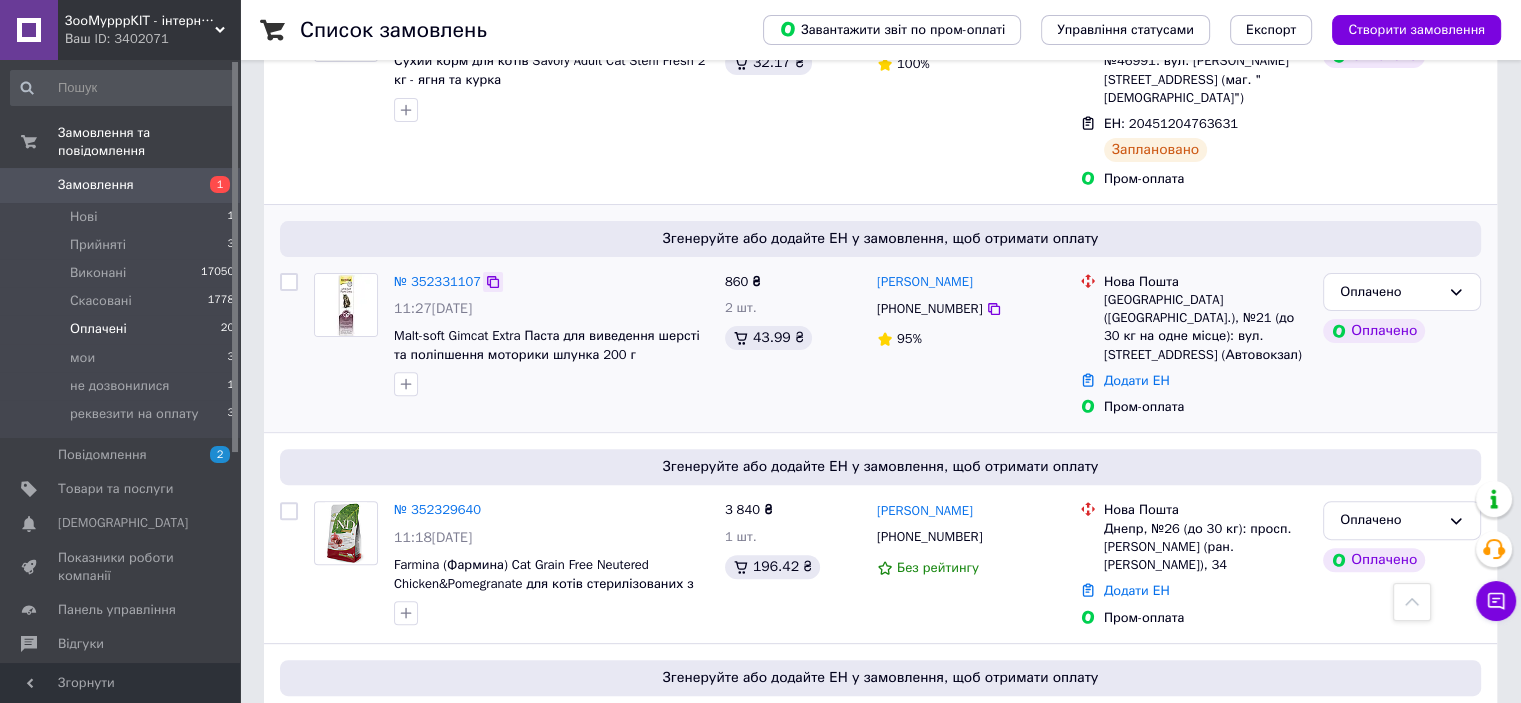click 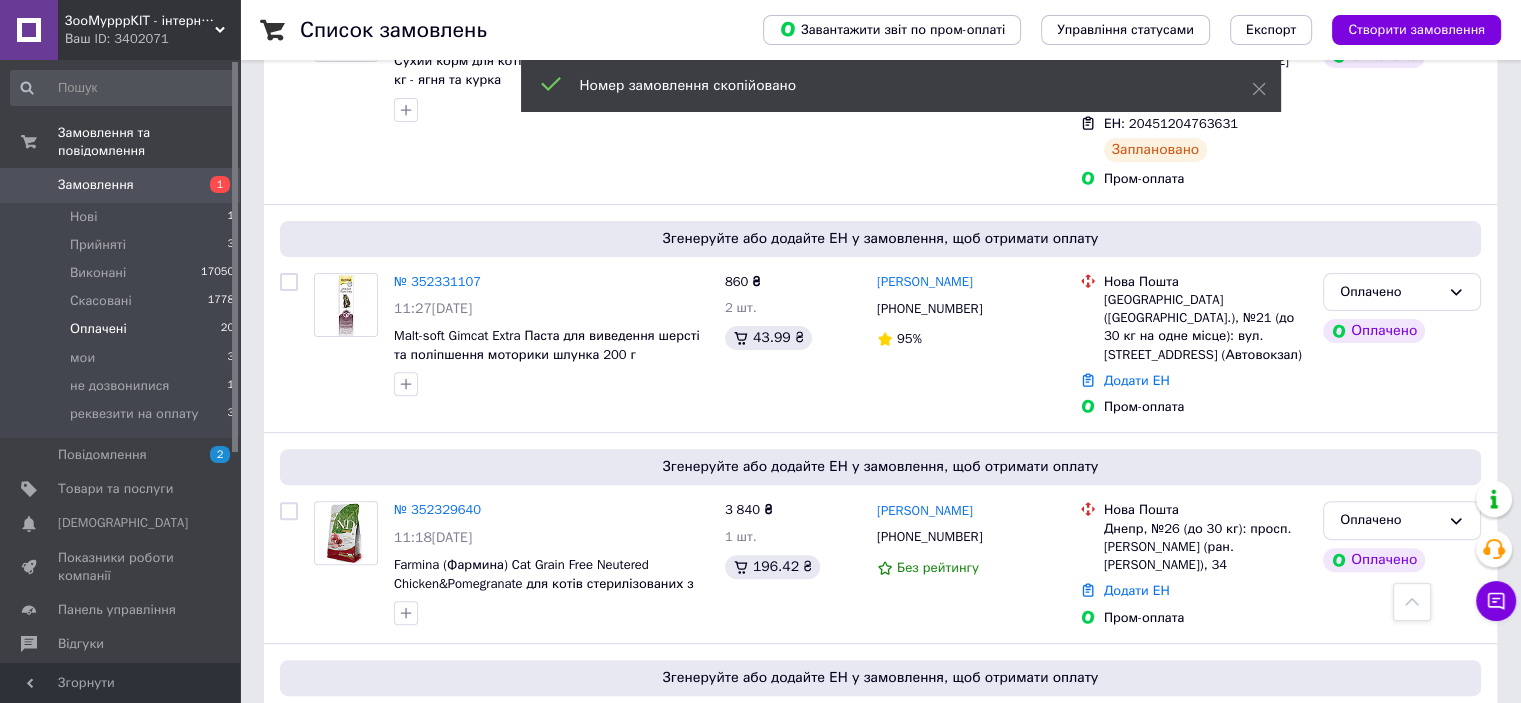 click on "№ 352331107" at bounding box center (437, 281) 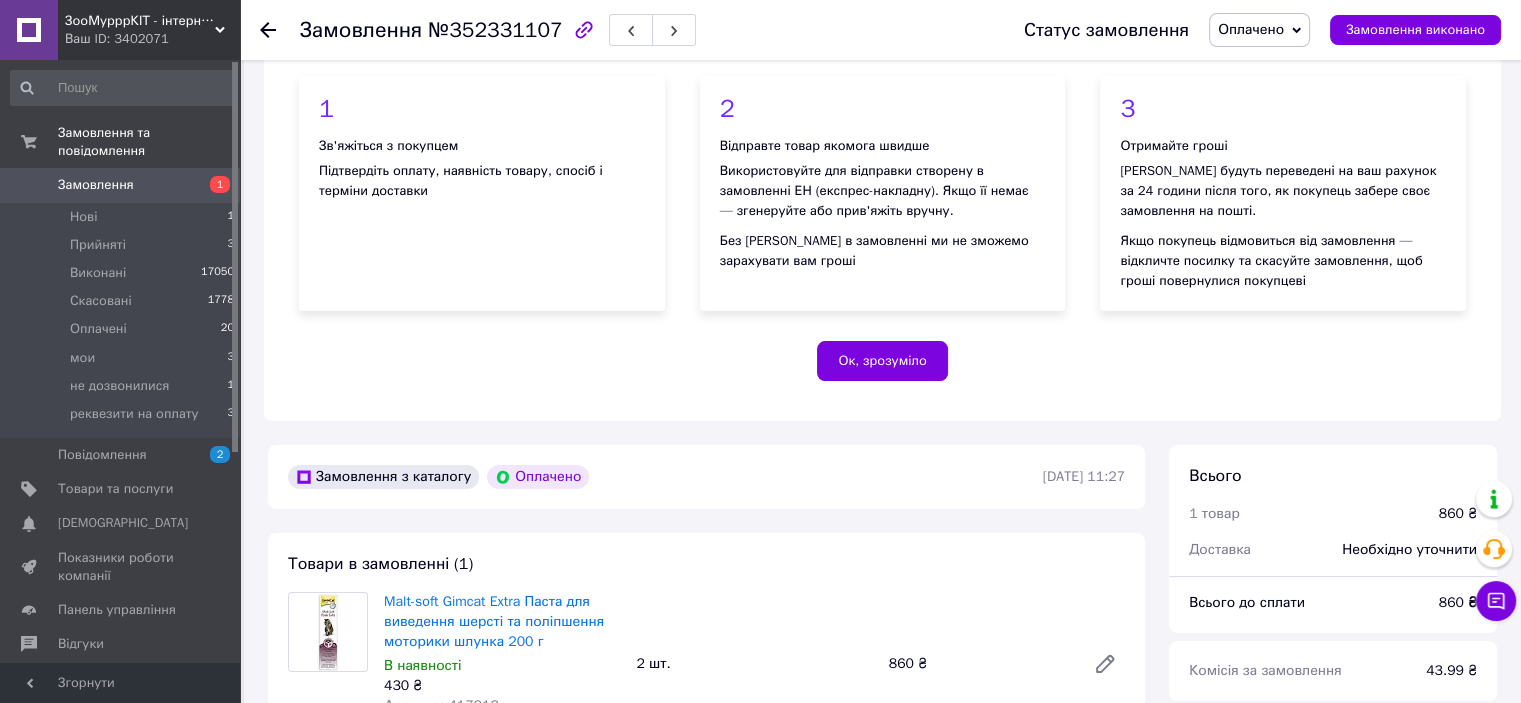 scroll, scrollTop: 200, scrollLeft: 0, axis: vertical 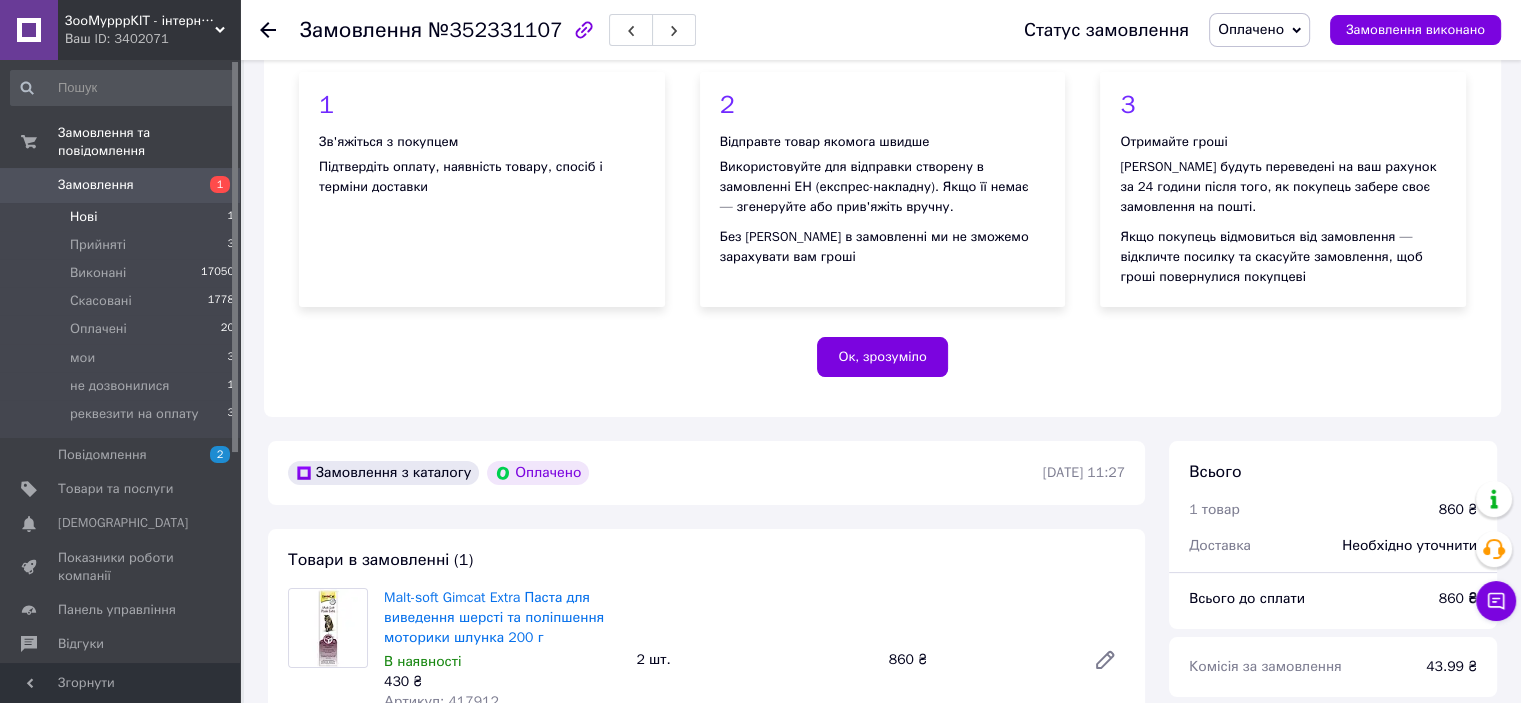click on "Нові 1" at bounding box center [123, 217] 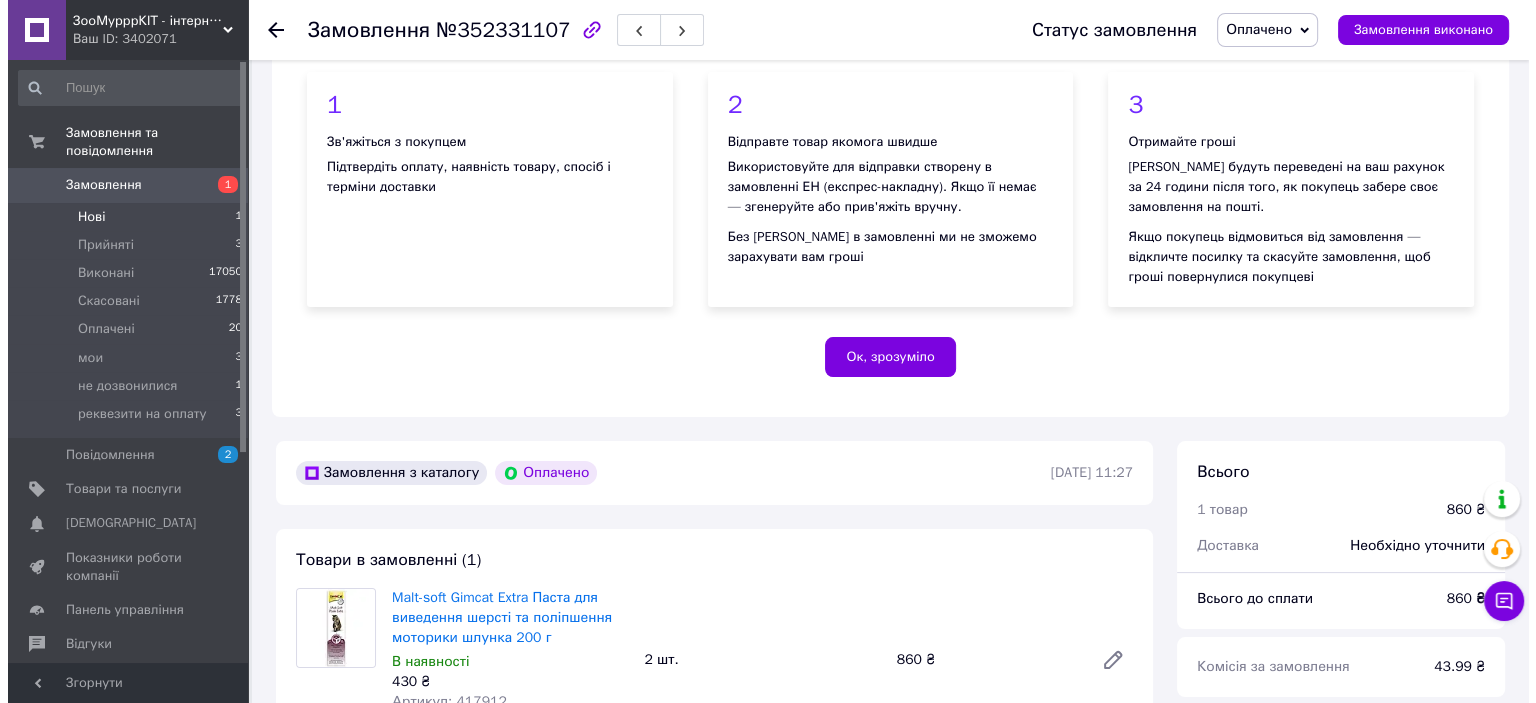 scroll, scrollTop: 0, scrollLeft: 0, axis: both 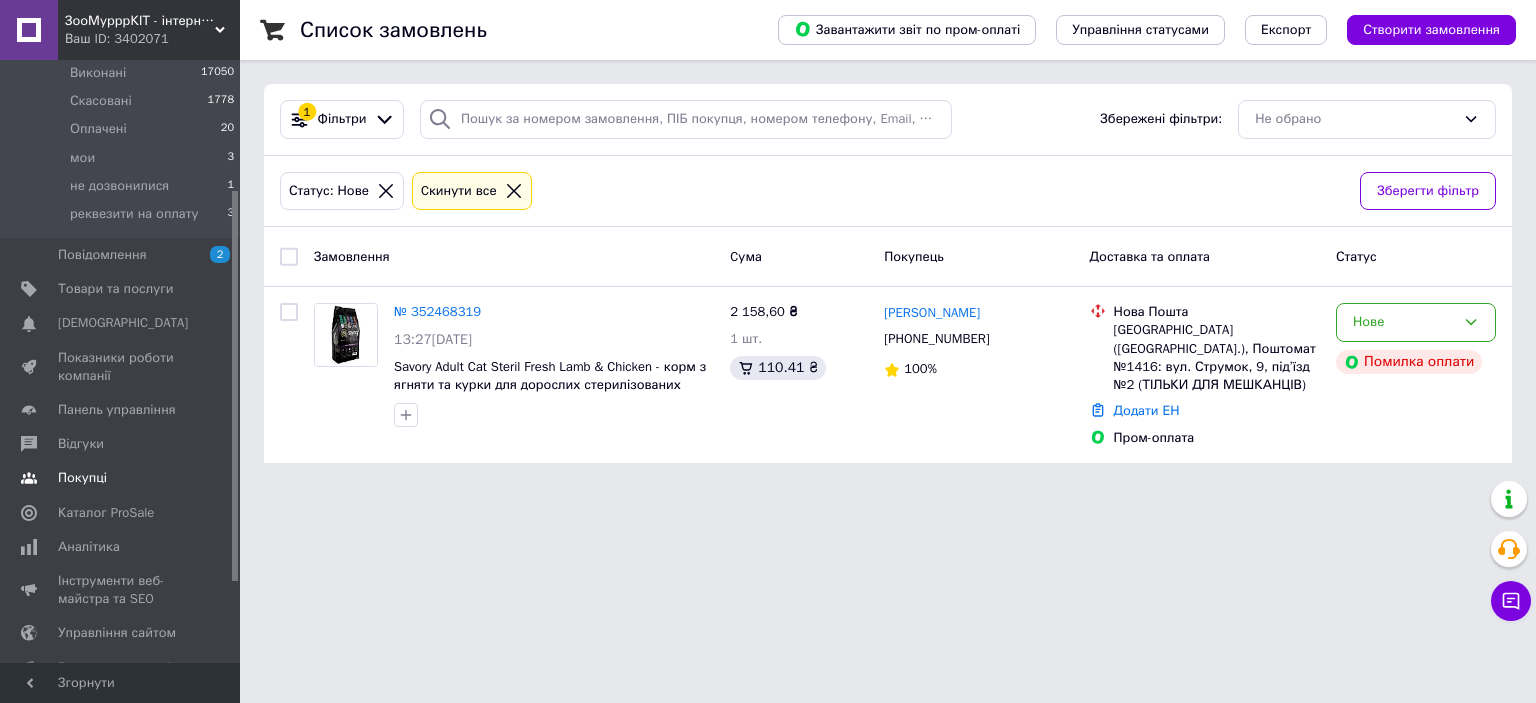 click on "Покупці" at bounding box center (121, 478) 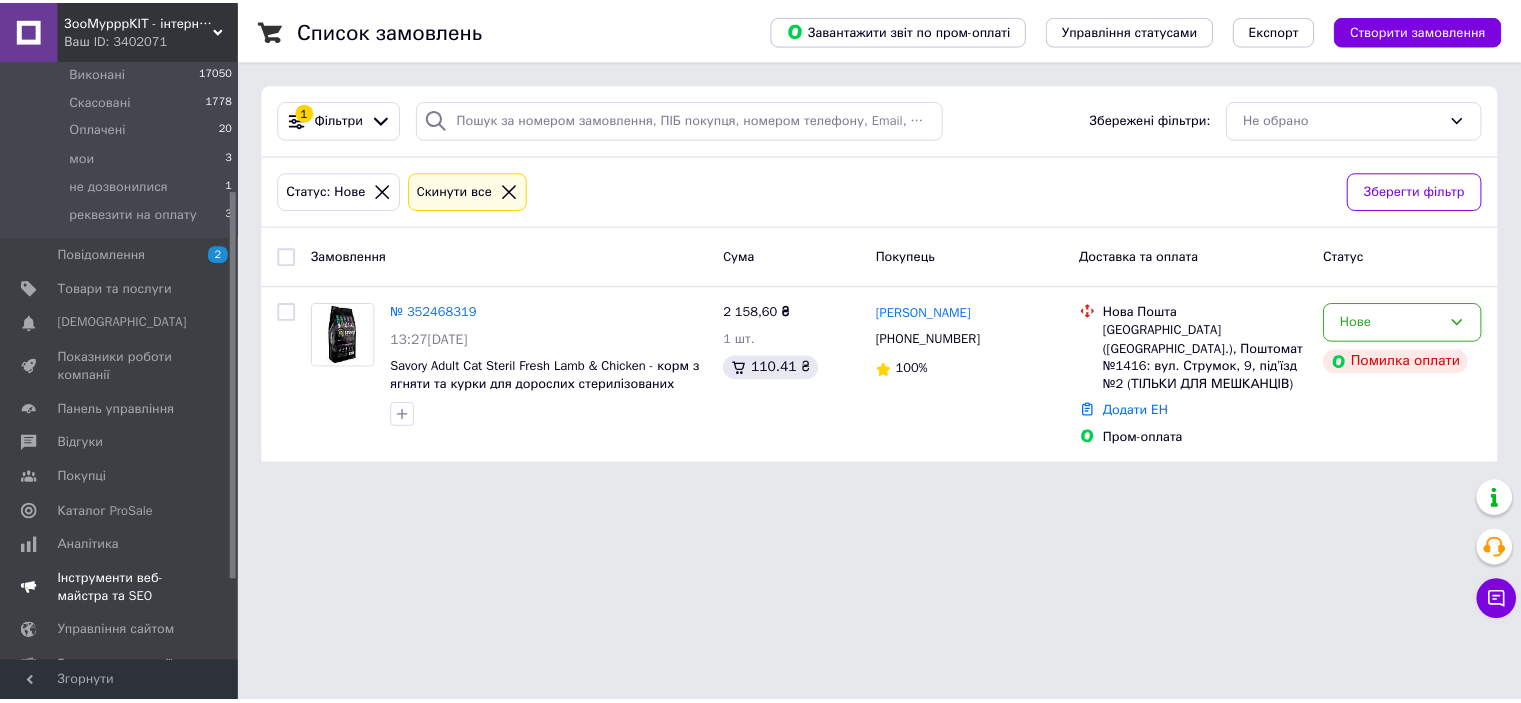scroll, scrollTop: 37, scrollLeft: 0, axis: vertical 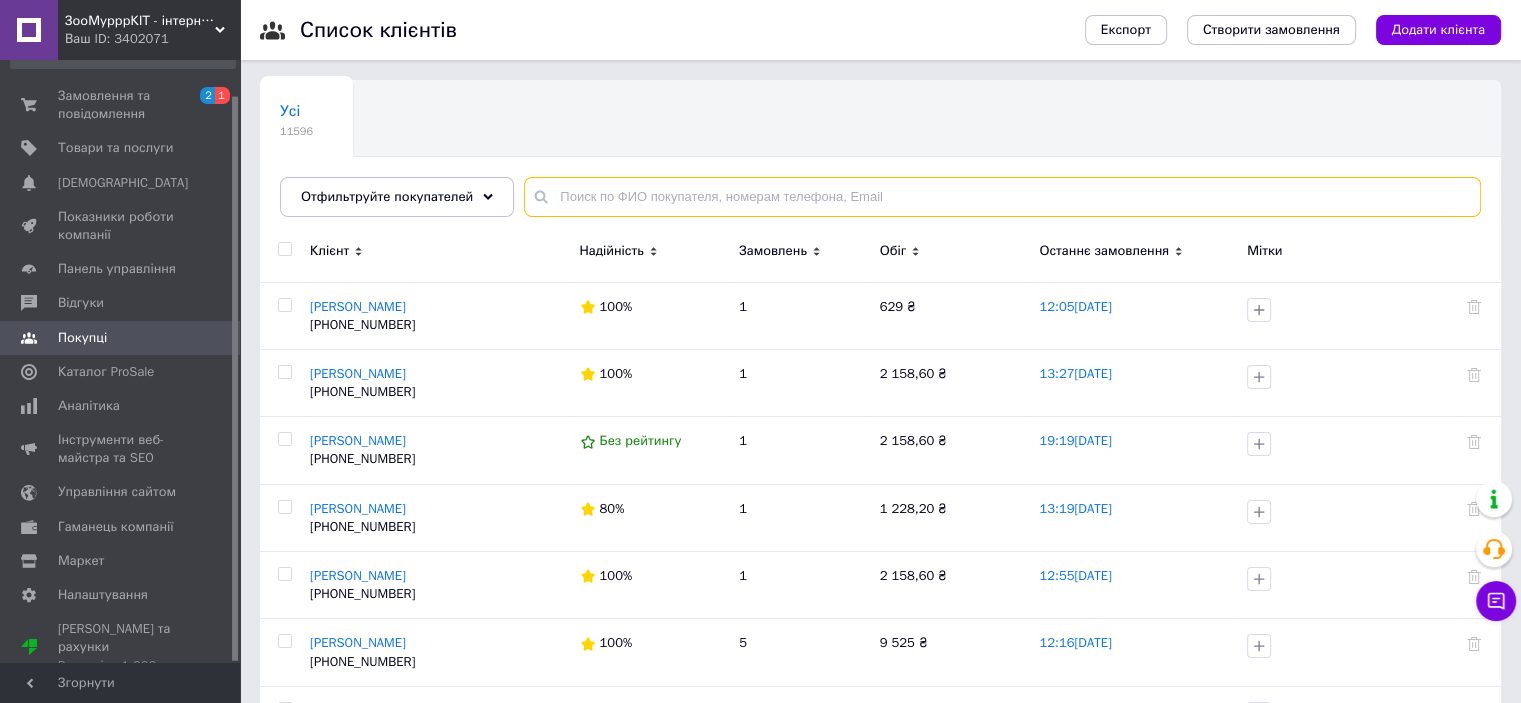 click at bounding box center [1002, 197] 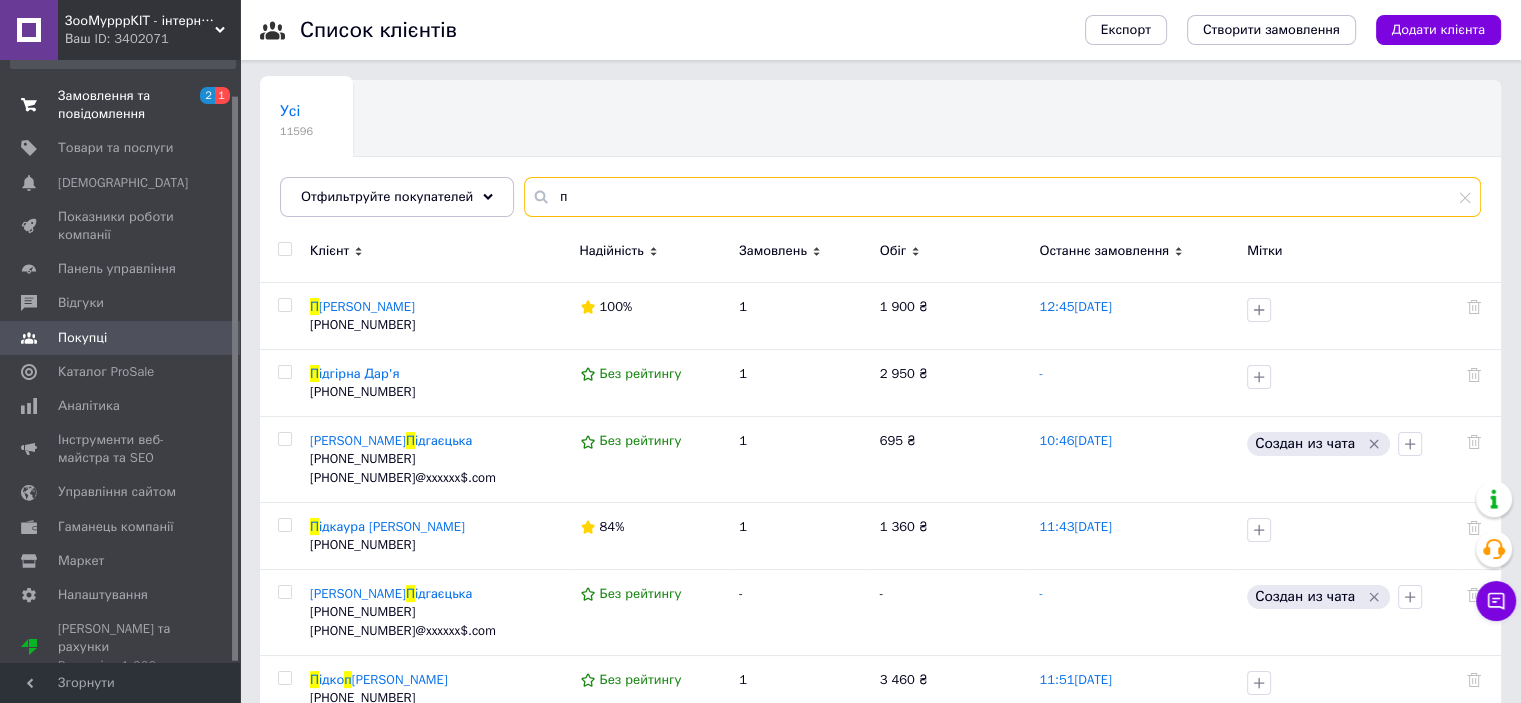 type on "п" 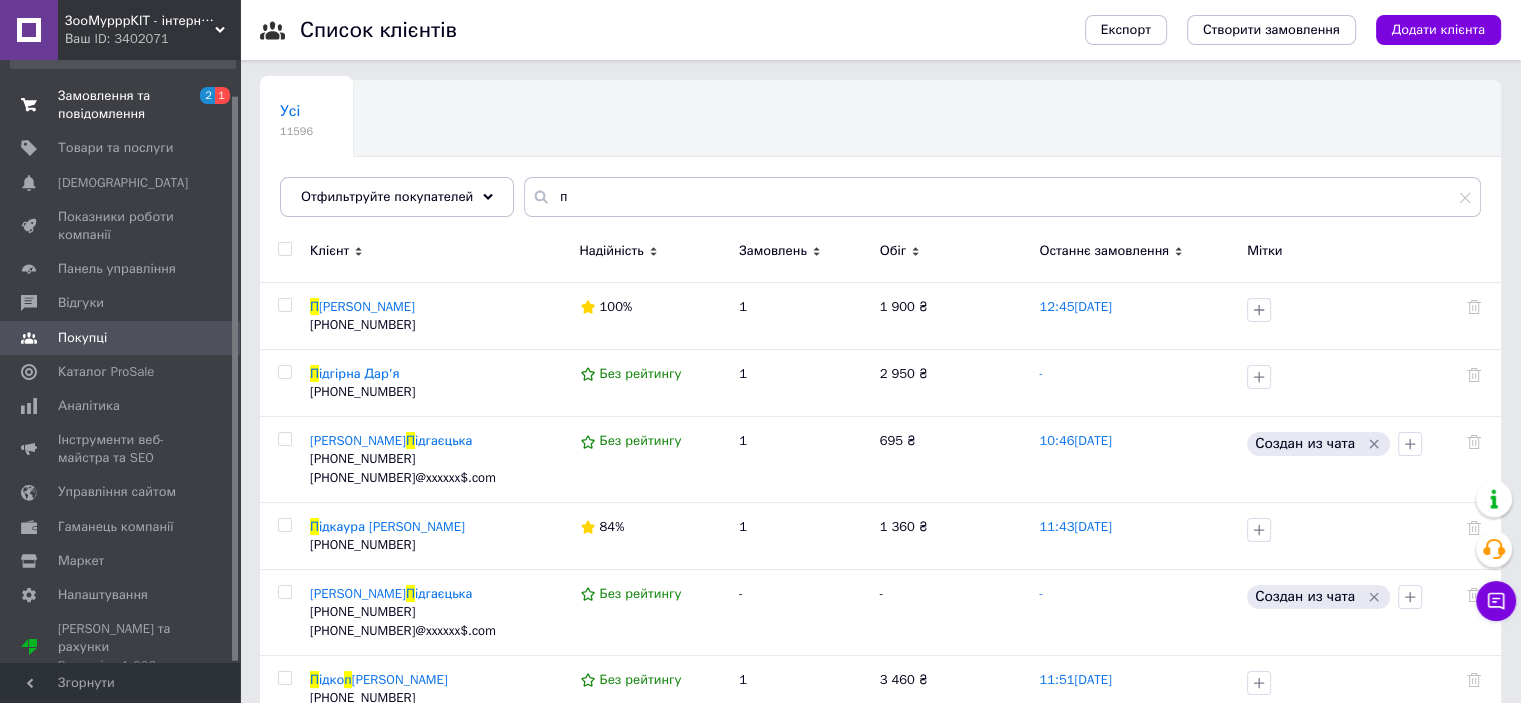 click on "Замовлення та повідомлення" at bounding box center [121, 105] 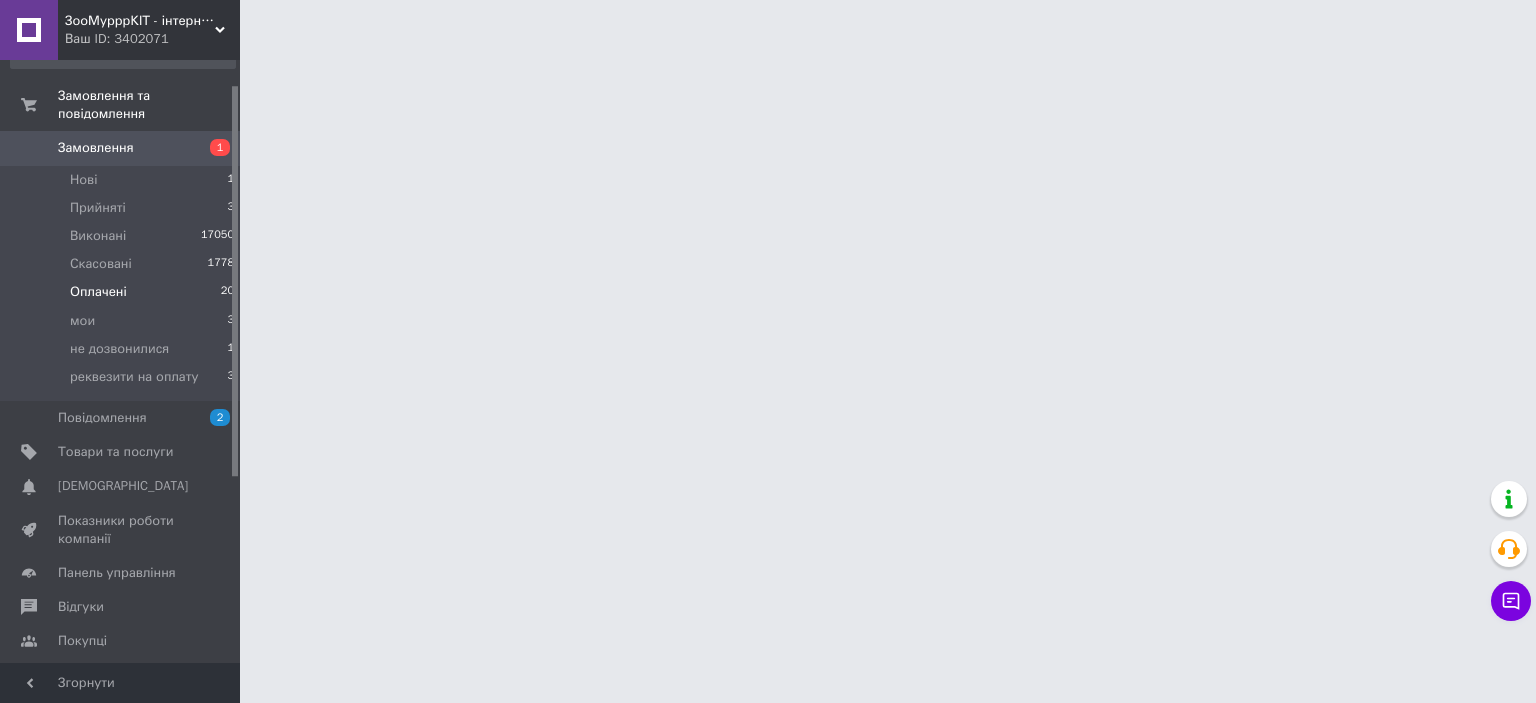 click on "Оплачені 20" at bounding box center [123, 292] 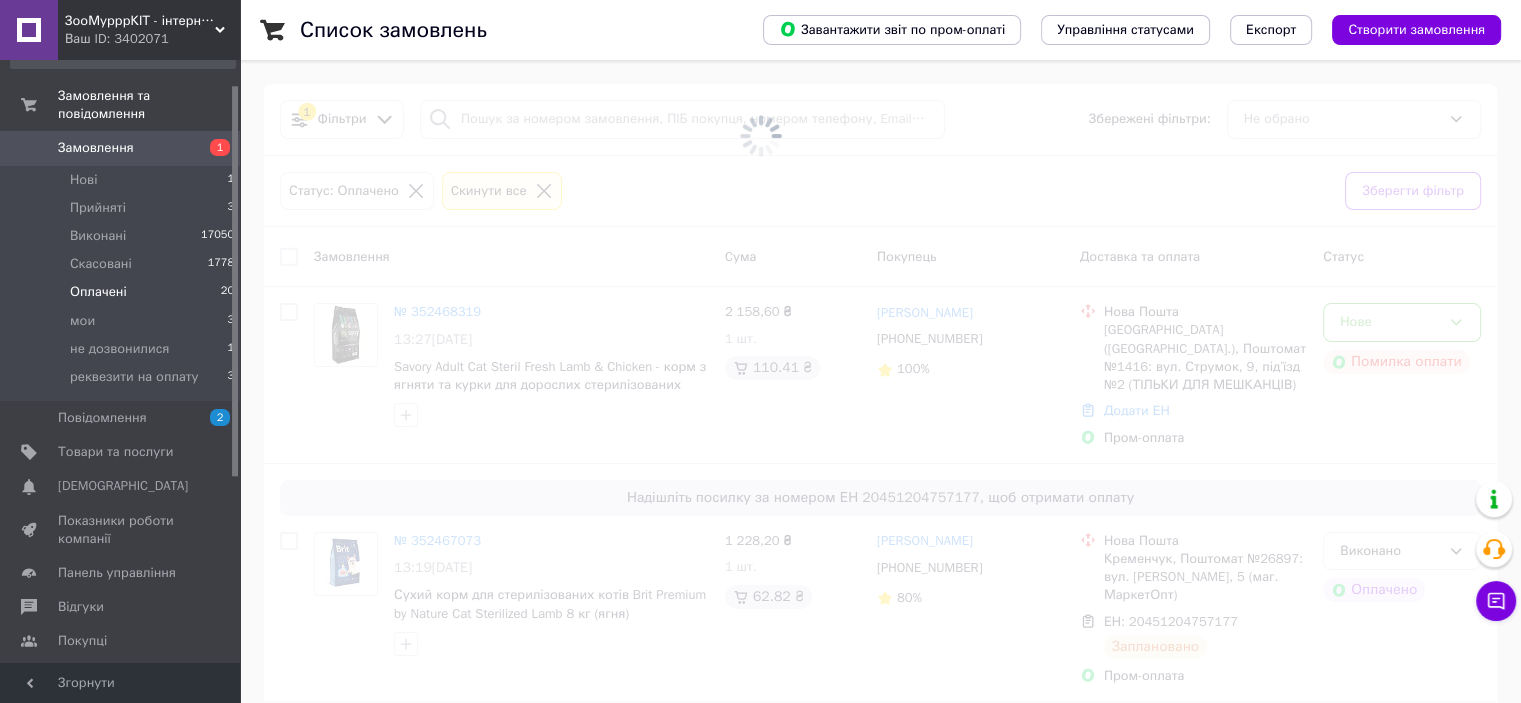 click on "Оплачені" at bounding box center [98, 292] 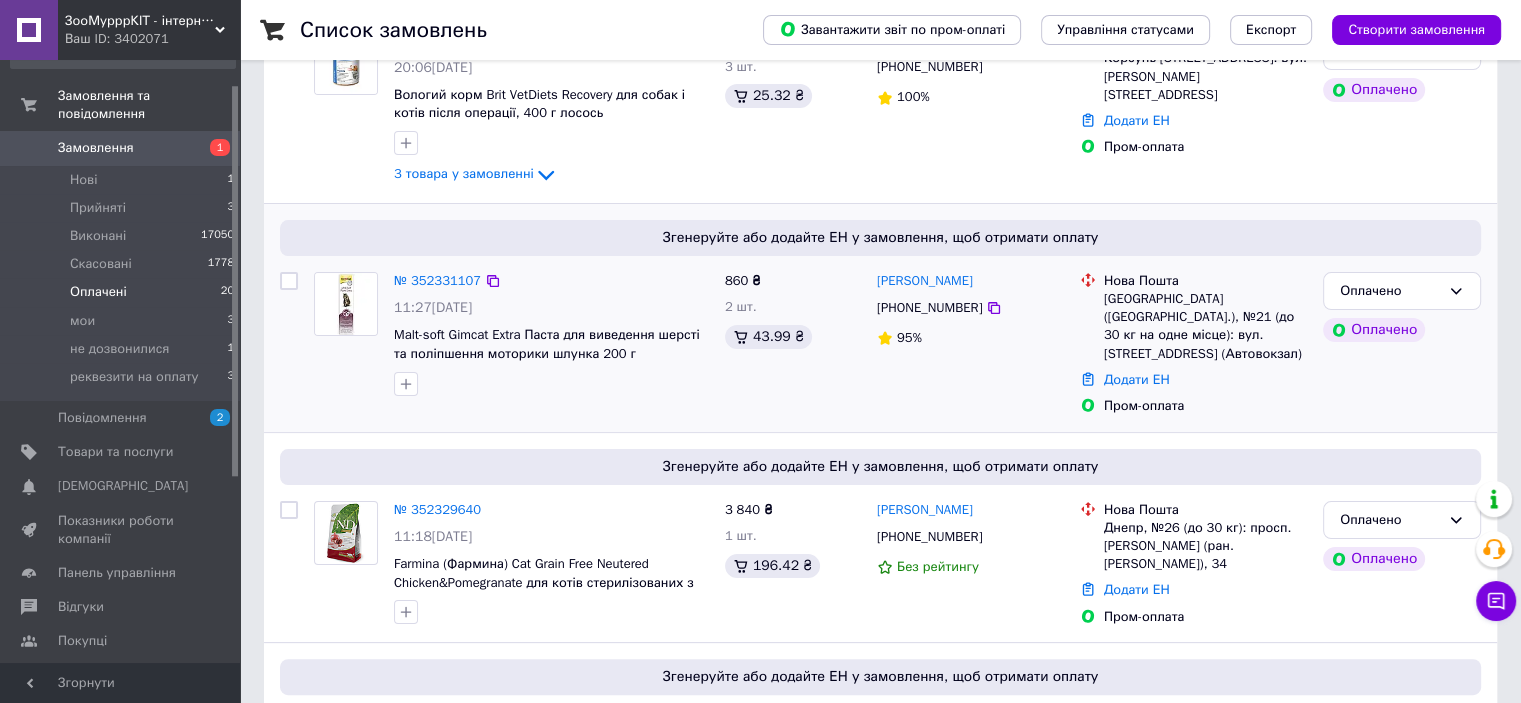 scroll, scrollTop: 224, scrollLeft: 0, axis: vertical 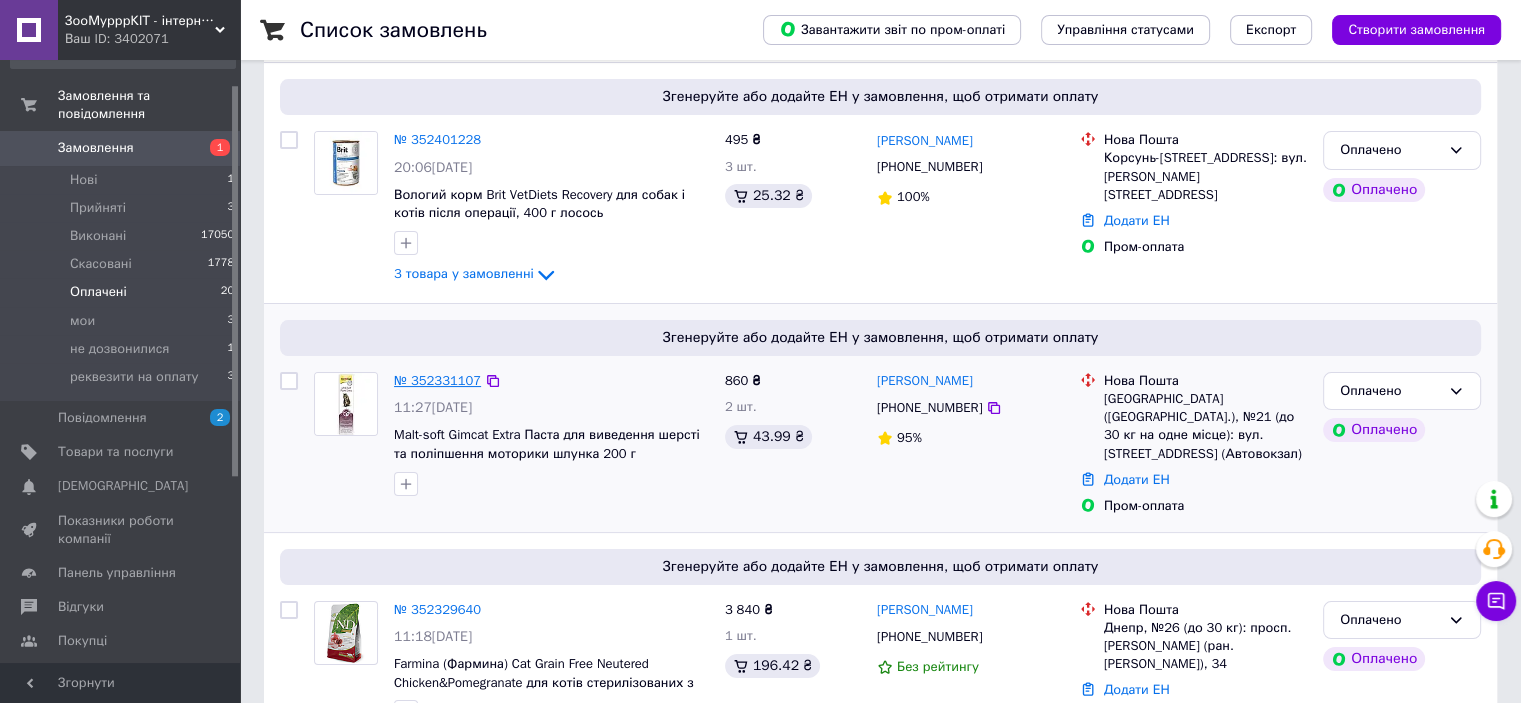 click on "№ 352331107" at bounding box center (437, 380) 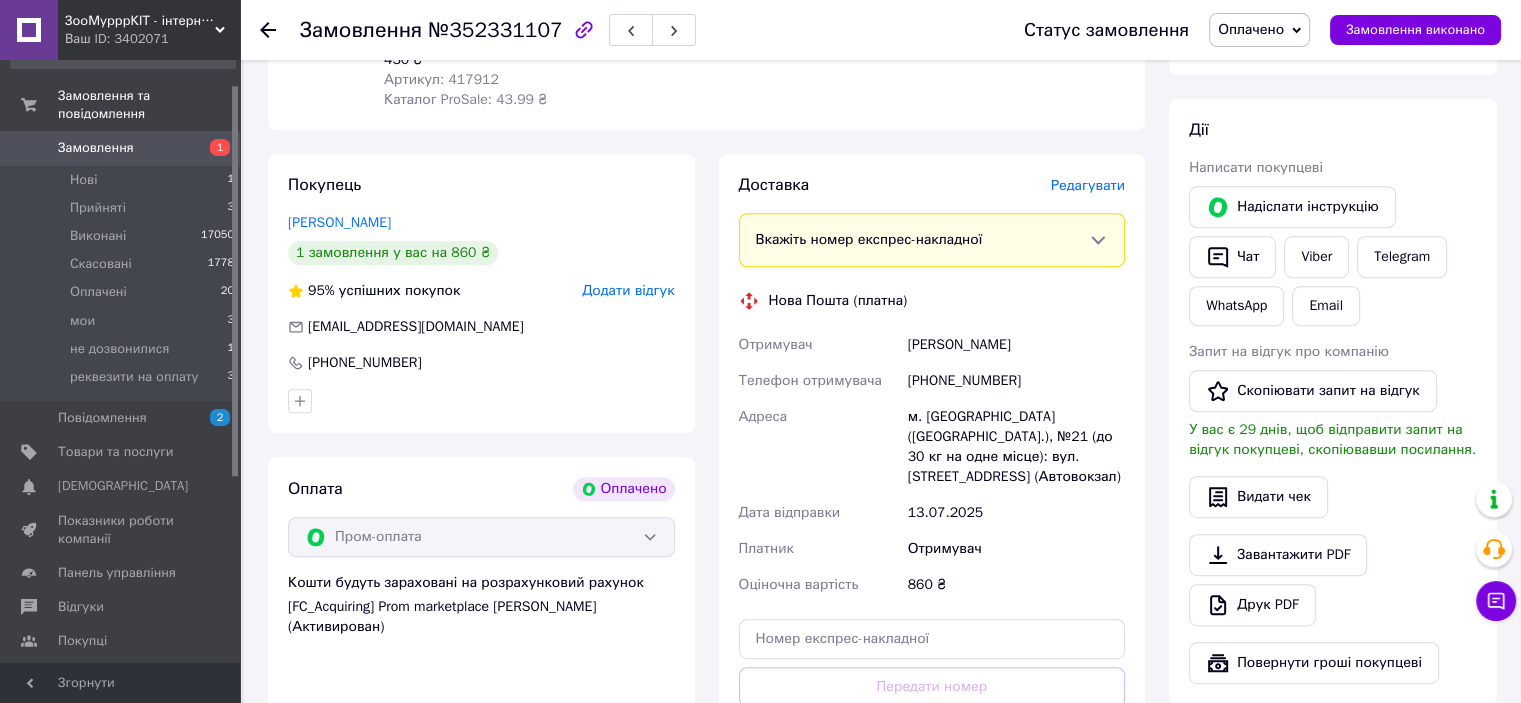 scroll, scrollTop: 924, scrollLeft: 0, axis: vertical 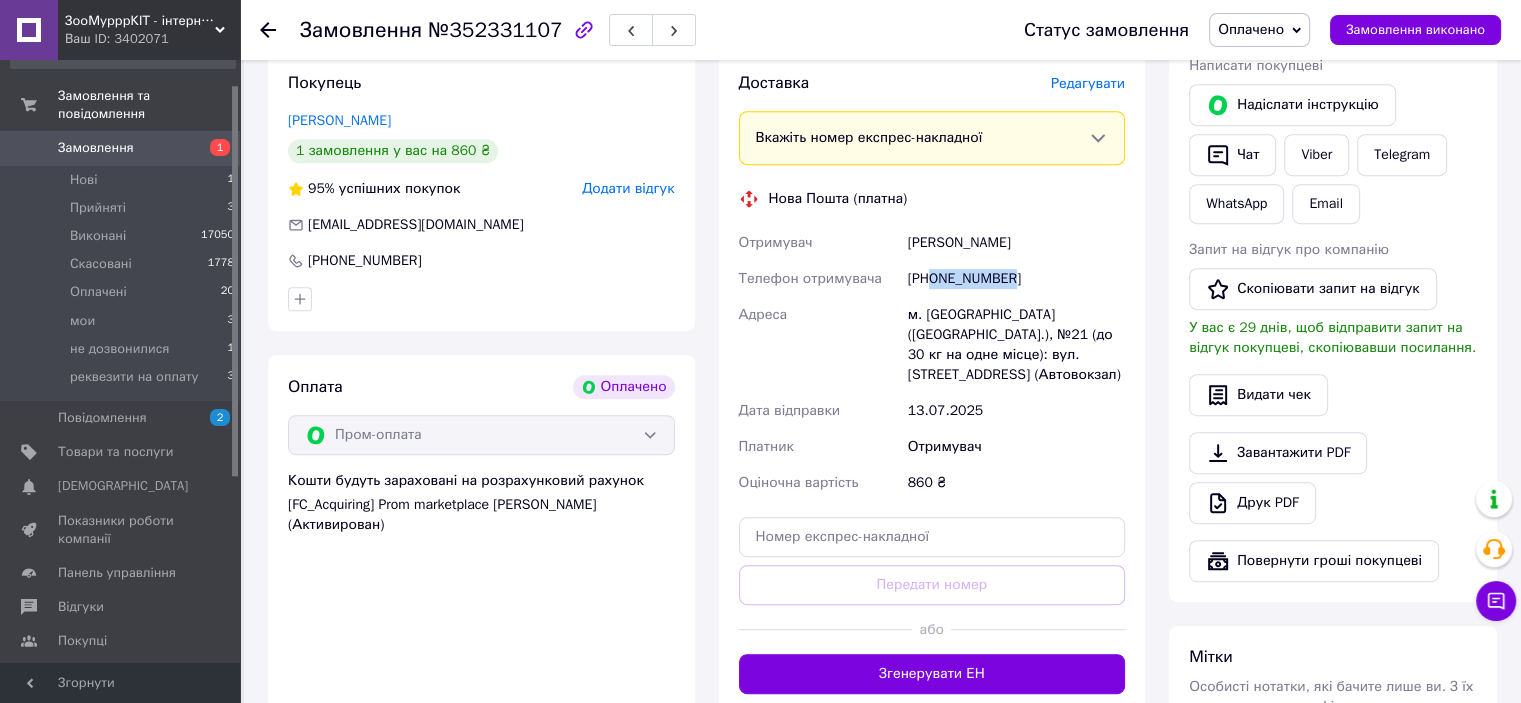 drag, startPoint x: 940, startPoint y: 279, endPoint x: 1029, endPoint y: 279, distance: 89 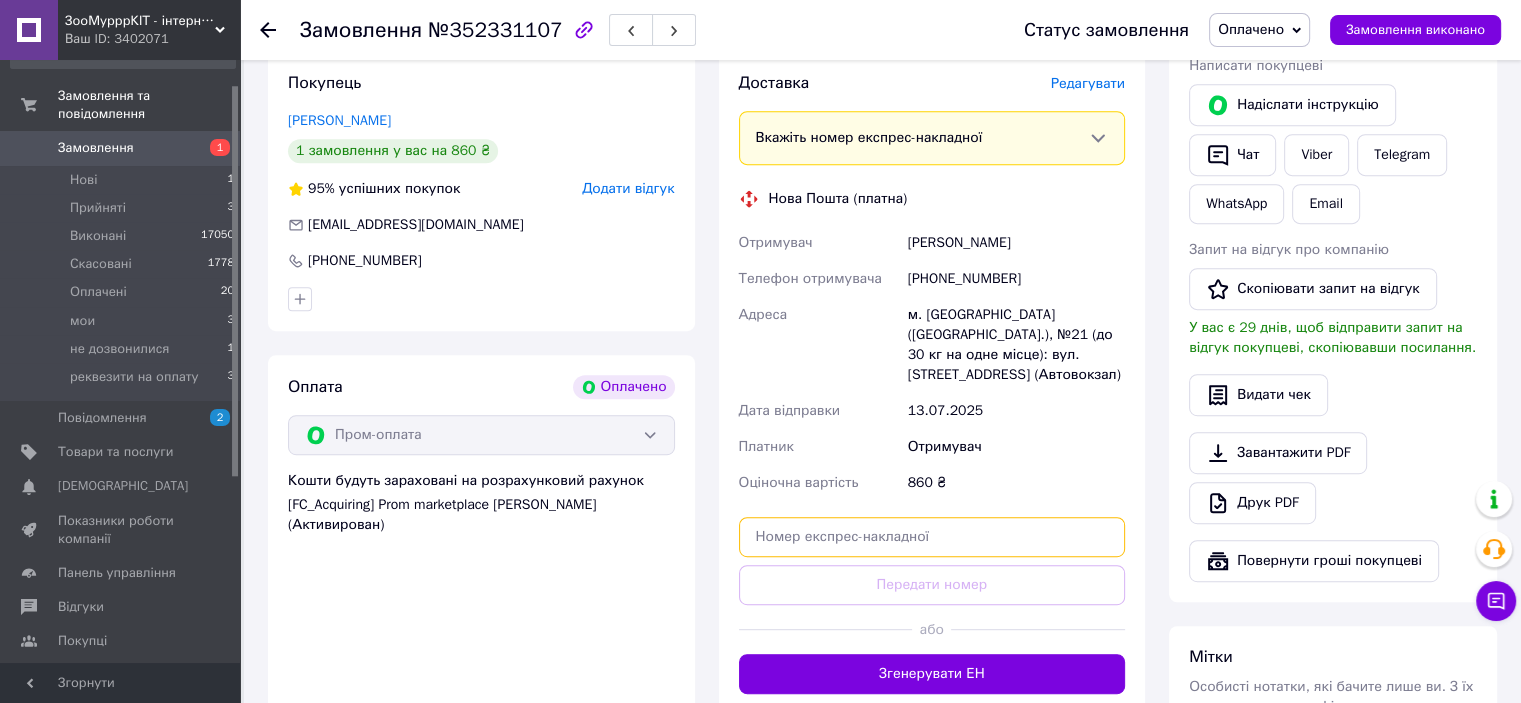 click at bounding box center [932, 537] 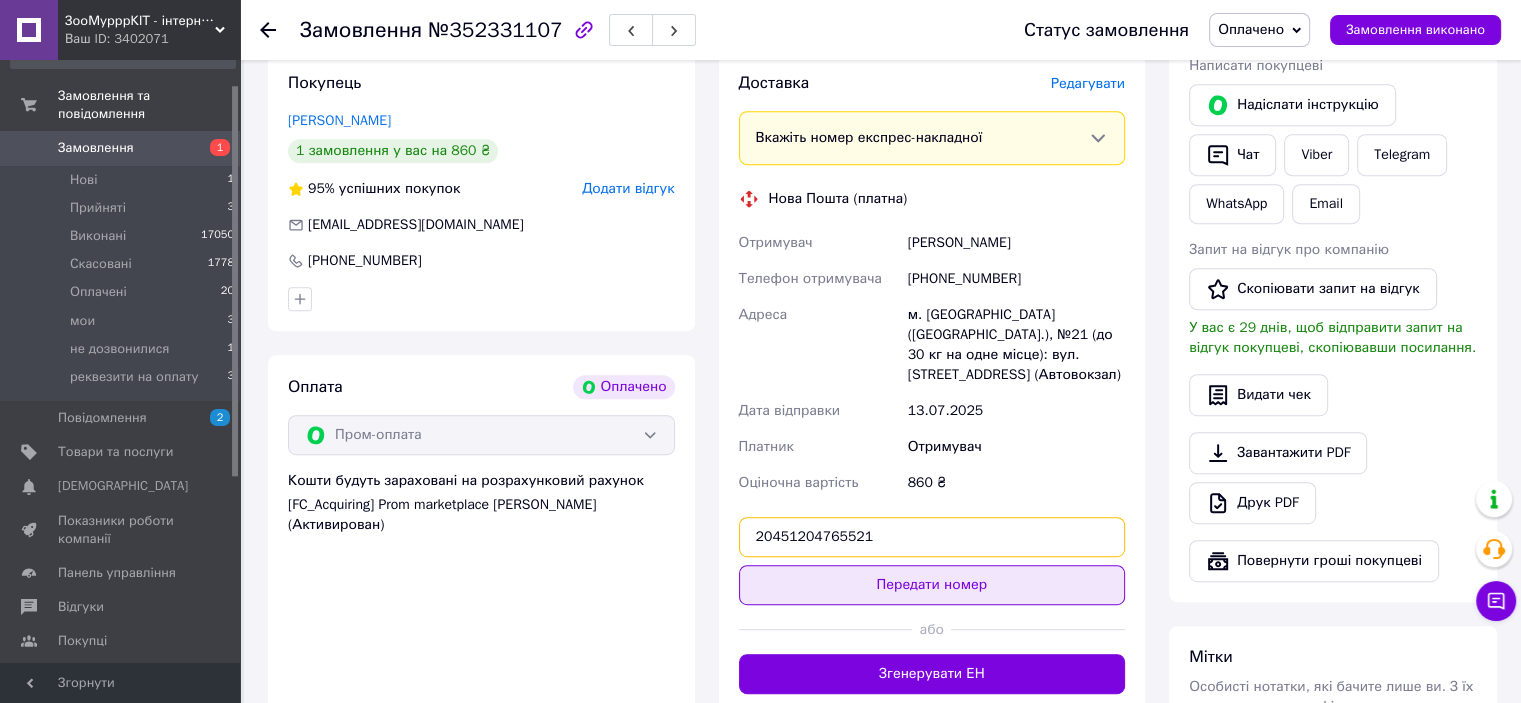 type on "20451204765521" 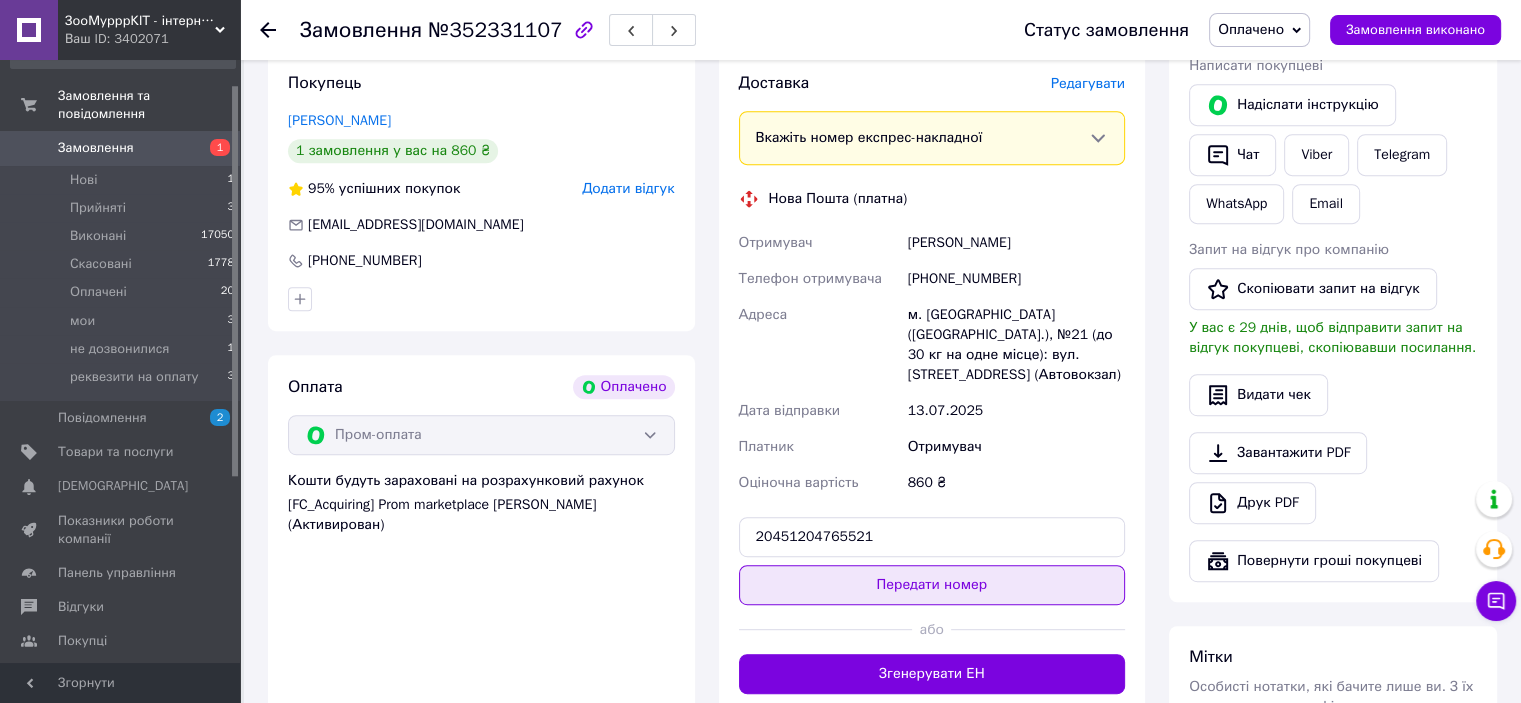 click on "Передати номер" at bounding box center [932, 585] 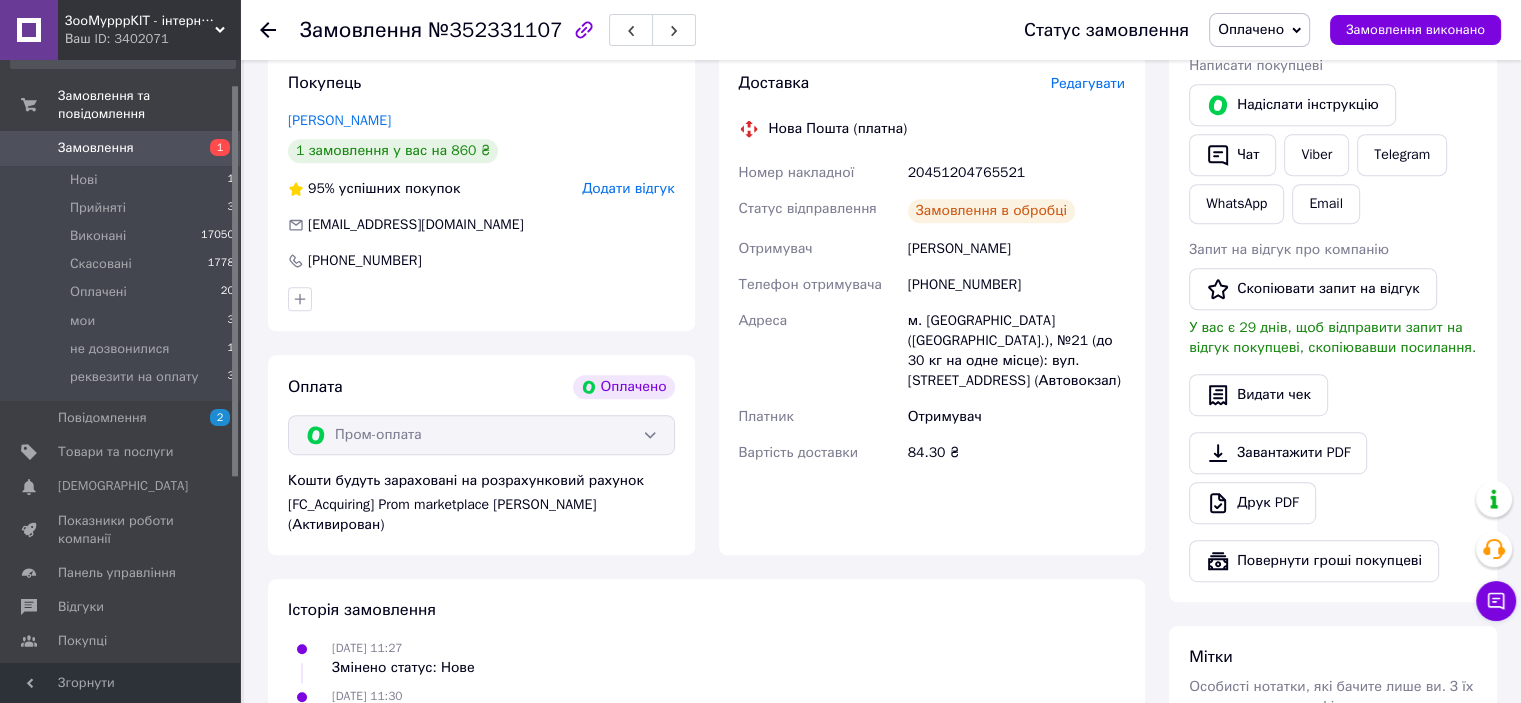 drag, startPoint x: 1419, startPoint y: 37, endPoint x: 913, endPoint y: 44, distance: 506.04843 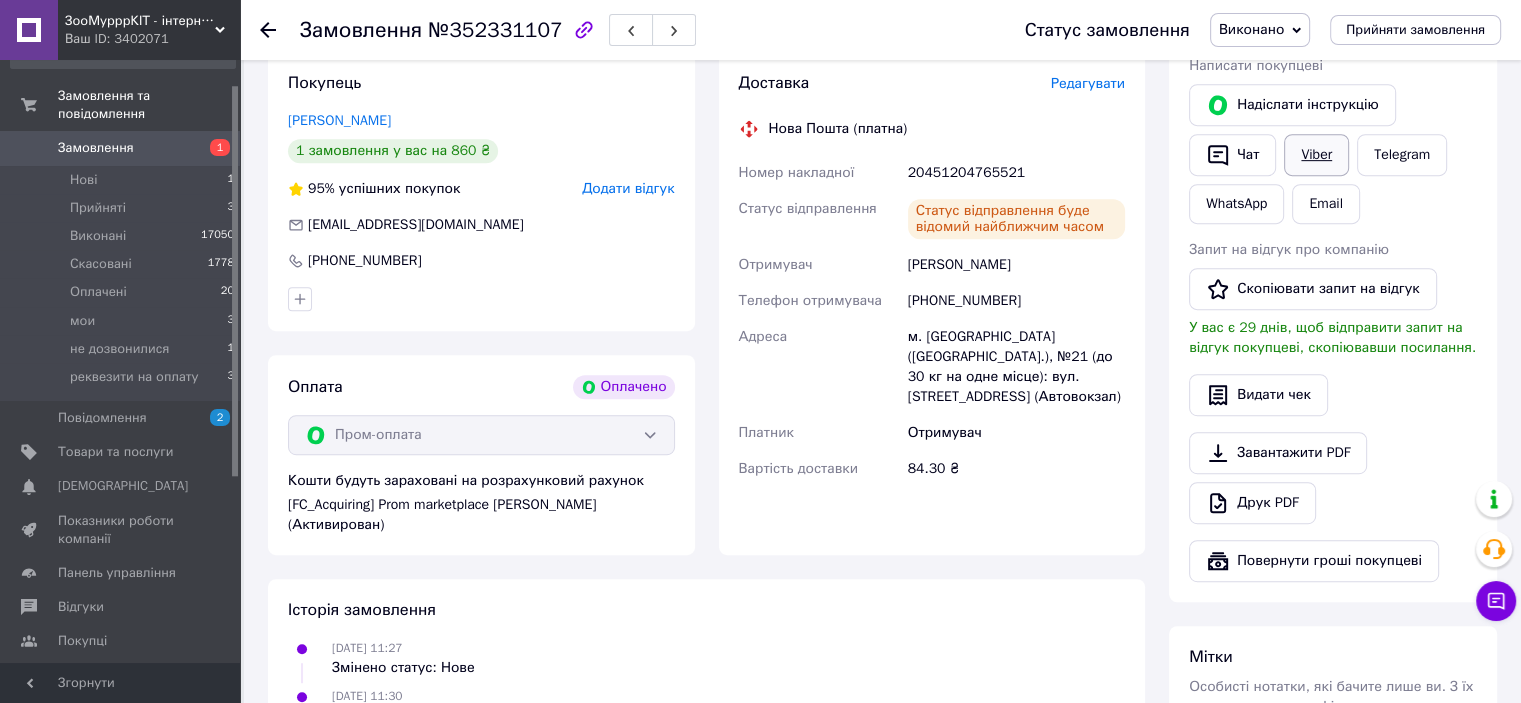 click on "Viber" at bounding box center (1316, 155) 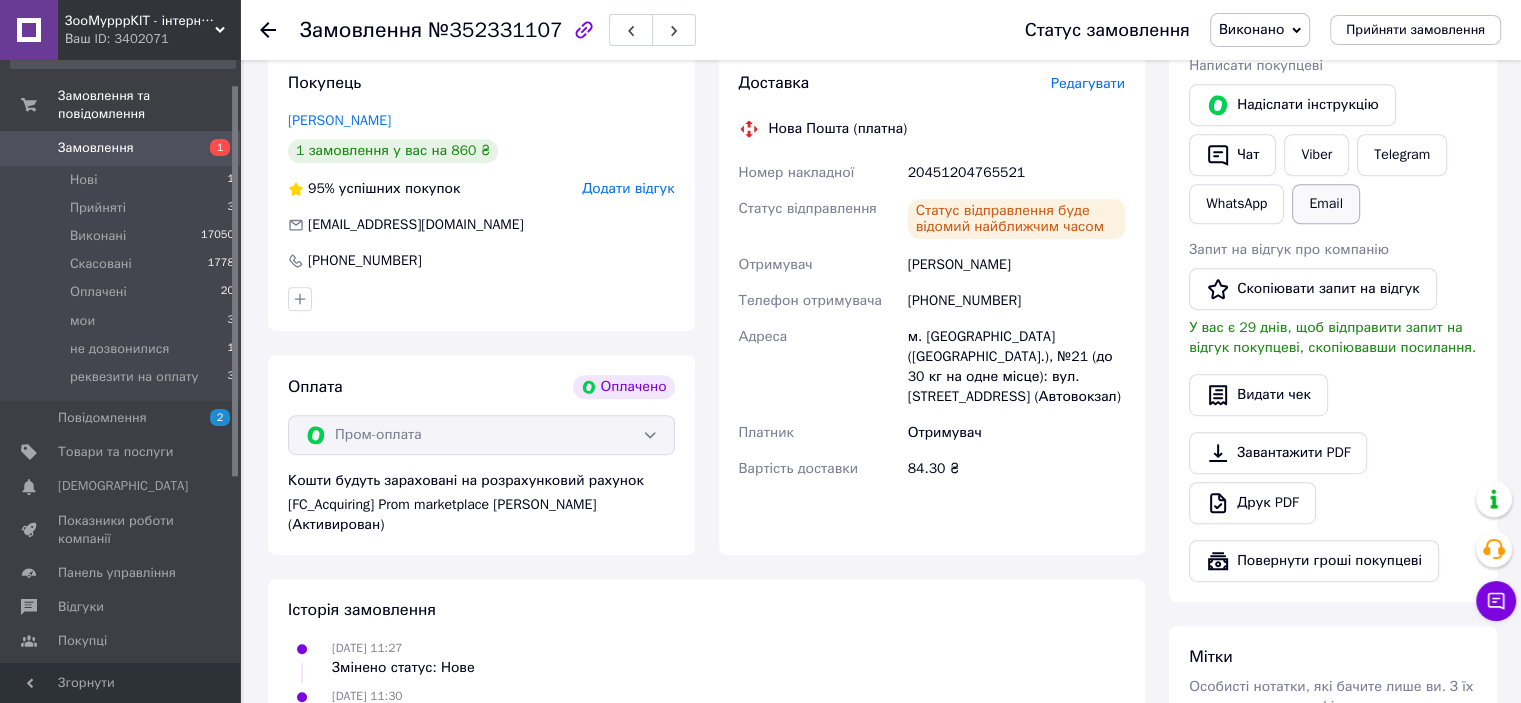 drag, startPoint x: 1421, startPoint y: 196, endPoint x: 1310, endPoint y: 192, distance: 111.07205 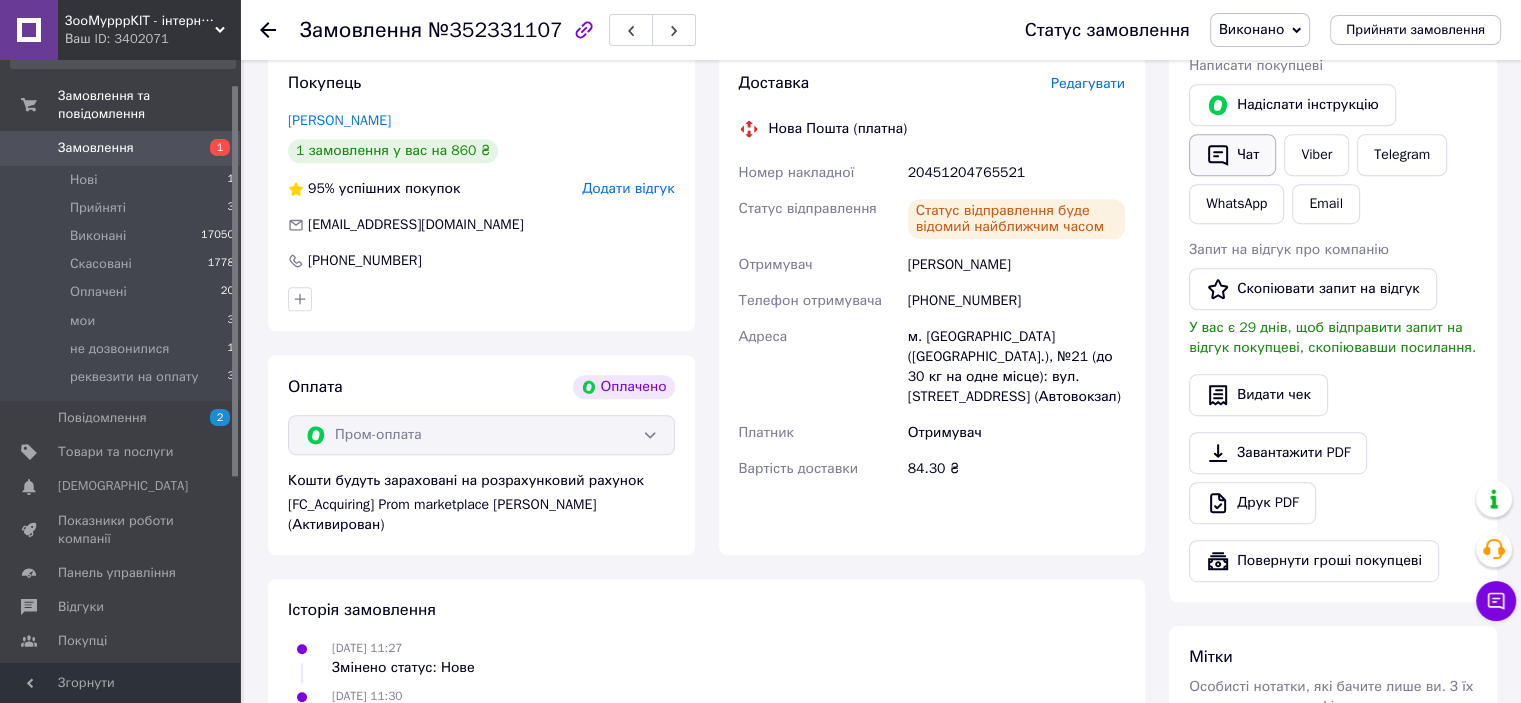 click on "Чат" at bounding box center [1232, 155] 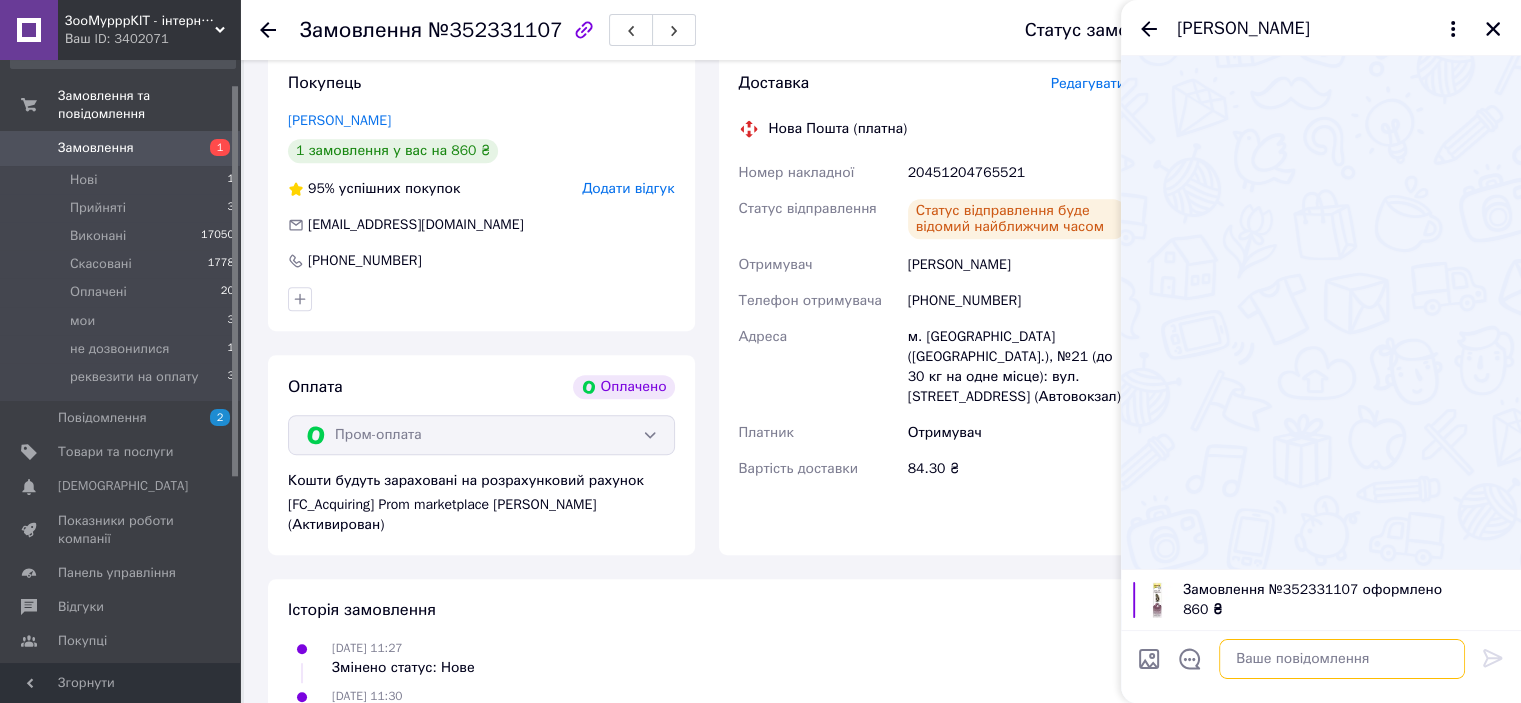 click at bounding box center [1342, 659] 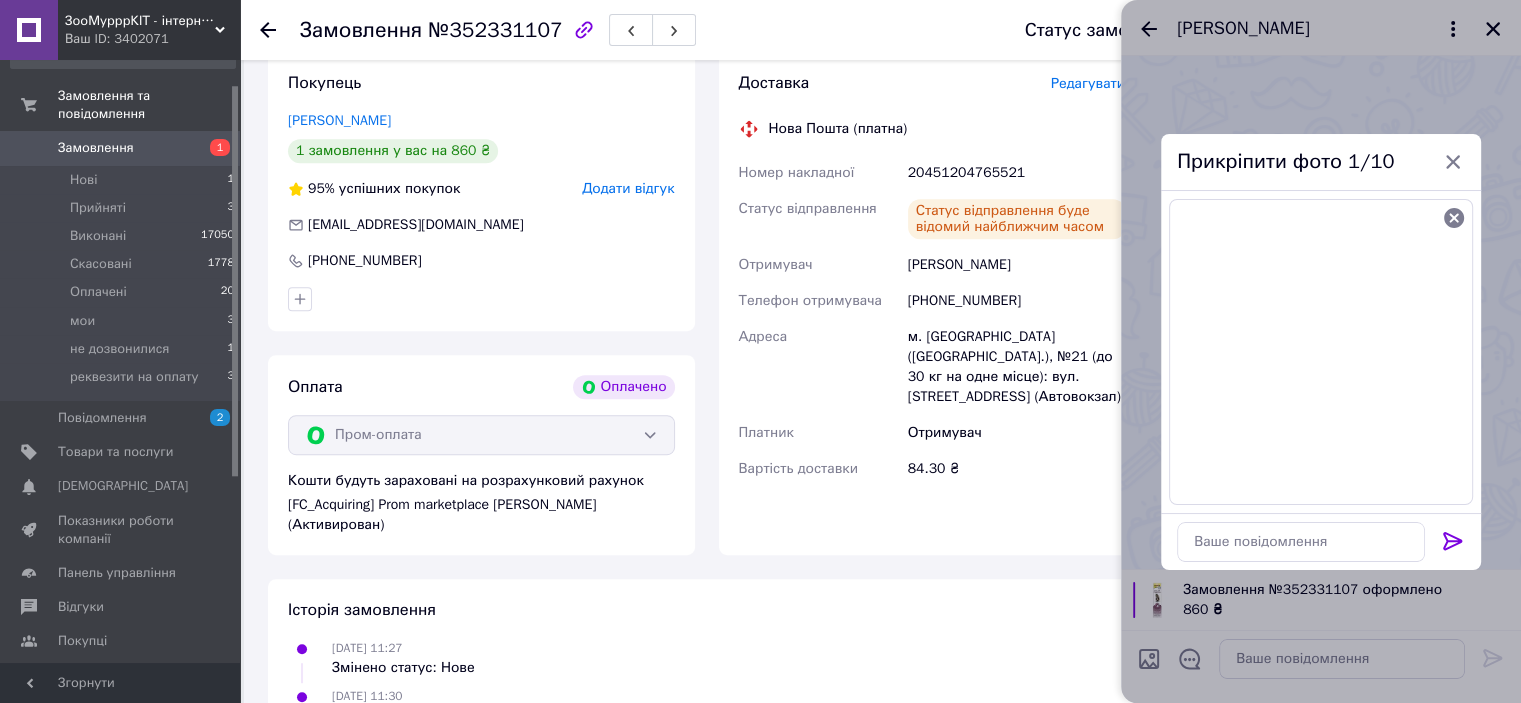 click 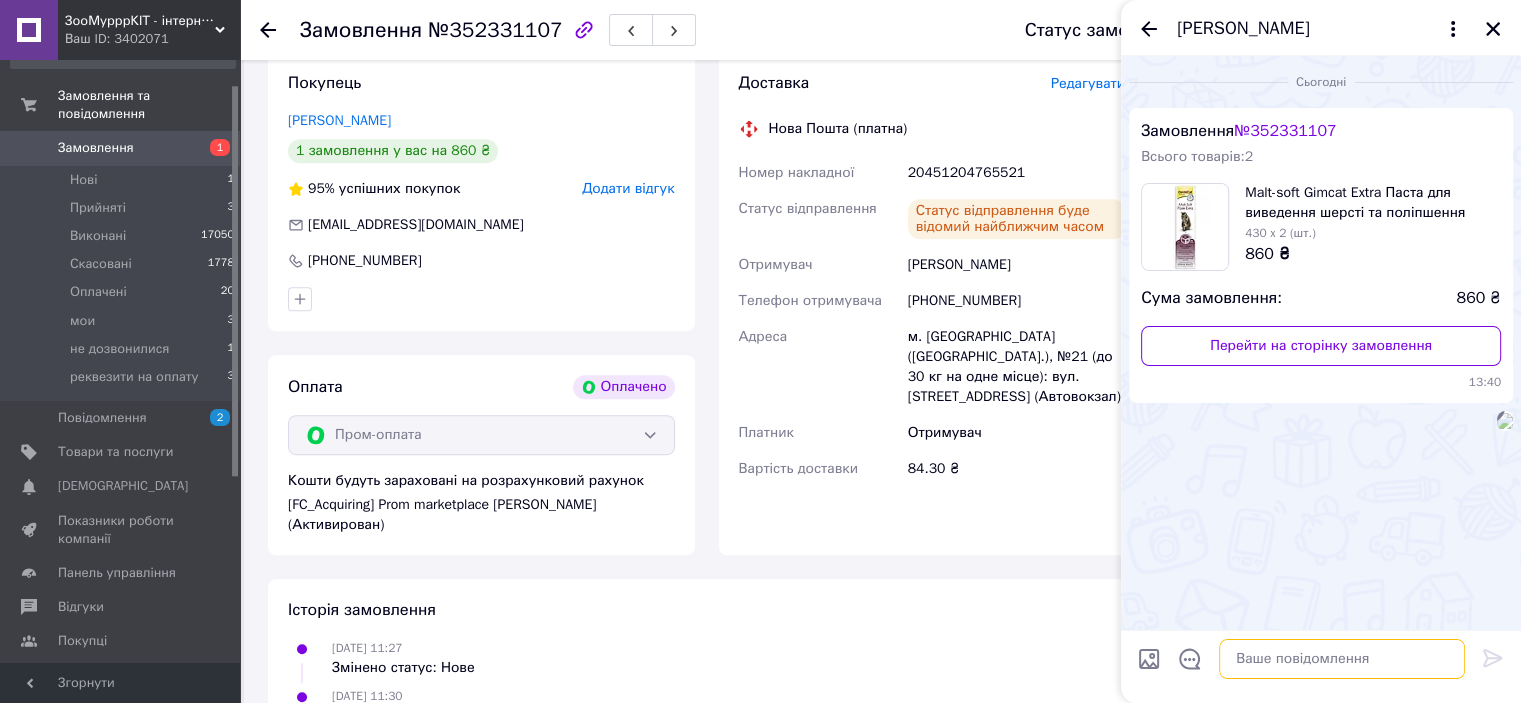 click at bounding box center [1342, 659] 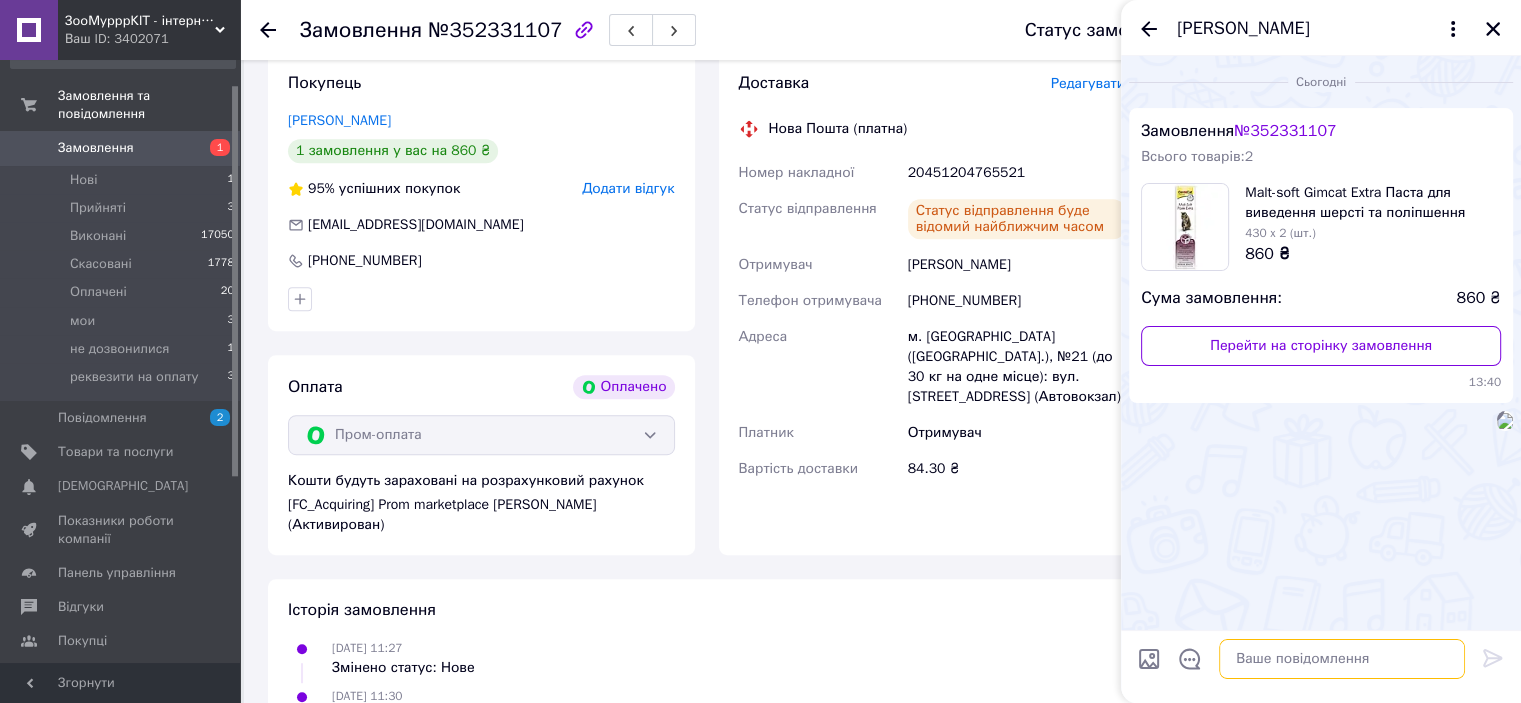 paste on "Ваша ттн   Відправлення у понеділок
Дякуємо за замовлення,
інтернет-зоомагазин  ЗооМурКіт)
Запрошуємо Вас в наш телеграм канал)    https://t.me/+mEha2KQgcQtjMjIy" 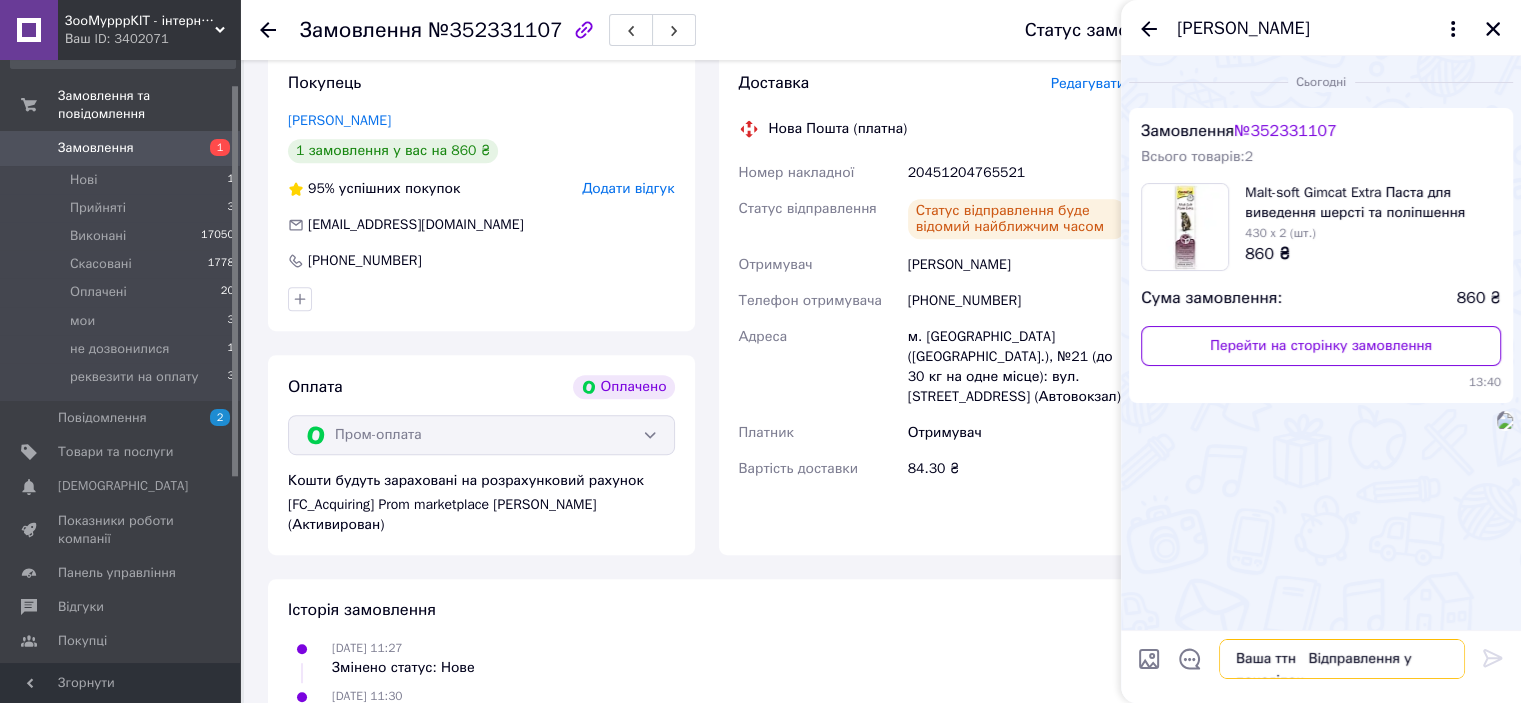 scroll, scrollTop: 0, scrollLeft: 0, axis: both 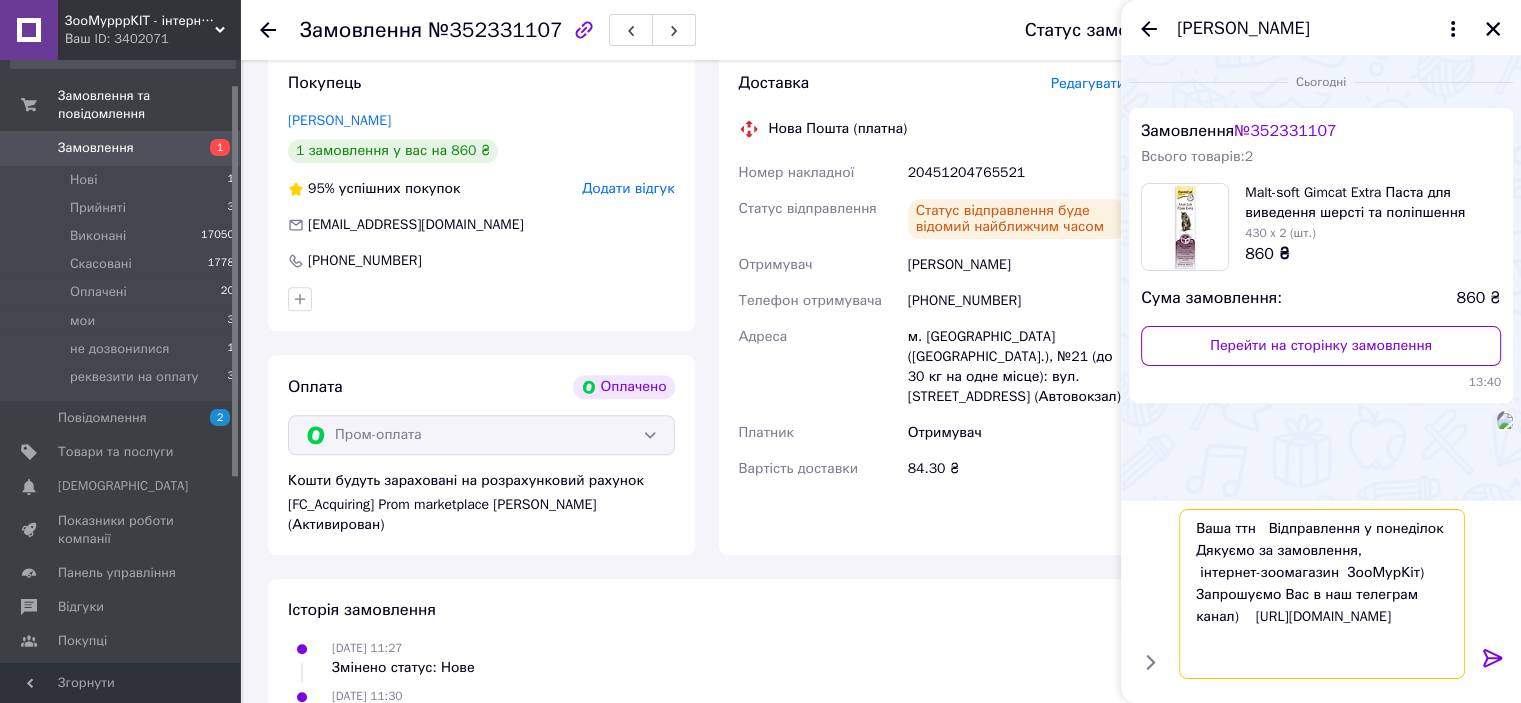 type on "Ваша ттн   Відправлення у понеділок
Дякуємо за замовлення,
інтернет-зоомагазин  ЗооМурКіт)
Запрошуємо Вас в наш телеграм канал)    https://t.me/+mEha2KQgcQtjMjIy" 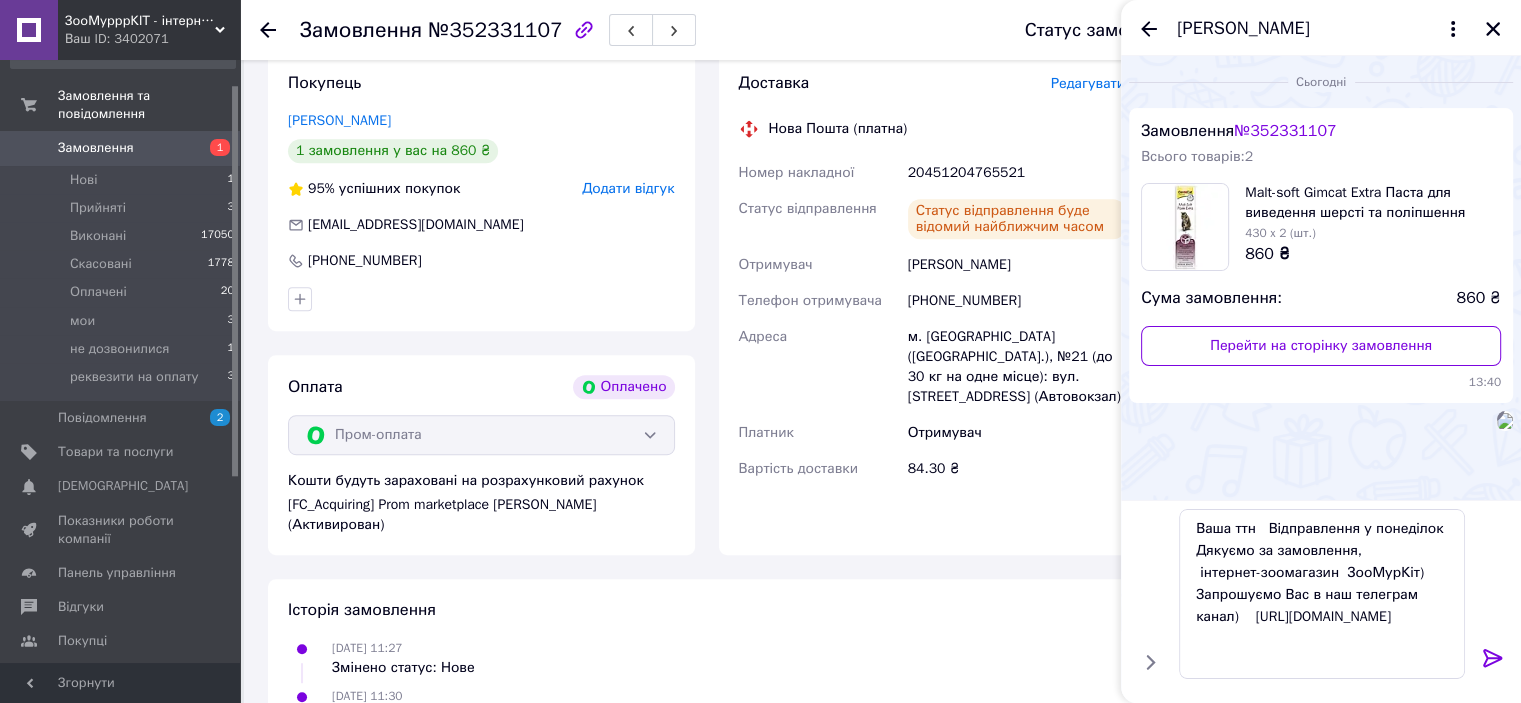 click 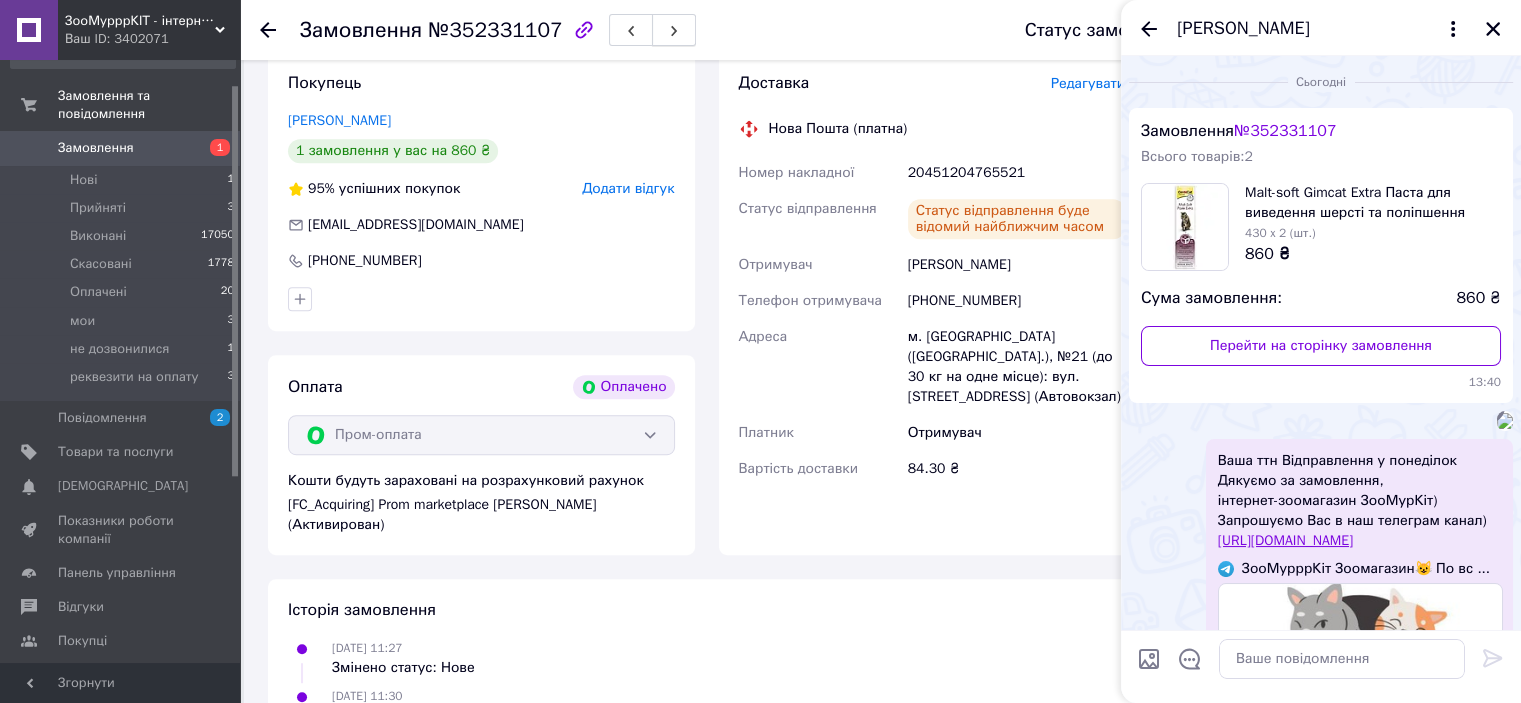 scroll, scrollTop: 219, scrollLeft: 0, axis: vertical 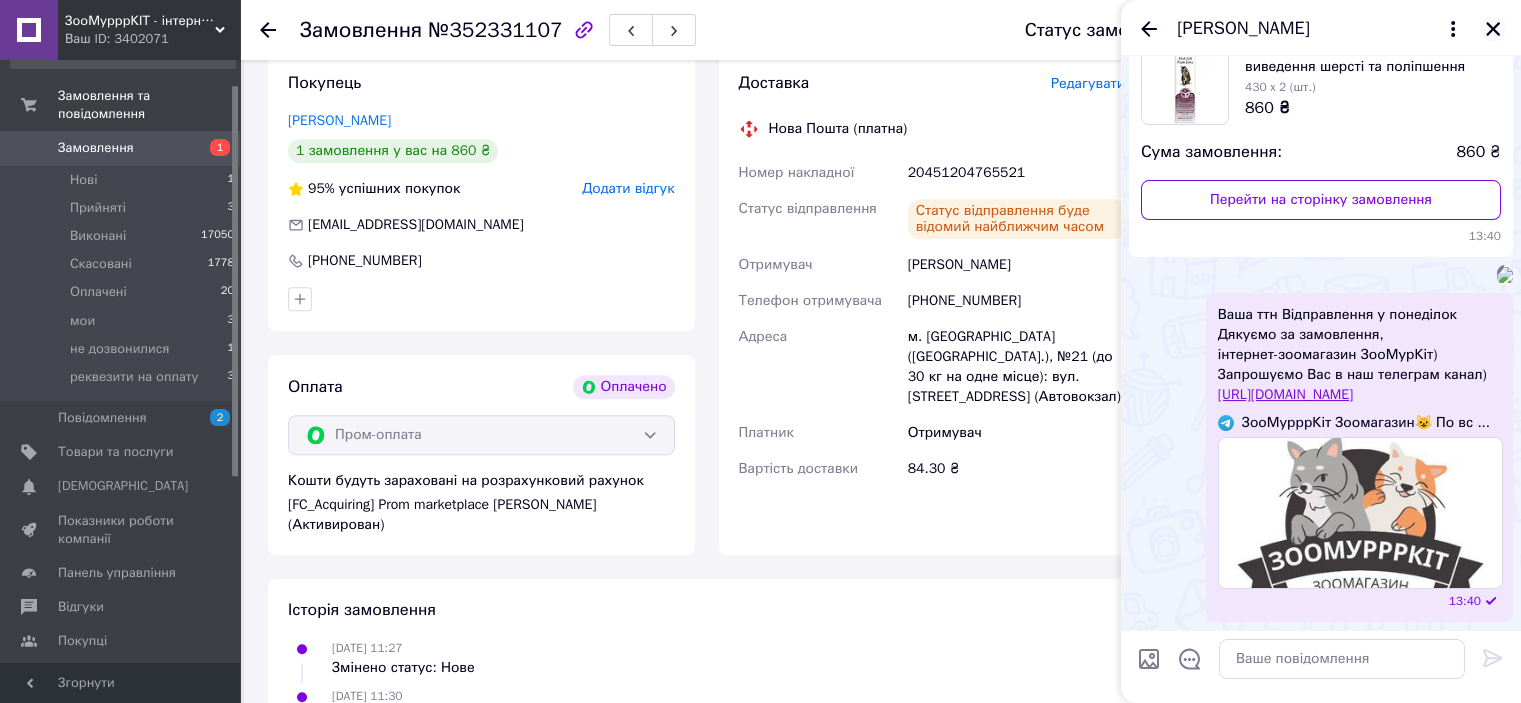 click 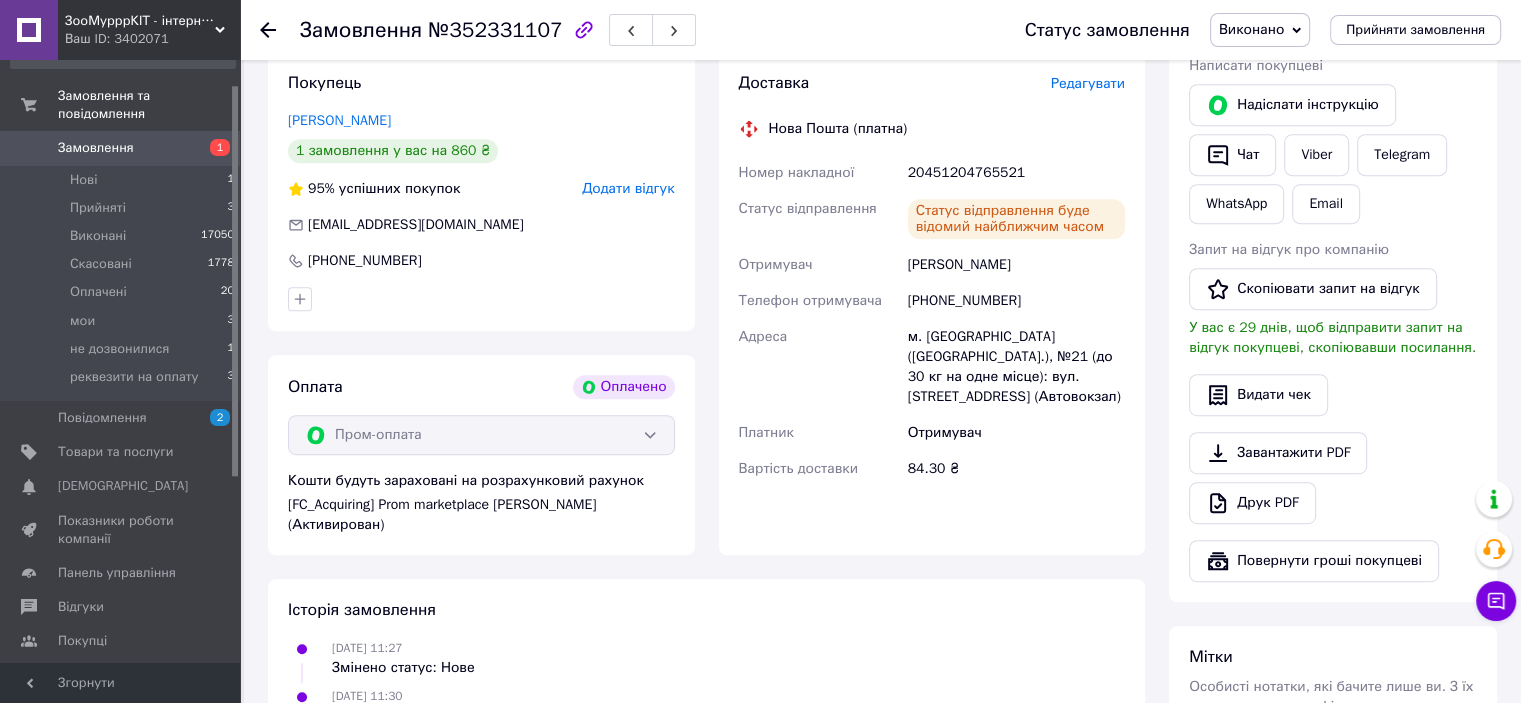 scroll, scrollTop: 824, scrollLeft: 0, axis: vertical 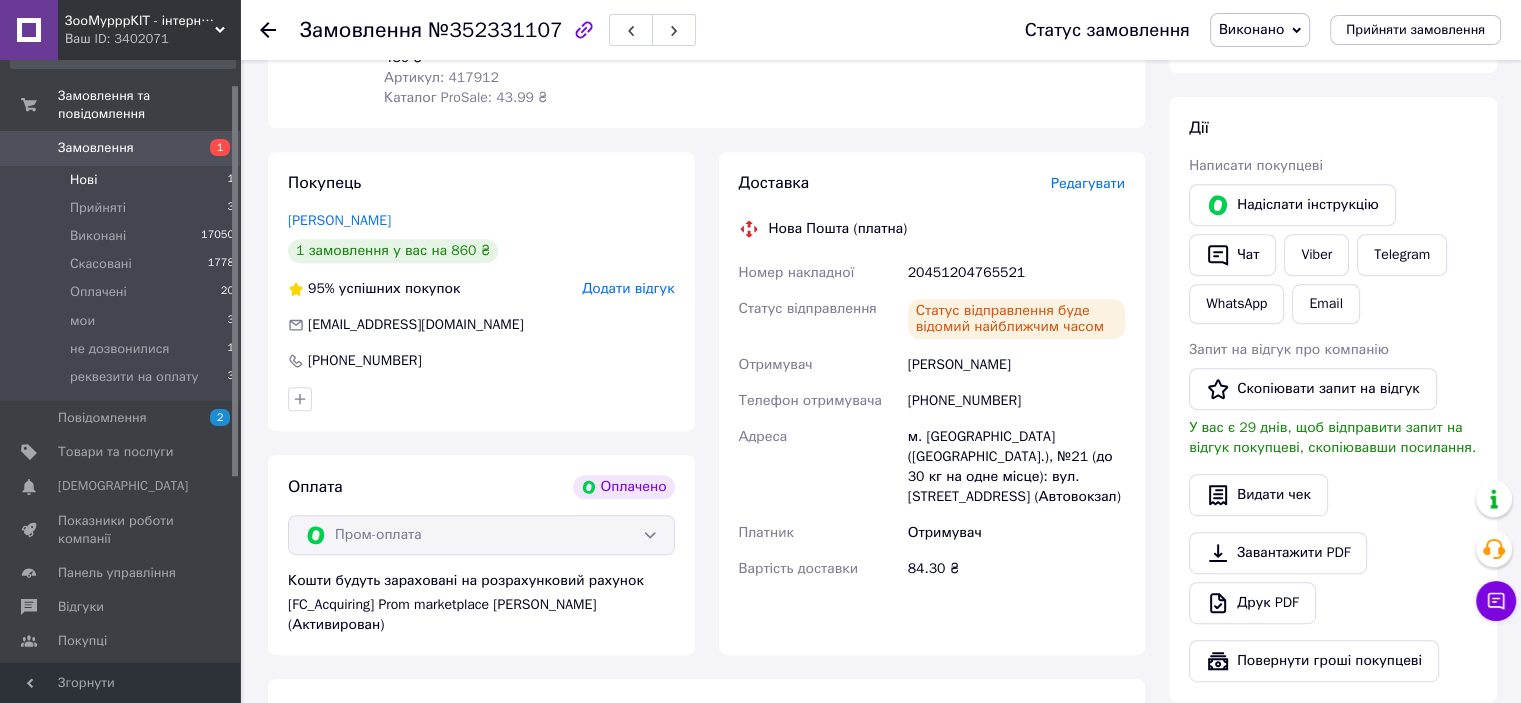 click on "Нові 1" at bounding box center [123, 180] 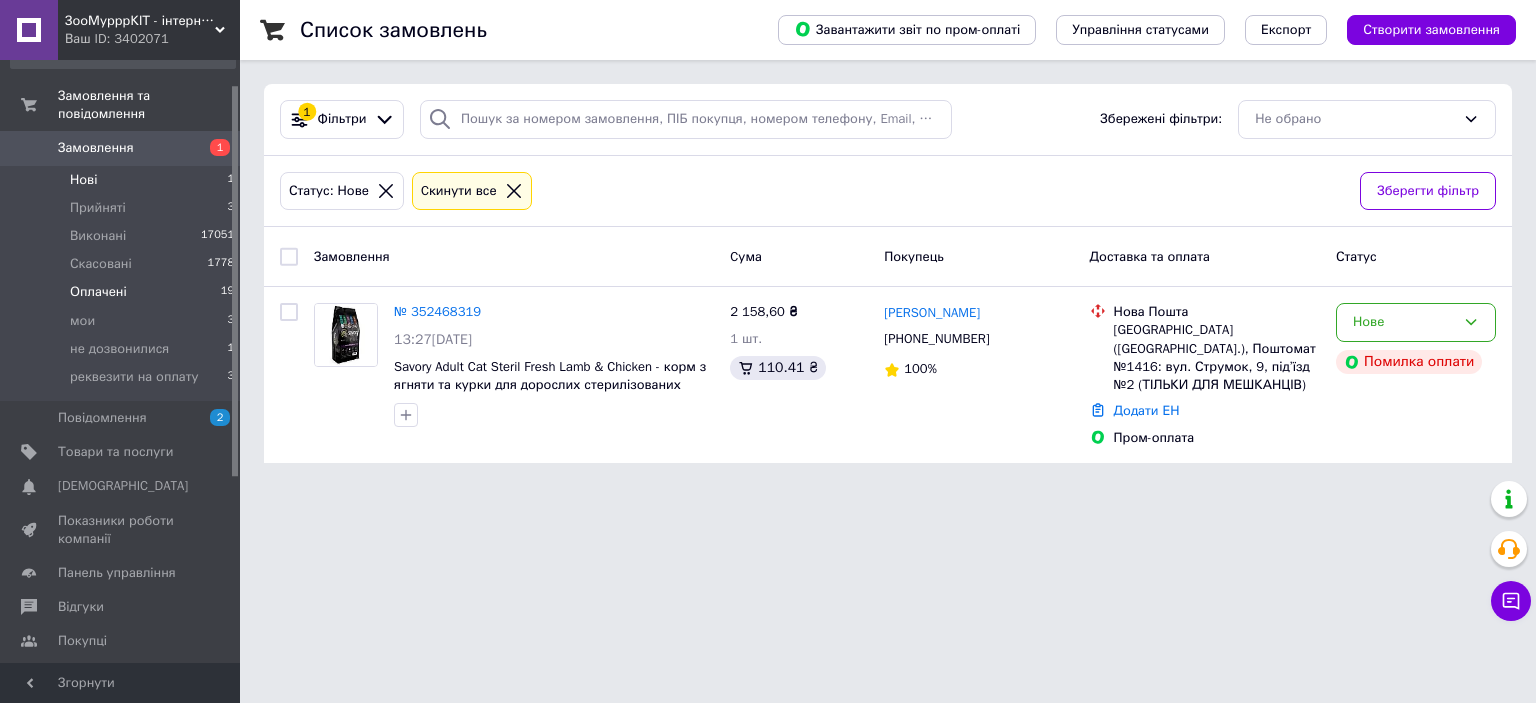 click on "Оплачені" at bounding box center (98, 292) 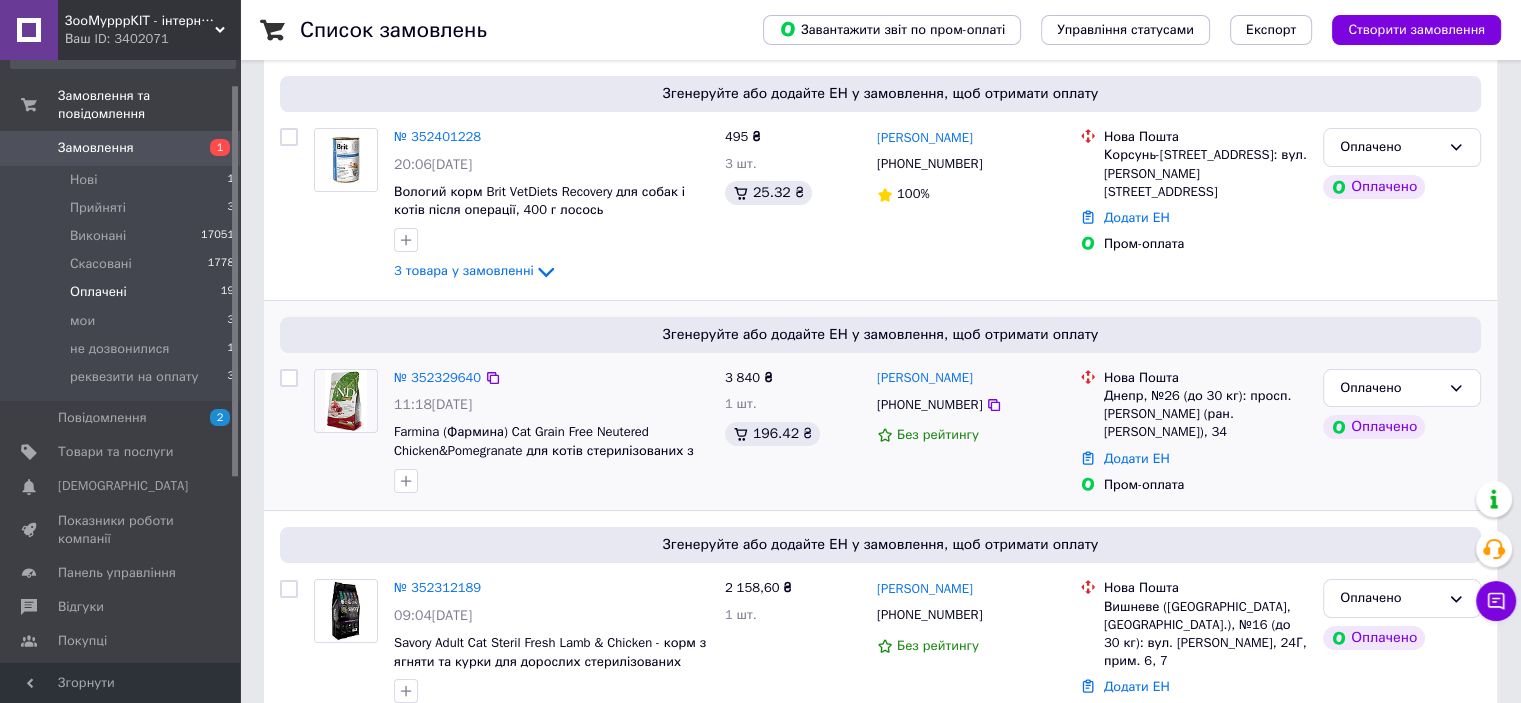 scroll, scrollTop: 300, scrollLeft: 0, axis: vertical 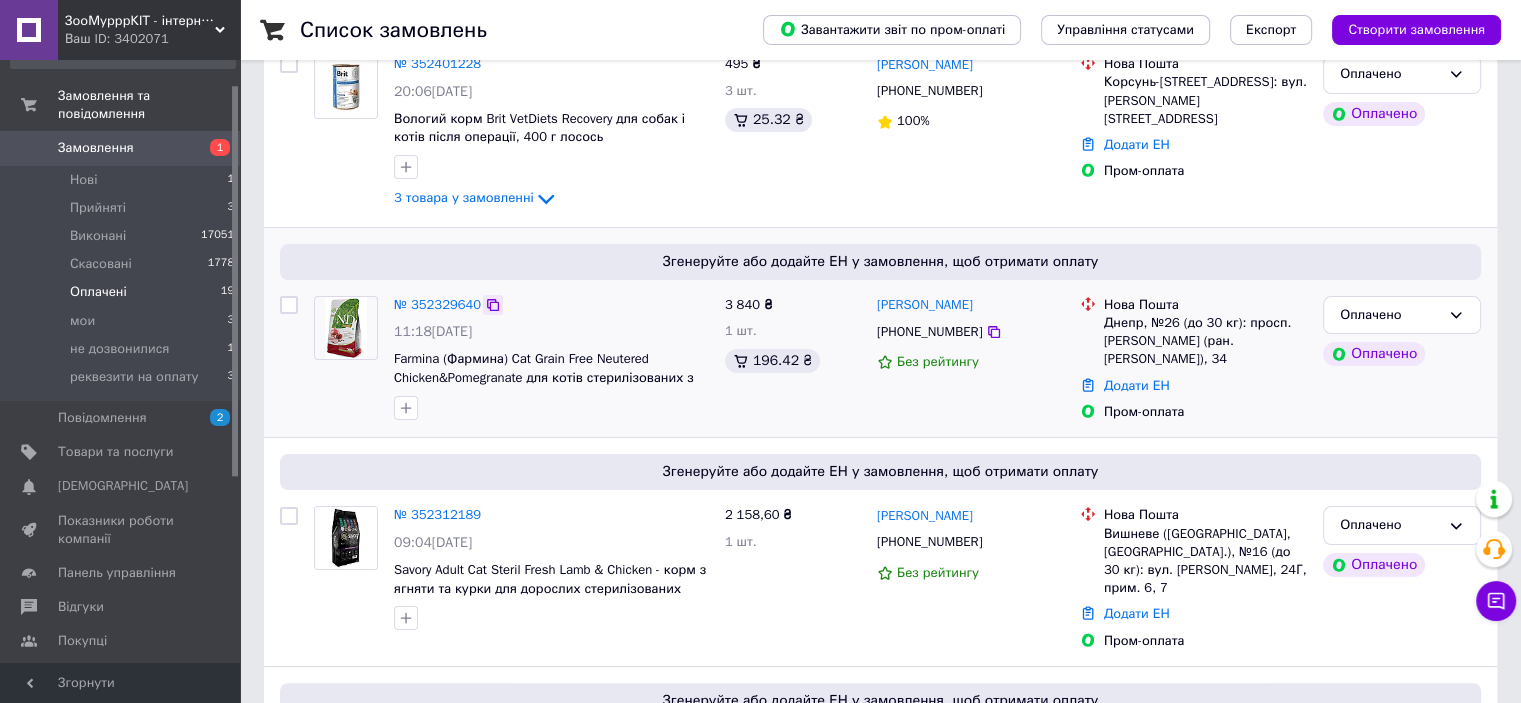drag, startPoint x: 492, startPoint y: 303, endPoint x: 471, endPoint y: 298, distance: 21.587032 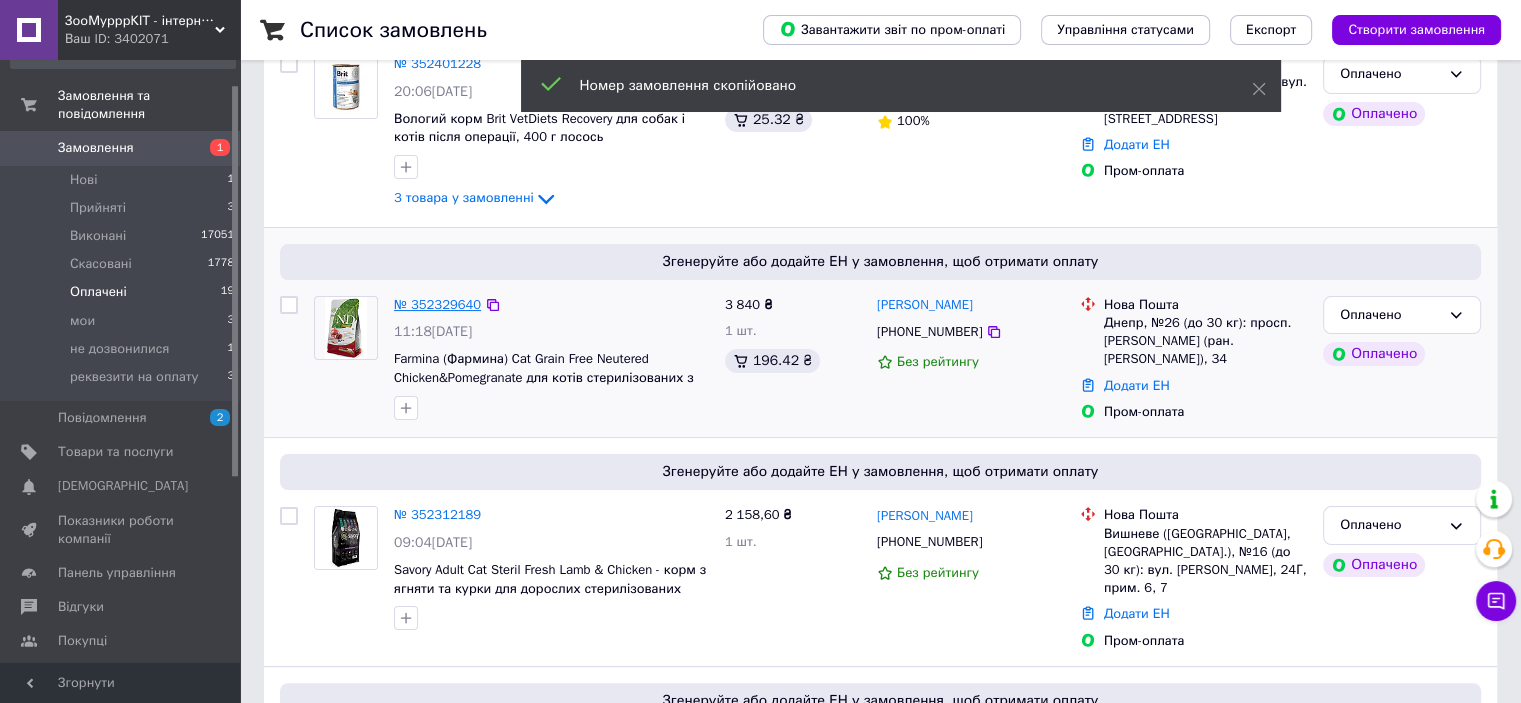 click on "№ 352329640" at bounding box center (437, 304) 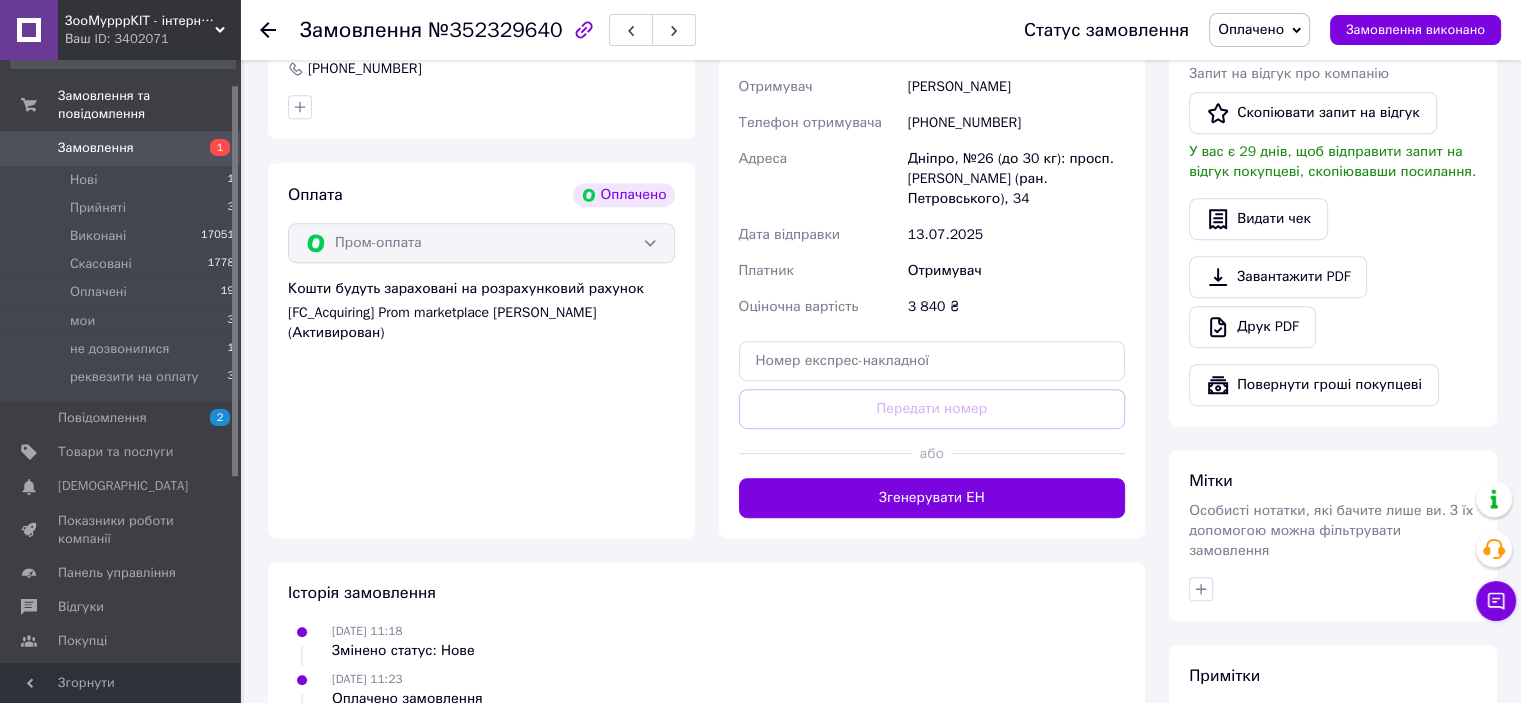 scroll, scrollTop: 1000, scrollLeft: 0, axis: vertical 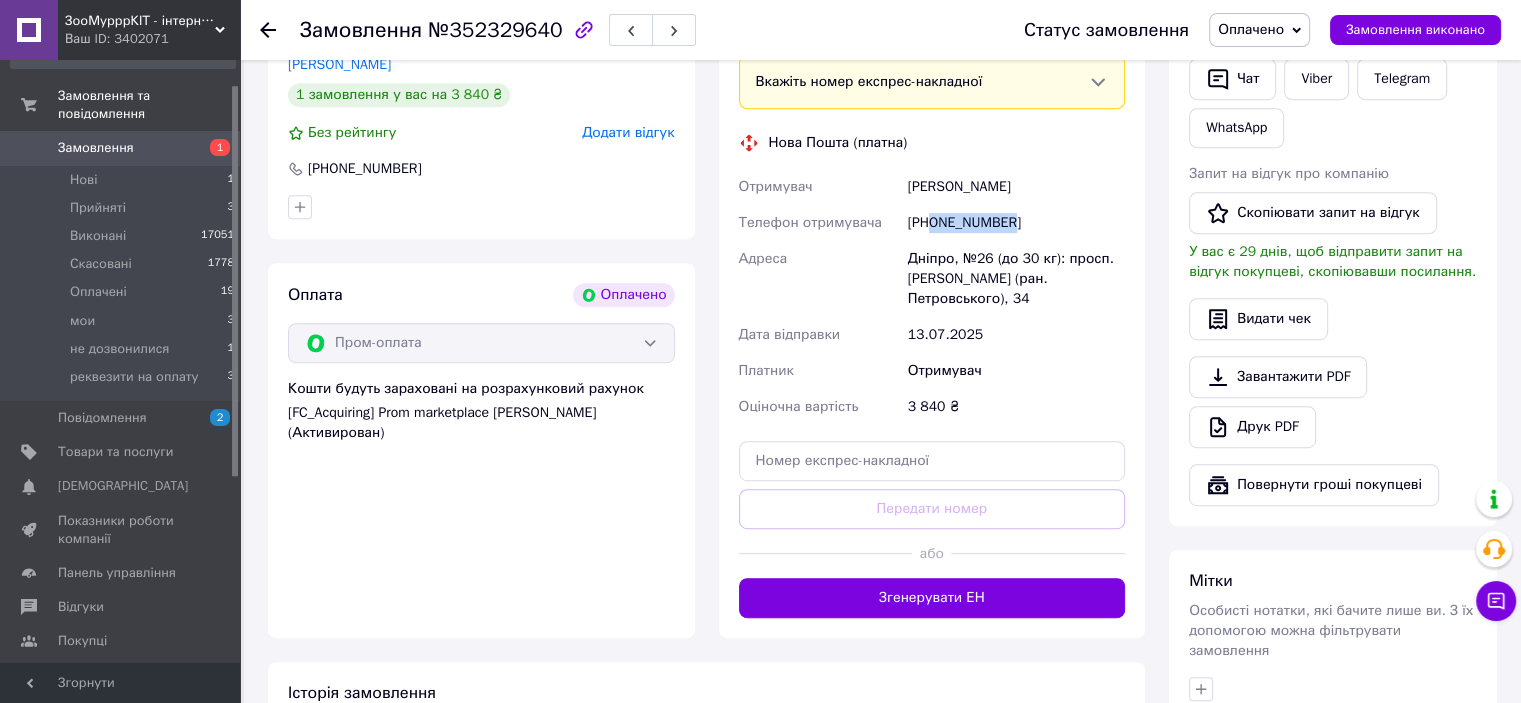 drag, startPoint x: 933, startPoint y: 205, endPoint x: 1036, endPoint y: 206, distance: 103.00485 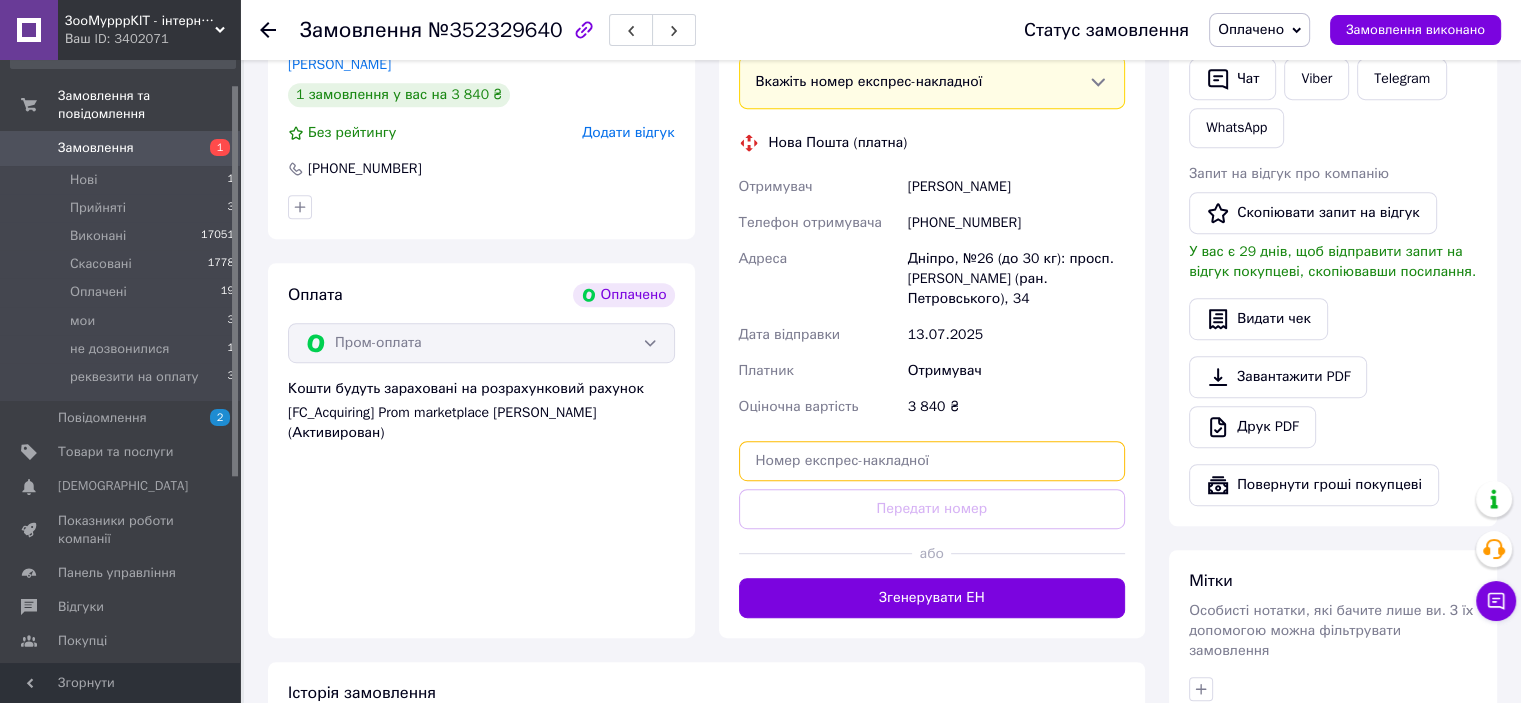 click at bounding box center (932, 461) 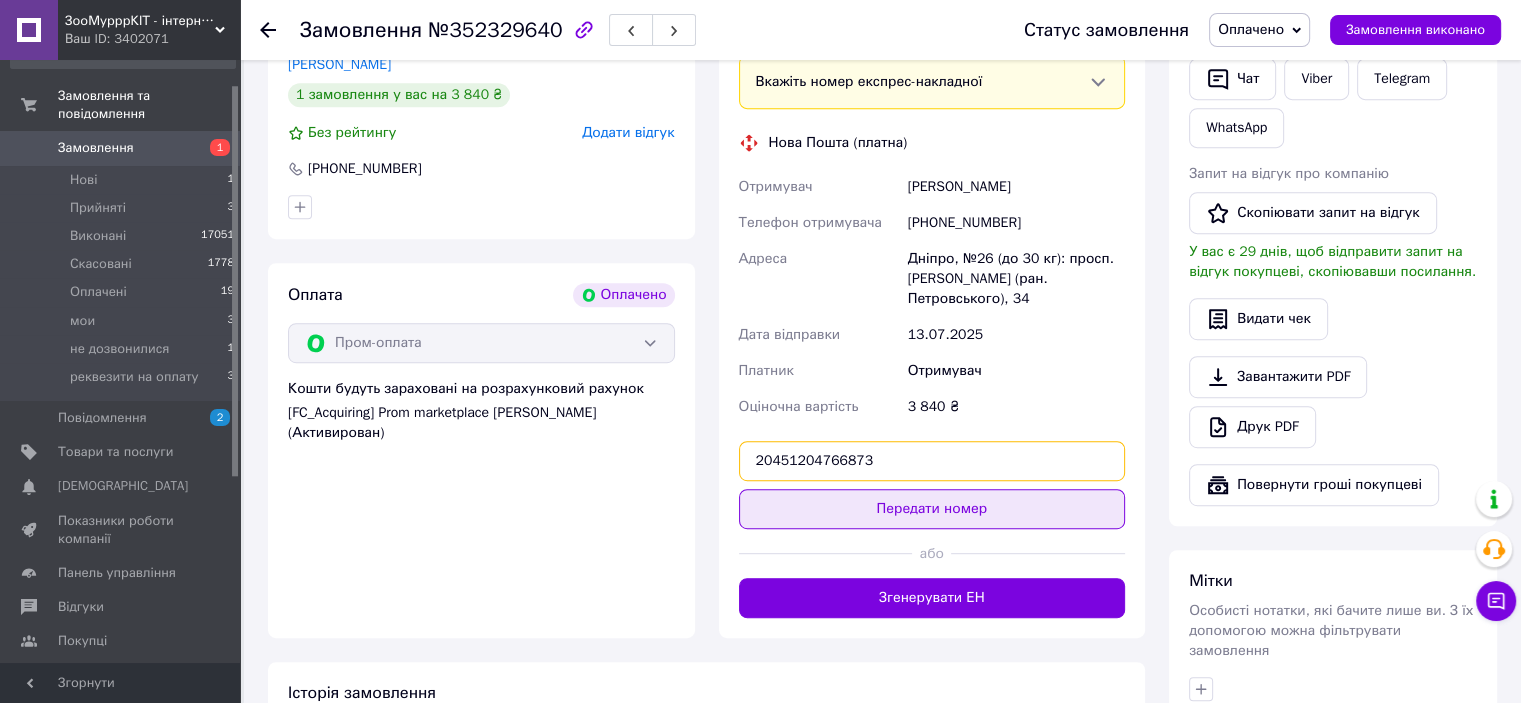 type on "20451204766873" 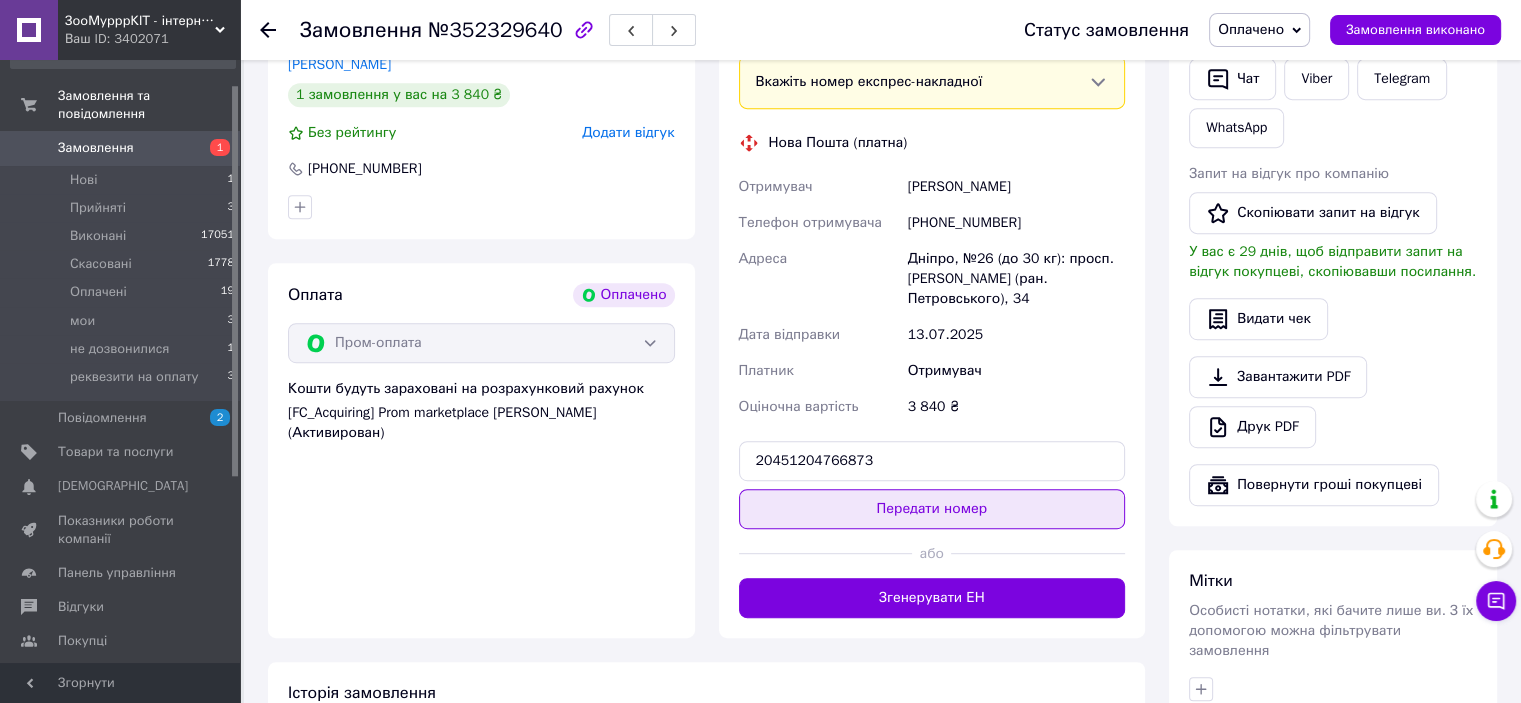 click on "Доставка Редагувати Вкажіть номер експрес-накладної Обов'язково введіть номер експрес-накладної,
якщо створювали її не на цій сторінці. У разі,
якщо номер ЕН не буде доданий, ми не зможемо
виплатити гроші за замовлення Мобільний номер покупця (із замовлення) повинен відповідати номеру отримувача за накладною Нова Пошта (платна) Отримувач Овсиенко Олег Телефон отримувача +380684055417 Адреса Дніпро, №26 (до 30 кг): просп. Івана Мазепи (ран. Петровського), 34 Дата відправки 13.07.2025 Платник Отримувач Оціночна вартість 3 840 ₴ 20451204766873 Передати номер або Згенерувати ЕН" at bounding box center [932, 317] 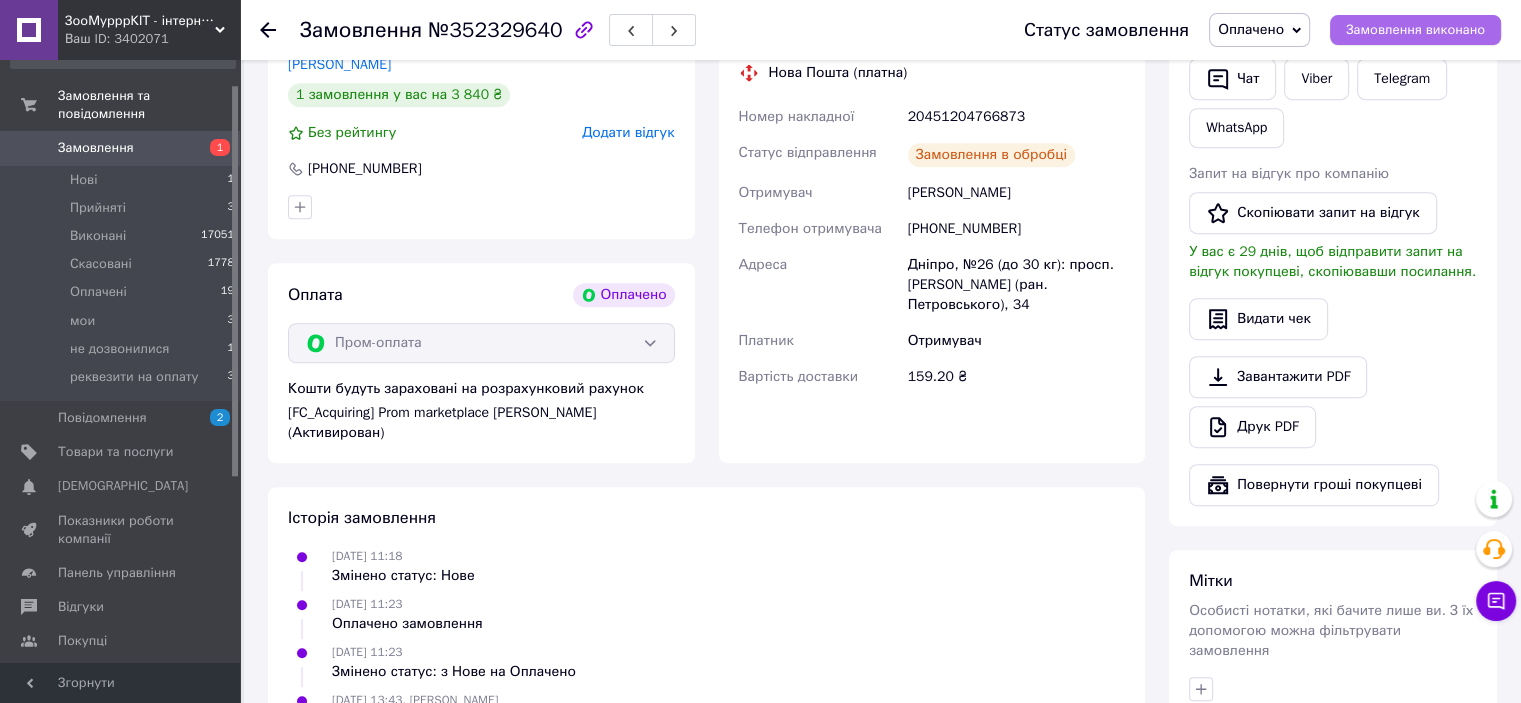 click on "Замовлення виконано" at bounding box center [1415, 30] 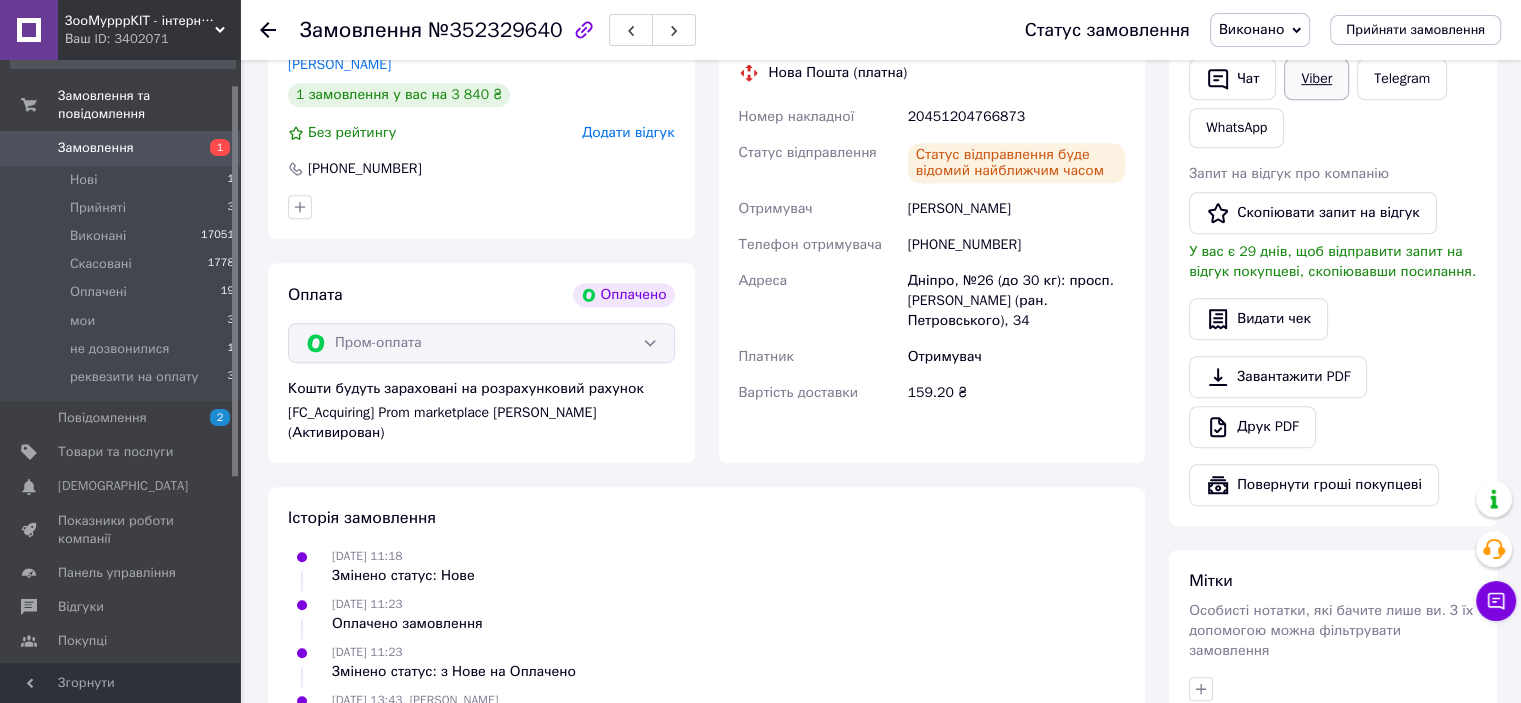click on "Viber" at bounding box center [1316, 79] 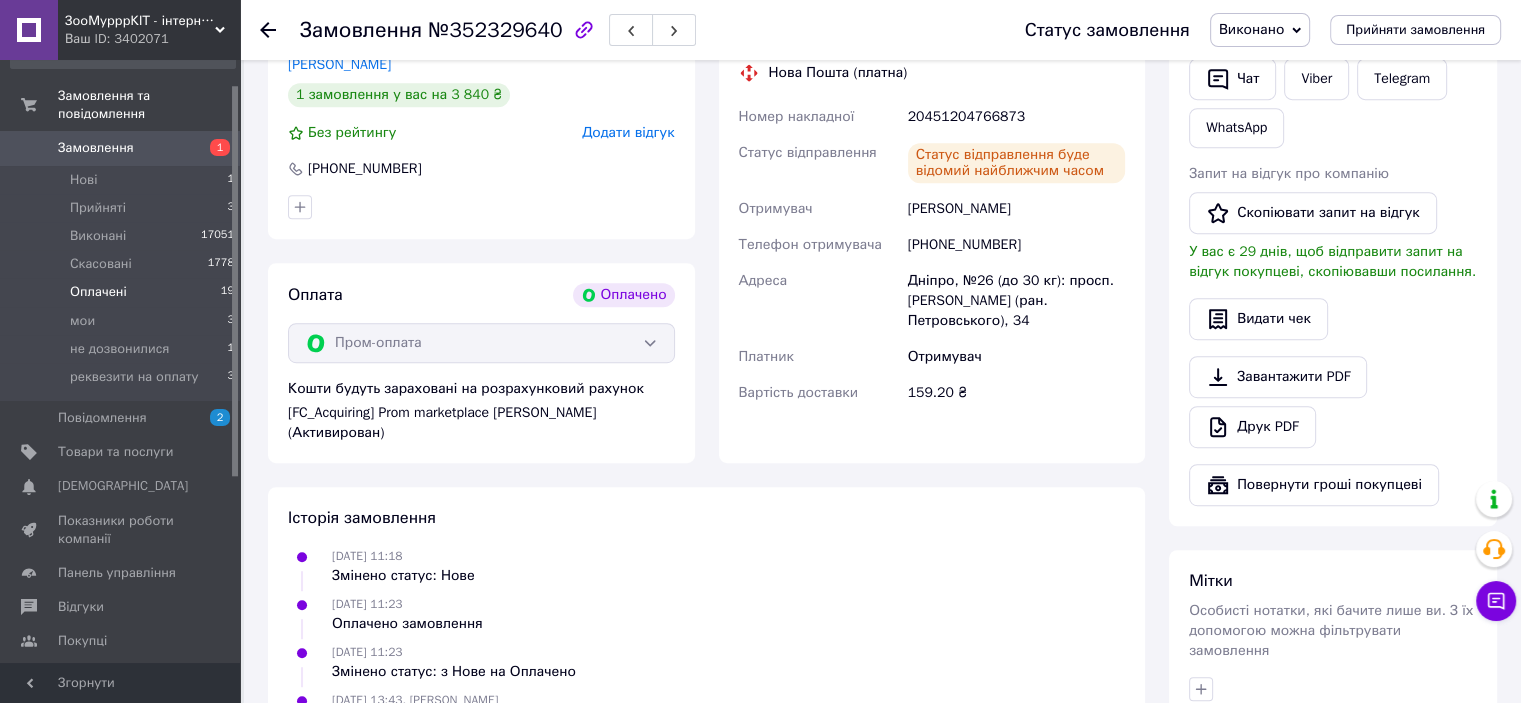 click on "Оплачені 19" at bounding box center [123, 292] 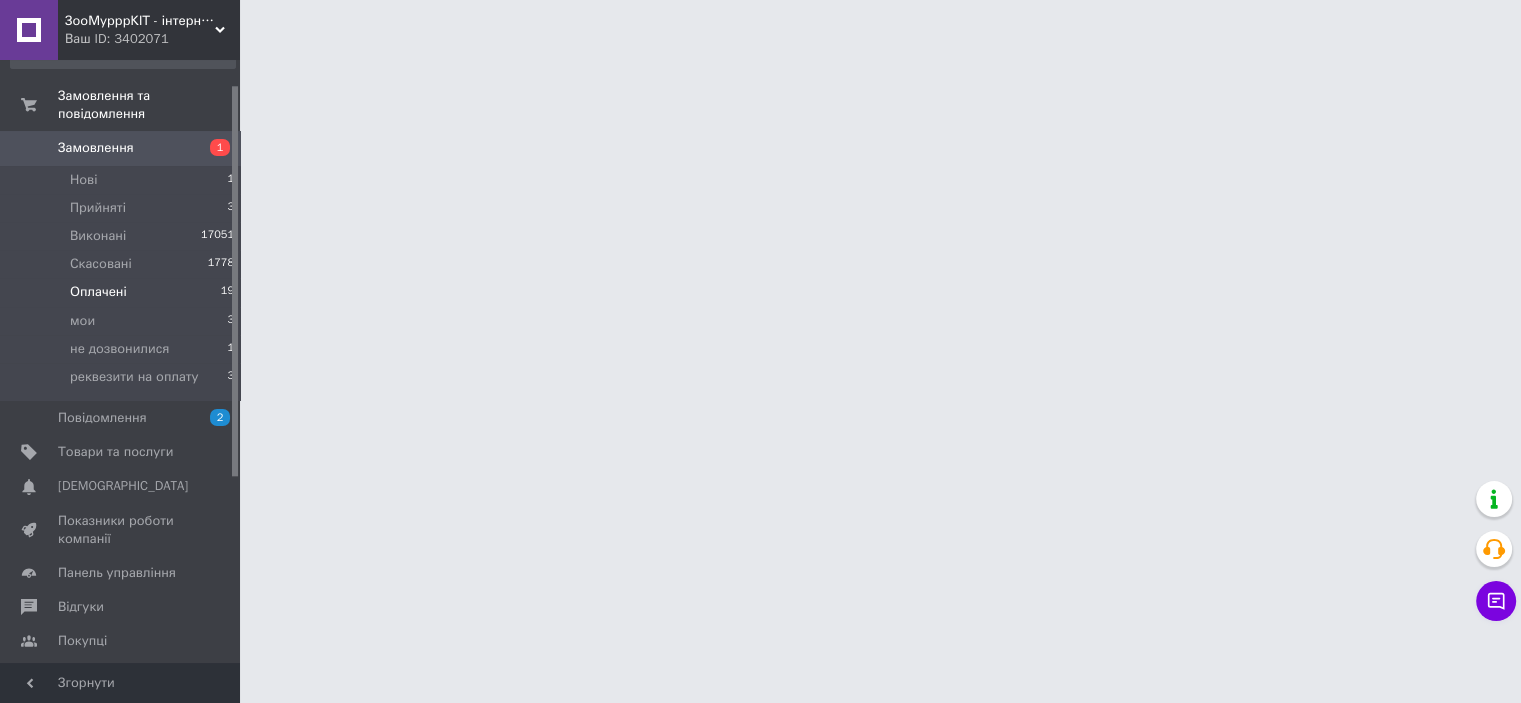 scroll, scrollTop: 0, scrollLeft: 0, axis: both 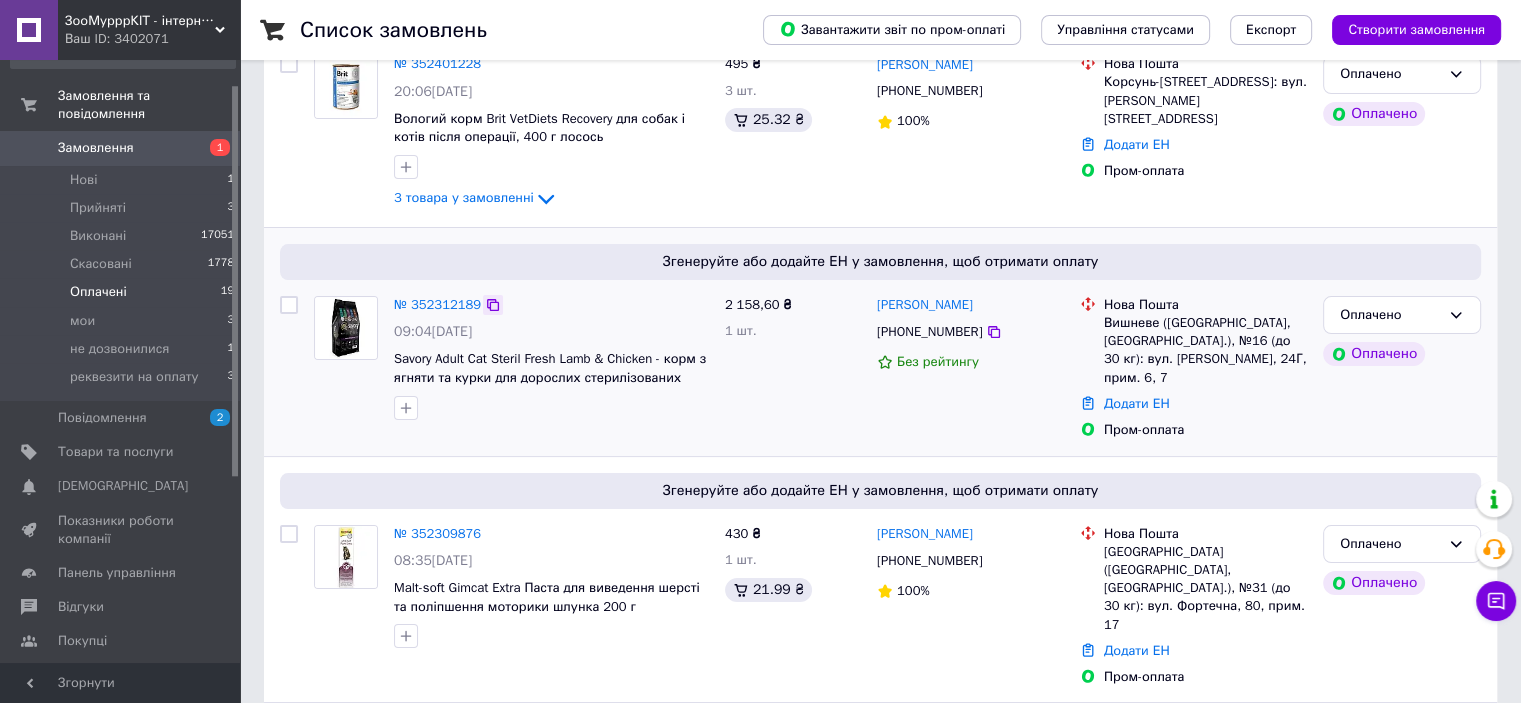 click 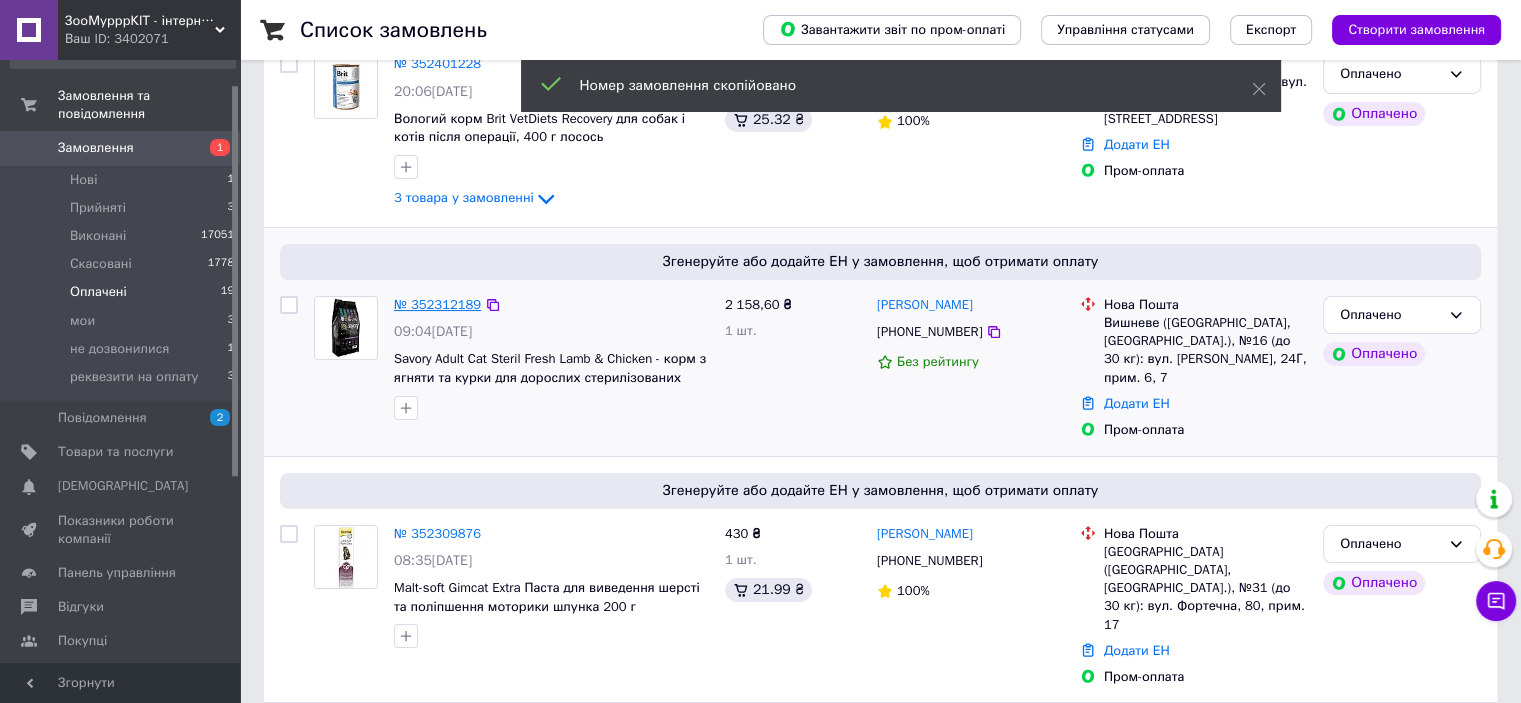 click on "№ 352312189" at bounding box center (437, 304) 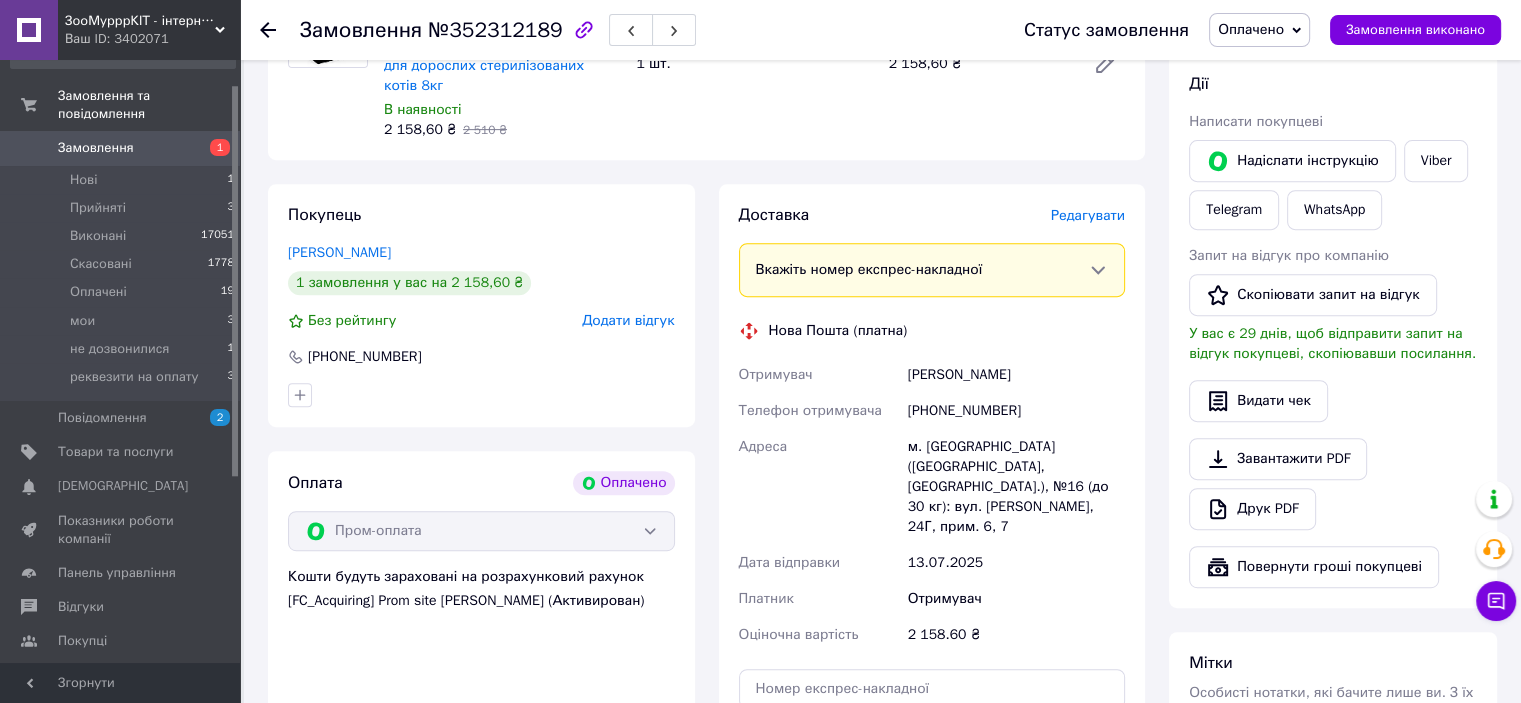 scroll, scrollTop: 1000, scrollLeft: 0, axis: vertical 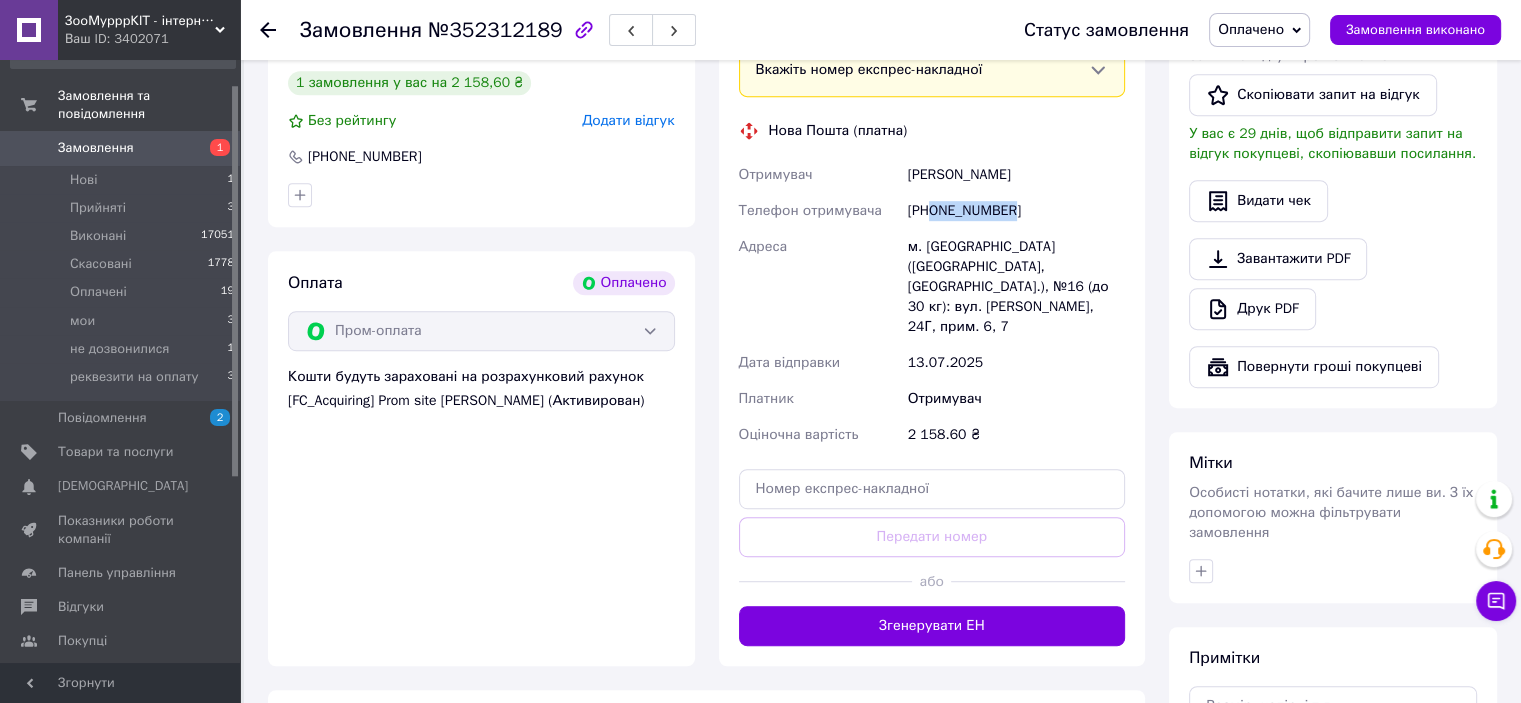 drag, startPoint x: 933, startPoint y: 195, endPoint x: 1056, endPoint y: 195, distance: 123 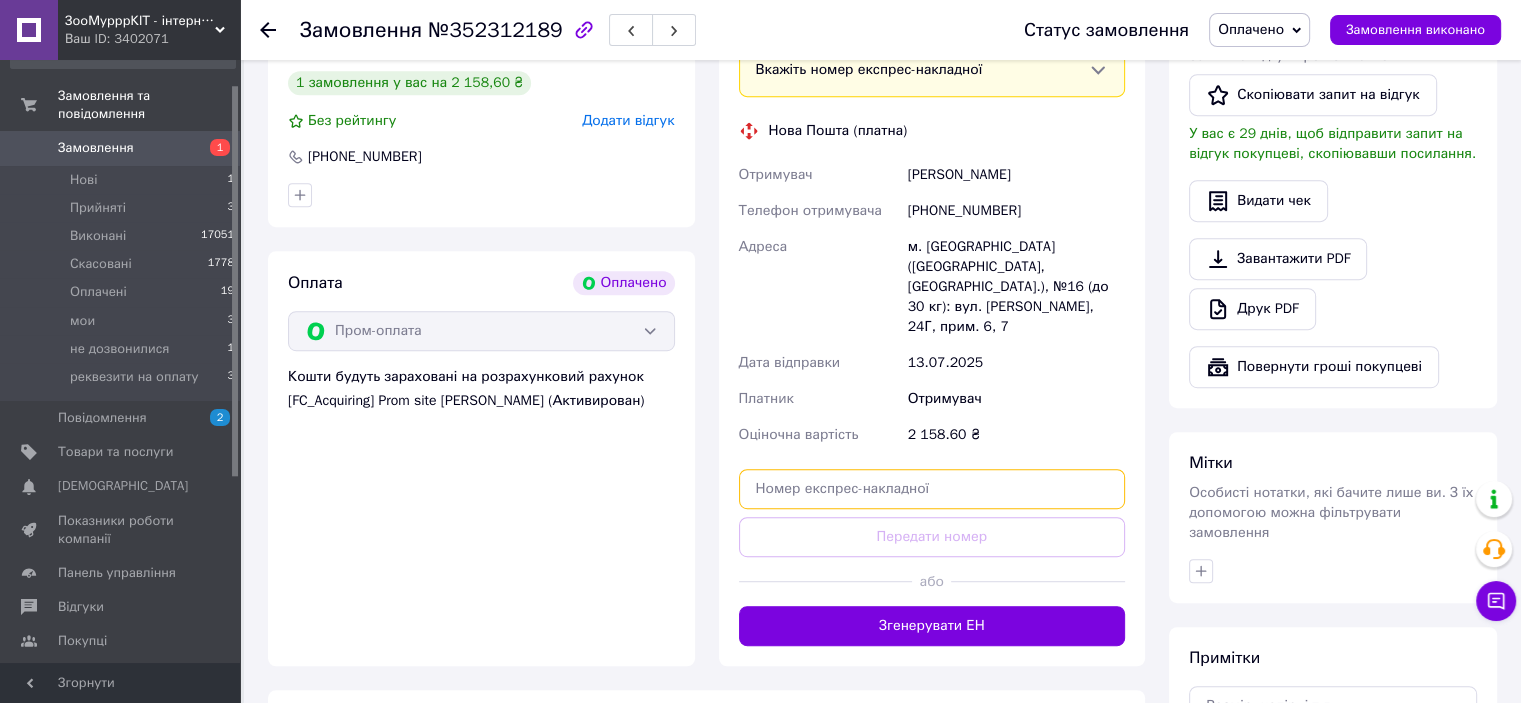 click at bounding box center (932, 489) 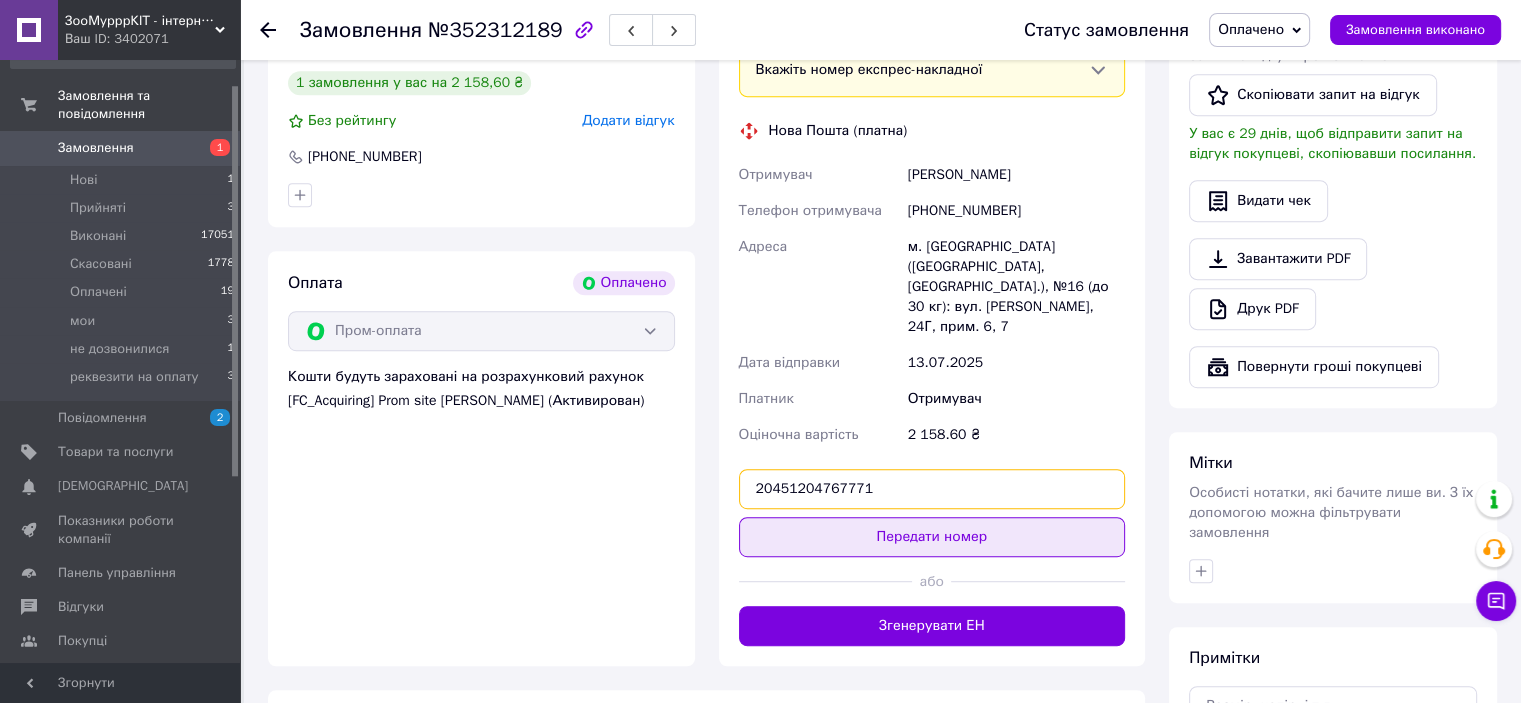type on "20451204767771" 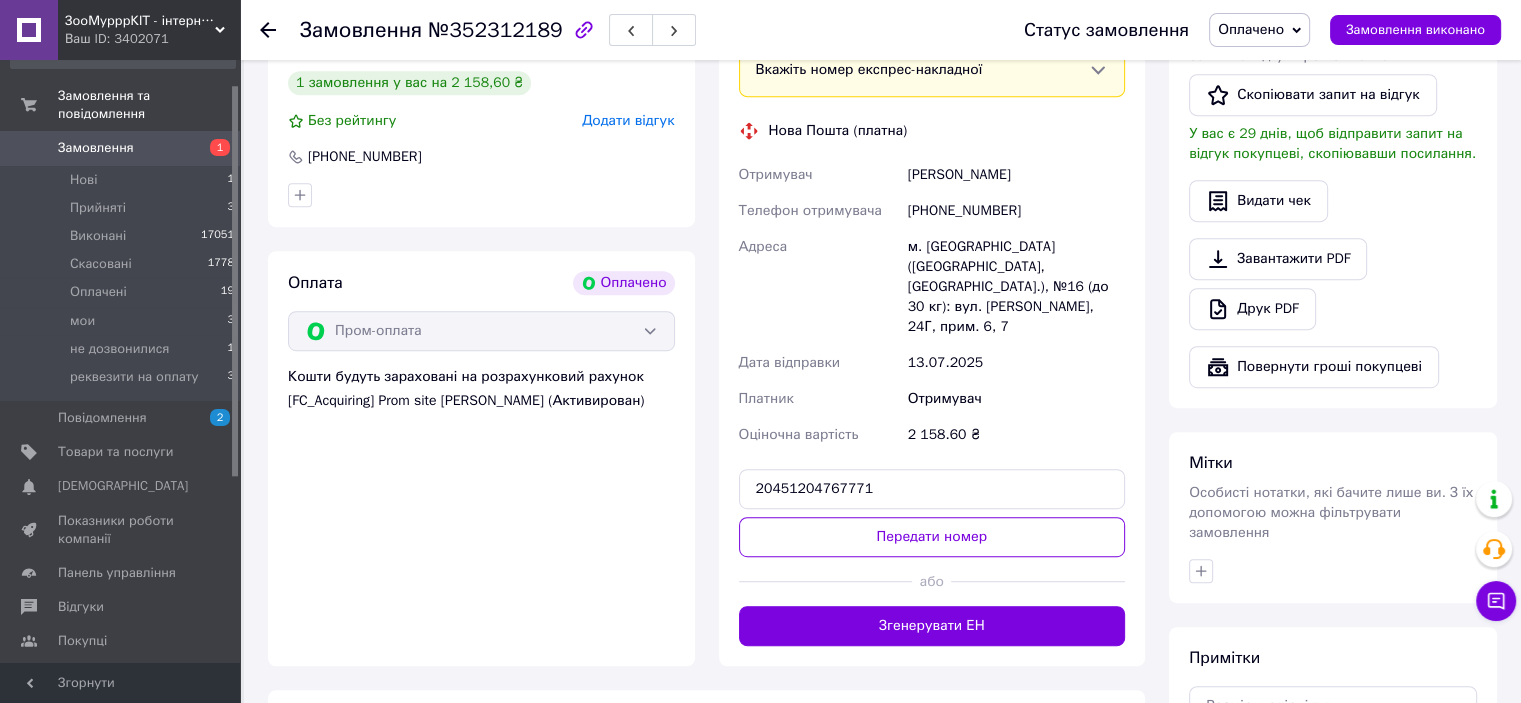 drag, startPoint x: 879, startPoint y: 480, endPoint x: 895, endPoint y: 478, distance: 16.124516 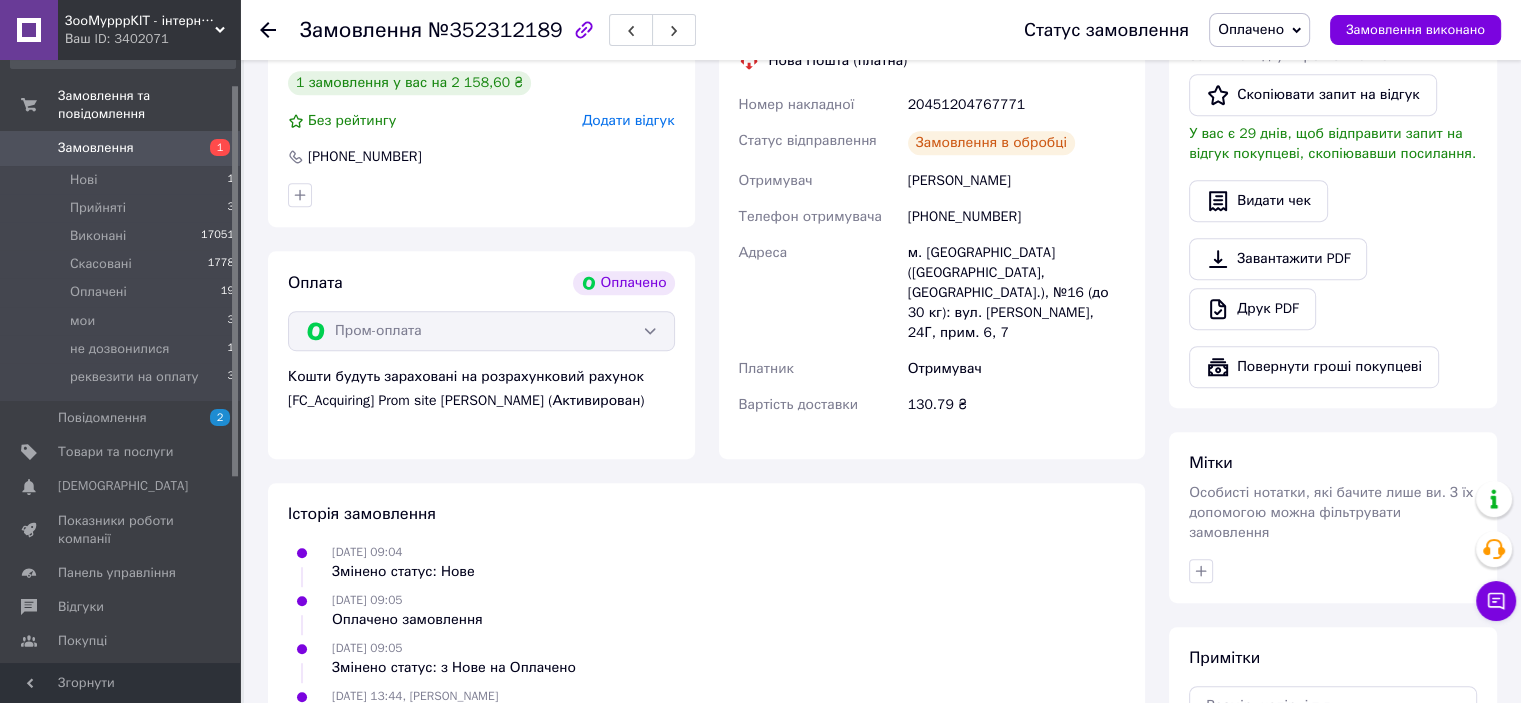 click on "ЗооМурррКІТ - інтернет зоомагазин Ваш ID: 3402071 Сайт ЗооМурррКІТ - інтернет зоомагазин Кабінет покупця Перевірити стан системи Сторінка на порталі Покупець Довідка Вийти Замовлення та повідомлення Замовлення 1 Нові 1 Прийняті 3 Виконані 17051 Скасовані 1778 Оплачені 19 мои 3 не дозвонилися 1 реквезити на оплату 3 Повідомлення 2 Товари та послуги Сповіщення 0 Показники роботи компанії Панель управління Відгуки Покупці Каталог ProSale Аналітика Інструменти веб-майстра та SEO Управління сайтом Гаманець компанії Маркет   1" at bounding box center [760, -42] 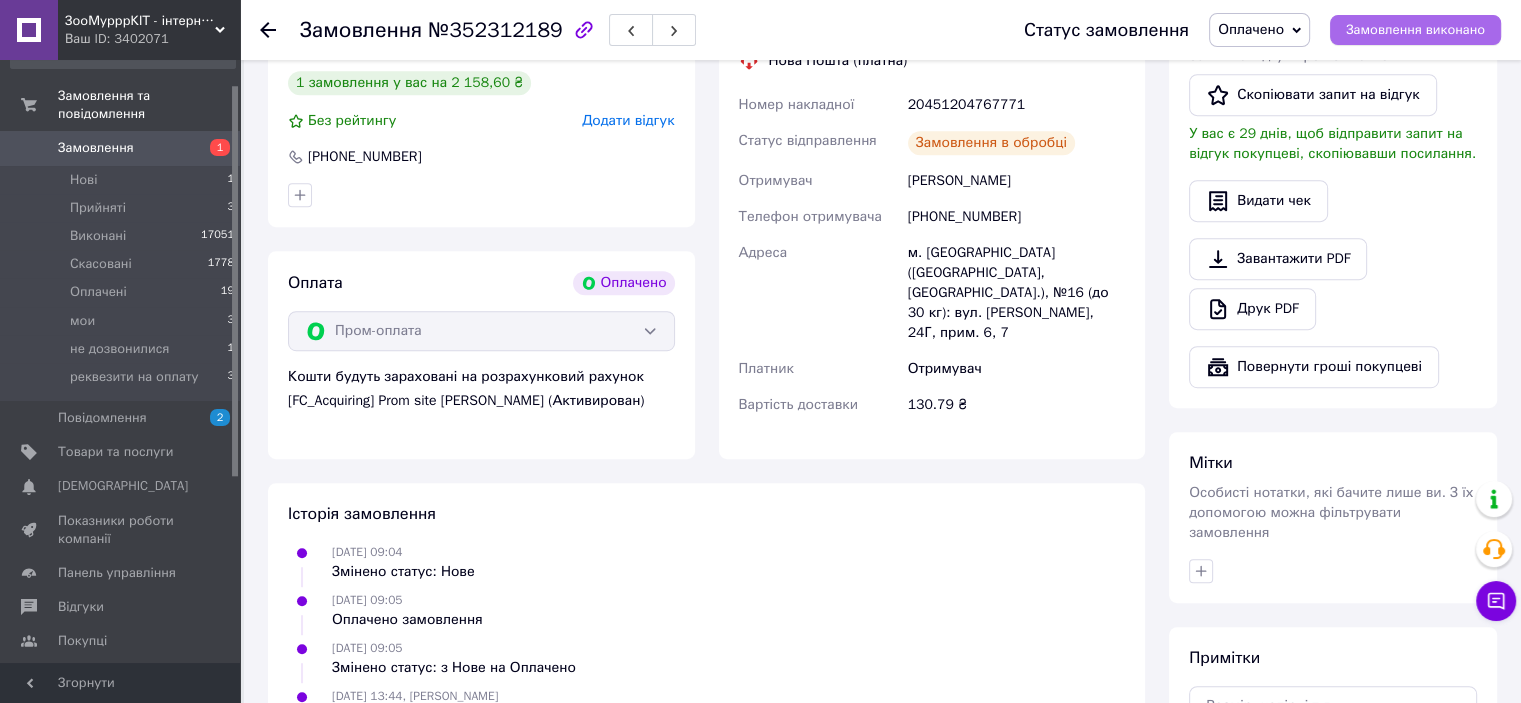 click on "Замовлення виконано" at bounding box center [1415, 30] 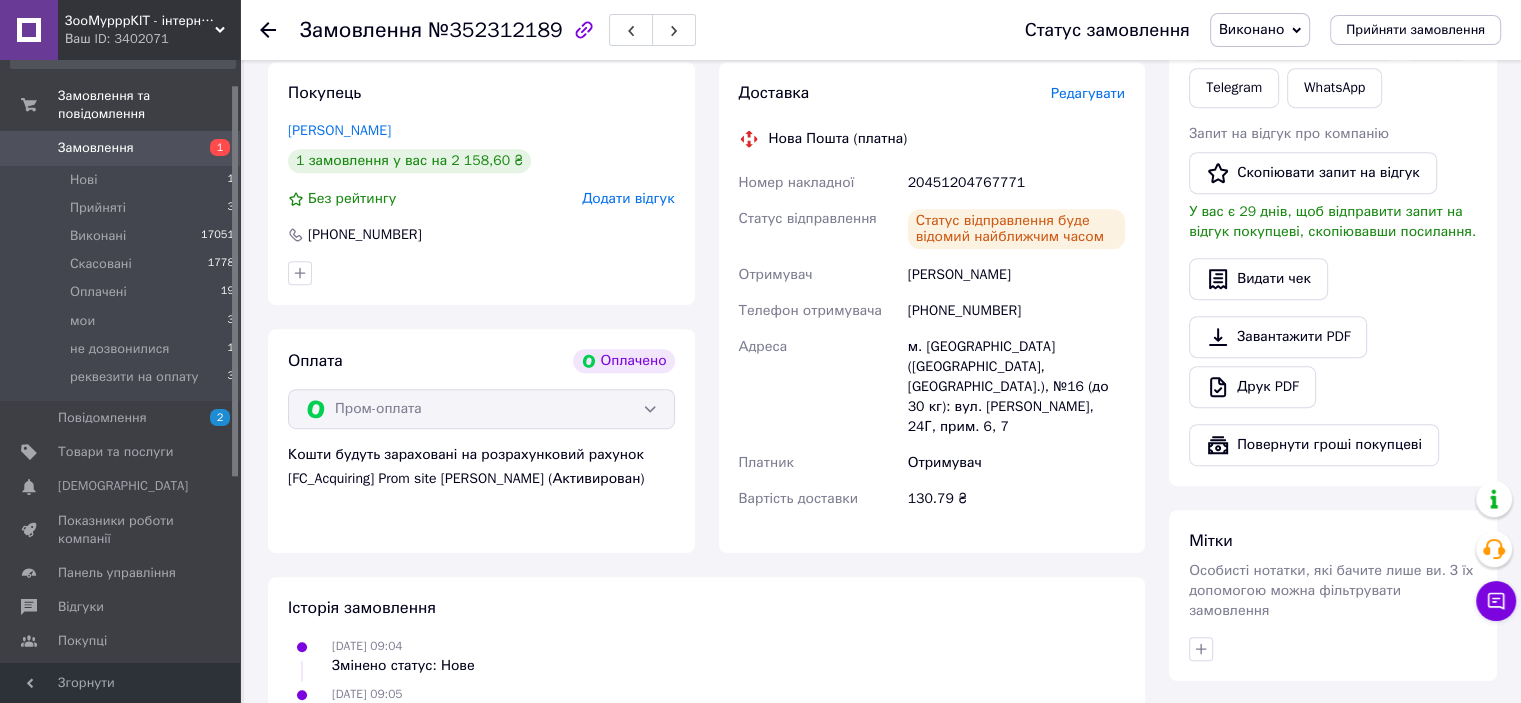 scroll, scrollTop: 800, scrollLeft: 0, axis: vertical 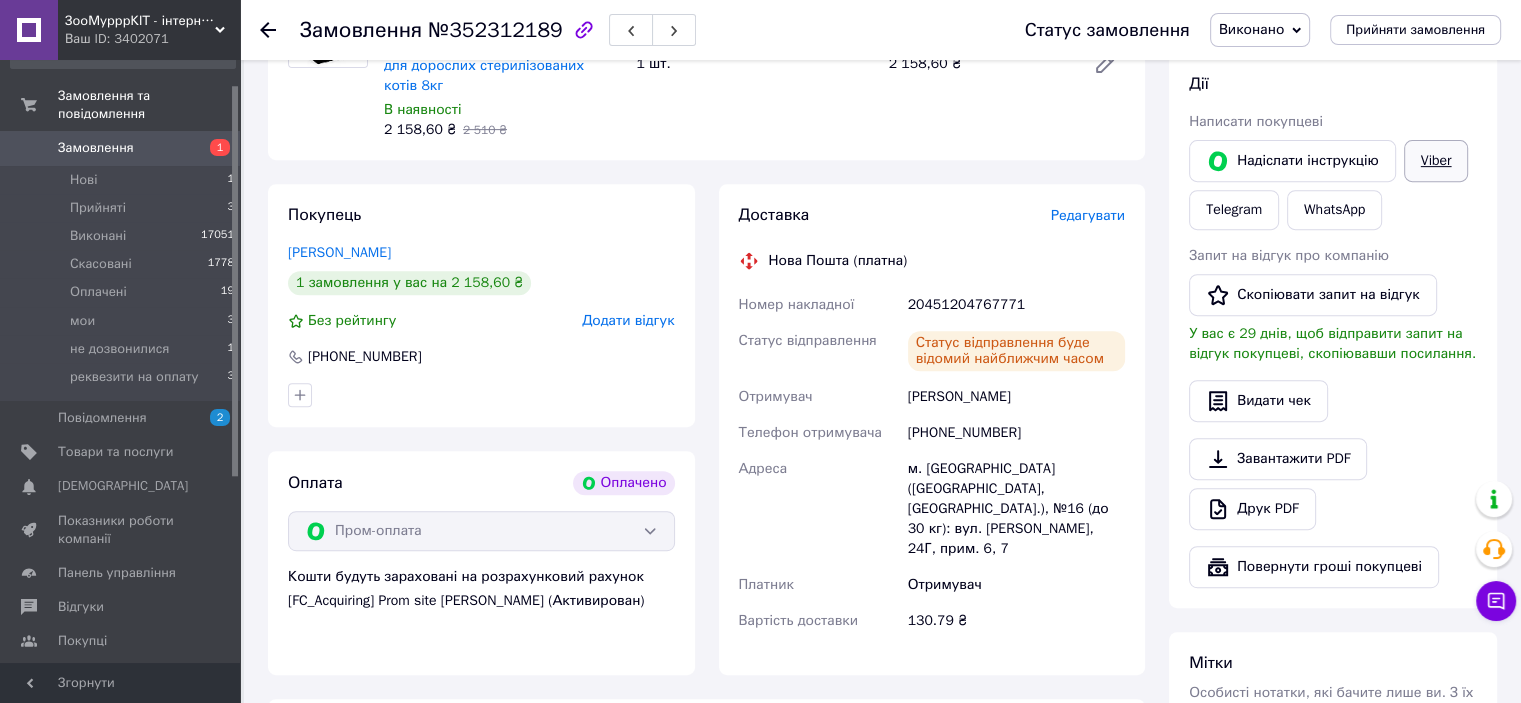 click on "Viber" at bounding box center (1436, 161) 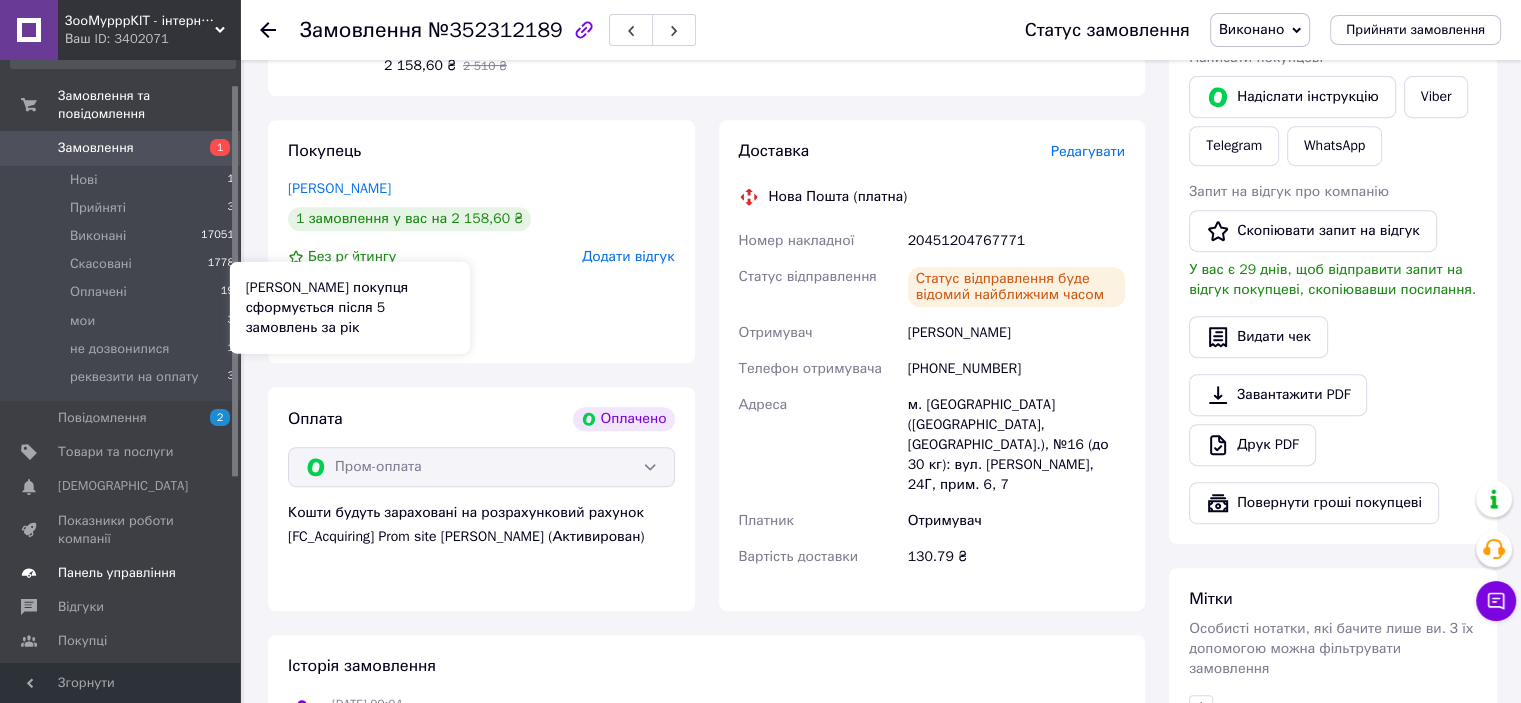 scroll, scrollTop: 900, scrollLeft: 0, axis: vertical 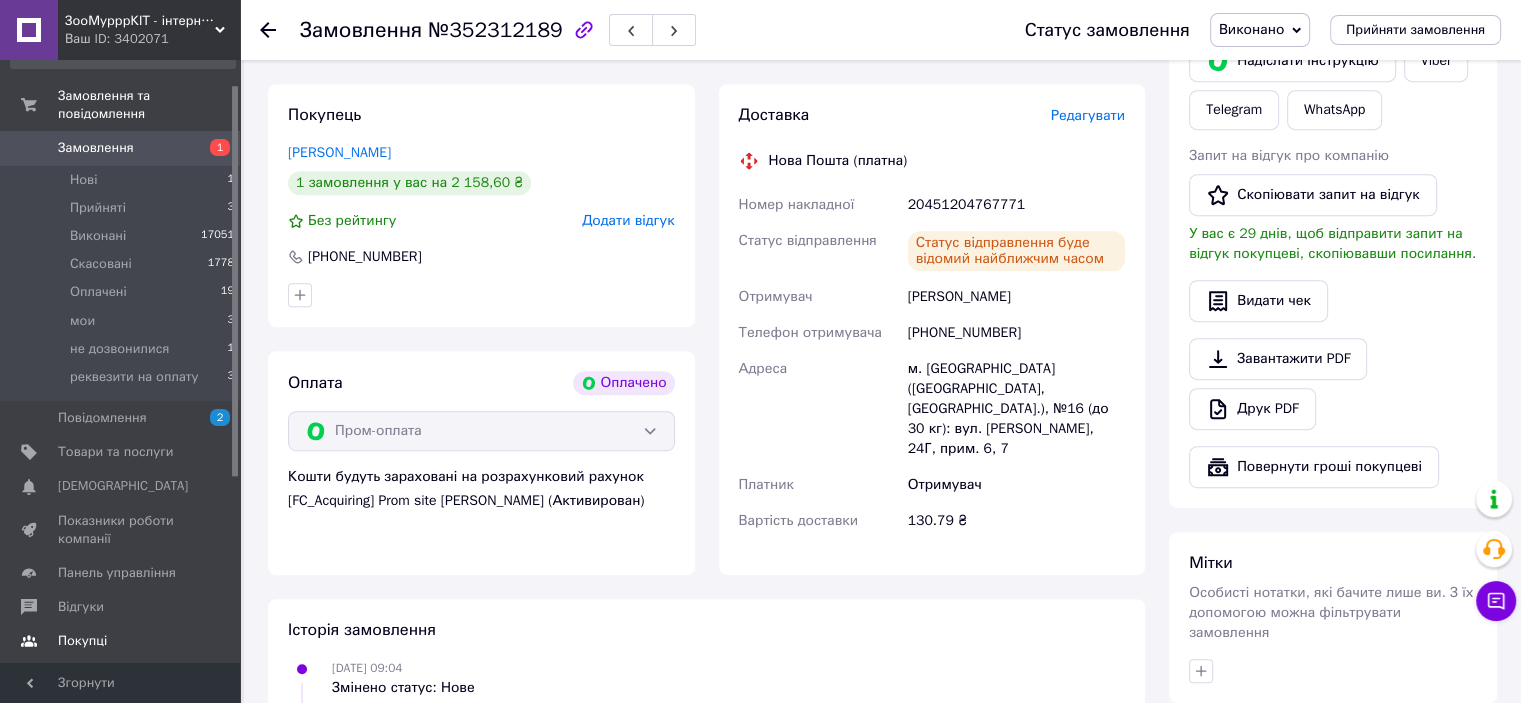click on "Покупці" at bounding box center (121, 641) 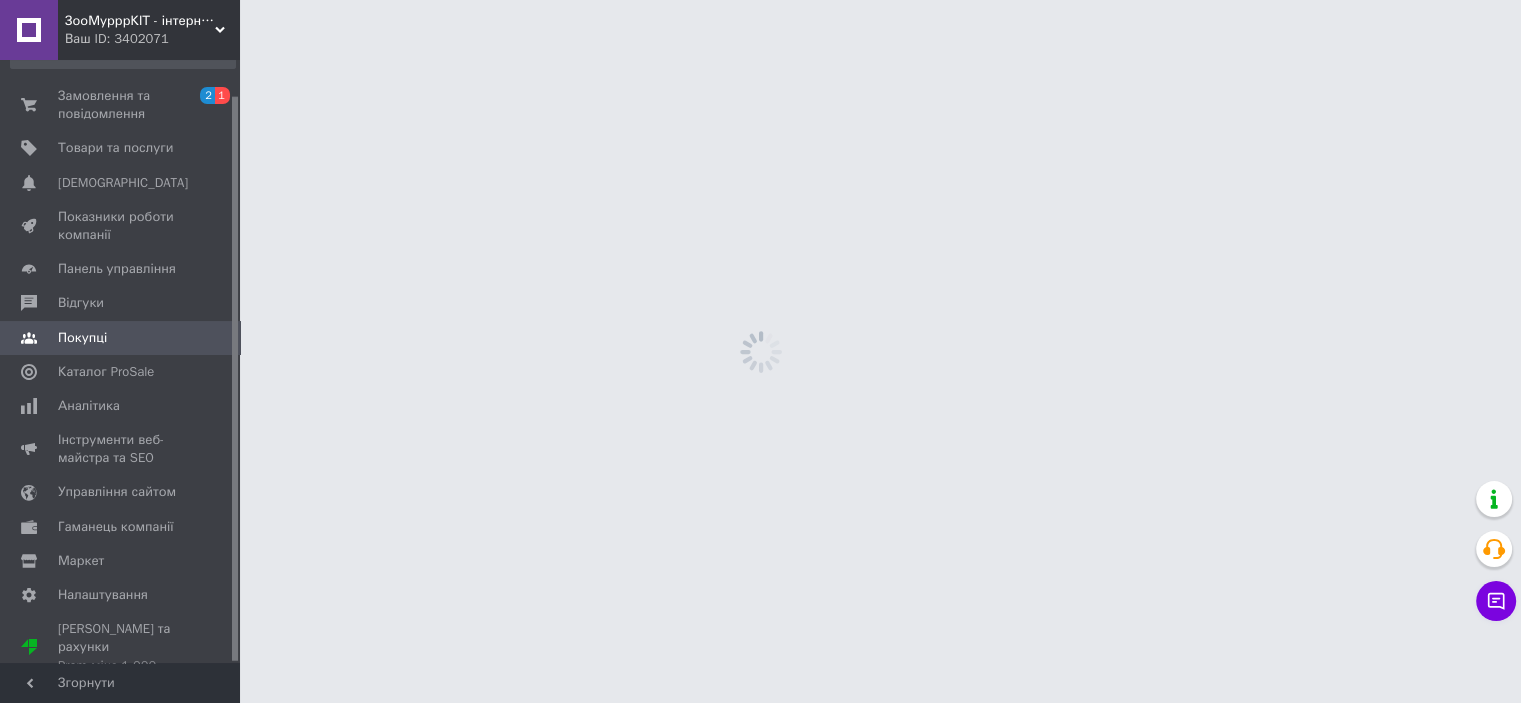 scroll, scrollTop: 0, scrollLeft: 0, axis: both 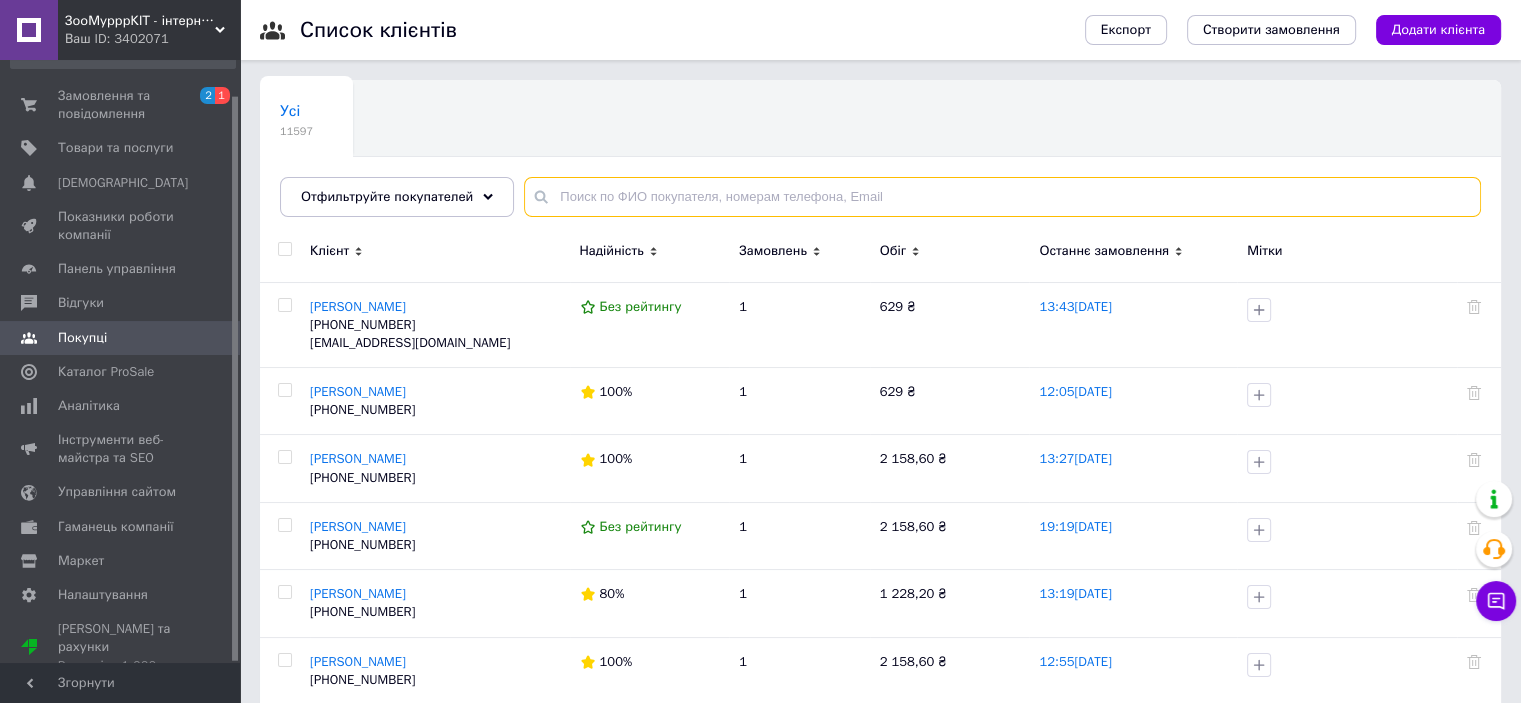 click at bounding box center (1002, 197) 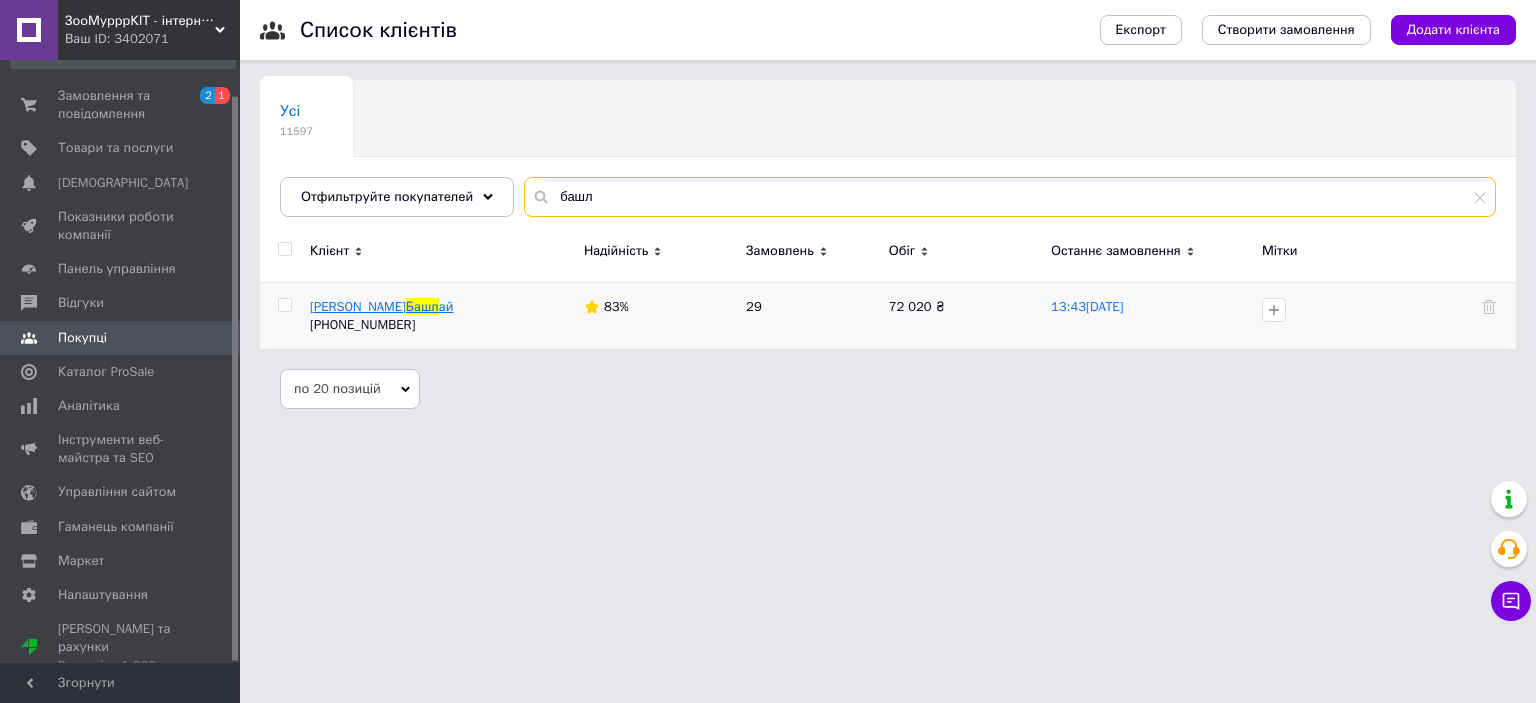 type on "башл" 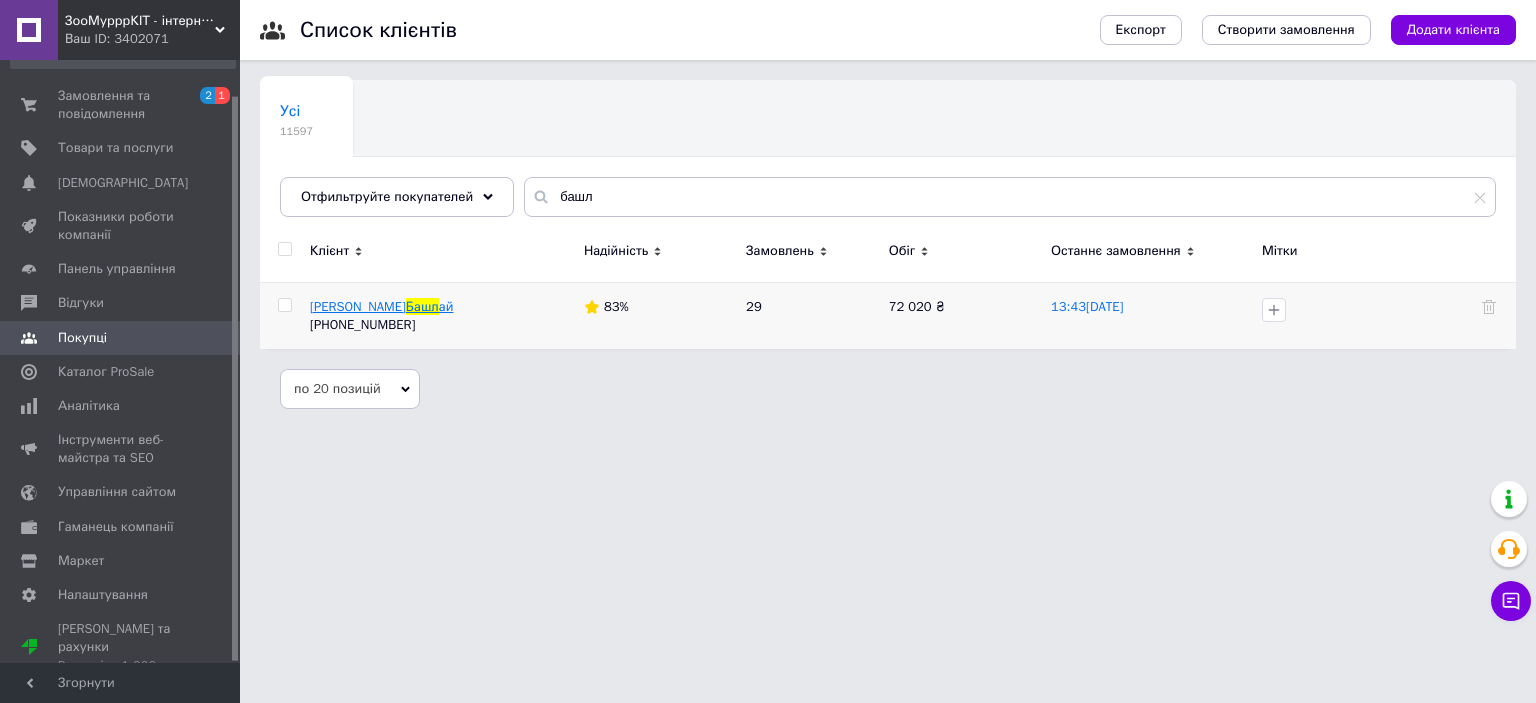 click on "Башл" at bounding box center [422, 306] 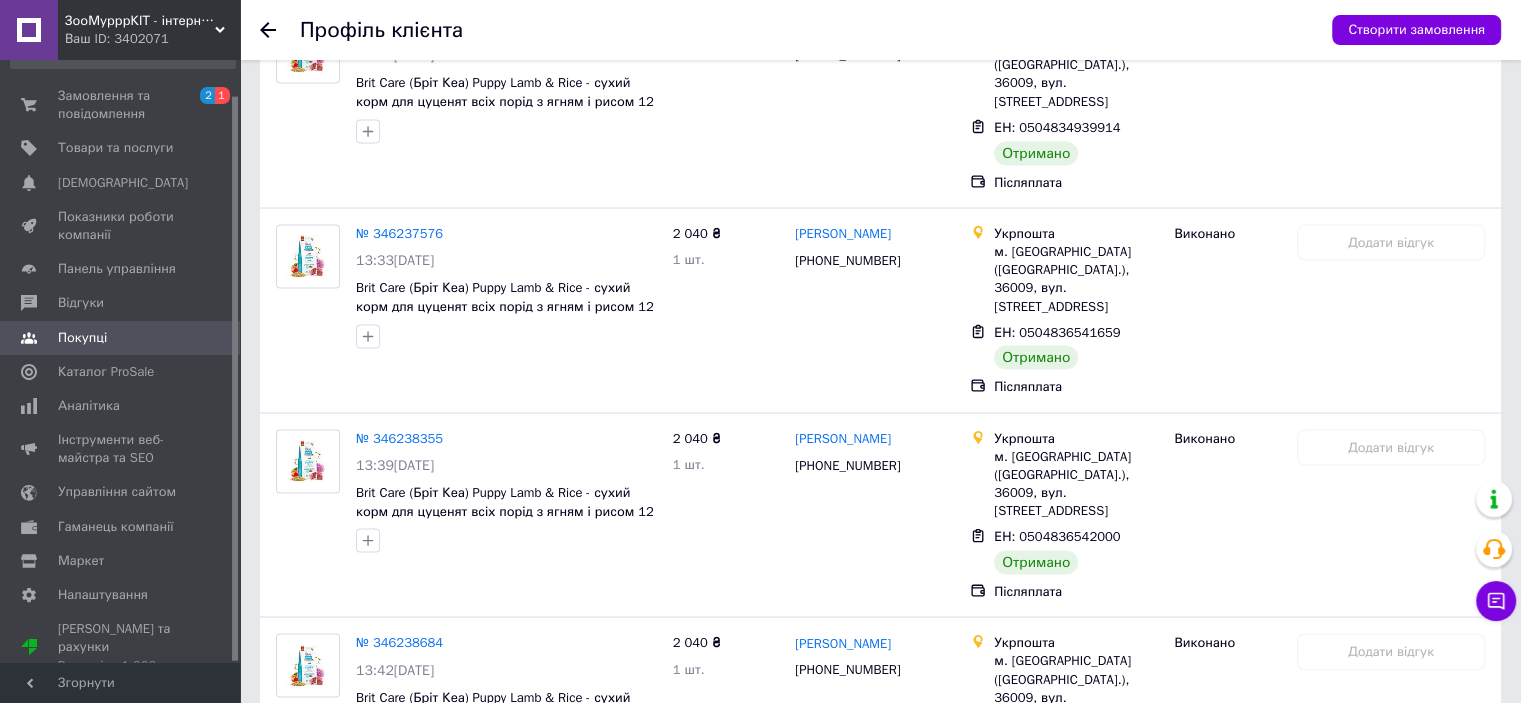 scroll, scrollTop: 3798, scrollLeft: 0, axis: vertical 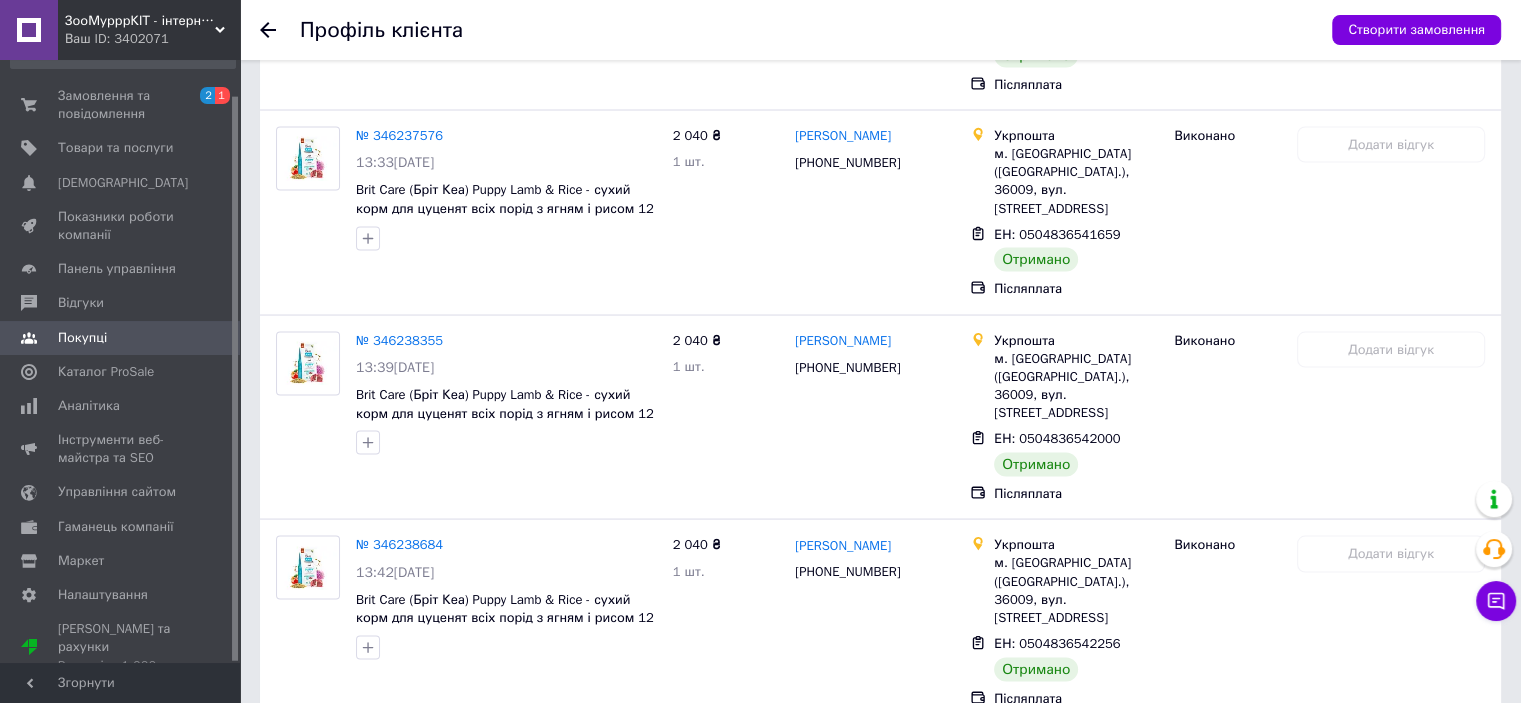 click on "№ 346238864" at bounding box center [399, 748] 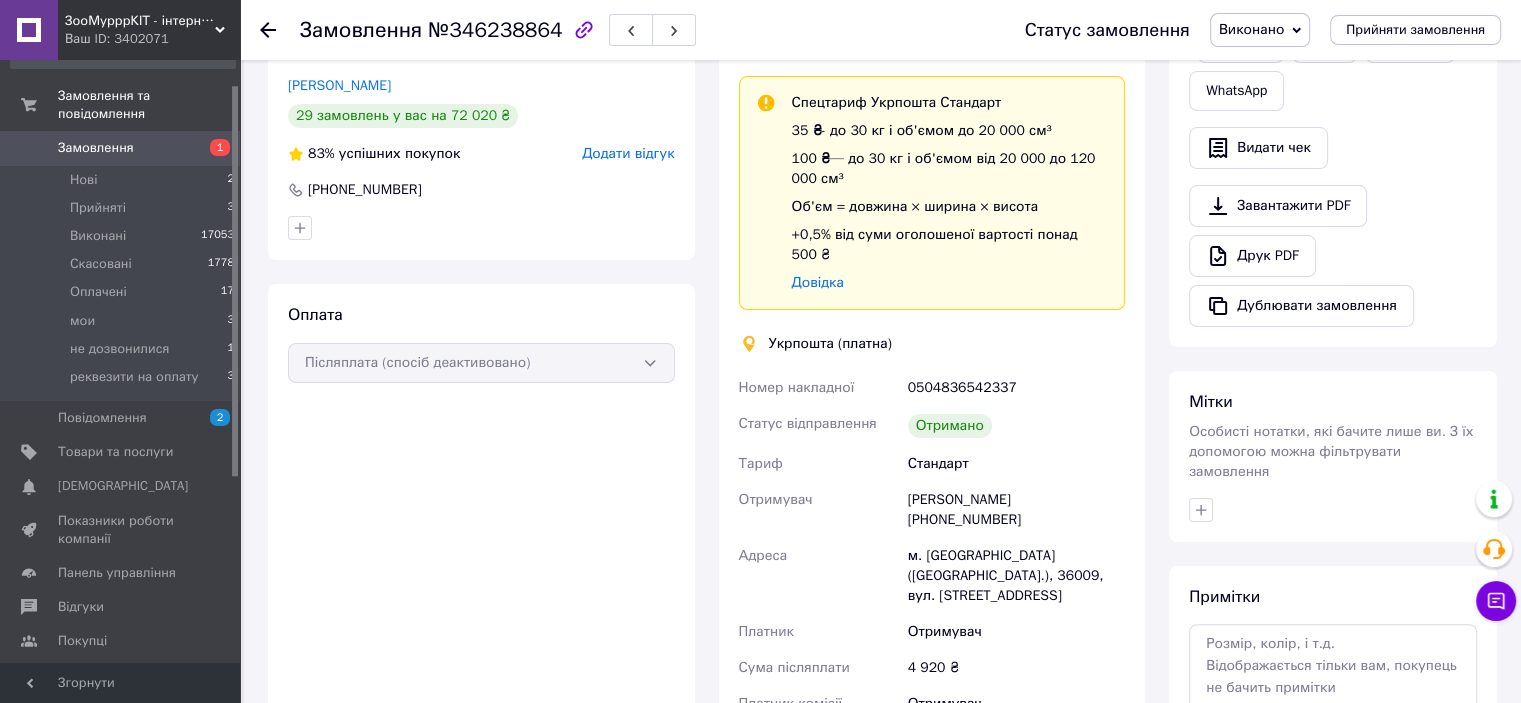 scroll, scrollTop: 300, scrollLeft: 0, axis: vertical 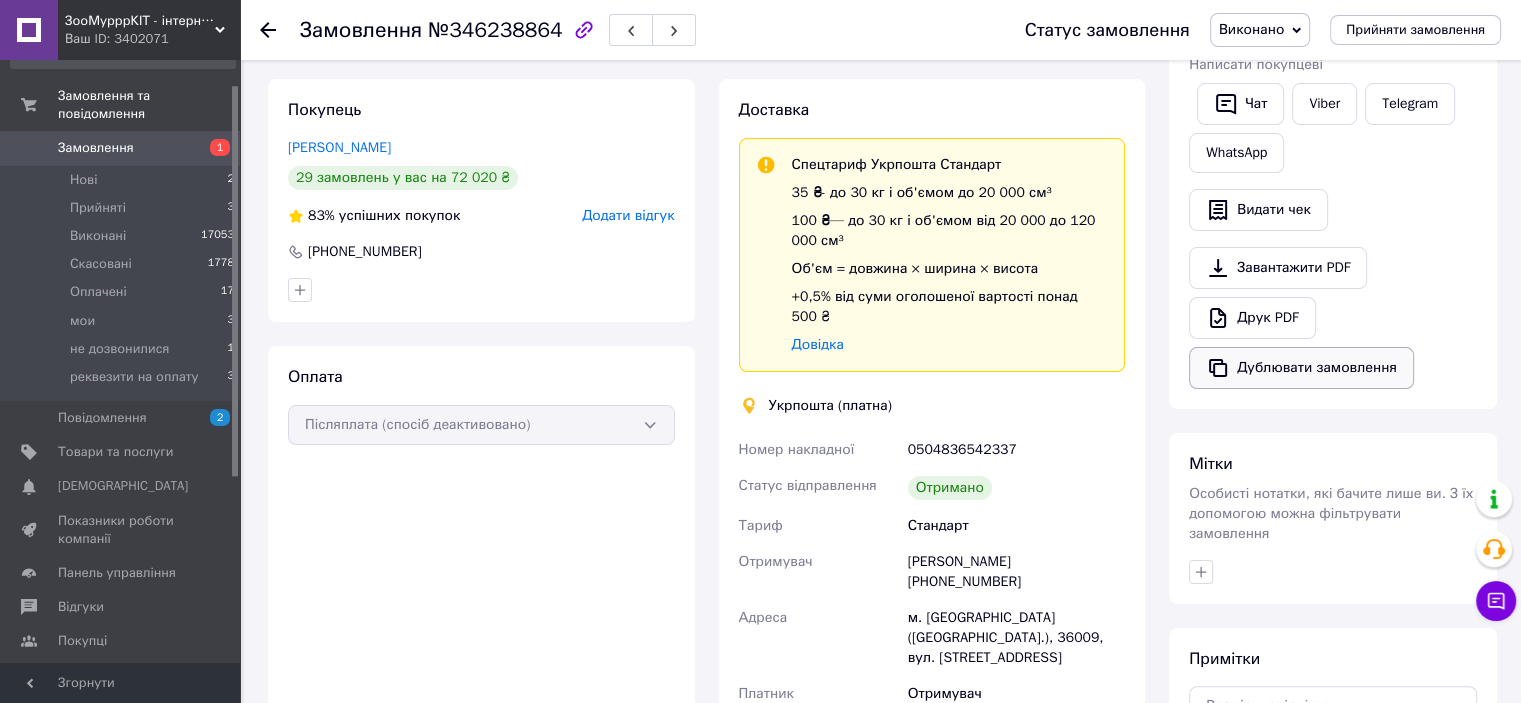 click on "Дублювати замовлення" at bounding box center (1301, 368) 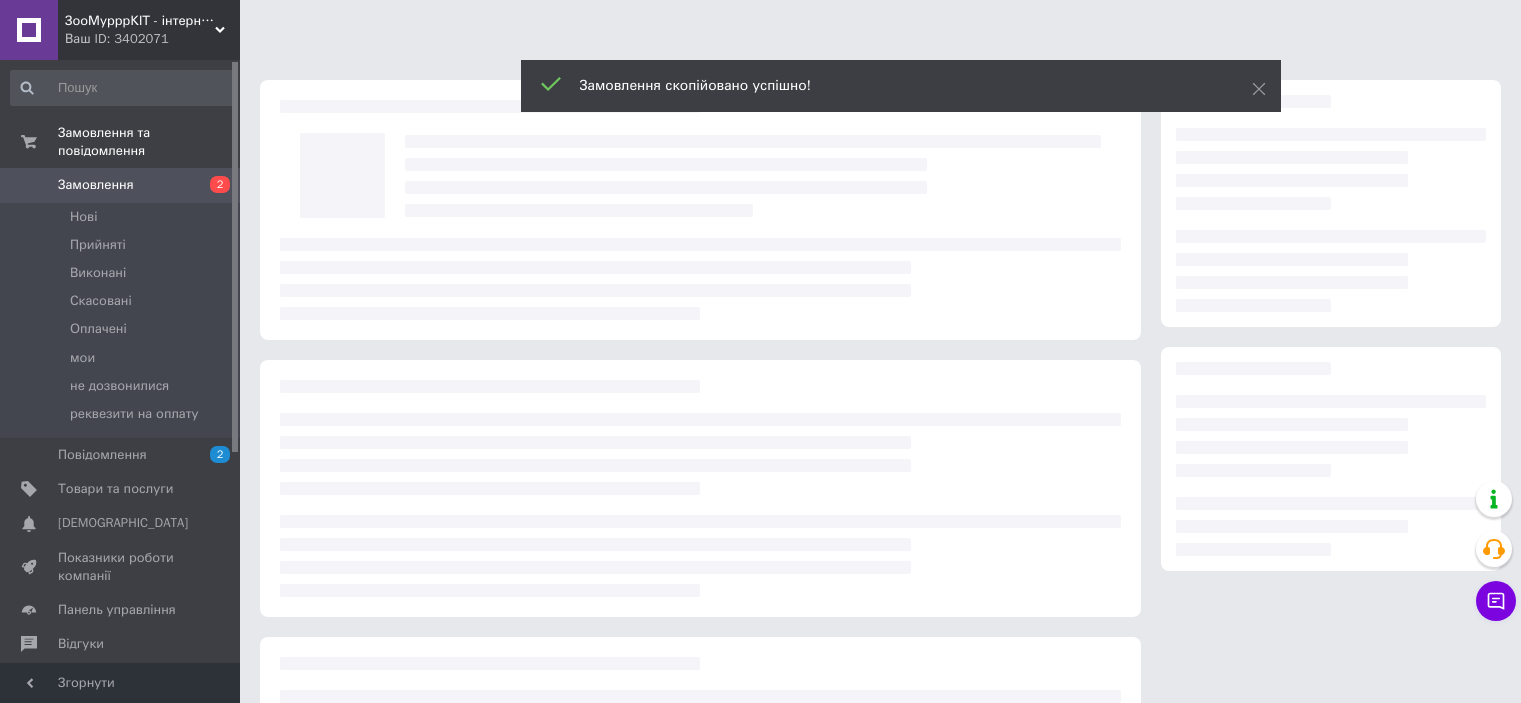 scroll, scrollTop: 0, scrollLeft: 0, axis: both 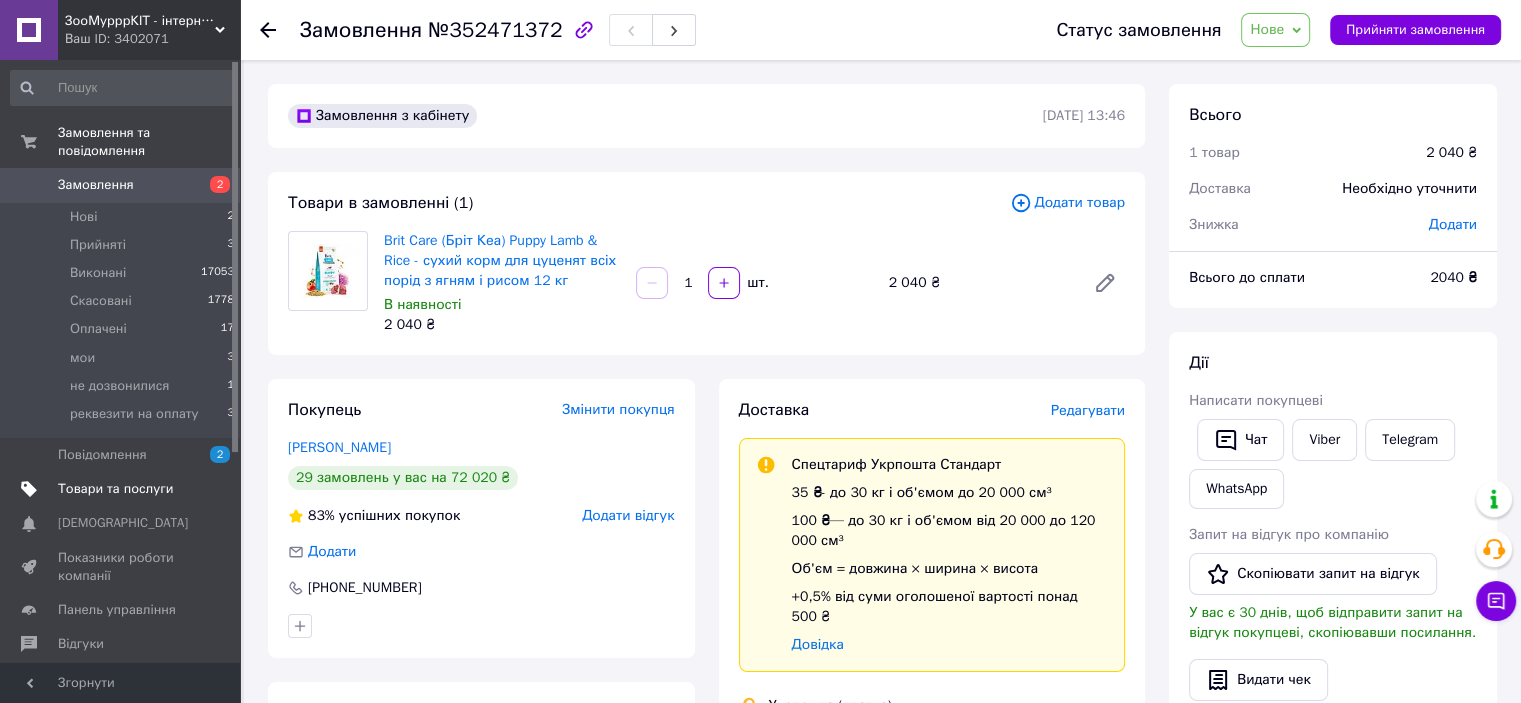 click at bounding box center [212, 489] 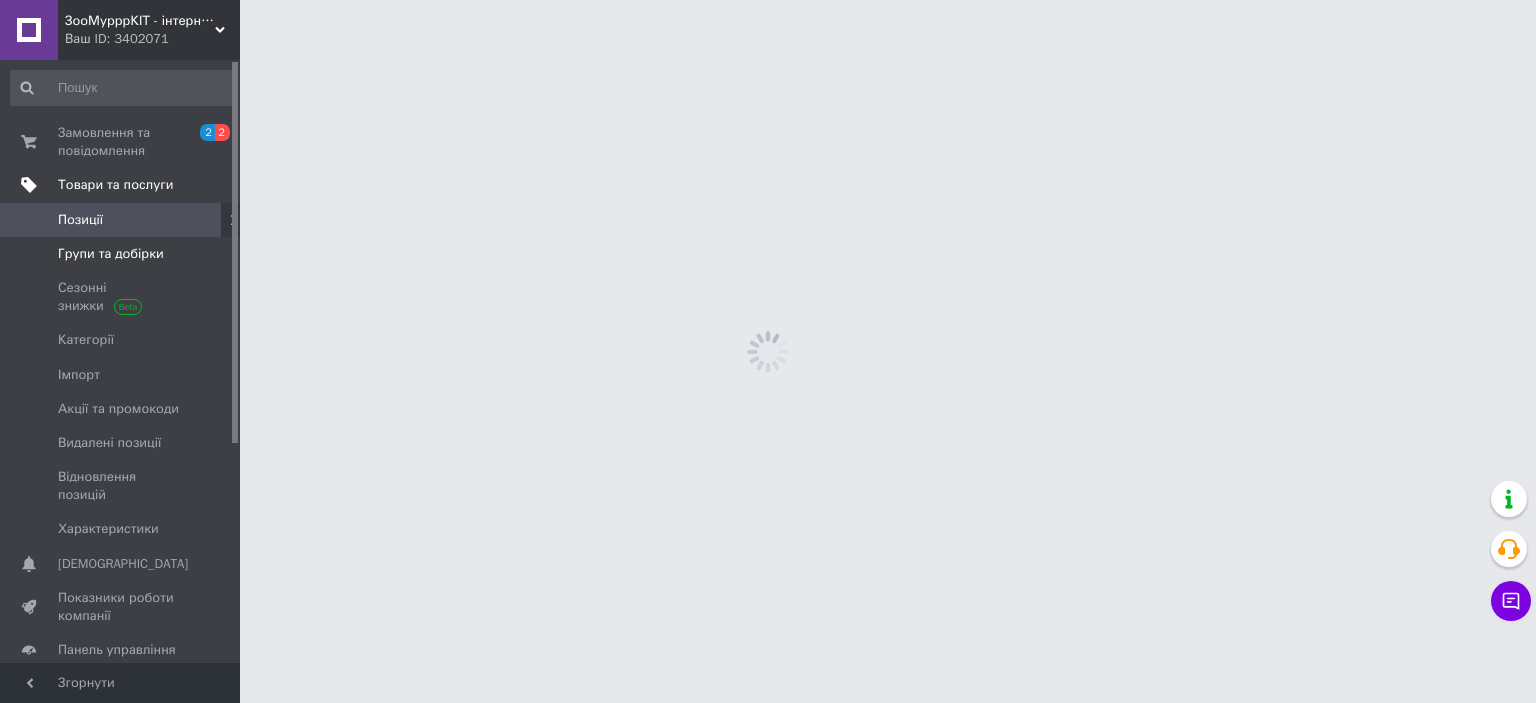 click on "Групи та добірки" at bounding box center (121, 254) 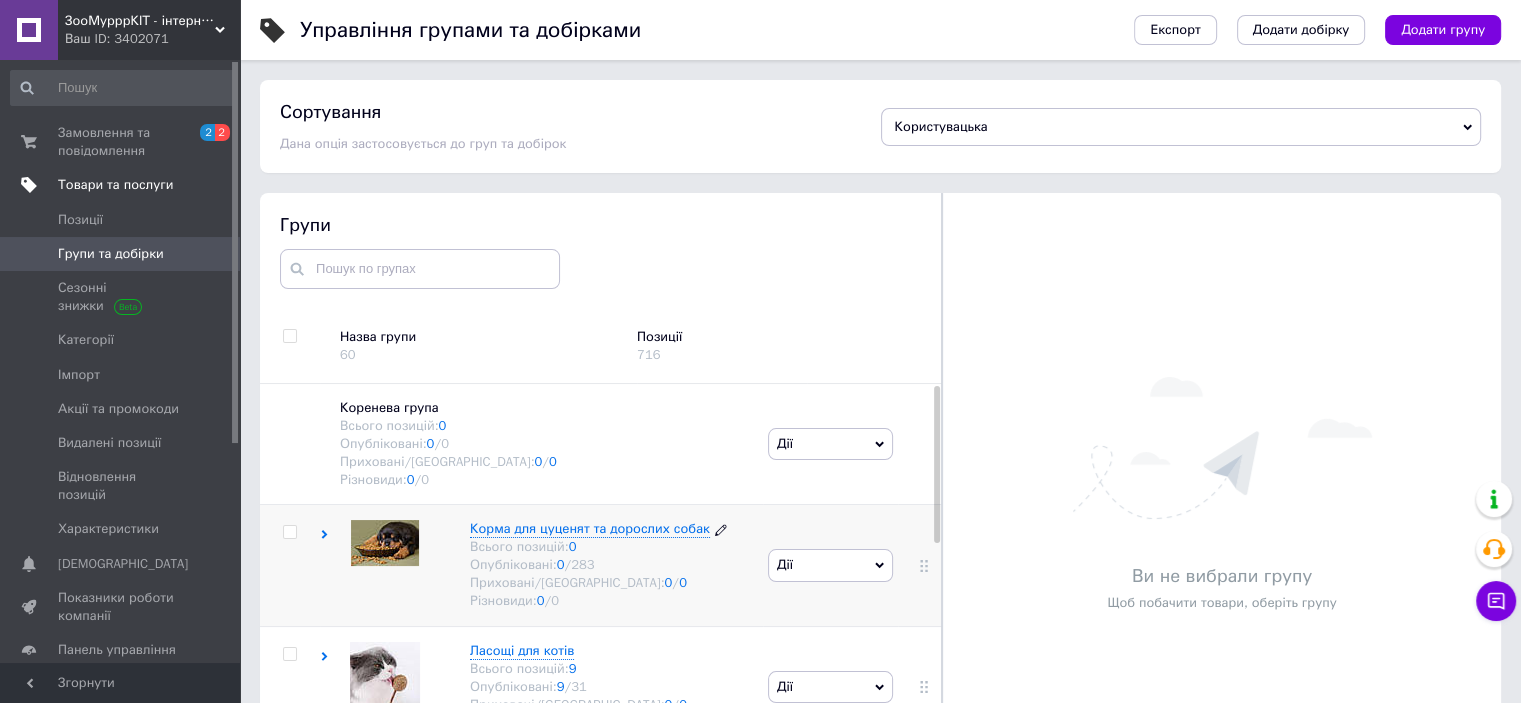 click on "Корма для цуценят та дорослих собак" at bounding box center [590, 528] 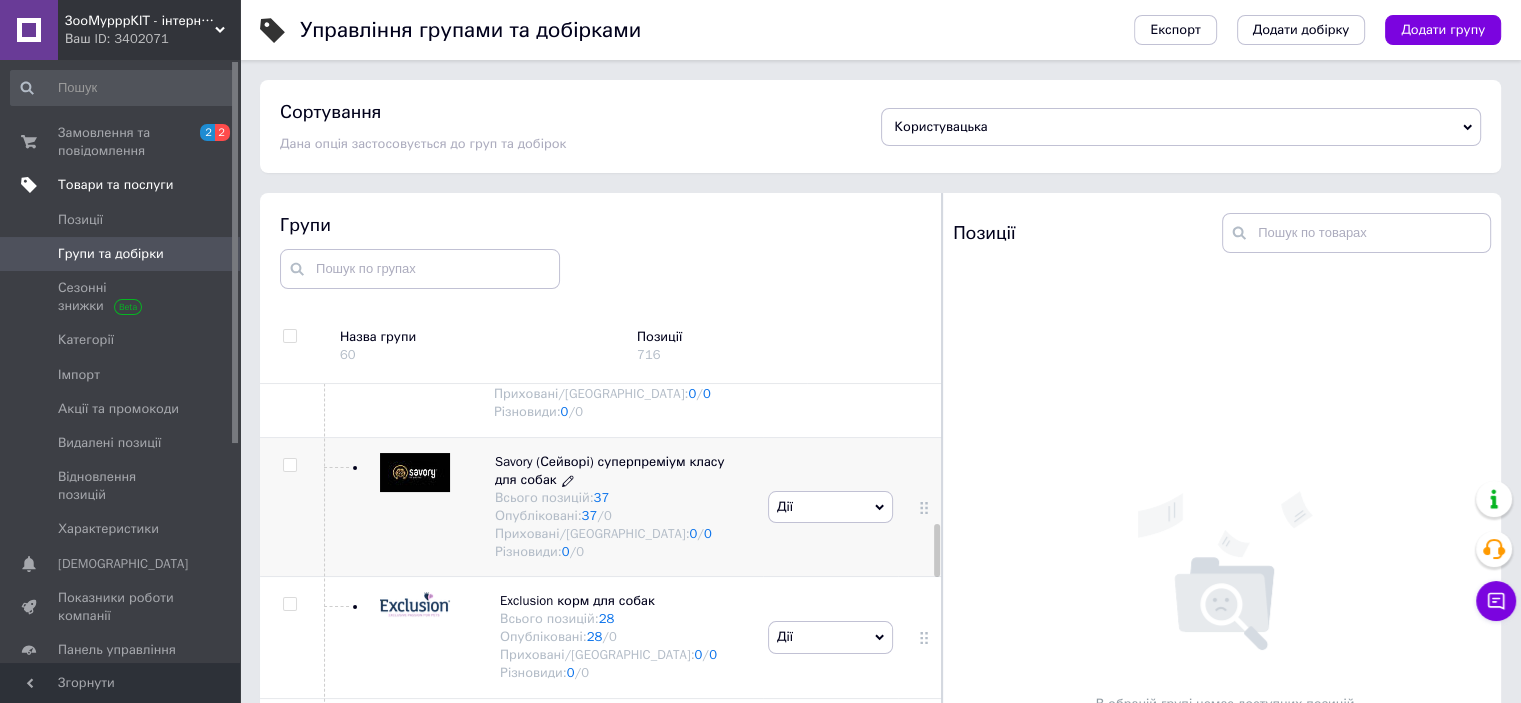scroll, scrollTop: 1100, scrollLeft: 0, axis: vertical 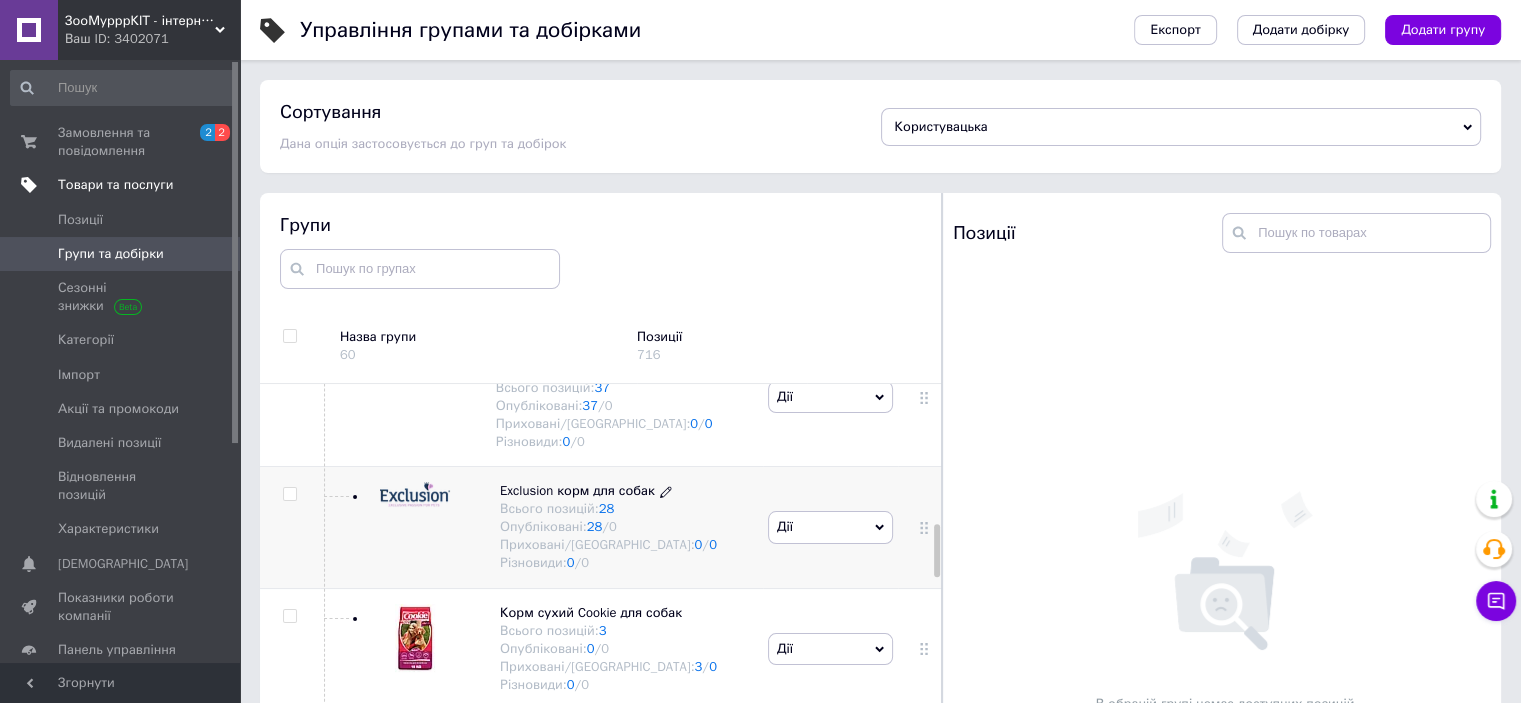 click on "Exclusion корм для собак" at bounding box center [577, 490] 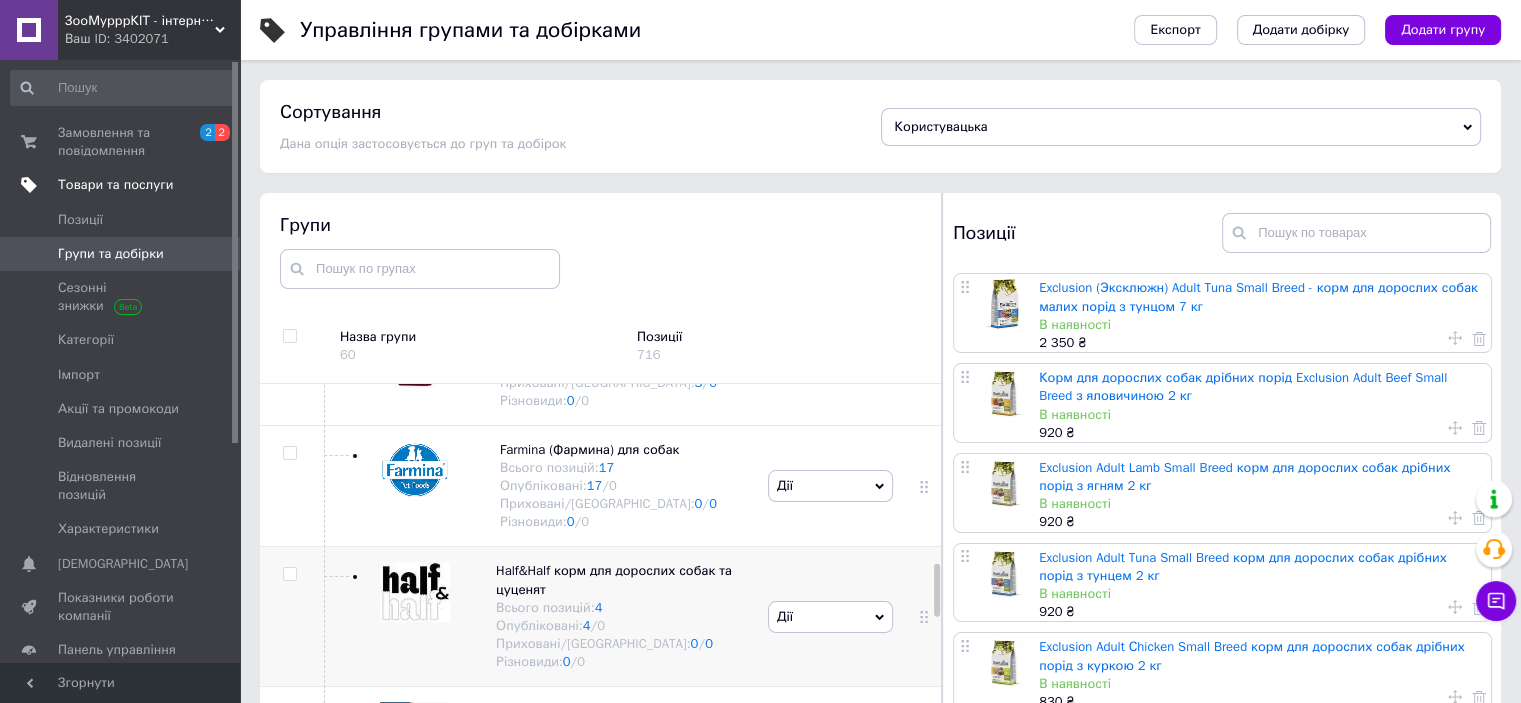 scroll, scrollTop: 1500, scrollLeft: 0, axis: vertical 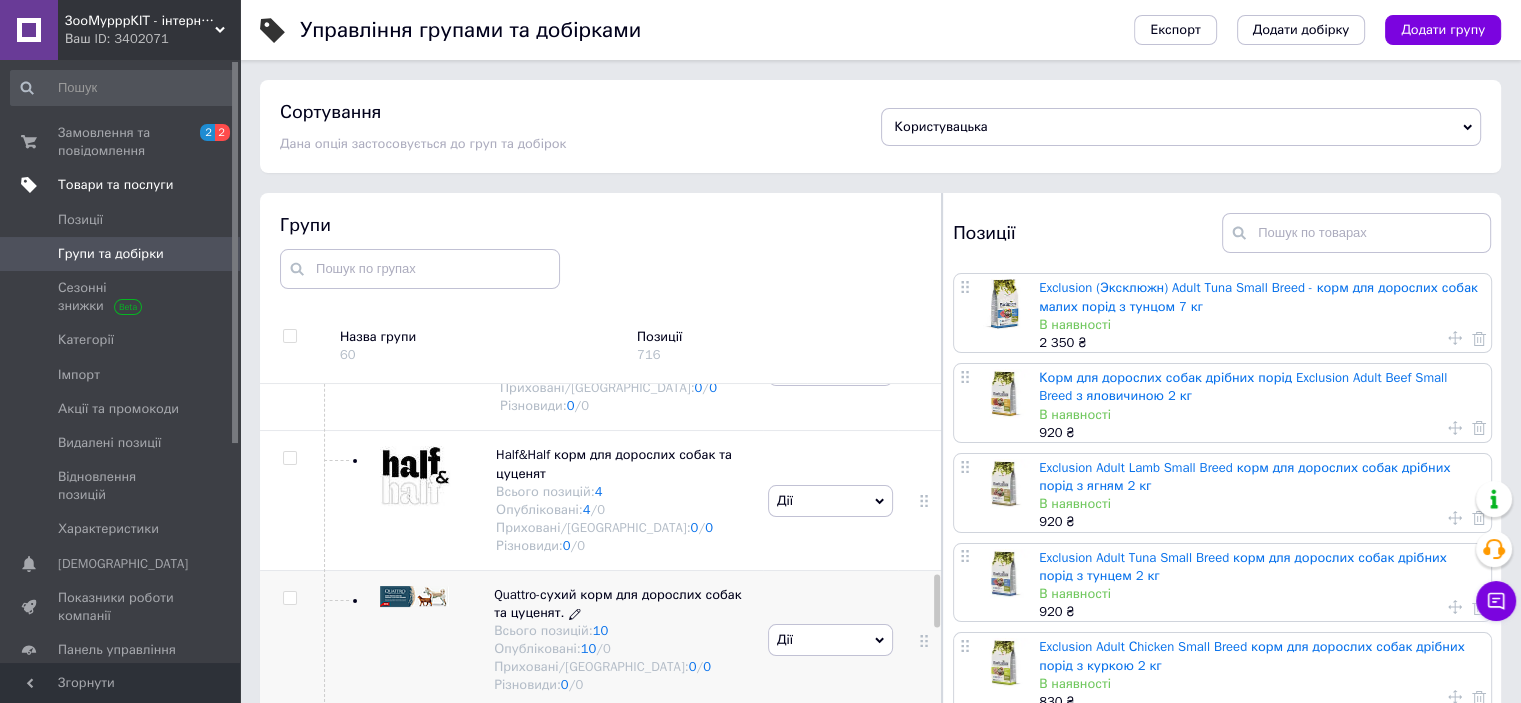 click on "Quattro-сухий корм для дорослих собак та цуценят." at bounding box center (617, 603) 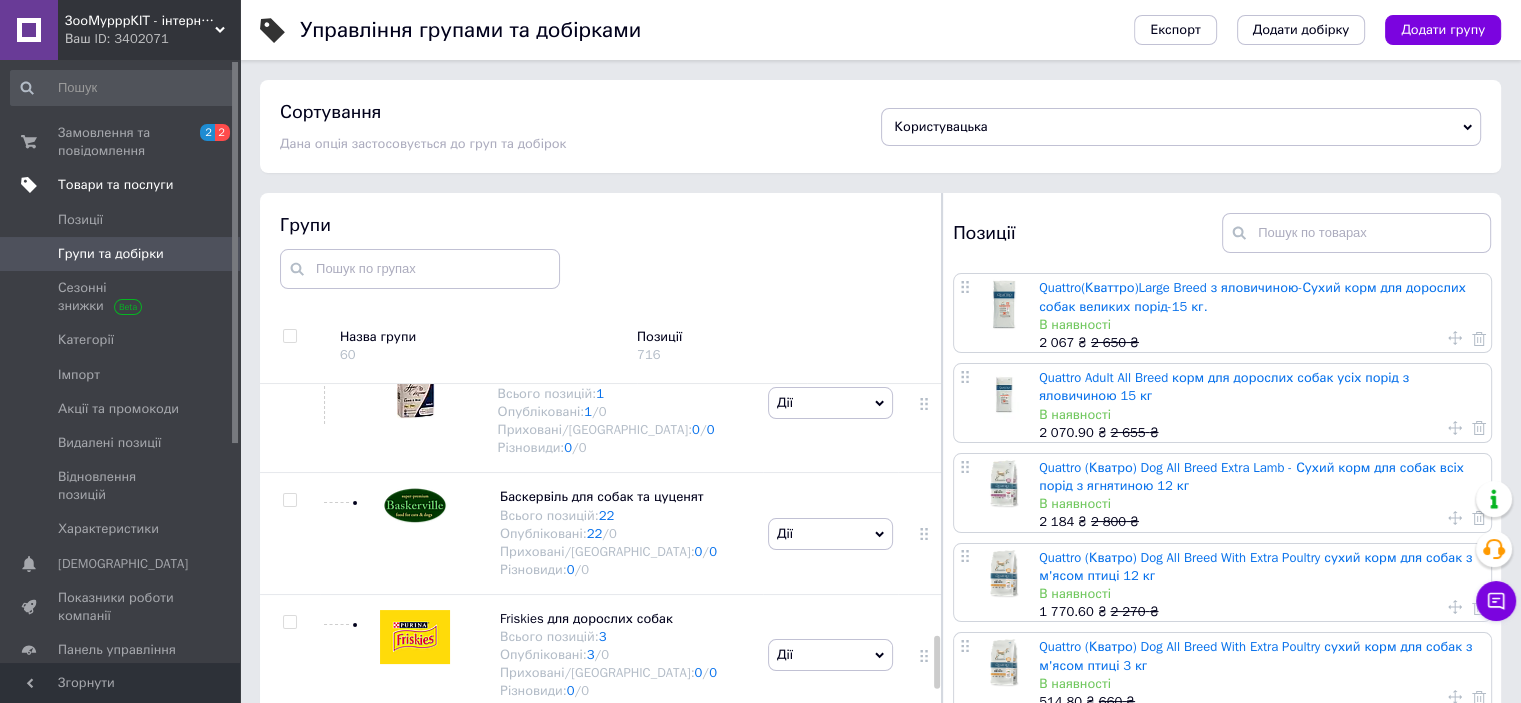 scroll, scrollTop: 2000, scrollLeft: 0, axis: vertical 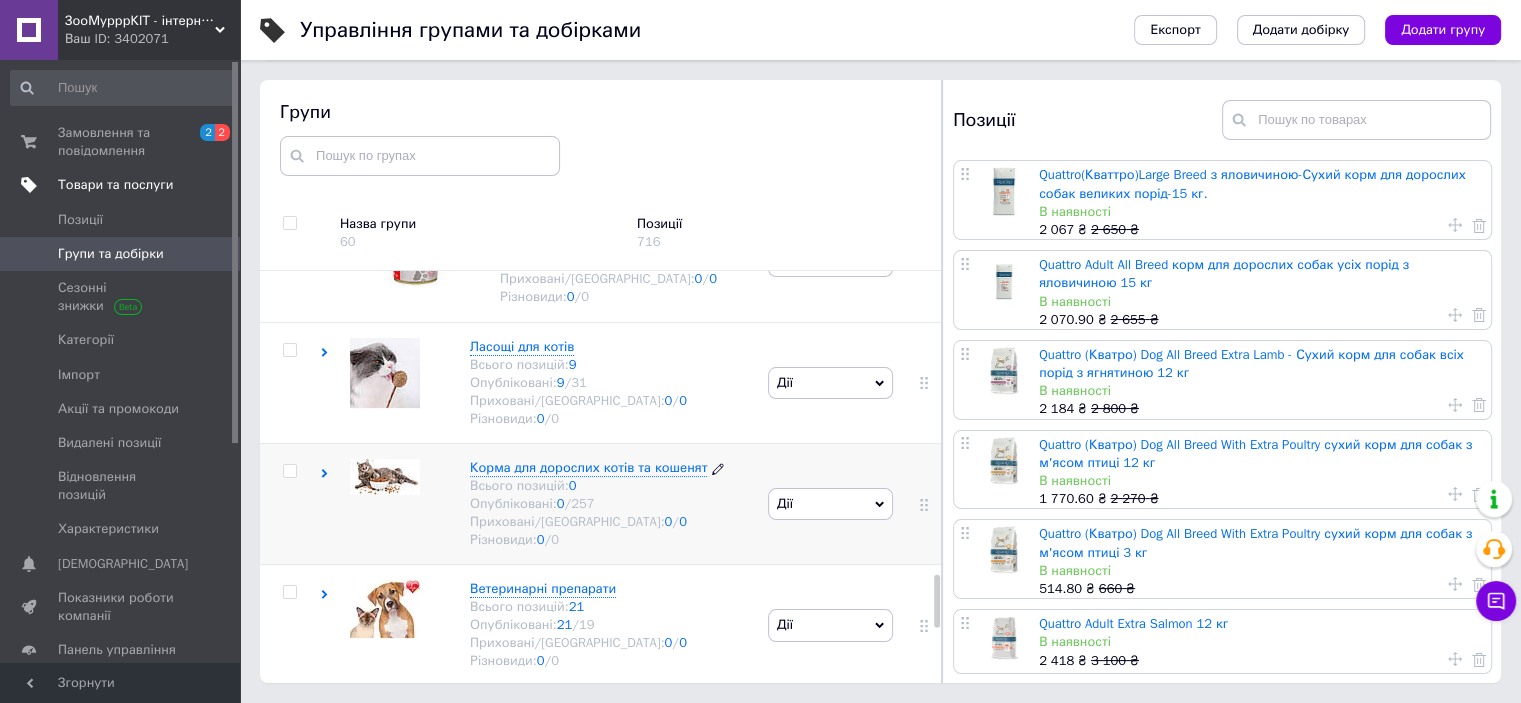 click on "Корма для дорослих котів та кошенят" at bounding box center [588, 467] 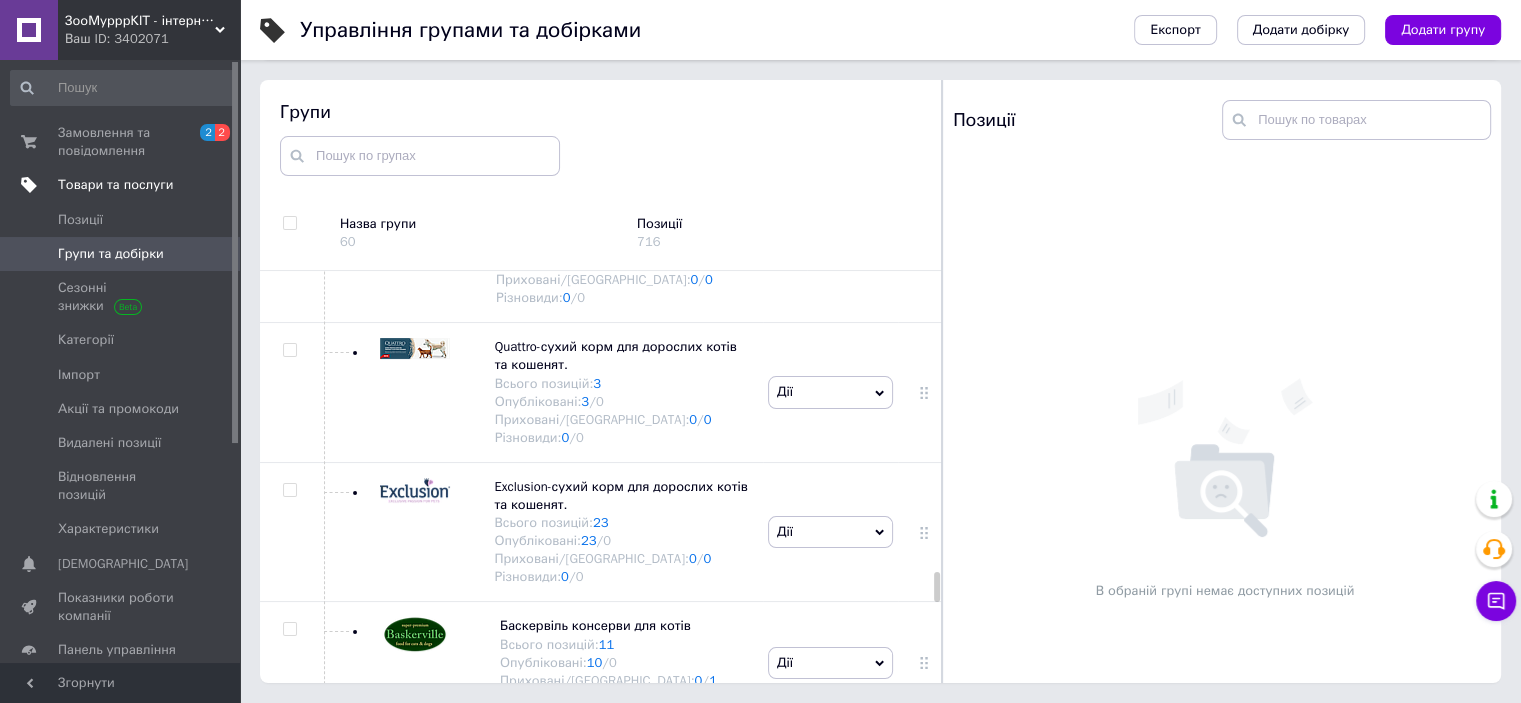 scroll, scrollTop: 4168, scrollLeft: 0, axis: vertical 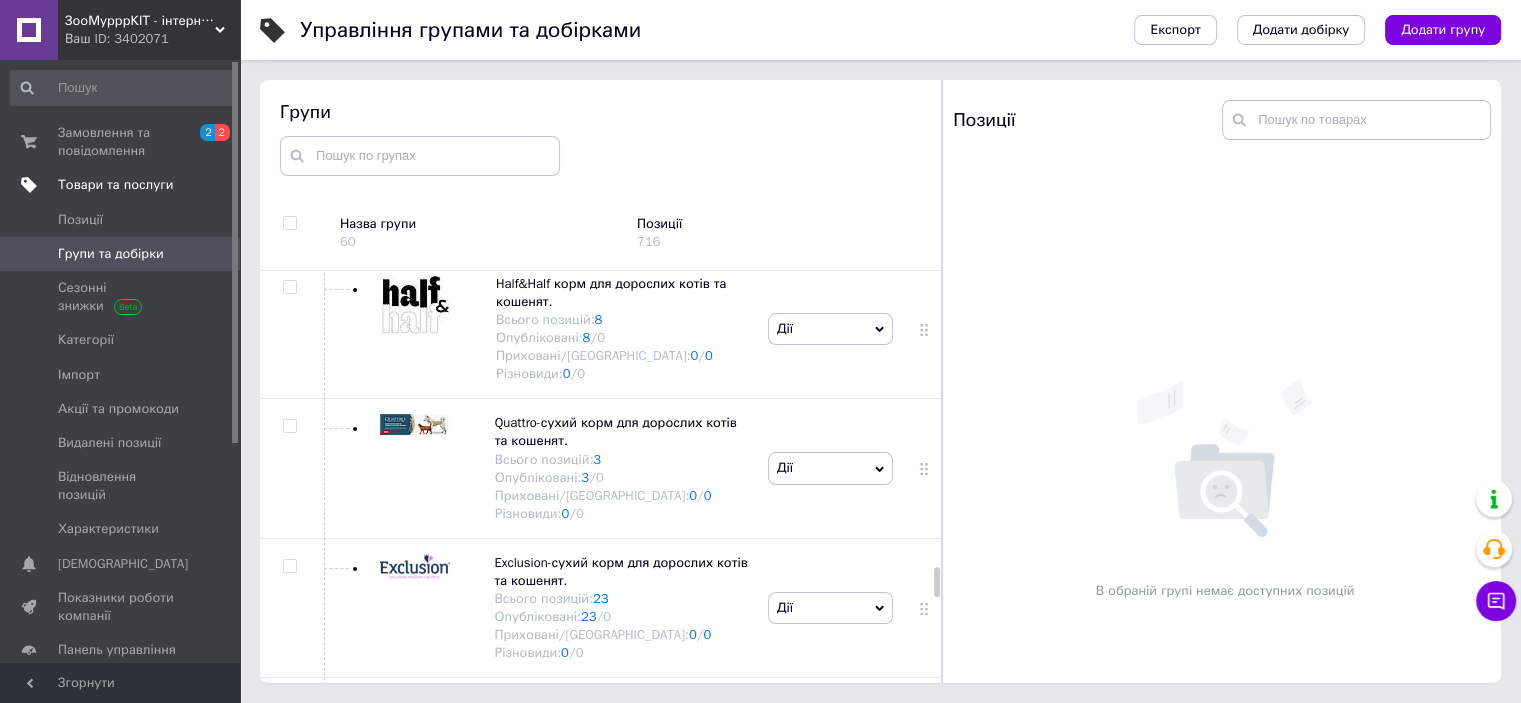 click 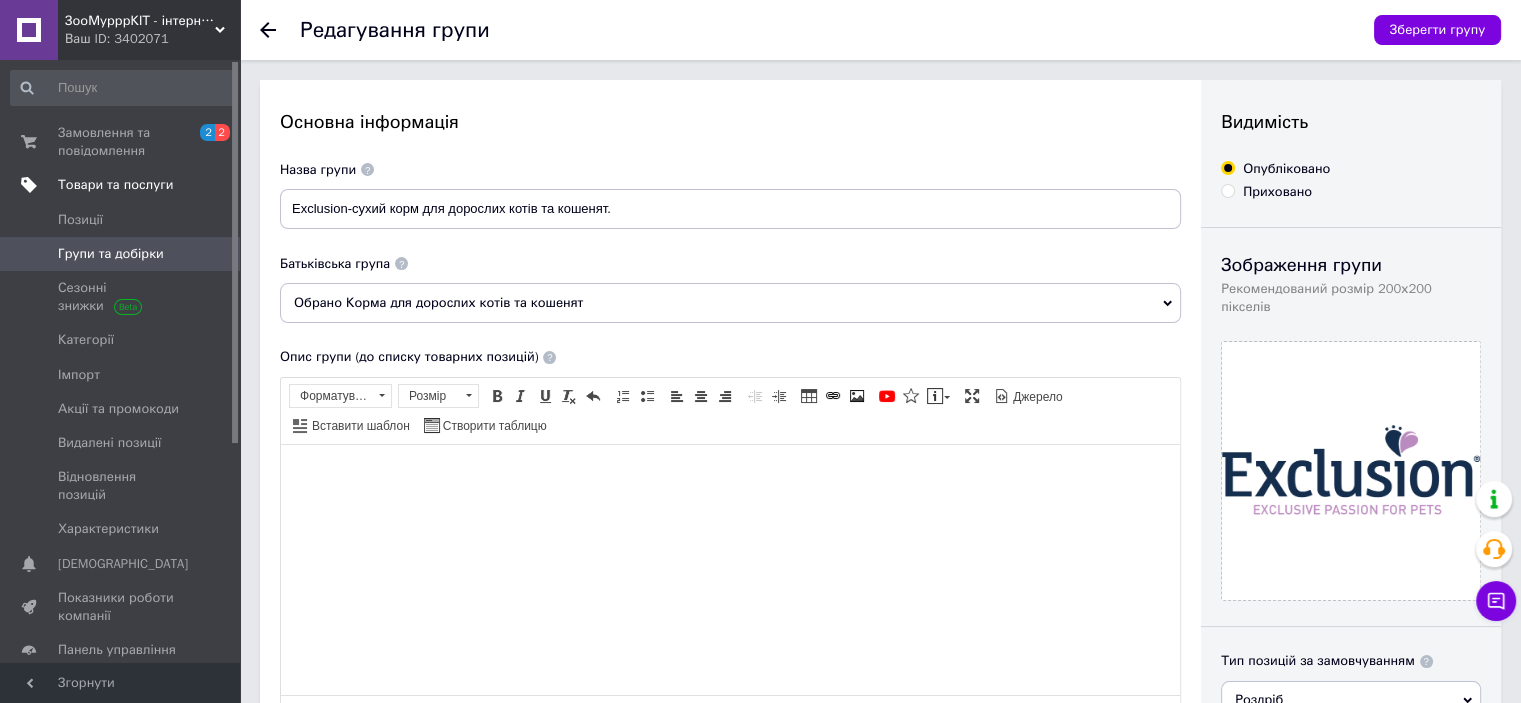 scroll, scrollTop: 0, scrollLeft: 0, axis: both 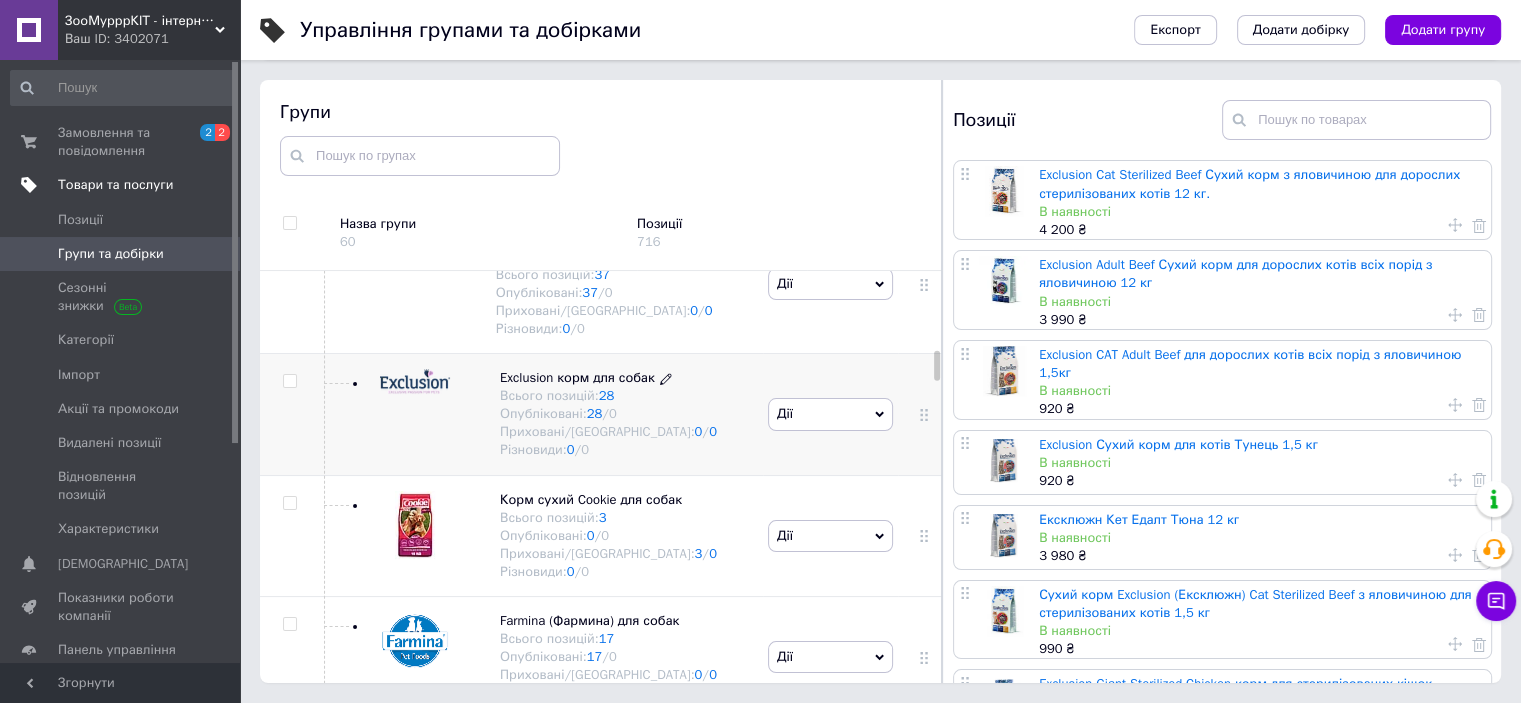 click on "Exclusion корм для собак" at bounding box center (577, 377) 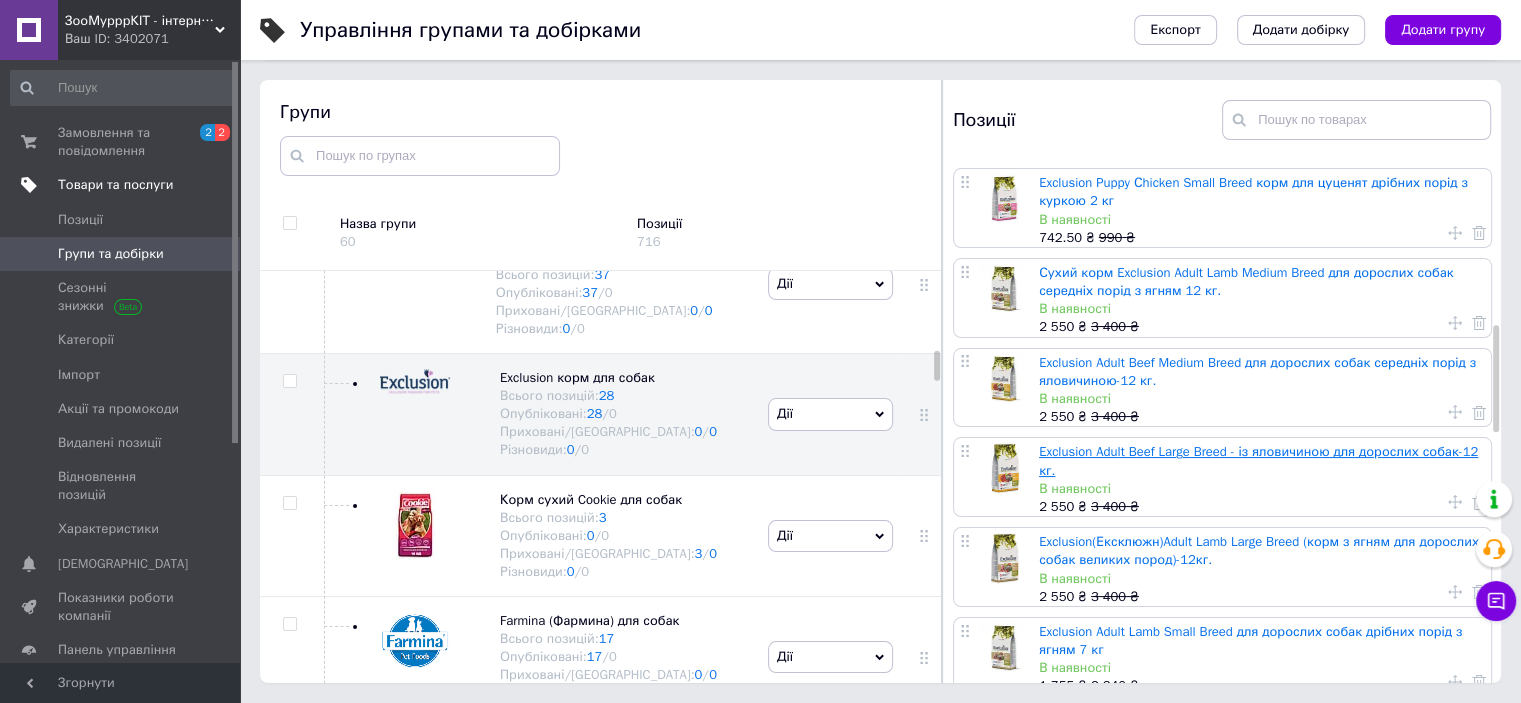 scroll, scrollTop: 900, scrollLeft: 0, axis: vertical 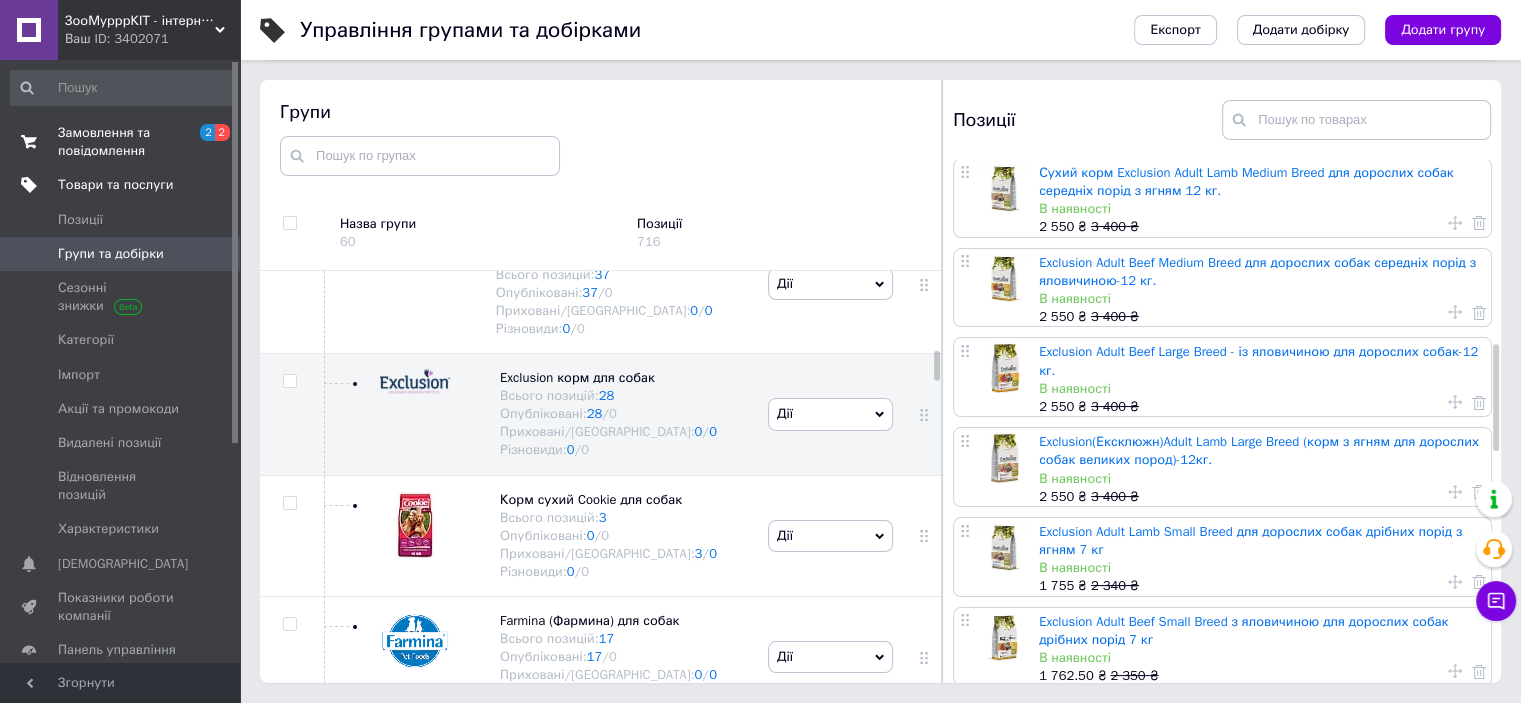 click on "Замовлення та повідомлення" at bounding box center (121, 142) 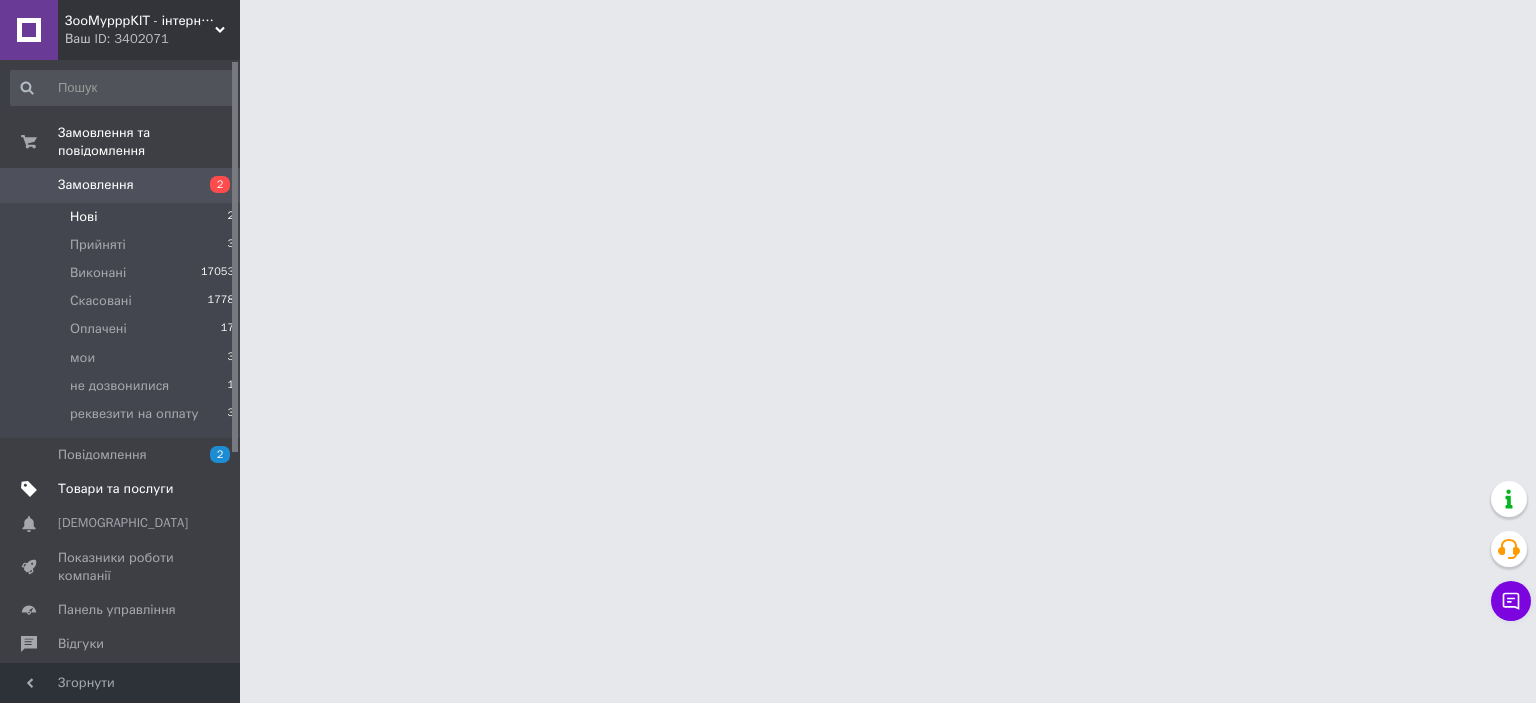 click on "Нові" at bounding box center (83, 217) 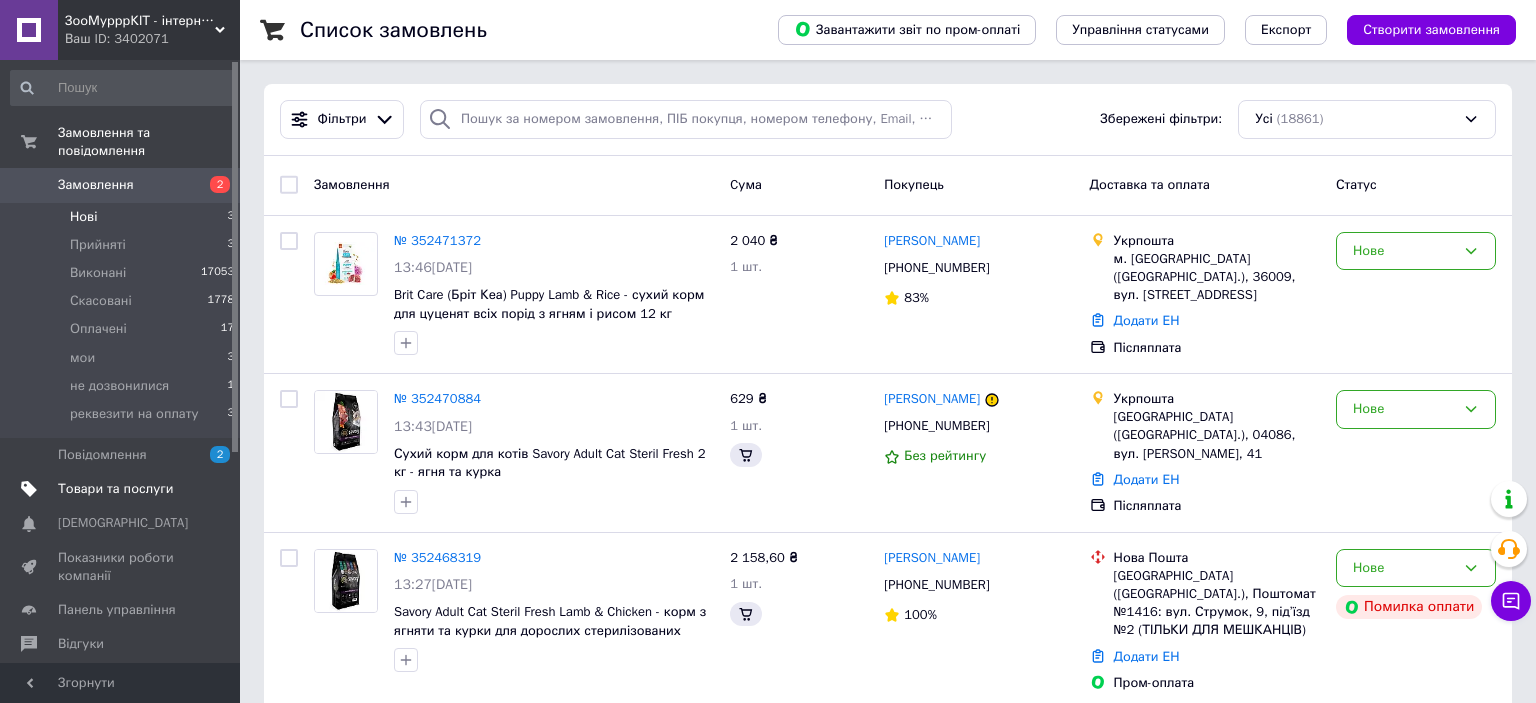 click on "Нові 3" at bounding box center (123, 217) 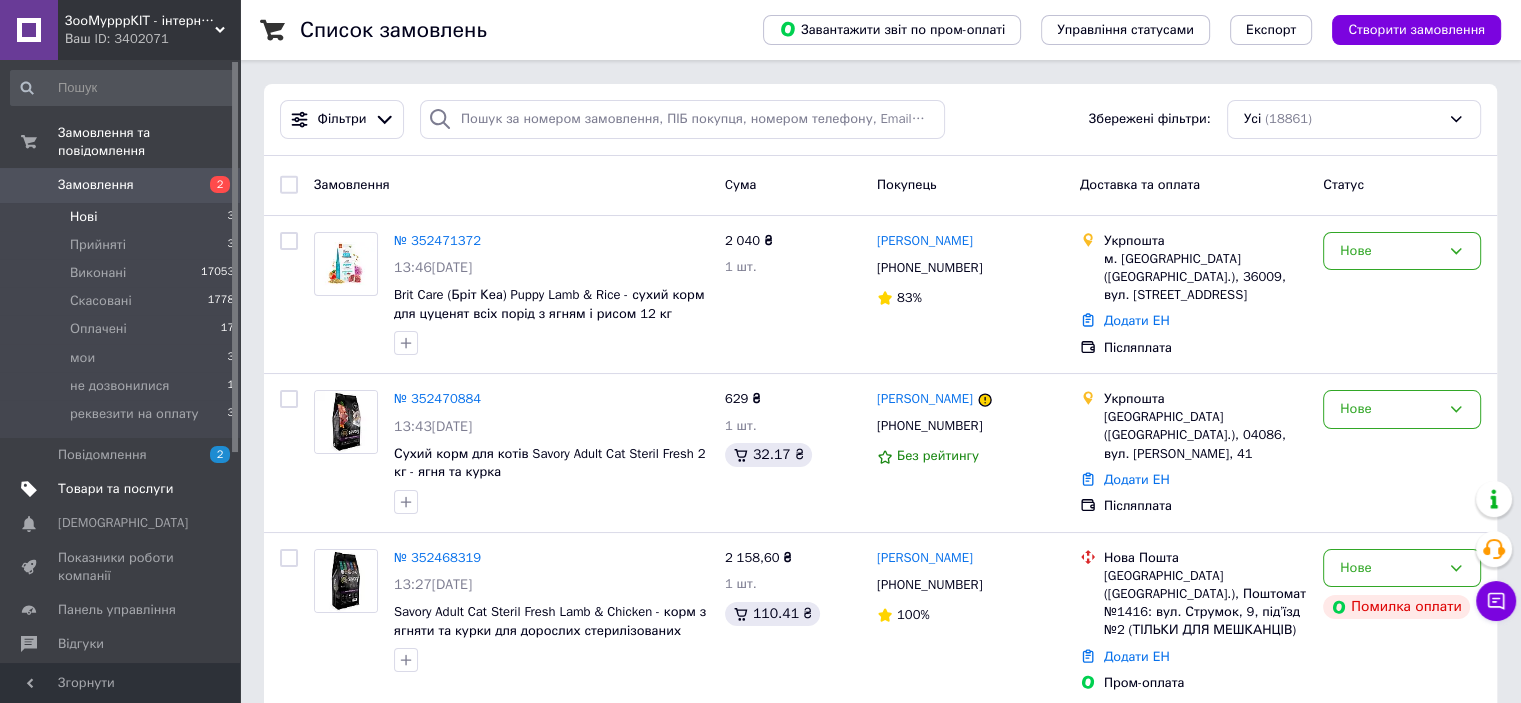 click on "Нові 3" at bounding box center (123, 217) 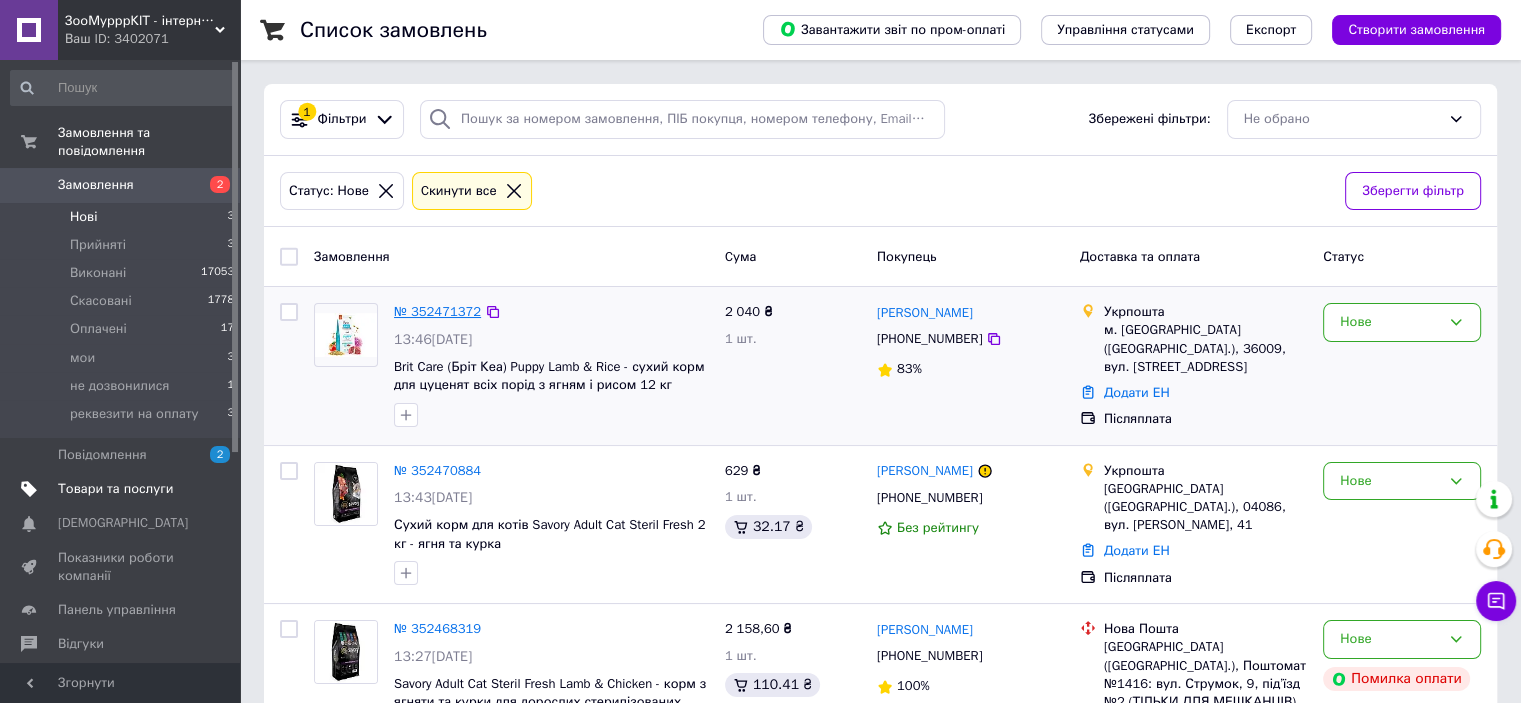 click on "№ 352471372" at bounding box center [437, 311] 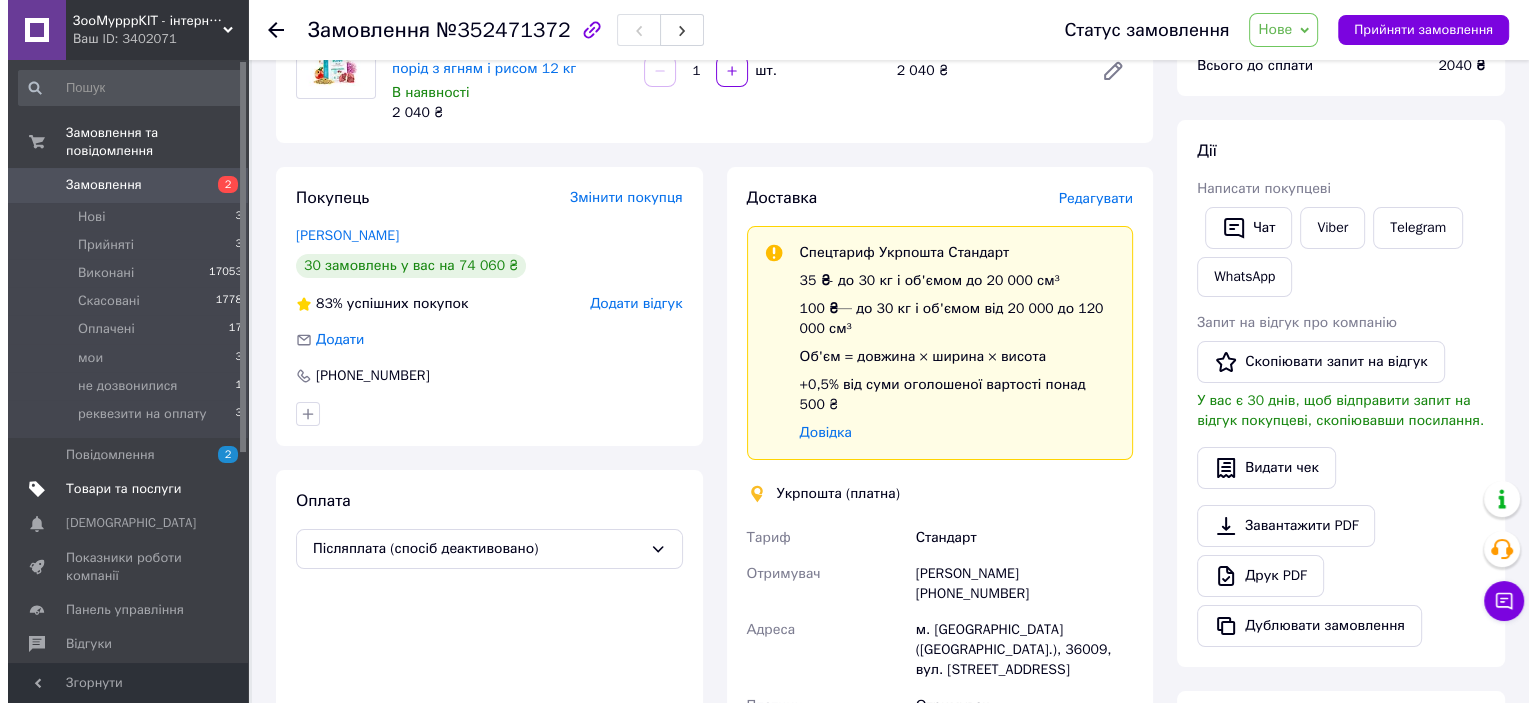 scroll, scrollTop: 200, scrollLeft: 0, axis: vertical 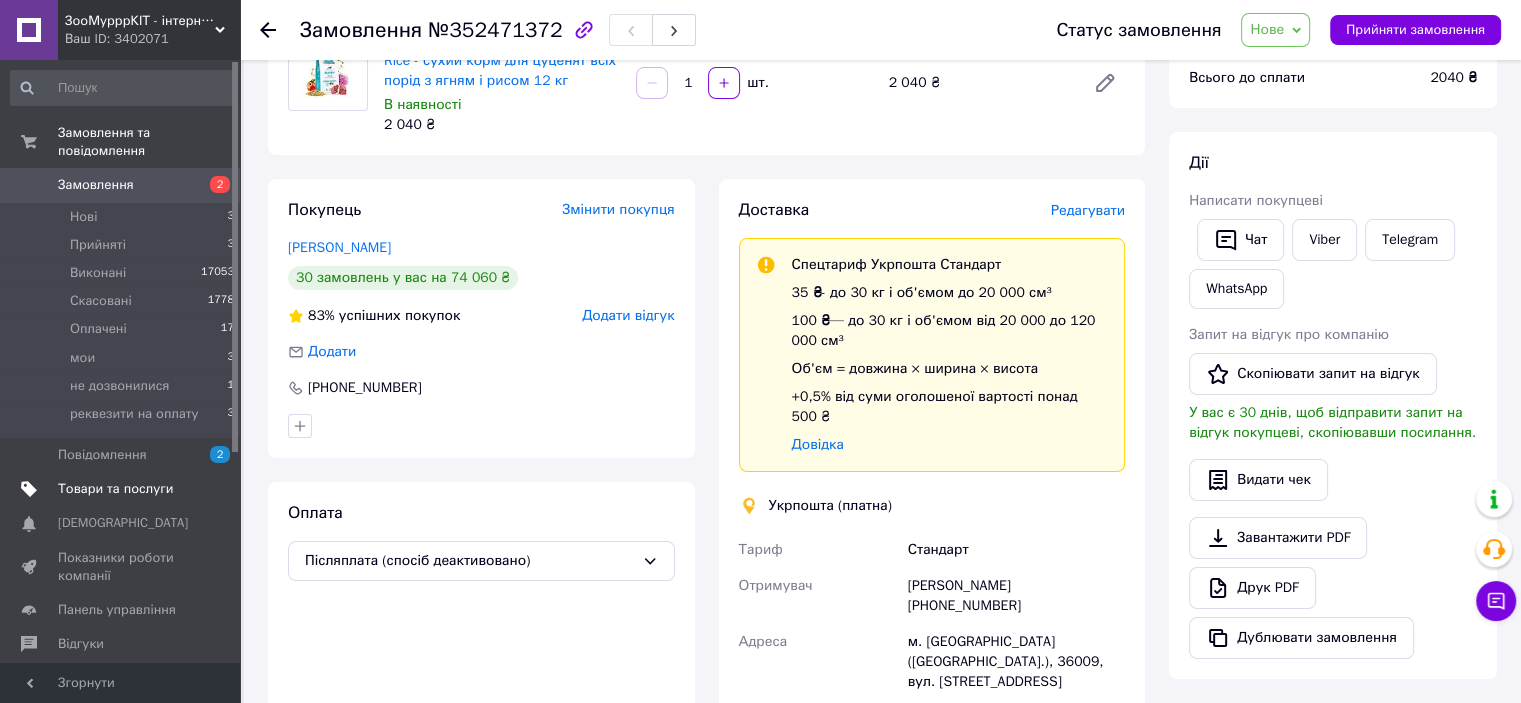 click on "Редагувати" at bounding box center [1088, 210] 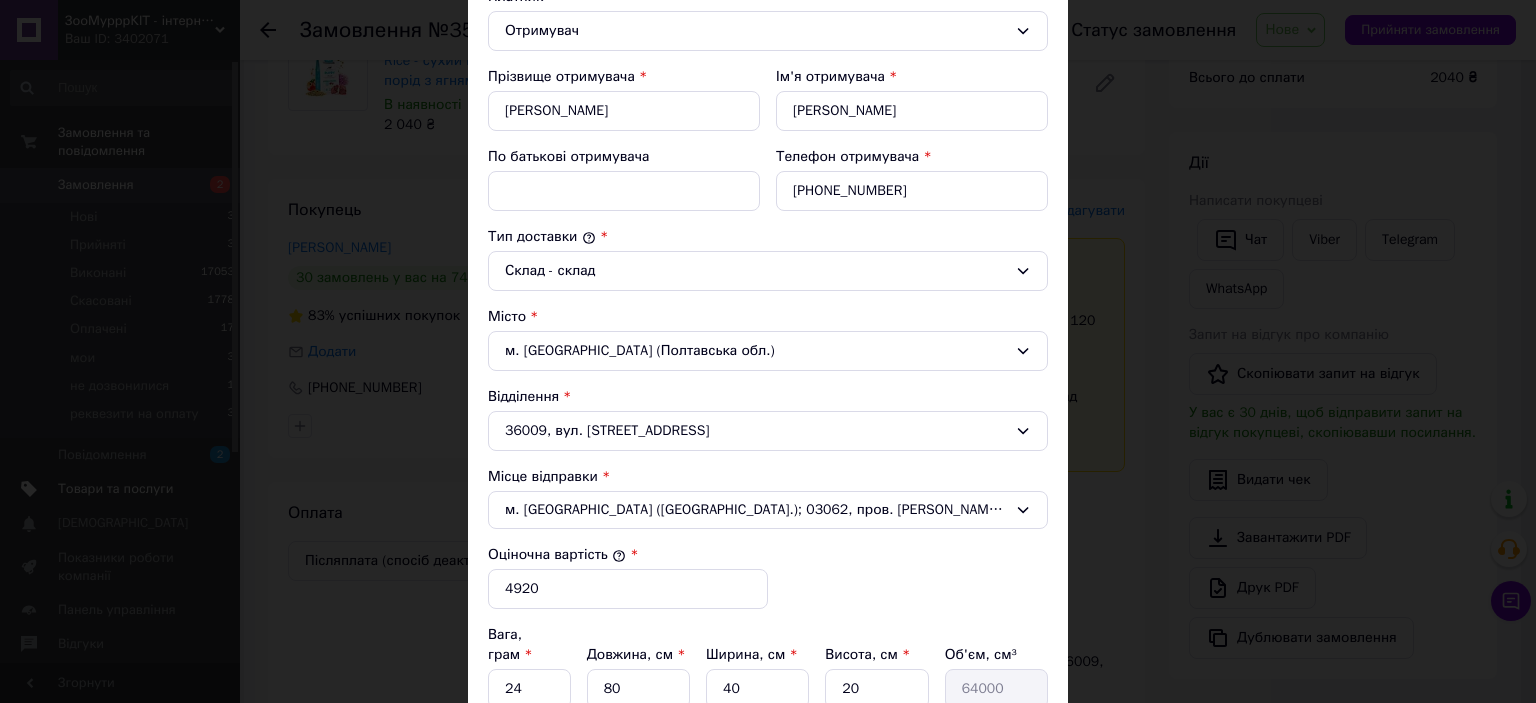 scroll, scrollTop: 500, scrollLeft: 0, axis: vertical 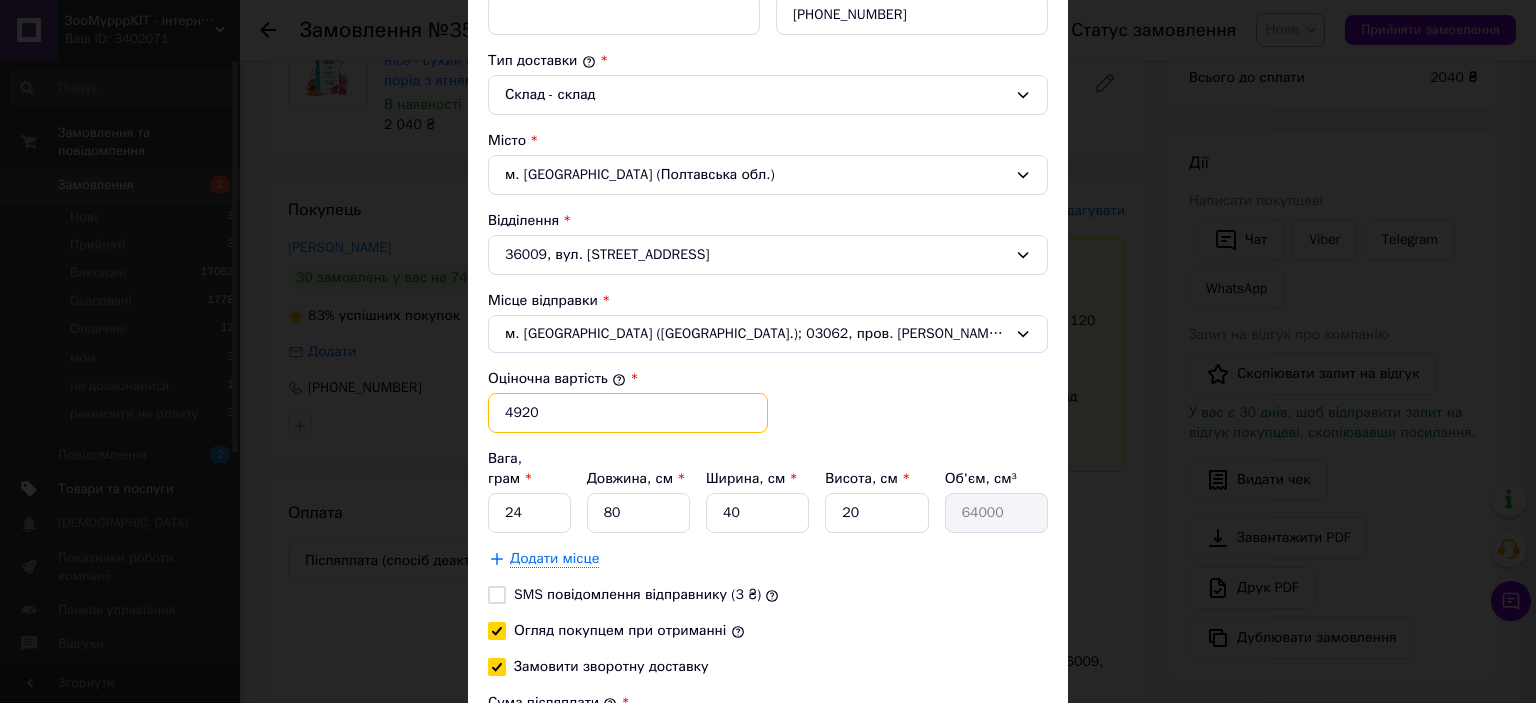 click on "4920" at bounding box center [628, 413] 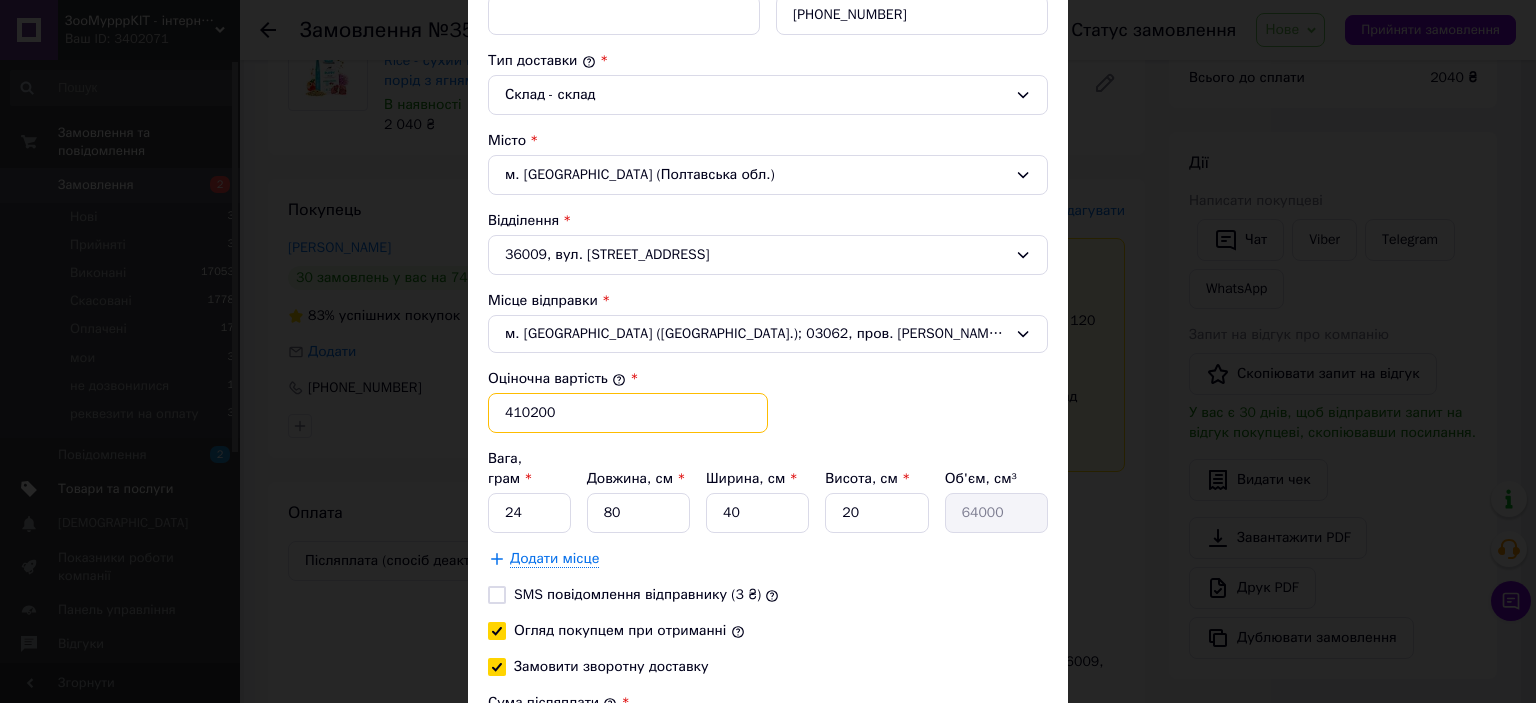 click on "410200" at bounding box center [628, 413] 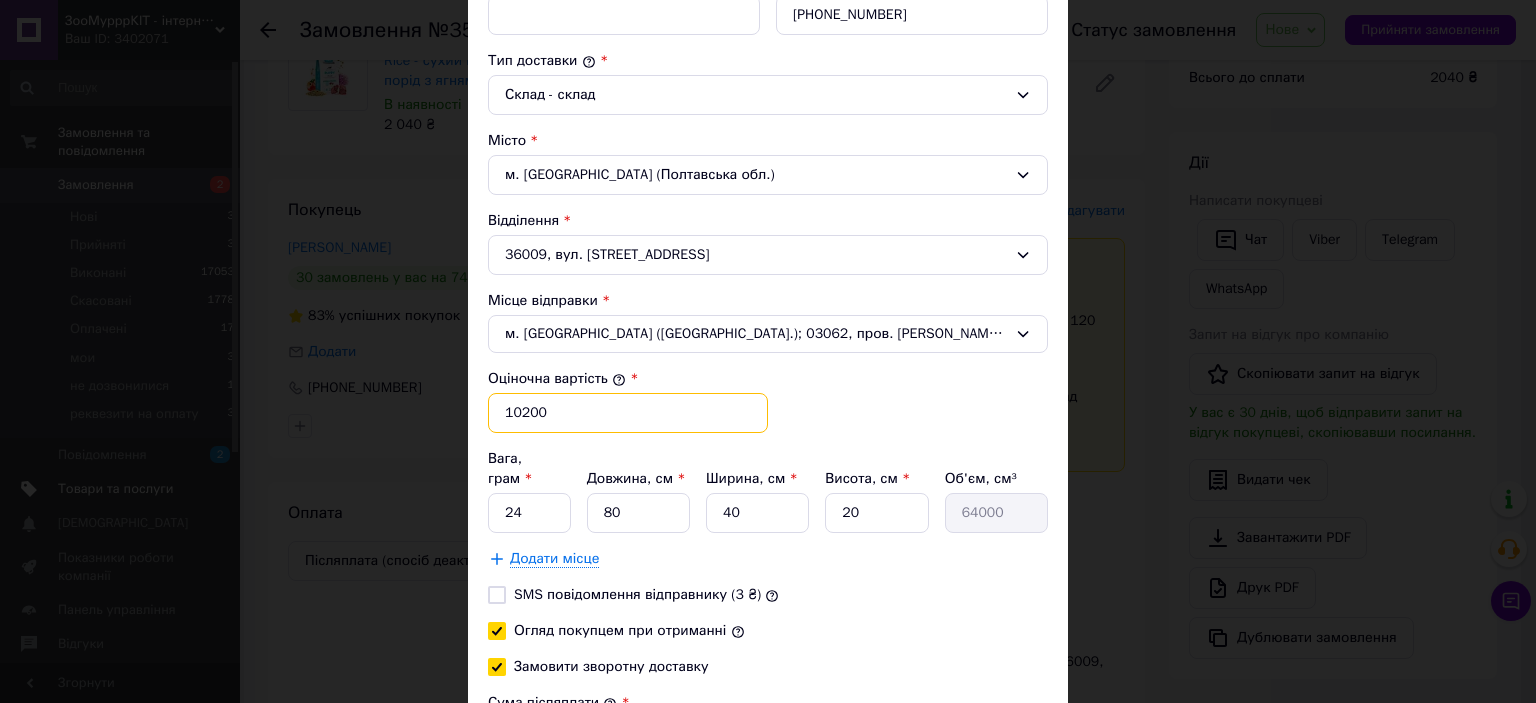 type on "10200" 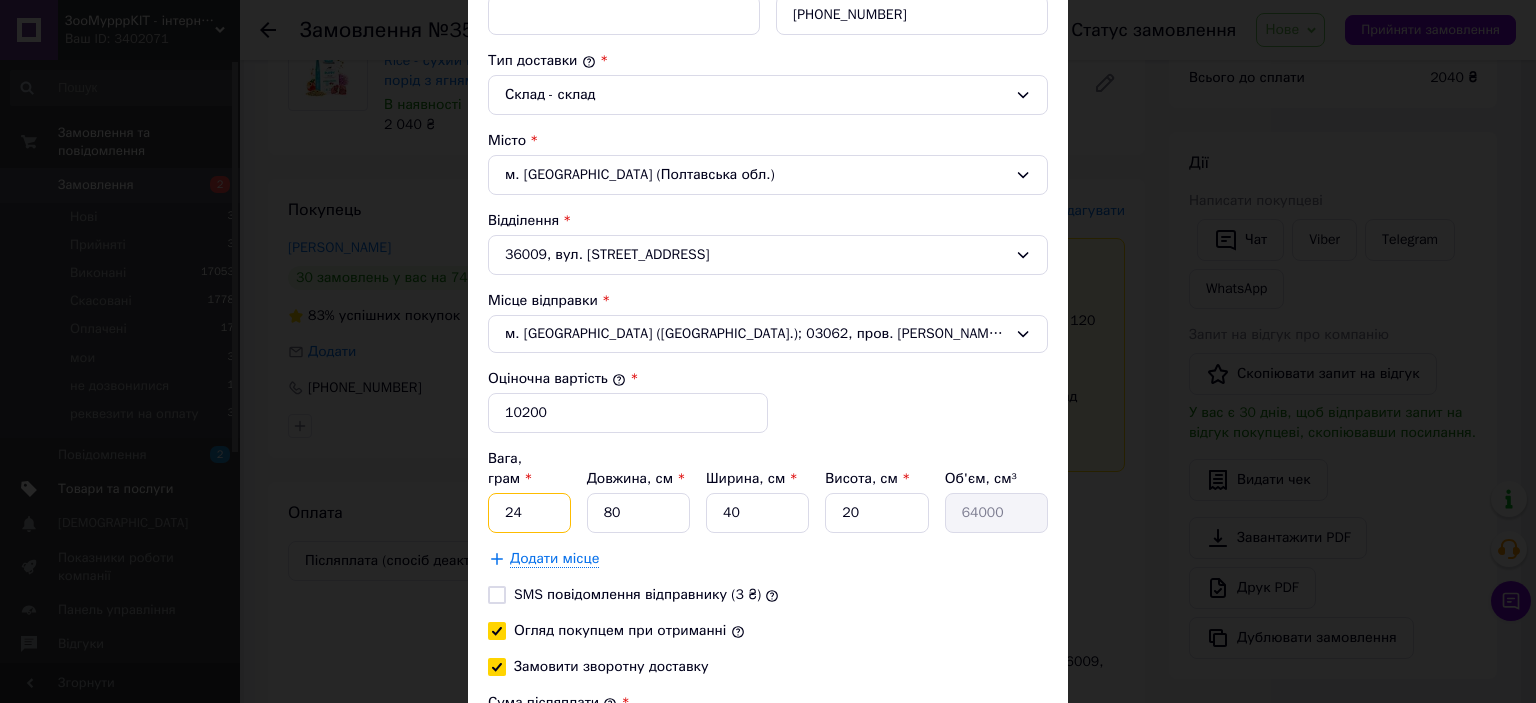 click on "24" at bounding box center (529, 513) 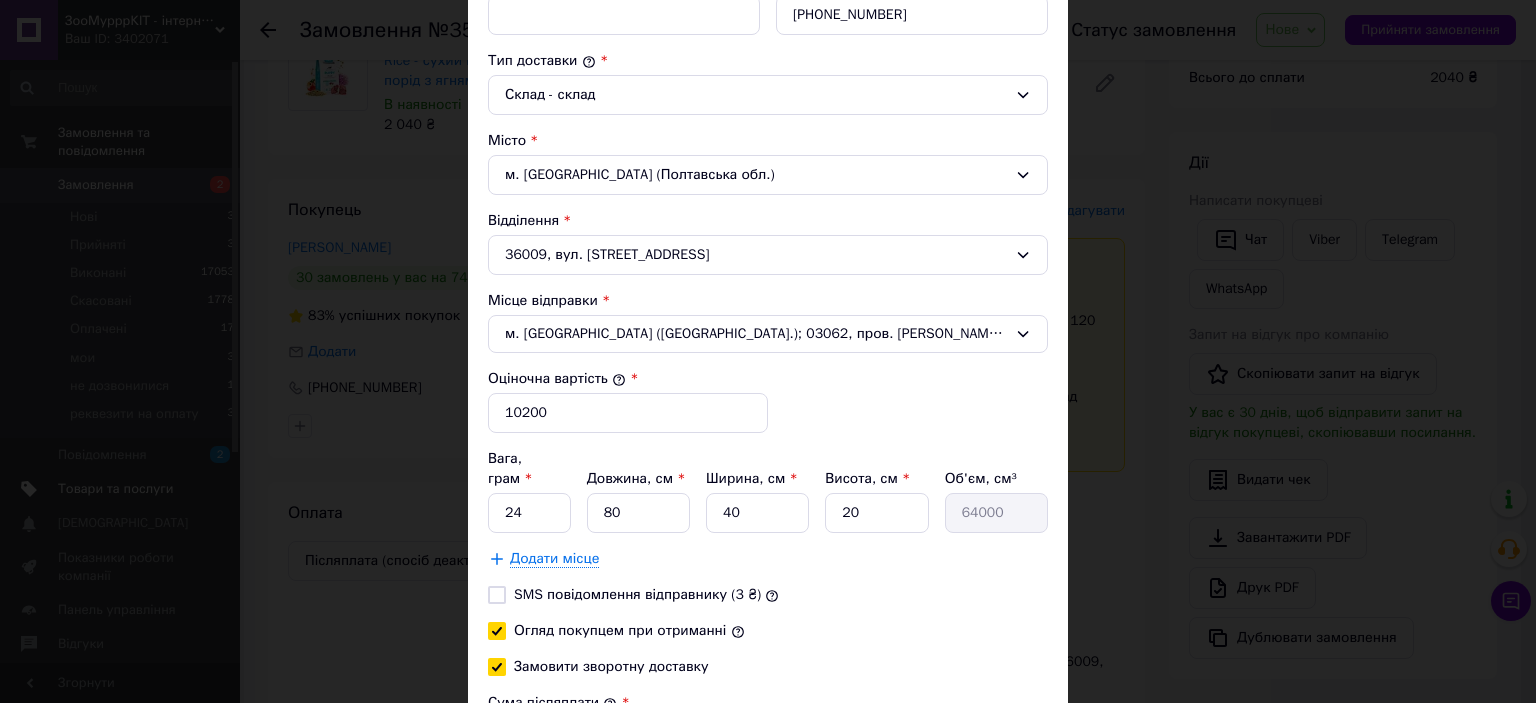 click on "Додати місце" at bounding box center (554, 559) 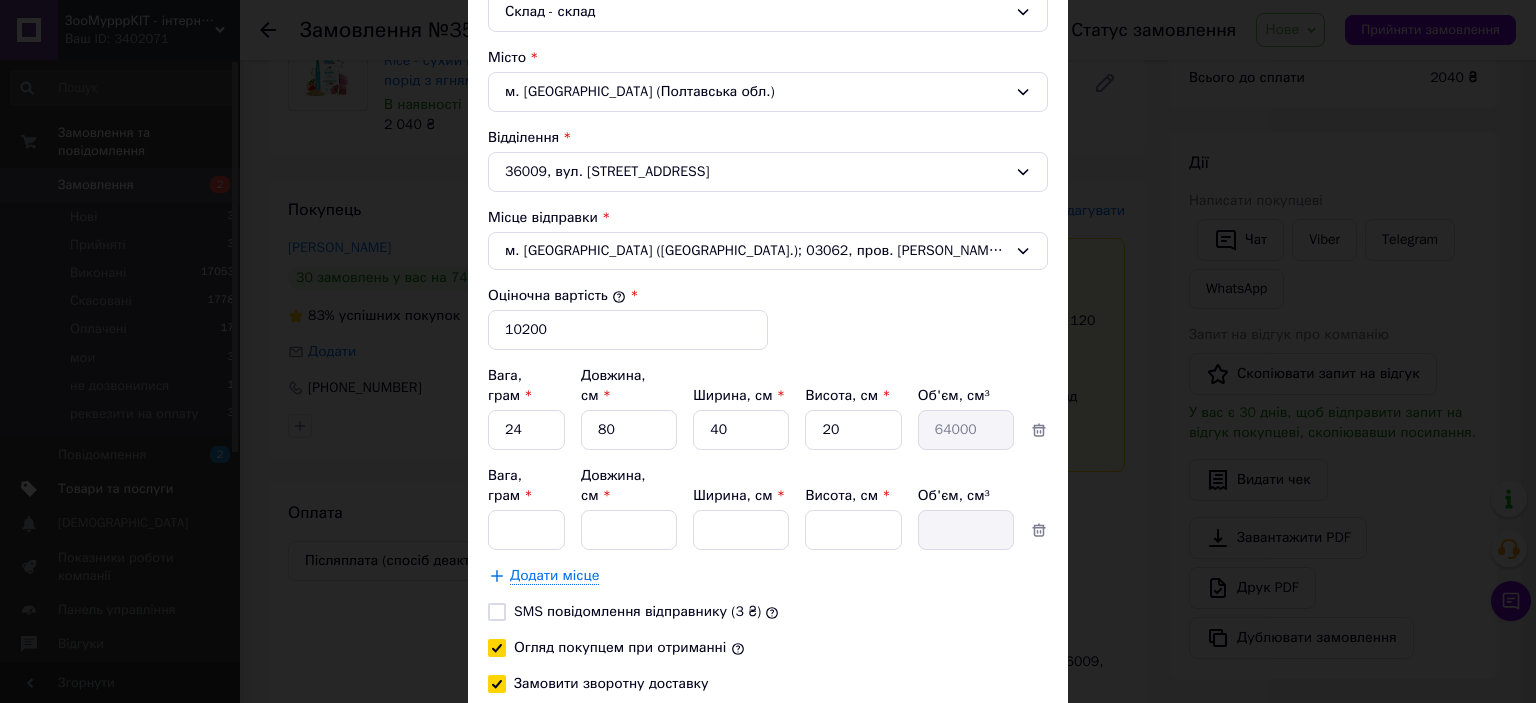 scroll, scrollTop: 700, scrollLeft: 0, axis: vertical 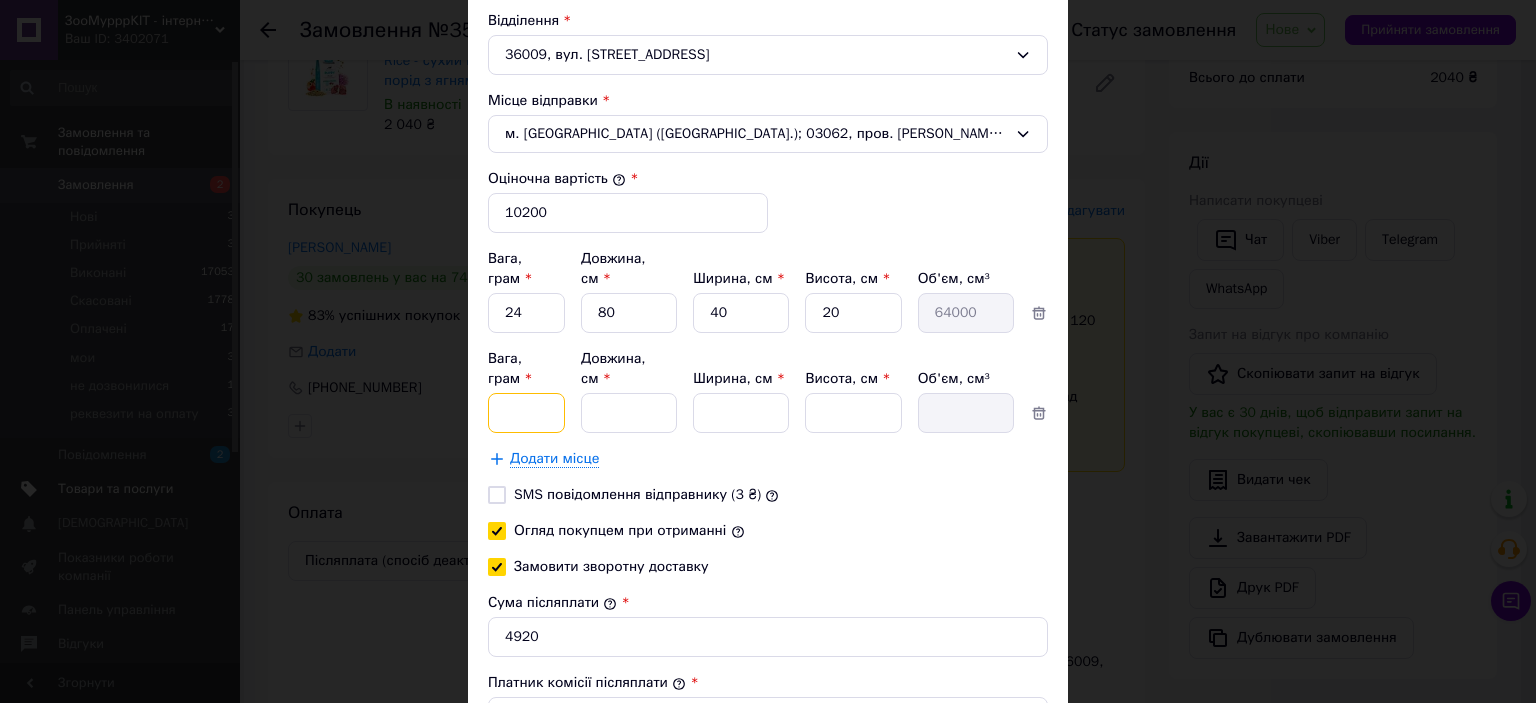 click on "Вага, грам   *" at bounding box center [526, 313] 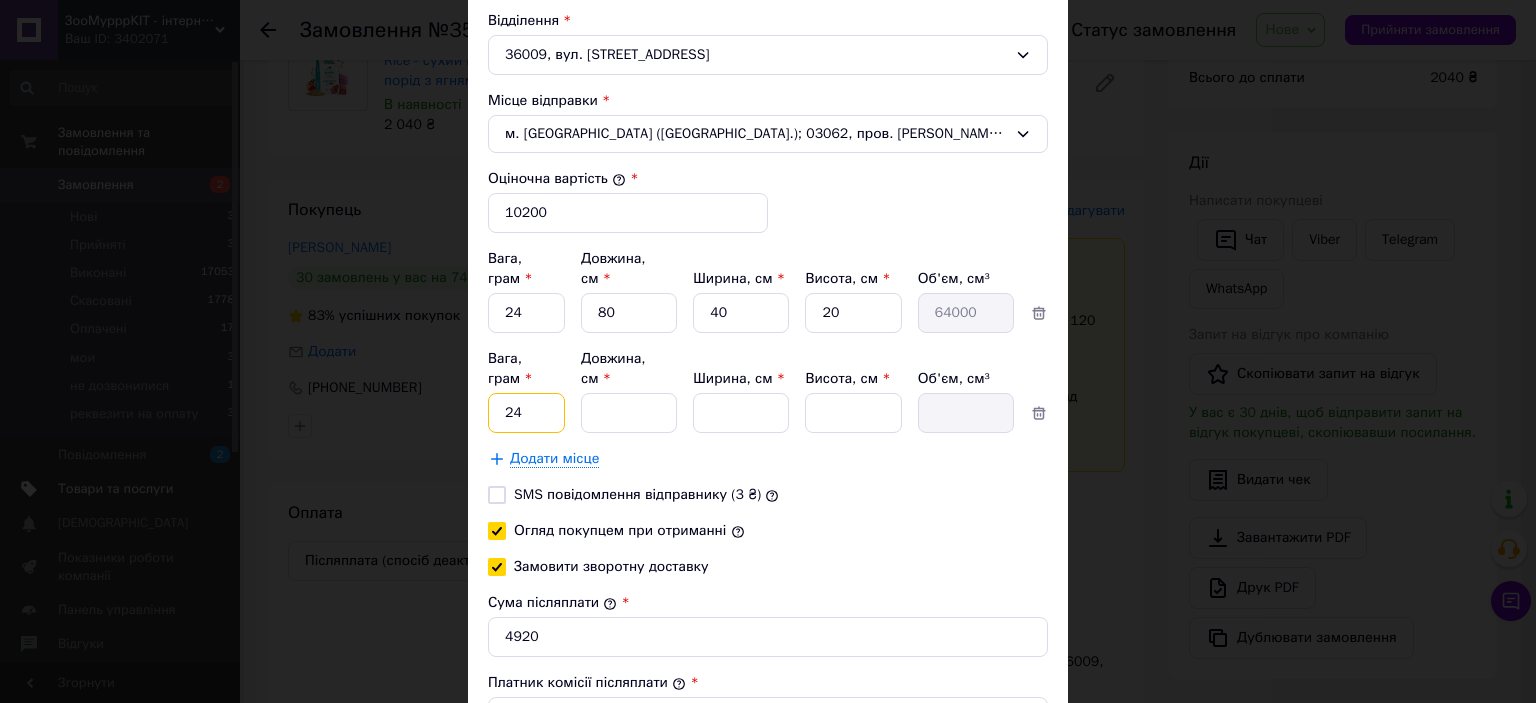 type on "24" 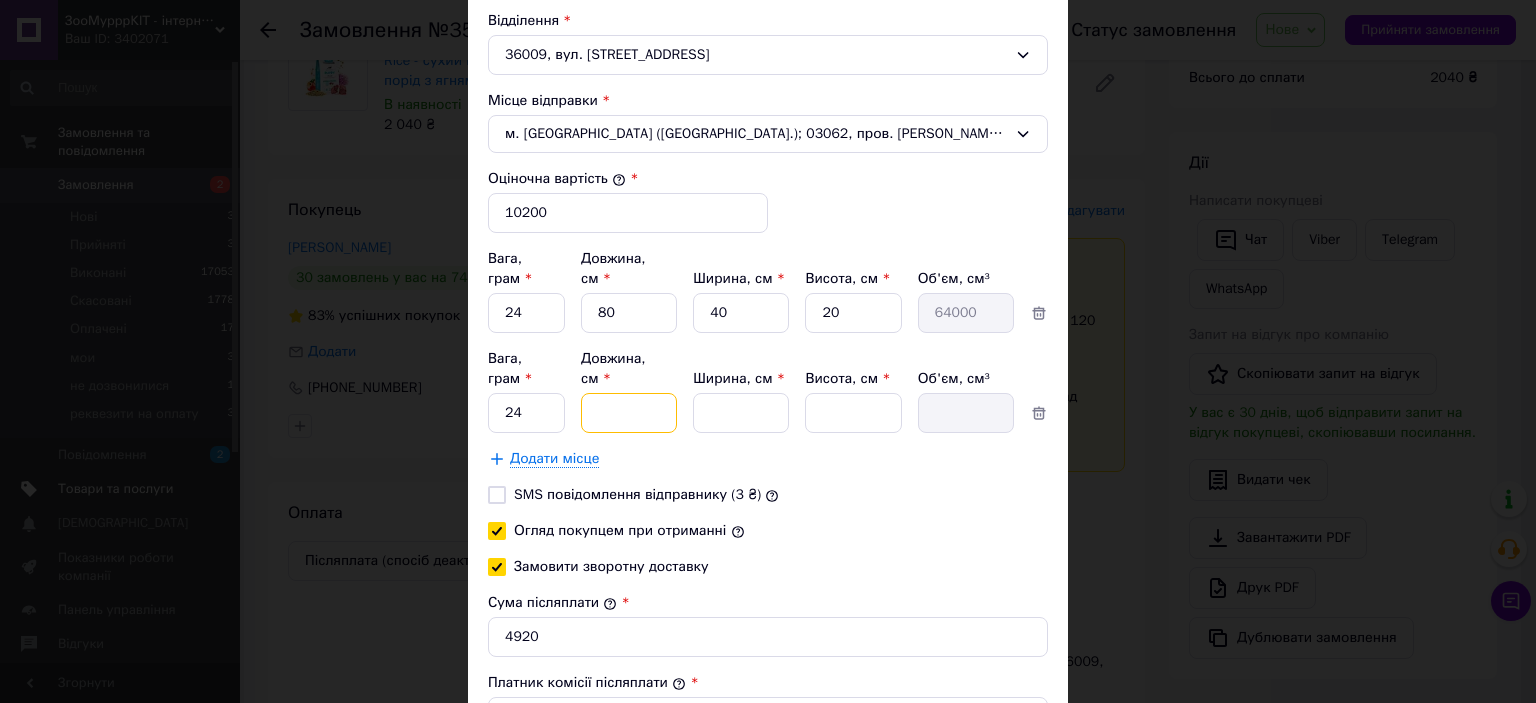 click on "Довжина, см   *" at bounding box center [629, 313] 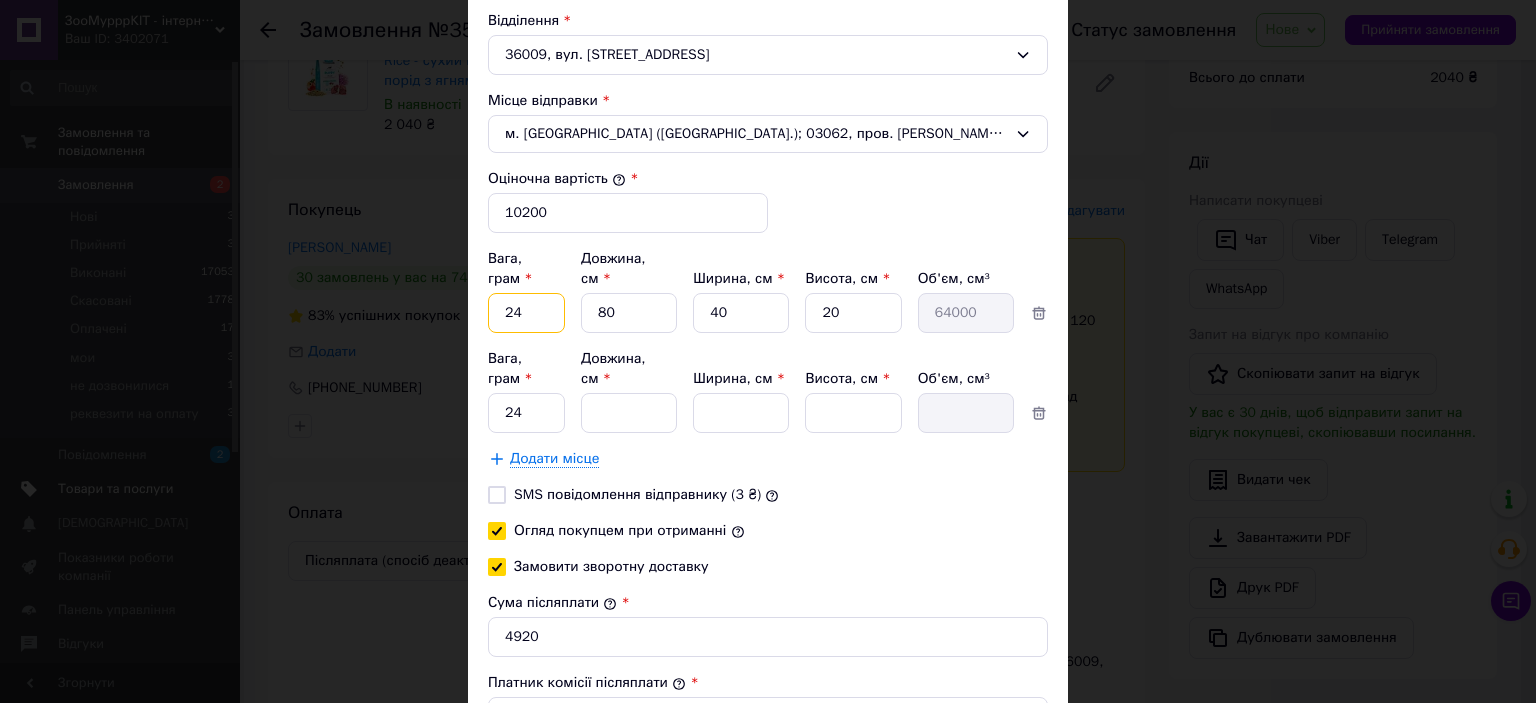 click on "24" at bounding box center [526, 313] 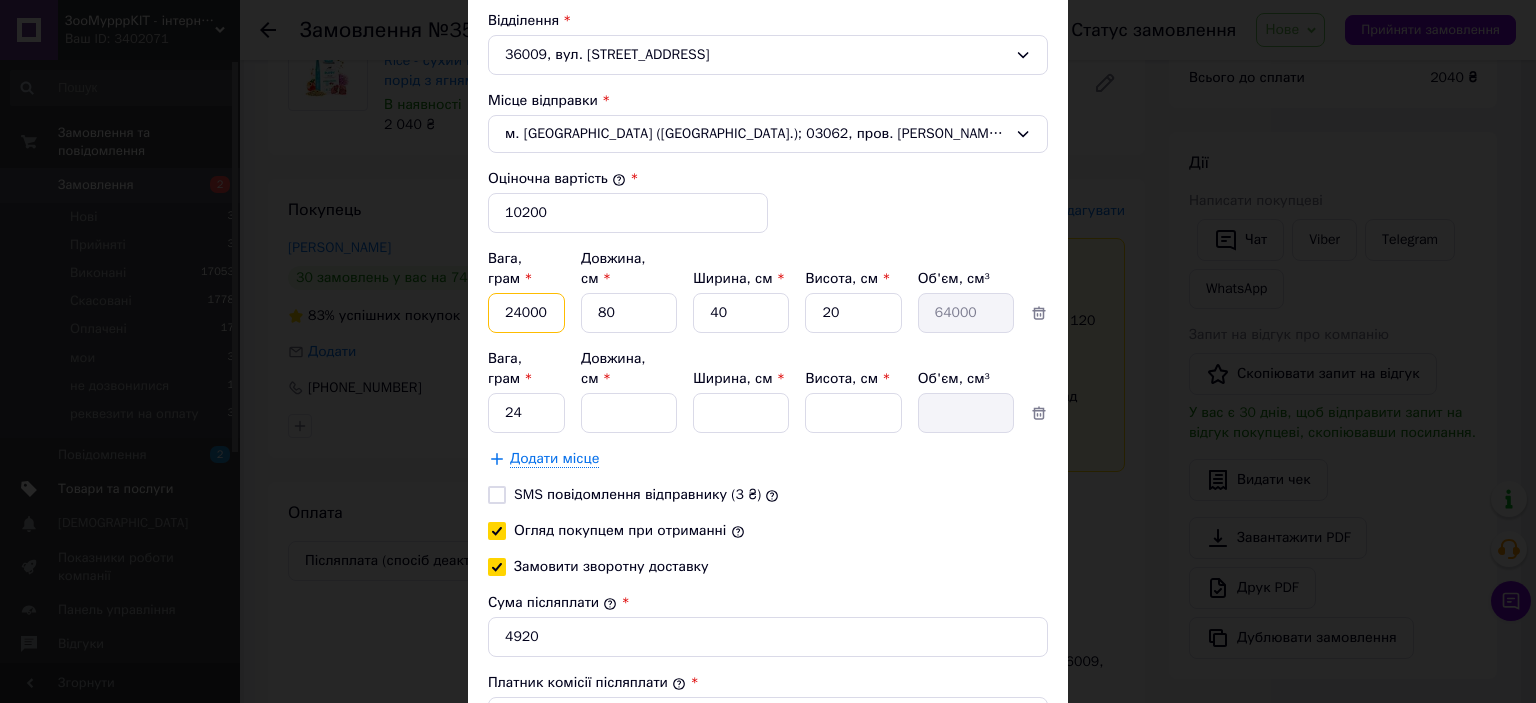 type on "24000" 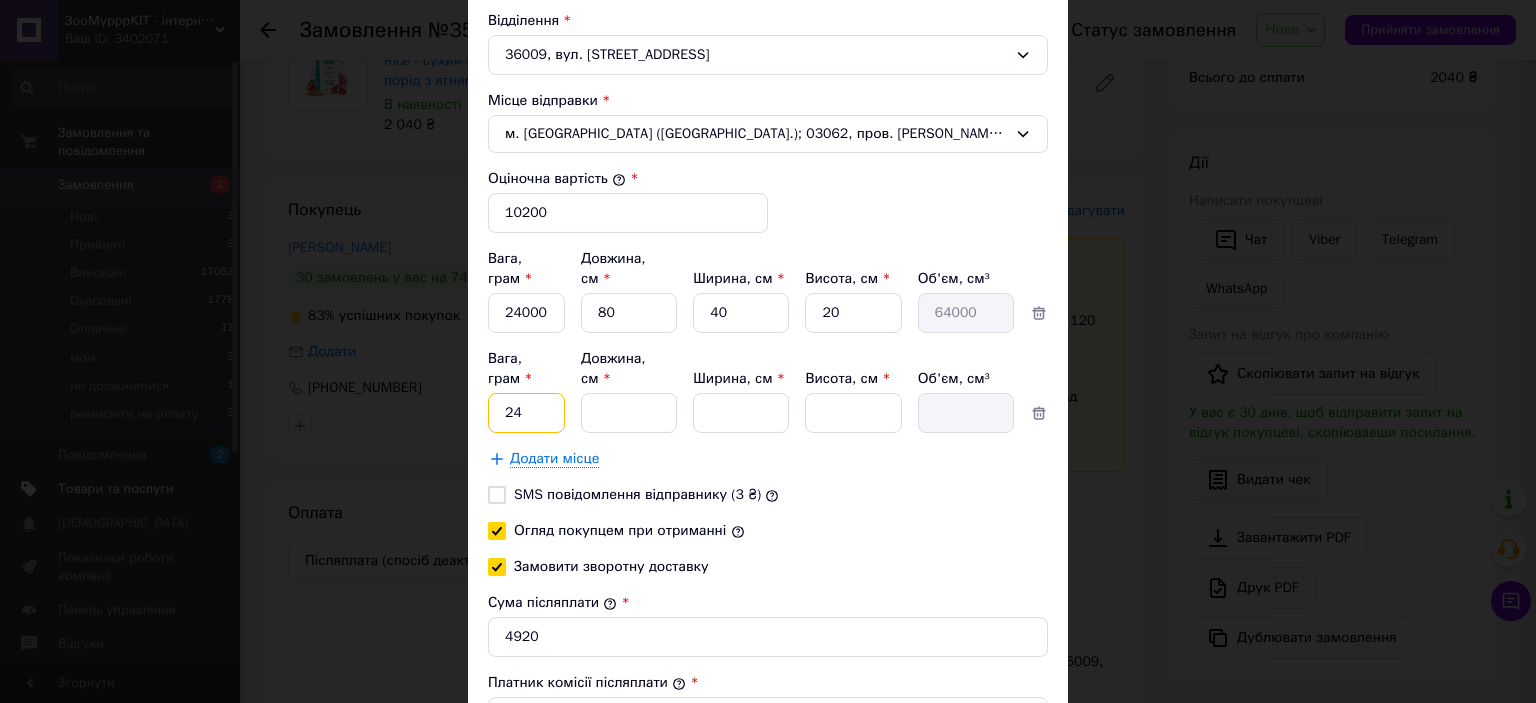 click on "24" at bounding box center [526, 313] 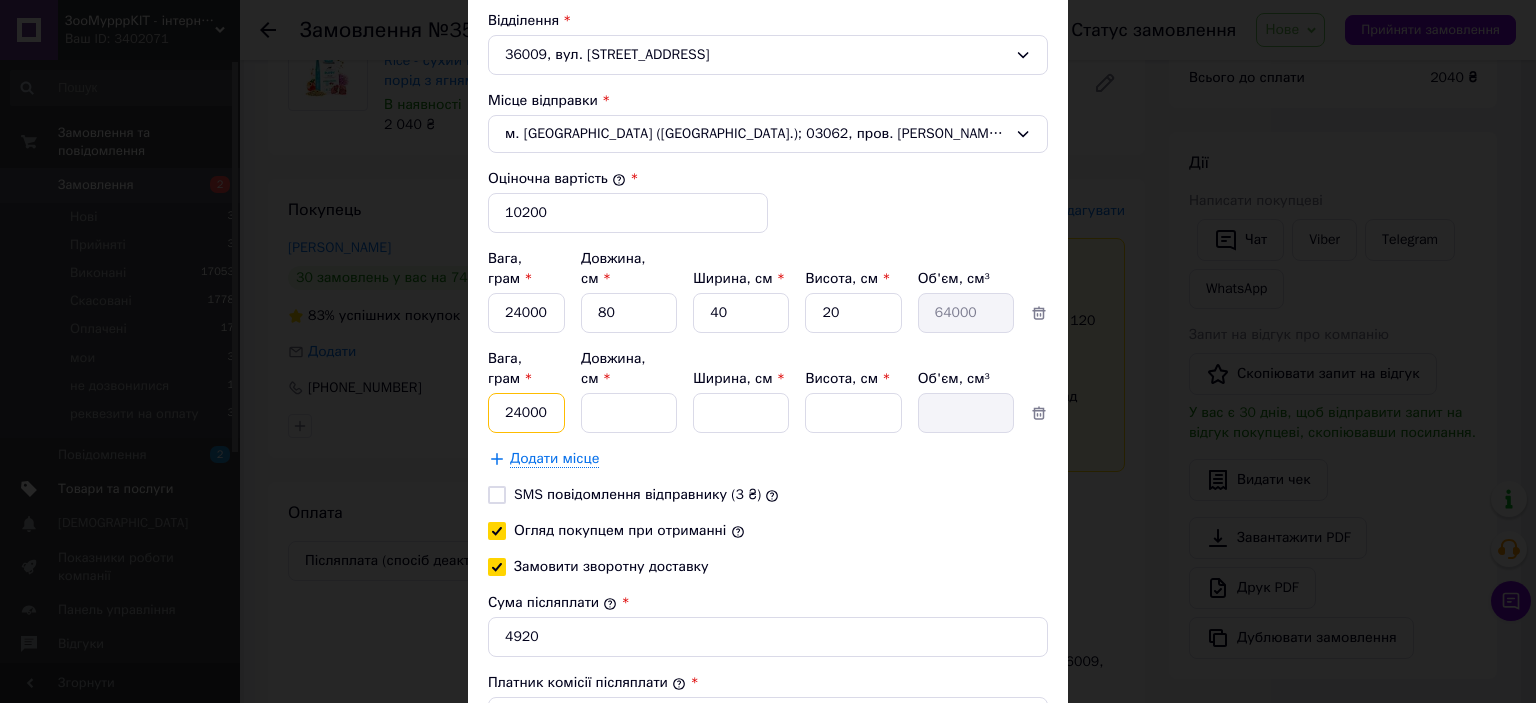 type on "24000" 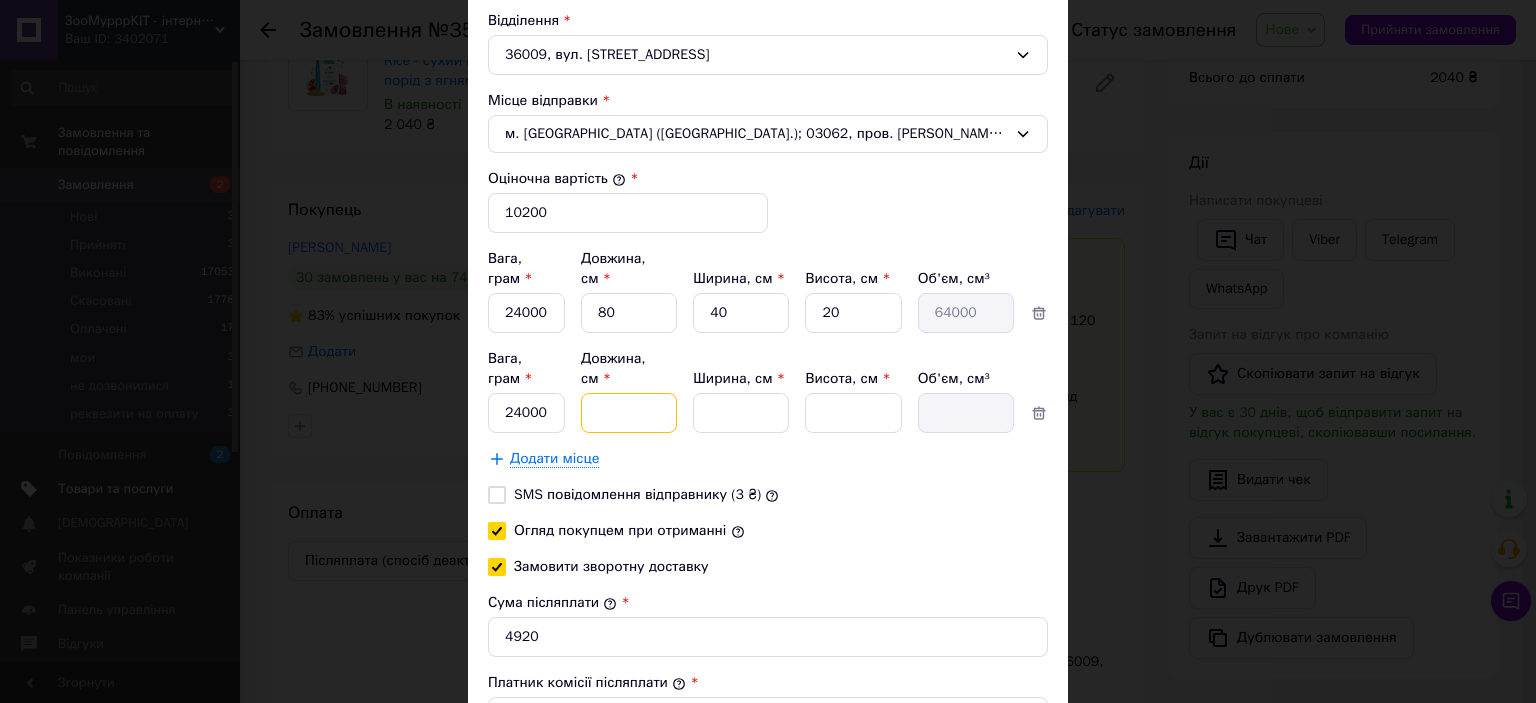 click on "Довжина, см   *" at bounding box center [629, 313] 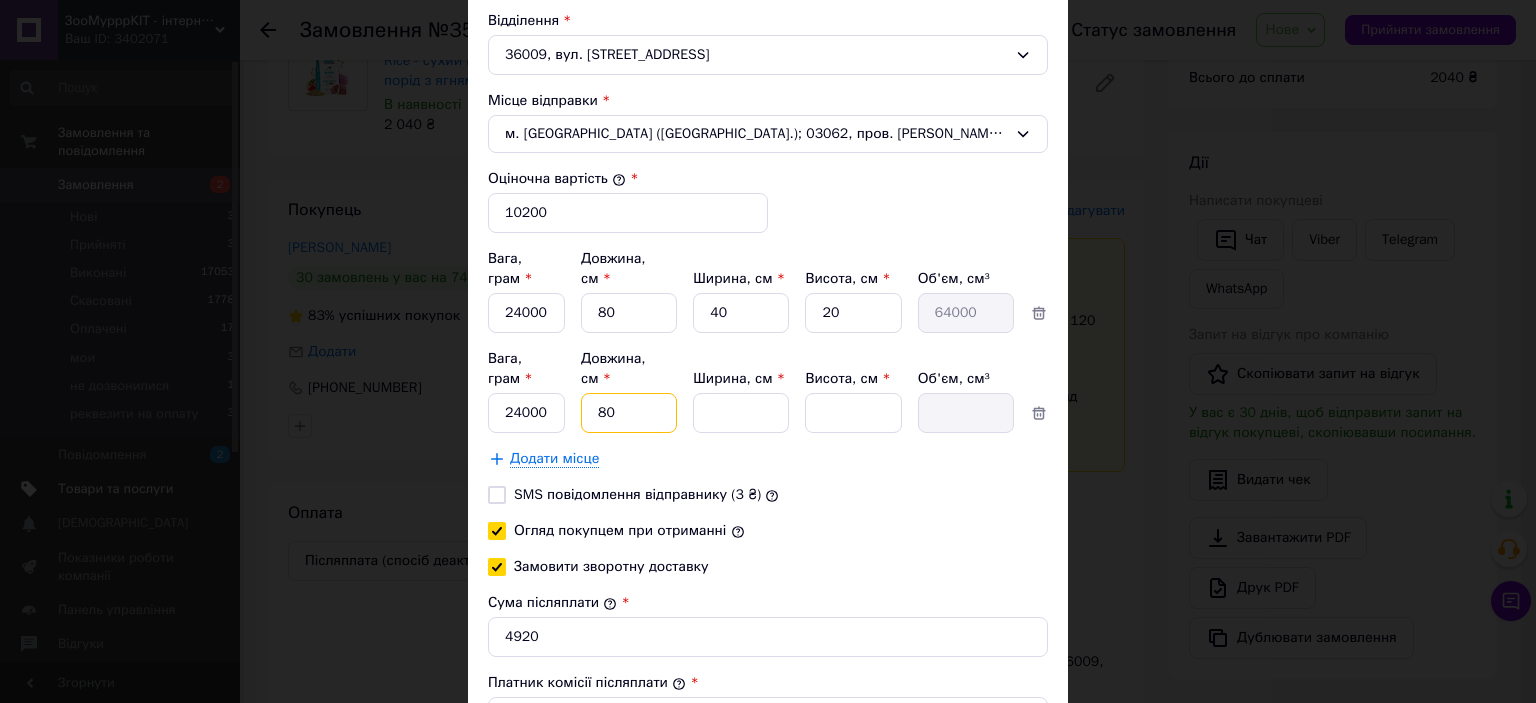type on "80" 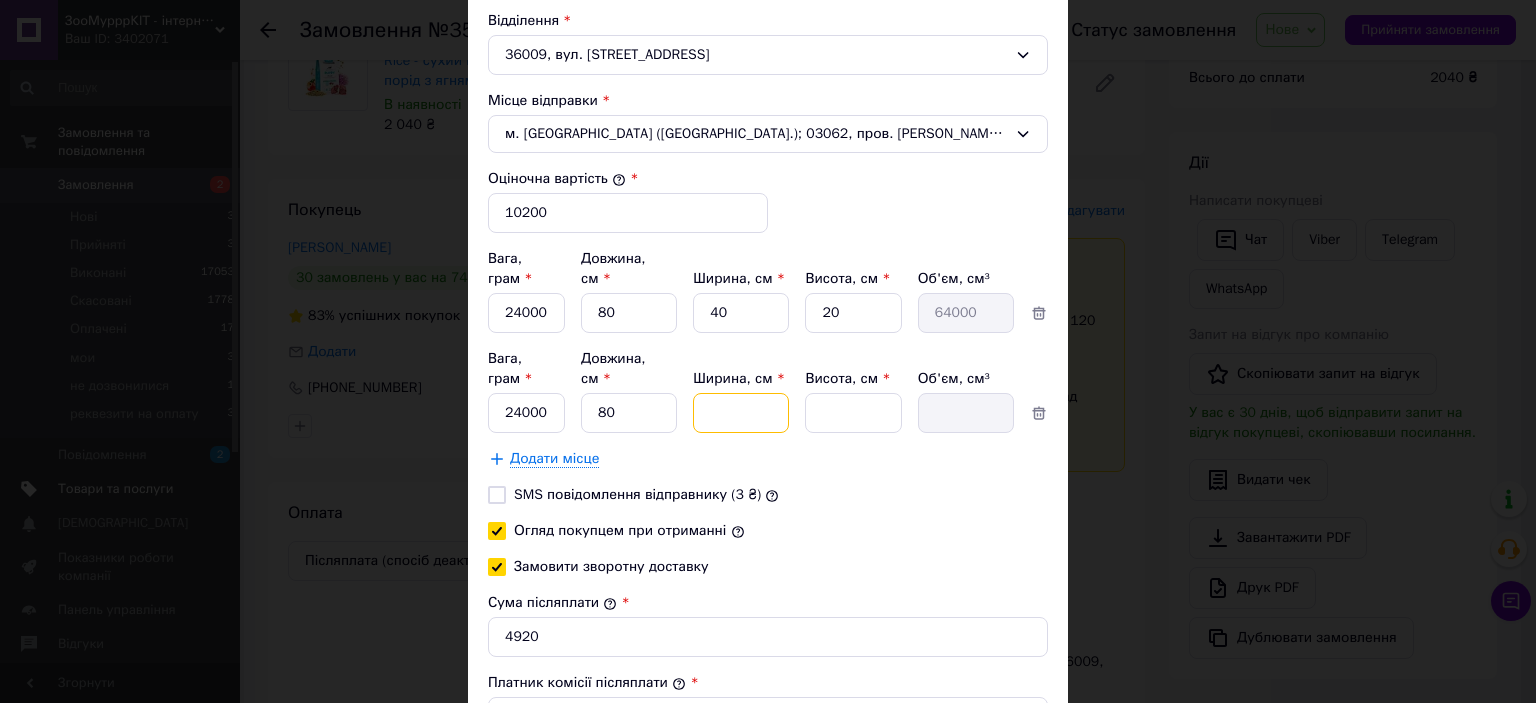 click on "Ширина, см   *" at bounding box center (741, 313) 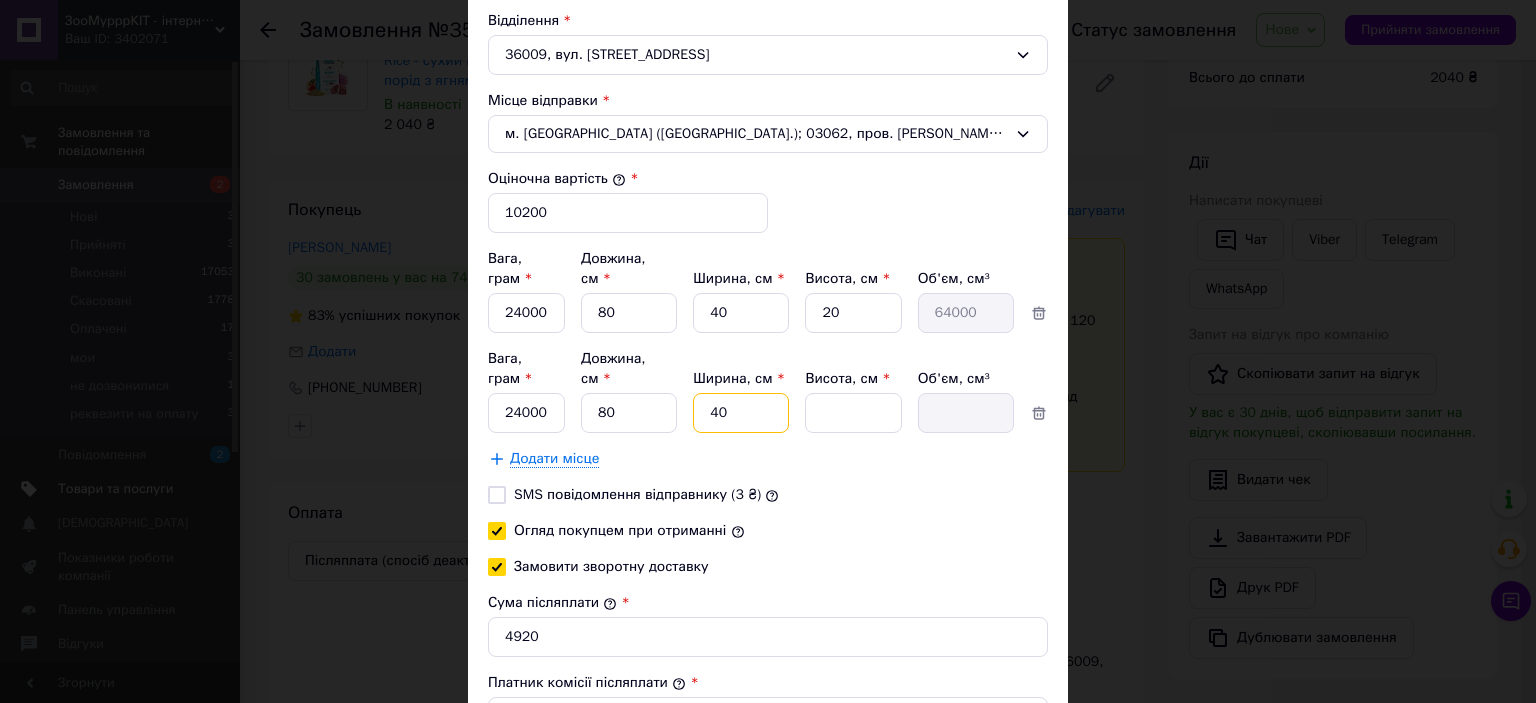type on "40" 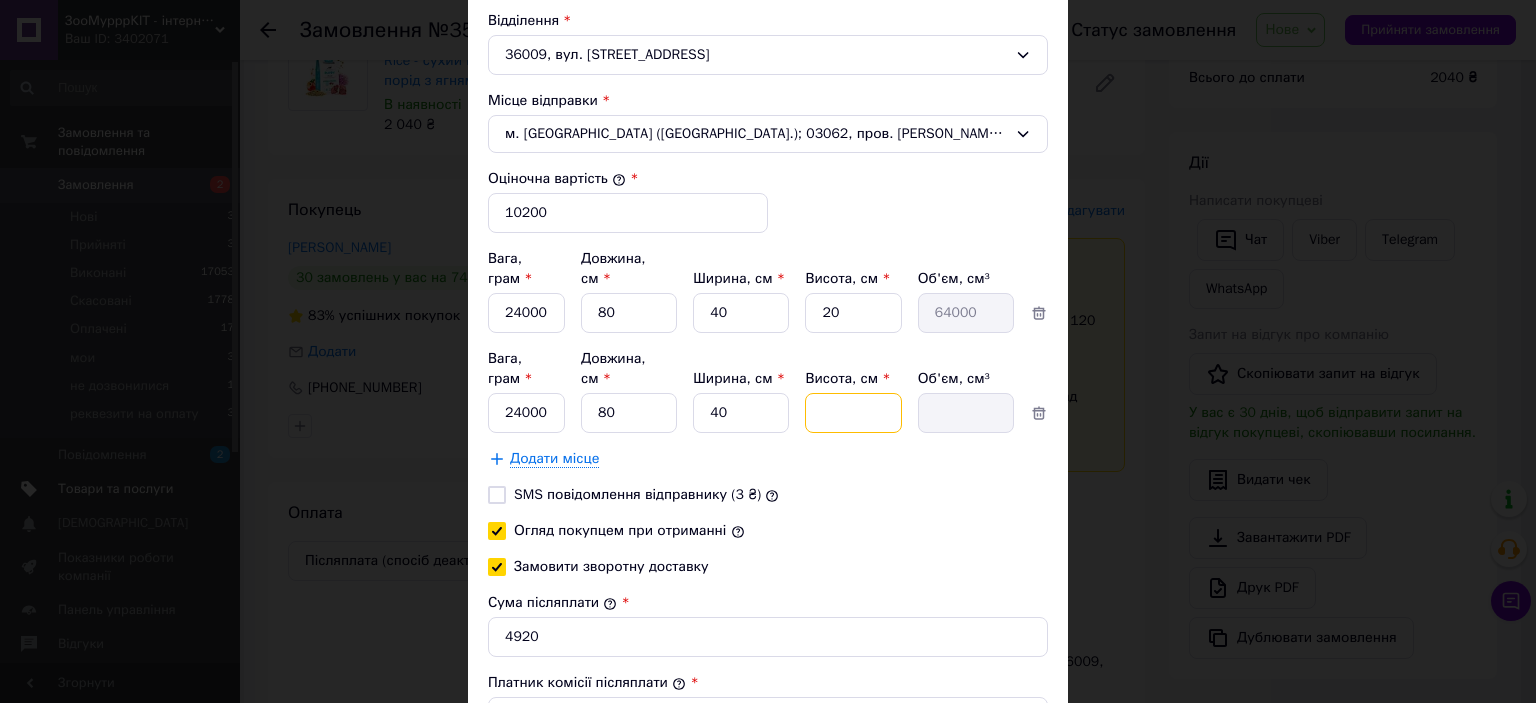 click on "Висота, см   *" at bounding box center [853, 313] 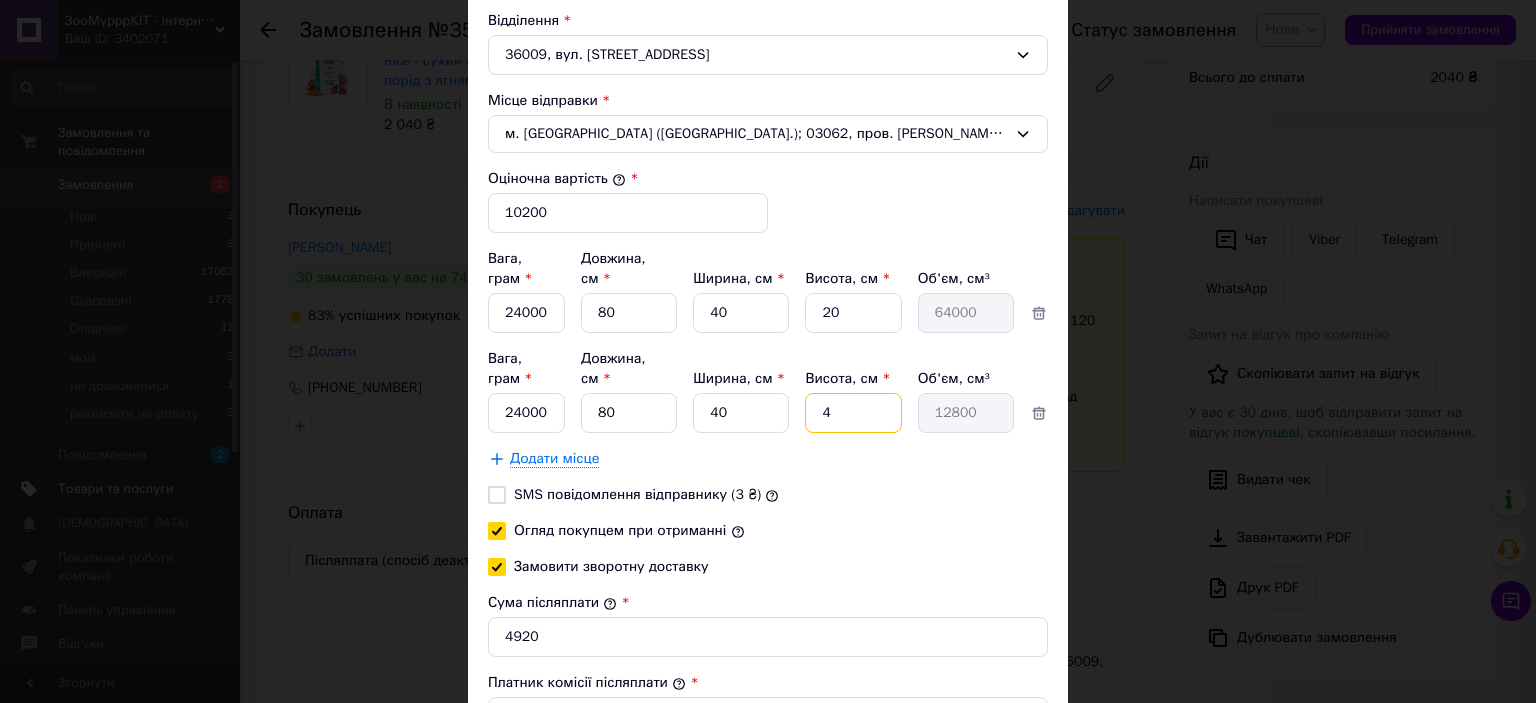 type on "40" 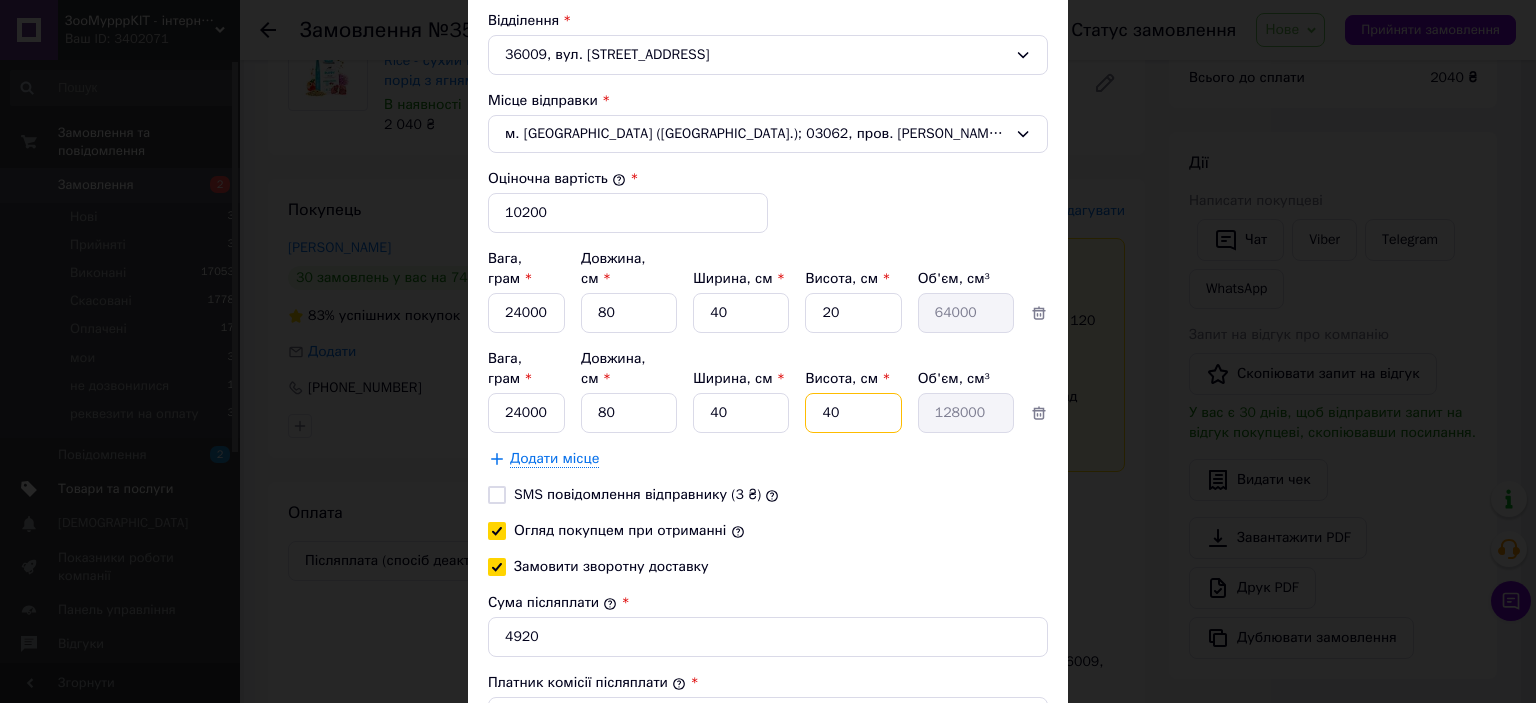 type on "4" 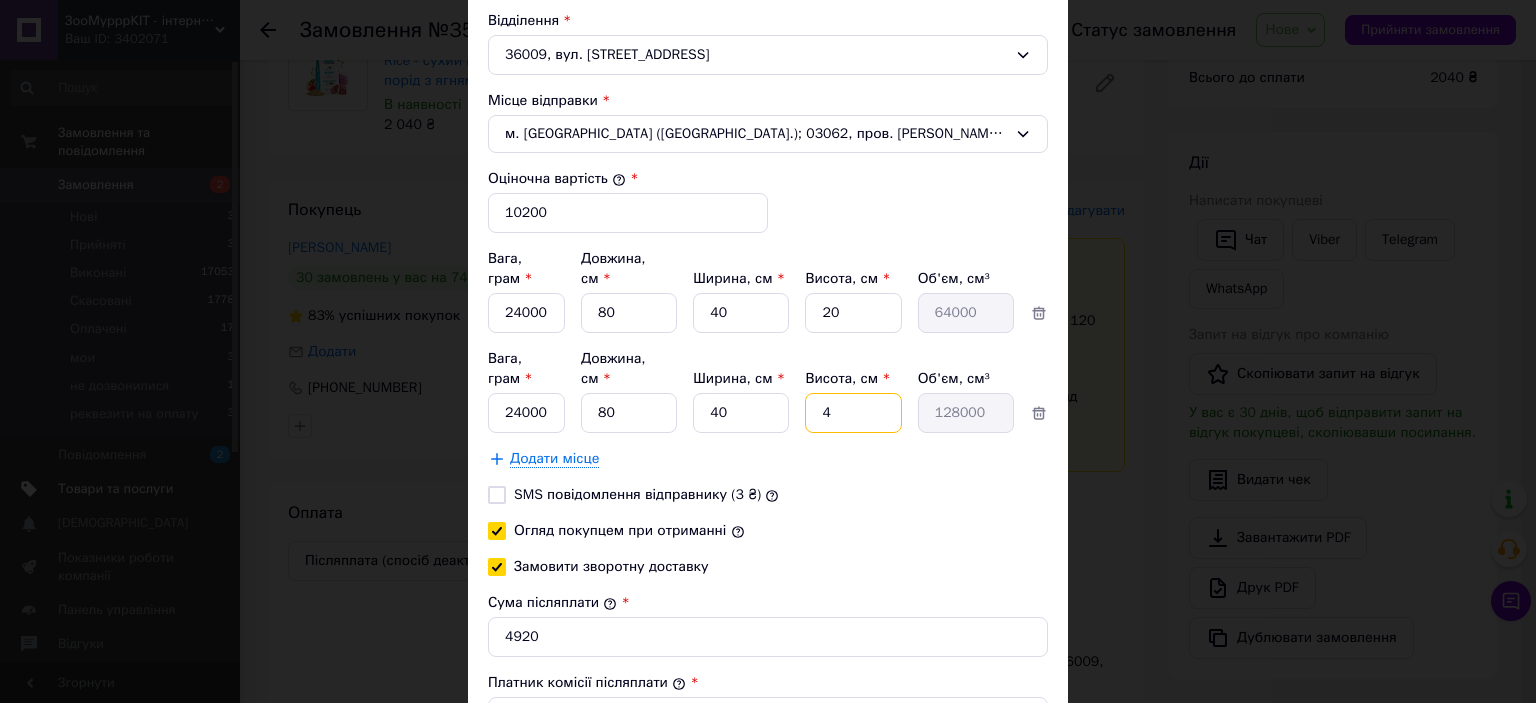 type on "12800" 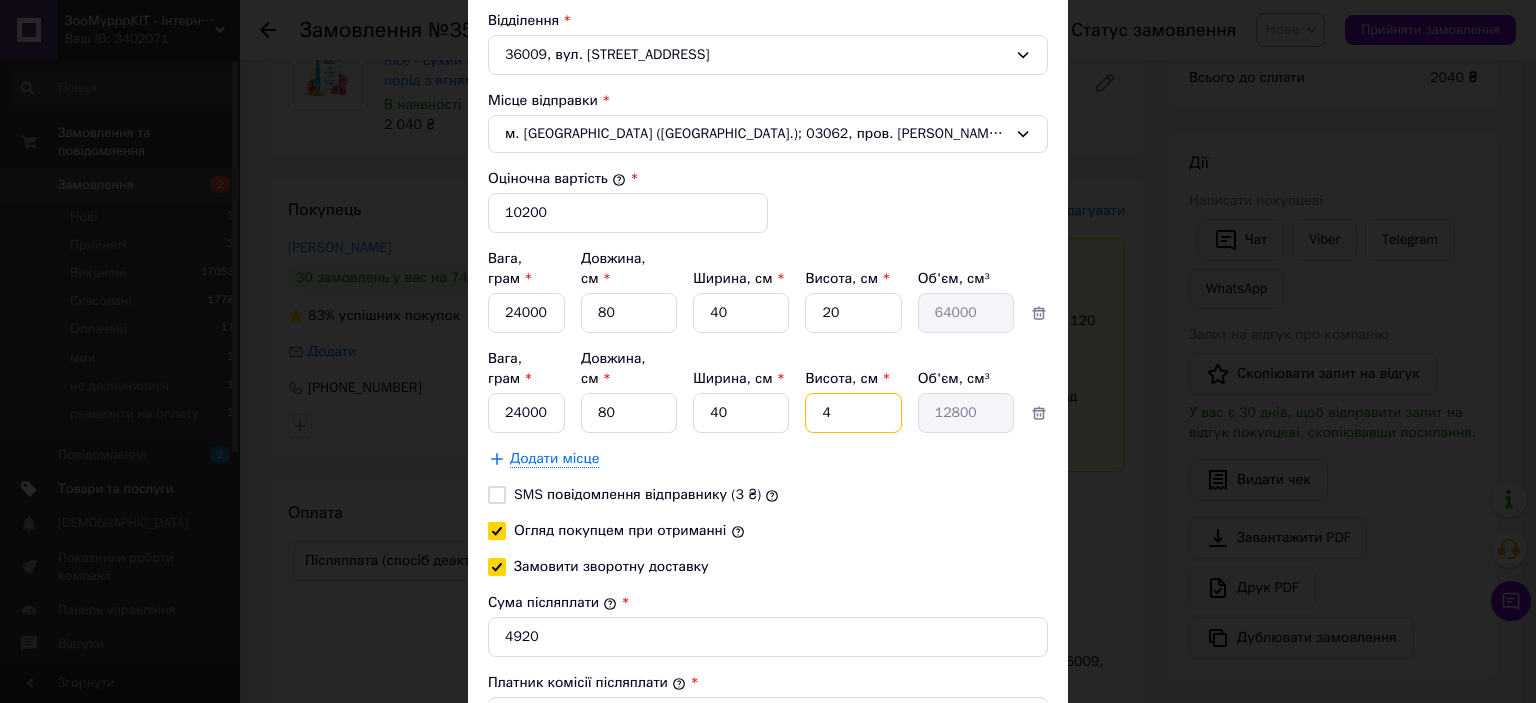 type 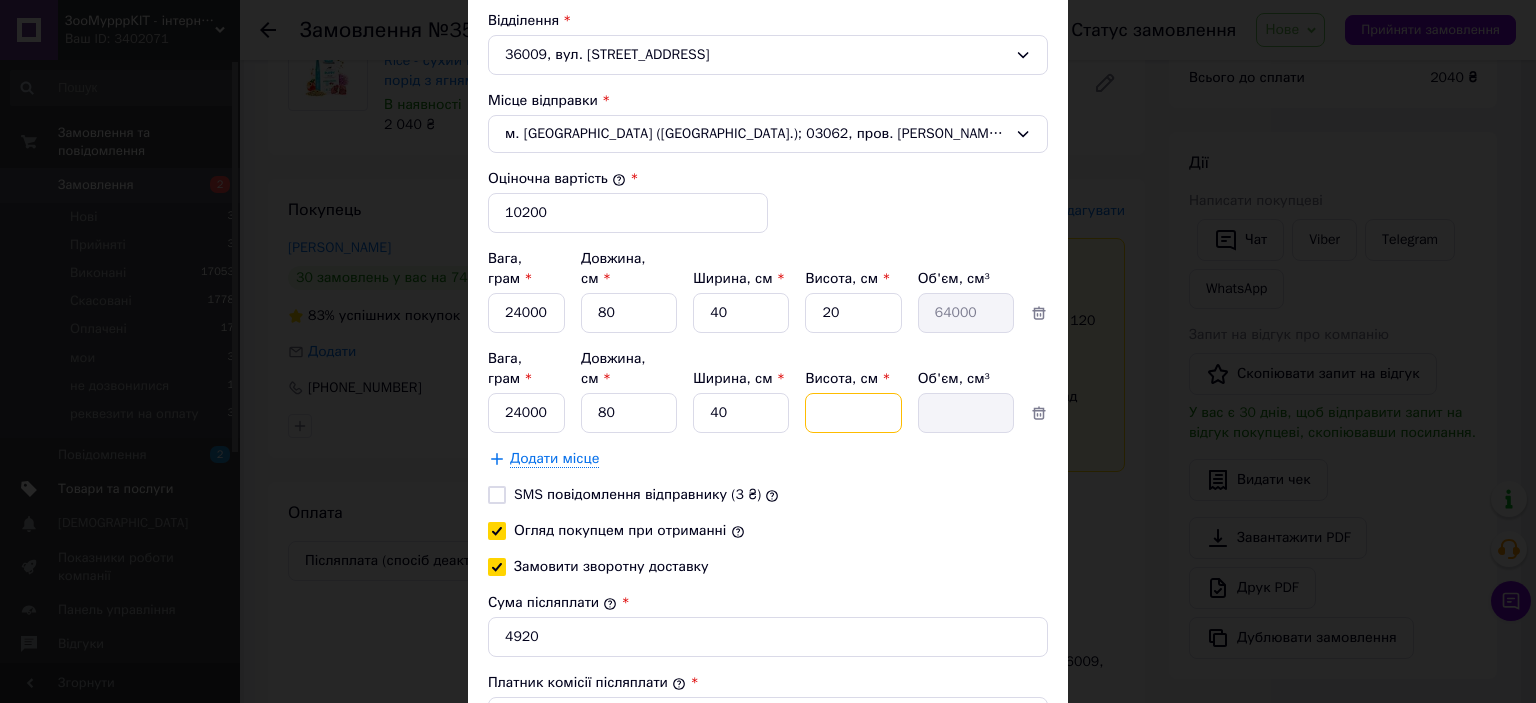 type on "2" 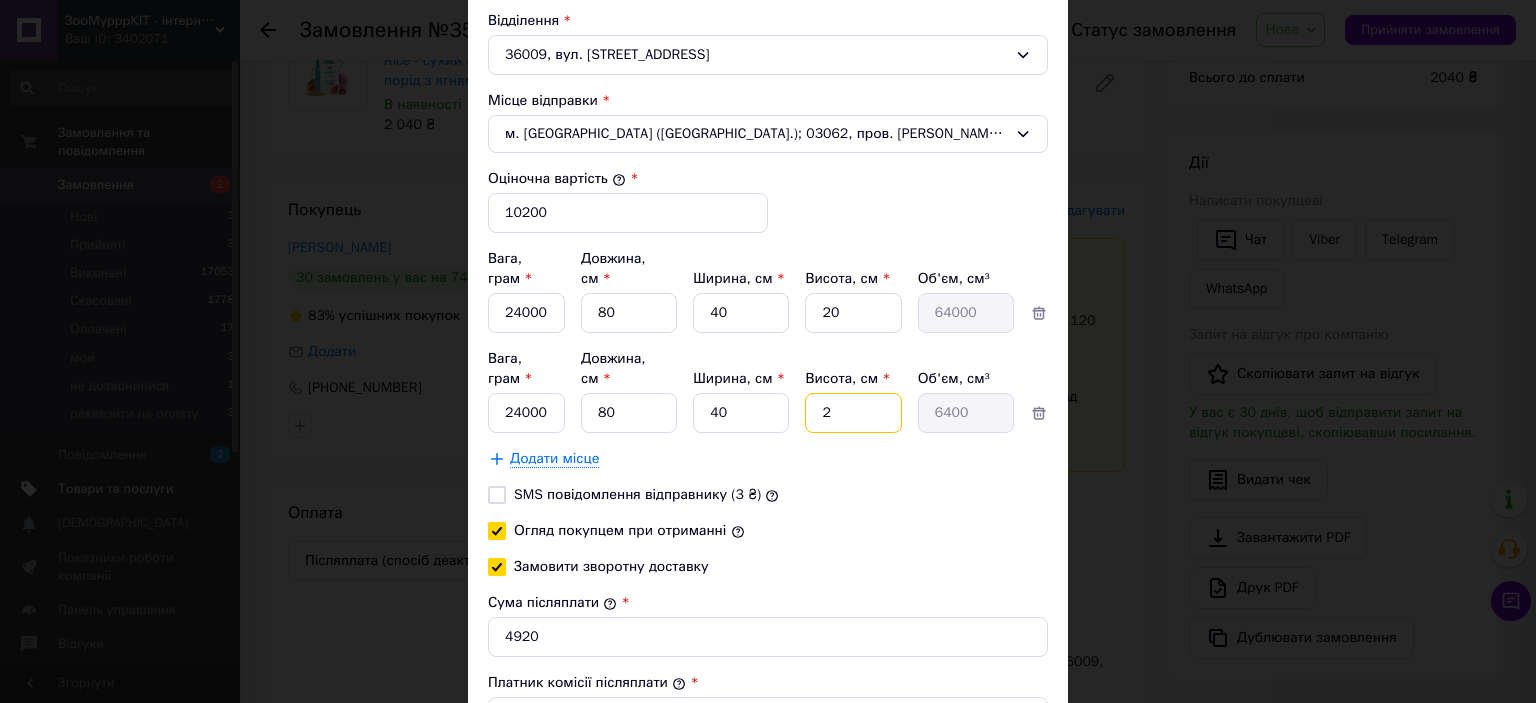 type on "20" 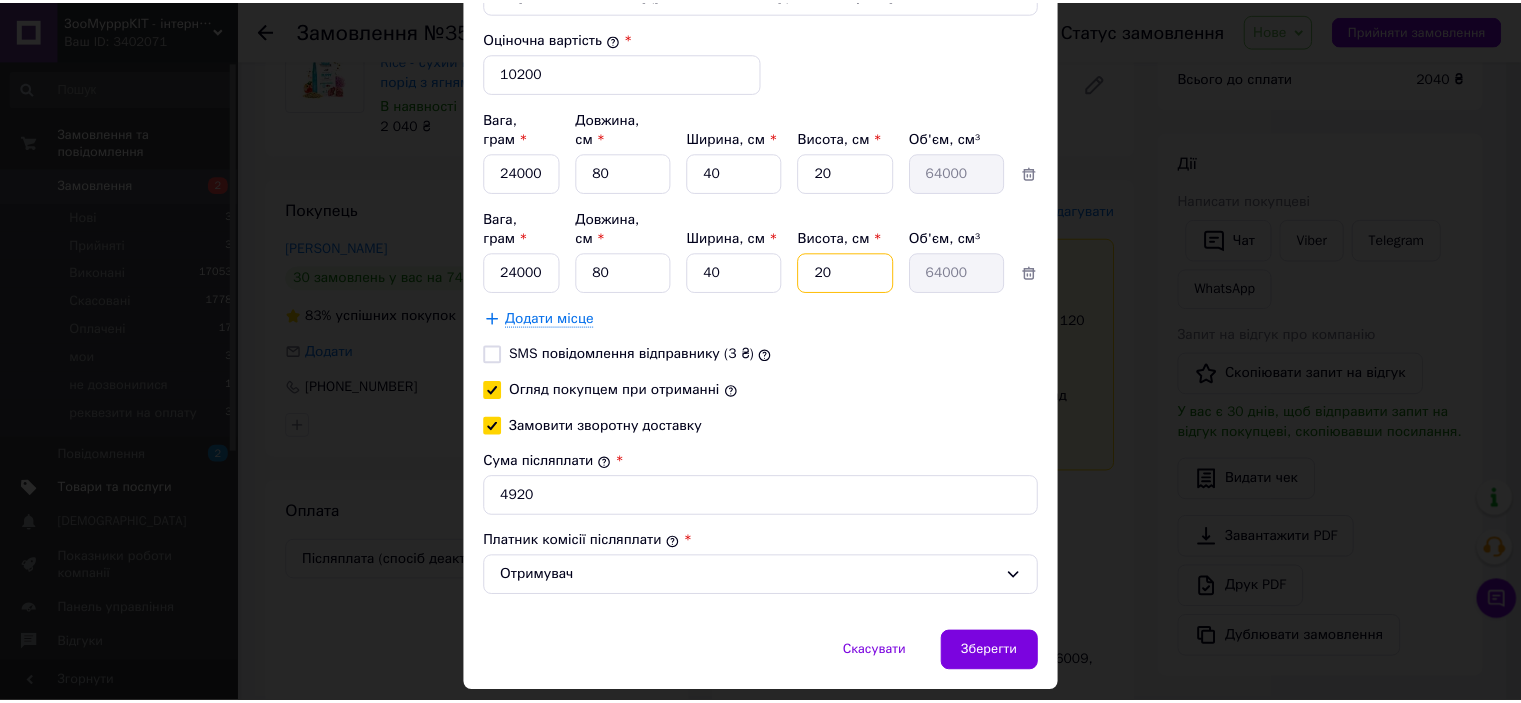 scroll, scrollTop: 853, scrollLeft: 0, axis: vertical 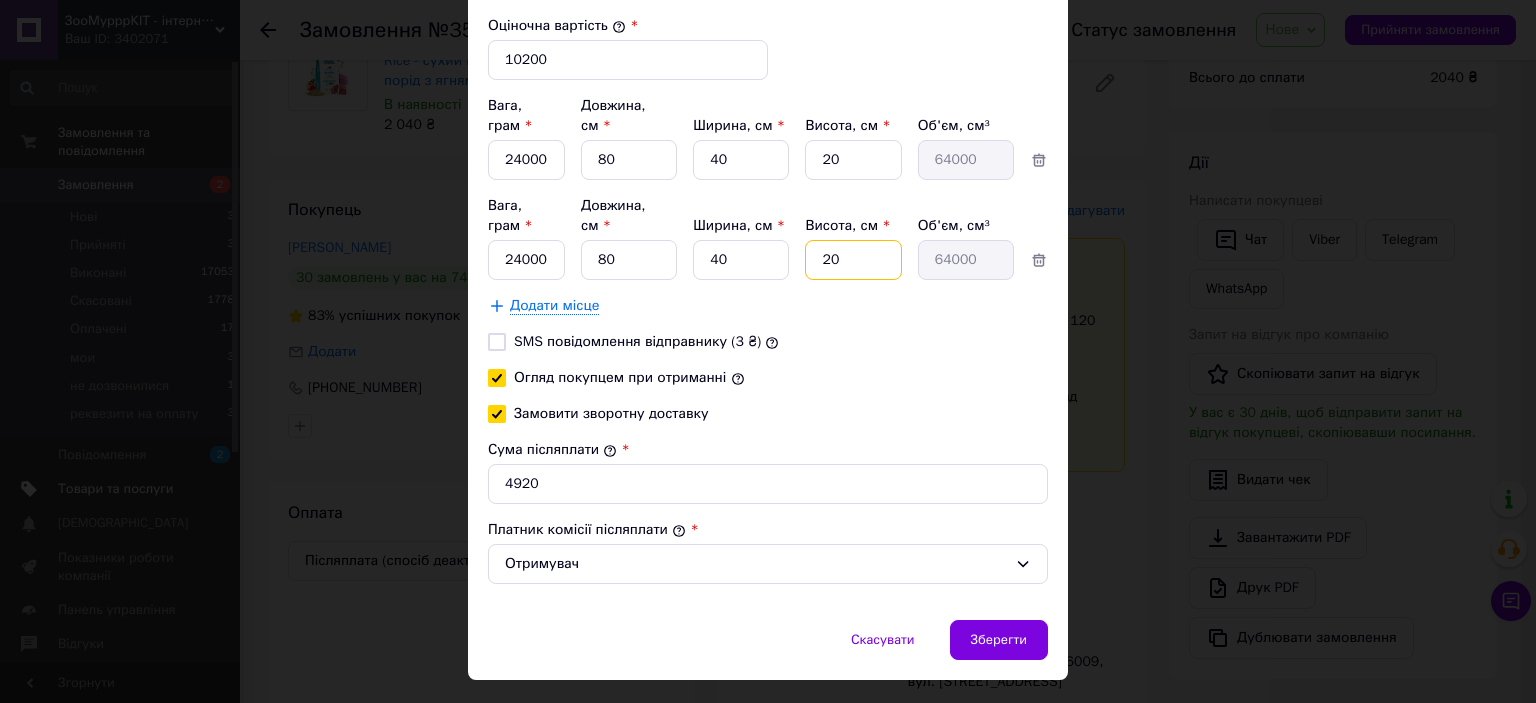 type on "20" 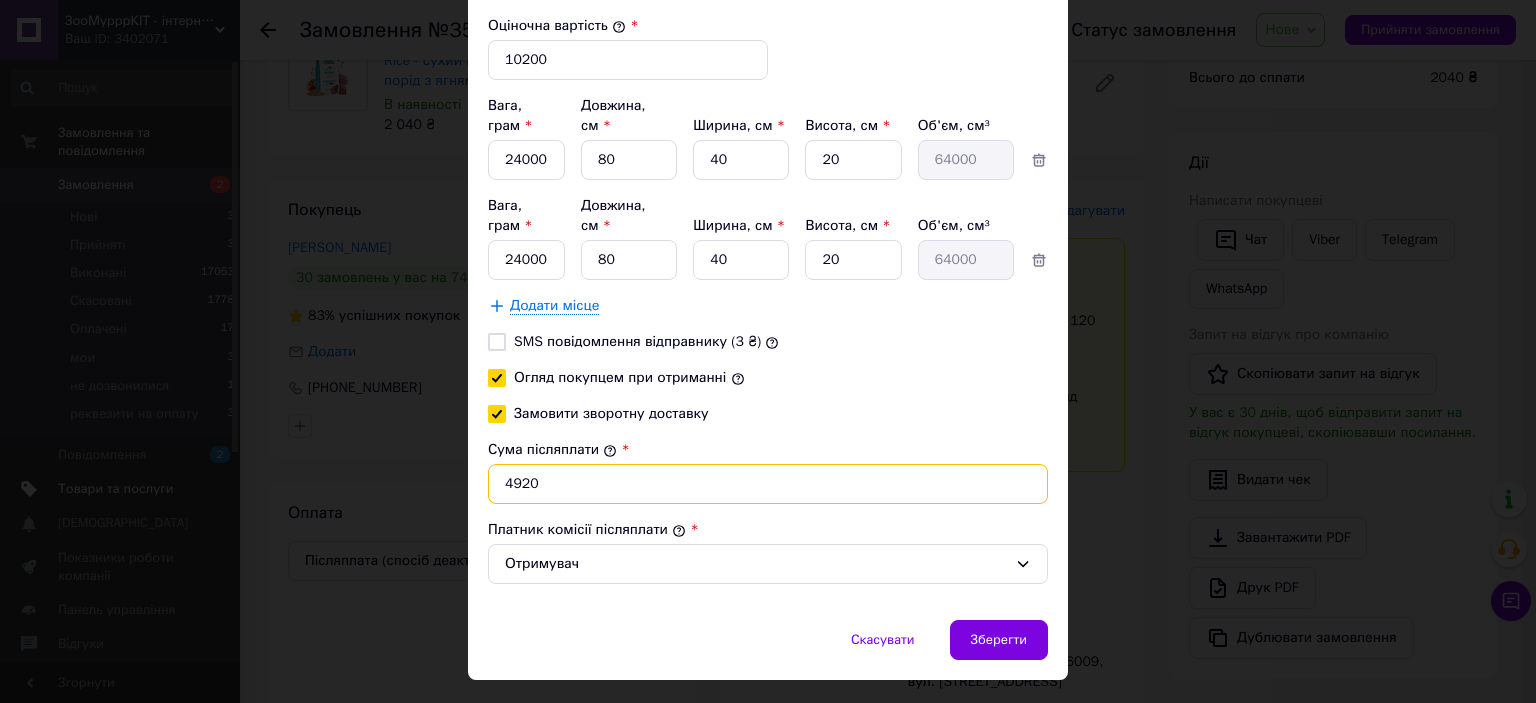 click on "4920" at bounding box center (768, 484) 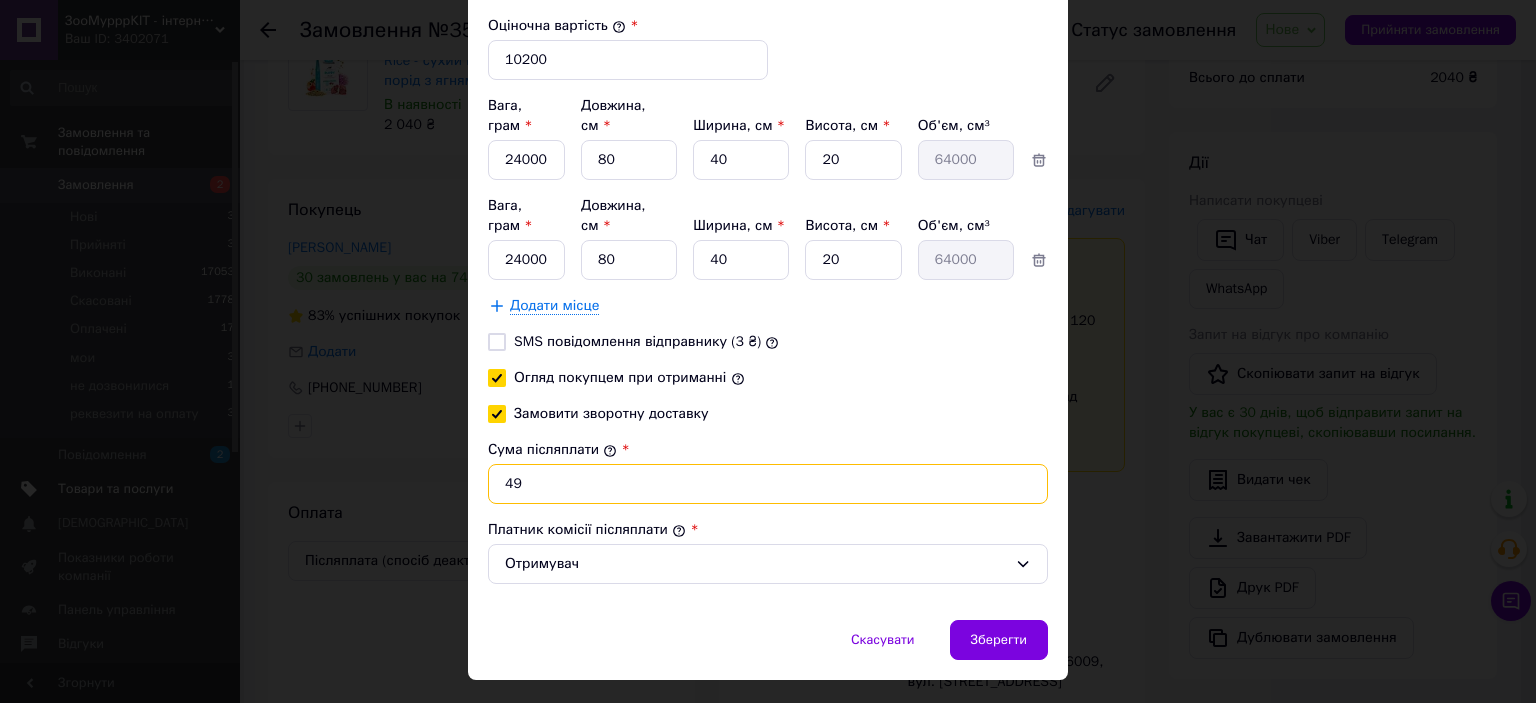 type on "4" 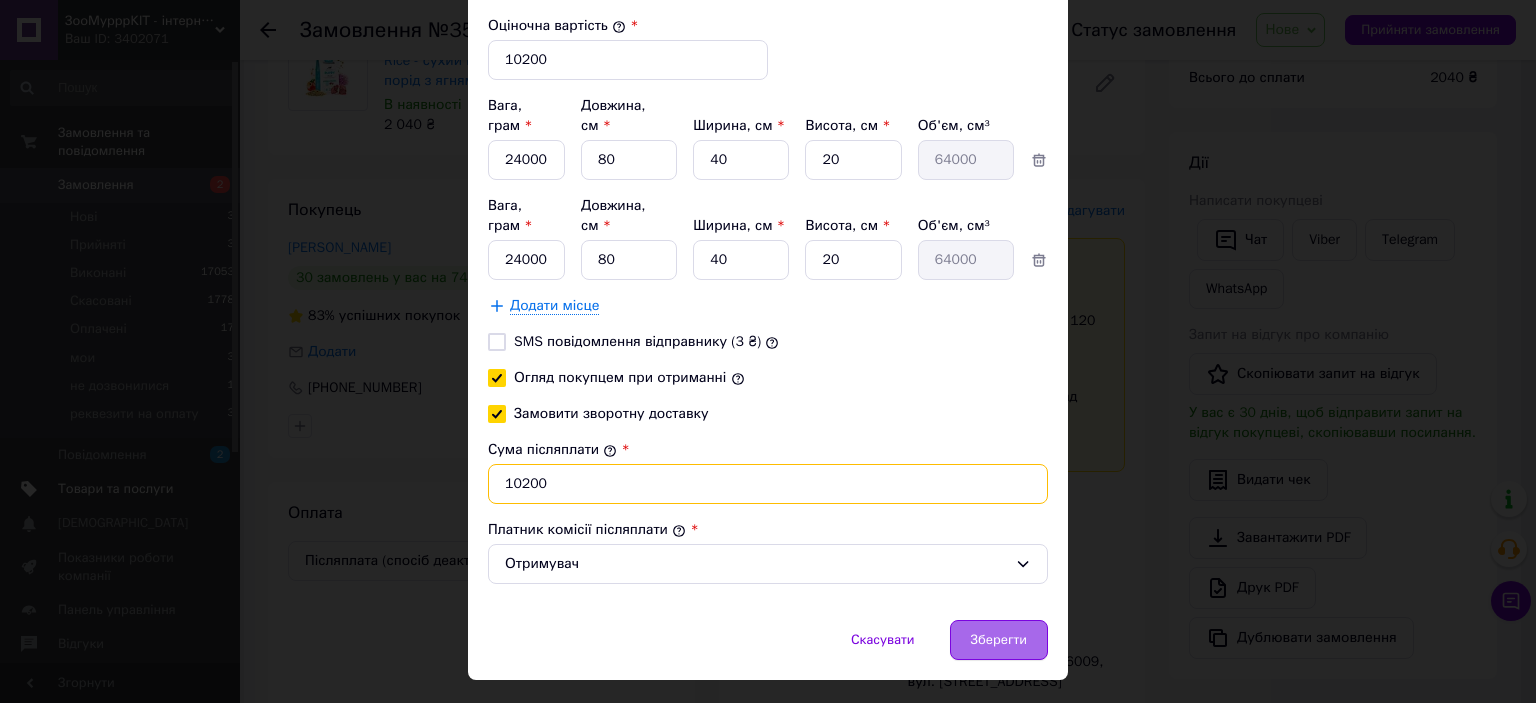 type on "10200" 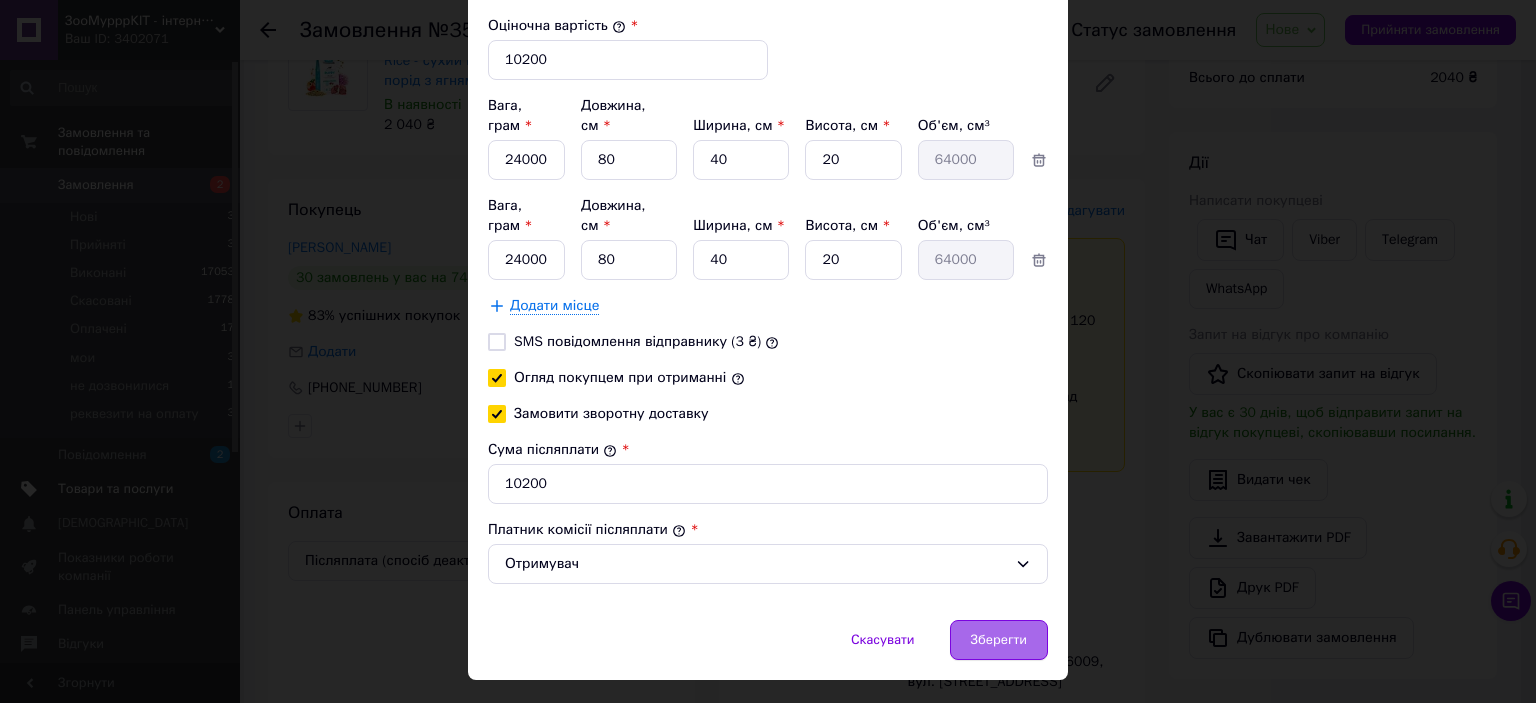 click on "Зберегти" at bounding box center [999, 640] 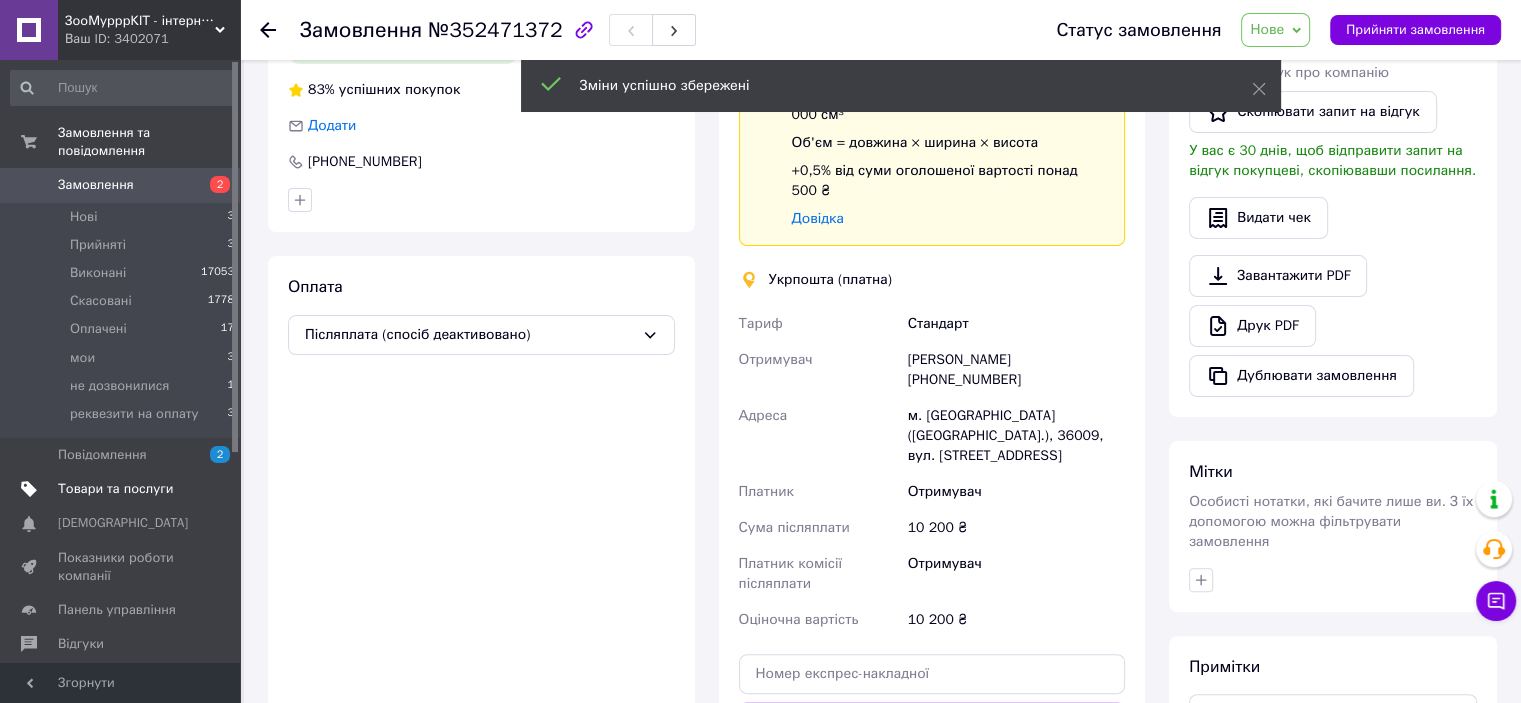 scroll, scrollTop: 500, scrollLeft: 0, axis: vertical 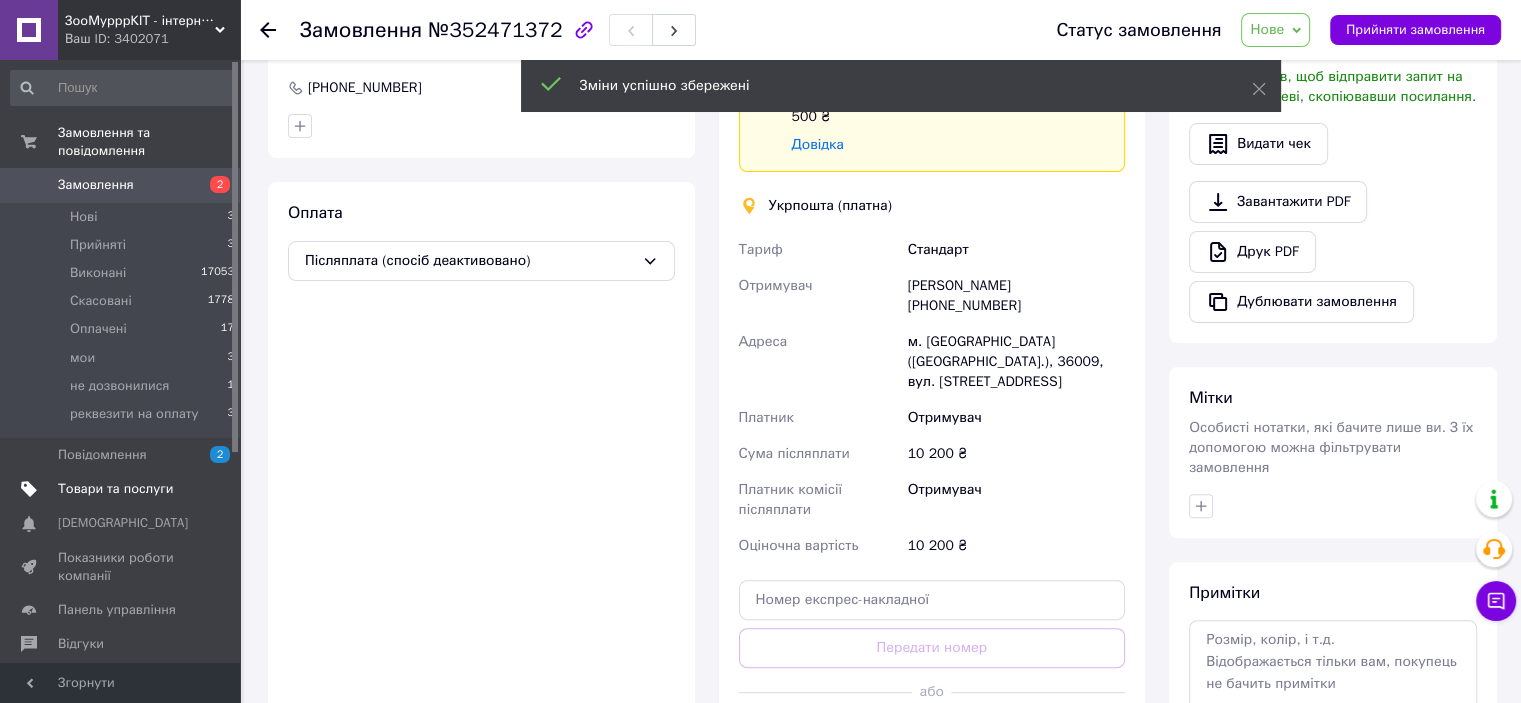 click on "Створити ярлик" at bounding box center (932, 737) 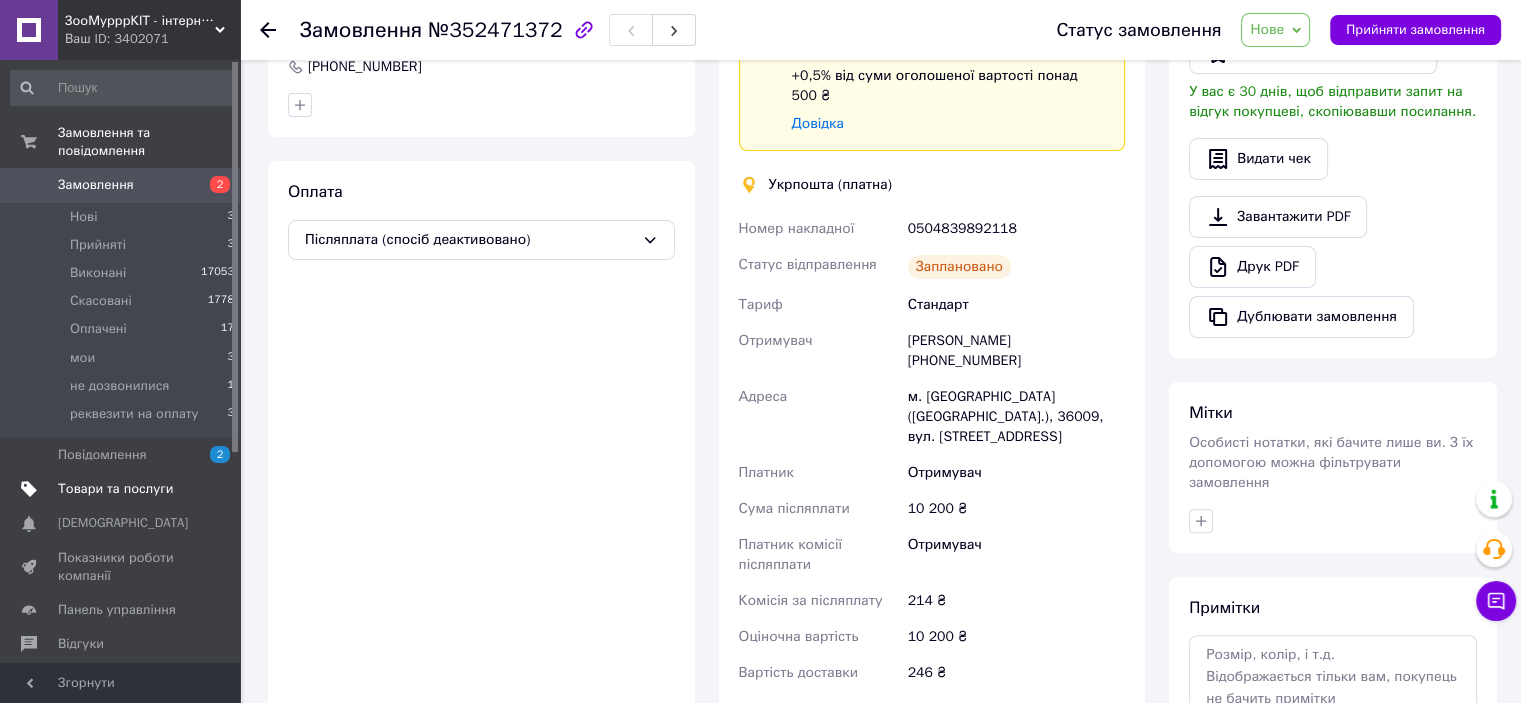 scroll, scrollTop: 700, scrollLeft: 0, axis: vertical 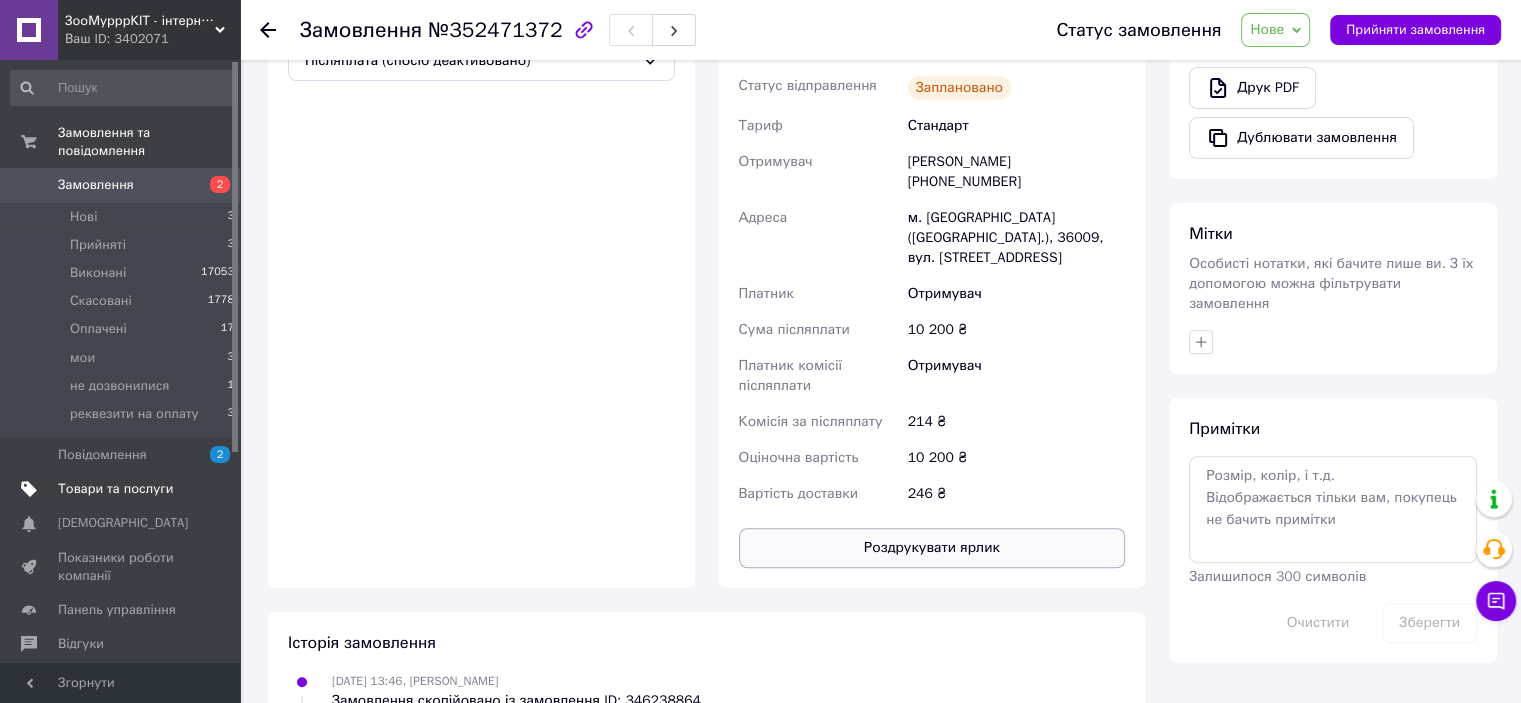 click on "Роздрукувати ярлик" at bounding box center [932, 548] 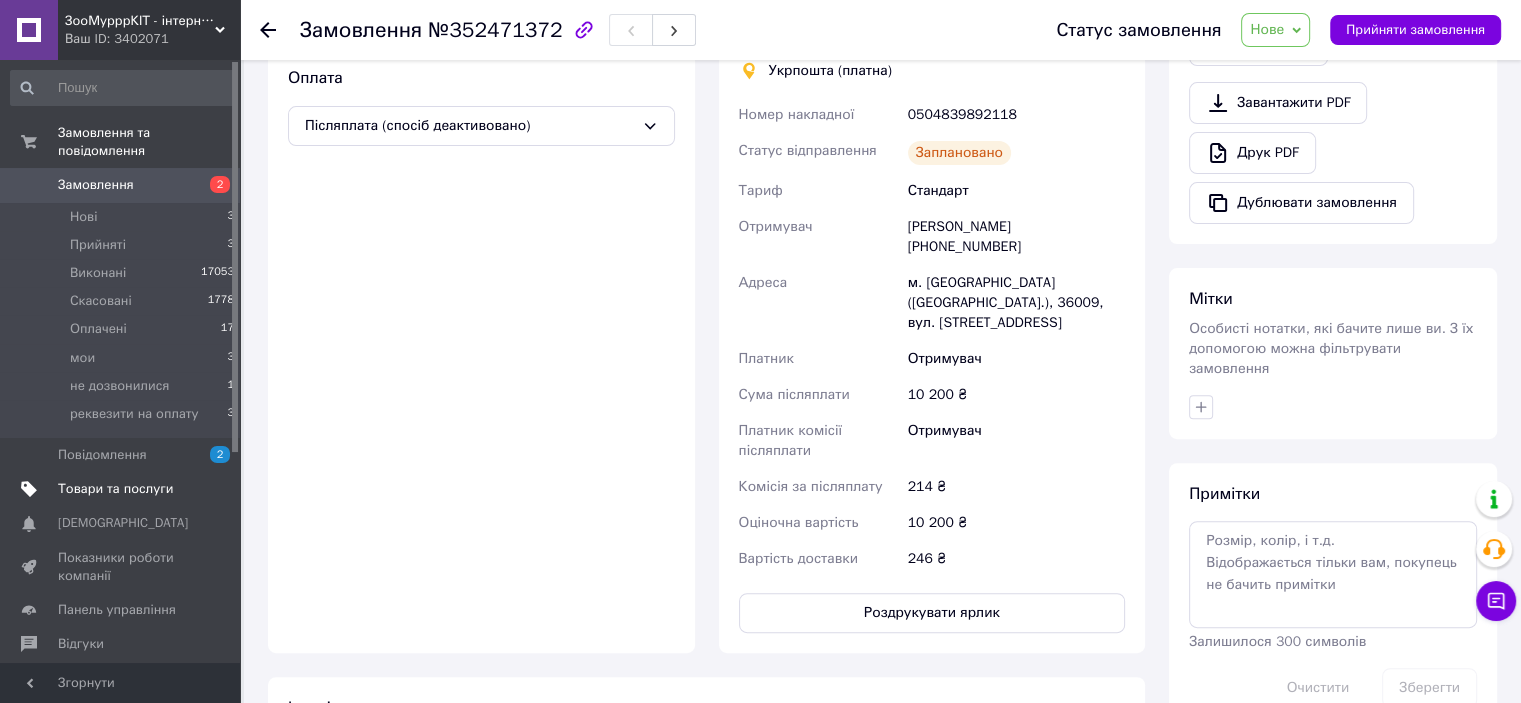 scroll, scrollTop: 600, scrollLeft: 0, axis: vertical 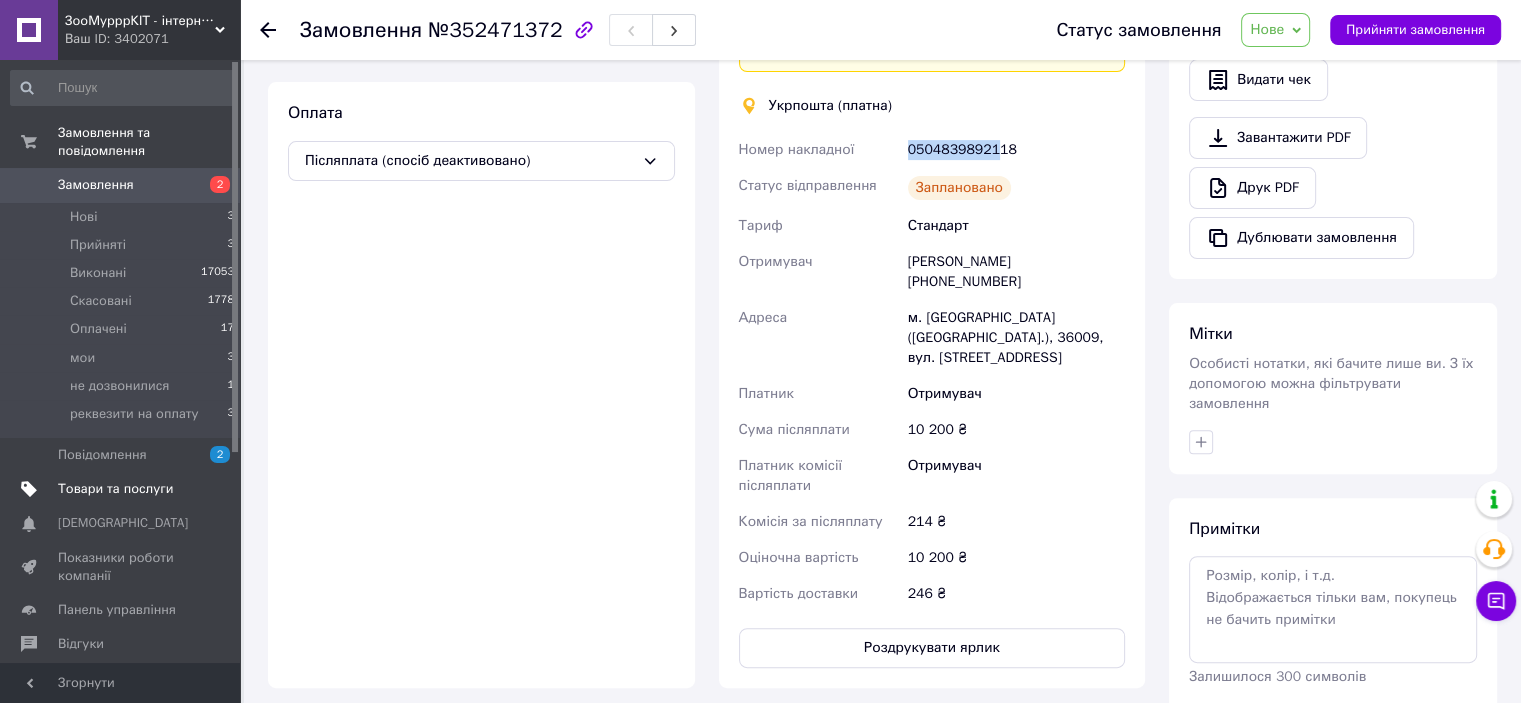 drag, startPoint x: 932, startPoint y: 127, endPoint x: 989, endPoint y: 127, distance: 57 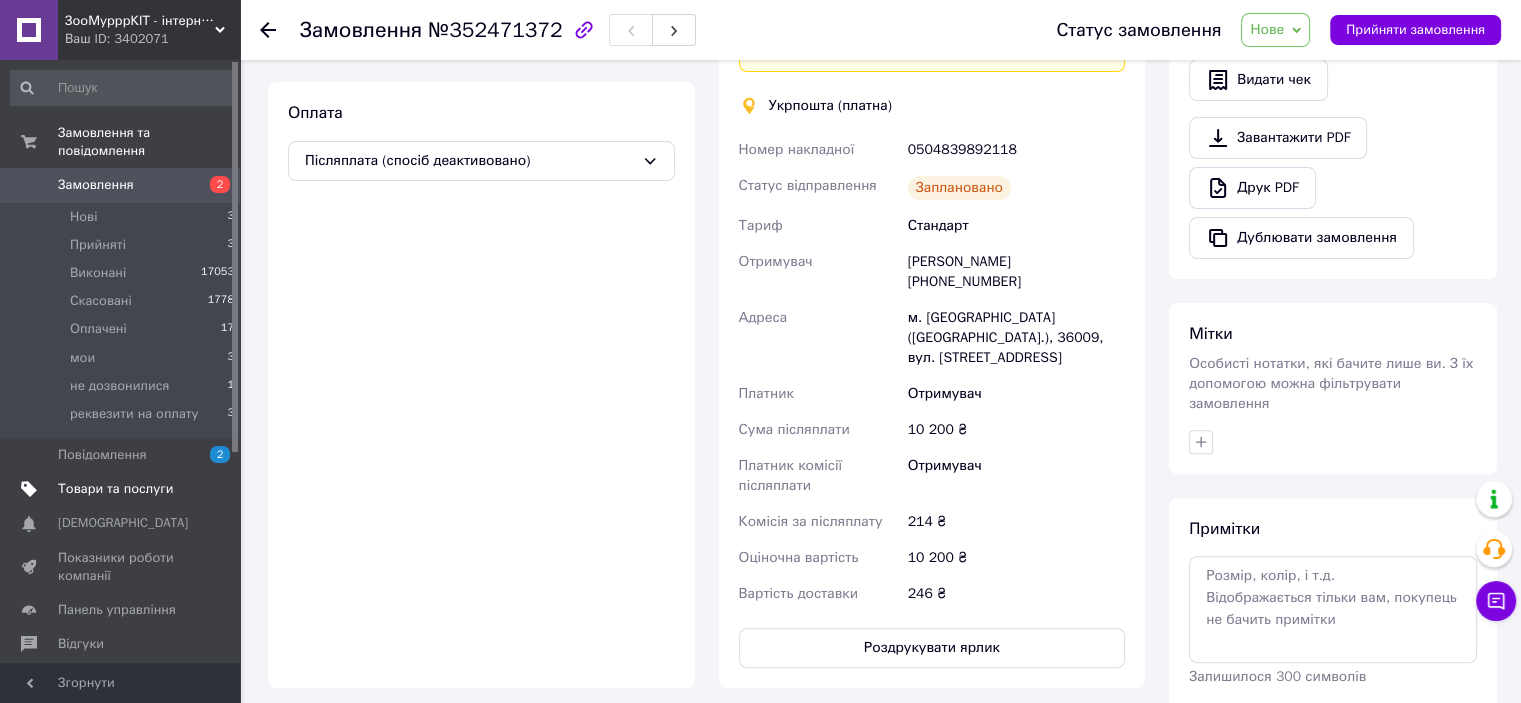 drag, startPoint x: 930, startPoint y: 154, endPoint x: 913, endPoint y: 150, distance: 17.464249 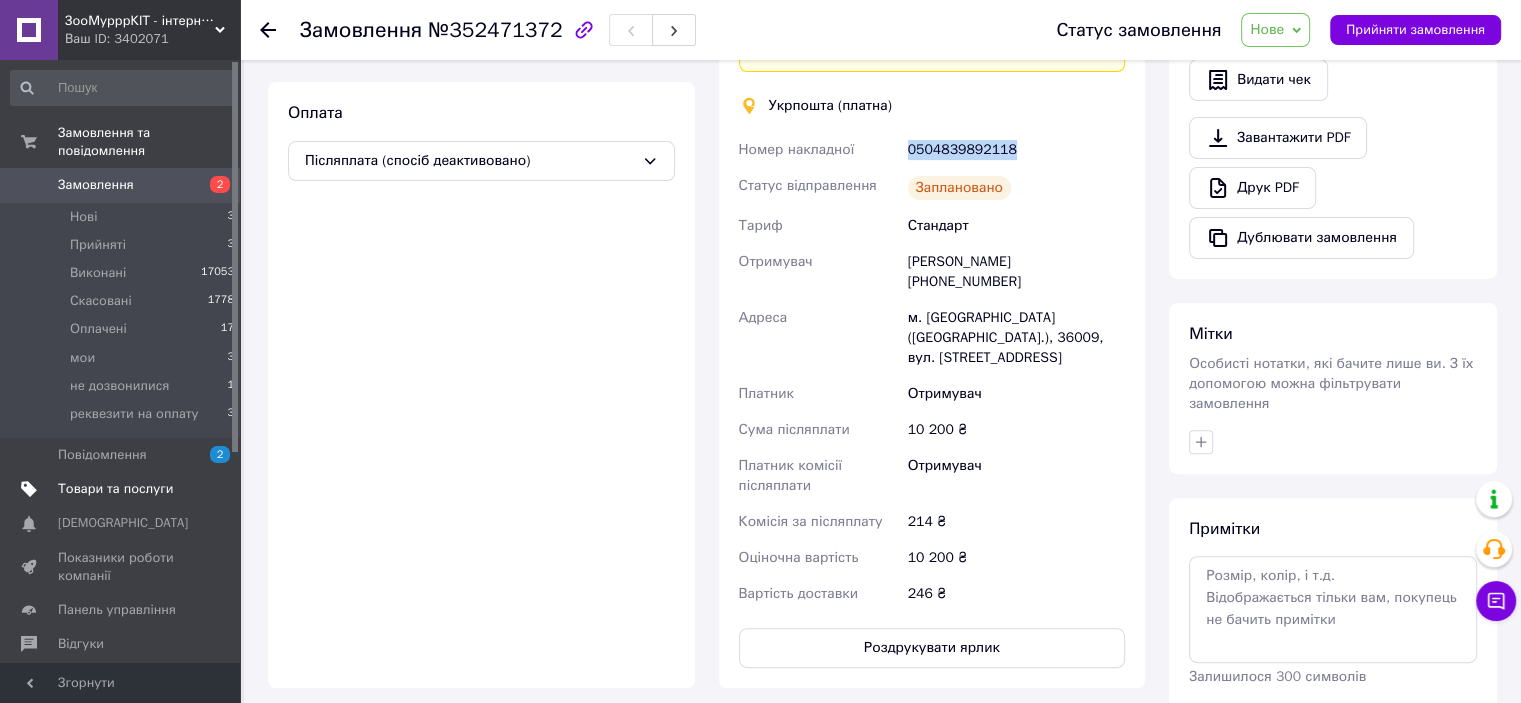 drag, startPoint x: 907, startPoint y: 132, endPoint x: 1013, endPoint y: 131, distance: 106.004715 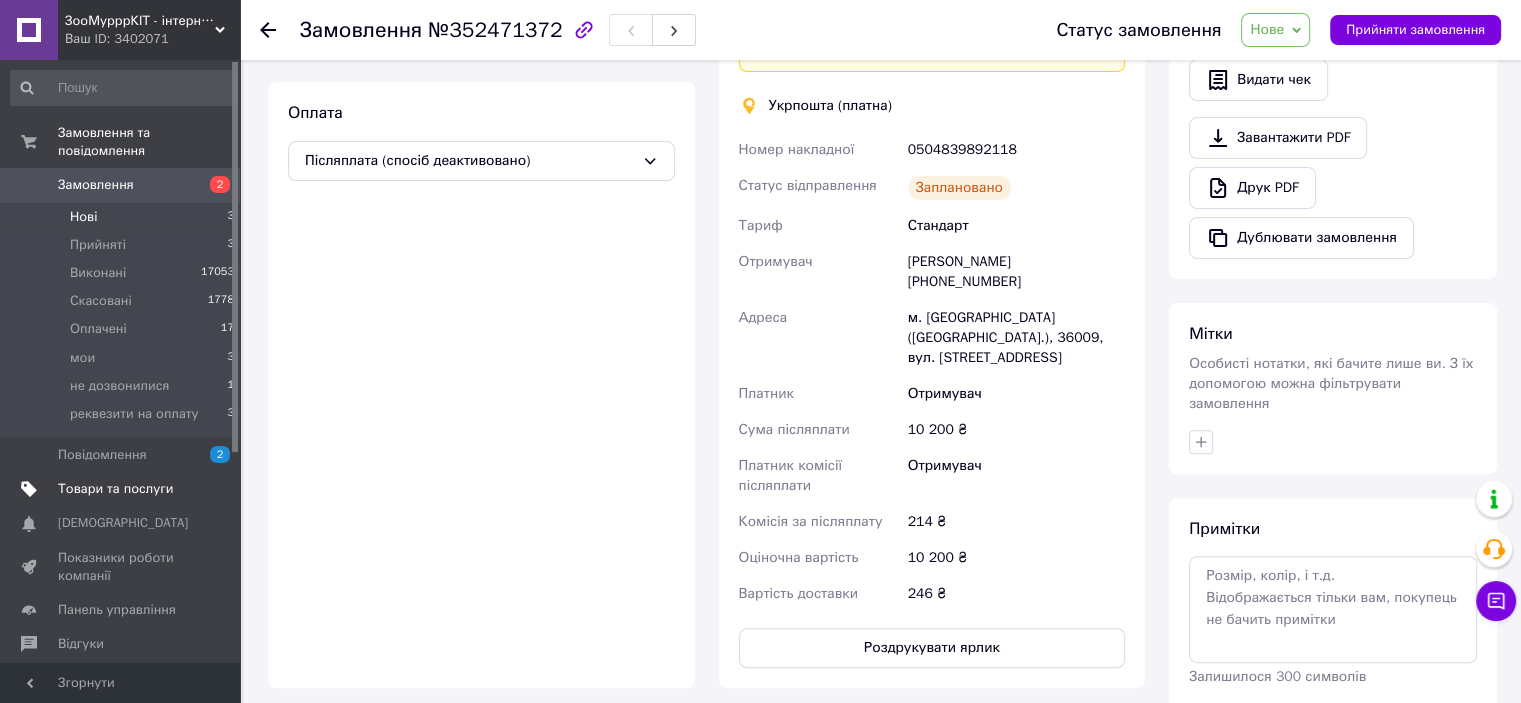 click on "Нові 3" at bounding box center (123, 217) 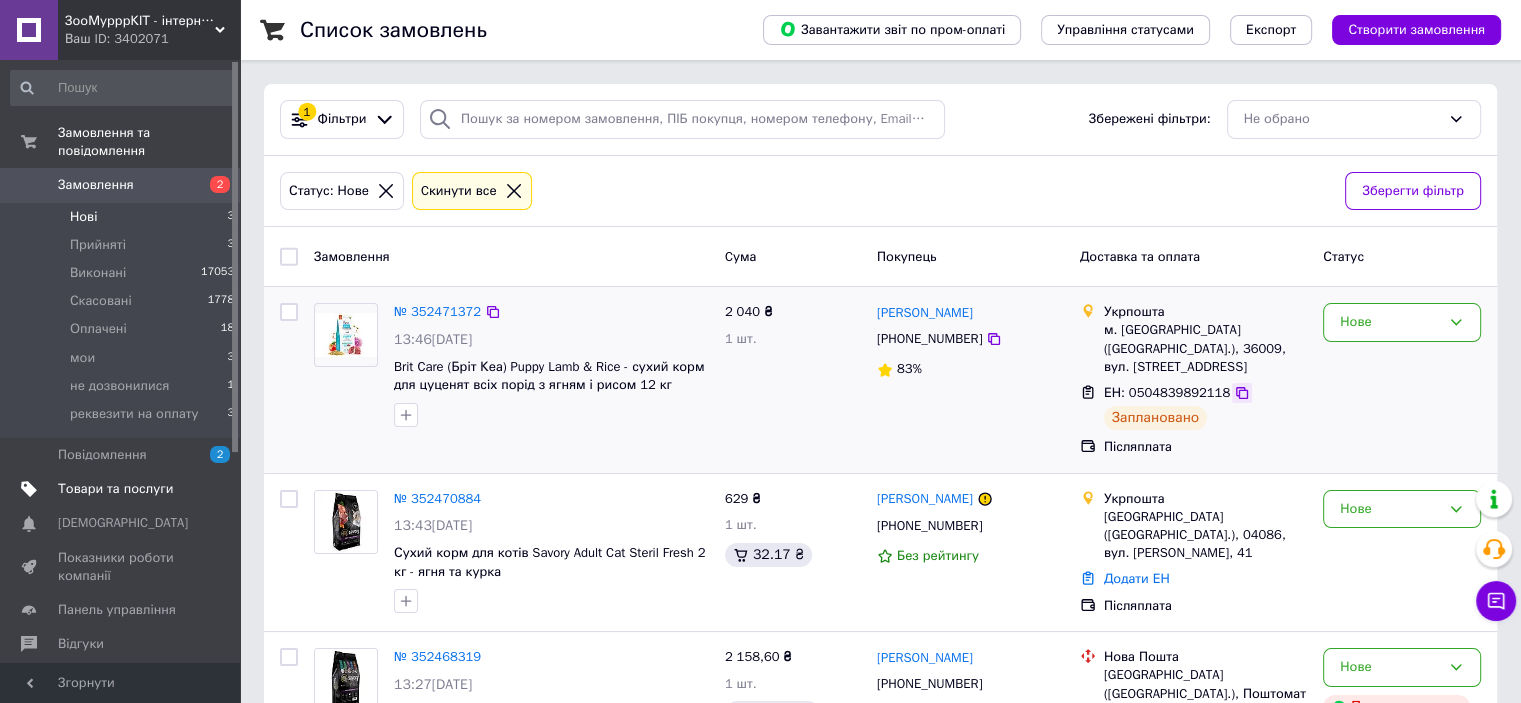 click 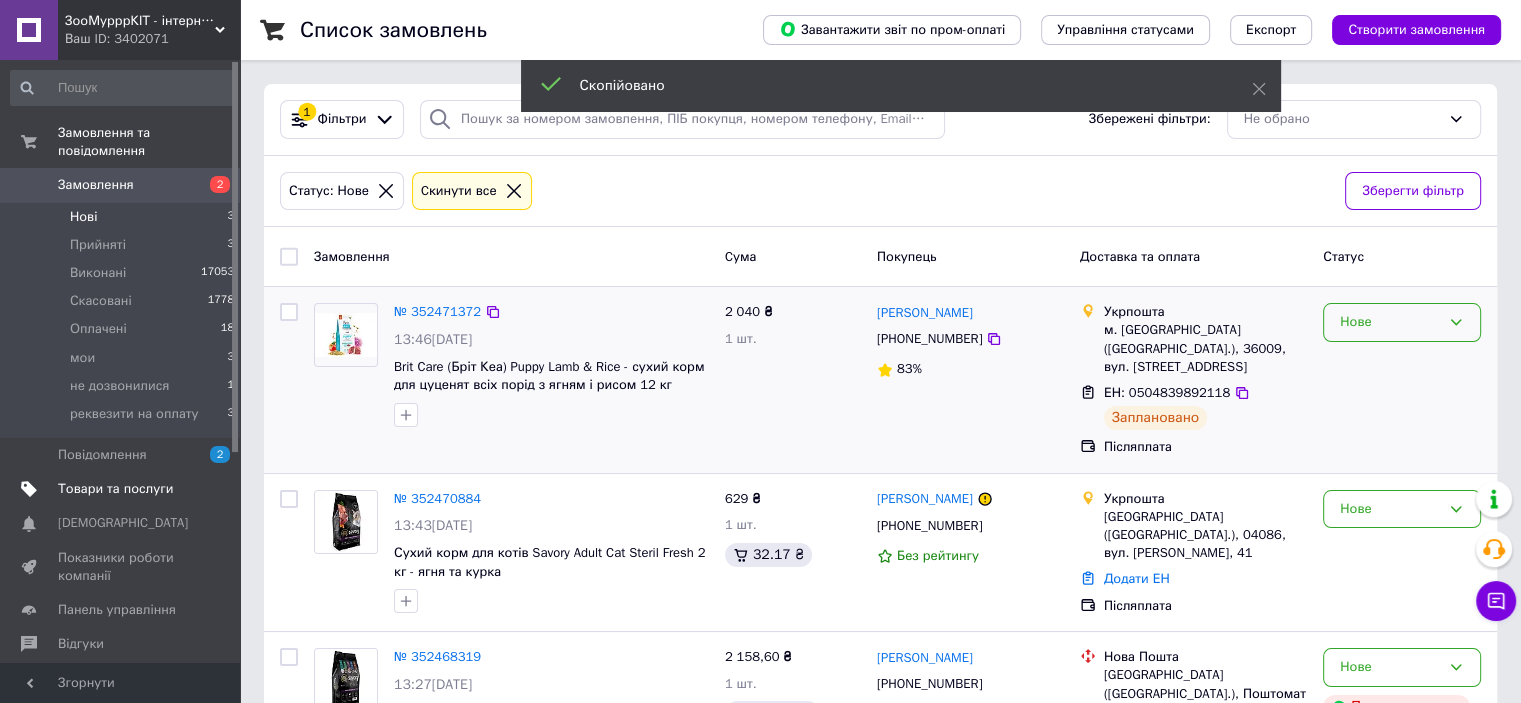 click on "Нове" at bounding box center [1390, 322] 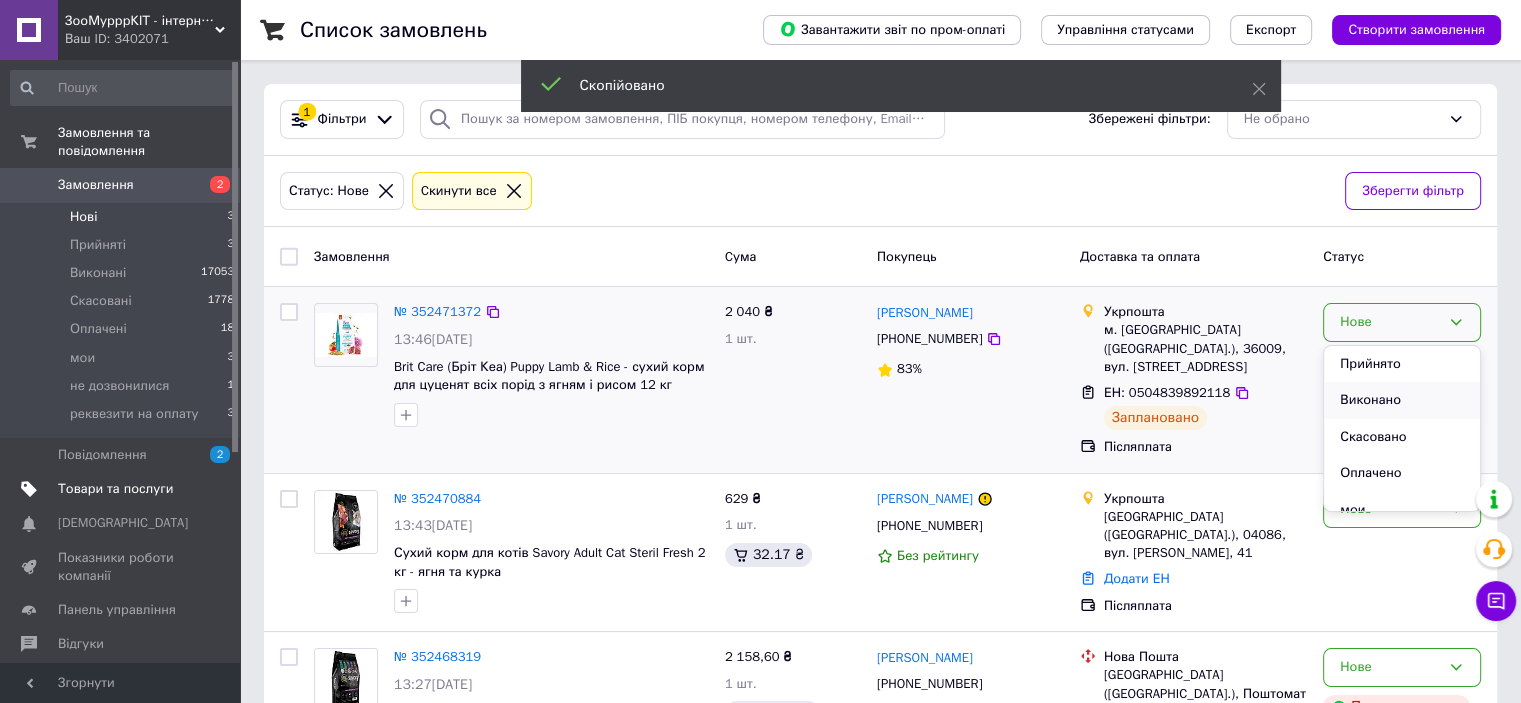 click on "Виконано" at bounding box center [1402, 400] 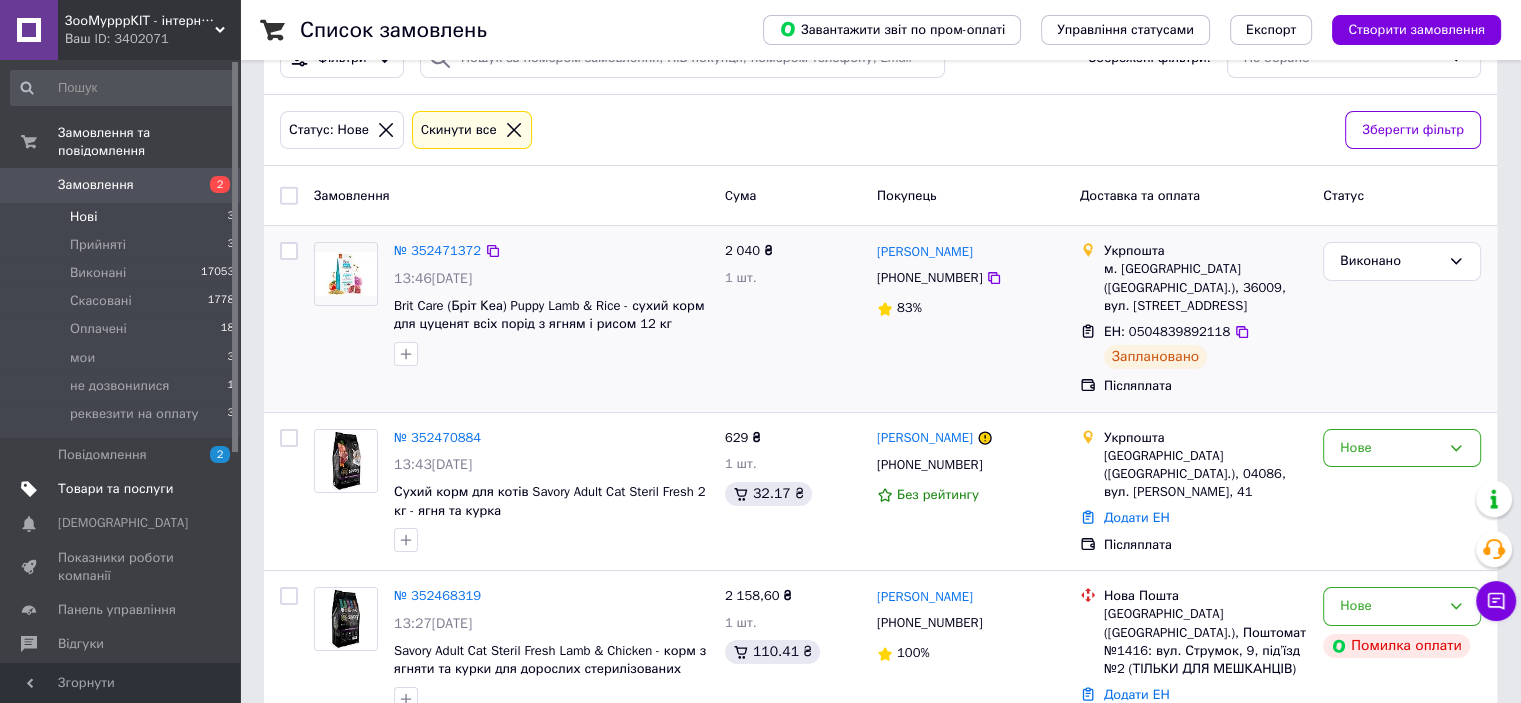 scroll, scrollTop: 88, scrollLeft: 0, axis: vertical 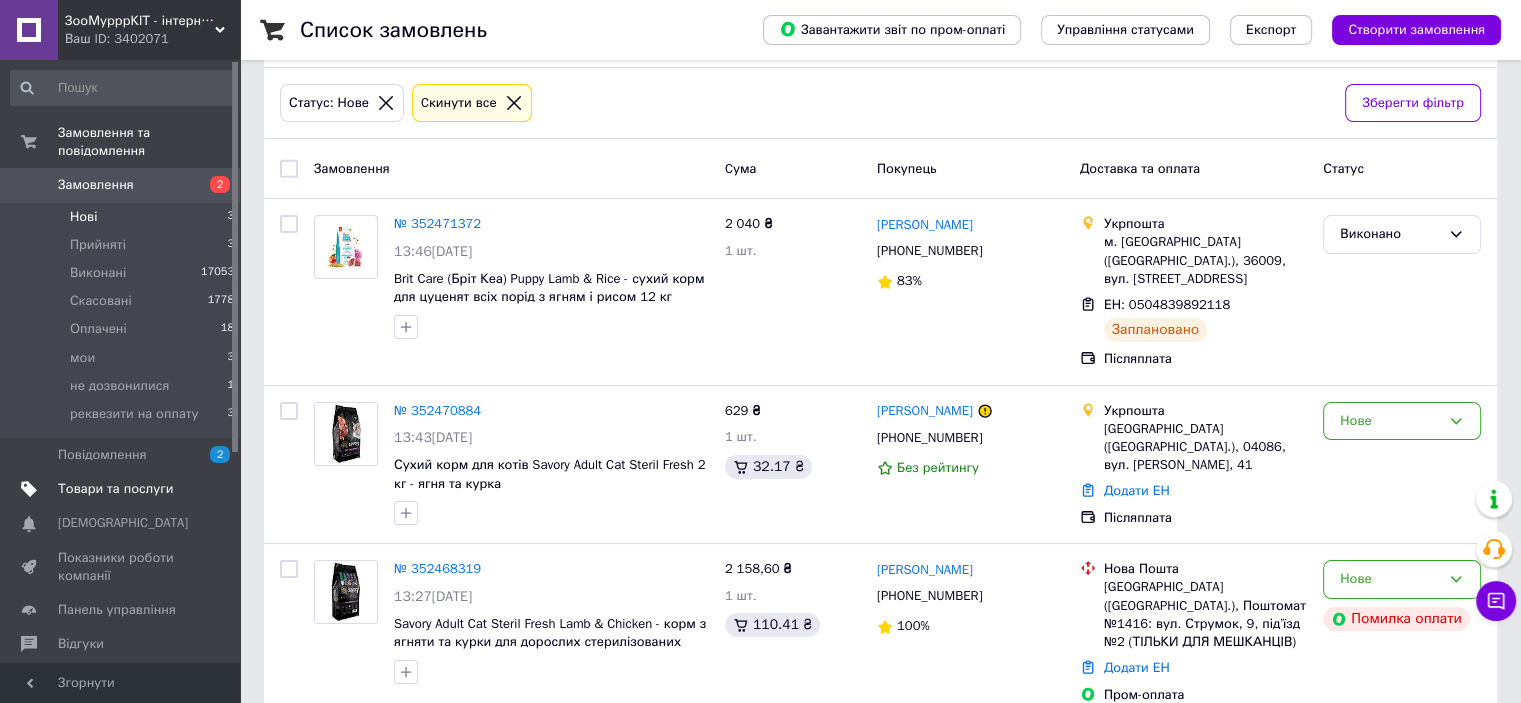 click on "Нові" at bounding box center (83, 217) 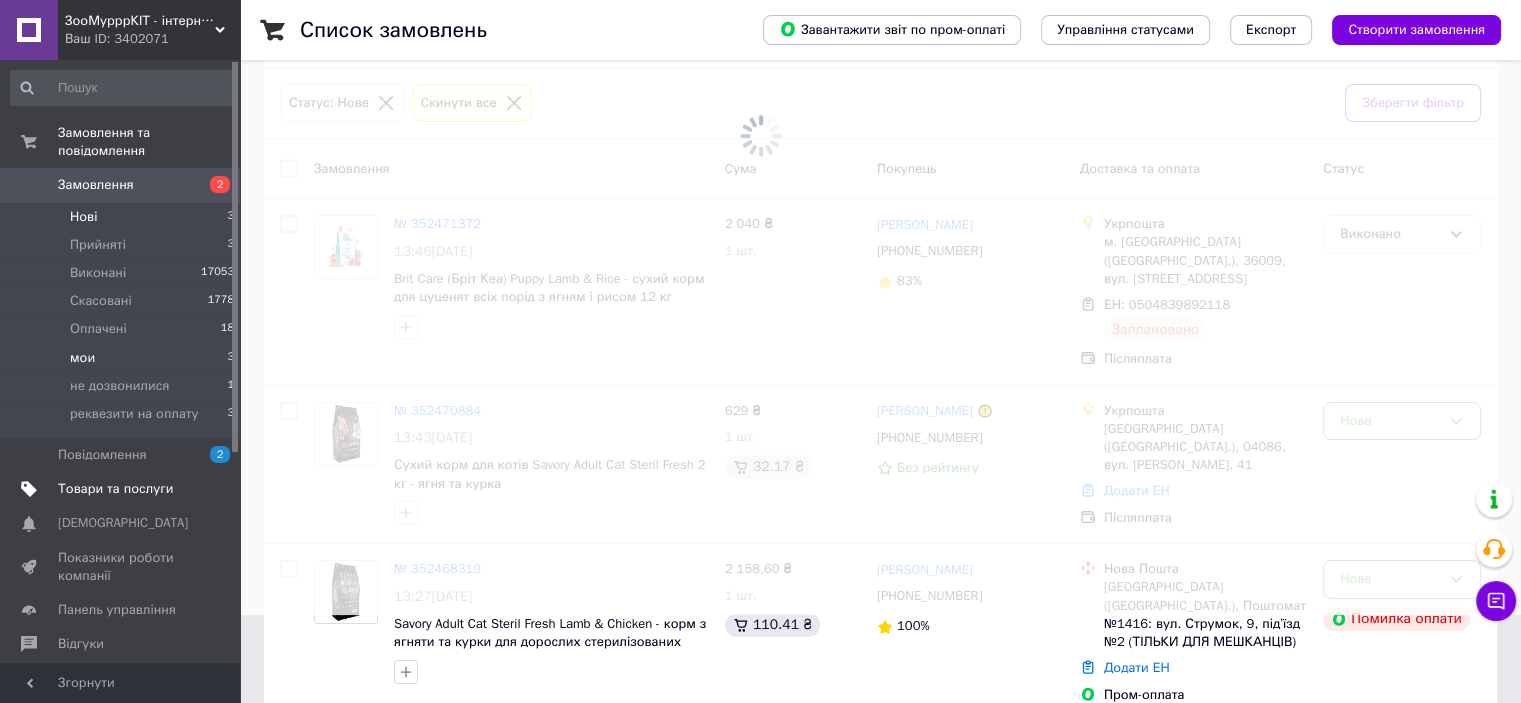 scroll, scrollTop: 0, scrollLeft: 0, axis: both 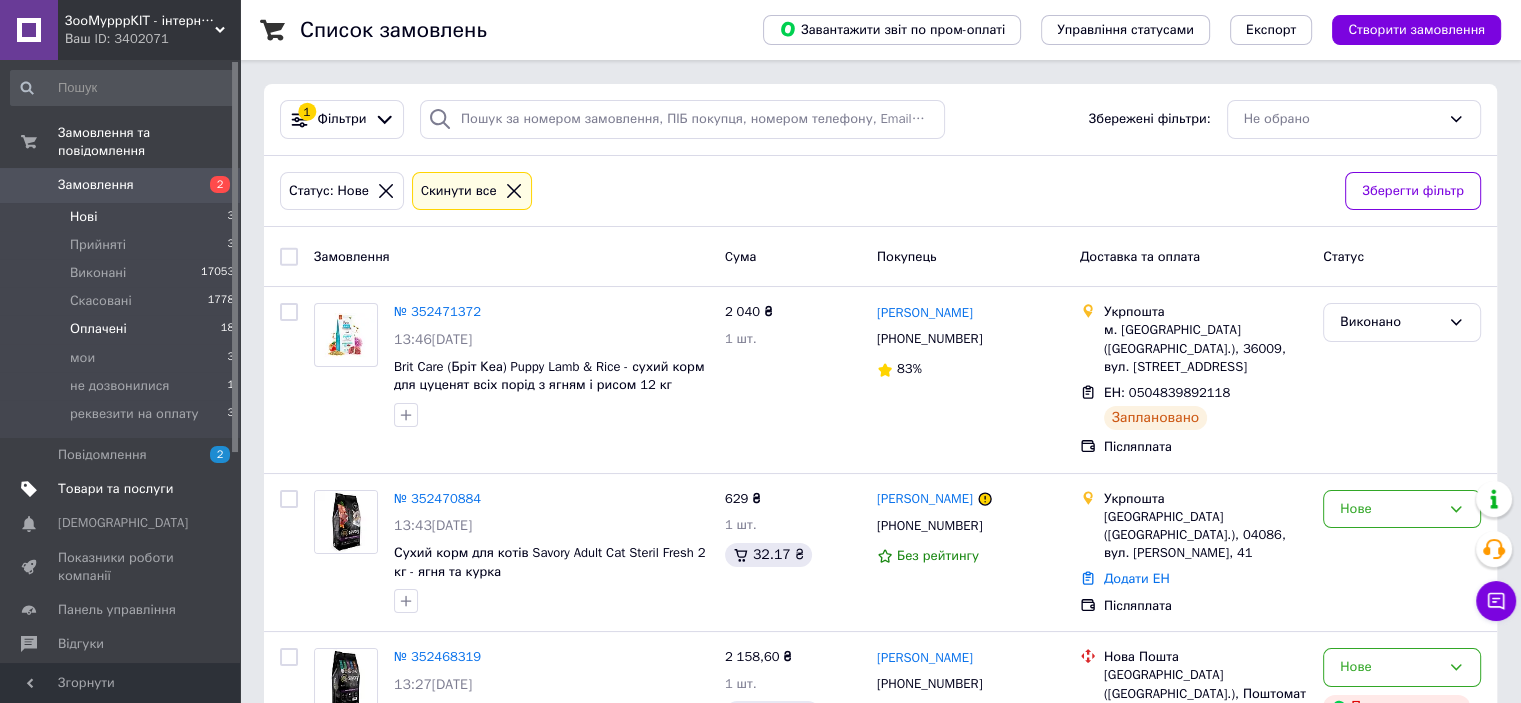 click on "Оплачені" at bounding box center (98, 329) 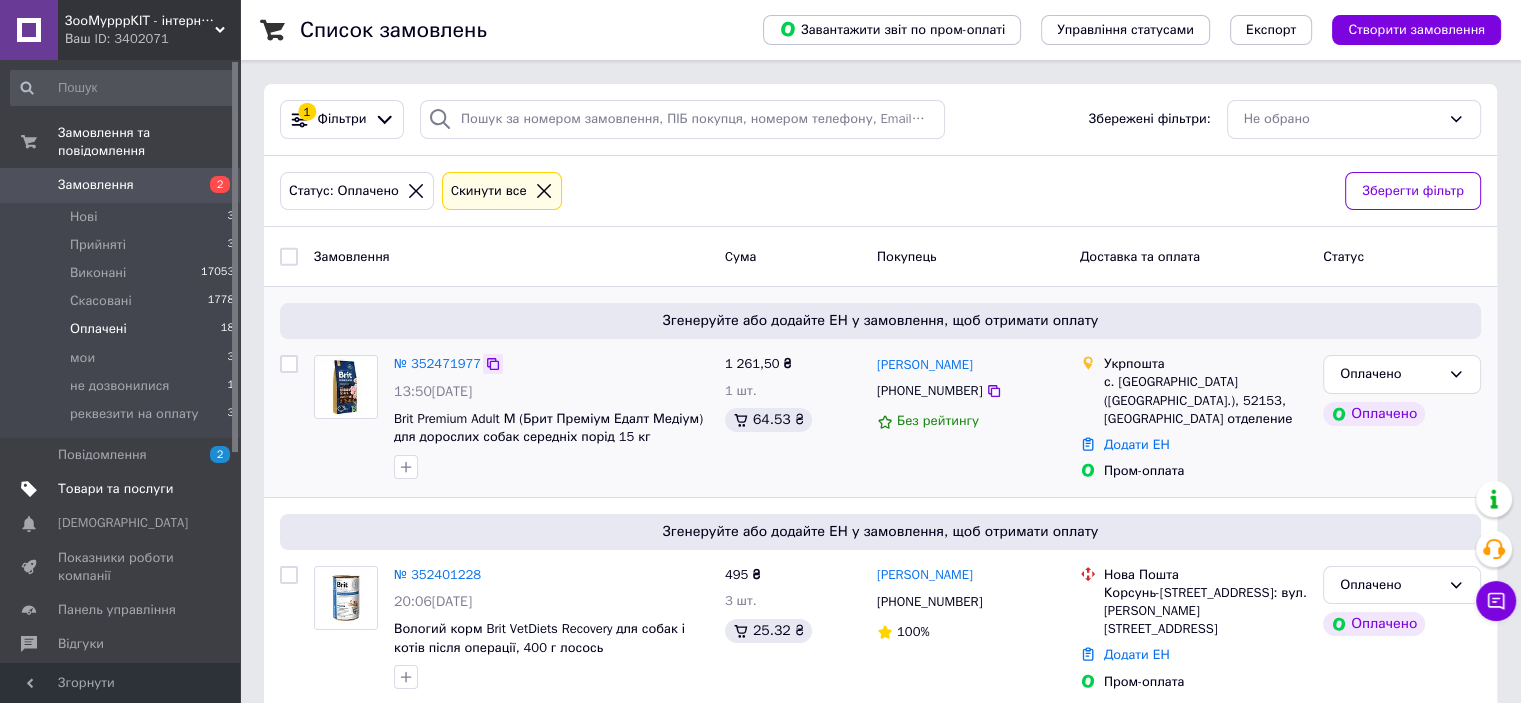 click 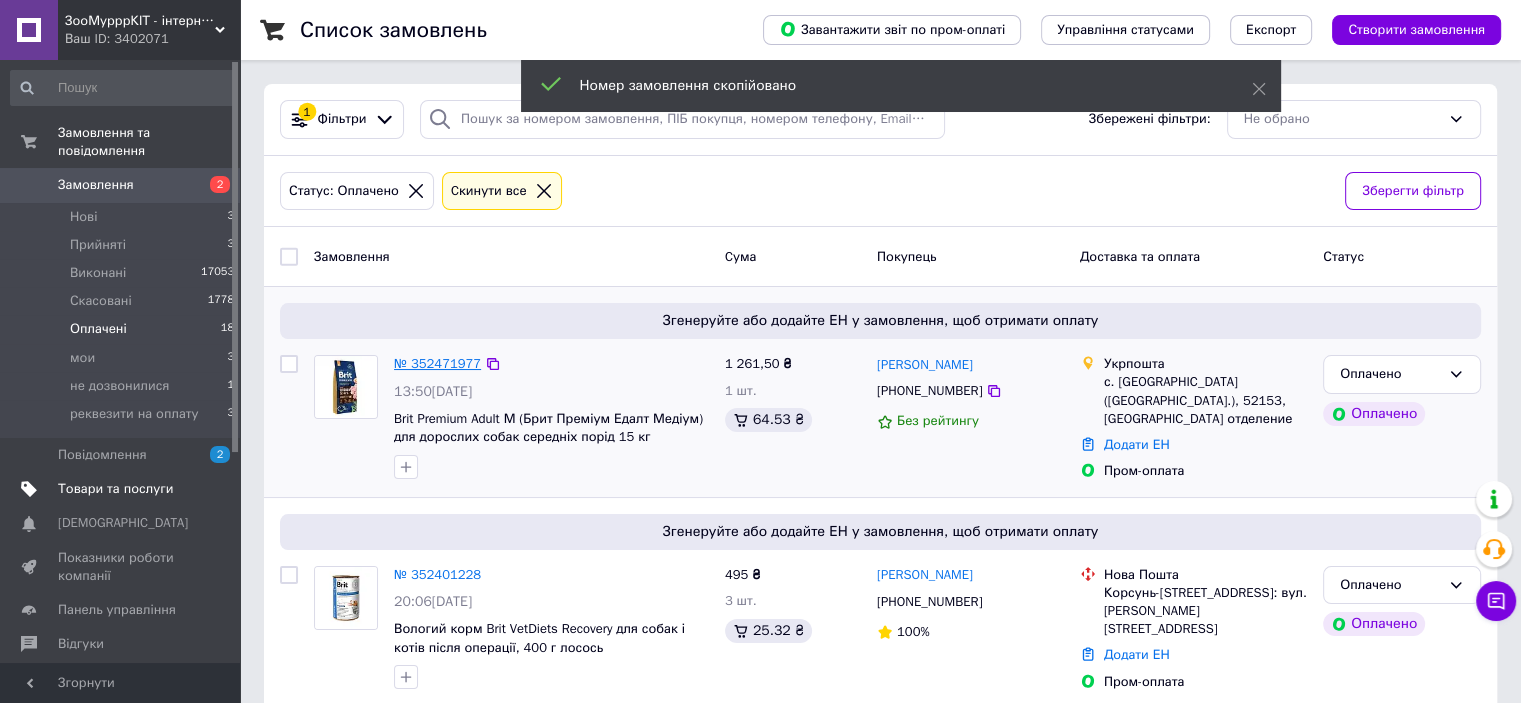 click on "№ 352471977" at bounding box center (437, 363) 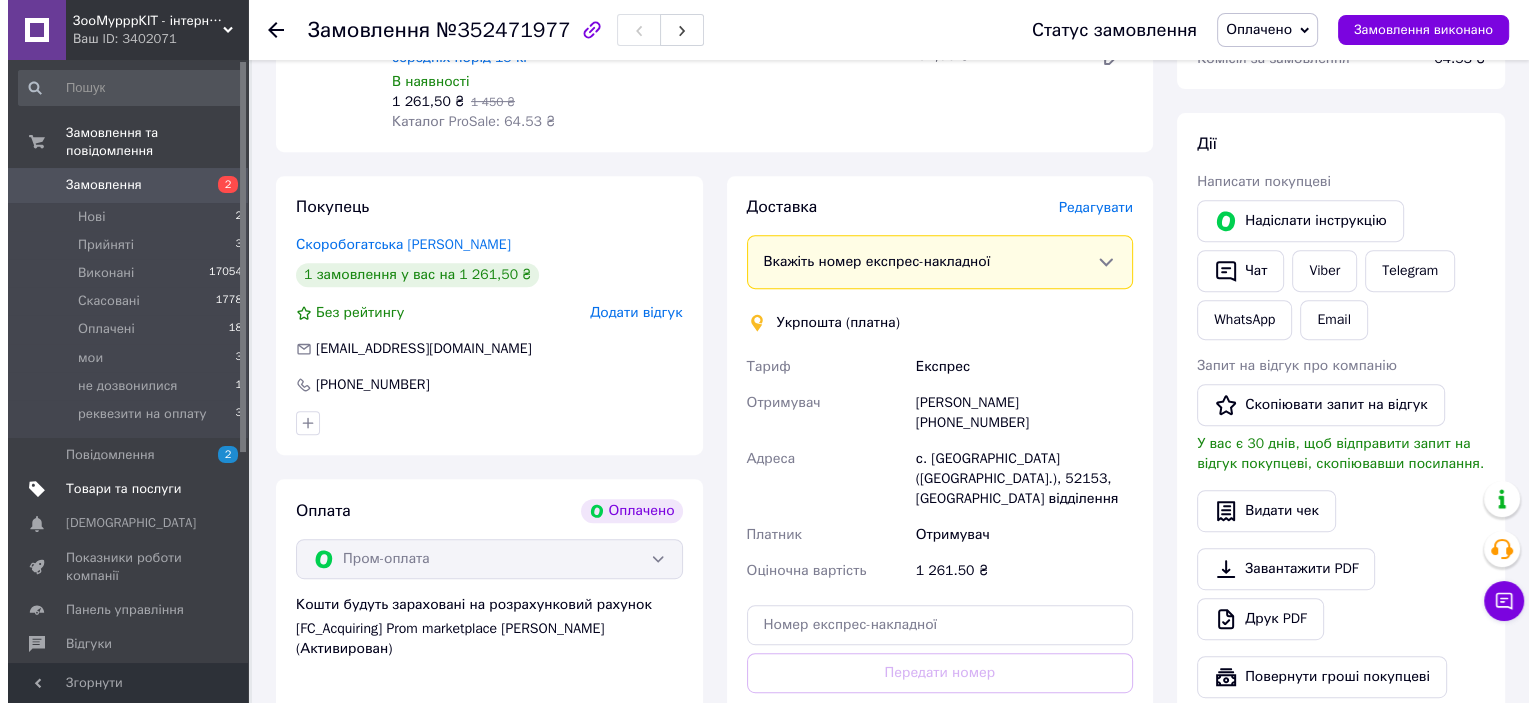 scroll, scrollTop: 800, scrollLeft: 0, axis: vertical 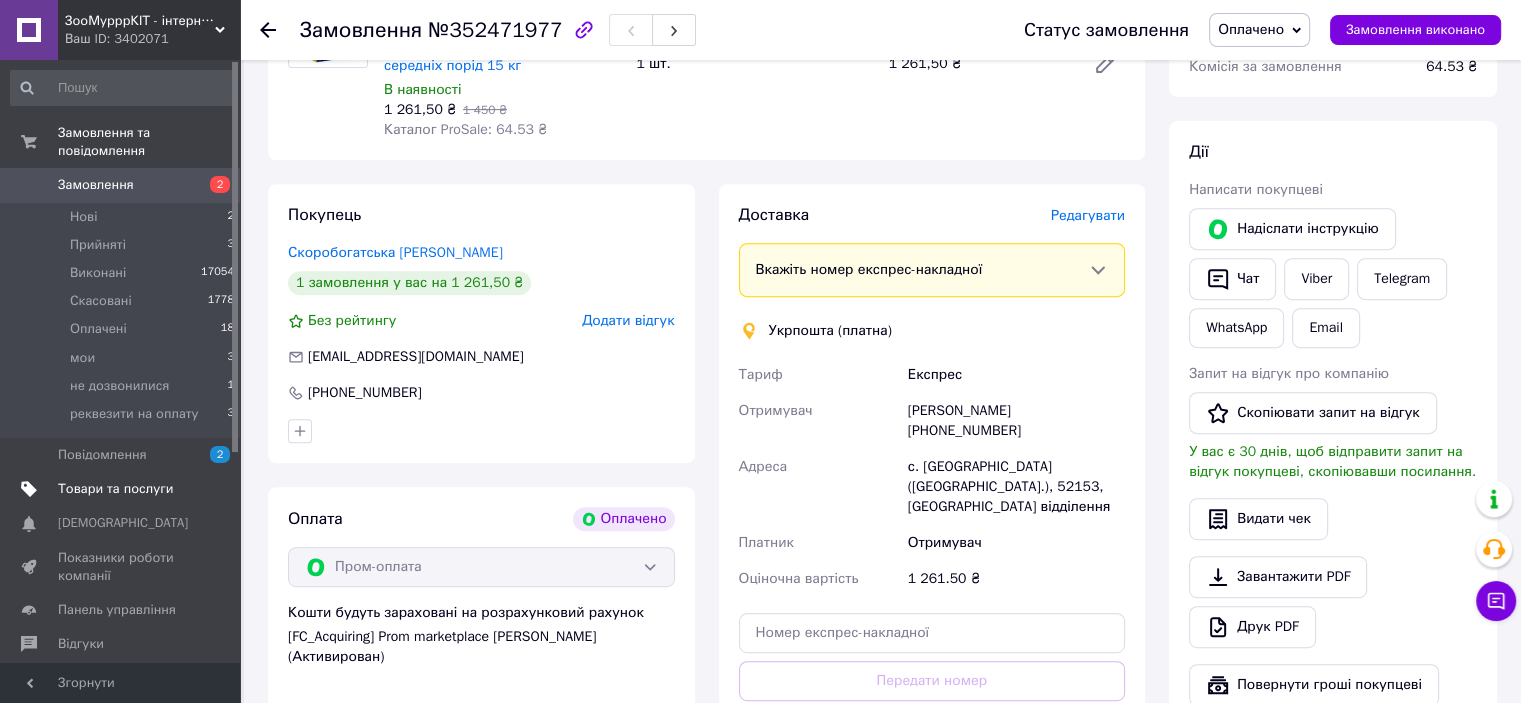 click on "Редагувати" at bounding box center [1088, 215] 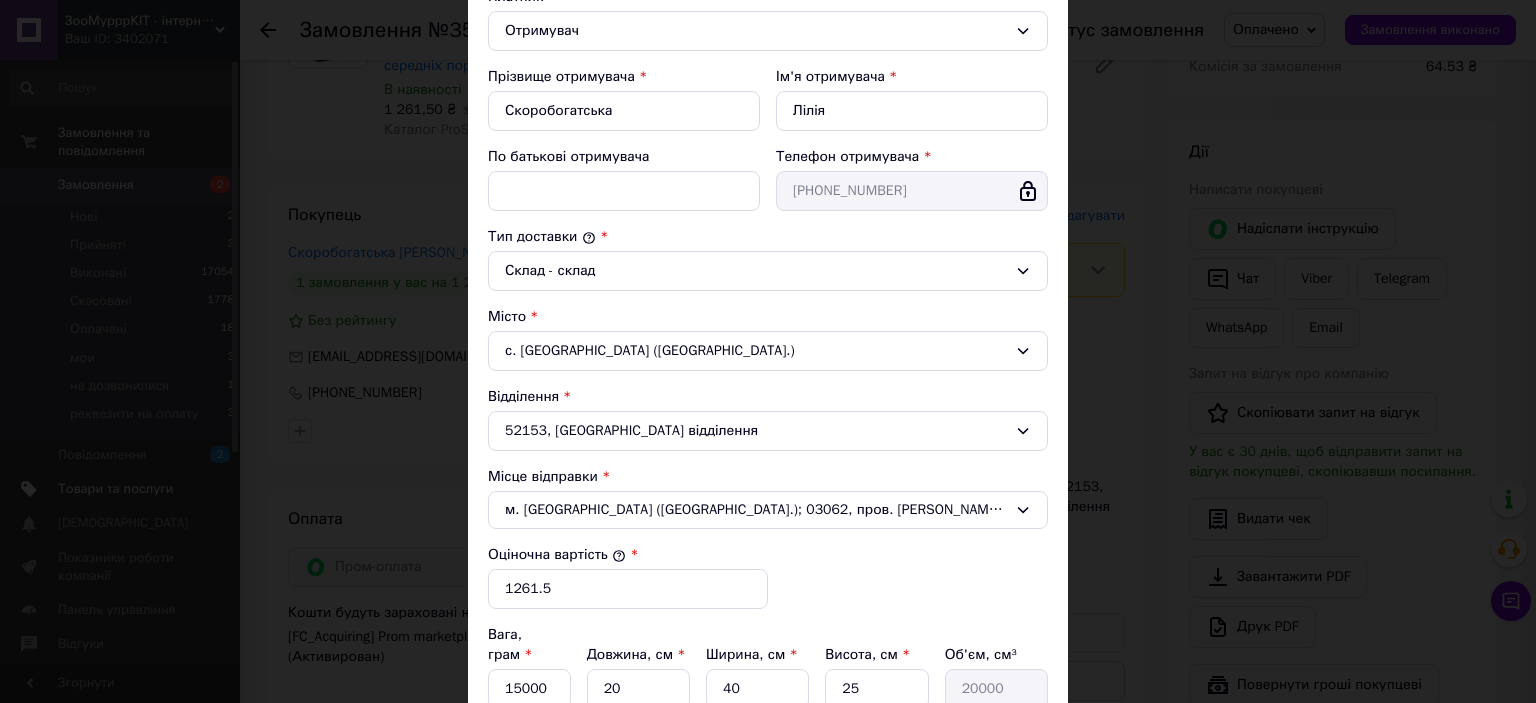 scroll, scrollTop: 500, scrollLeft: 0, axis: vertical 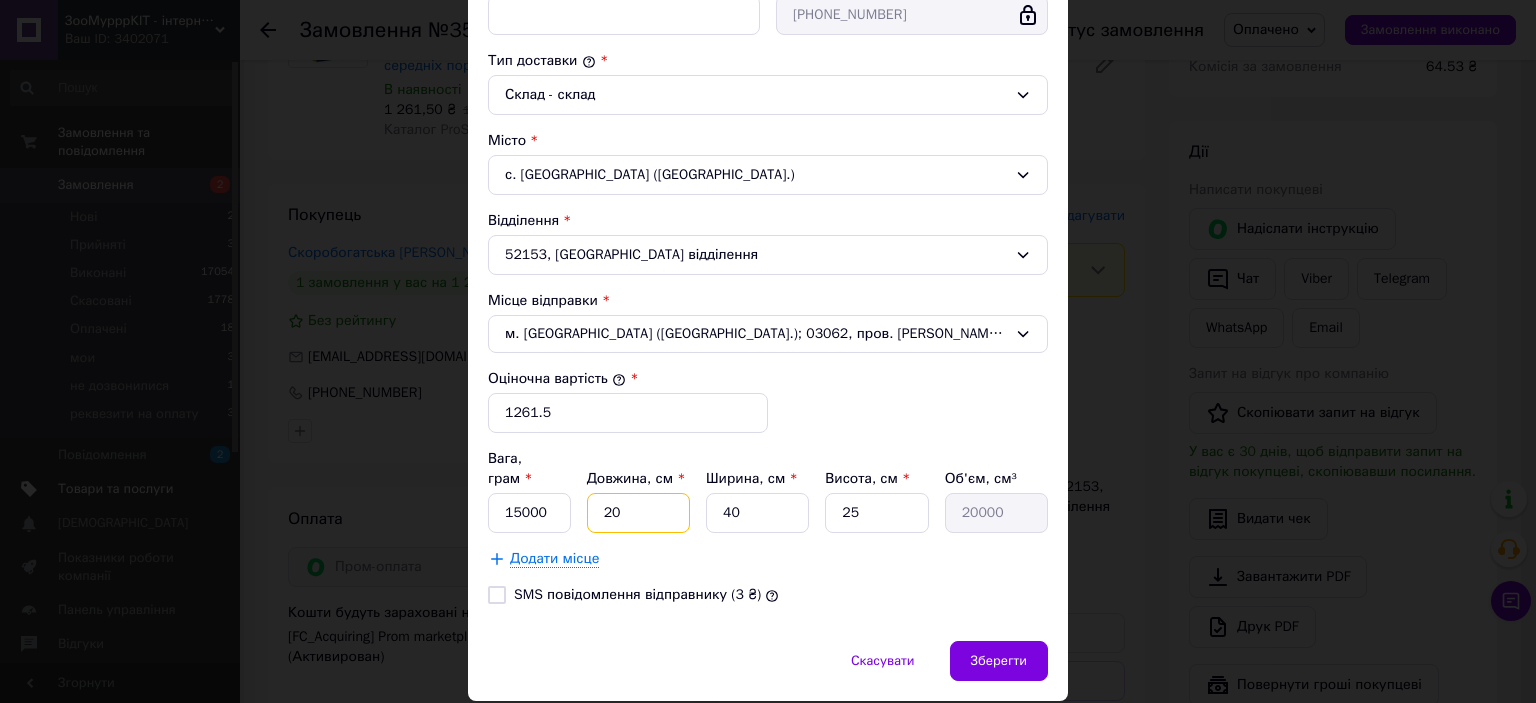 click on "20" at bounding box center [638, 513] 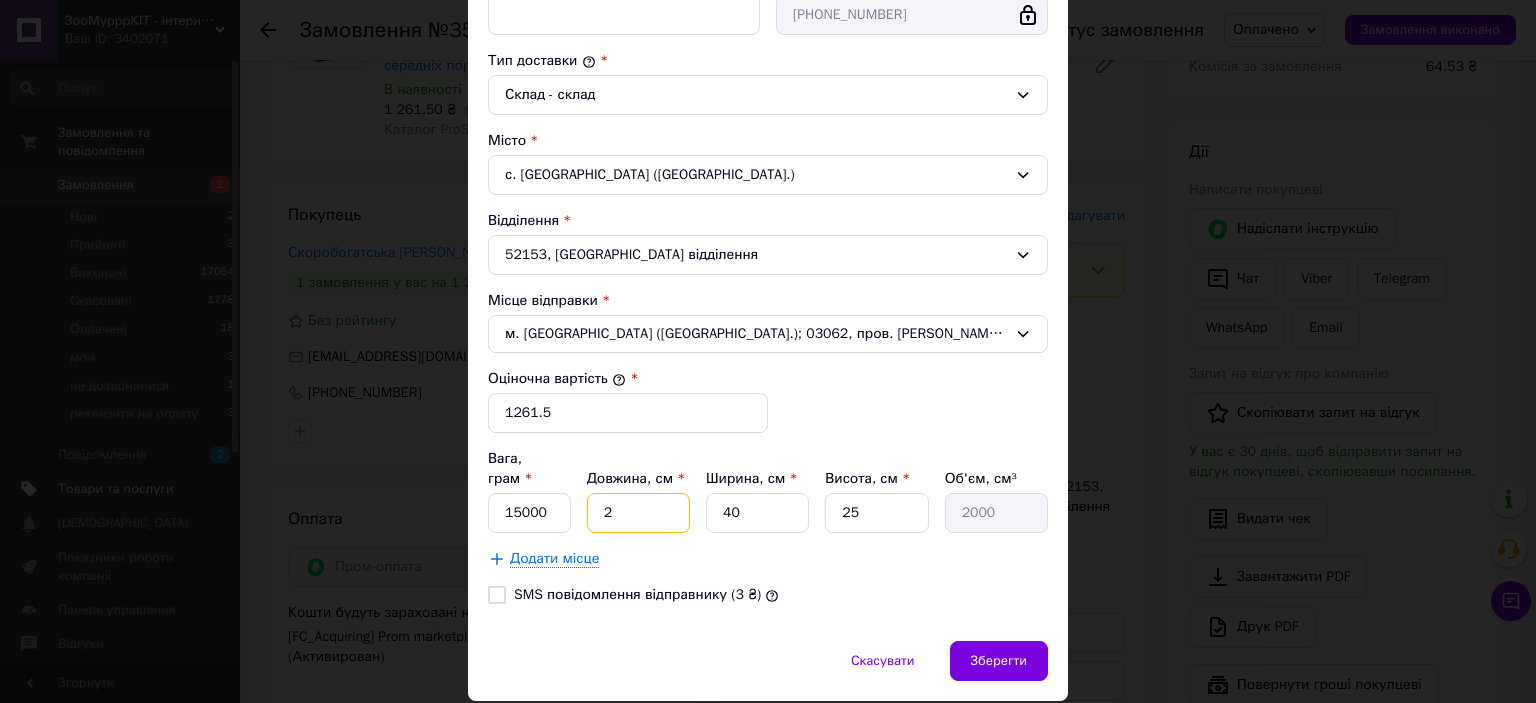 type 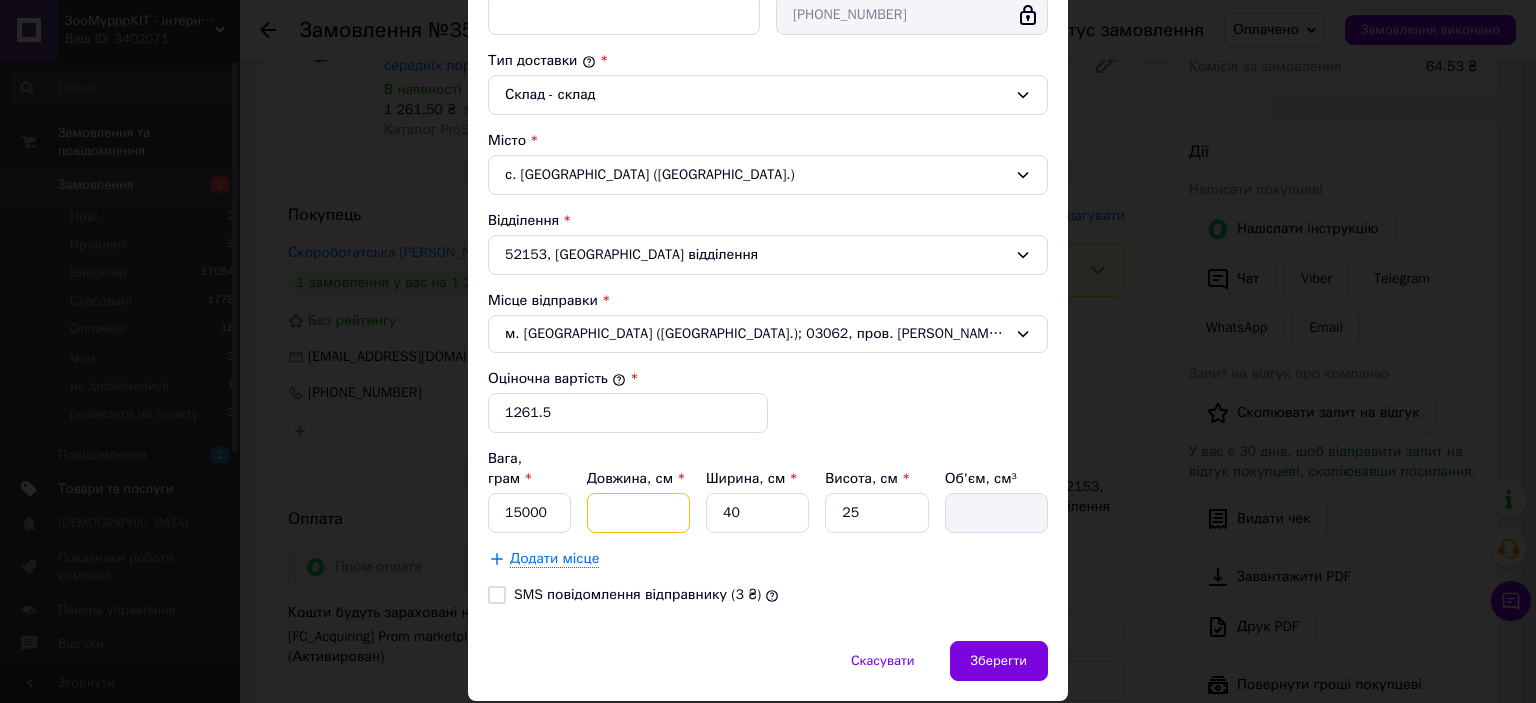 type on "6" 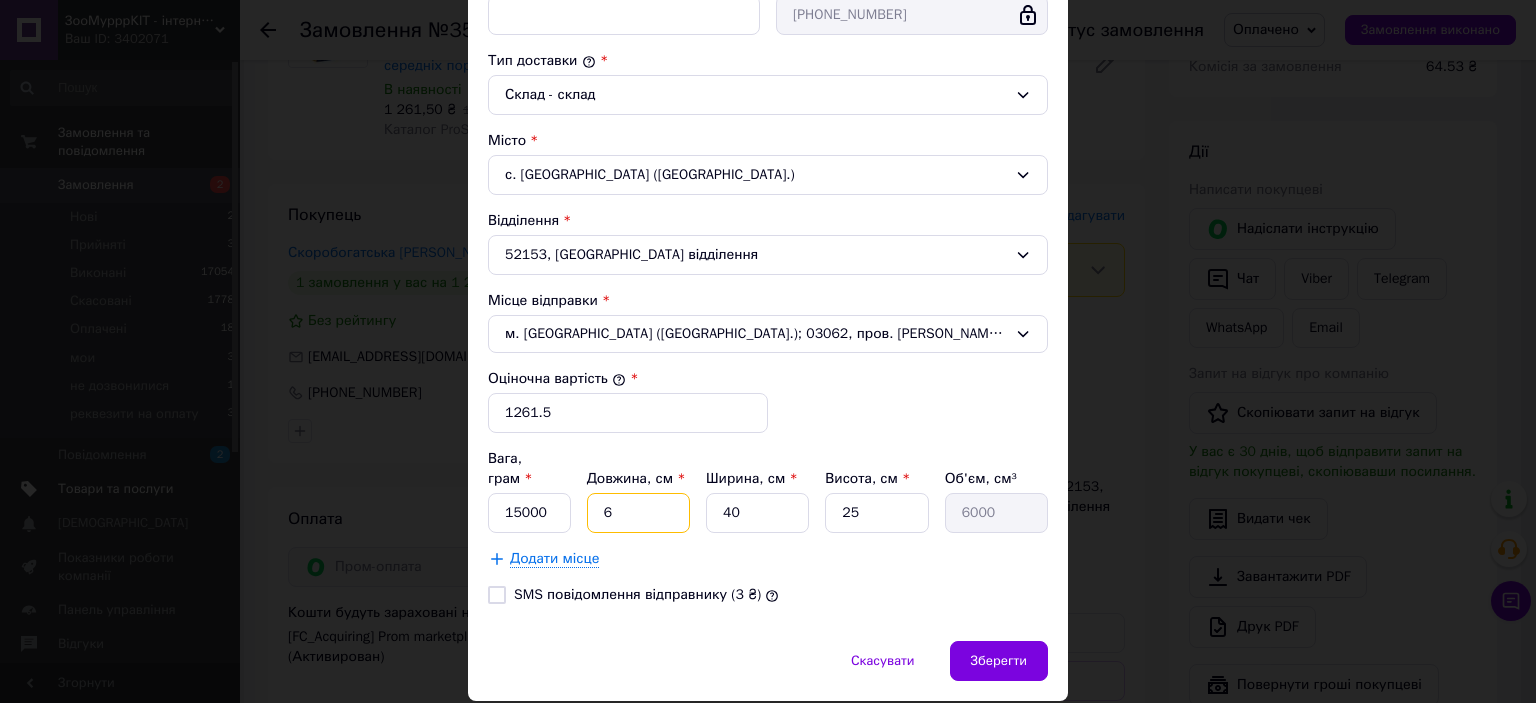 type on "60" 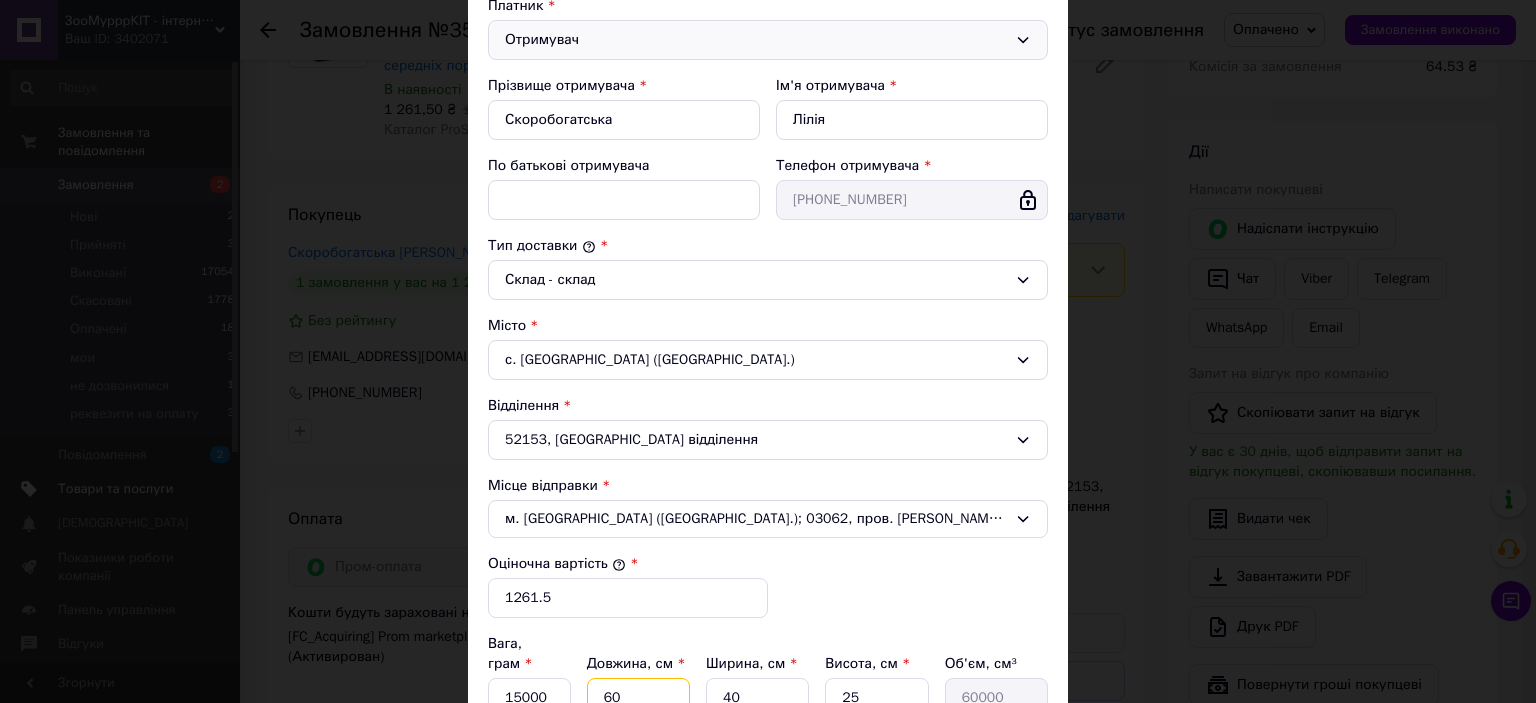 scroll, scrollTop: 100, scrollLeft: 0, axis: vertical 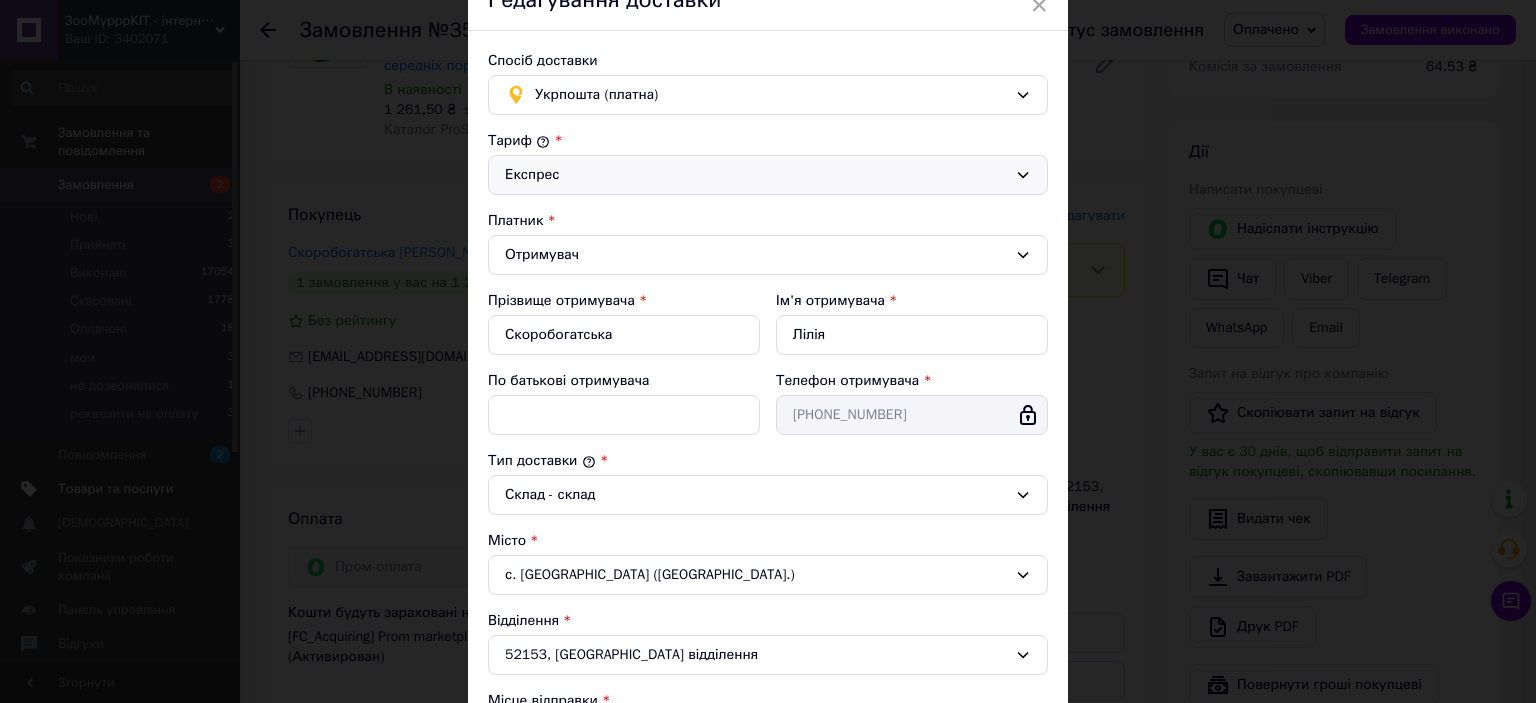 type on "60" 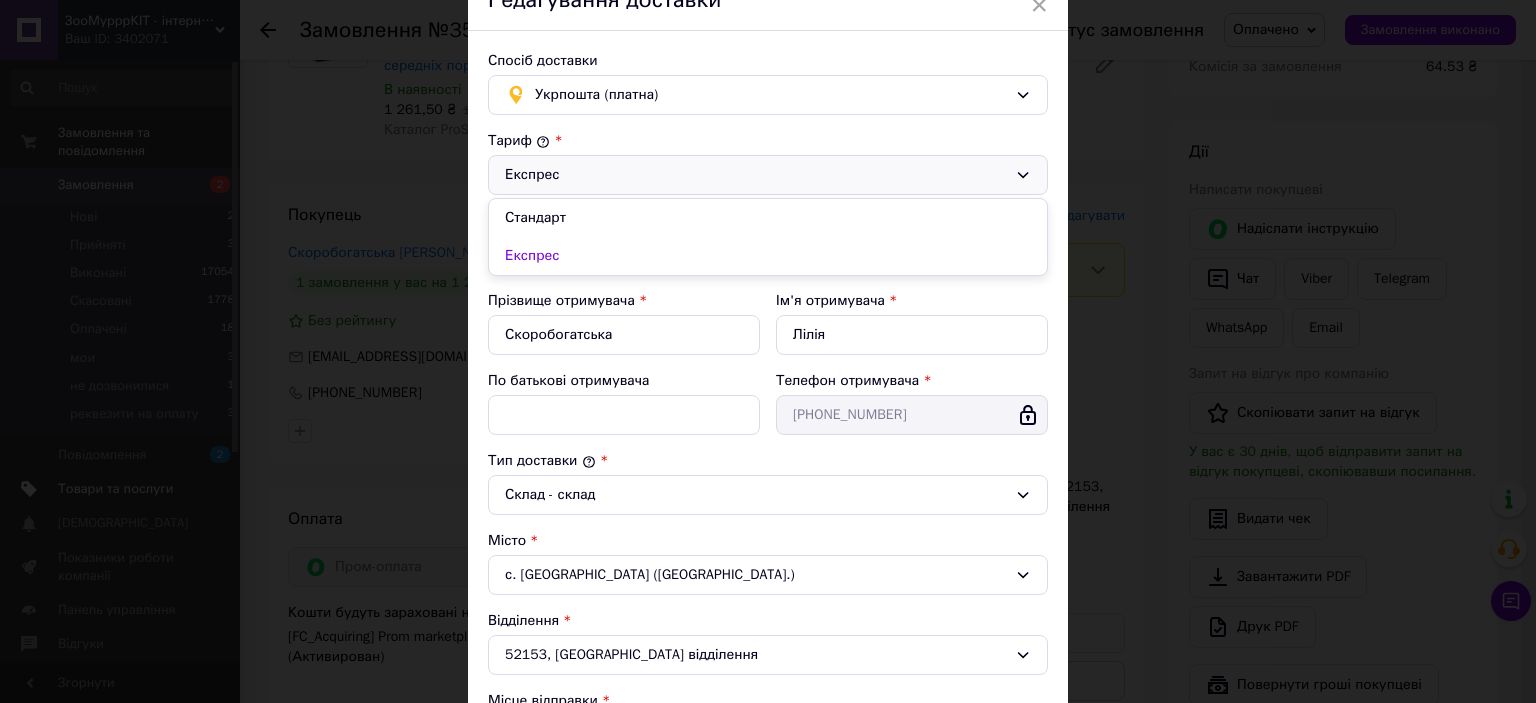 click on "Стандарт" at bounding box center [768, 218] 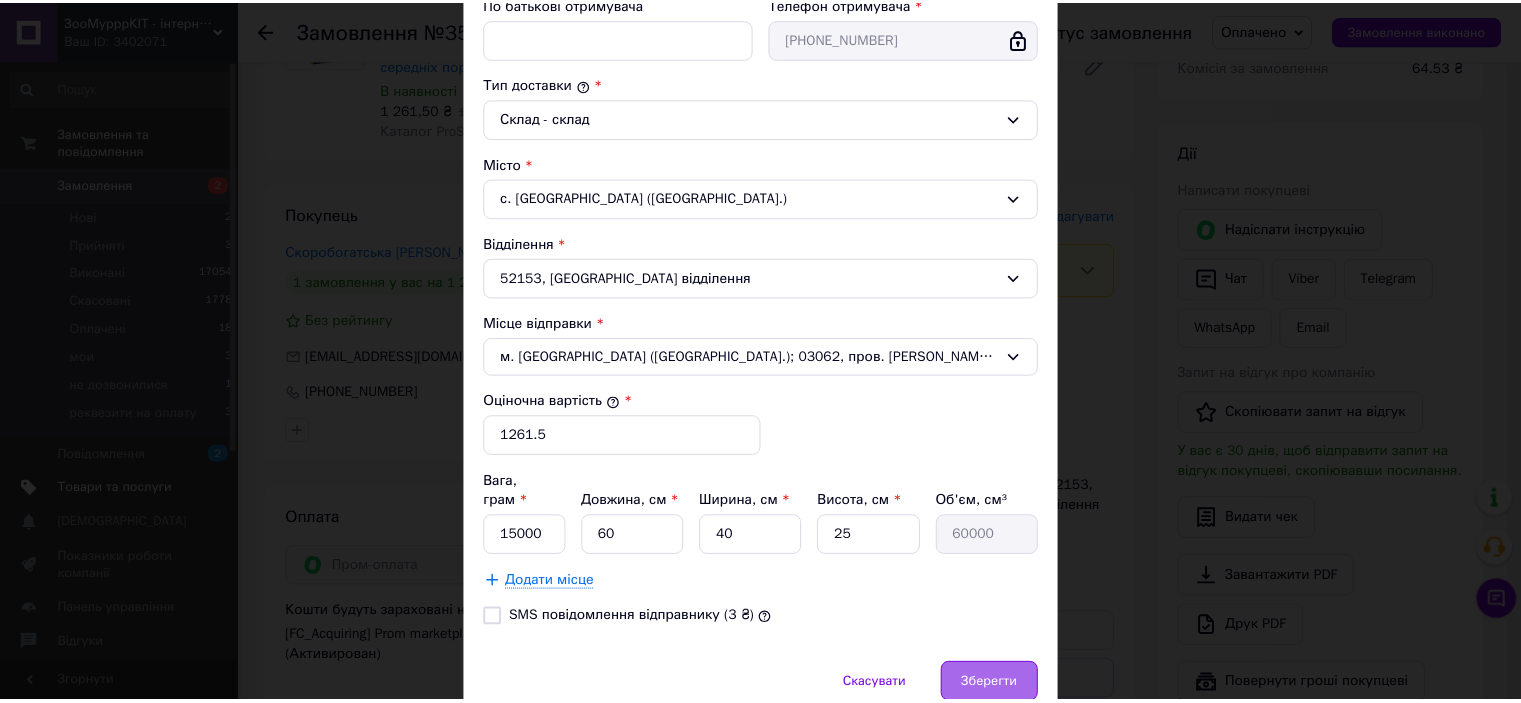 scroll, scrollTop: 543, scrollLeft: 0, axis: vertical 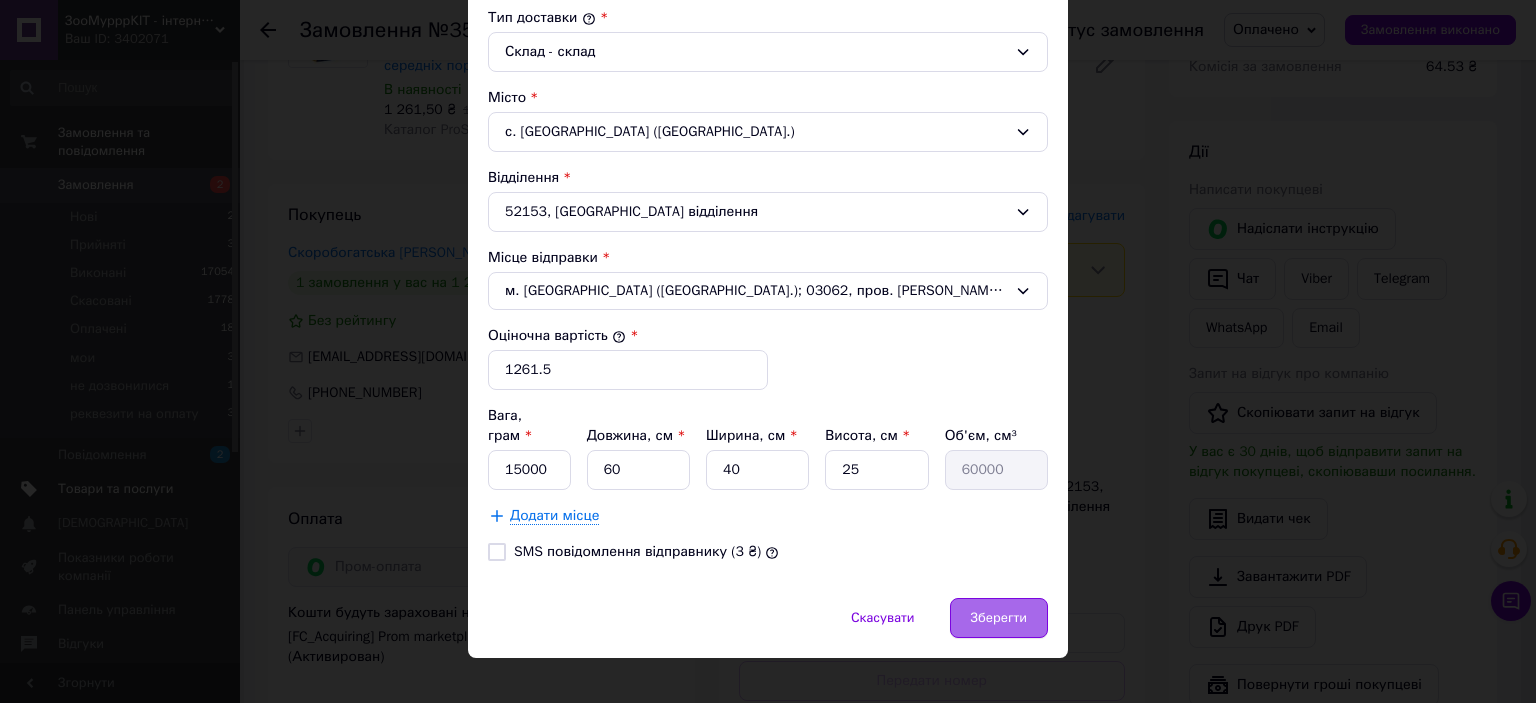 click on "Зберегти" at bounding box center (999, 618) 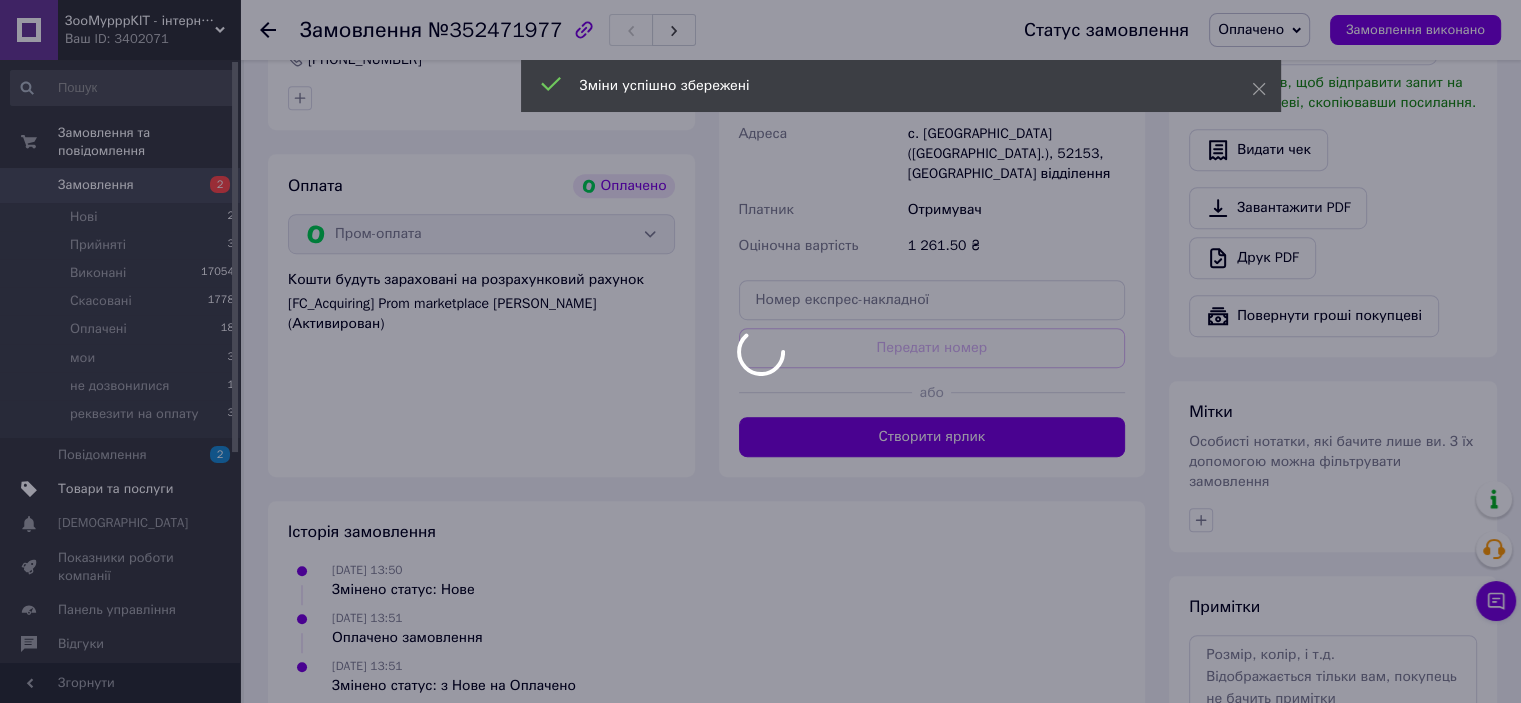 scroll, scrollTop: 1200, scrollLeft: 0, axis: vertical 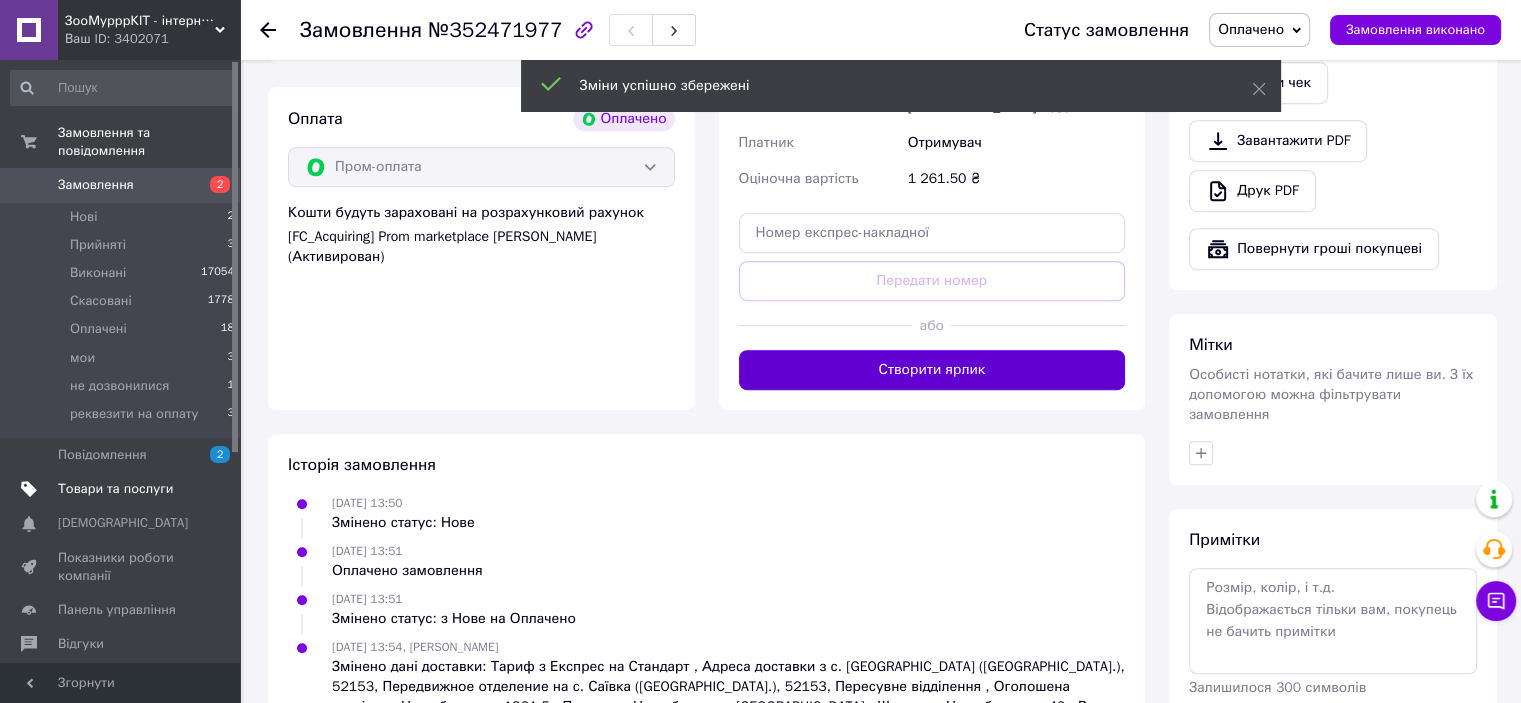 click on "Створити ярлик" at bounding box center [932, 370] 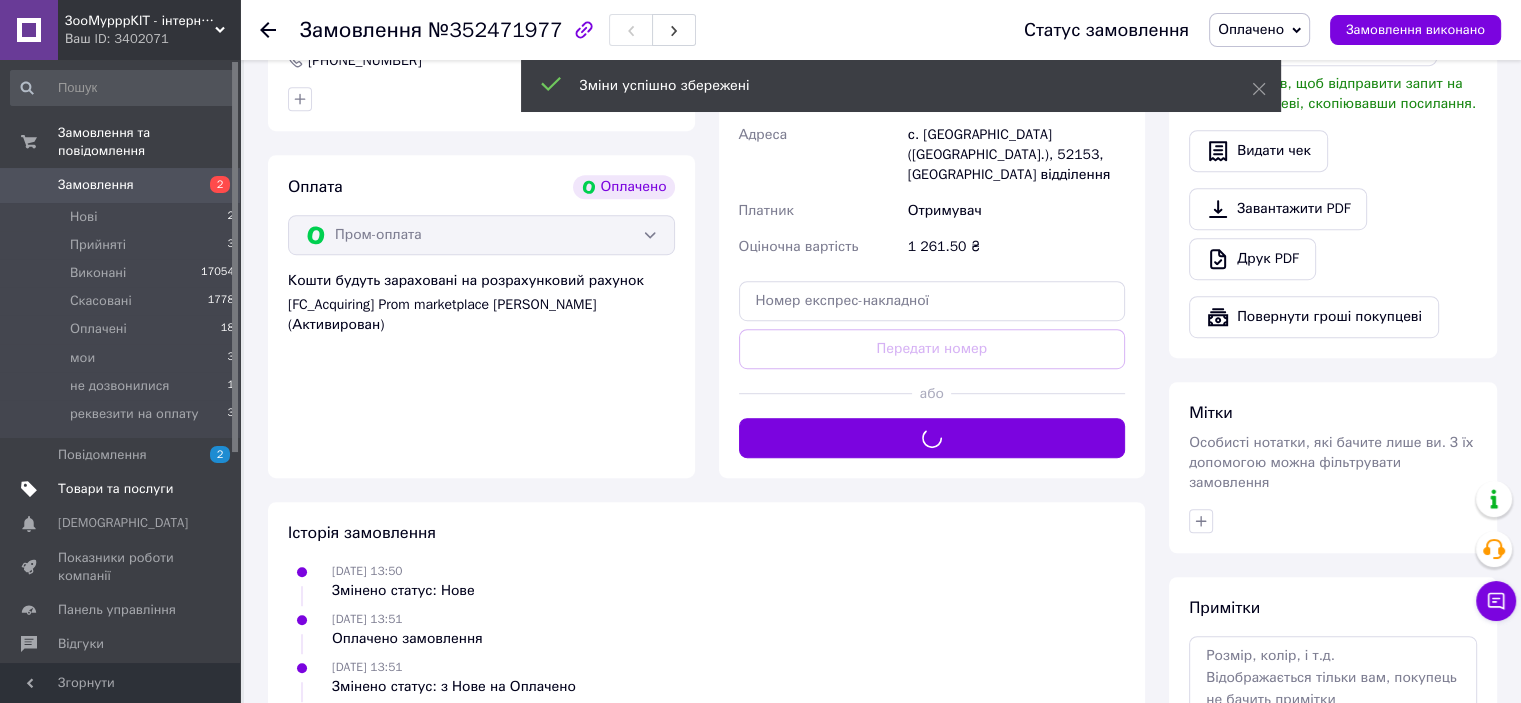 scroll, scrollTop: 1000, scrollLeft: 0, axis: vertical 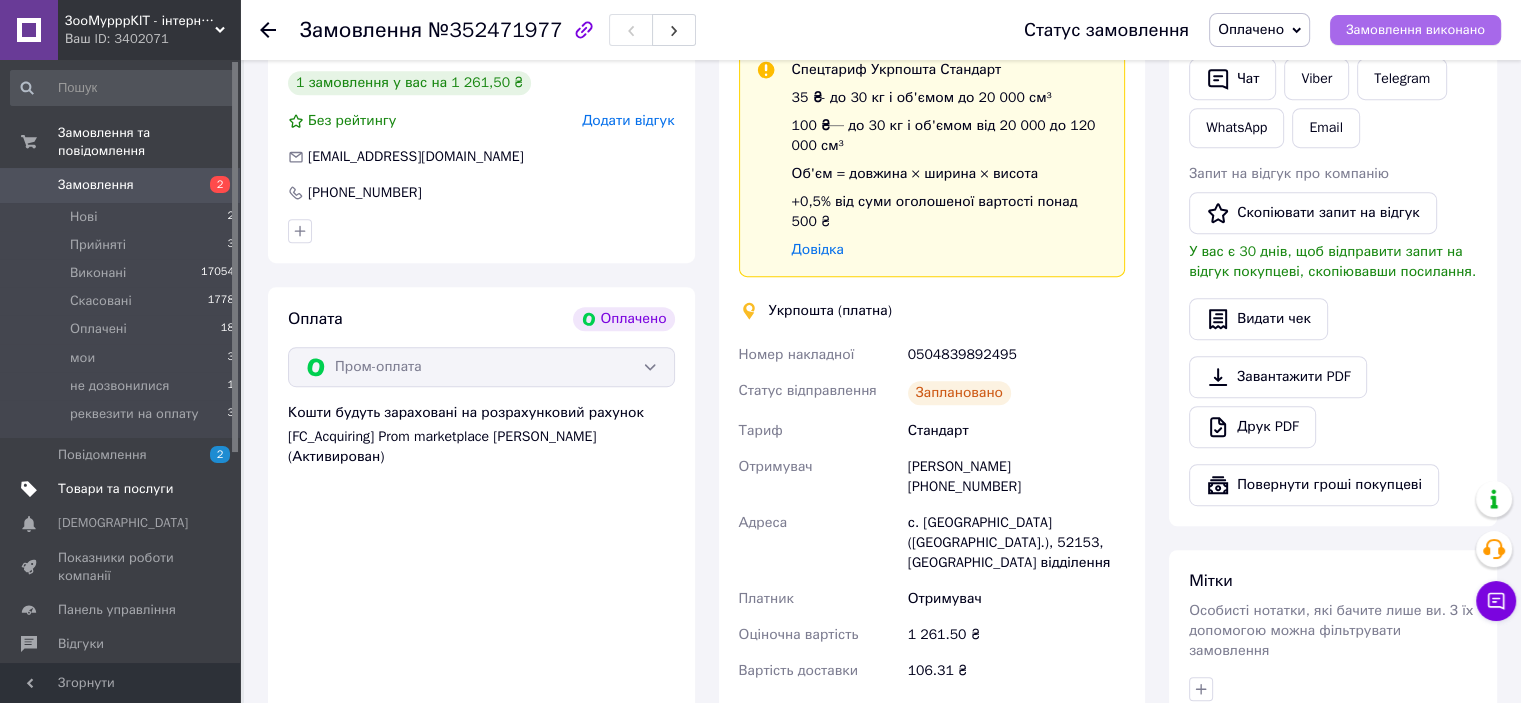 click on "Замовлення виконано" at bounding box center [1415, 30] 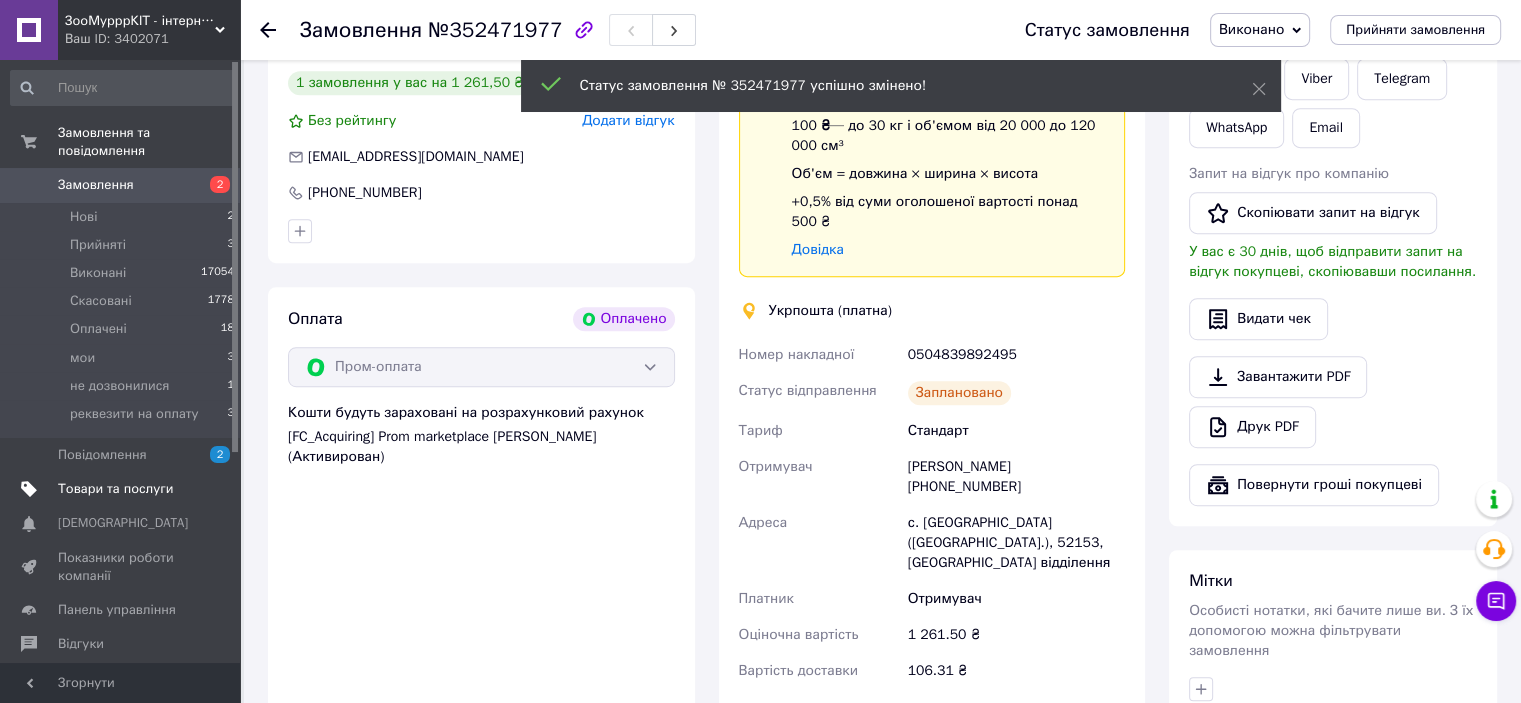 drag, startPoint x: 1315, startPoint y: 83, endPoint x: 1147, endPoint y: 346, distance: 312.07852 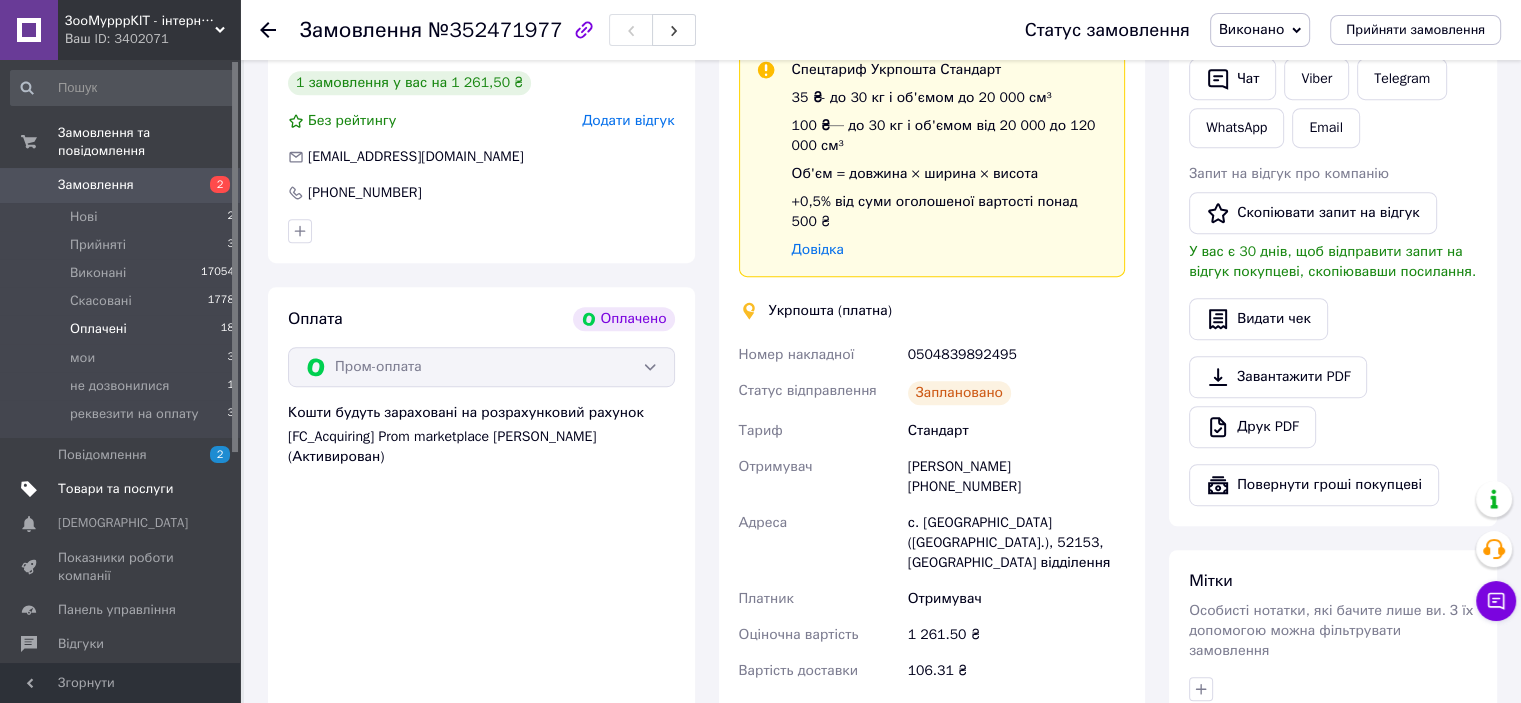 click on "Оплачені 18" at bounding box center [123, 329] 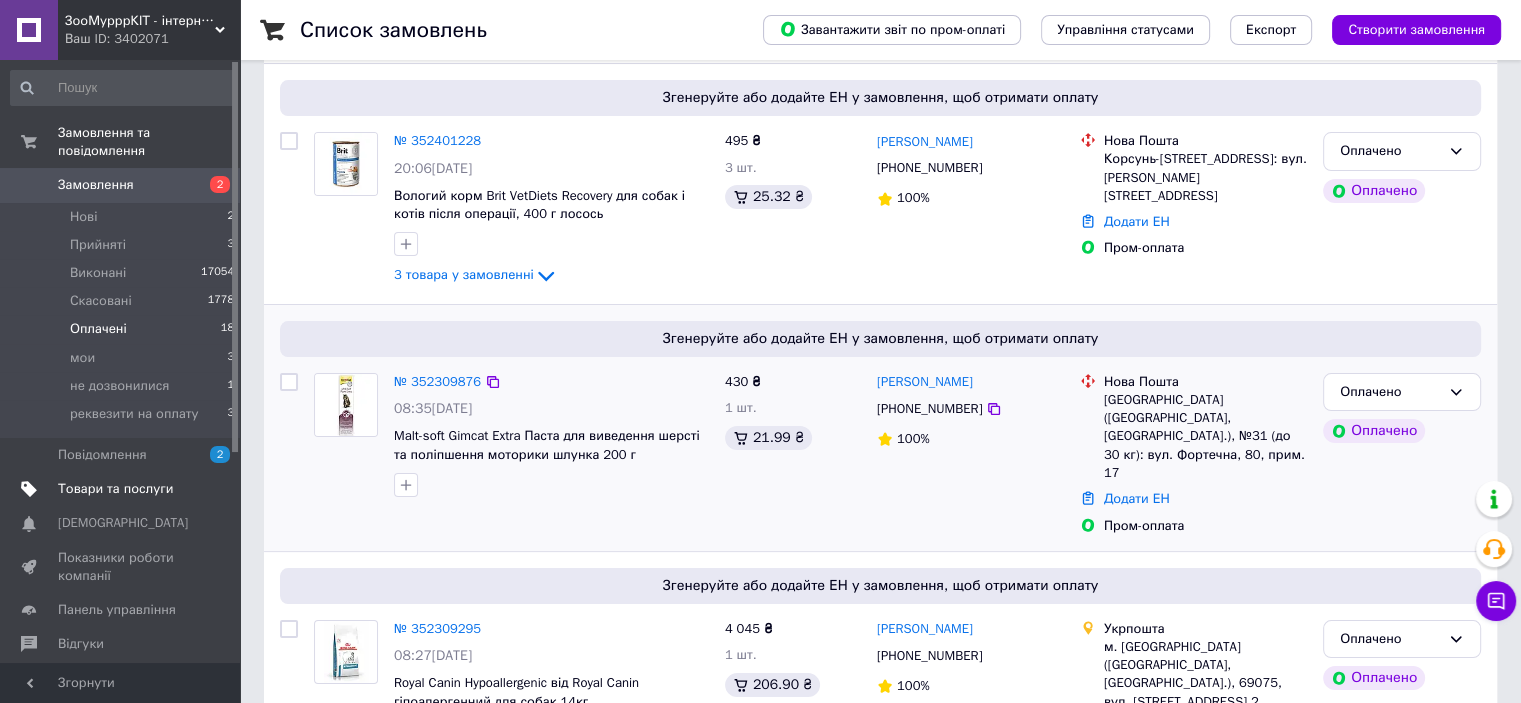 scroll, scrollTop: 300, scrollLeft: 0, axis: vertical 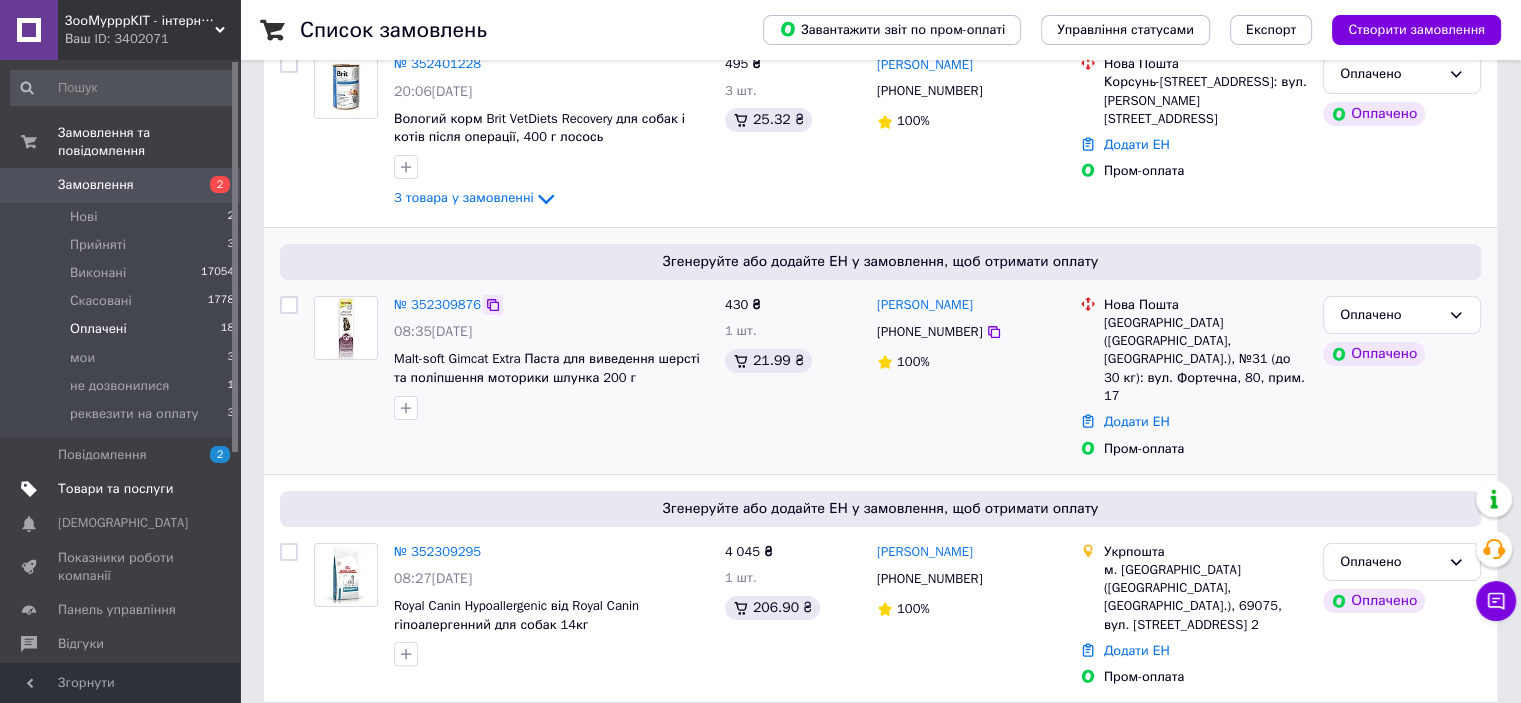 click 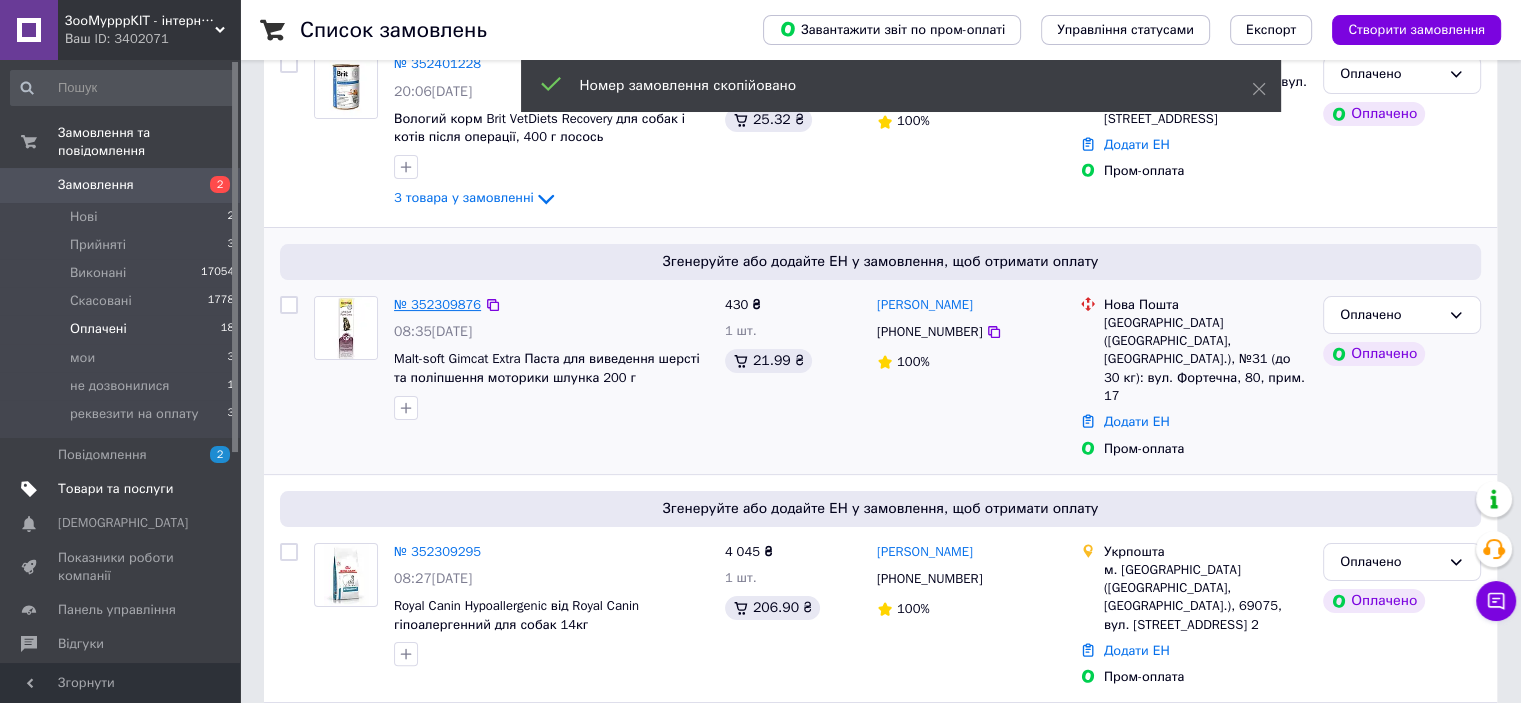click on "№ 352309876" at bounding box center (437, 304) 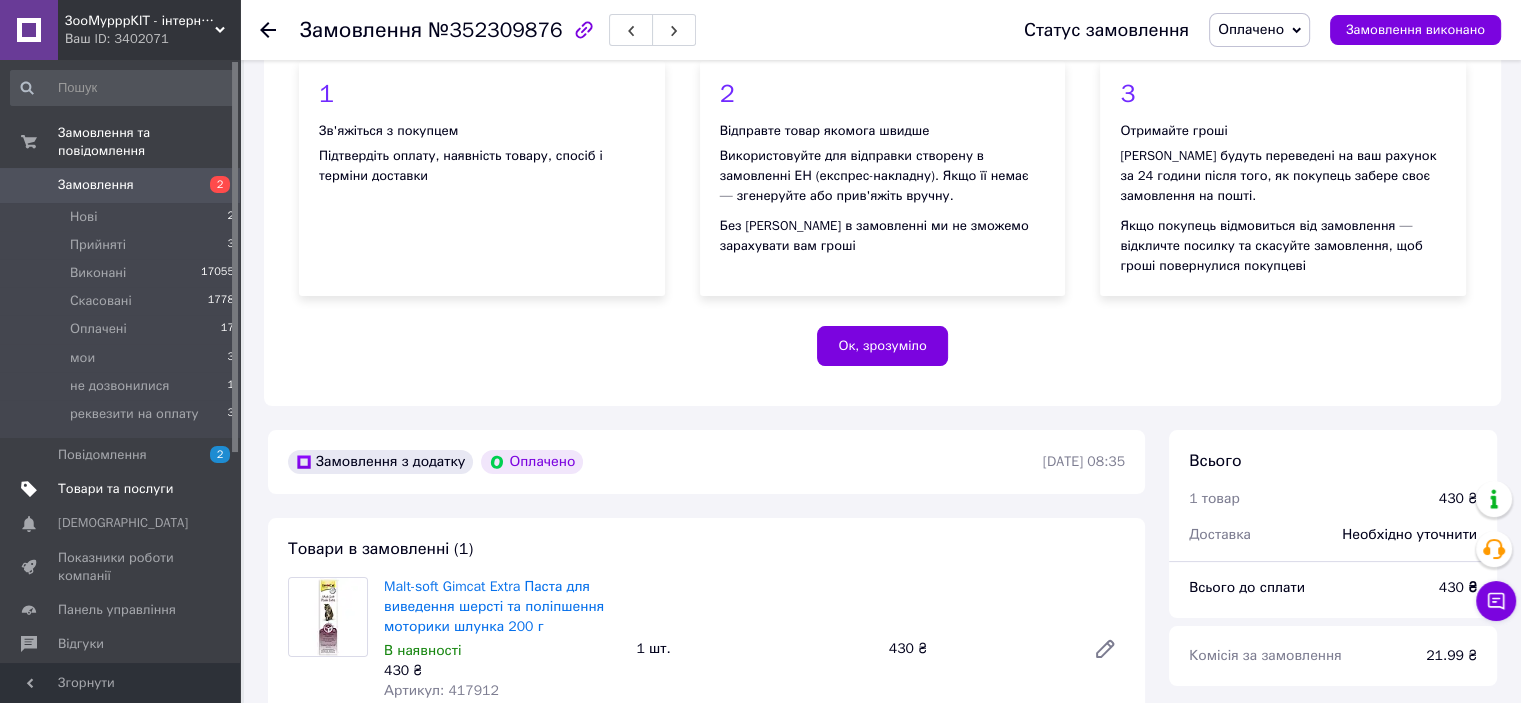 scroll, scrollTop: 300, scrollLeft: 0, axis: vertical 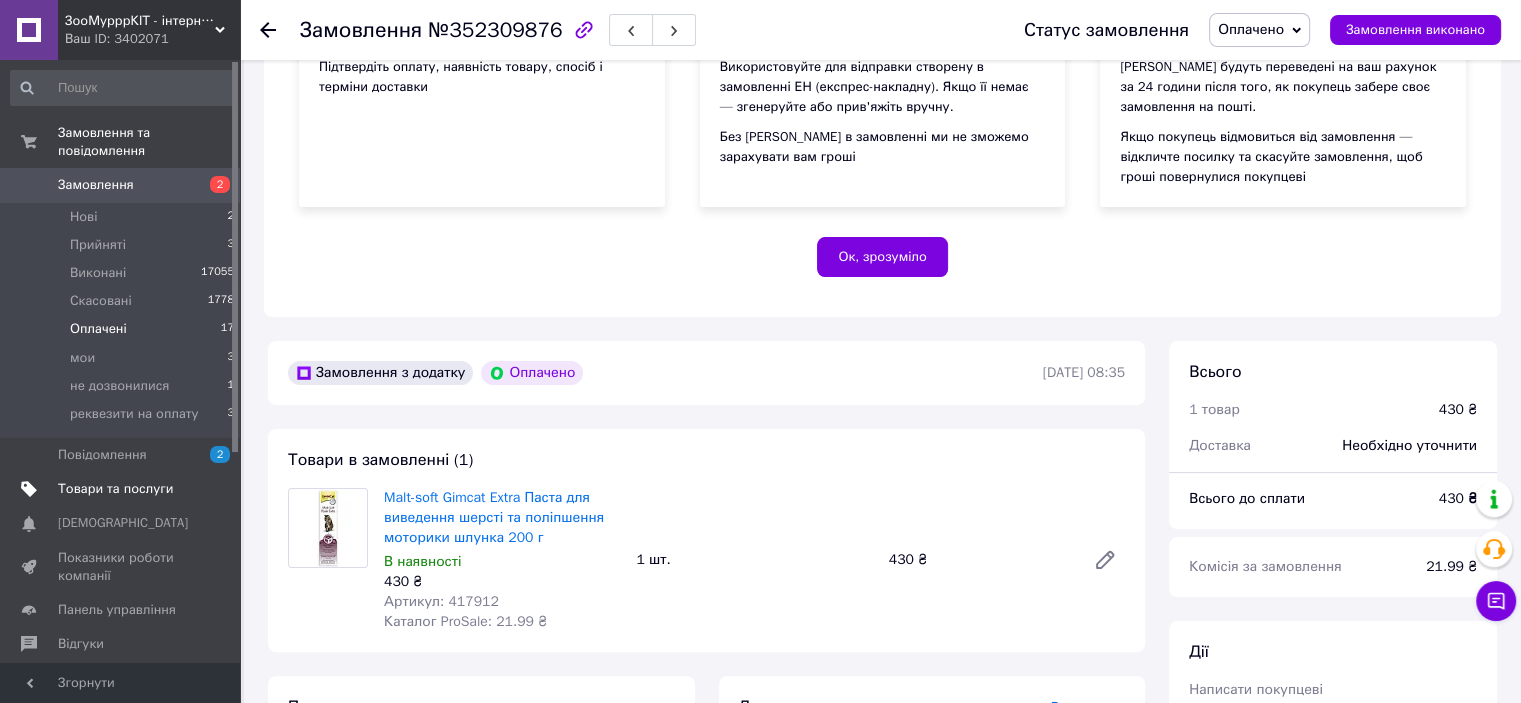 click on "Оплачені" at bounding box center (98, 329) 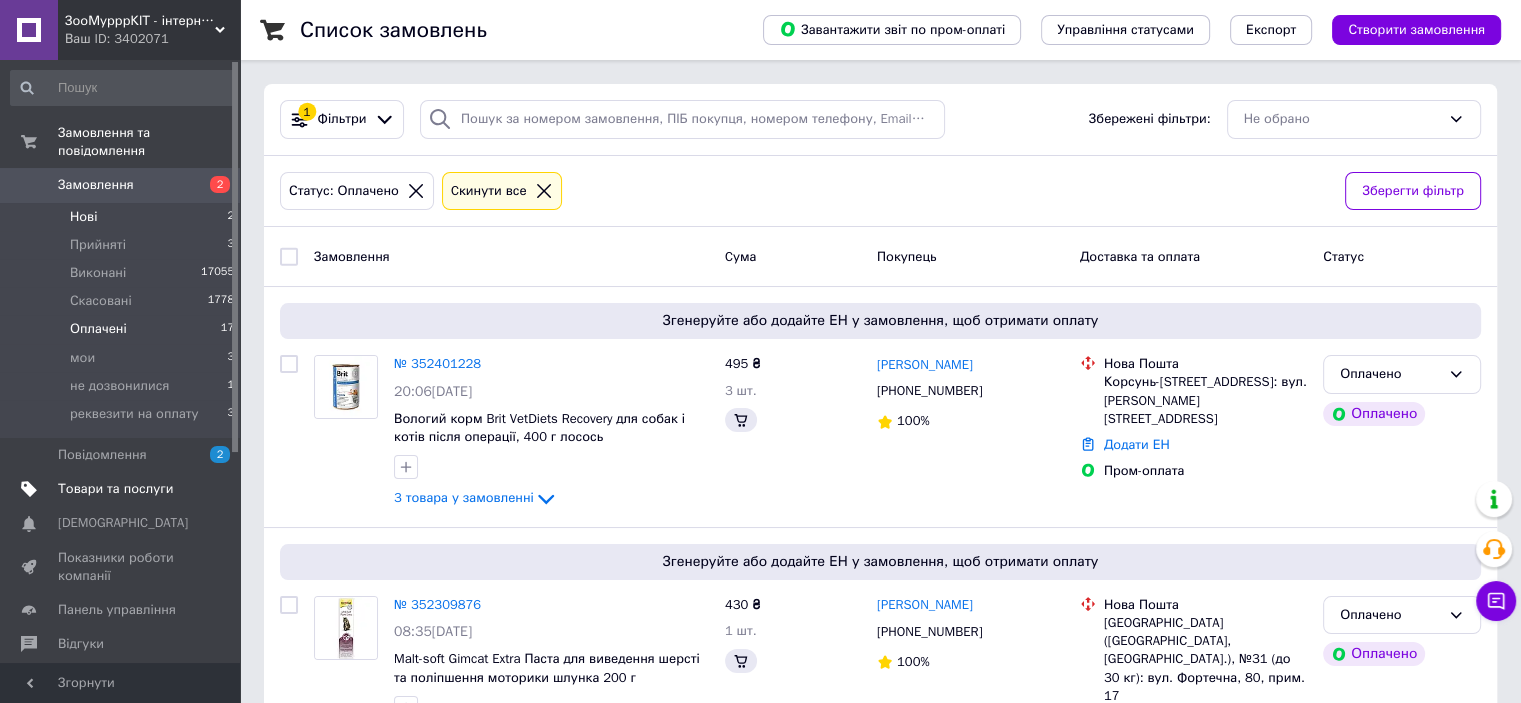 click on "Нові 2" at bounding box center (123, 217) 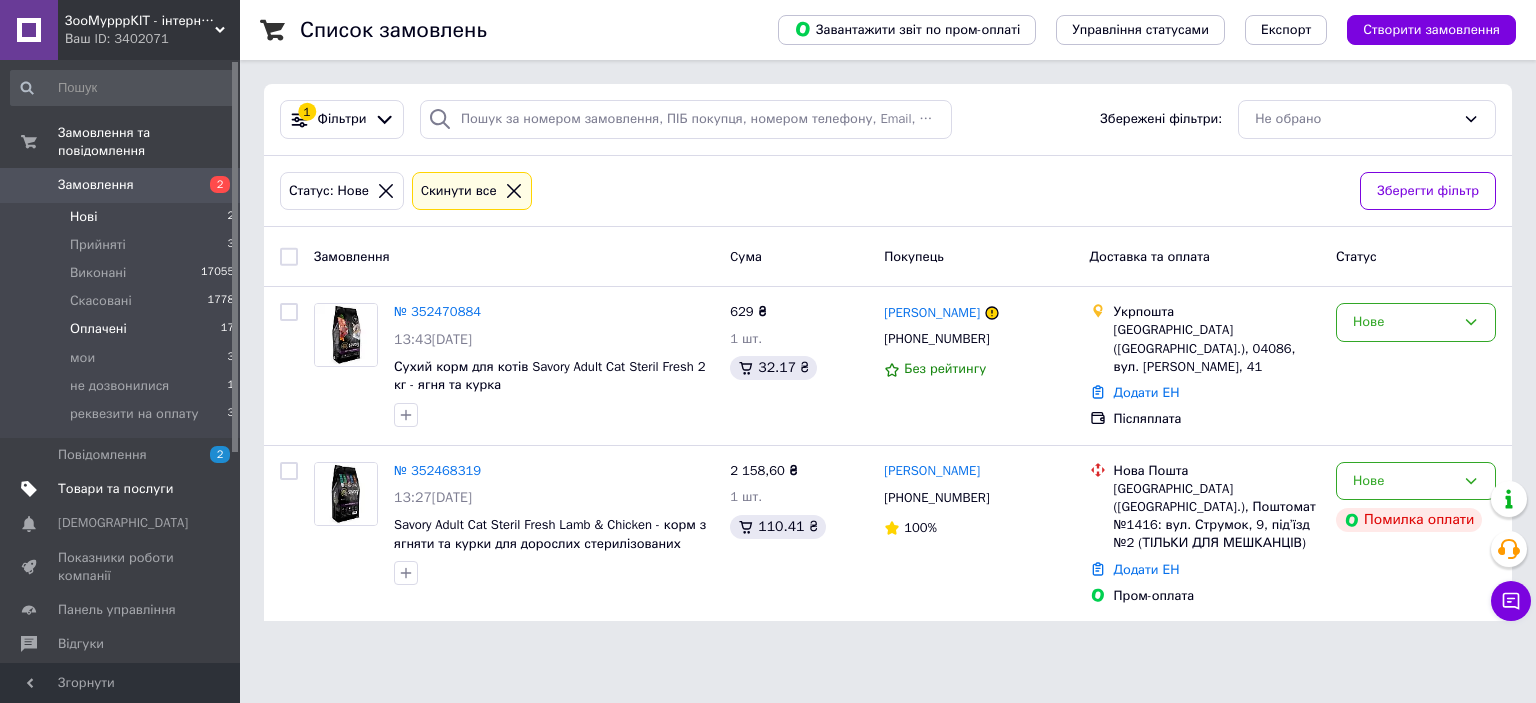 click on "Оплачені" at bounding box center [98, 329] 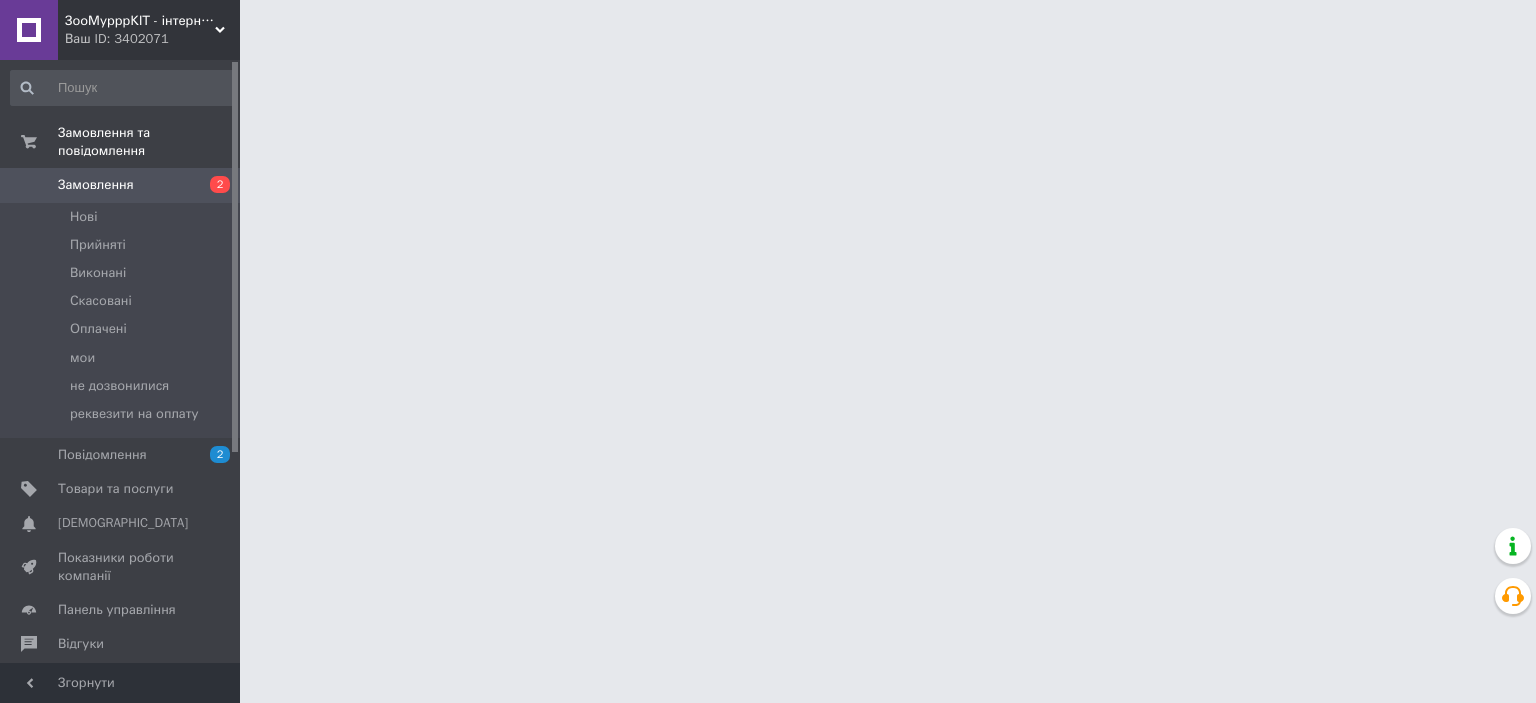 scroll, scrollTop: 0, scrollLeft: 0, axis: both 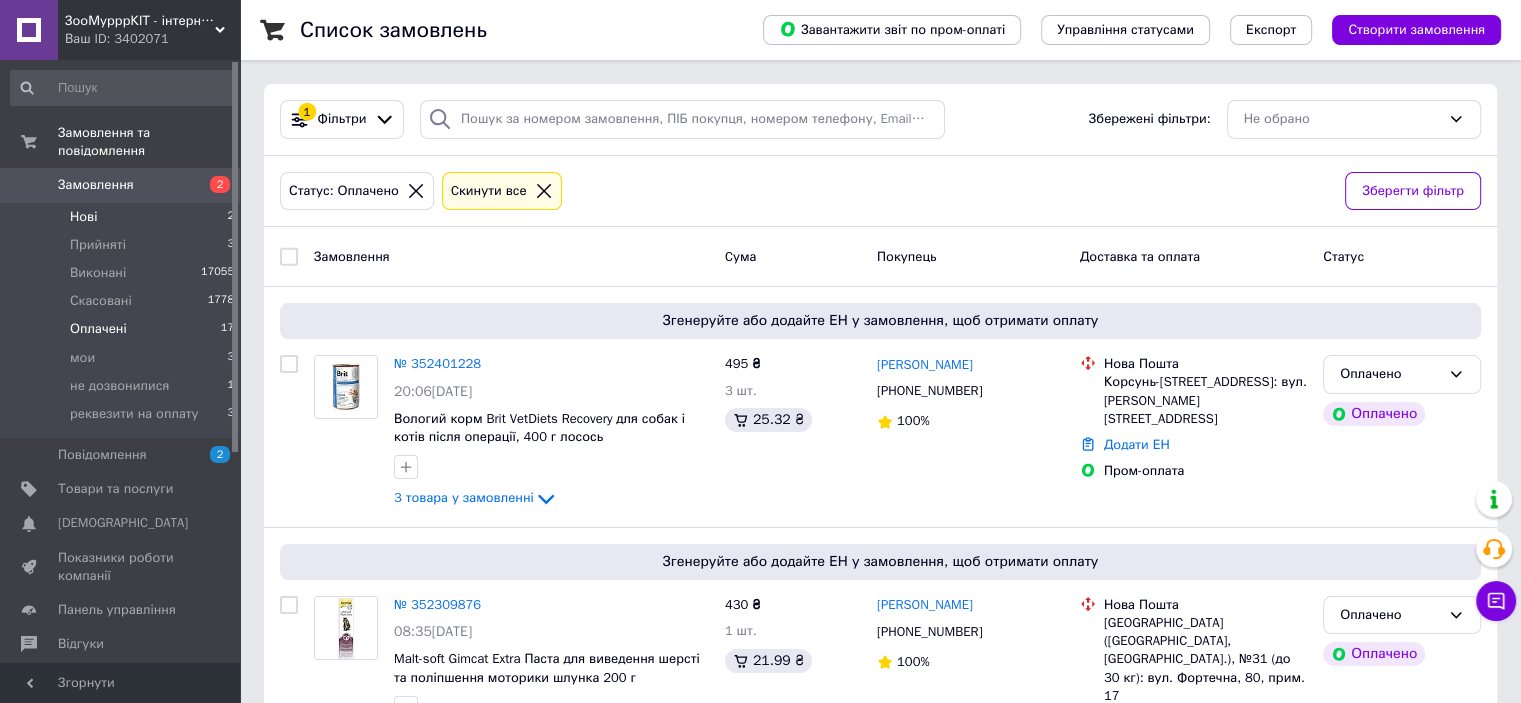 click on "Нові" at bounding box center [83, 217] 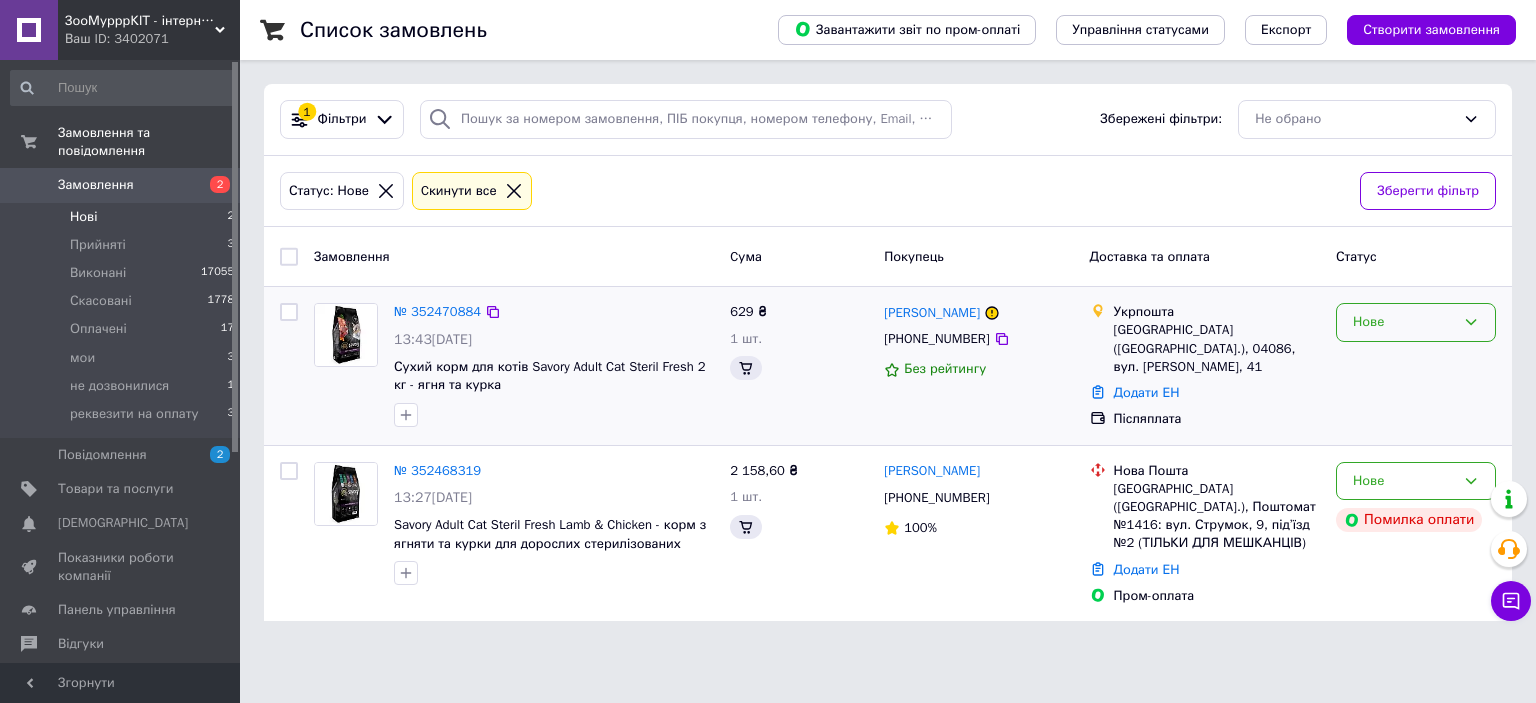 click on "Нове" at bounding box center (1404, 322) 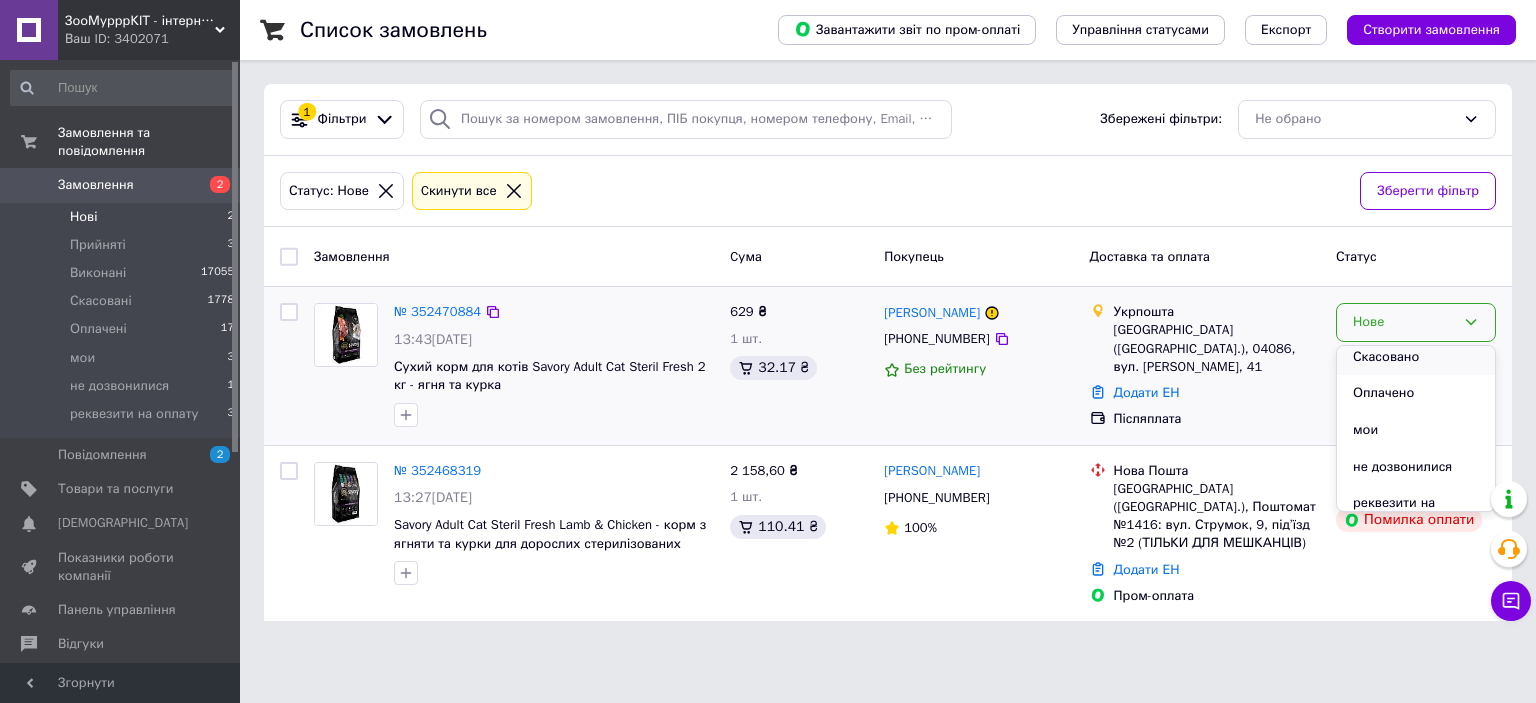 scroll, scrollTop: 111, scrollLeft: 0, axis: vertical 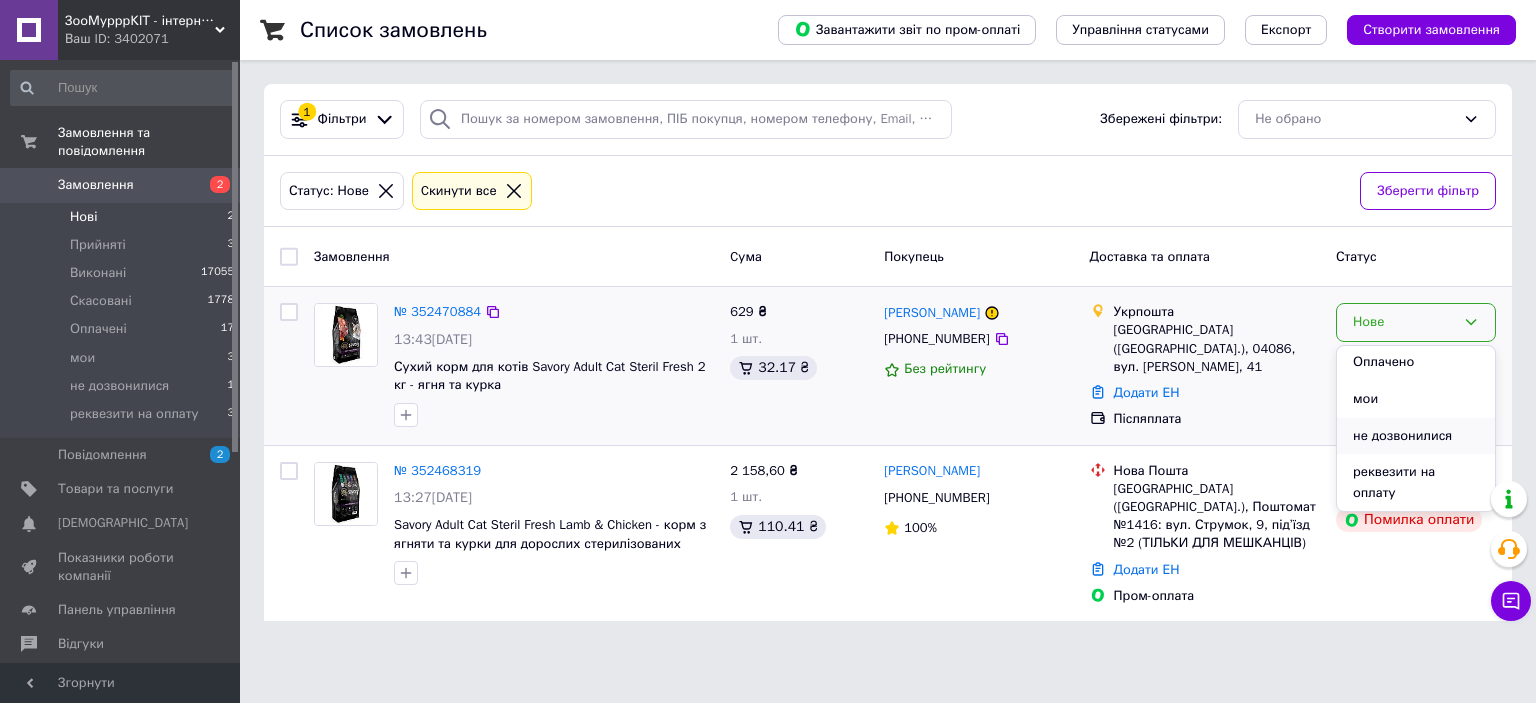 click on "не дозвонилися" at bounding box center (1416, 436) 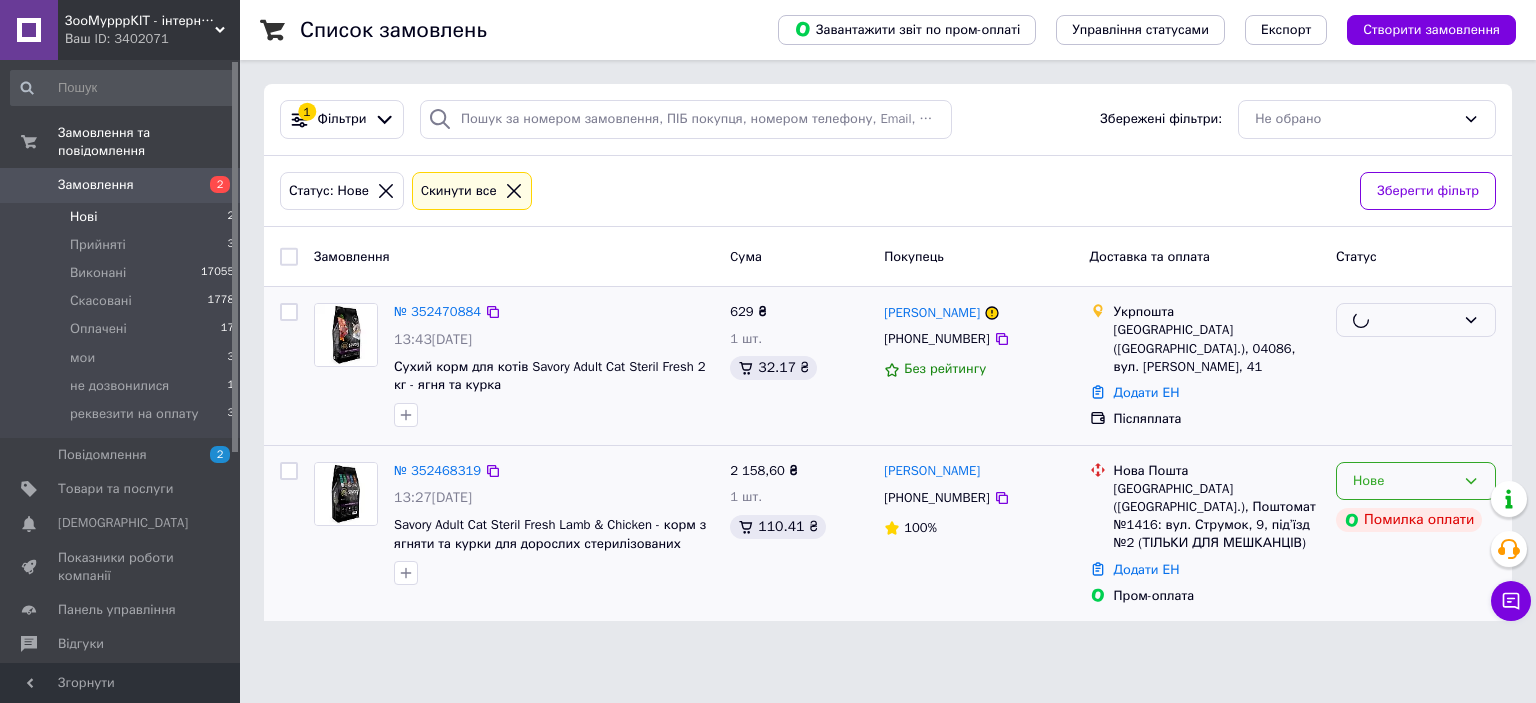 click on "Замовлення Cума Покупець Доставка та оплата Статус № 352470884 13:43[DATE] Сухий корм для котів Savory Adult Cat Steril Fresh 2 кг - ягня та курка 629 ₴ 1 шт. 32.17 ₴ [PERSON_NAME] [PHONE_NUMBER] Без рейтингу Укрпошта [GEOGRAPHIC_DATA] ([GEOGRAPHIC_DATA].), 04086, вул. [PERSON_NAME], 41 Додати ЕН Післяплата № 352468319 13:27[DATE] Savory Adult Cat Steril Fresh Lamb & Chicken - корм з ягняти та курки для дорослих стерилізованих котів 8кг 2 158,60 ₴ 1 шт. 110.41 ₴ [PERSON_NAME] [PHONE_NUMBER] 100% [GEOGRAPHIC_DATA] ([GEOGRAPHIC_DATA].), Поштомат №1416: вул. Струмок, 9, під’їзд №2 (ТІЛЬКИ ДЛЯ МЕШКАНЦІВ) Додати ЕН Пром-оплата [GEOGRAPHIC_DATA] оплати" at bounding box center (888, 424) 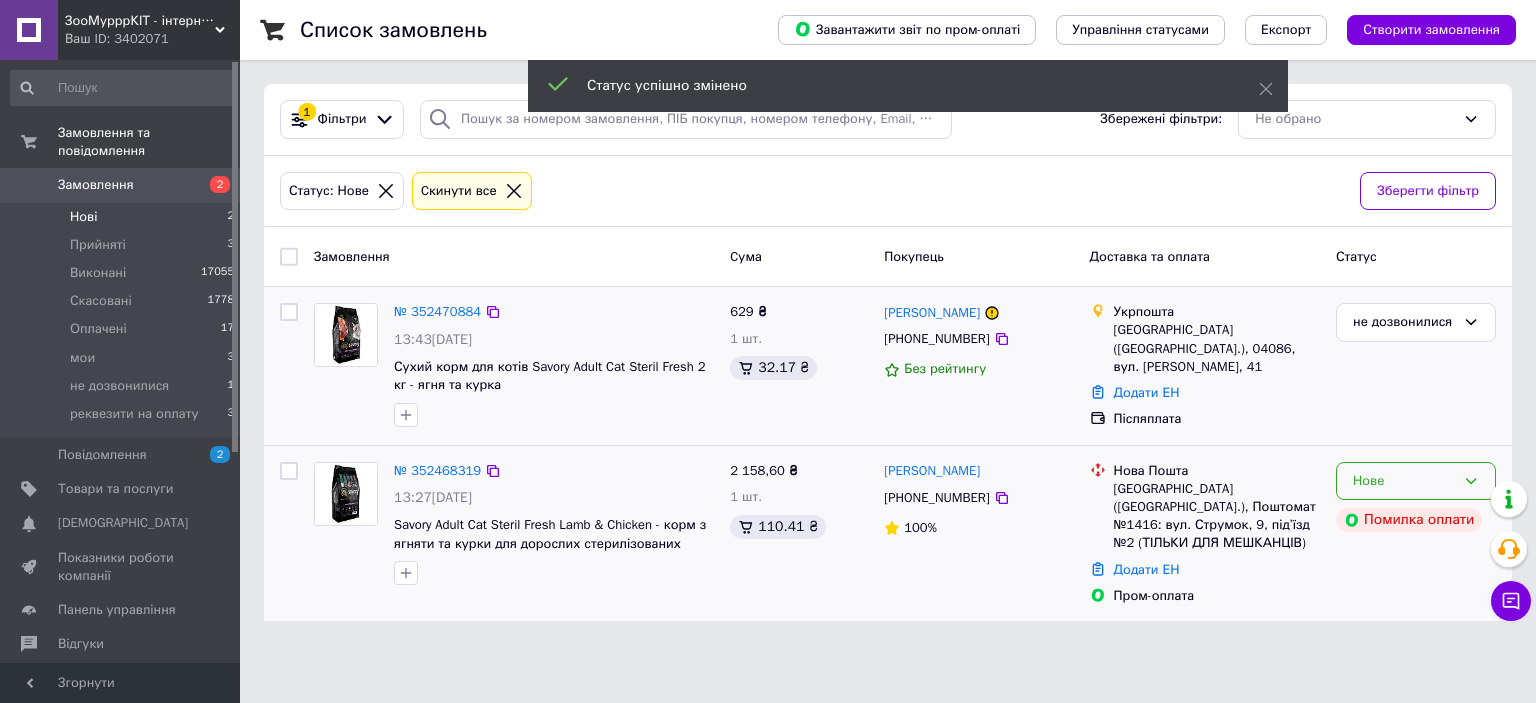 click 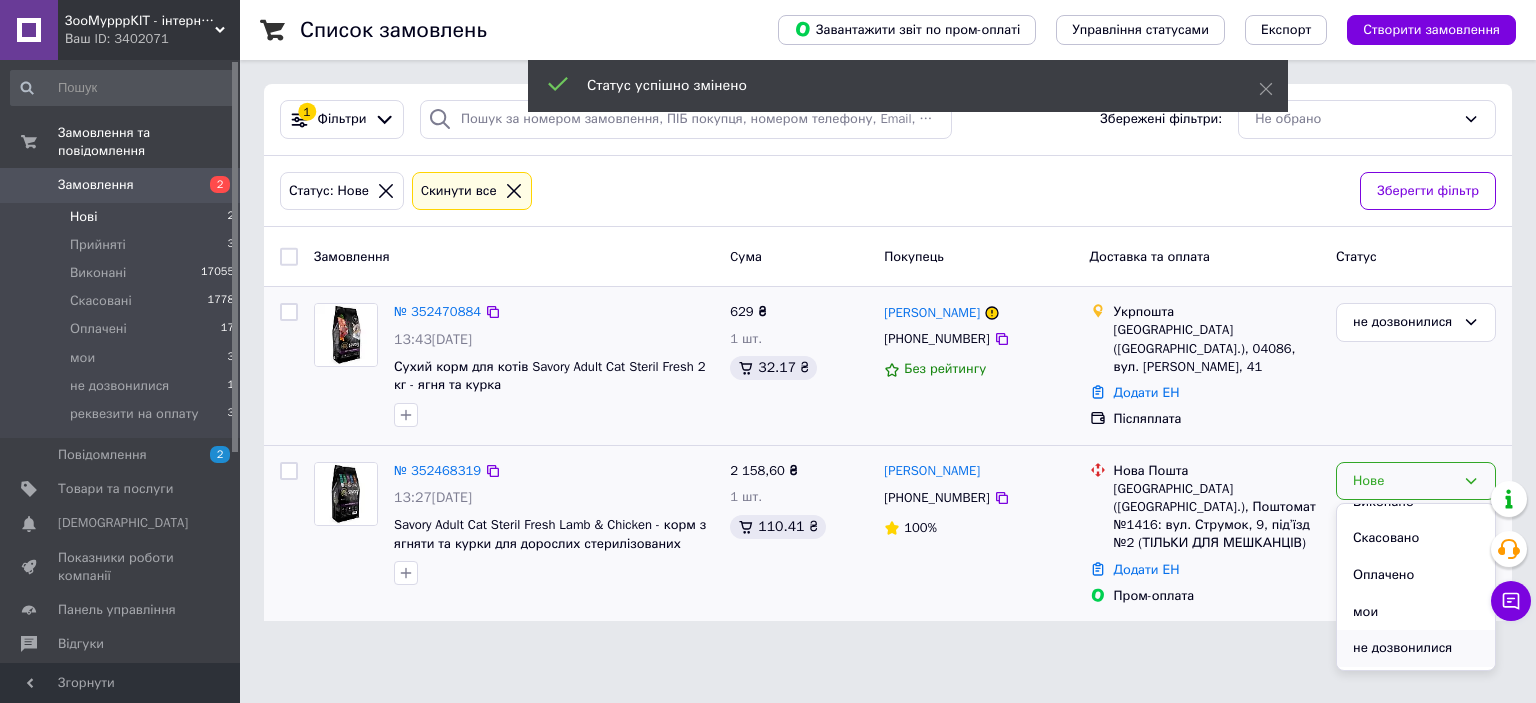 scroll, scrollTop: 111, scrollLeft: 0, axis: vertical 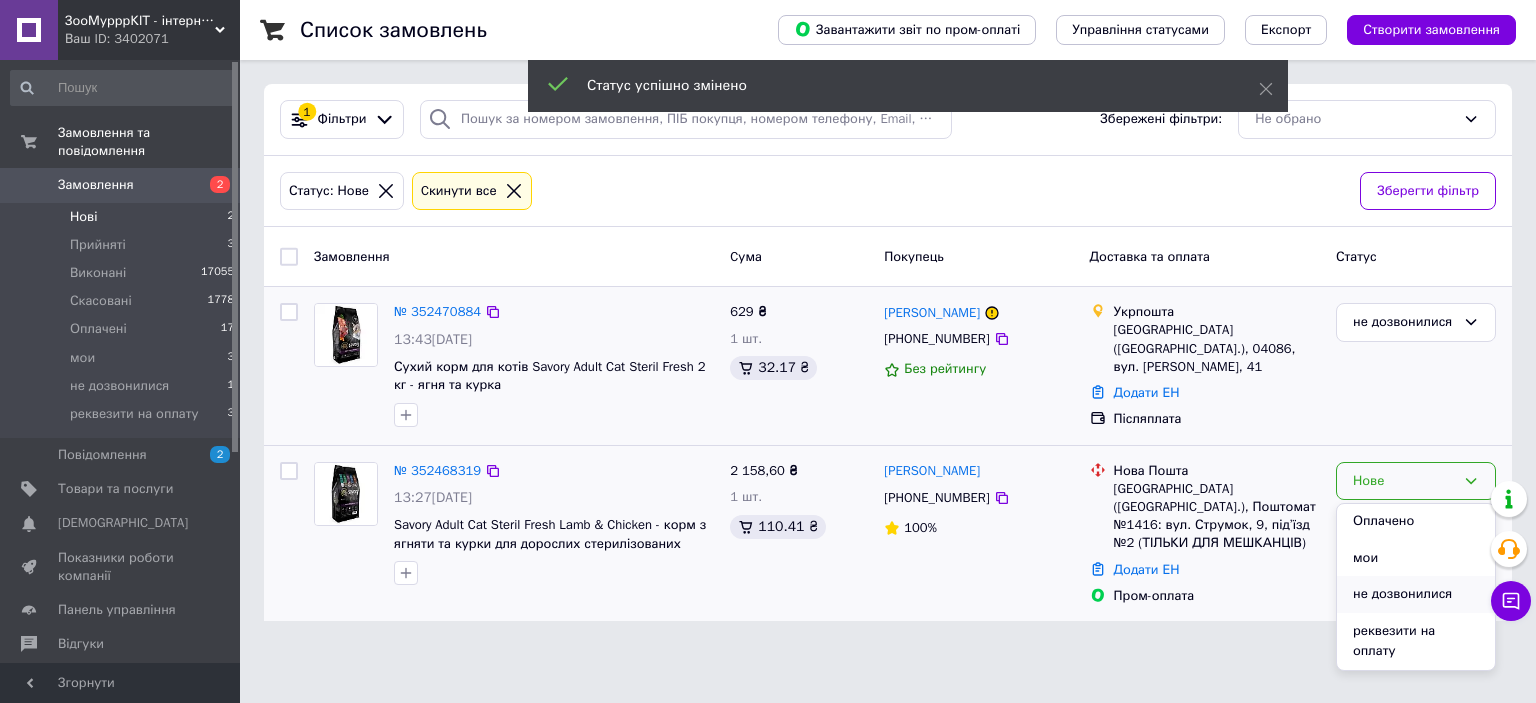 click on "не дозвонилися" at bounding box center (1416, 594) 